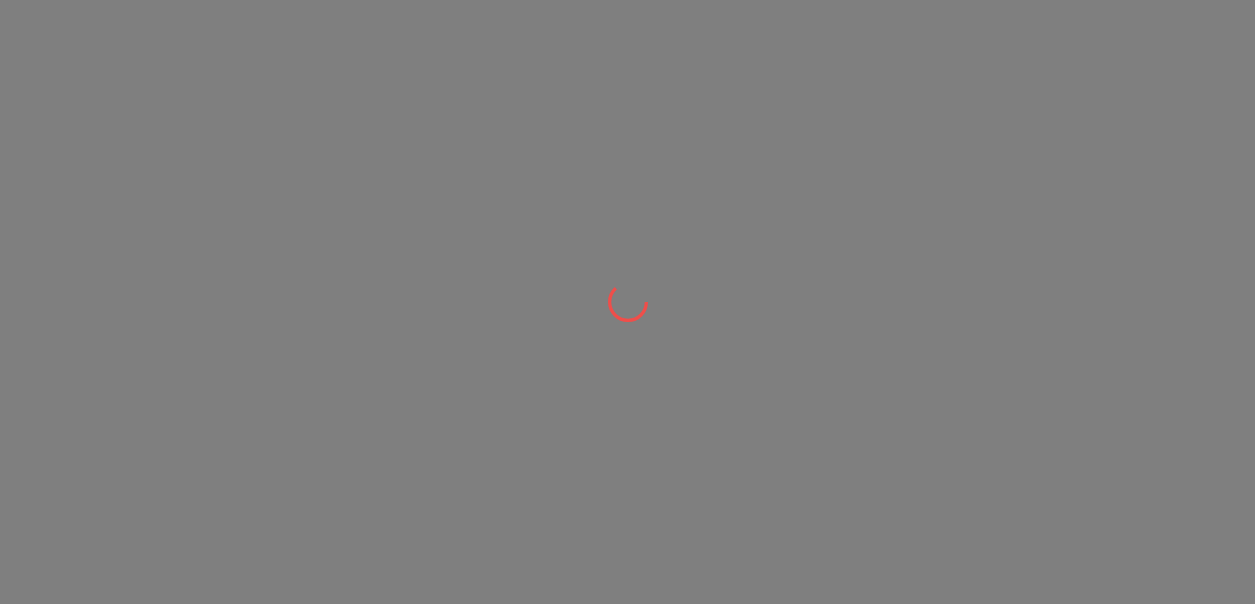 scroll, scrollTop: 0, scrollLeft: 0, axis: both 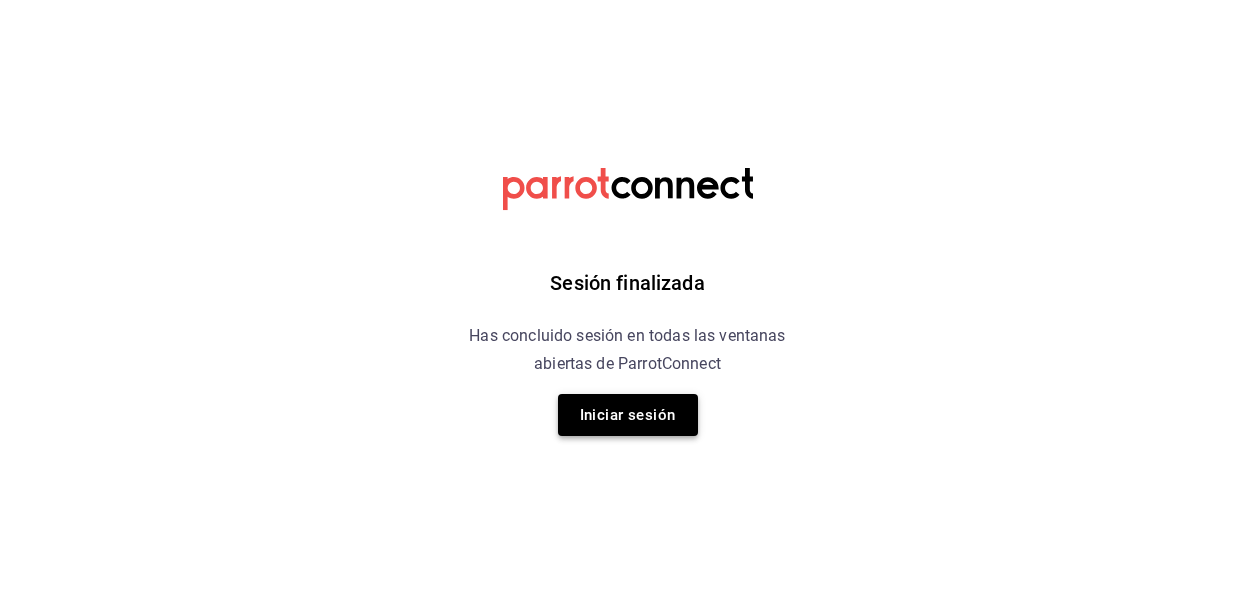 click on "Iniciar sesión" at bounding box center (628, 415) 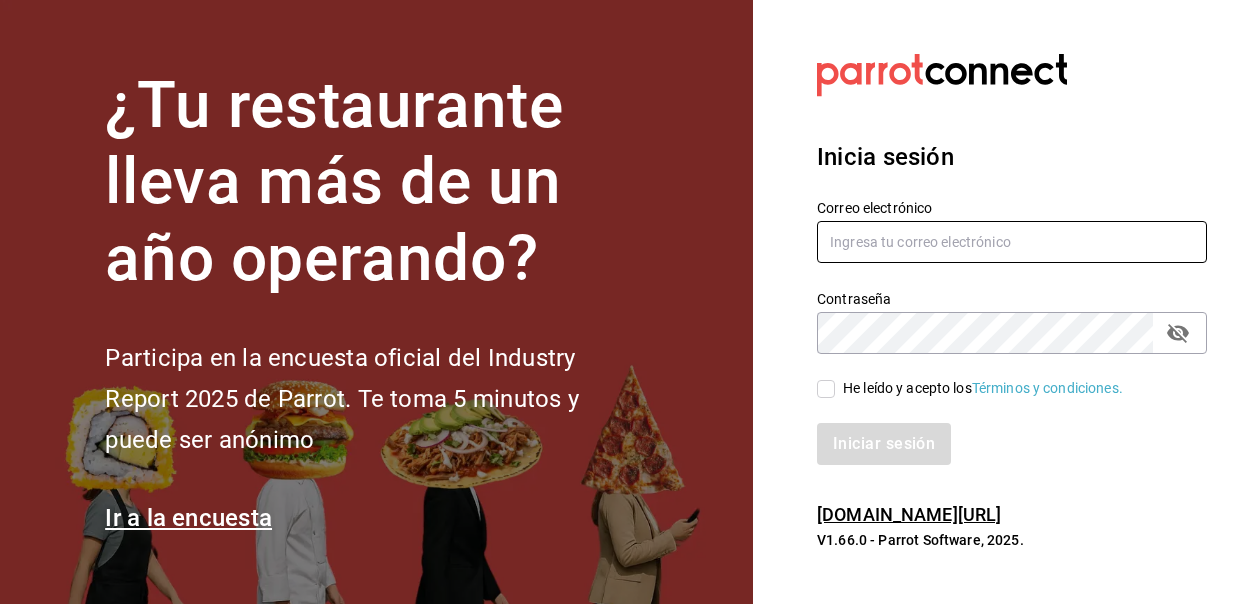 click at bounding box center (1012, 242) 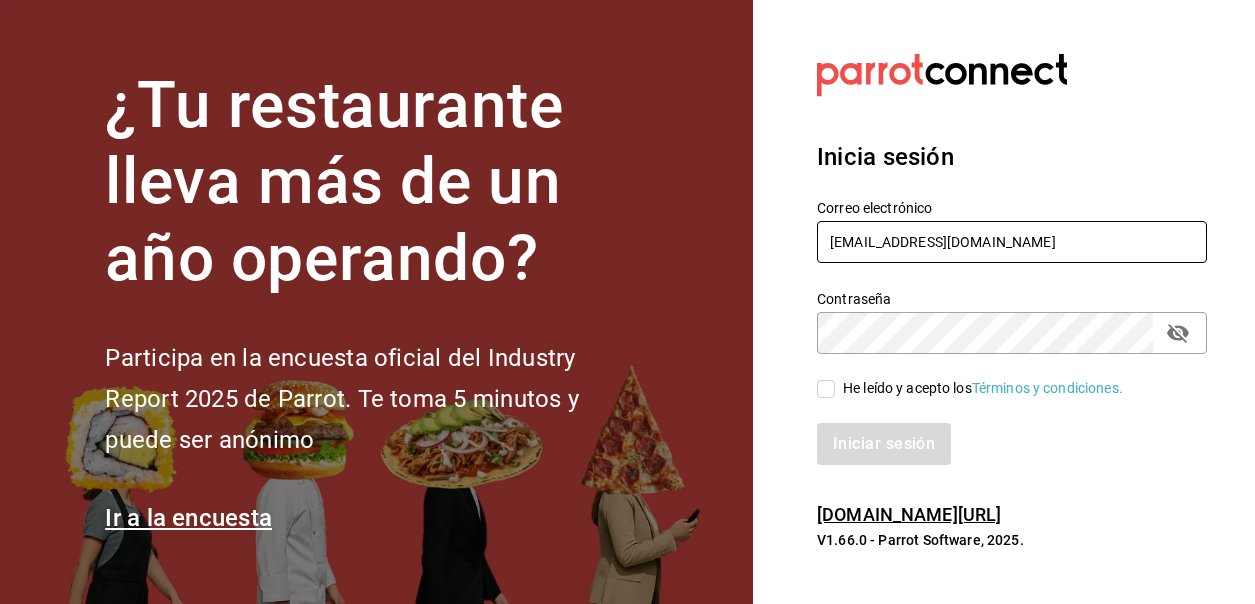 type on "[EMAIL_ADDRESS][DOMAIN_NAME]" 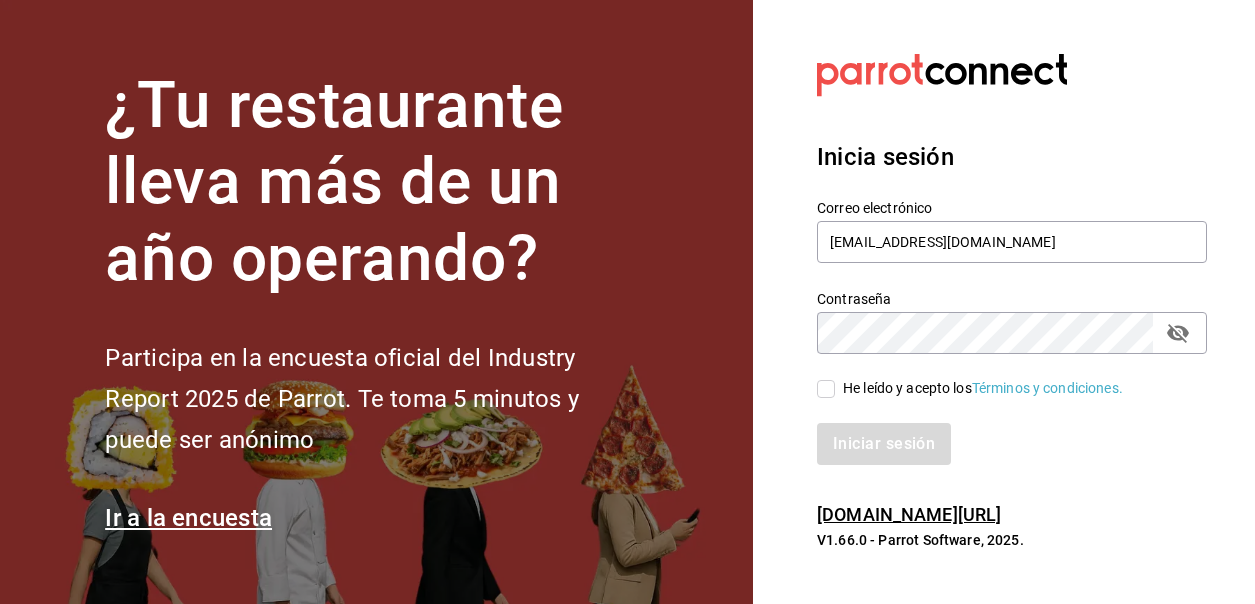 click on "He leído y acepto los  Términos y condiciones." at bounding box center (826, 389) 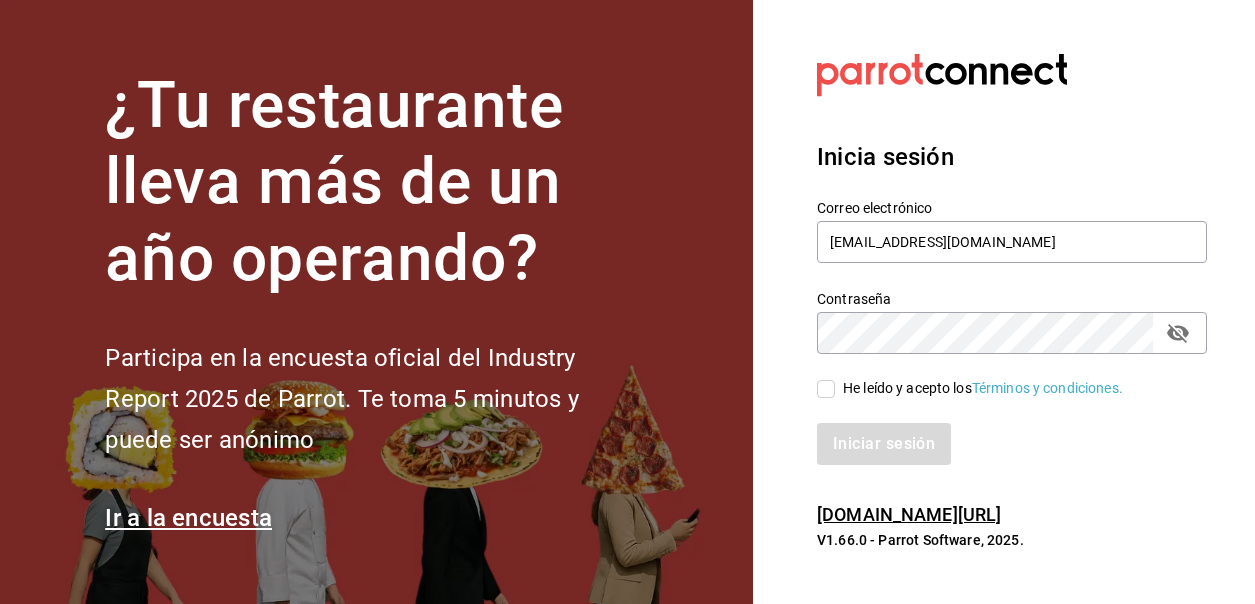 checkbox on "true" 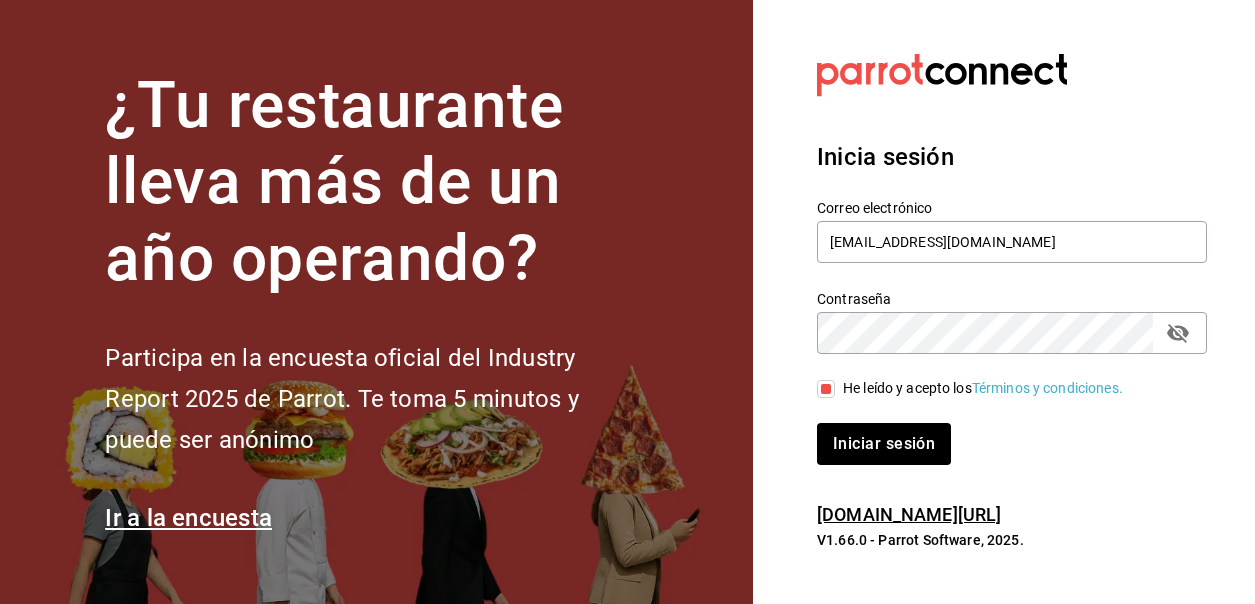 click at bounding box center [1178, 333] 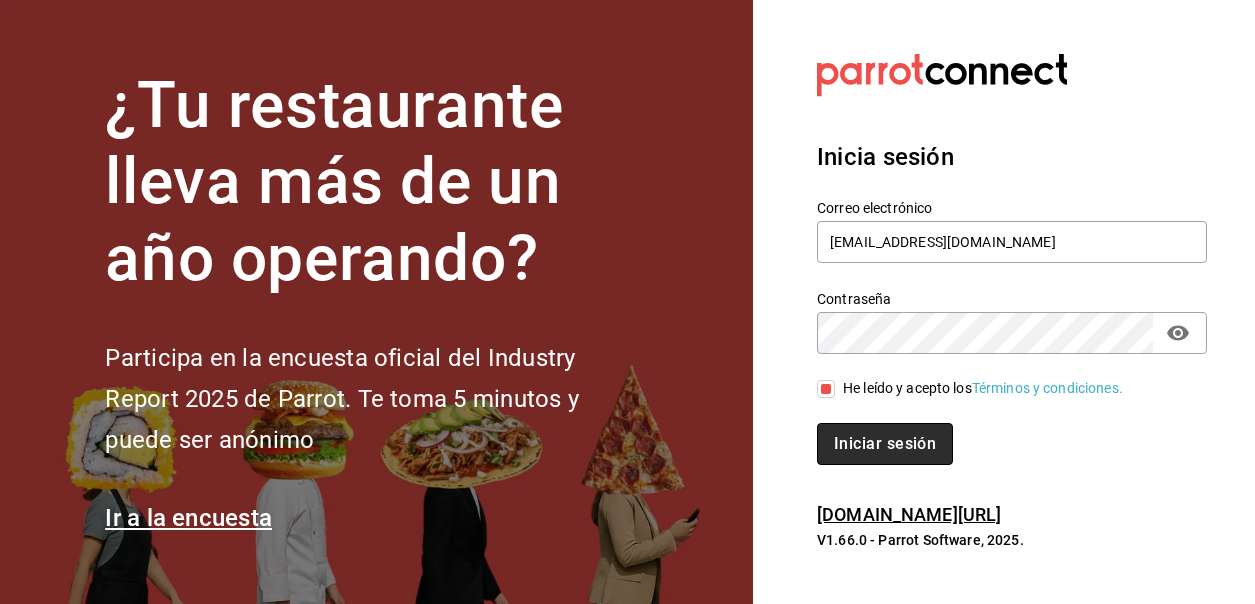 click on "Iniciar sesión" at bounding box center (885, 444) 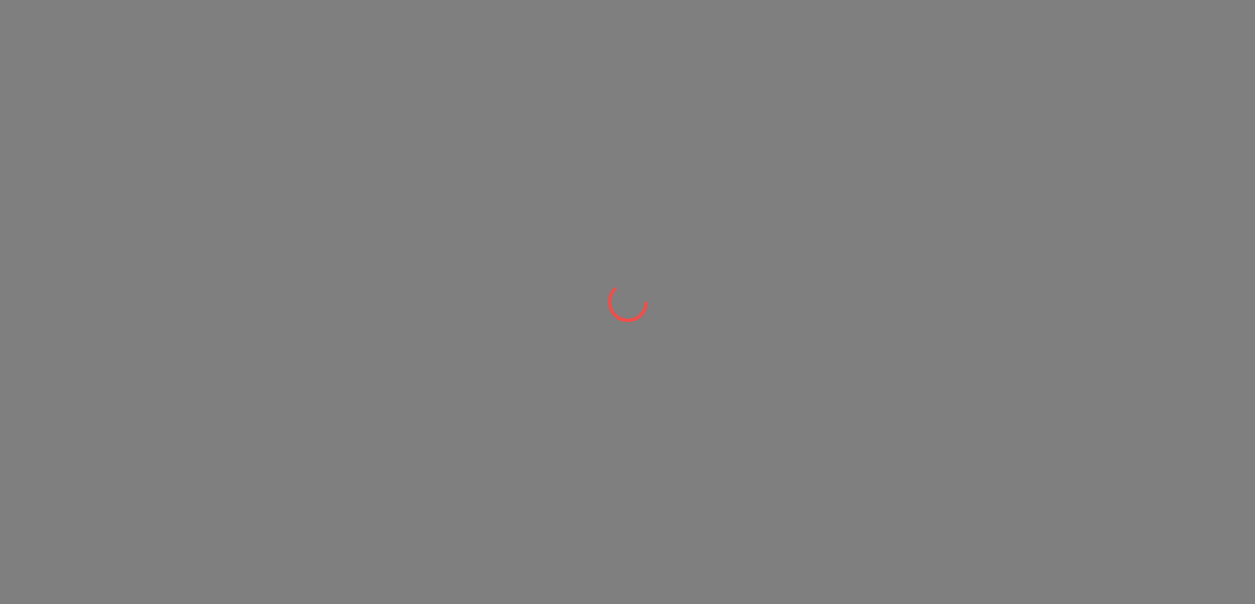 scroll, scrollTop: 0, scrollLeft: 0, axis: both 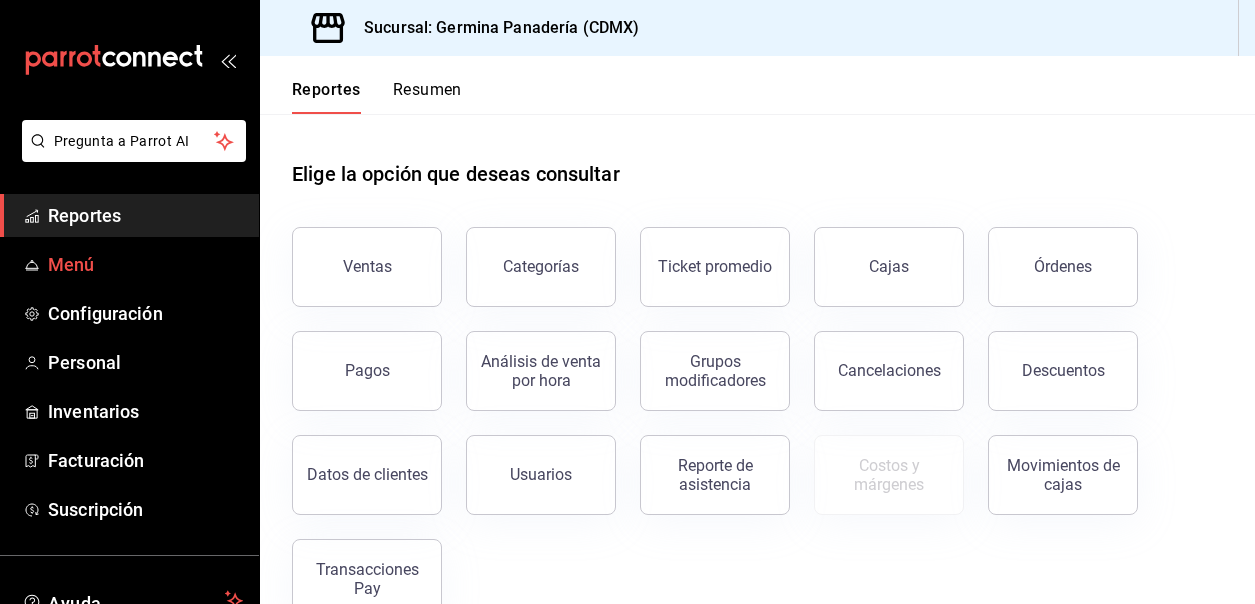 click on "Menú" at bounding box center (145, 264) 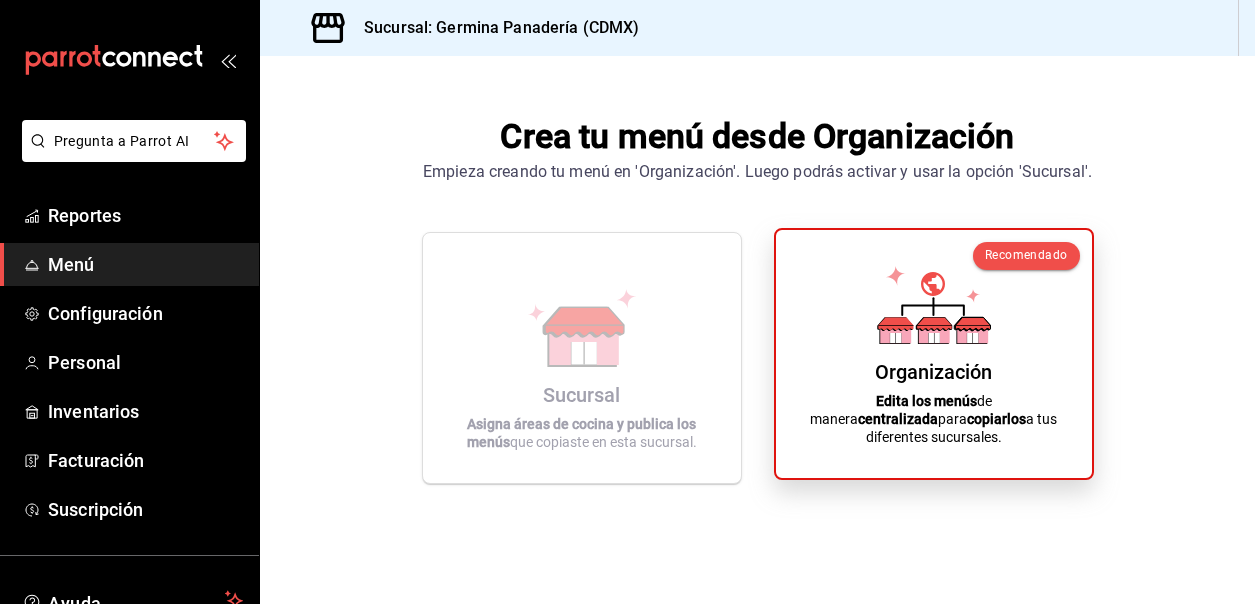 click 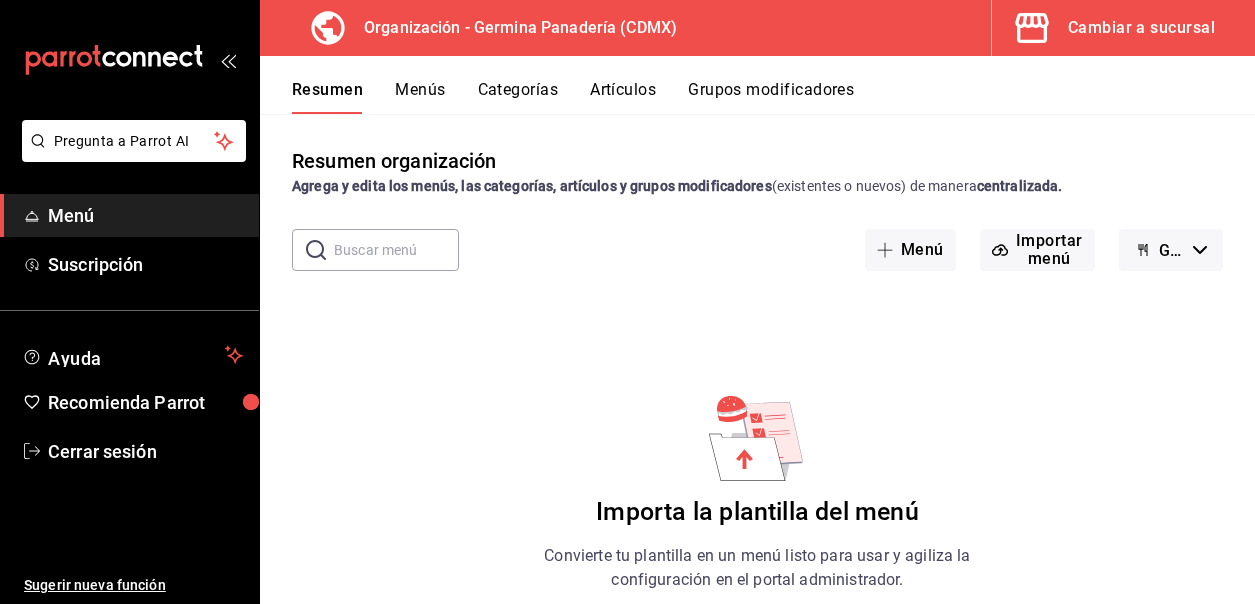 scroll, scrollTop: 182, scrollLeft: 0, axis: vertical 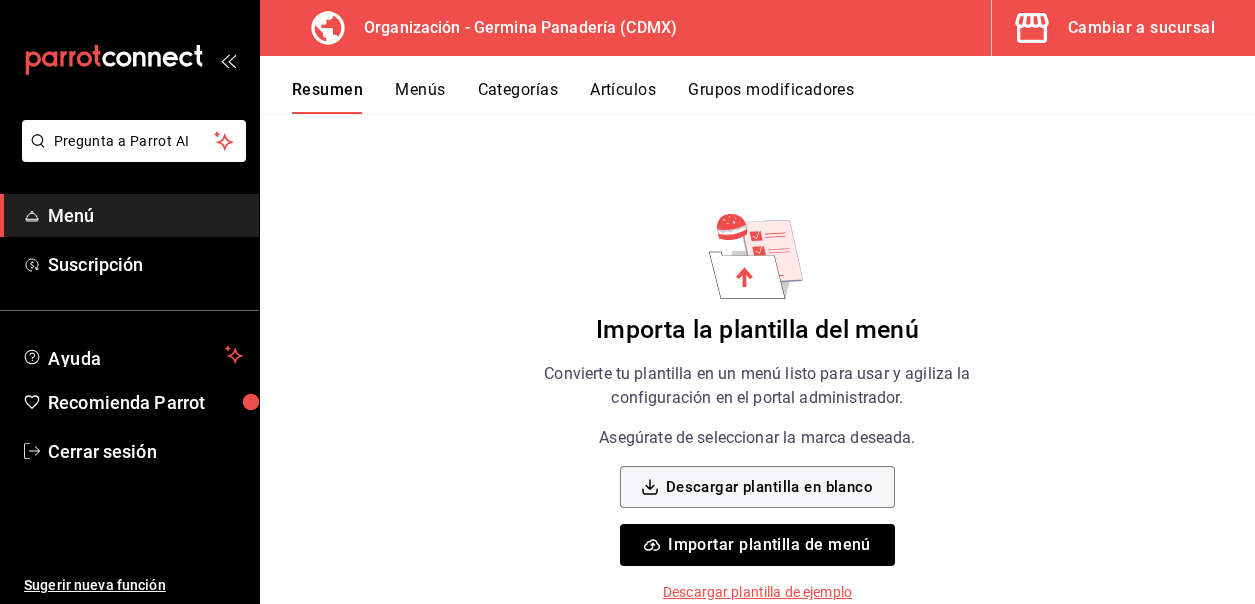 click on "Importar plantilla de menú" at bounding box center (757, 545) 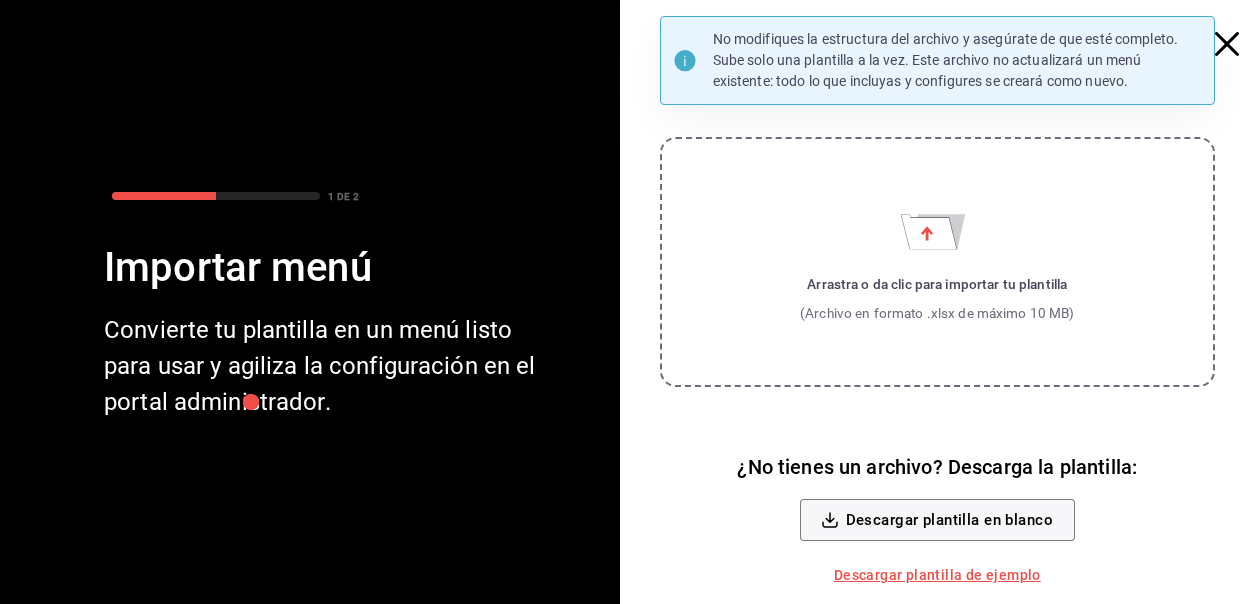 click 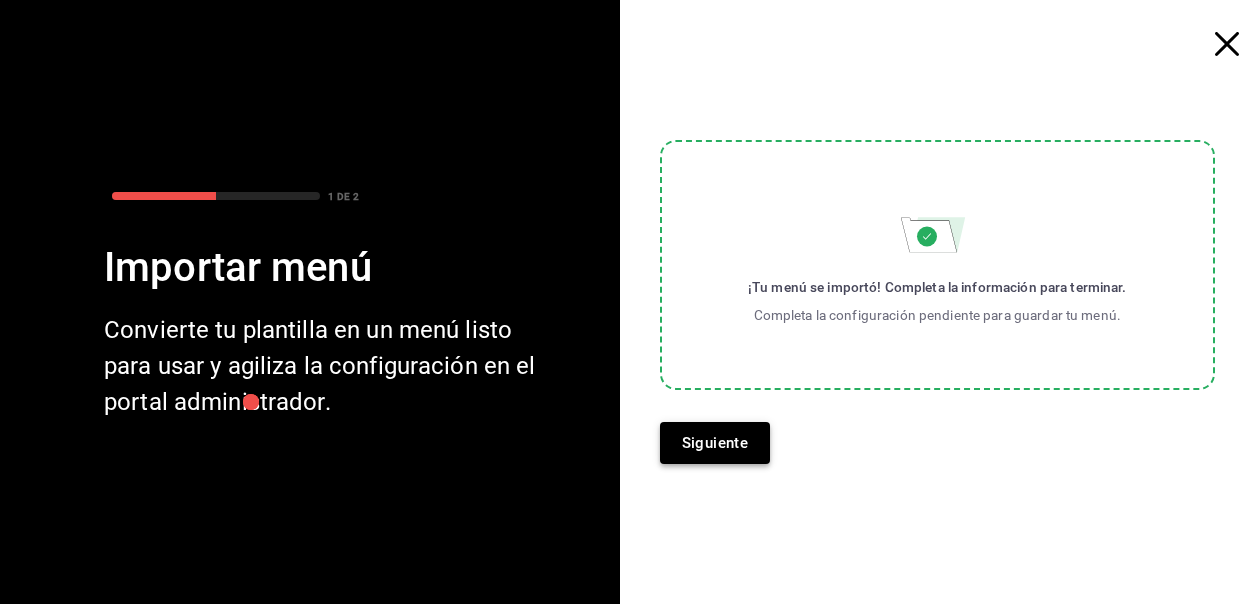 click on "Siguiente" at bounding box center [715, 443] 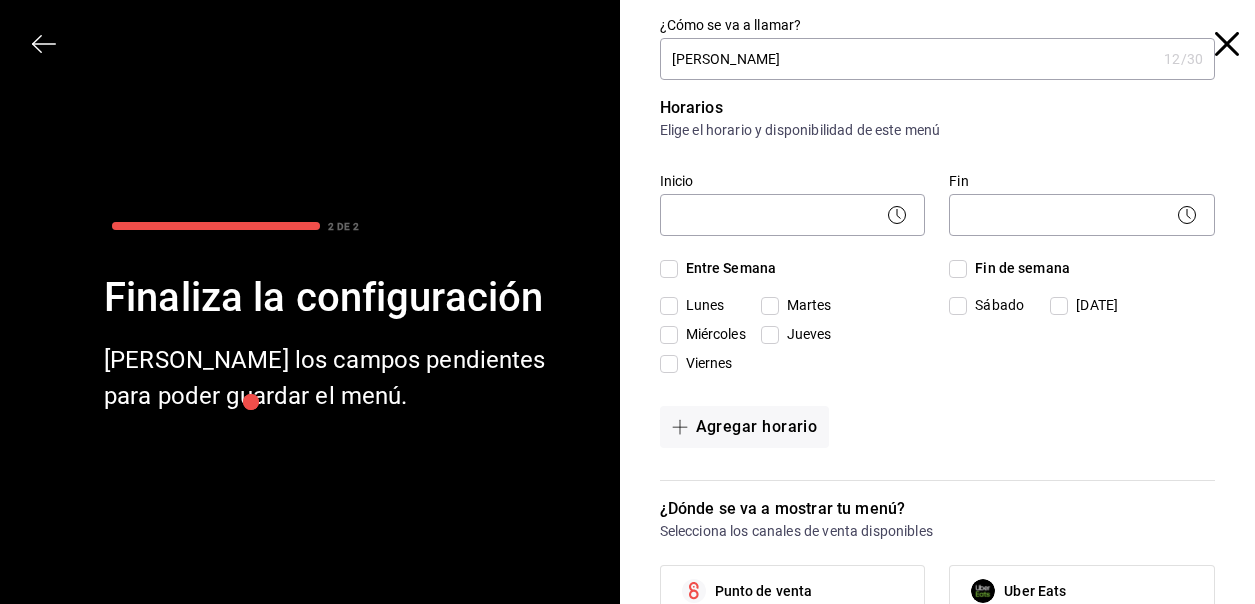 type on "Menú Germina" 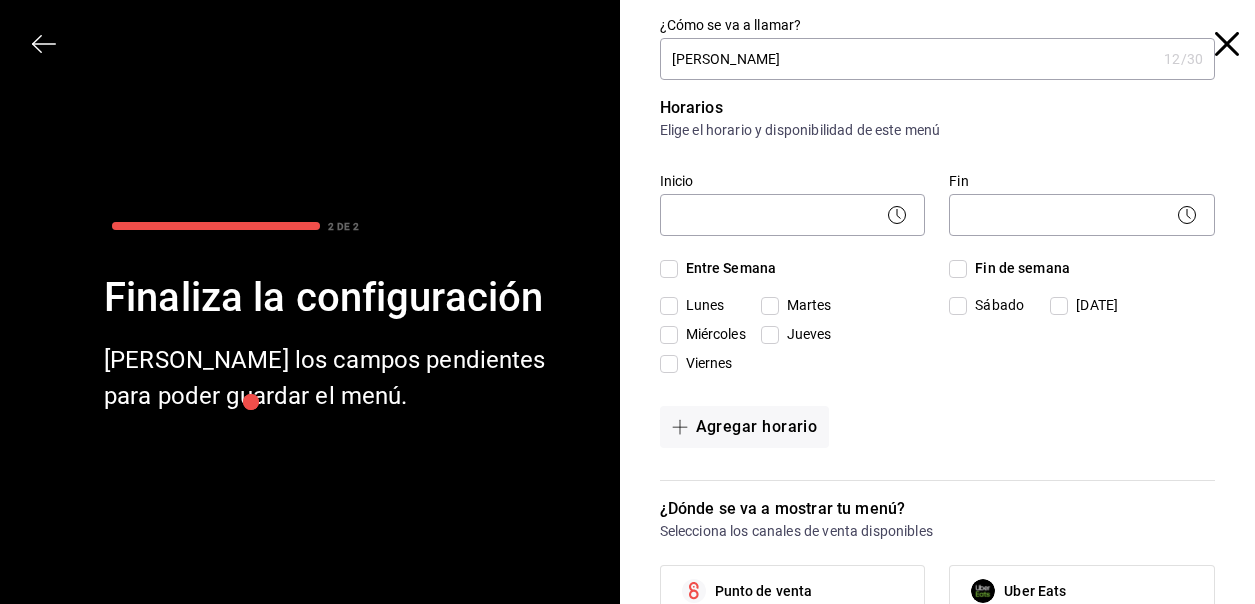 click 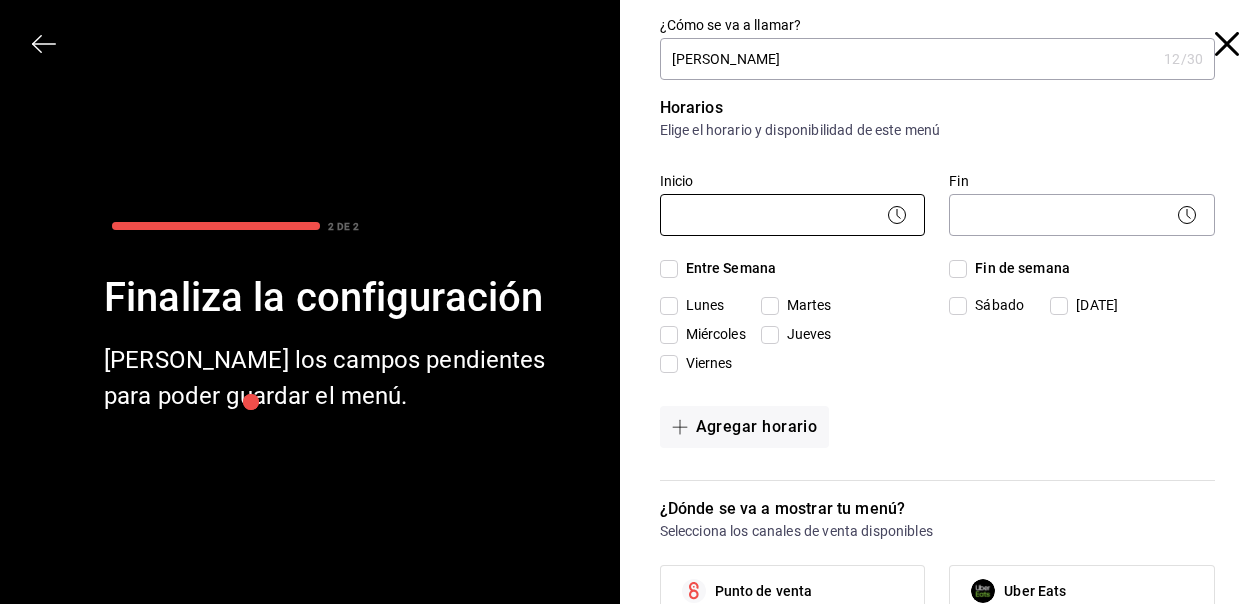 click on "Pregunta a Parrot AI Menú   Suscripción   Ayuda Recomienda Parrot   Cerrar sesión   Sugerir nueva función   Organización - Germina Panadería (CDMX) Cambiar a sucursal Resumen Menús Categorías Artículos Grupos modificadores Resumen organización Agrega y edita los menús, las categorías, artículos y grupos modificadores  (existentes o nuevos) de manera  centralizada. ​ ​ Menú Importar menú Germina Panadería - Borrador Importa la plantilla del menú Convierte tu plantilla en un menú listo para usar y agiliza la configuración en el portal administrador. Asegúrate de seleccionar la marca deseada. Descargar plantilla en blanco Importar plantilla de menú Descargar plantilla de ejemplo GANA 1 MES GRATIS EN TU SUSCRIPCIÓN AQUÍ ¿Recuerdas cómo empezó tu restaurante?
Hoy puedes ayudar a un colega a tener el mismo cambio que tú viviste.
Recomienda Parrot directamente desde tu Portal Administrador.
Es fácil y rápido.
🎁 Por cada restaurante que se una, ganas 1 mes gratis. Ir a video" at bounding box center [627, 302] 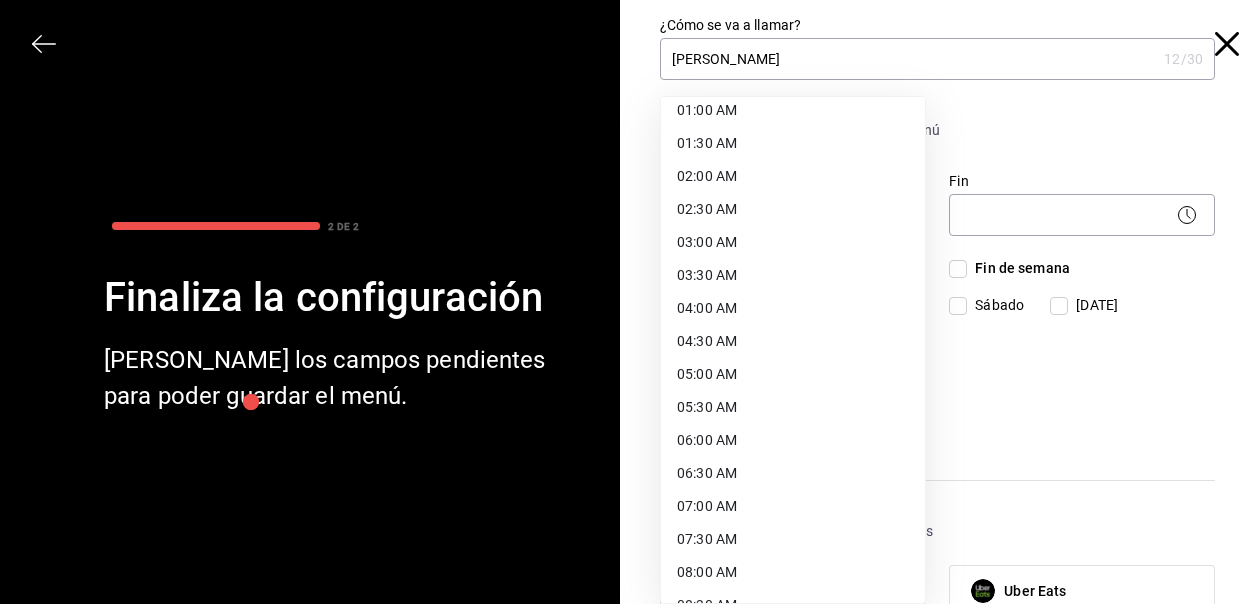 scroll, scrollTop: 84, scrollLeft: 0, axis: vertical 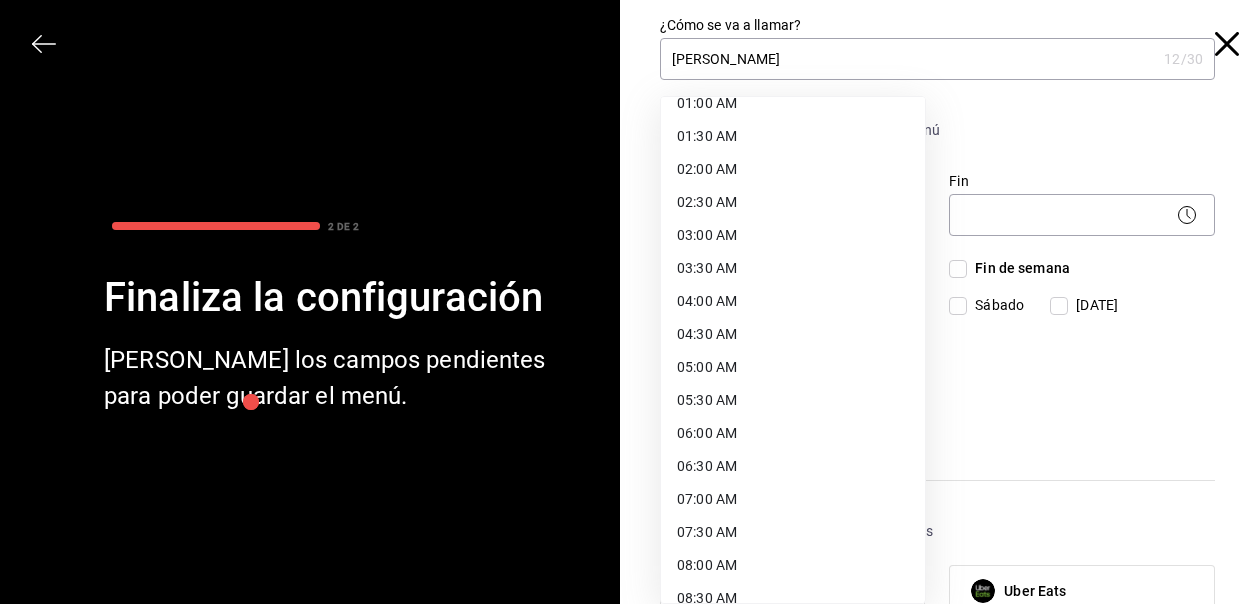 click on "08:00 AM" at bounding box center [793, 565] 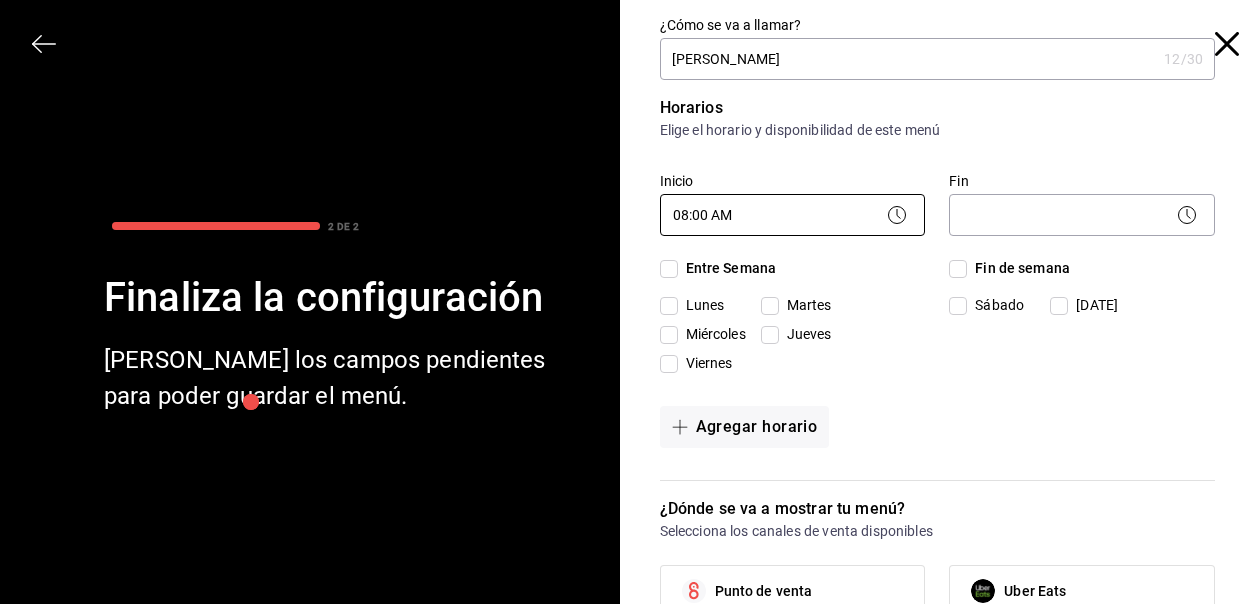 click on "Pregunta a Parrot AI Menú   Suscripción   Ayuda Recomienda Parrot   Cerrar sesión   Sugerir nueva función   Organización - Germina Panadería (CDMX) Cambiar a sucursal Resumen Menús Categorías Artículos Grupos modificadores Resumen organización Agrega y edita los menús, las categorías, artículos y grupos modificadores  (existentes o nuevos) de manera  centralizada. ​ ​ Menú Importar menú Germina Panadería - Borrador Importa la plantilla del menú Convierte tu plantilla en un menú listo para usar y agiliza la configuración en el portal administrador. Asegúrate de seleccionar la marca deseada. Descargar plantilla en blanco Importar plantilla de menú Descargar plantilla de ejemplo GANA 1 MES GRATIS EN TU SUSCRIPCIÓN AQUÍ ¿Recuerdas cómo empezó tu restaurante?
Hoy puedes ayudar a un colega a tener el mismo cambio que tú viviste.
Recomienda Parrot directamente desde tu Portal Administrador.
Es fácil y rápido.
🎁 Por cada restaurante que se una, ganas 1 mes gratis. Ir a video" at bounding box center (627, 302) 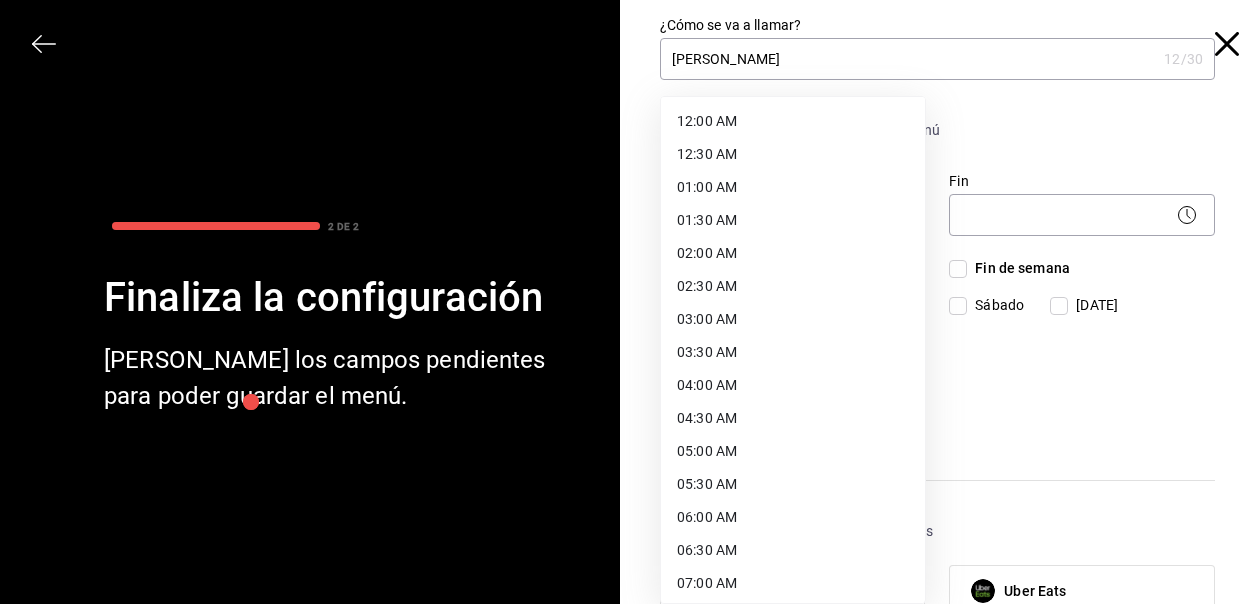 scroll, scrollTop: 299, scrollLeft: 0, axis: vertical 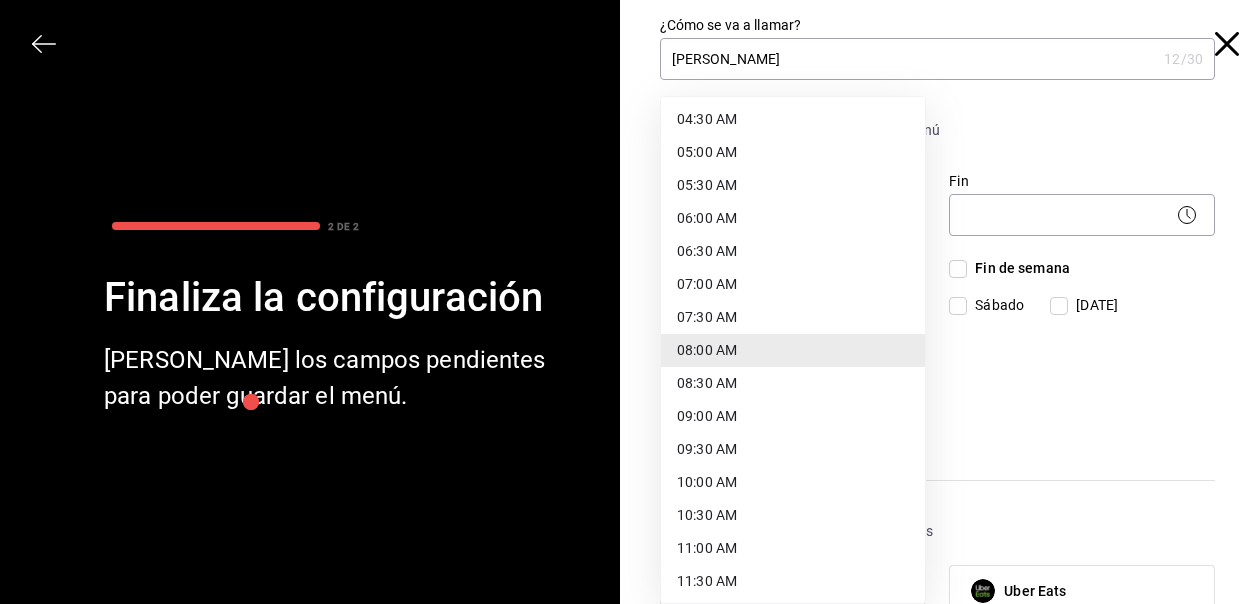 click on "07:30 AM" at bounding box center (793, 317) 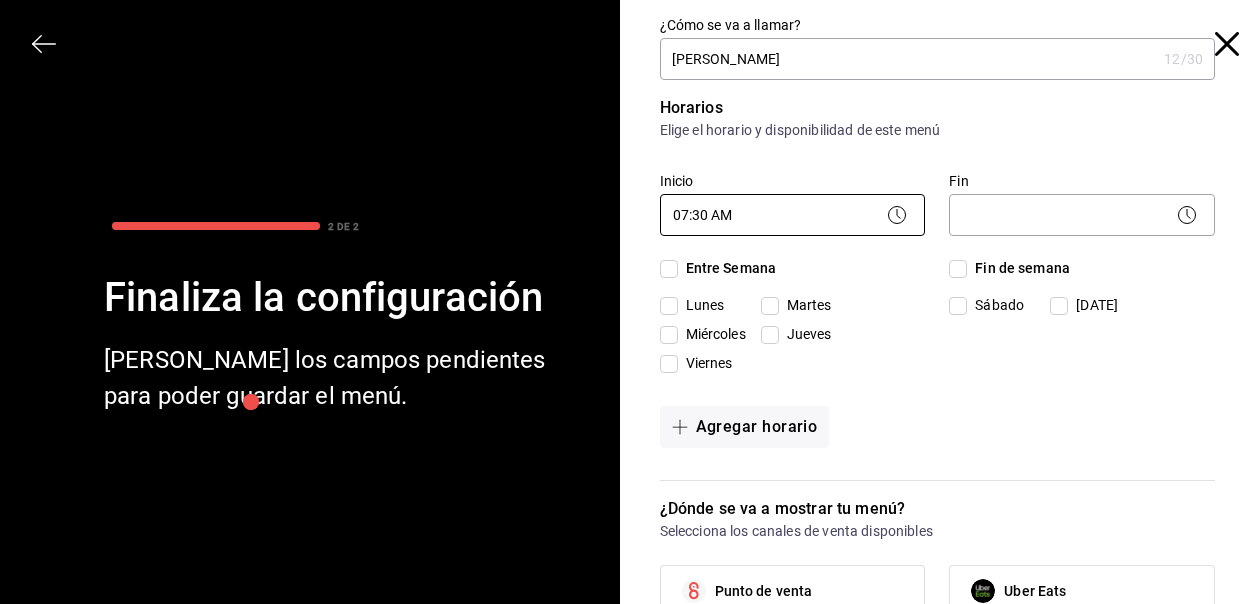click on "Pregunta a Parrot AI Menú   Suscripción   Ayuda Recomienda Parrot   Cerrar sesión   Sugerir nueva función   Organización - Germina Panadería (CDMX) Cambiar a sucursal Resumen Menús Categorías Artículos Grupos modificadores Resumen organización Agrega y edita los menús, las categorías, artículos y grupos modificadores  (existentes o nuevos) de manera  centralizada. ​ ​ Menú Importar menú Germina Panadería - Borrador Importa la plantilla del menú Convierte tu plantilla en un menú listo para usar y agiliza la configuración en el portal administrador. Asegúrate de seleccionar la marca deseada. Descargar plantilla en blanco Importar plantilla de menú Descargar plantilla de ejemplo GANA 1 MES GRATIS EN TU SUSCRIPCIÓN AQUÍ ¿Recuerdas cómo empezó tu restaurante?
Hoy puedes ayudar a un colega a tener el mismo cambio que tú viviste.
Recomienda Parrot directamente desde tu Portal Administrador.
Es fácil y rápido.
🎁 Por cada restaurante que se una, ganas 1 mes gratis. Ir a video" at bounding box center [627, 302] 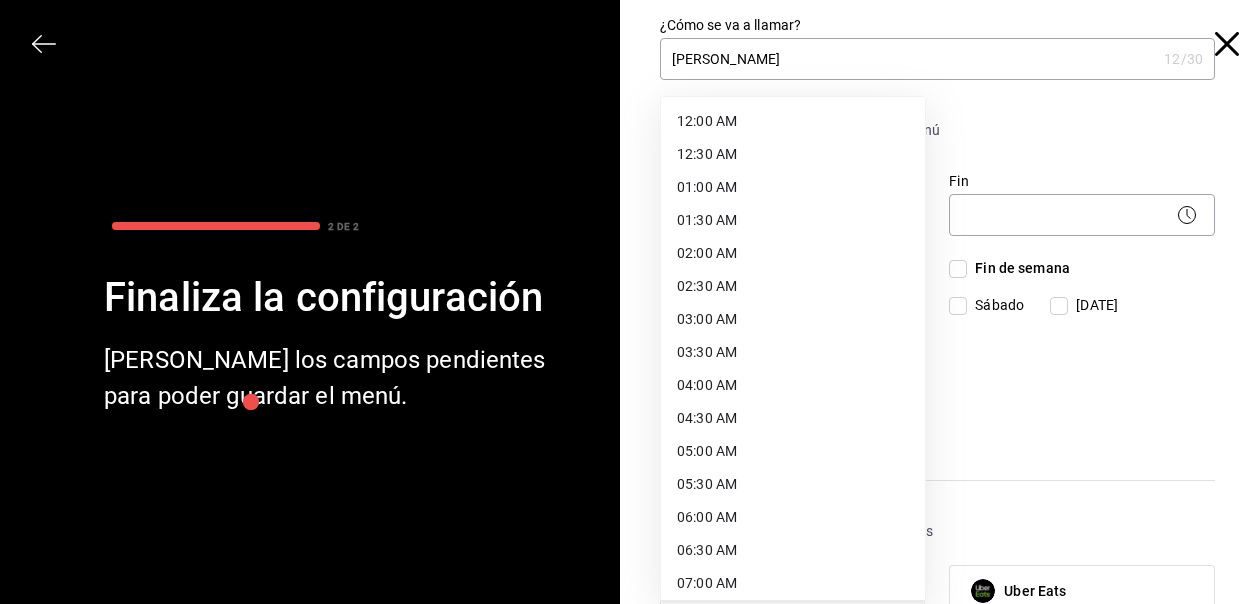scroll, scrollTop: 30, scrollLeft: 0, axis: vertical 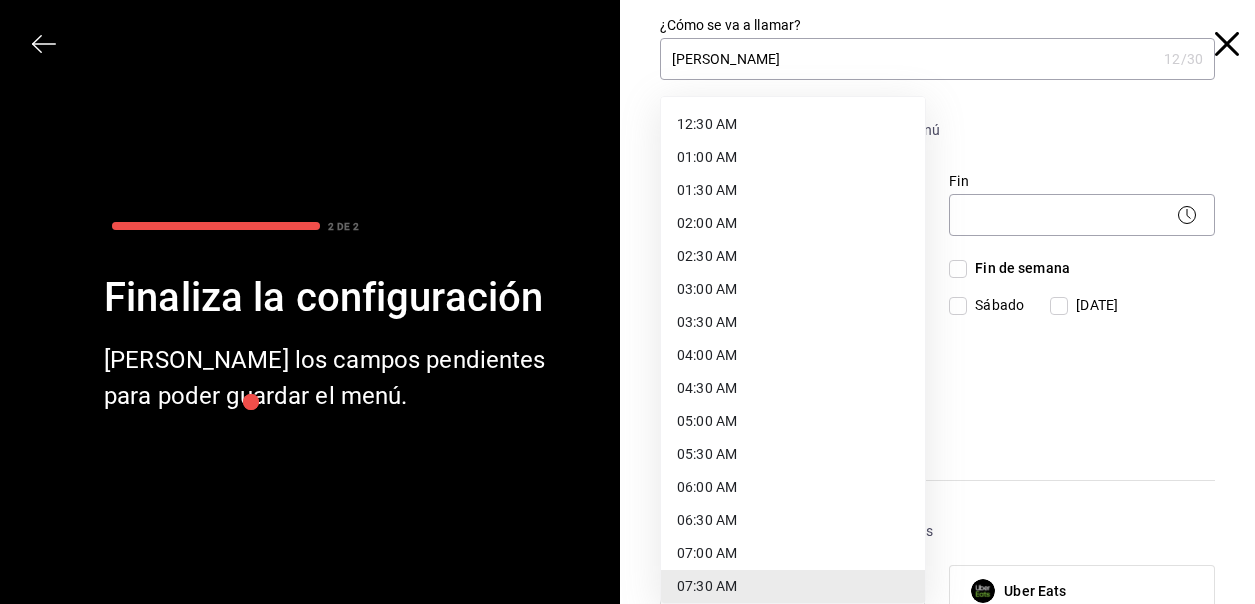 click on "07:00 AM" at bounding box center (793, 553) 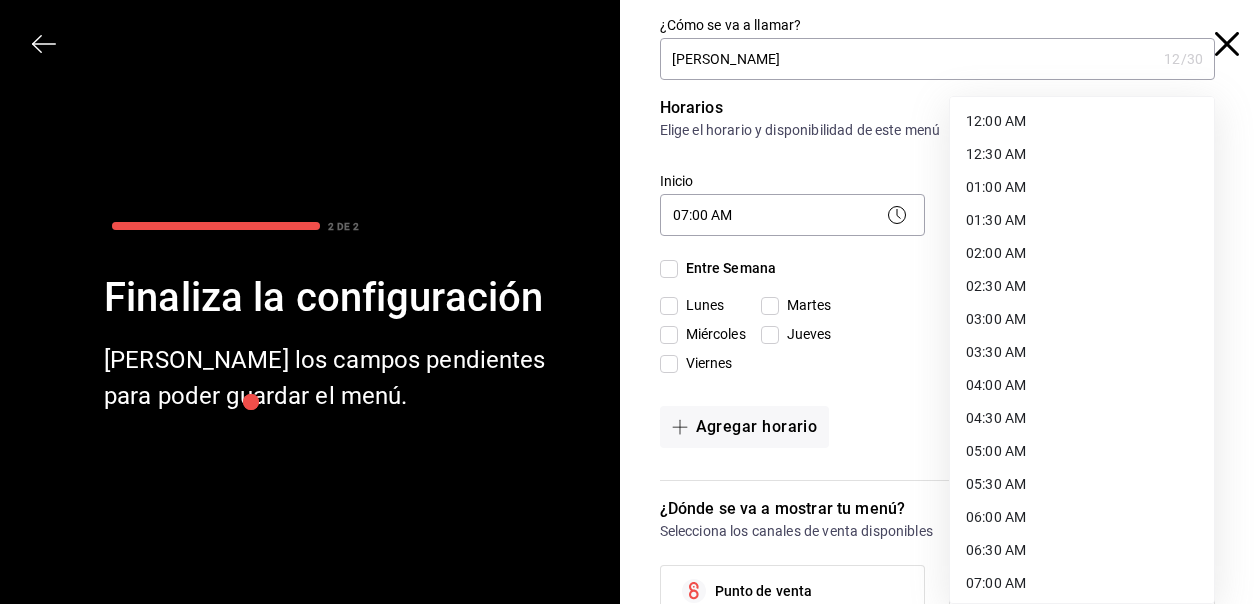 click on "Pregunta a Parrot AI Menú   Suscripción   Ayuda Recomienda Parrot   Cerrar sesión   Sugerir nueva función   Organización - Germina Panadería (CDMX) Cambiar a sucursal Resumen Menús Categorías Artículos Grupos modificadores Resumen organización Agrega y edita los menús, las categorías, artículos y grupos modificadores  (existentes o nuevos) de manera  centralizada. ​ ​ Menú Importar menú Germina Panadería - Borrador Importa la plantilla del menú Convierte tu plantilla en un menú listo para usar y agiliza la configuración en el portal administrador. Asegúrate de seleccionar la marca deseada. Descargar plantilla en blanco Importar plantilla de menú Descargar plantilla de ejemplo GANA 1 MES GRATIS EN TU SUSCRIPCIÓN AQUÍ ¿Recuerdas cómo empezó tu restaurante?
Hoy puedes ayudar a un colega a tener el mismo cambio que tú viviste.
Recomienda Parrot directamente desde tu Portal Administrador.
Es fácil y rápido.
🎁 Por cada restaurante que se una, ganas 1 mes gratis. Ir a video" at bounding box center (627, 302) 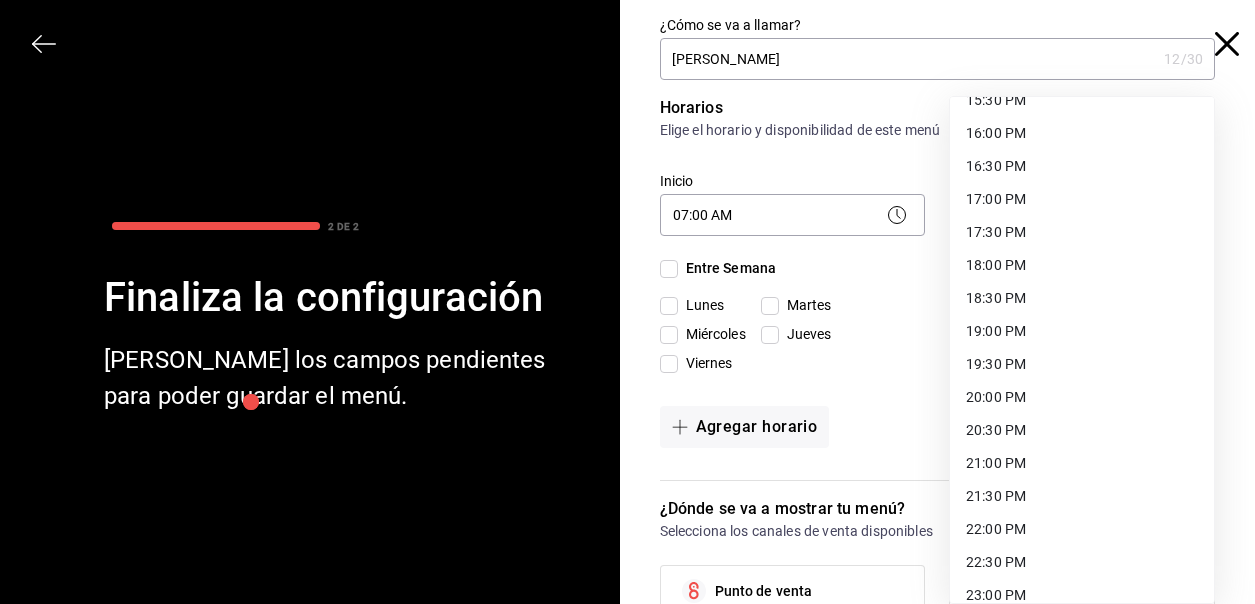 scroll, scrollTop: 1127, scrollLeft: 0, axis: vertical 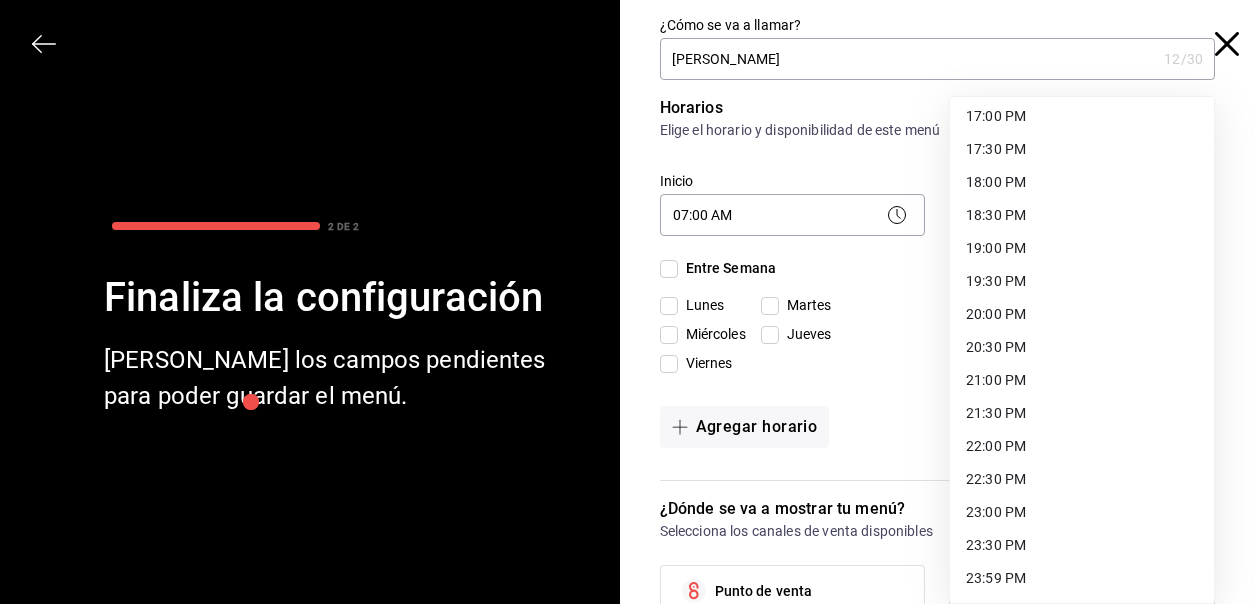 click on "23:59 PM" at bounding box center (1082, 578) 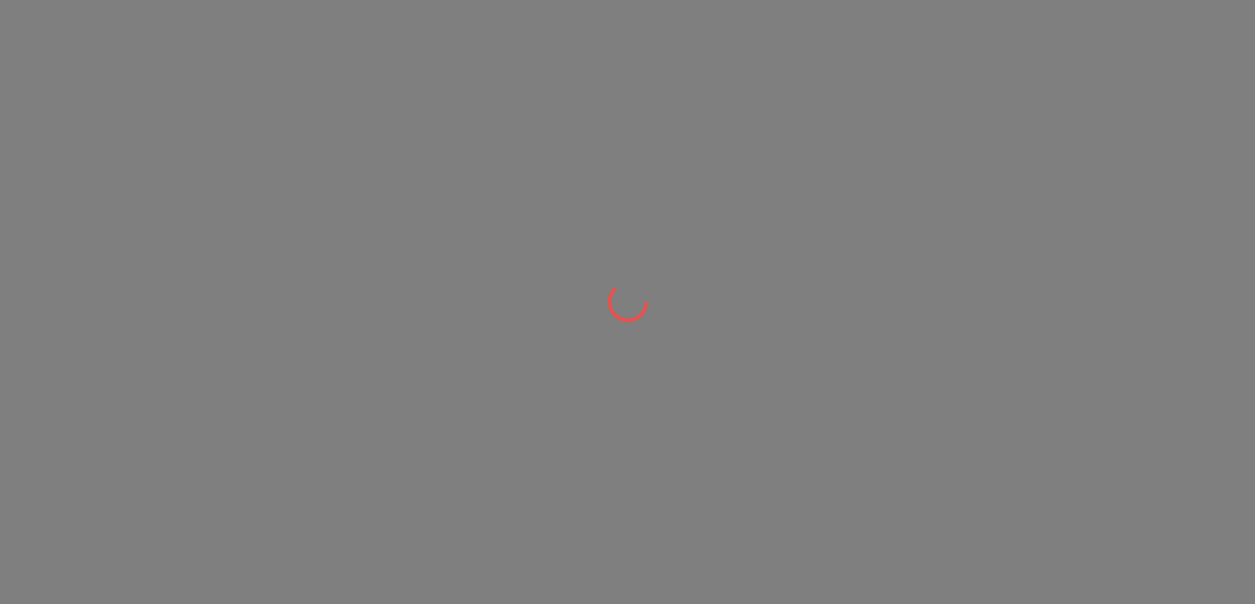 scroll, scrollTop: 0, scrollLeft: 0, axis: both 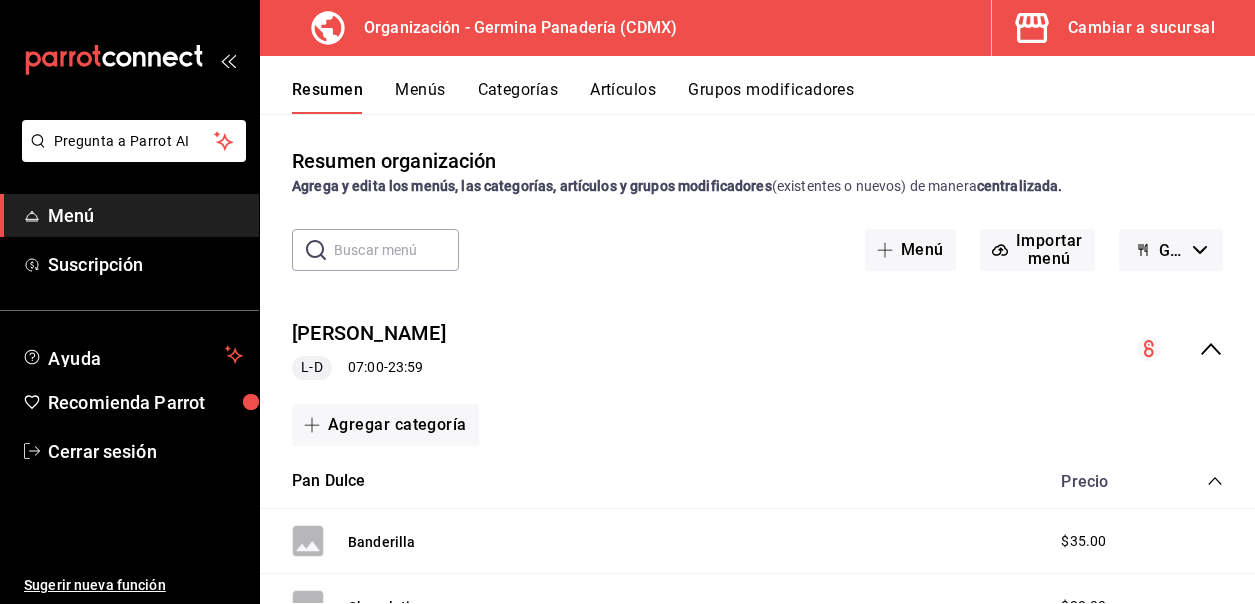 click 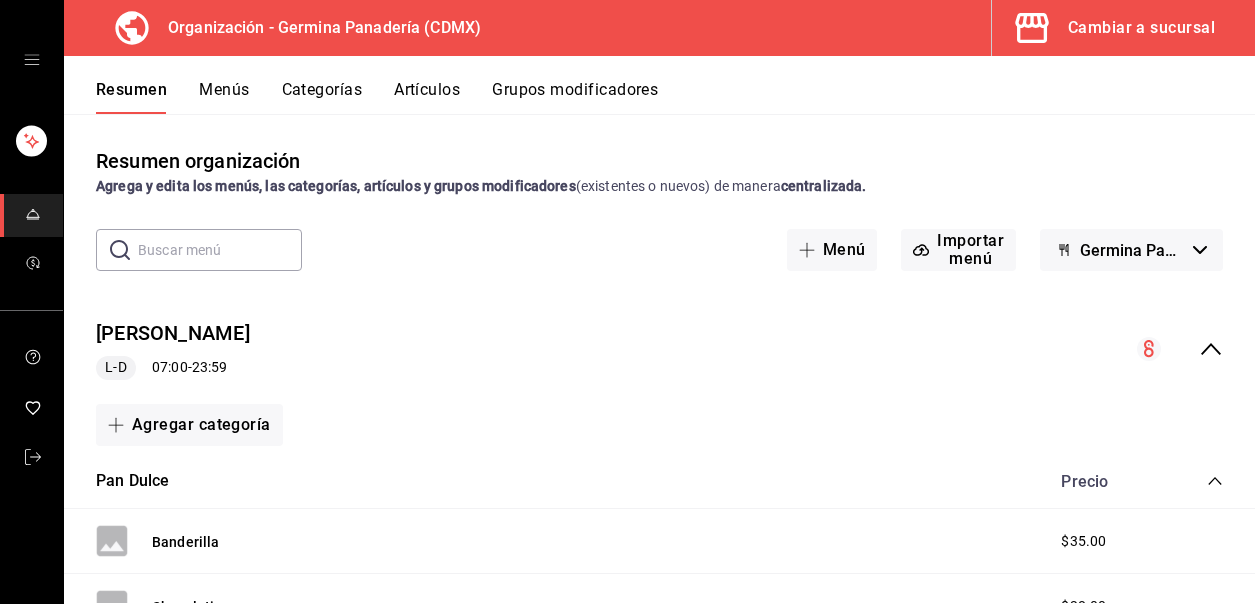 click at bounding box center [31, 60] 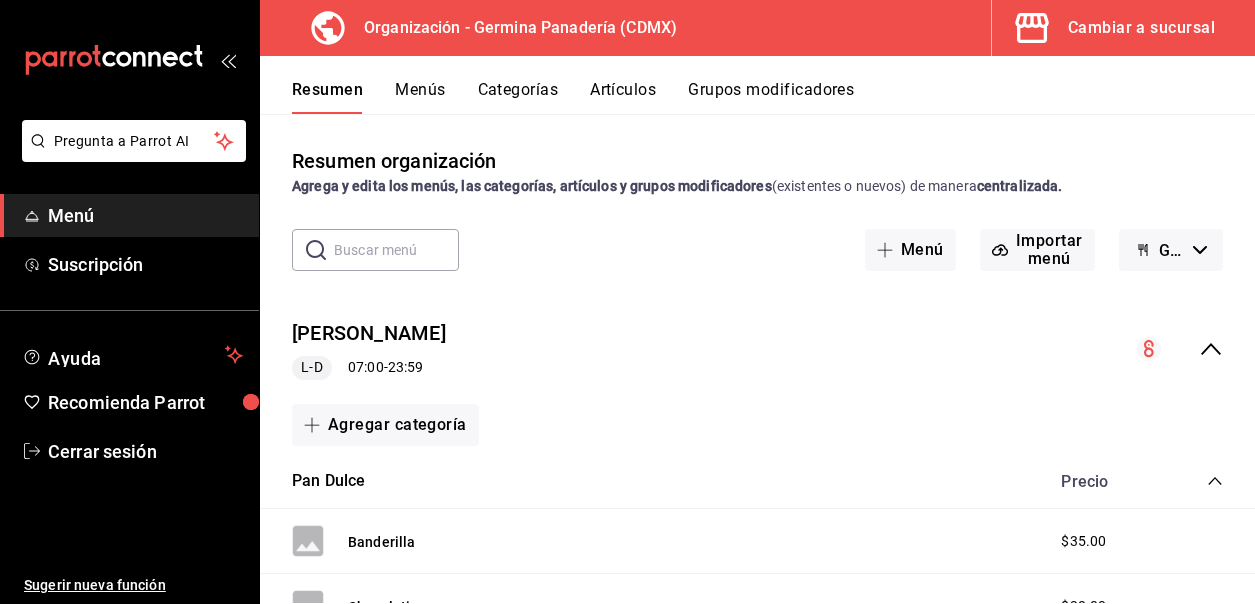 click on "Pregunta a Parrot AI Menú   Suscripción   Ayuda Recomienda Parrot   Cerrar sesión   Sugerir nueva función" at bounding box center (129, 362) 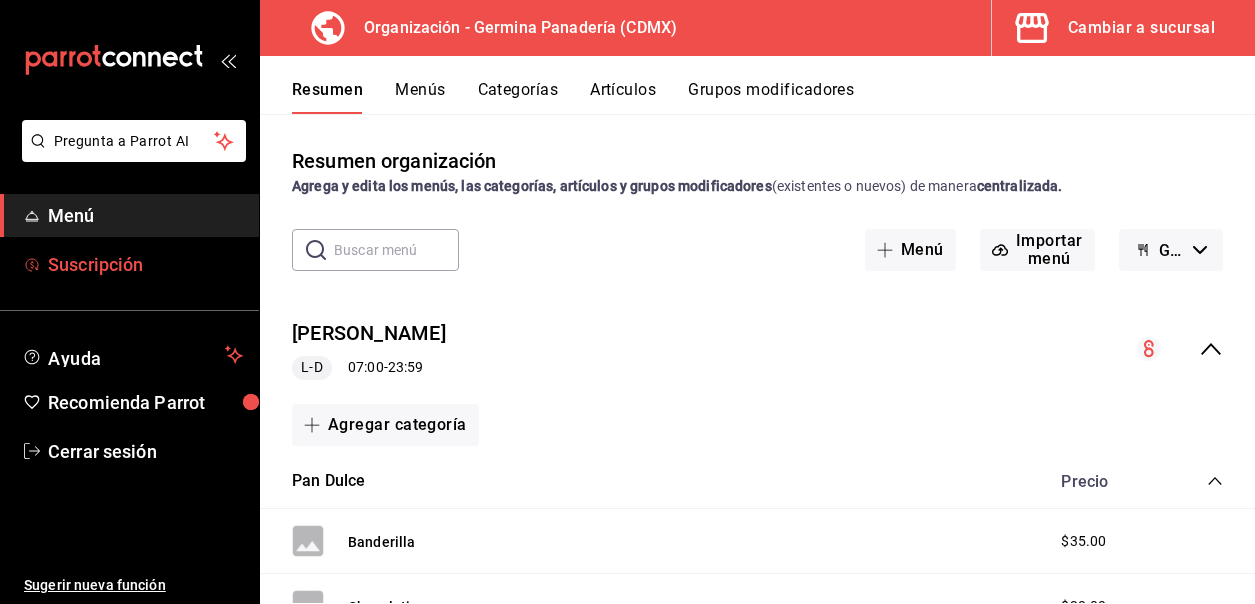 click on "Suscripción" at bounding box center (145, 264) 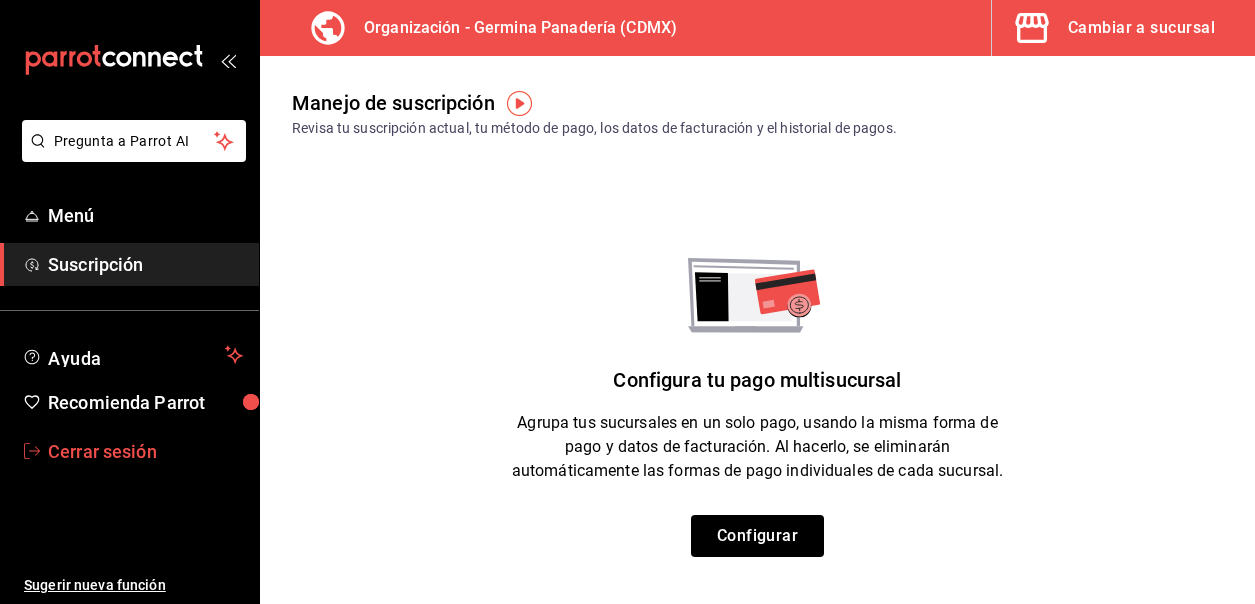 click on "Cerrar sesión" at bounding box center [145, 451] 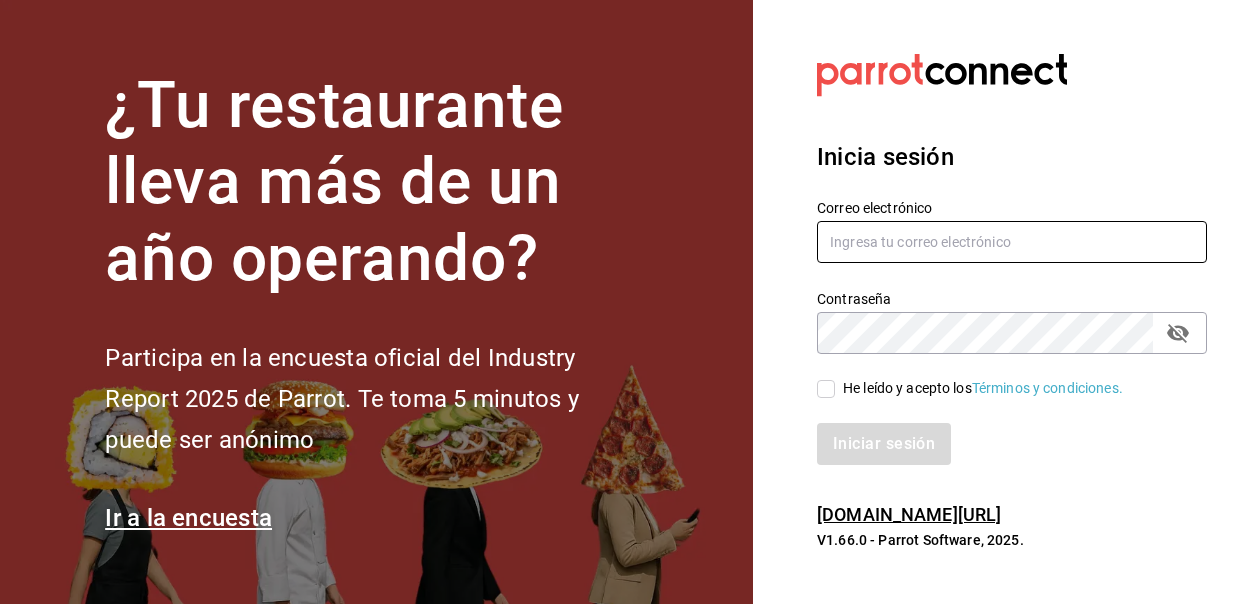 click at bounding box center (1012, 242) 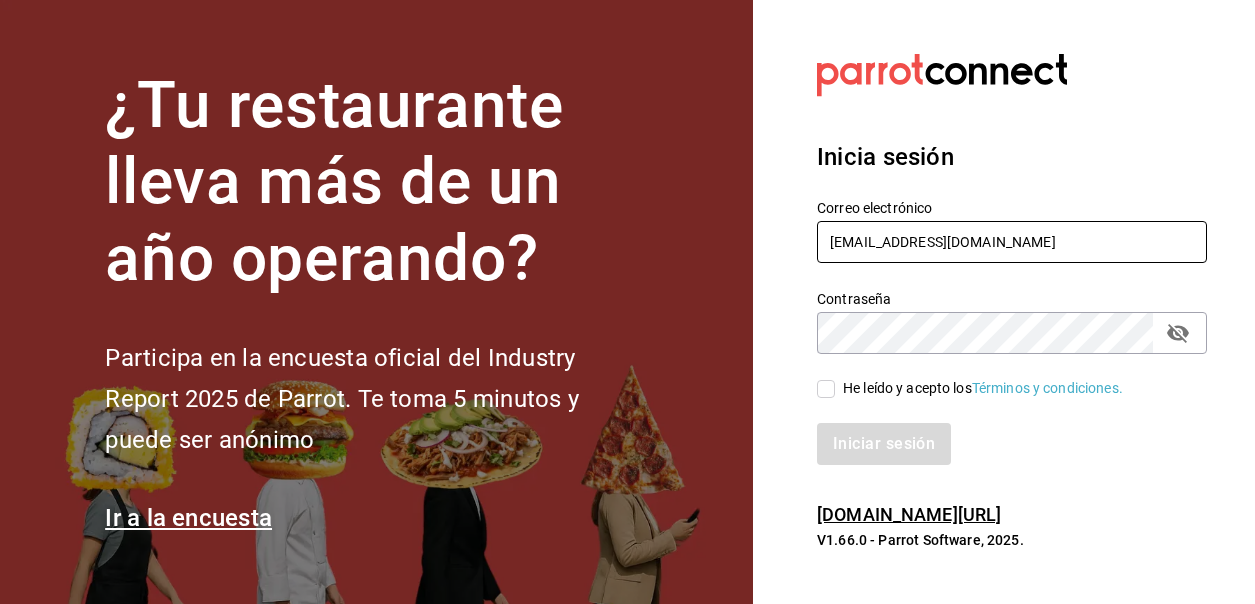 type on "[EMAIL_ADDRESS][DOMAIN_NAME]" 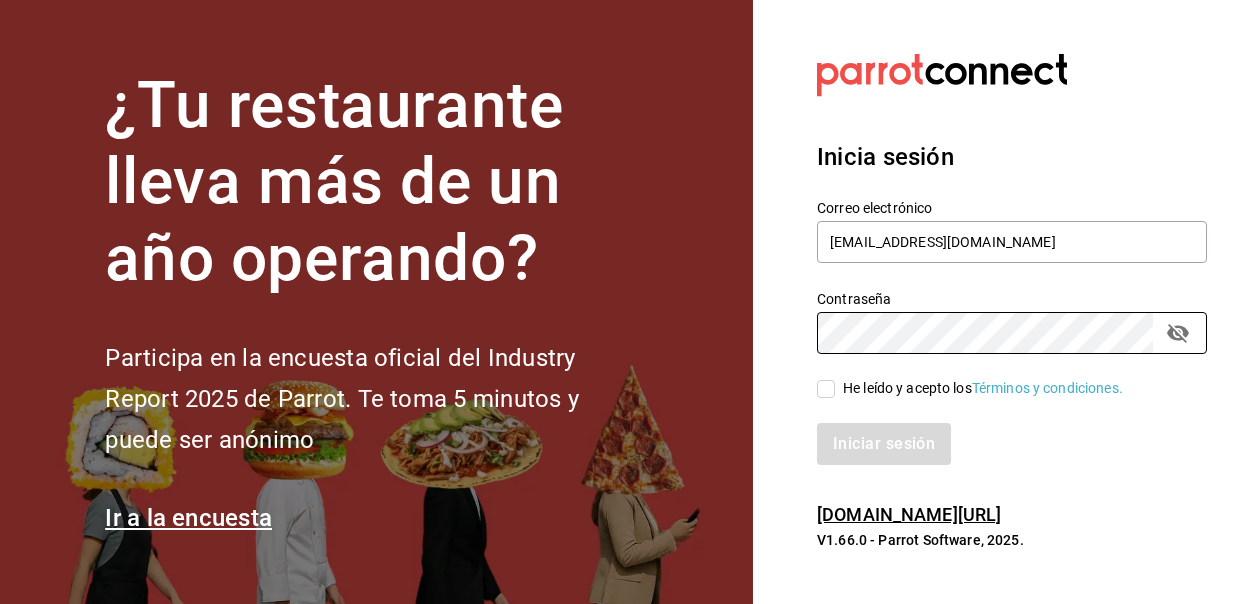 click on "He leído y acepto los  Términos y condiciones." at bounding box center (826, 389) 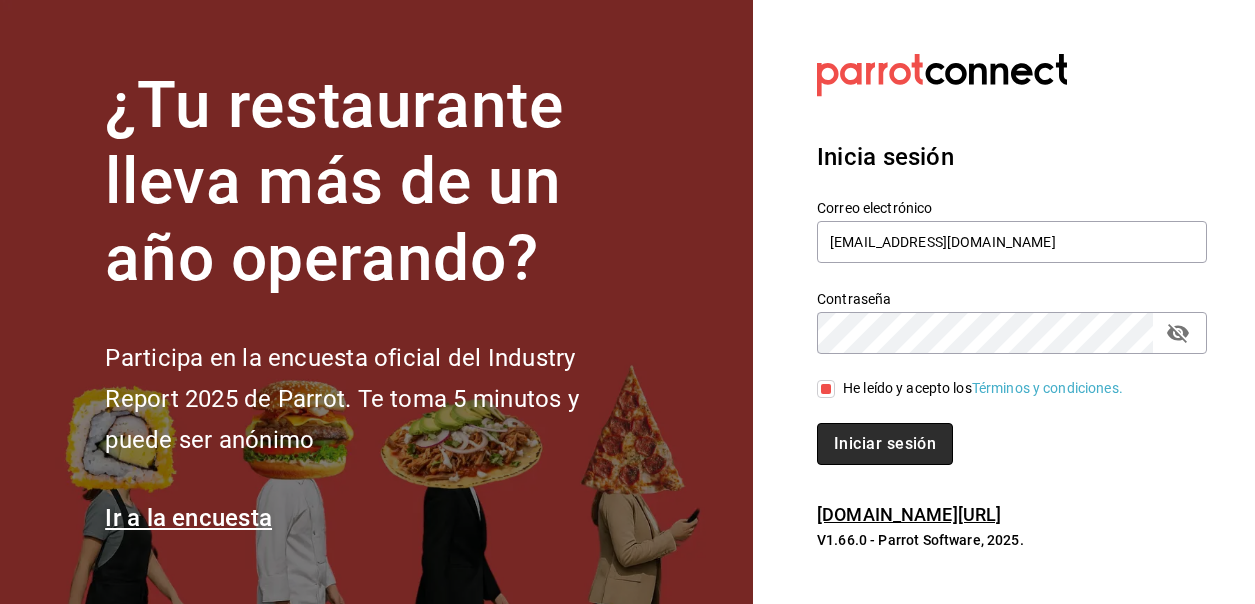 click on "Iniciar sesión" at bounding box center [885, 444] 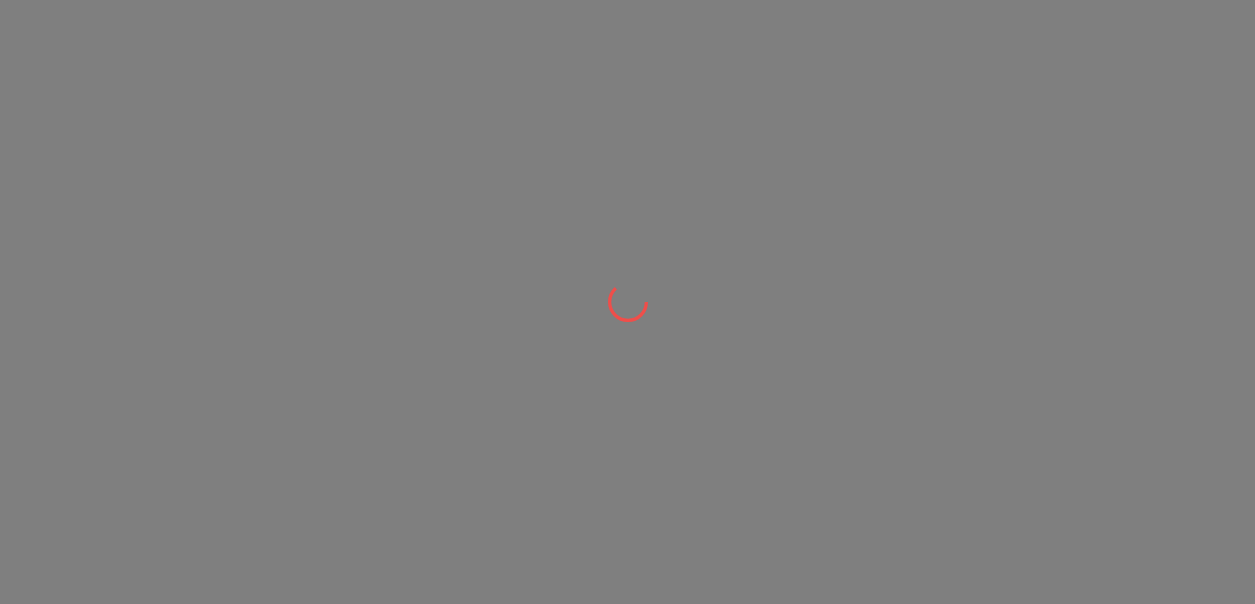 scroll, scrollTop: 0, scrollLeft: 0, axis: both 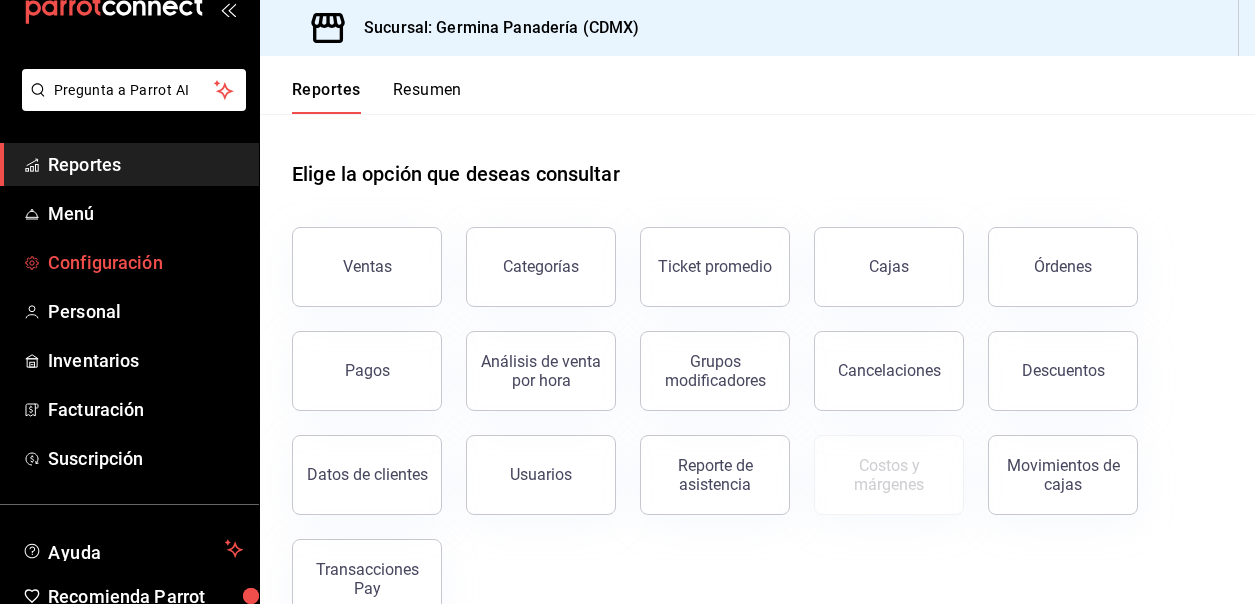 click on "Configuración" at bounding box center [145, 262] 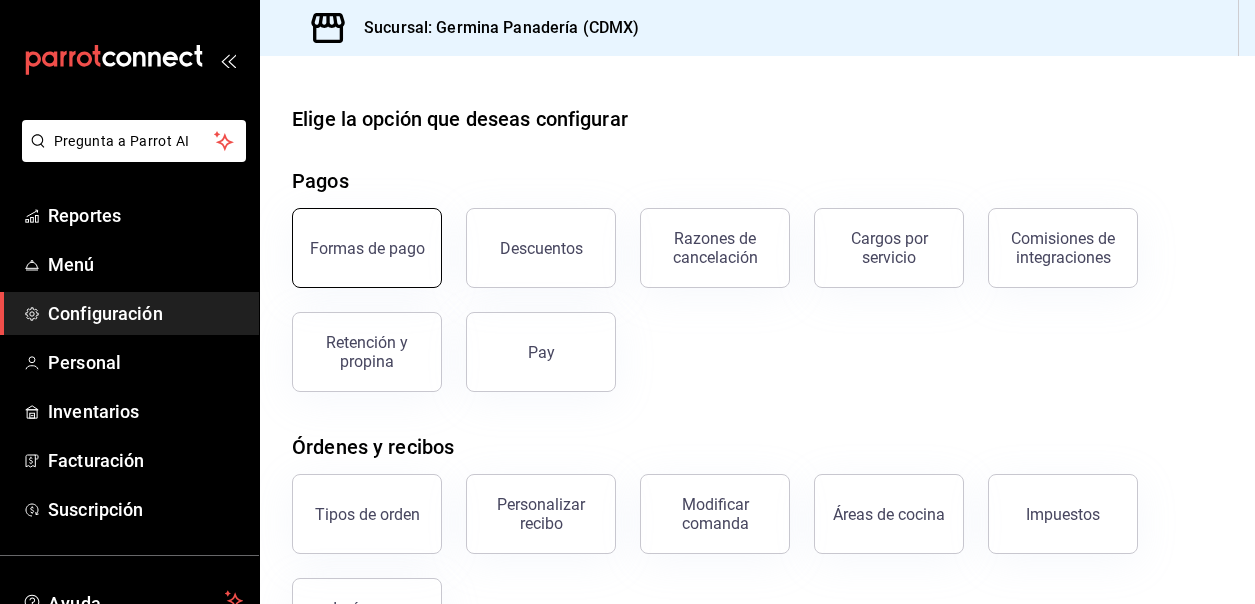 click on "Formas de pago" at bounding box center [367, 248] 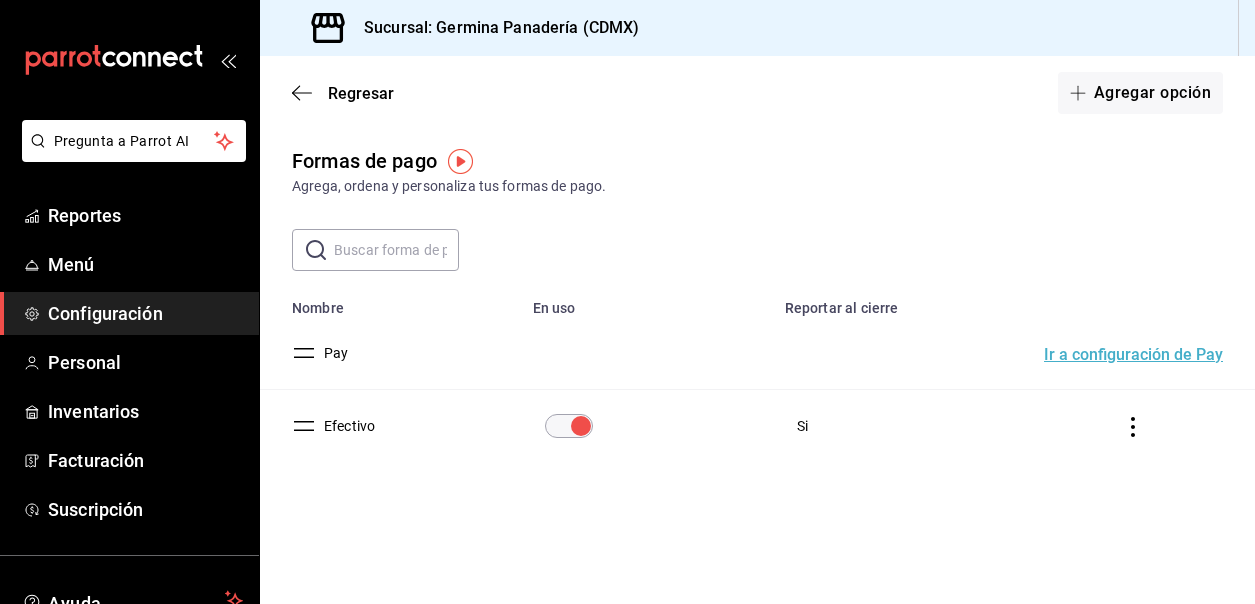 click at bounding box center [396, 250] 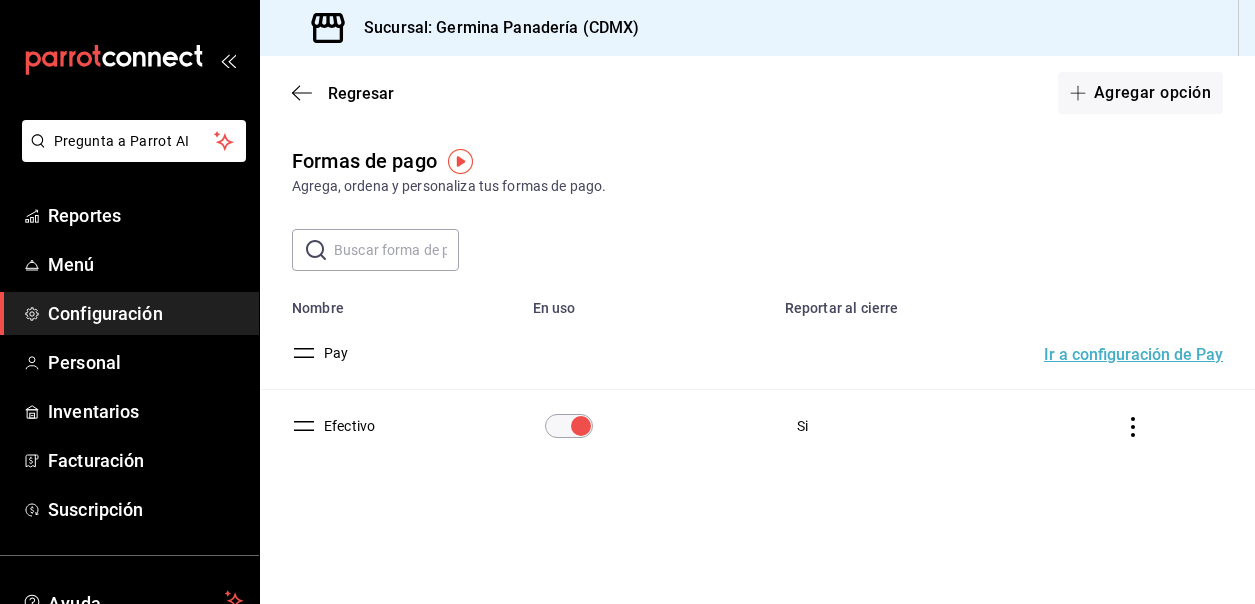click on "Ir a configuración de Pay" at bounding box center [1133, 355] 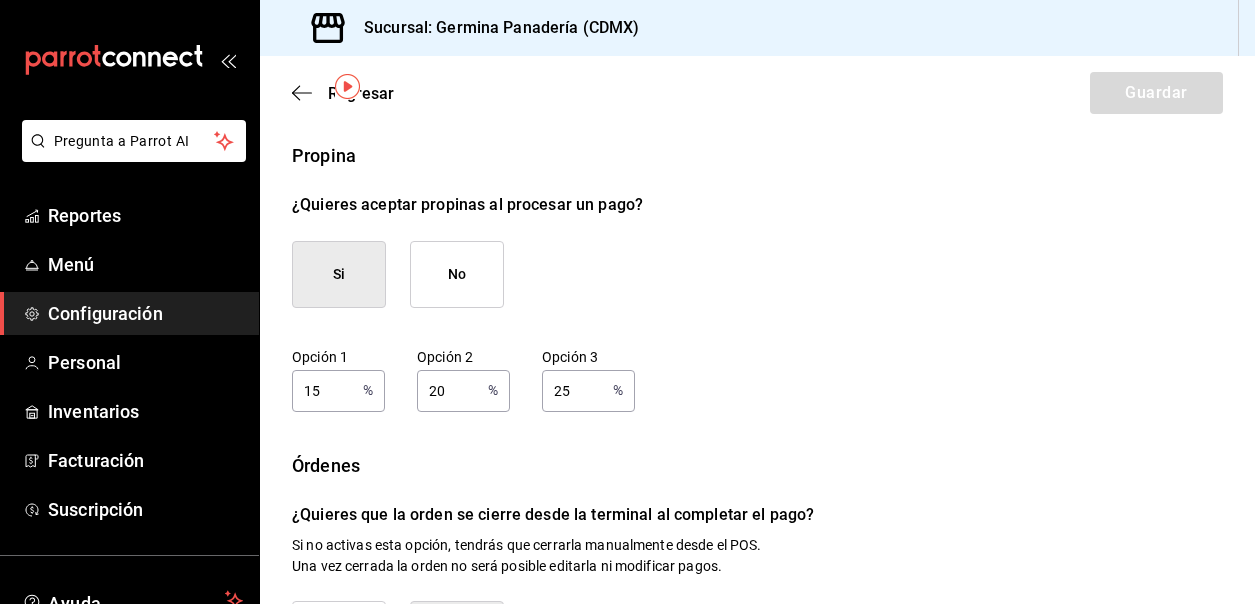 scroll, scrollTop: 99, scrollLeft: 0, axis: vertical 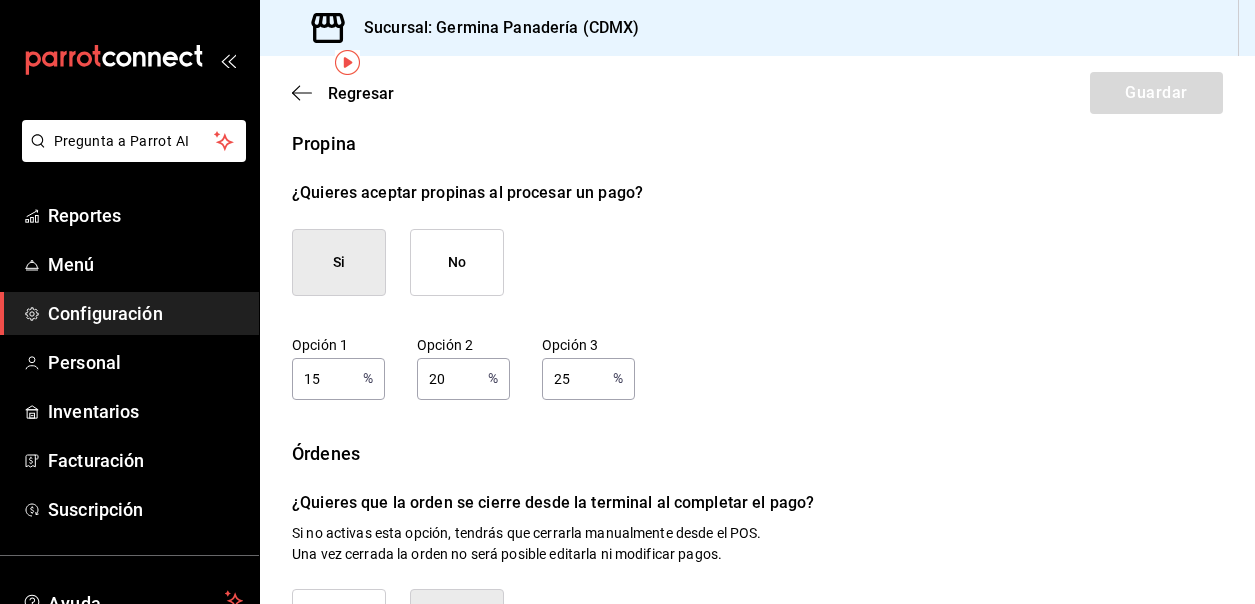 click on "Si" at bounding box center (339, 262) 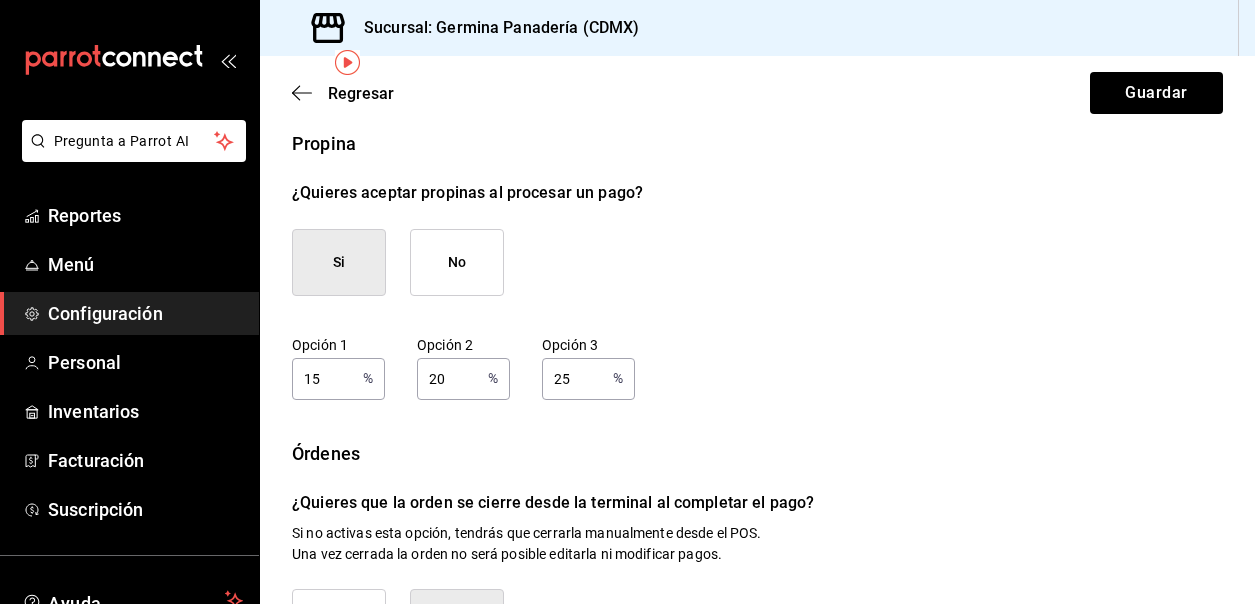 click on "15" at bounding box center [323, 378] 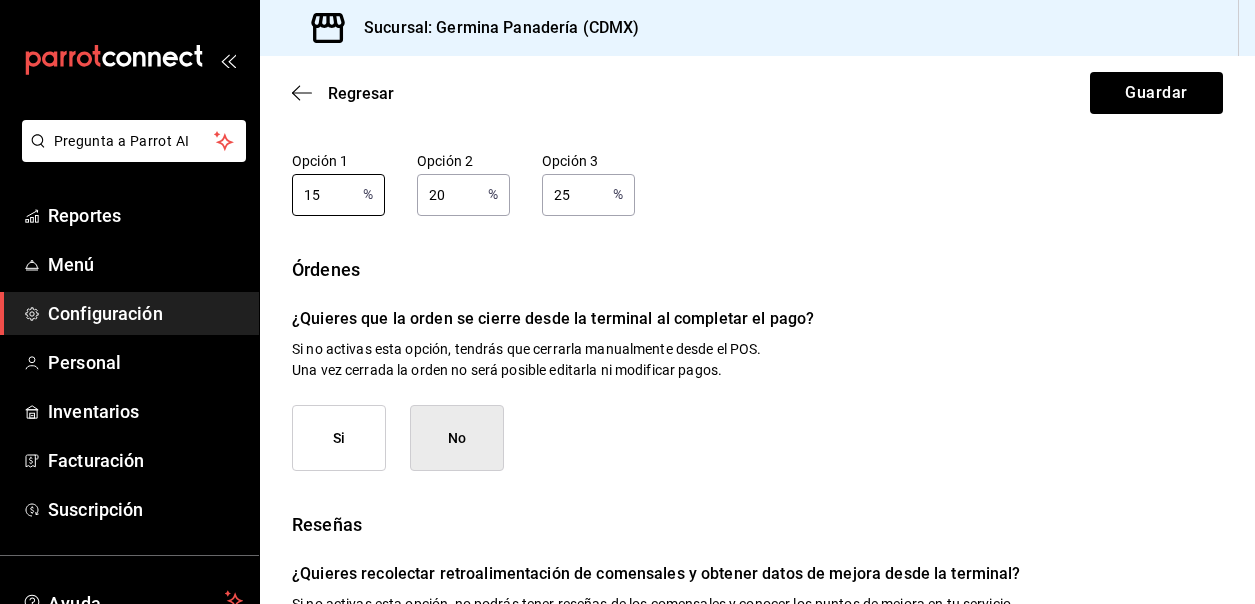 scroll, scrollTop: 287, scrollLeft: 0, axis: vertical 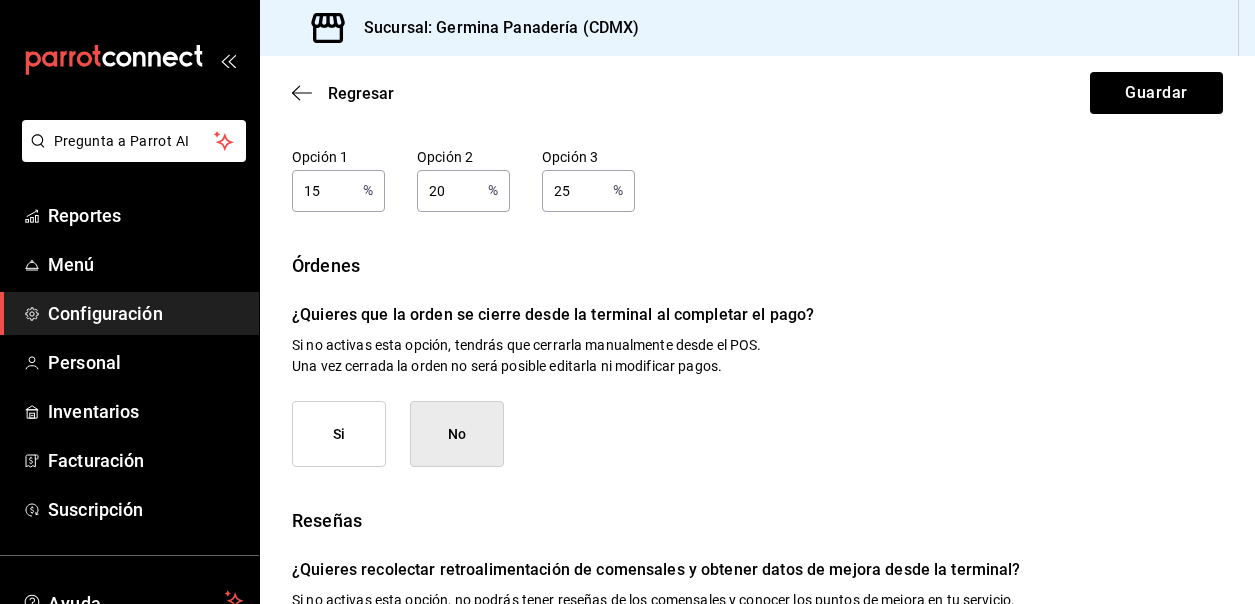 click on "Si" at bounding box center (339, 434) 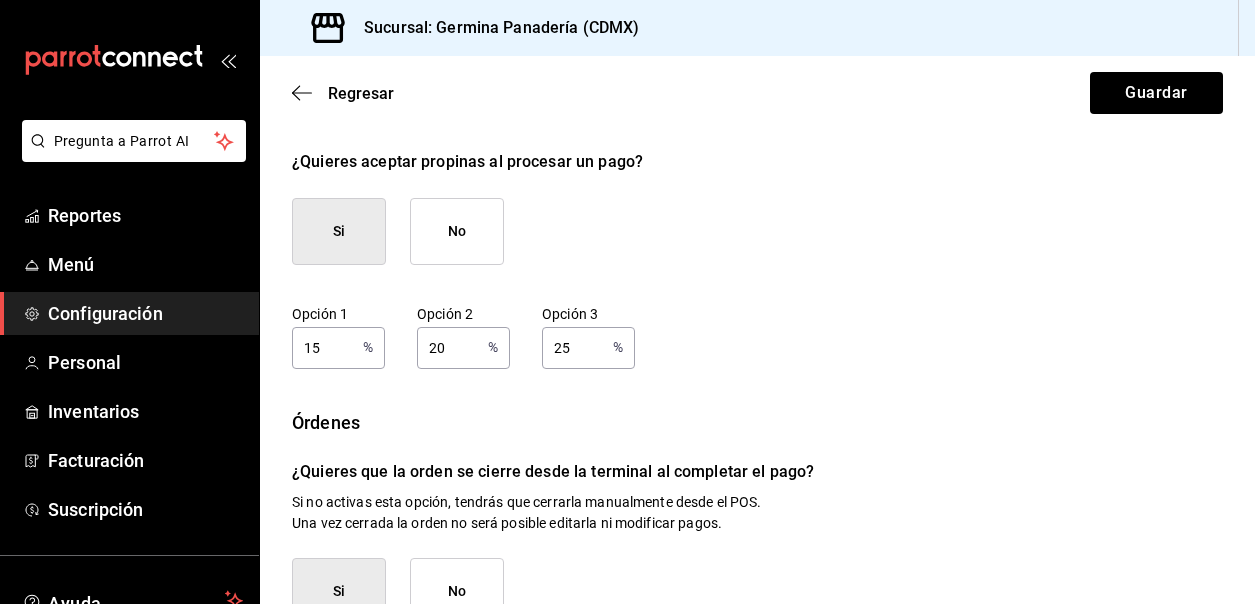 scroll, scrollTop: 134, scrollLeft: 0, axis: vertical 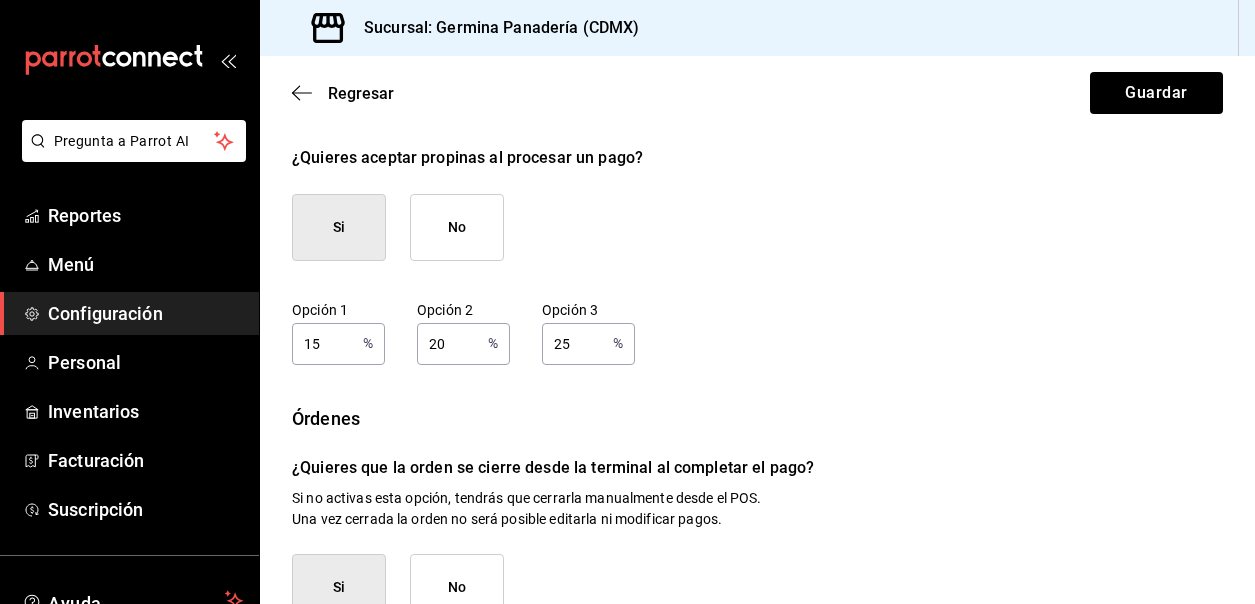 click on "15" at bounding box center [323, 343] 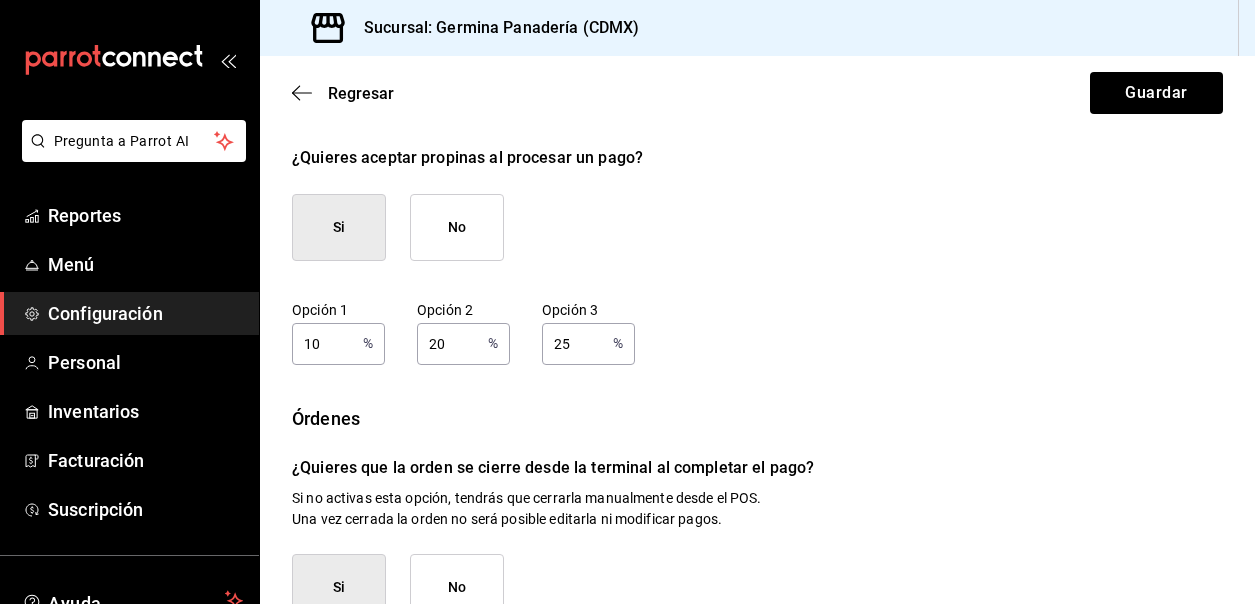 type on "10" 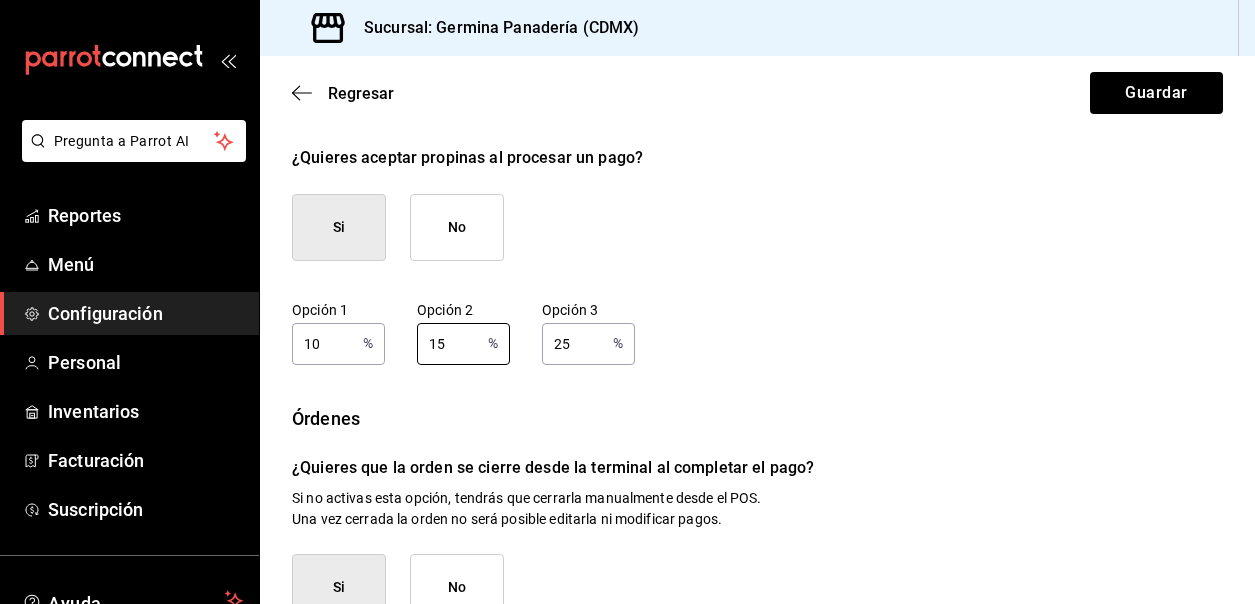 type on "15" 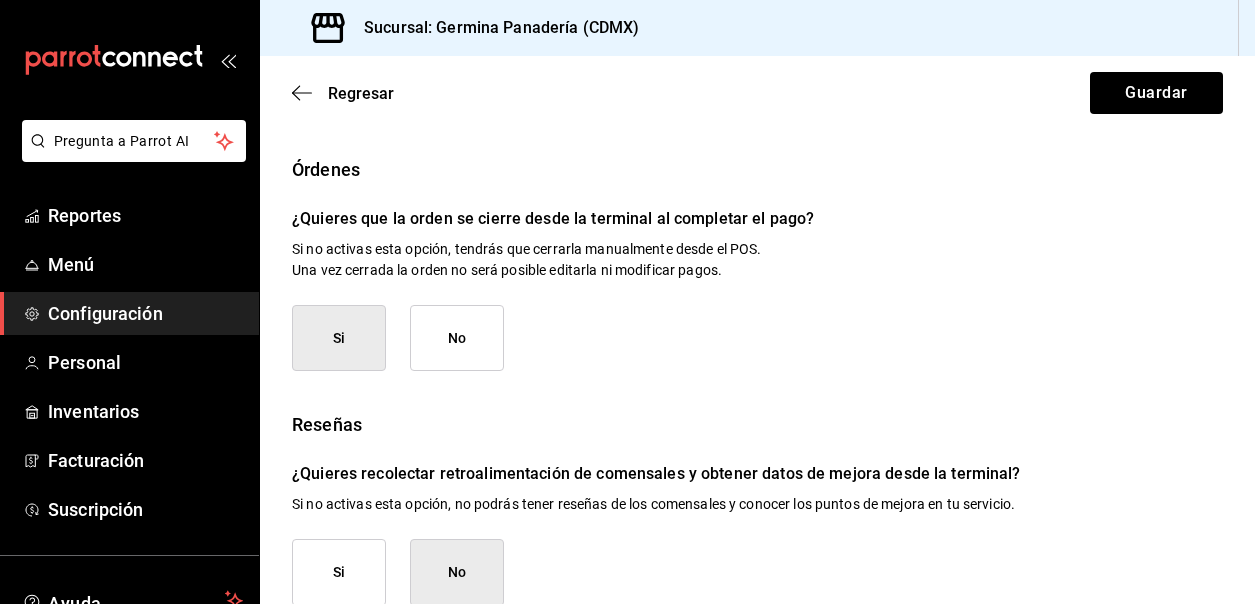 scroll, scrollTop: 372, scrollLeft: 0, axis: vertical 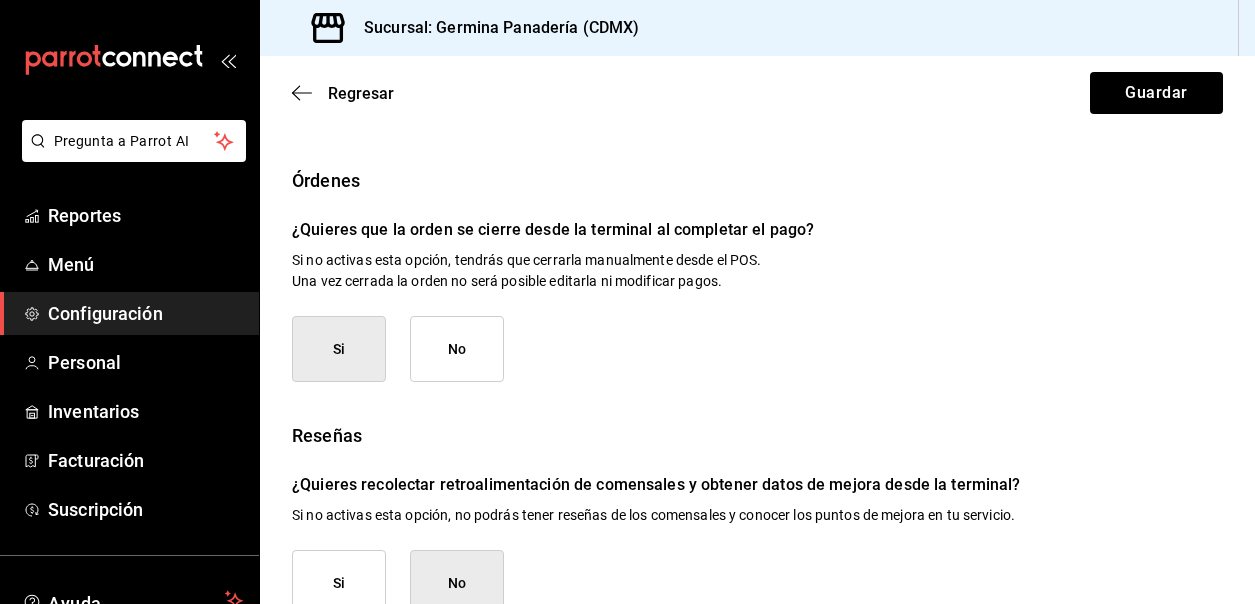 type on "20" 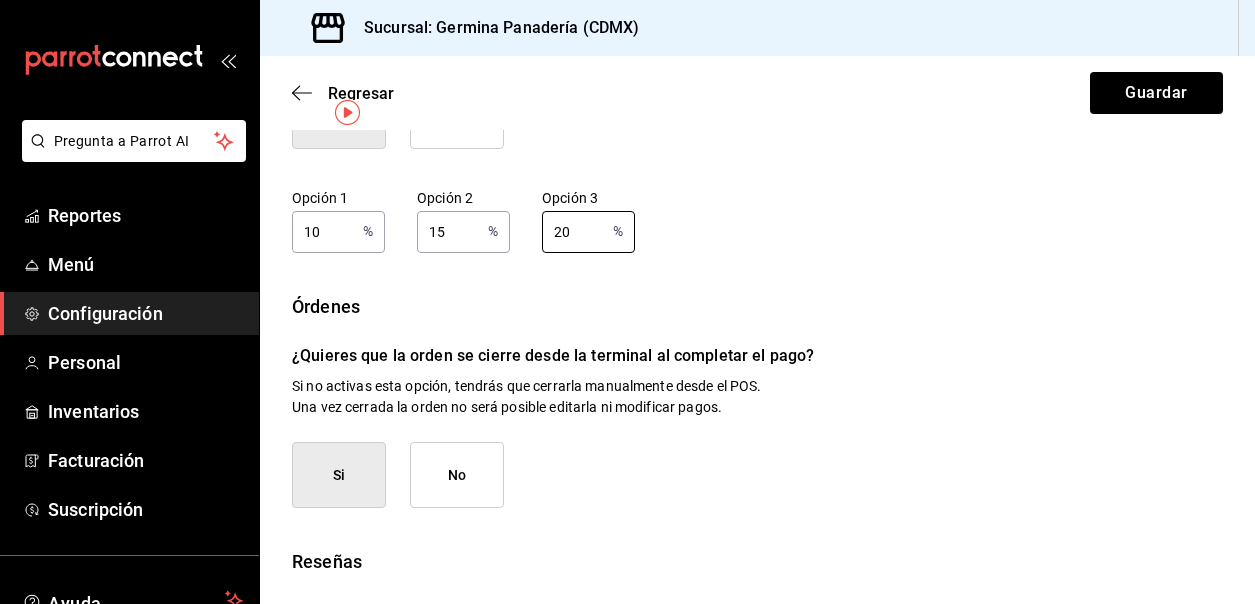 scroll, scrollTop: 0, scrollLeft: 0, axis: both 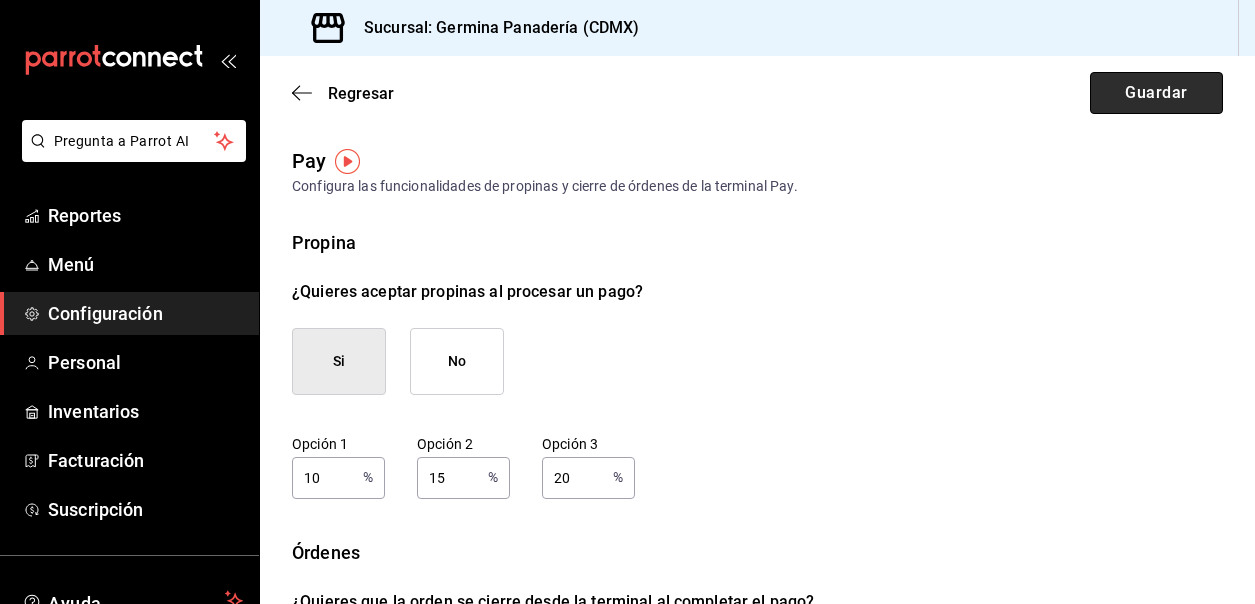click on "Guardar" at bounding box center [1156, 93] 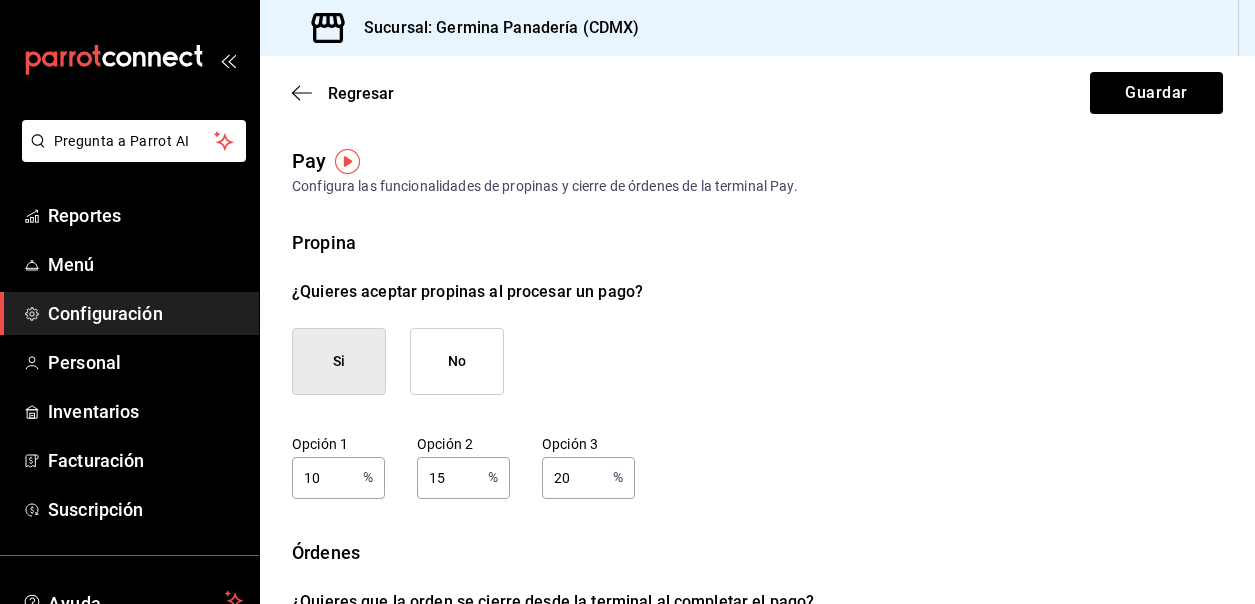 click on "Propina ¿Quieres aceptar propinas al procesar un pago? Si No Opción 1 10 % Opción 1 Opción 2 15 % Opción 2 Opción 3 20 % Opción 3 Órdenes ¿Quieres que la orden se cierre desde la terminal al completar el pago? Si no activas esta opción, tendrás que cerrarla manualmente desde el POS.
Una vez cerrada la orden no será posible editarla ni modificar pagos. Si No Reseñas ¿Quieres recolectar retroalimentación de comensales y obtener datos de mejora desde la terminal? Si no activas esta opción, no podrás tener reseñas de los comensales y conocer los puntos de mejora en tu servicio. Si No" at bounding box center (757, 609) 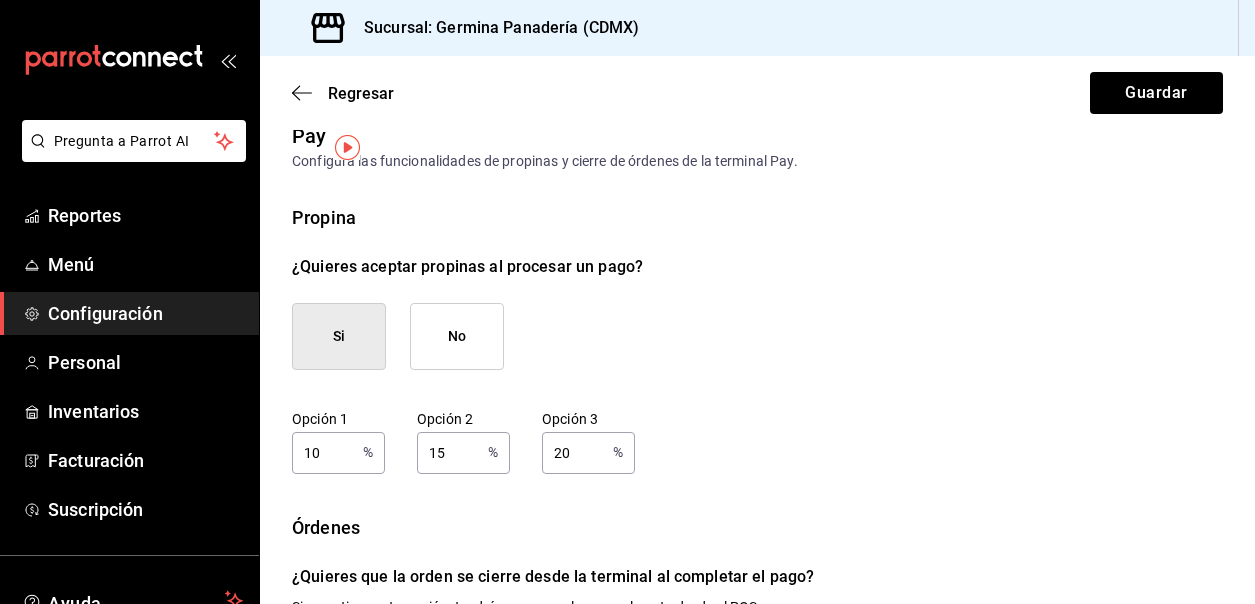 scroll, scrollTop: 13, scrollLeft: 0, axis: vertical 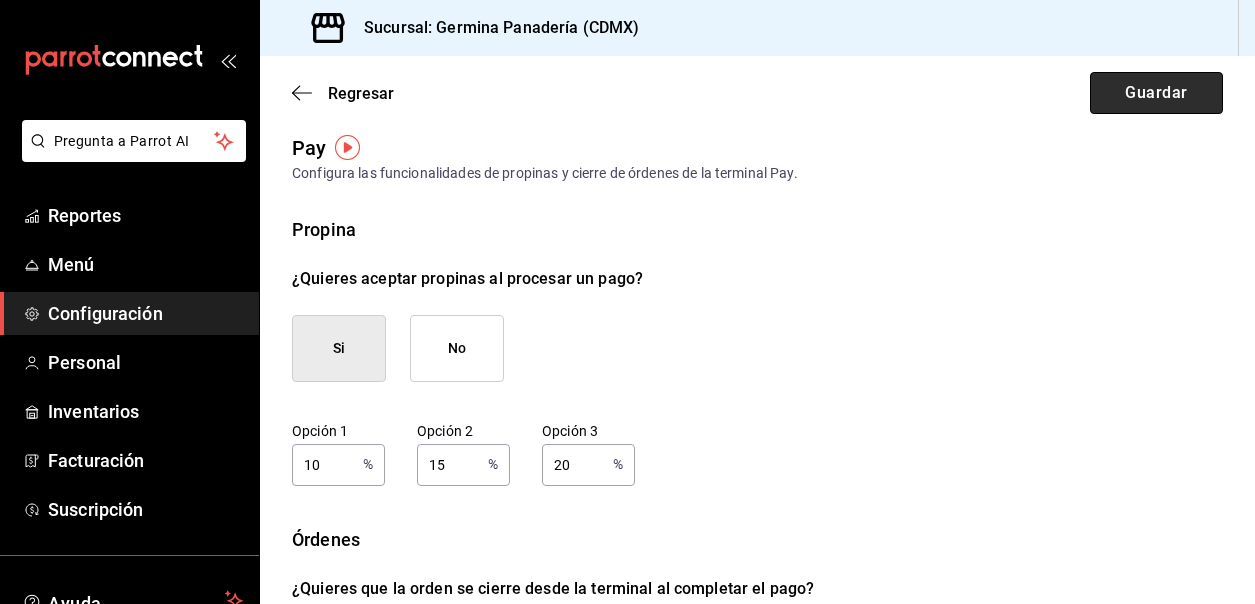 click on "Guardar" at bounding box center [1156, 93] 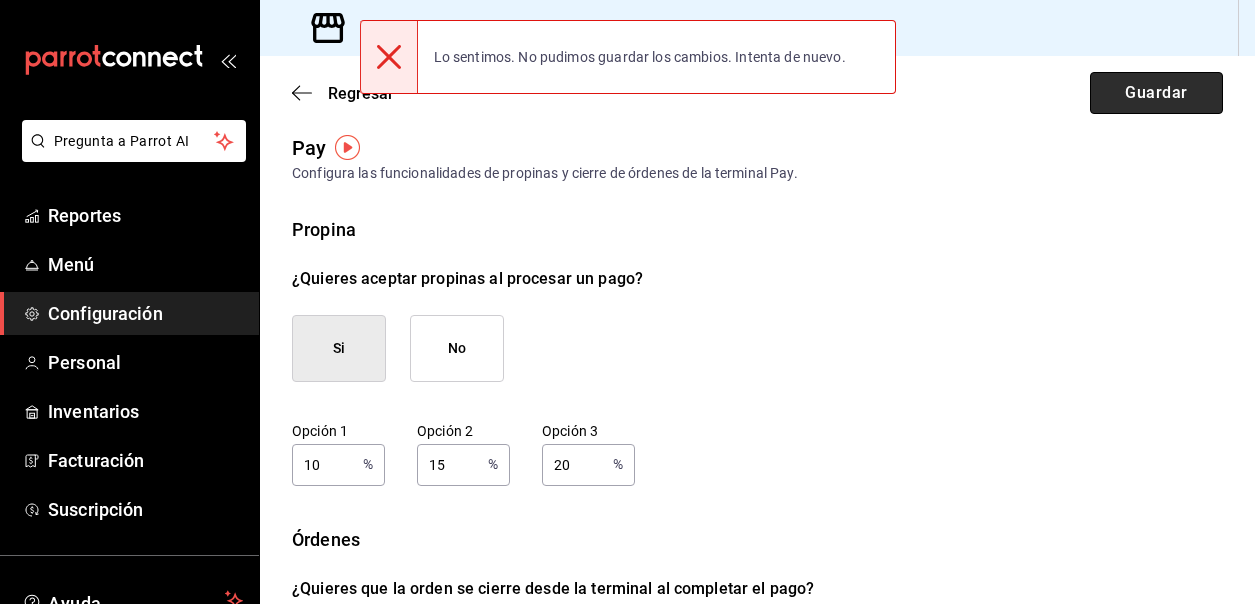 click on "Guardar" at bounding box center (1156, 93) 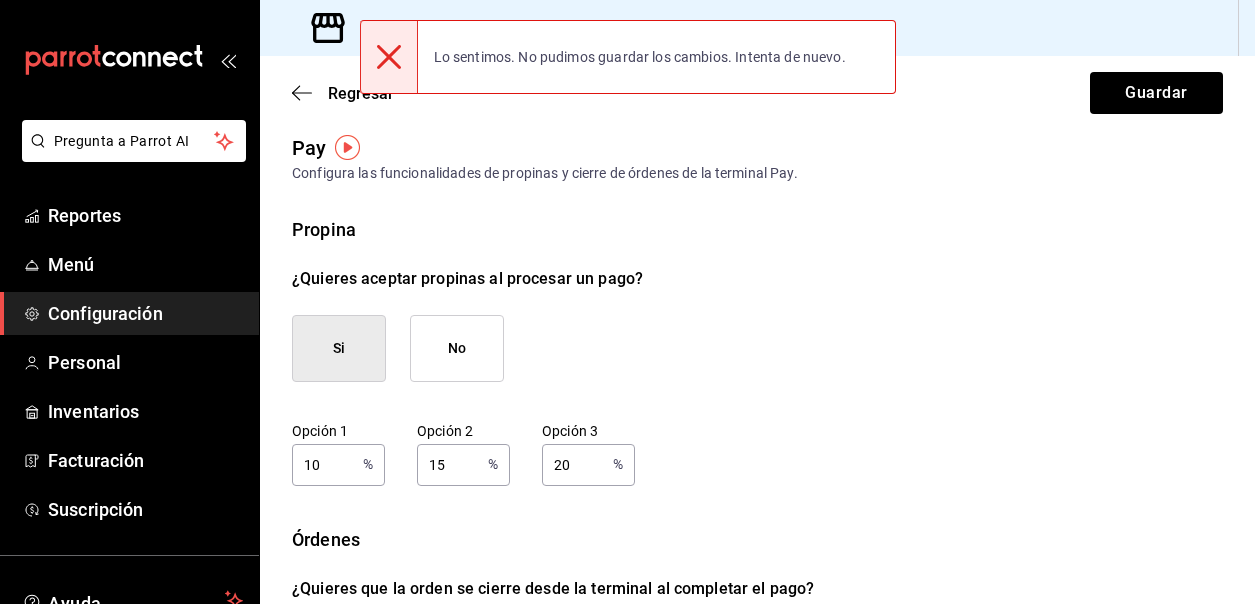 click on "Propina ¿Quieres aceptar propinas al procesar un pago? Si No Opción 1 10 % Opción 1 Opción 2 15 % Opción 2 Opción 3 20 % Opción 3 Órdenes ¿Quieres que la orden se cierre desde la terminal al completar el pago? Si no activas esta opción, tendrás que cerrarla manualmente desde el POS.
Una vez cerrada la orden no será posible editarla ni modificar pagos. Si No Reseñas ¿Quieres recolectar retroalimentación de comensales y obtener datos de mejora desde la terminal? Si no activas esta opción, no podrás tener reseñas de los comensales y conocer los puntos de mejora en tu servicio. Si No" at bounding box center [757, 596] 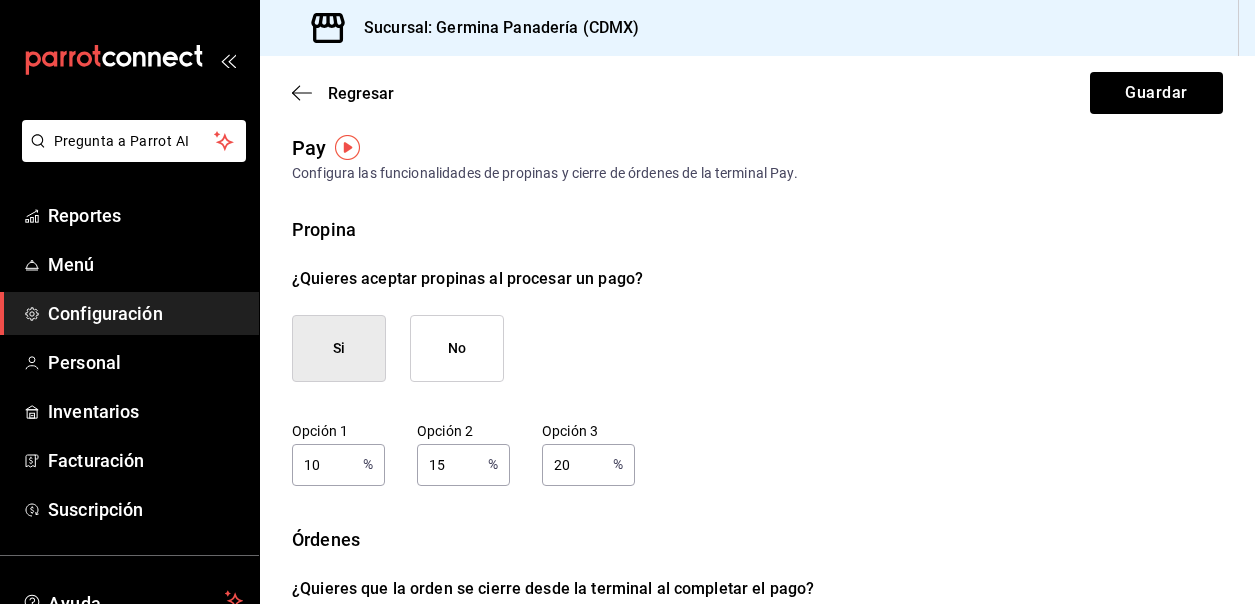 click on "10" at bounding box center (323, 464) 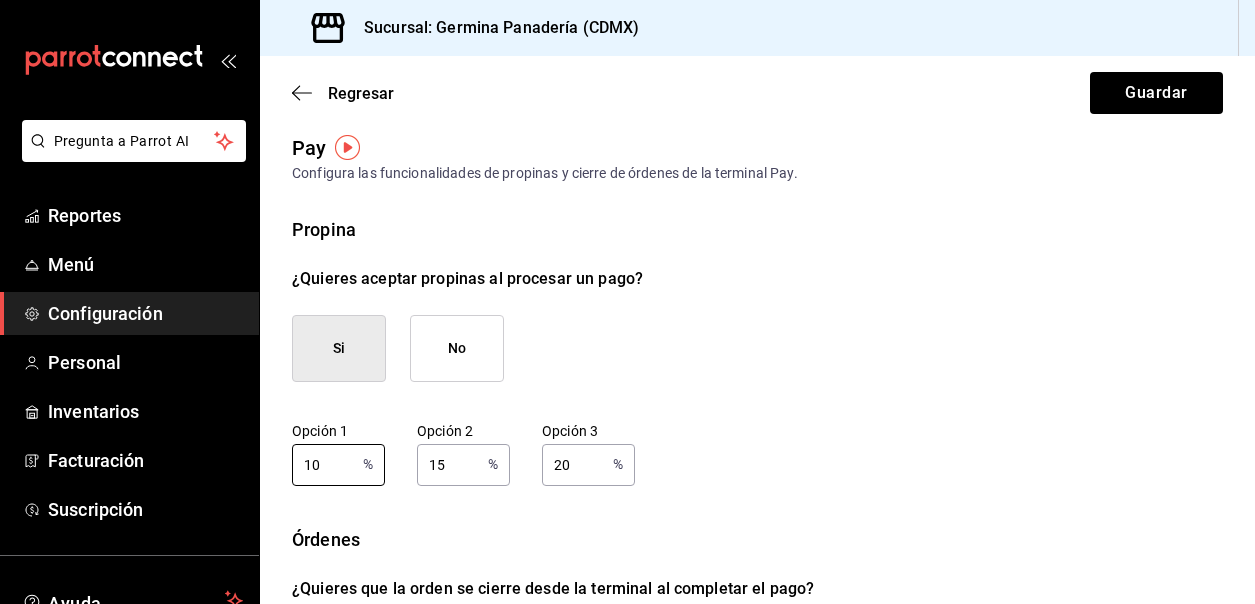 click on "15" at bounding box center (448, 464) 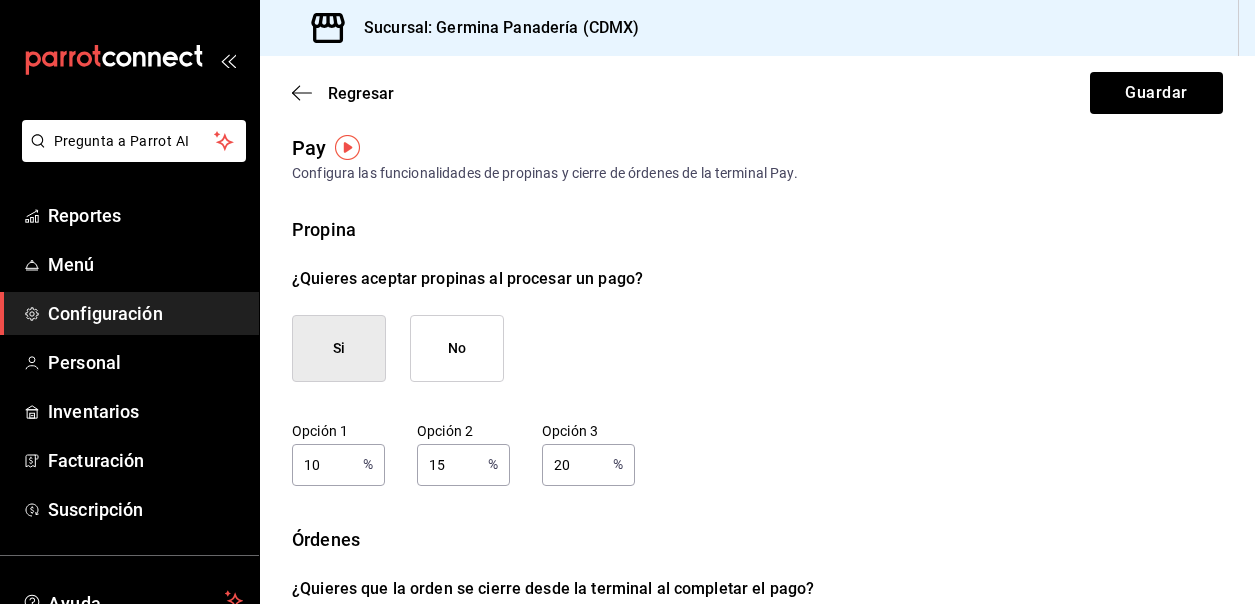click on "20 % Opción 3" at bounding box center [588, 465] 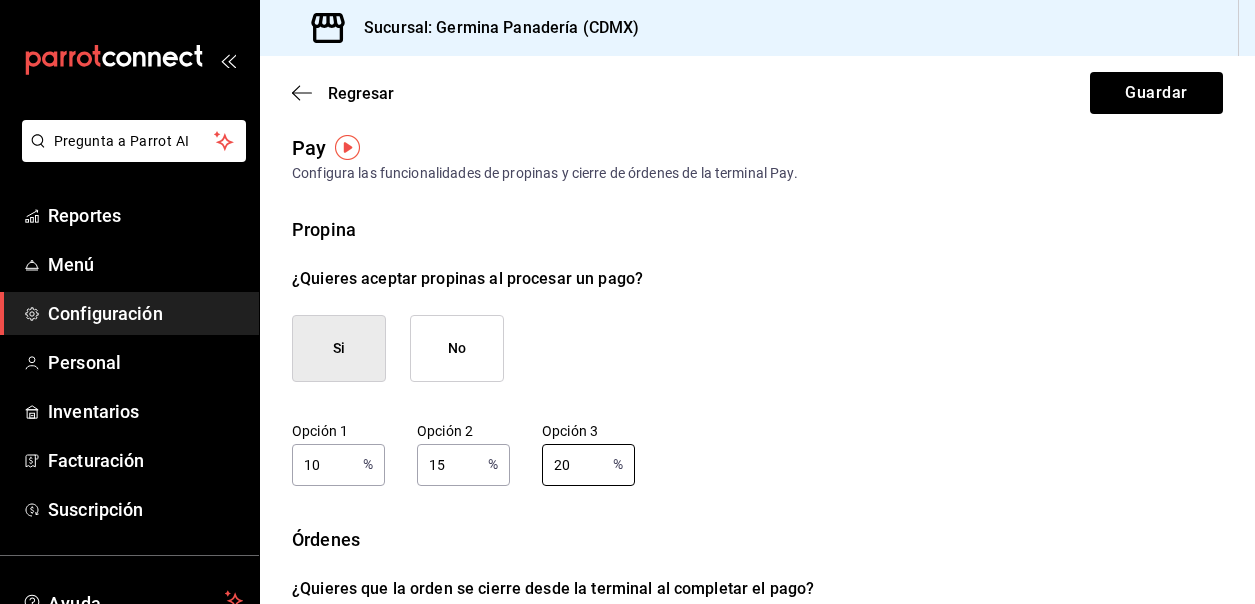 click at bounding box center (347, 147) 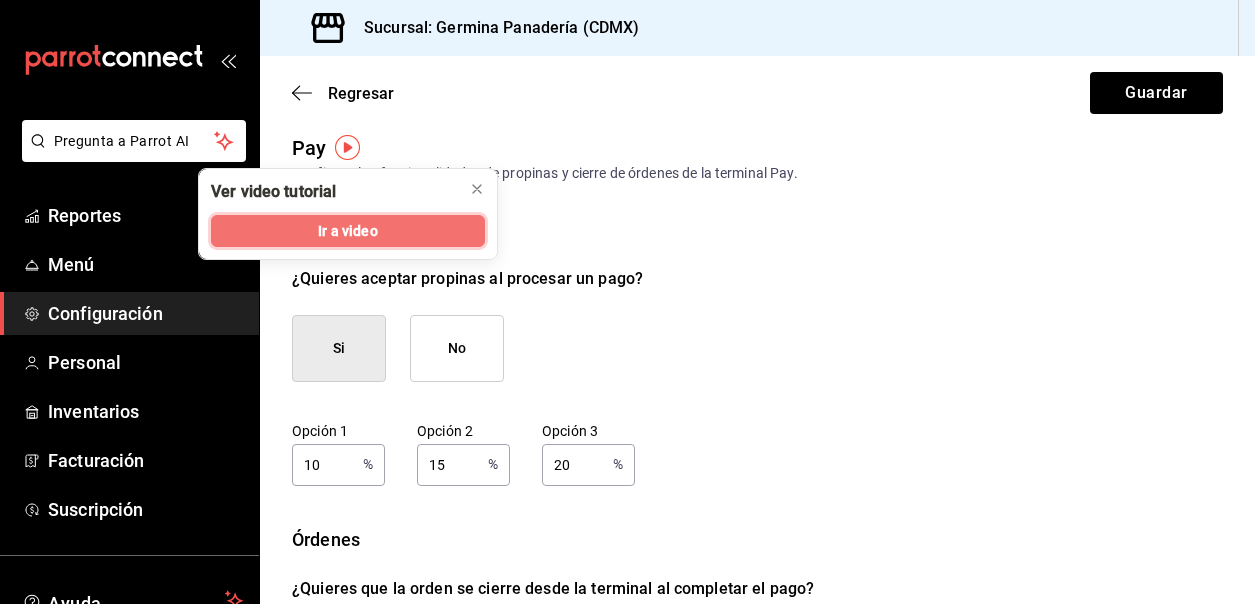 click on "Ir a video" at bounding box center [348, 231] 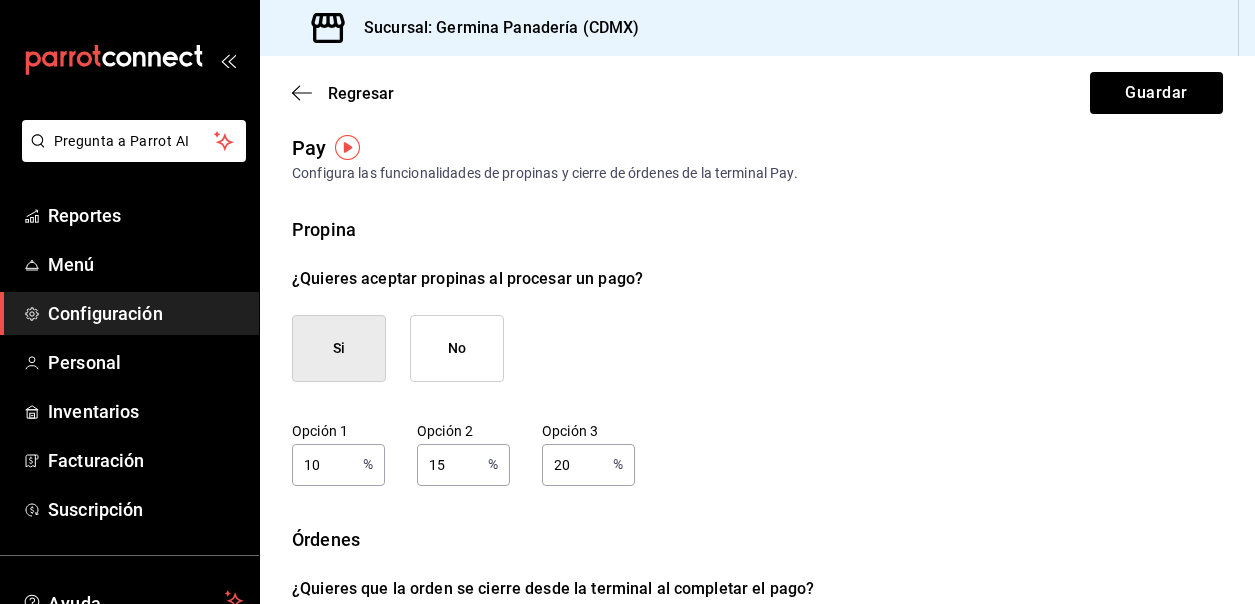 click on "Propina ¿Quieres aceptar propinas al procesar un pago? Si No Opción 1 10 % Opción 1 Opción 2 15 % Opción 2 Opción 3 20 % Opción 3 Órdenes ¿Quieres que la orden se cierre desde la terminal al completar el pago? Si no activas esta opción, tendrás que cerrarla manualmente desde el POS.
Una vez cerrada la orden no será posible editarla ni modificar pagos. Si No Reseñas ¿Quieres recolectar retroalimentación de comensales y obtener datos de mejora desde la terminal? Si no activas esta opción, no podrás tener reseñas de los comensales y conocer los puntos de mejora en tu servicio. Si No" at bounding box center (757, 596) 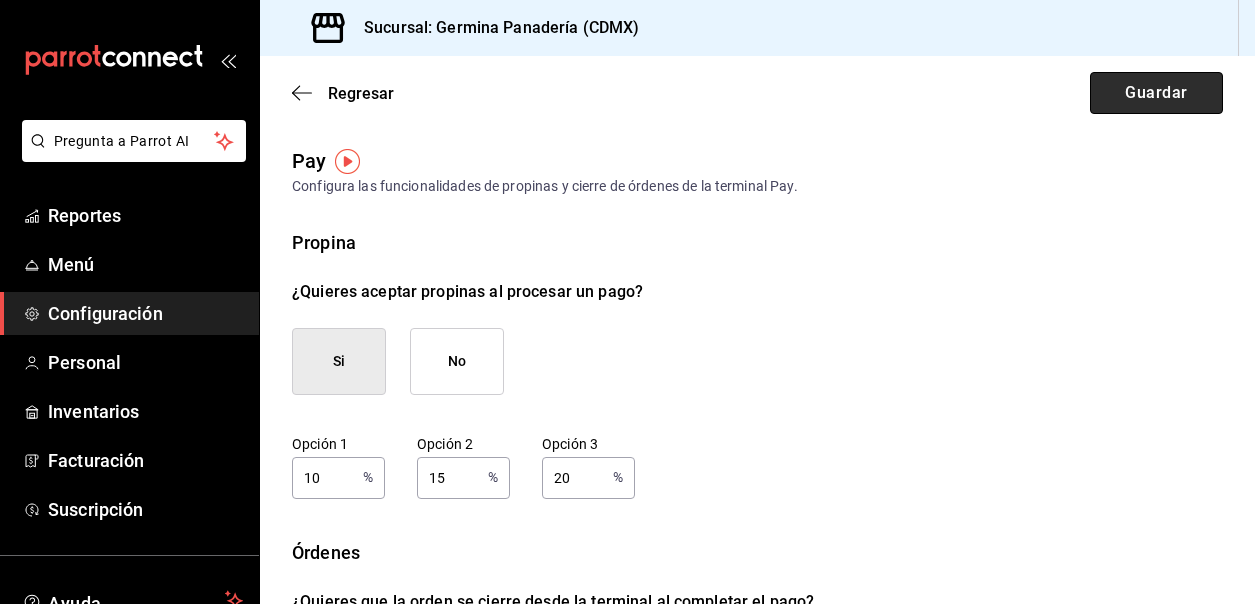 click on "Guardar" at bounding box center (1156, 93) 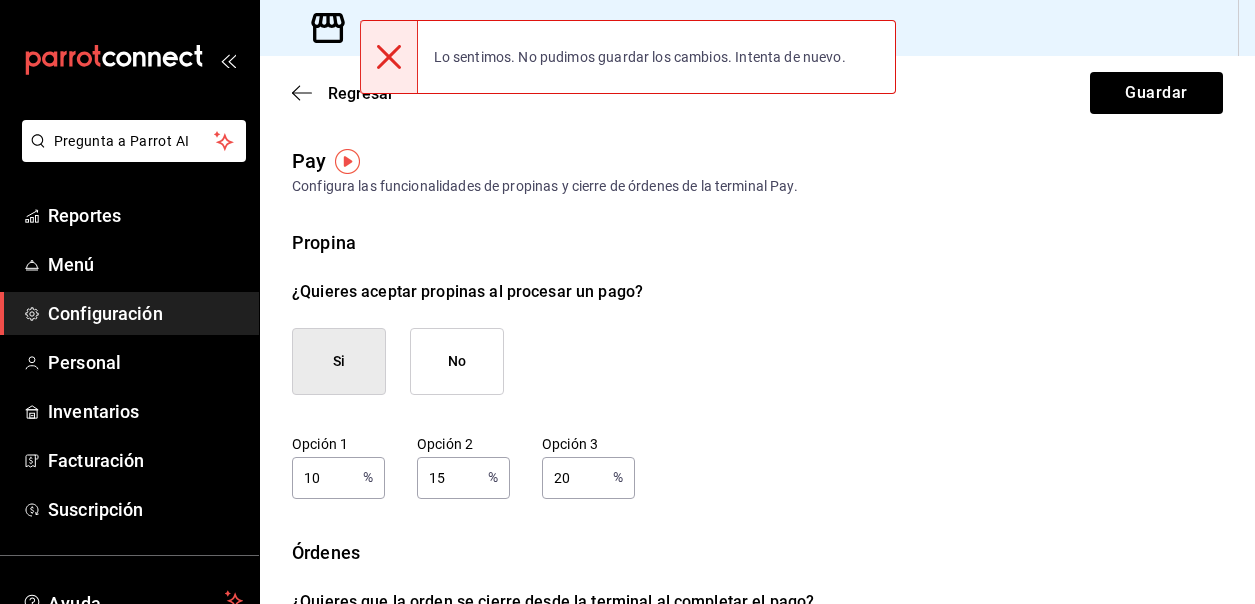 click on "Propina ¿Quieres aceptar propinas al procesar un pago? Si No Opción 1 10 % Opción 1 Opción 2 15 % Opción 2 Opción 3 20 % Opción 3 Órdenes ¿Quieres que la orden se cierre desde la terminal al completar el pago? Si no activas esta opción, tendrás que cerrarla manualmente desde el POS.
Una vez cerrada la orden no será posible editarla ni modificar pagos. Si No Reseñas ¿Quieres recolectar retroalimentación de comensales y obtener datos de mejora desde la terminal? Si no activas esta opción, no podrás tener reseñas de los comensales y conocer los puntos de mejora en tu servicio. Si No" at bounding box center (757, 609) 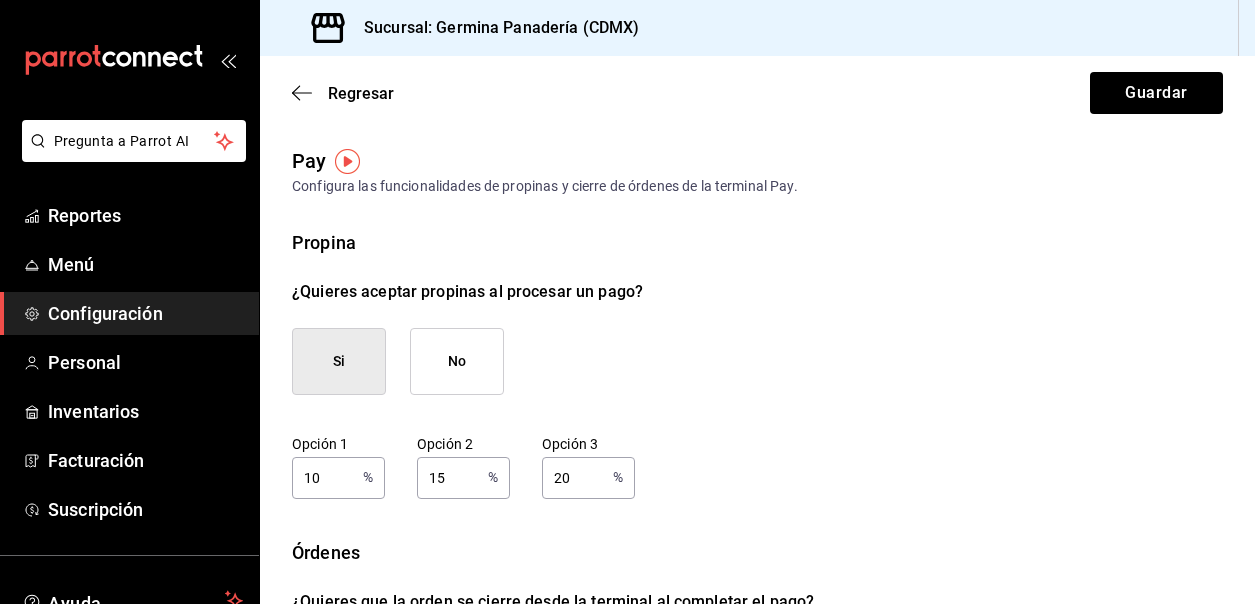 click on "Si" at bounding box center [339, 361] 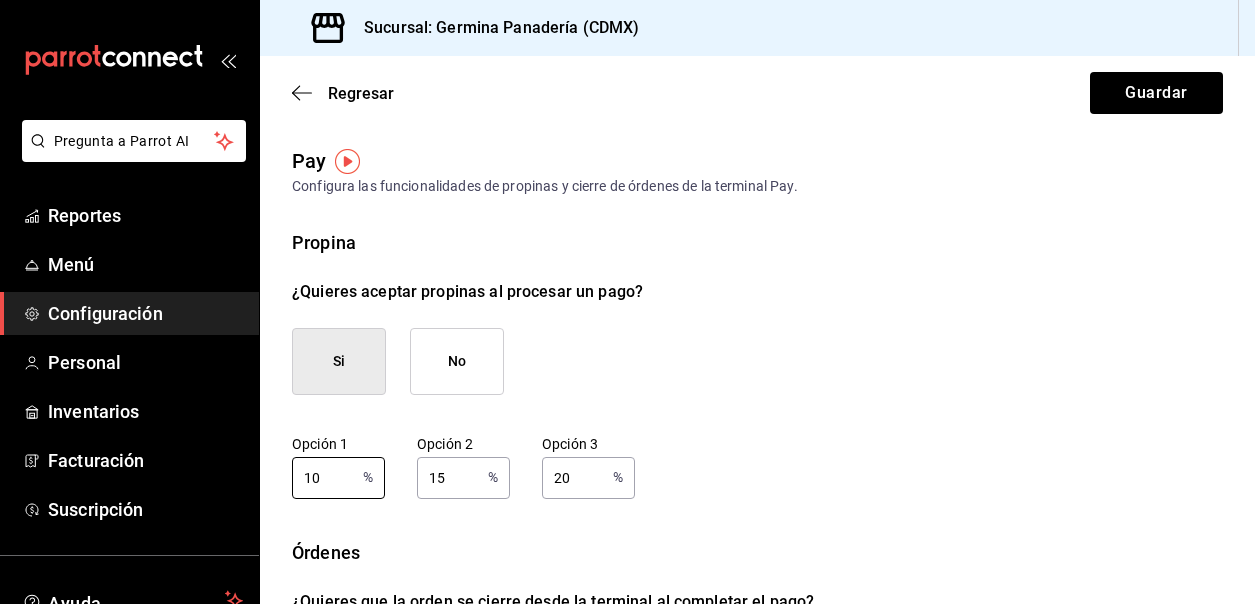click on "No" at bounding box center [457, 361] 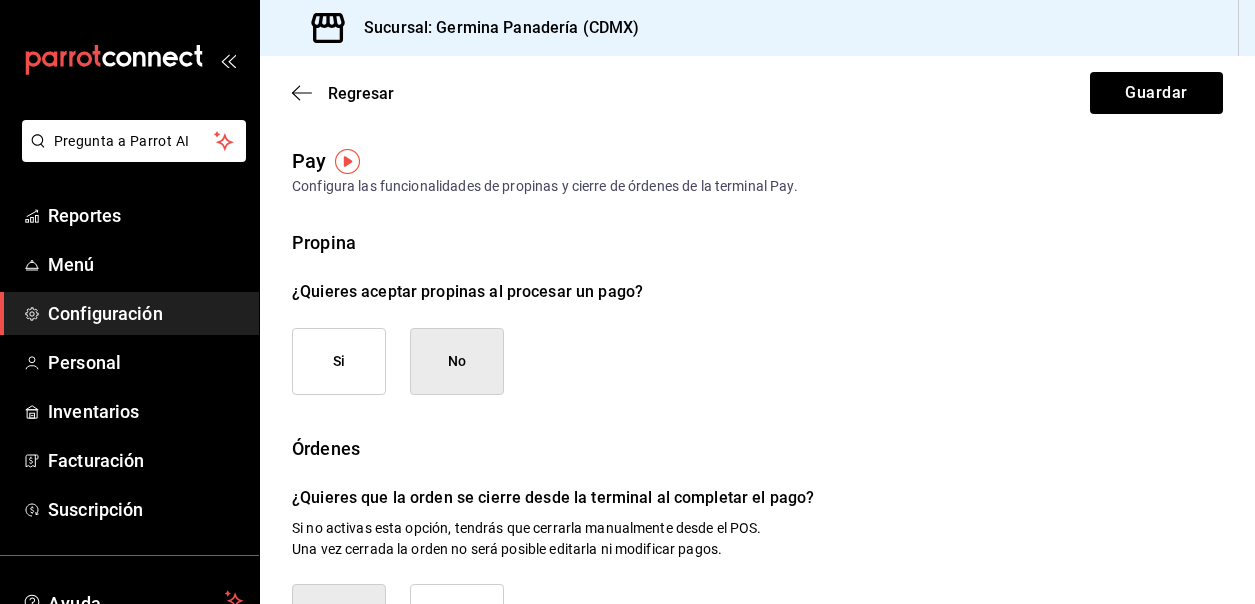 click on "Si" at bounding box center (339, 361) 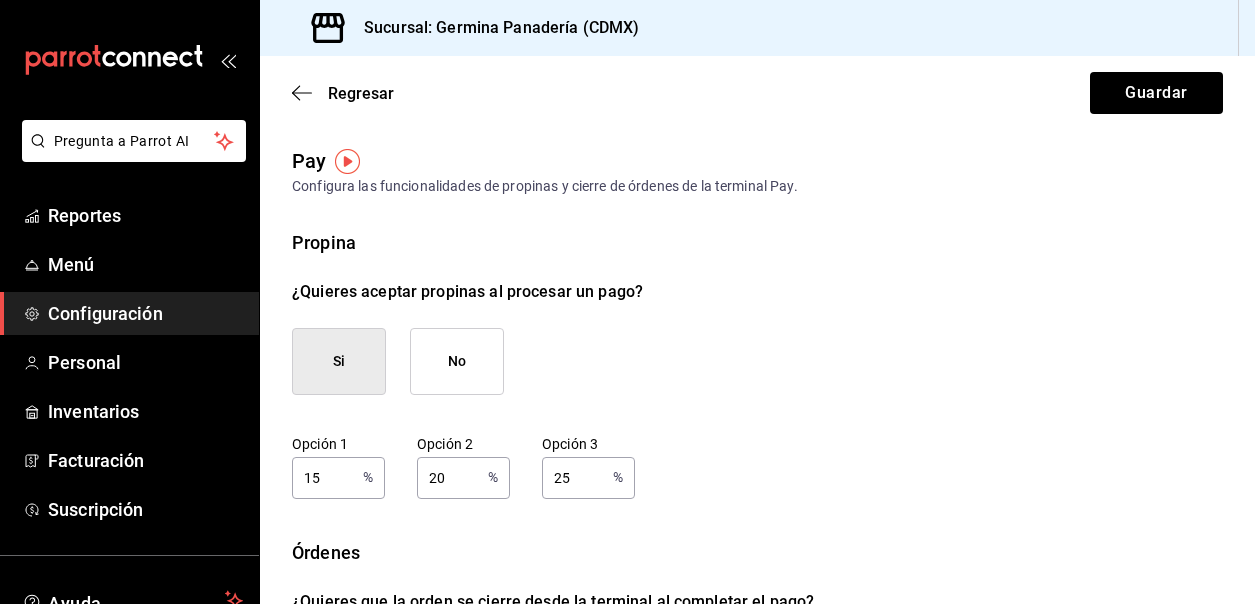 type on "TRUE" 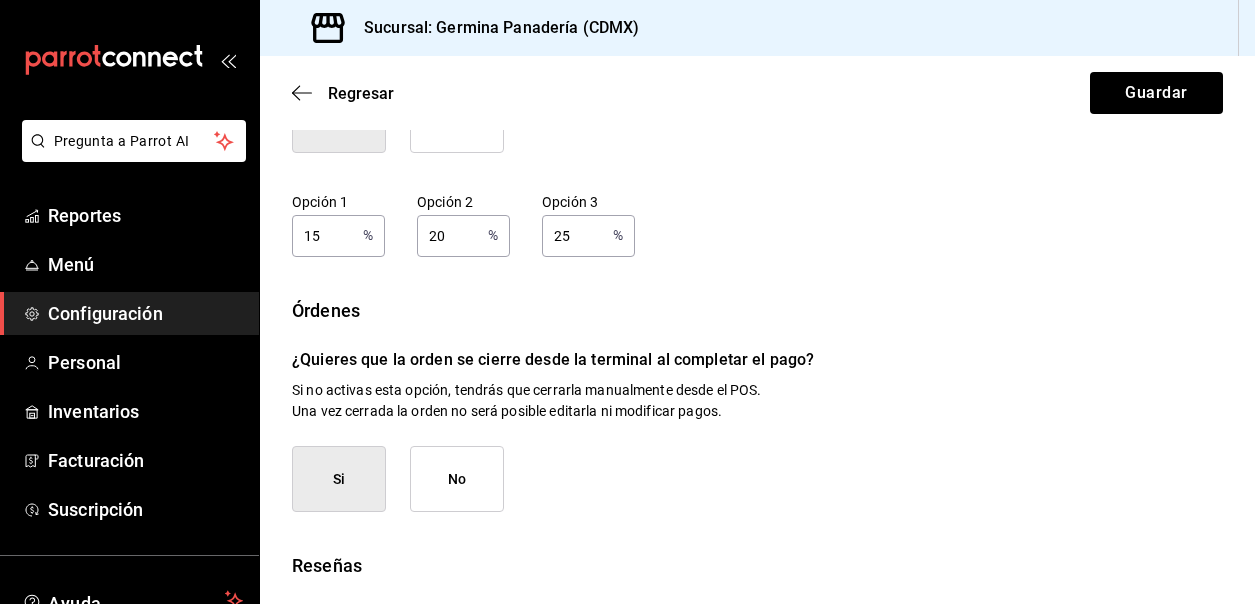 scroll, scrollTop: 184, scrollLeft: 0, axis: vertical 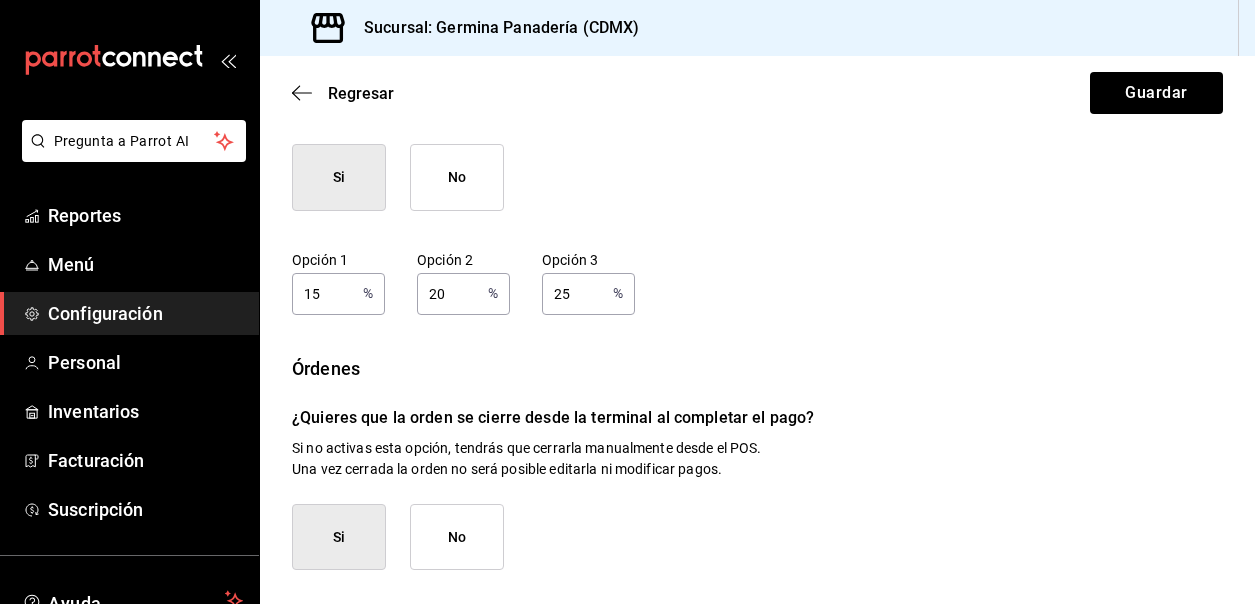 click on "15" at bounding box center (323, 293) 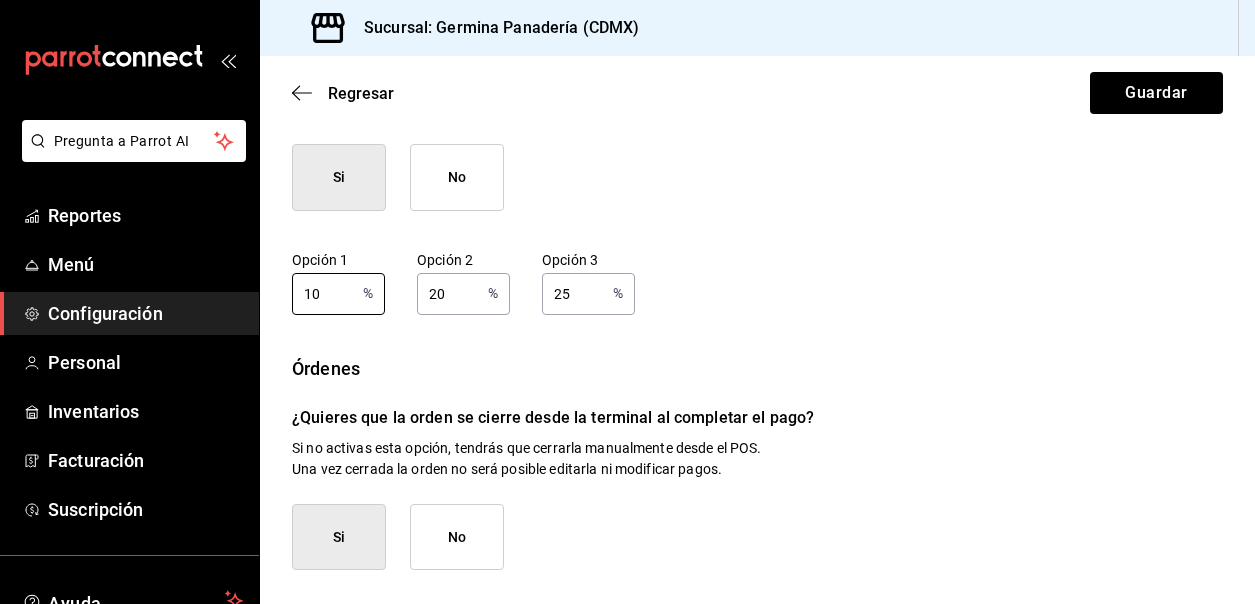 type on "10" 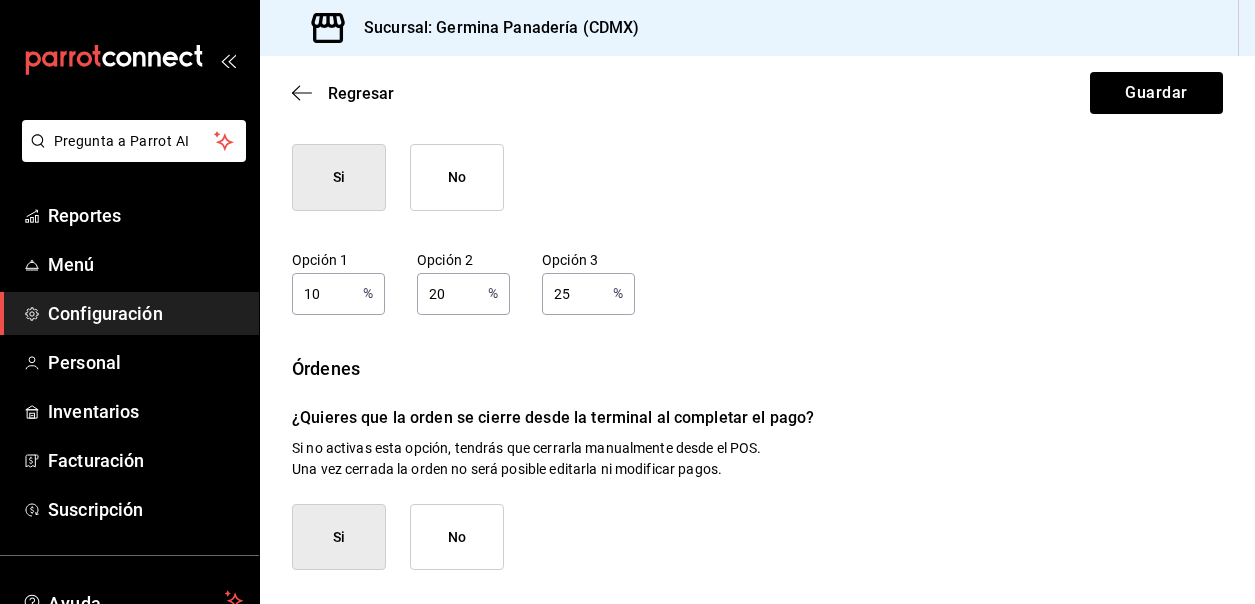click on "20" at bounding box center [448, 293] 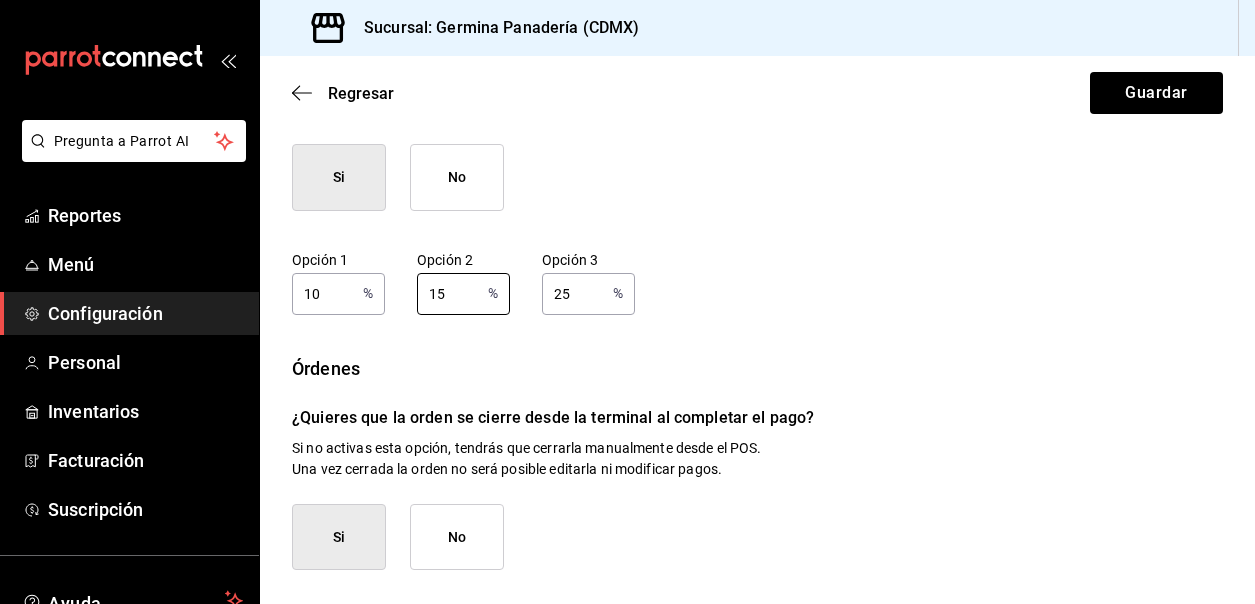 type on "15" 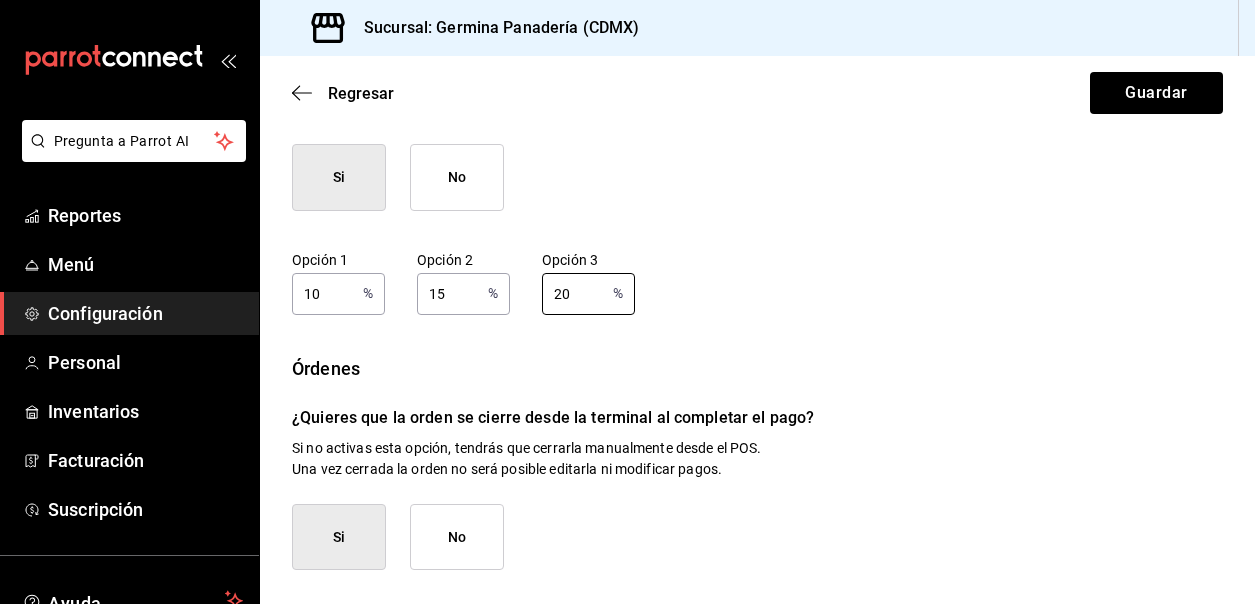 type on "20" 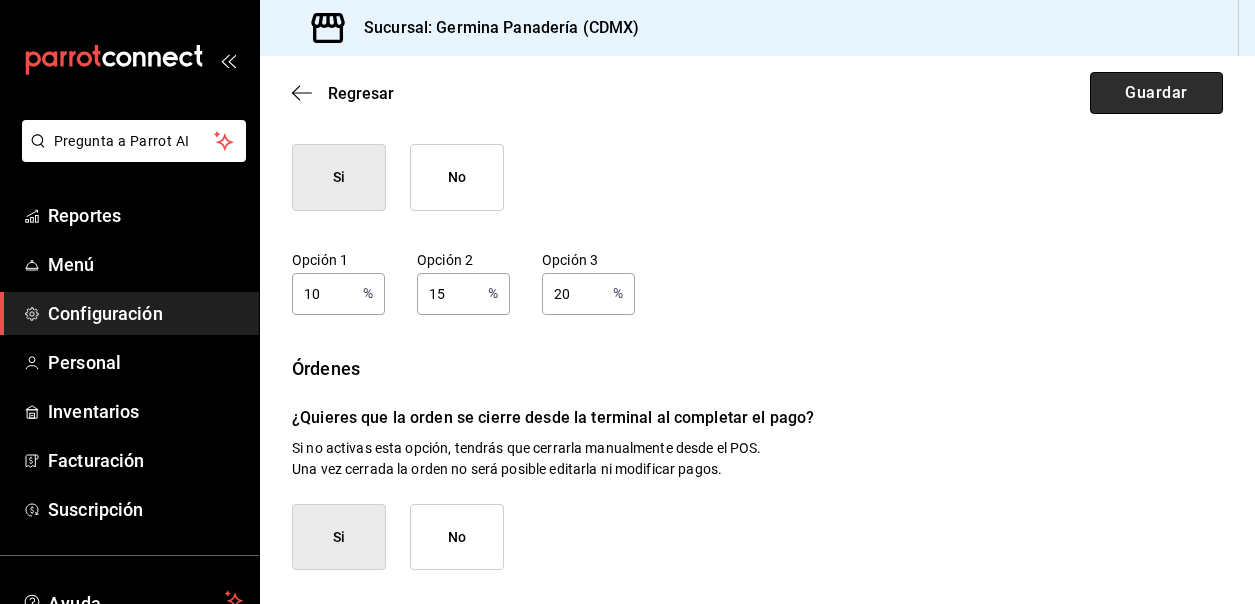 click on "Guardar" at bounding box center [1156, 93] 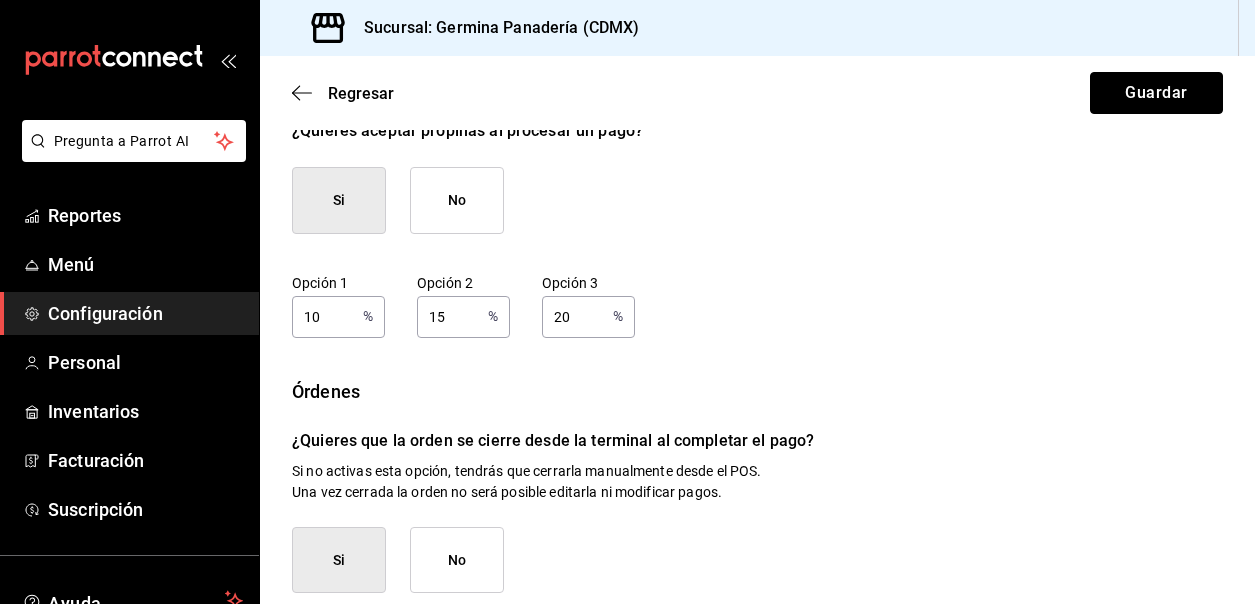 scroll, scrollTop: 0, scrollLeft: 0, axis: both 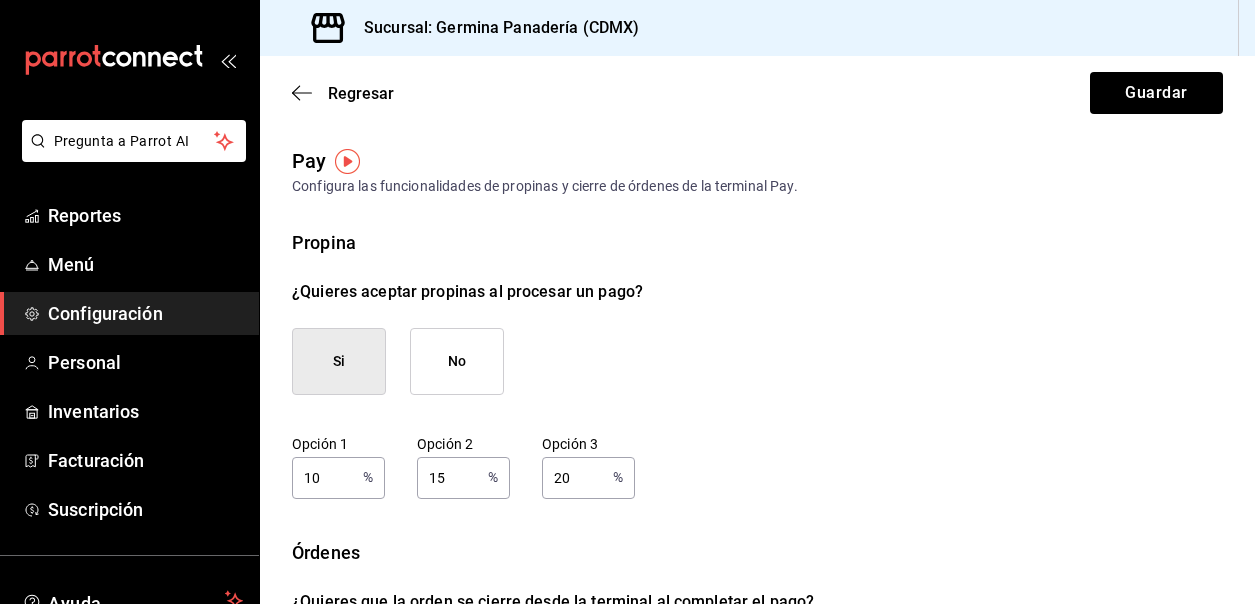 click on "10" at bounding box center [323, 477] 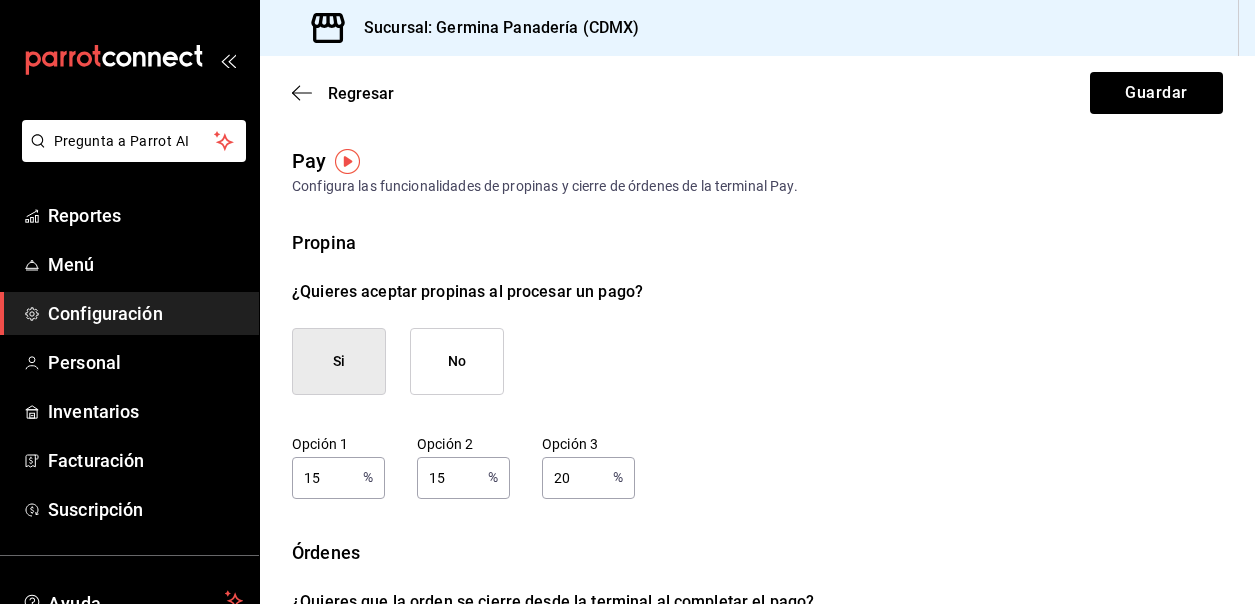 type on "15" 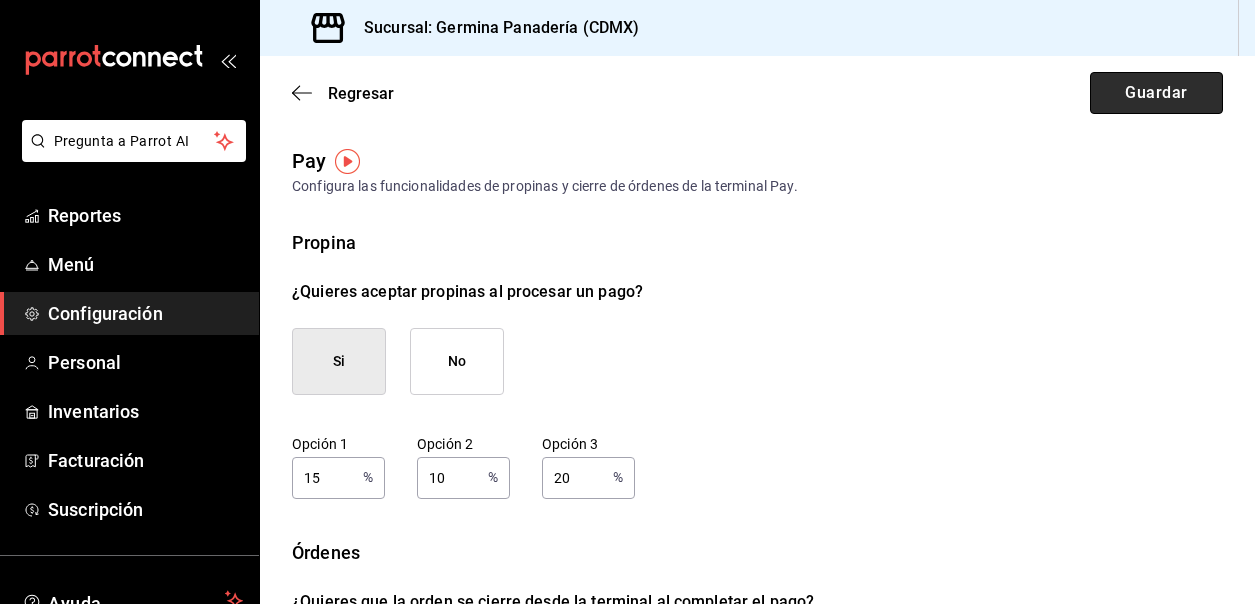click on "Guardar" at bounding box center [1156, 93] 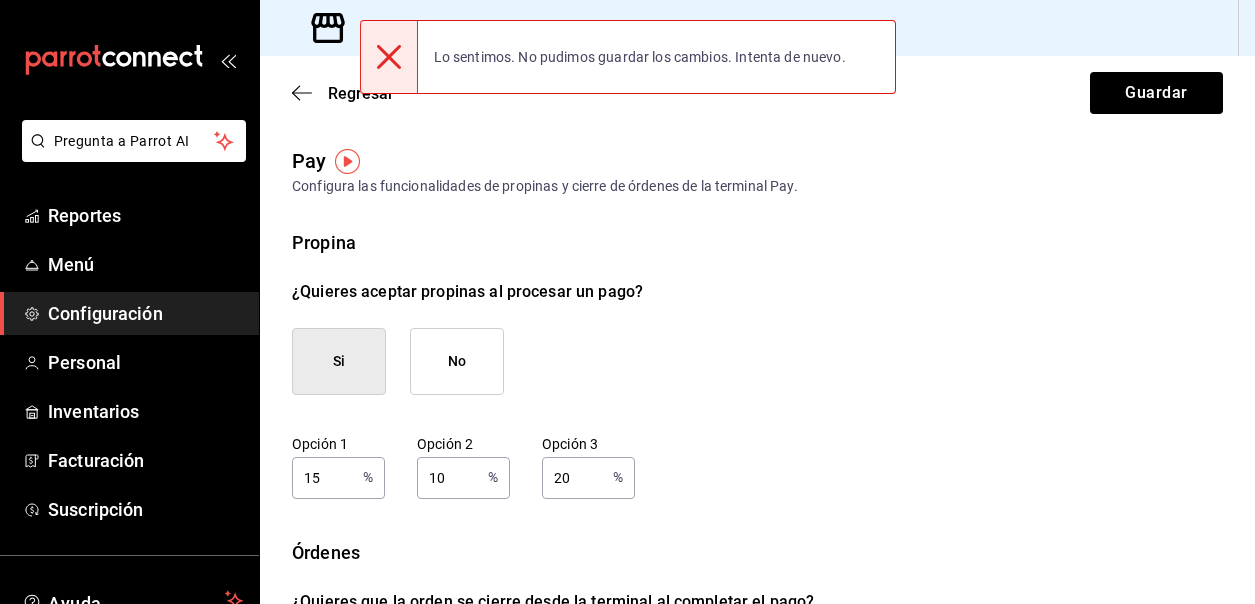 click on "10" at bounding box center [448, 477] 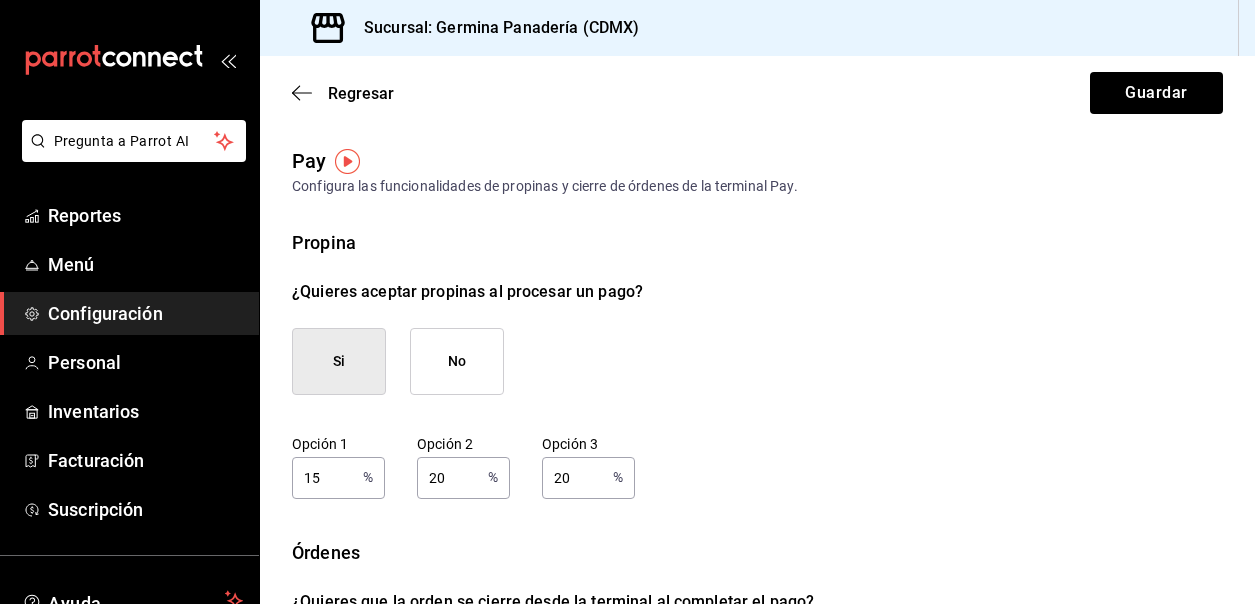 type on "20" 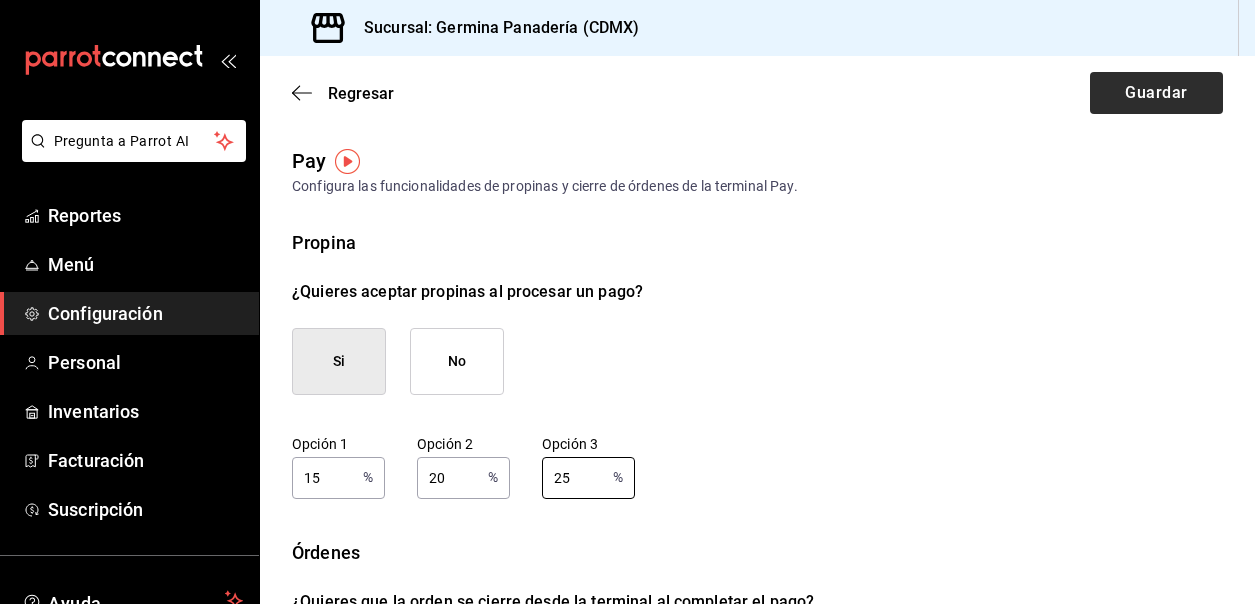 type on "25" 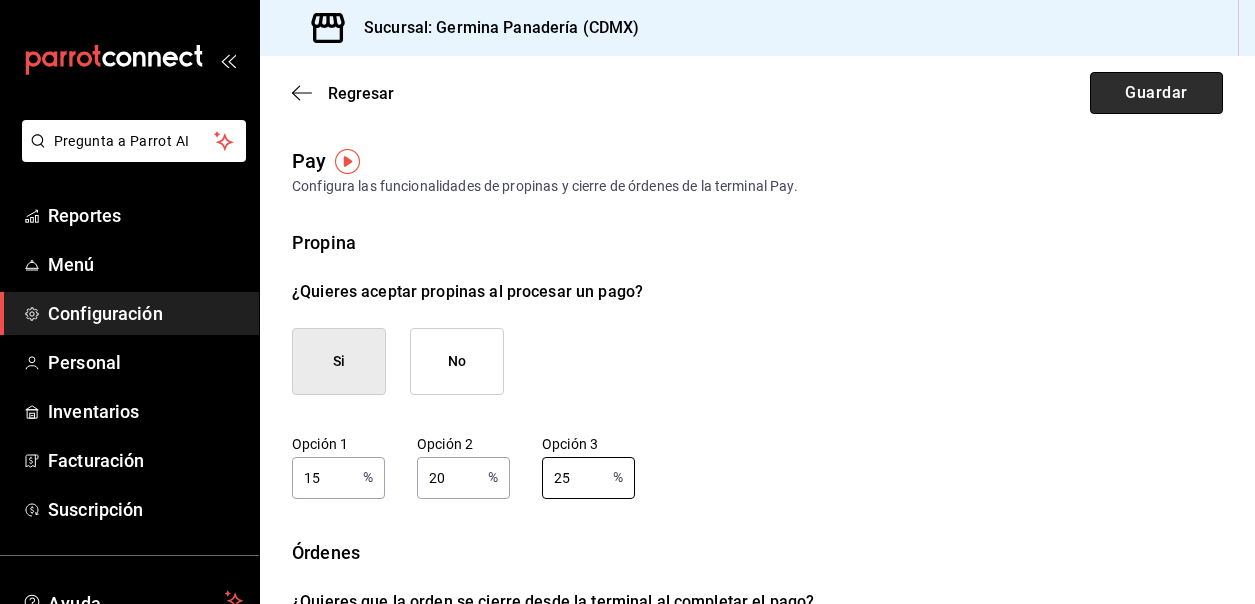 click on "Guardar" at bounding box center [1156, 93] 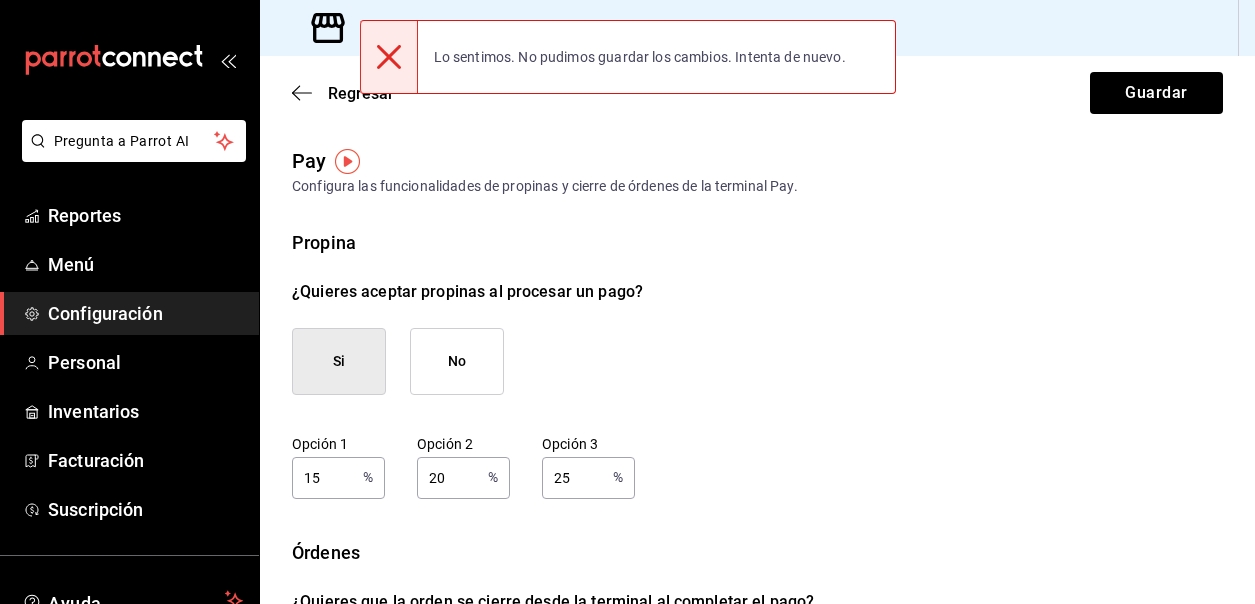 click on "15" at bounding box center (323, 477) 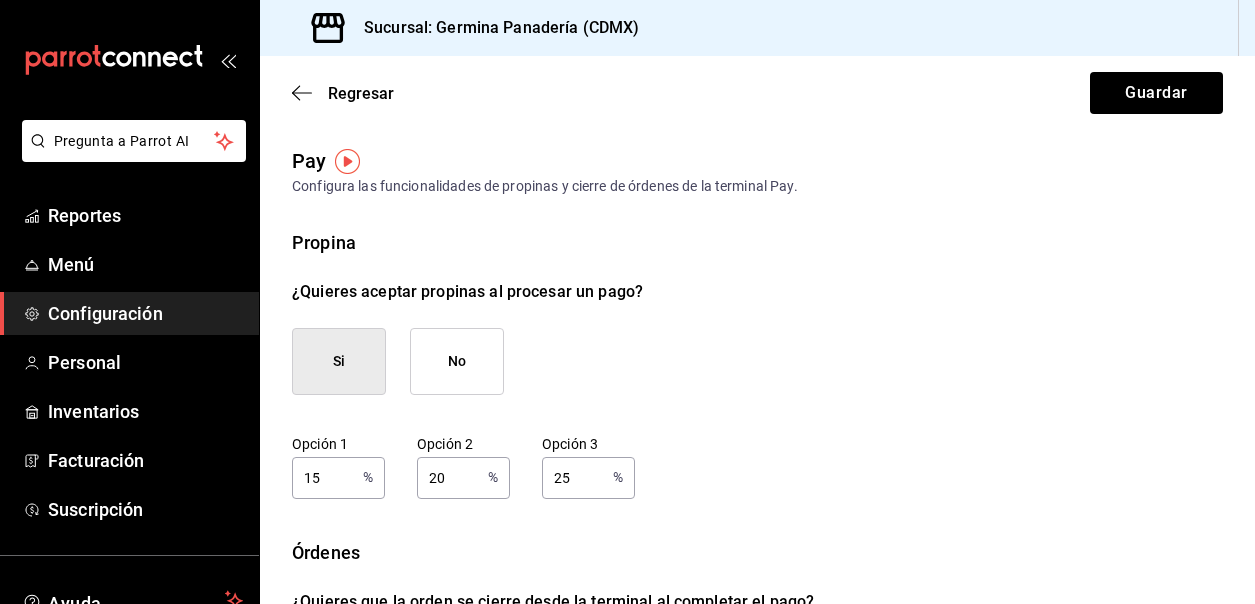 type on "1" 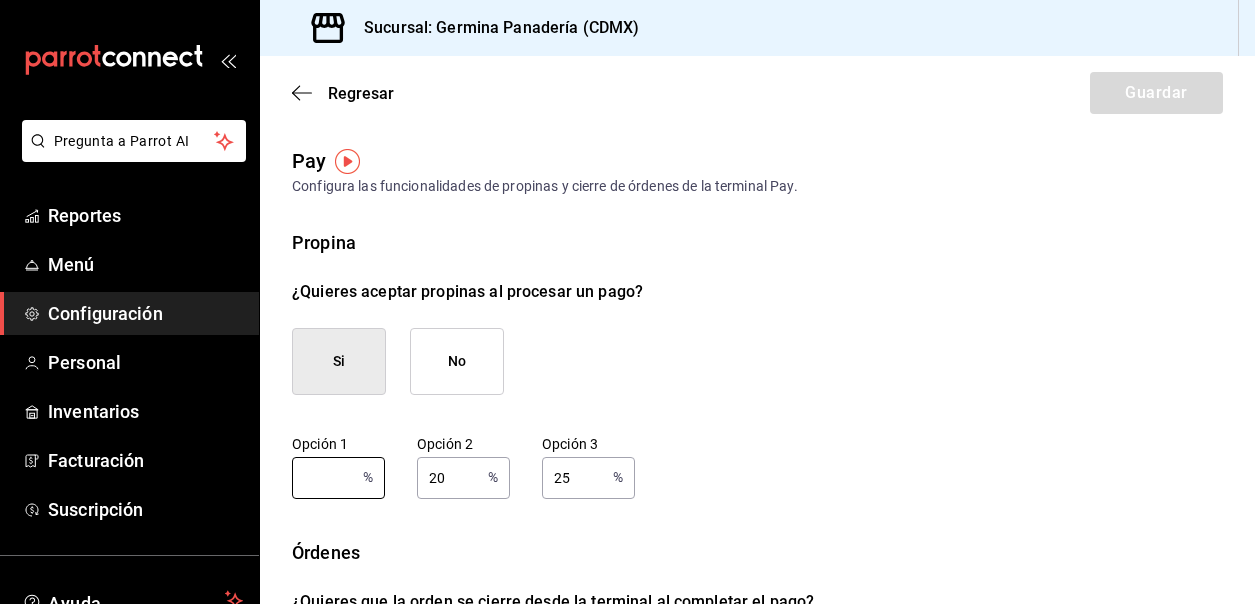 type 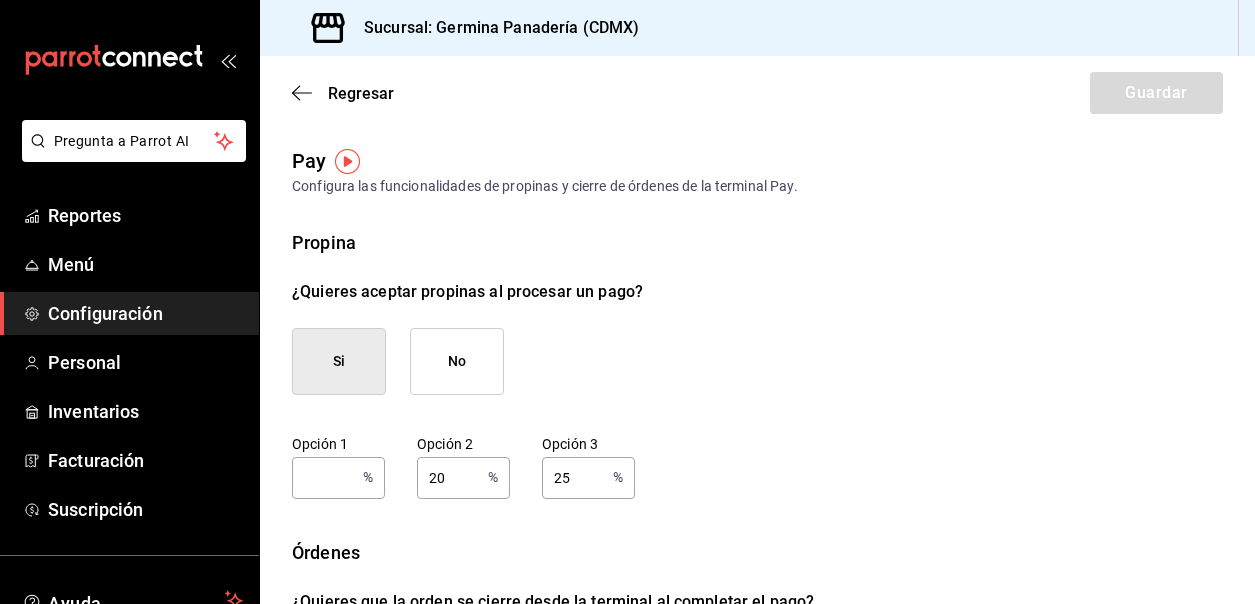 click on "No" at bounding box center [457, 361] 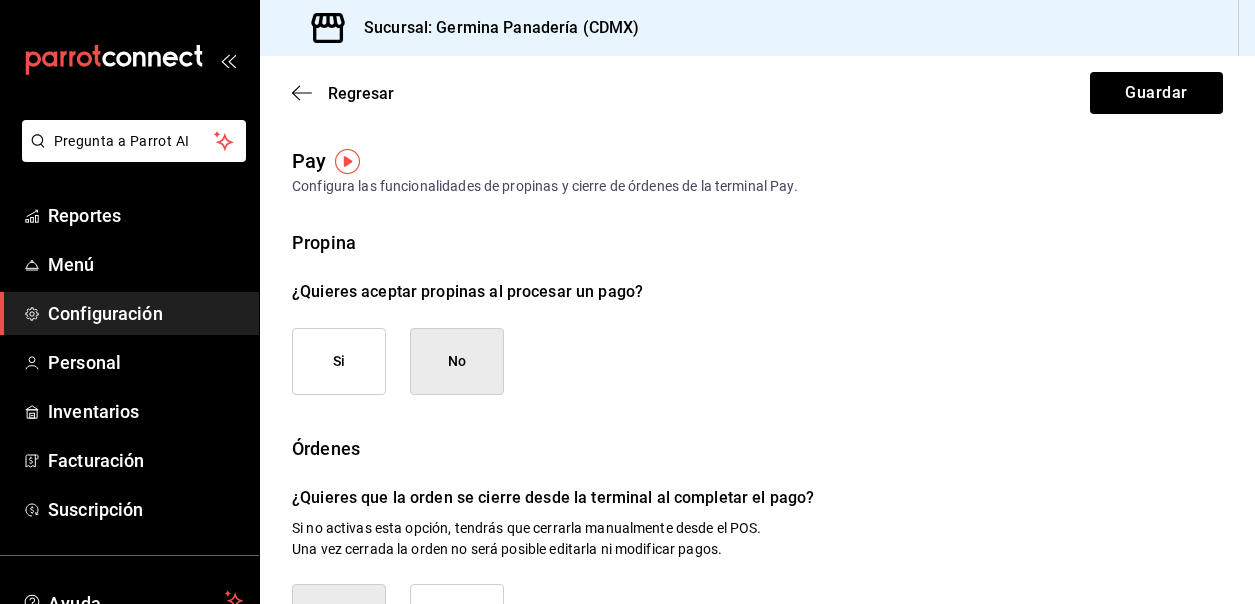 click on "Si" at bounding box center (339, 361) 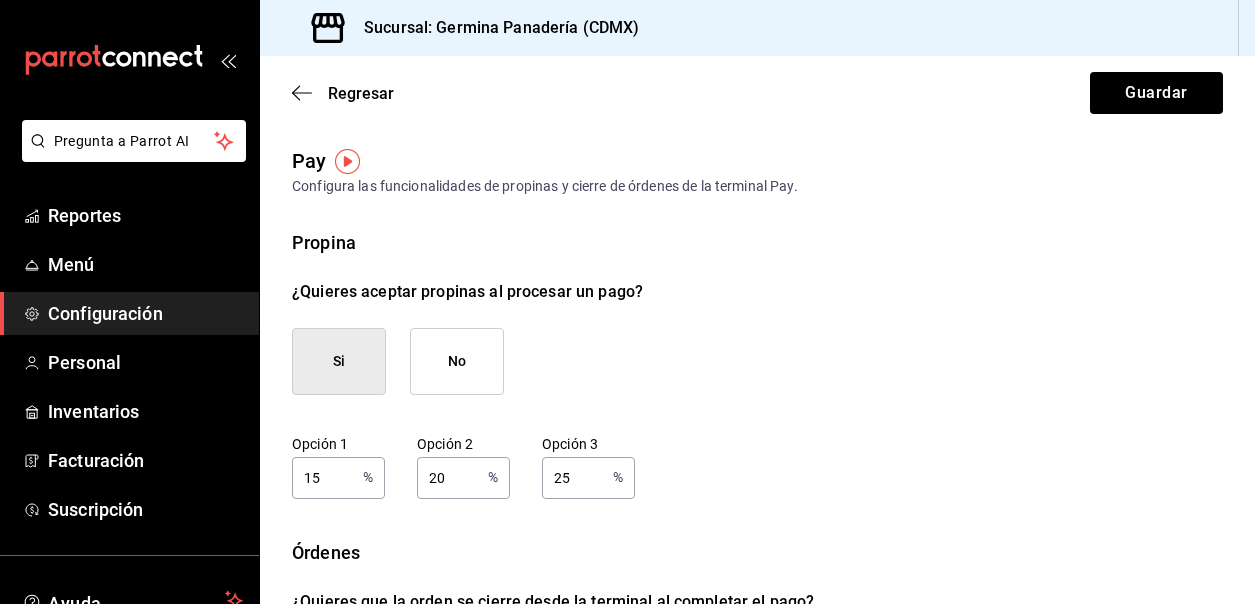 click on "15" at bounding box center [323, 477] 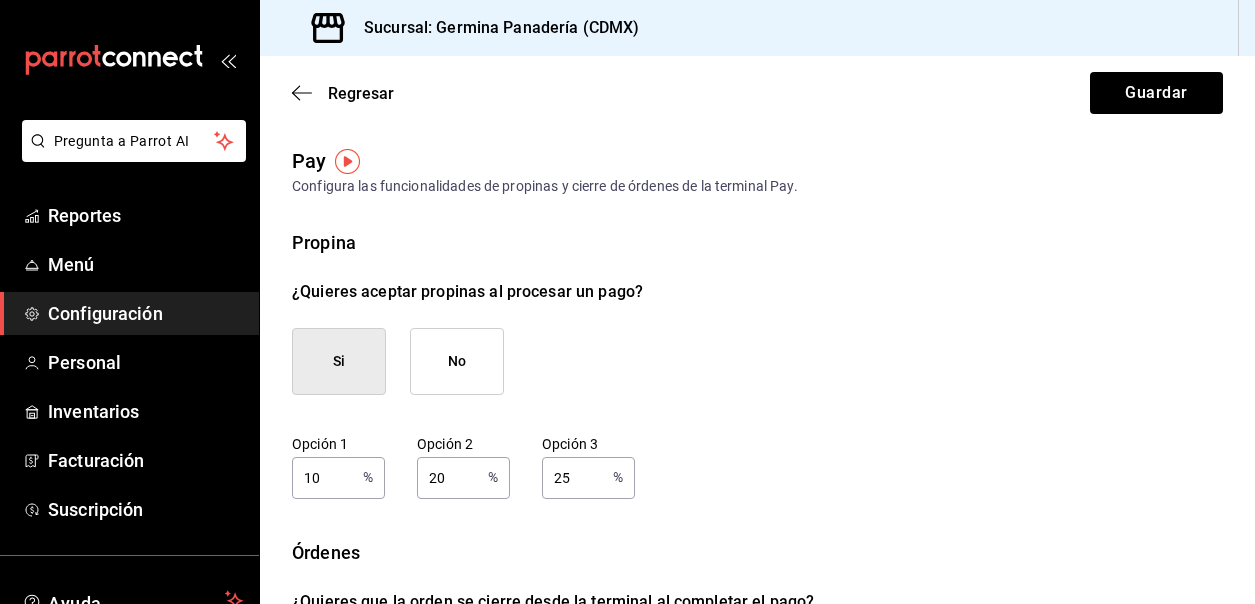 type on "10" 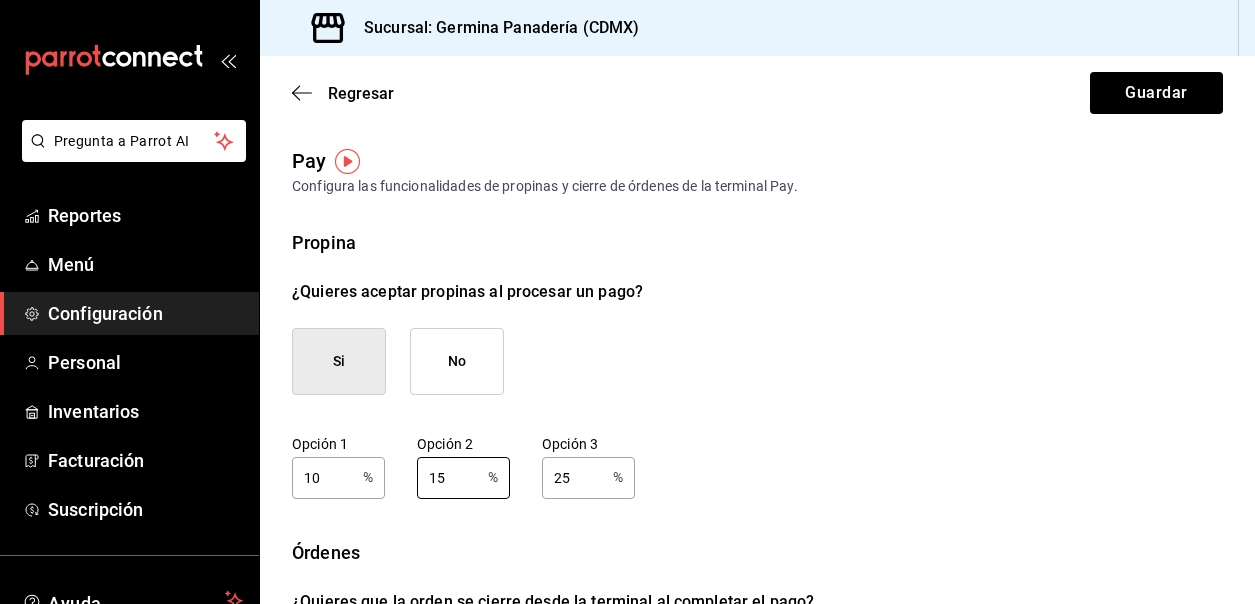 type on "15" 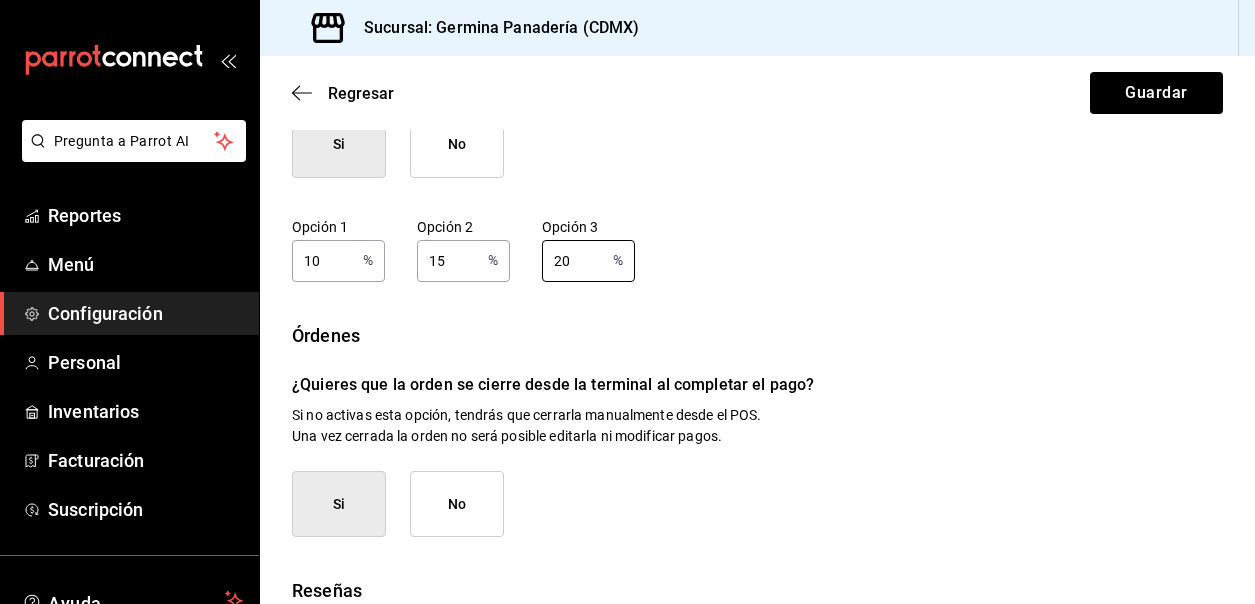 scroll, scrollTop: 416, scrollLeft: 0, axis: vertical 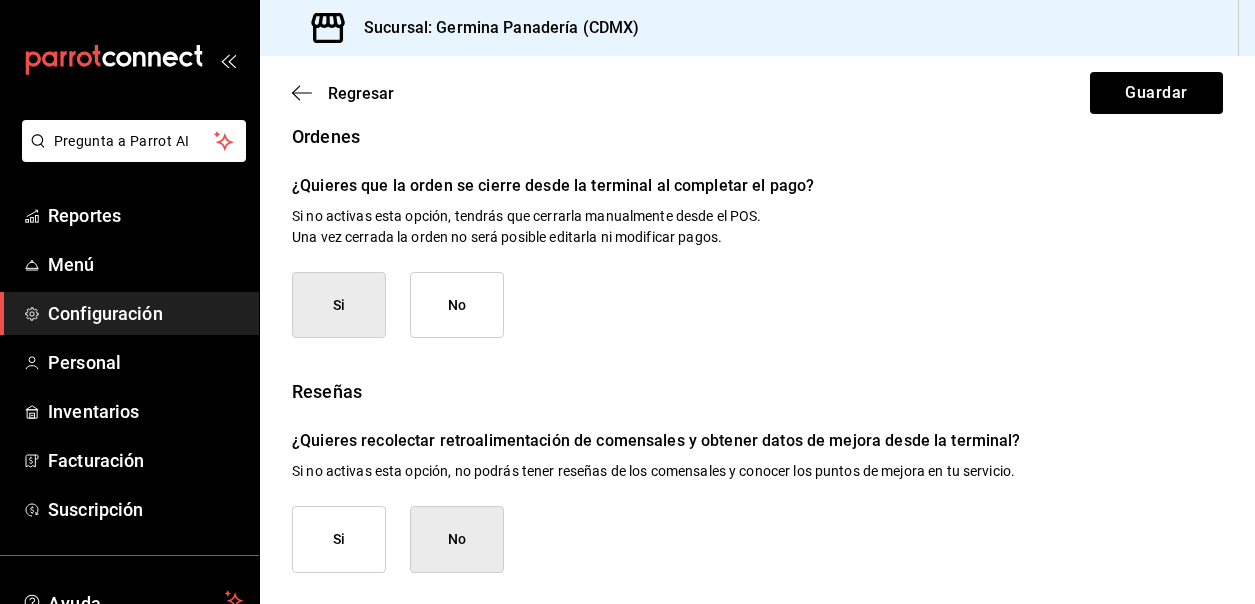 type on "20" 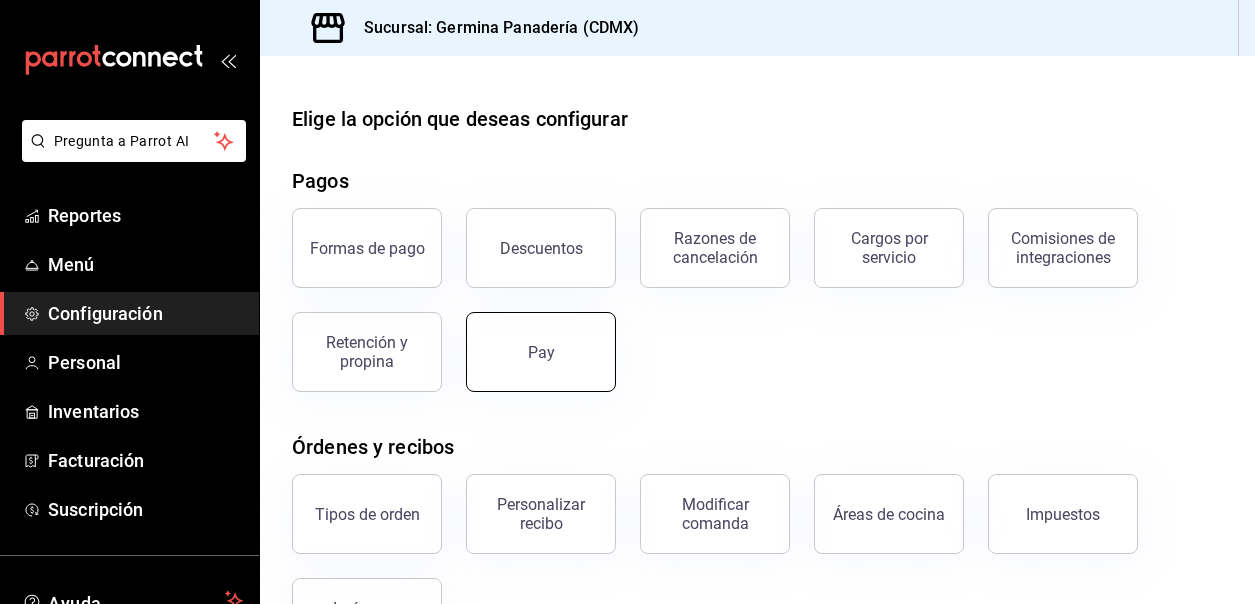 click on "Pay" at bounding box center (541, 352) 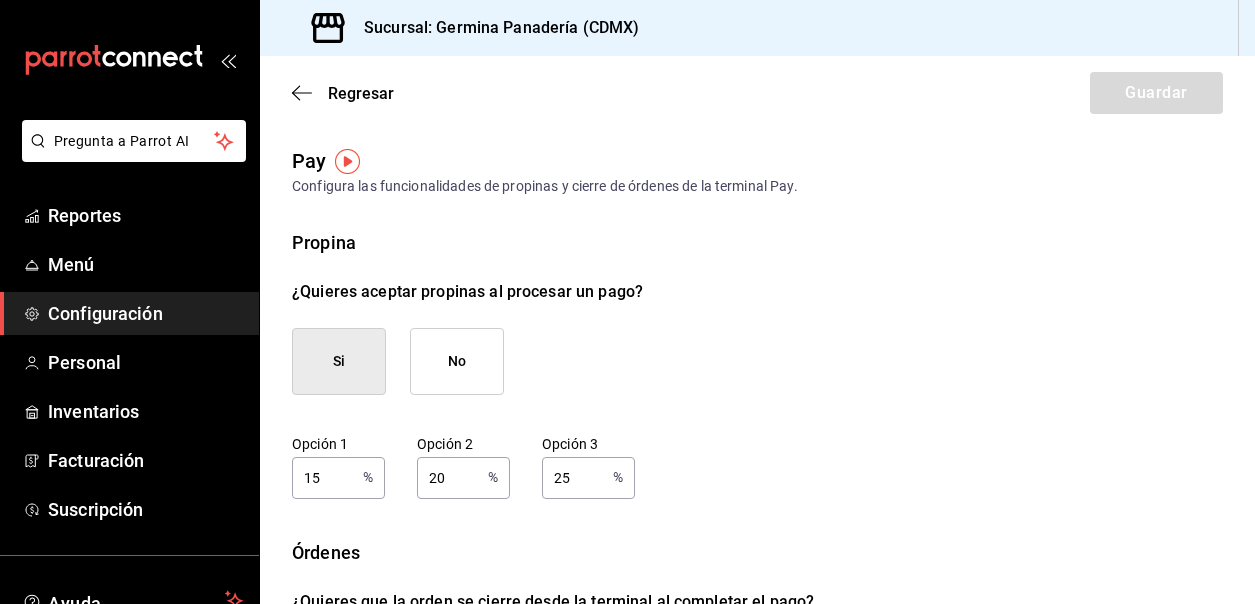 click on "Si" at bounding box center (339, 361) 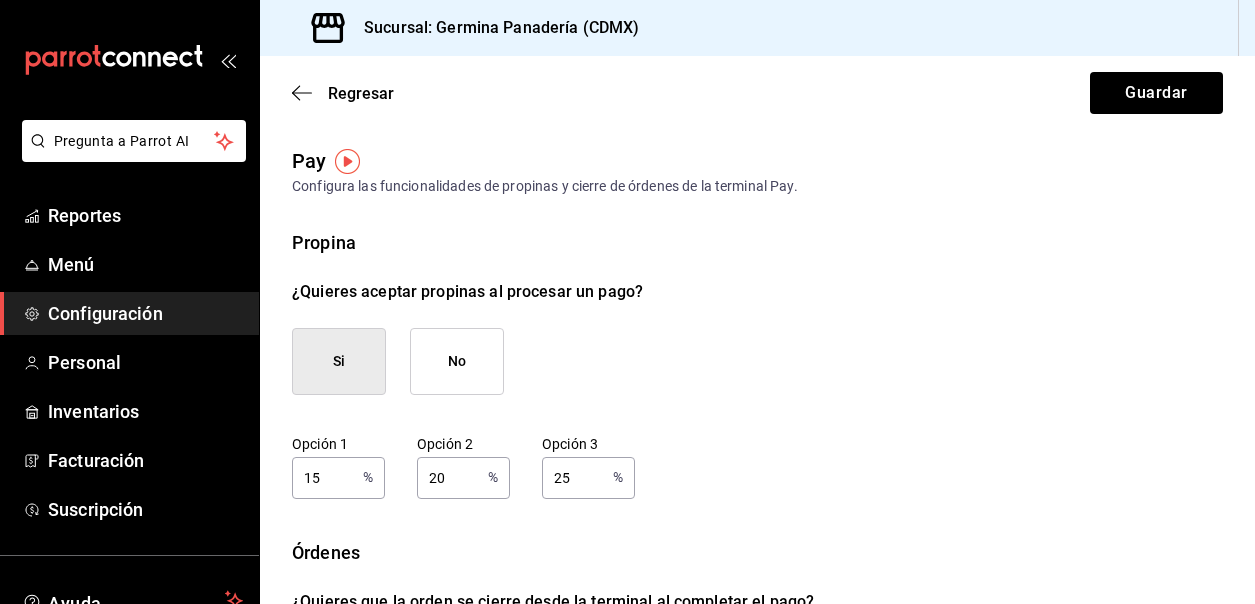 click on "15" at bounding box center [323, 477] 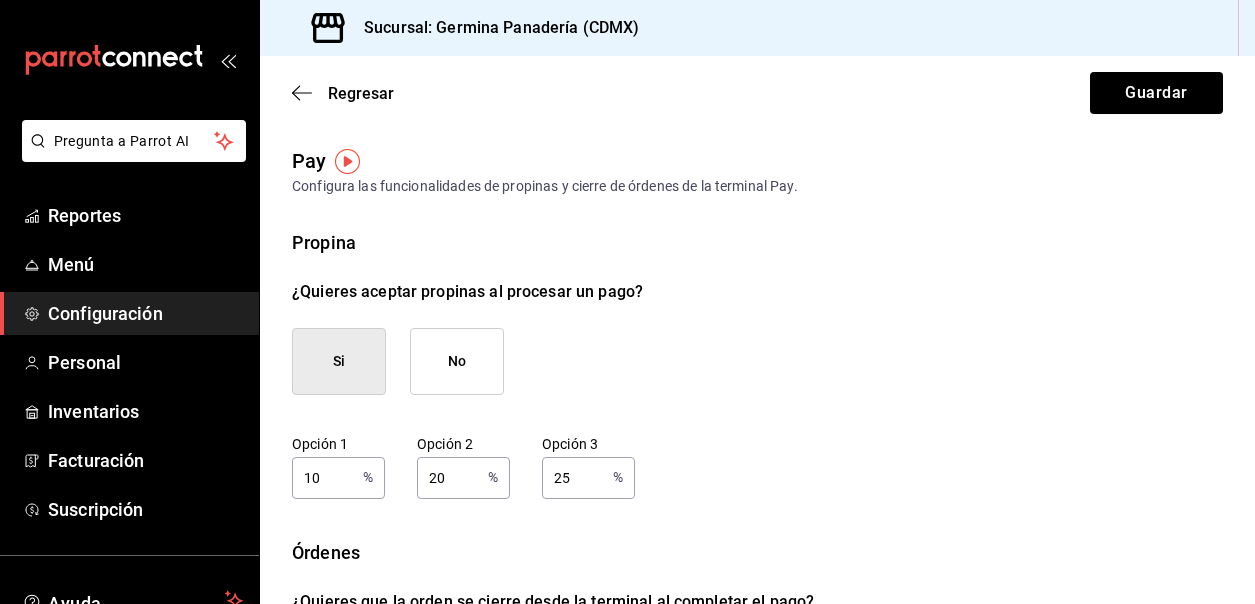 type on "10" 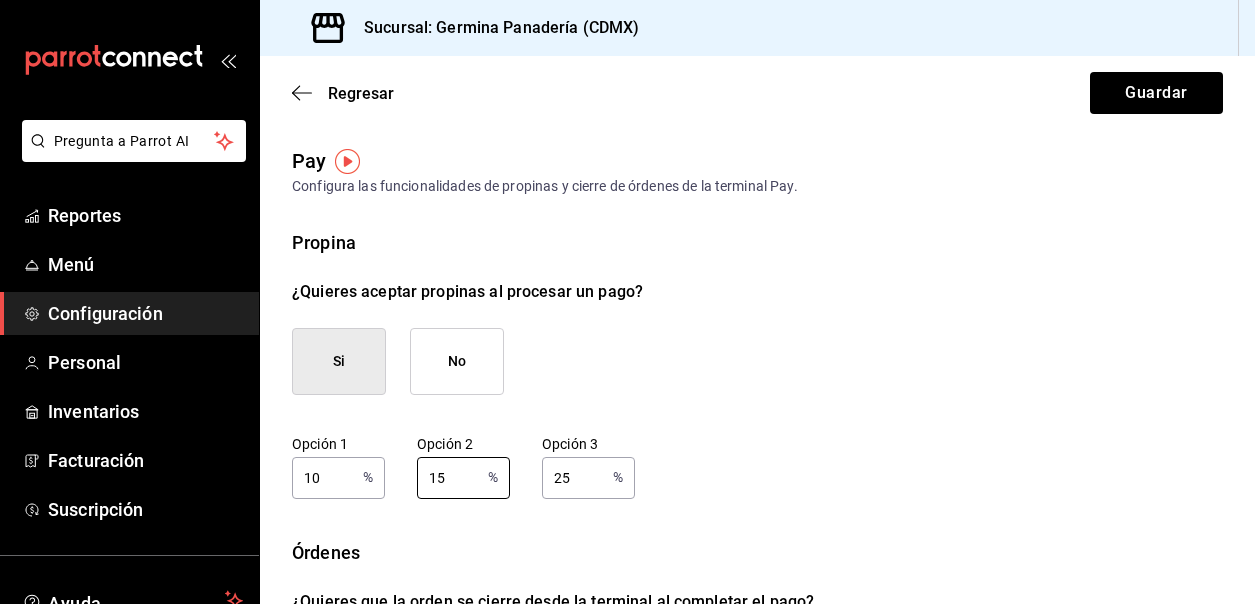 type on "15" 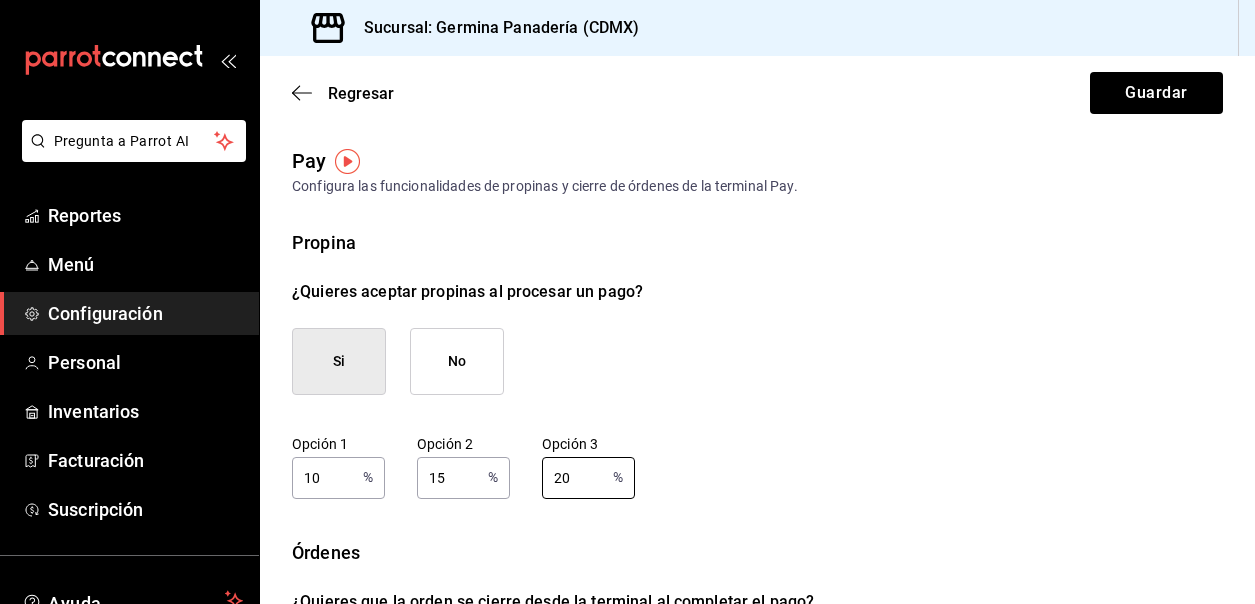 type on "20" 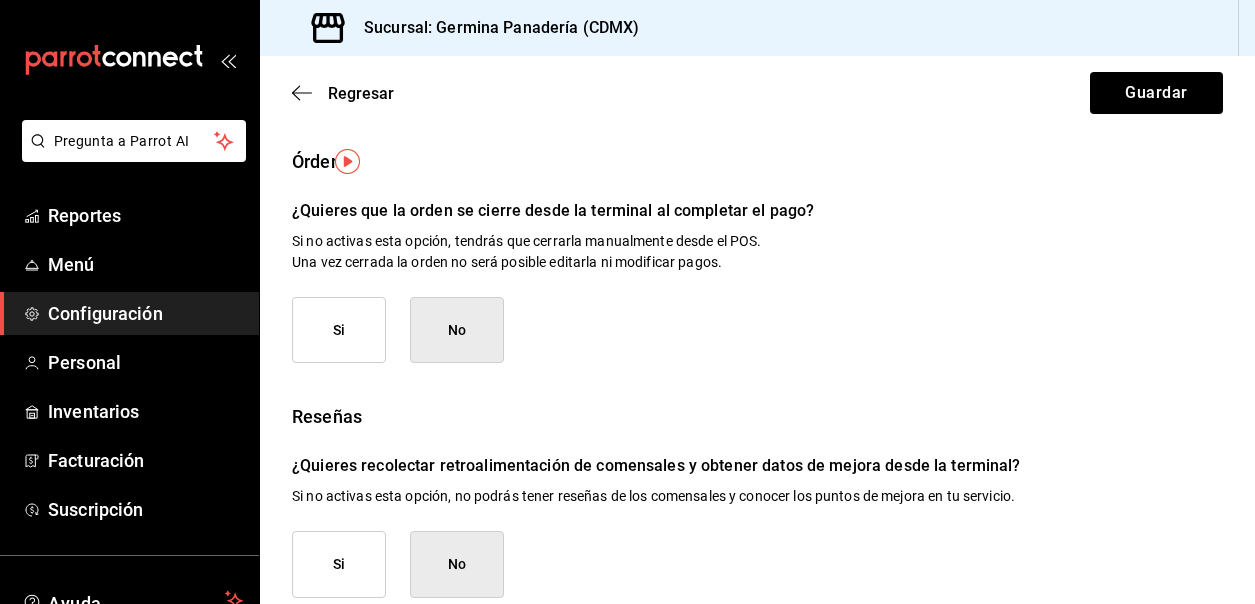 type on "TRUE" 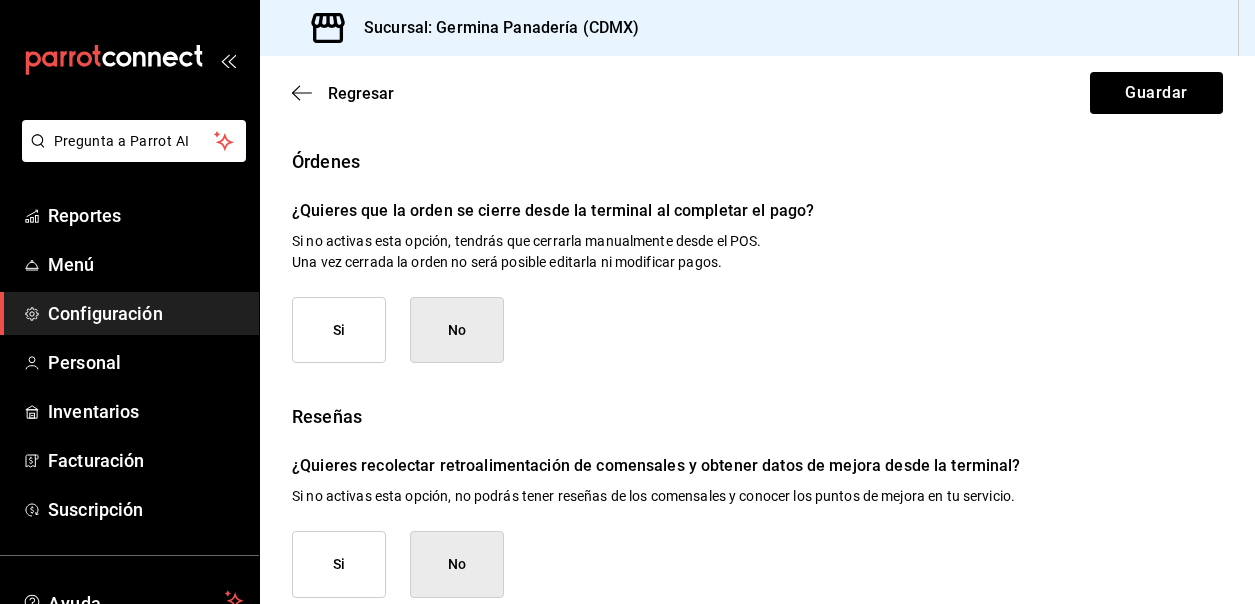 scroll, scrollTop: 416, scrollLeft: 0, axis: vertical 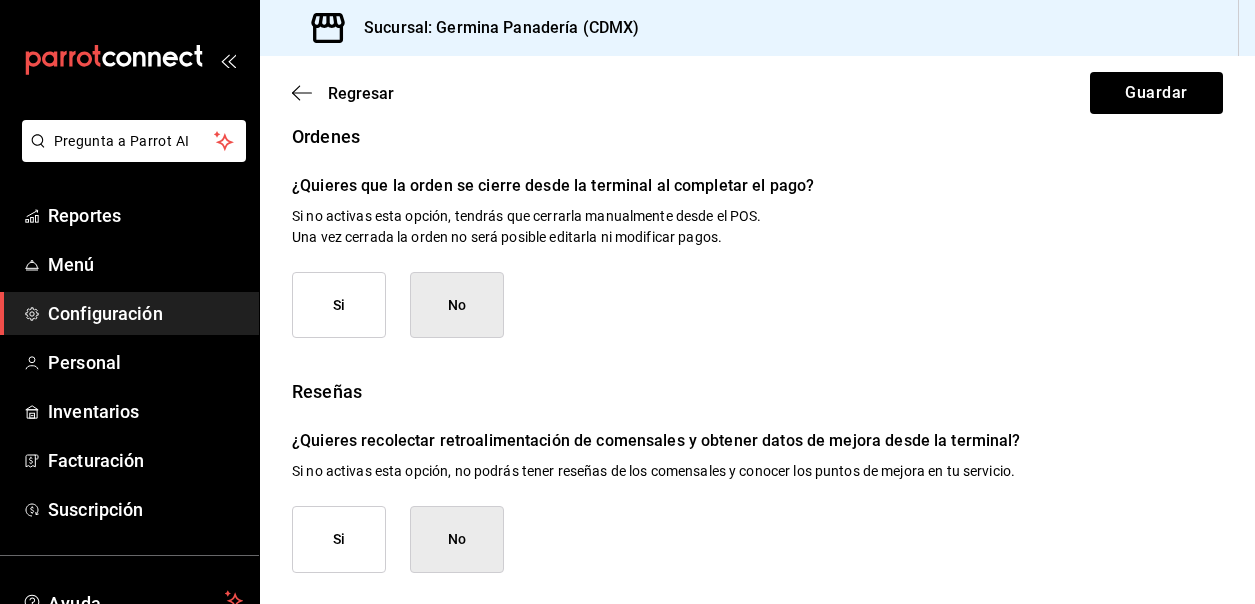 click on "Si" at bounding box center [339, 305] 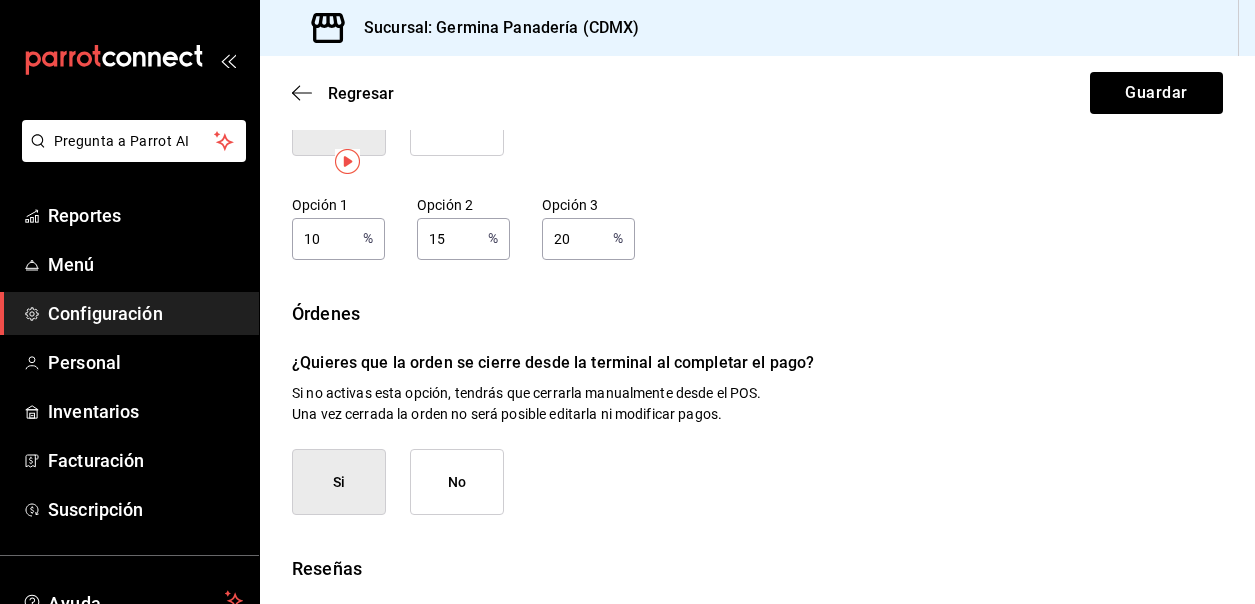 scroll, scrollTop: 0, scrollLeft: 0, axis: both 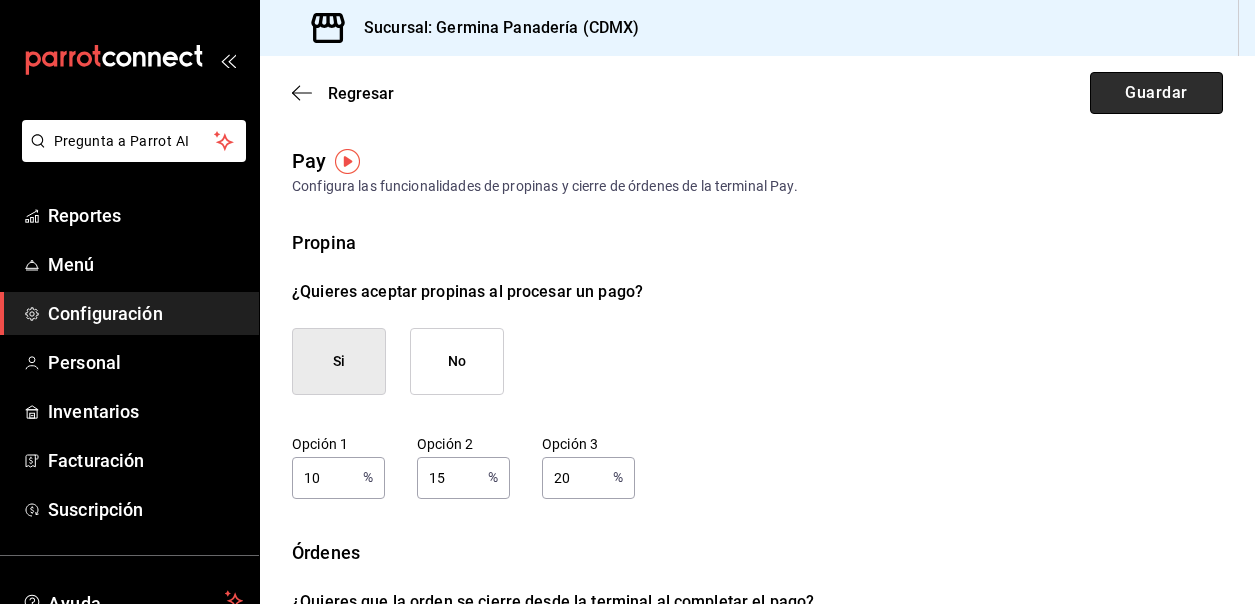 click on "Guardar" at bounding box center [1156, 93] 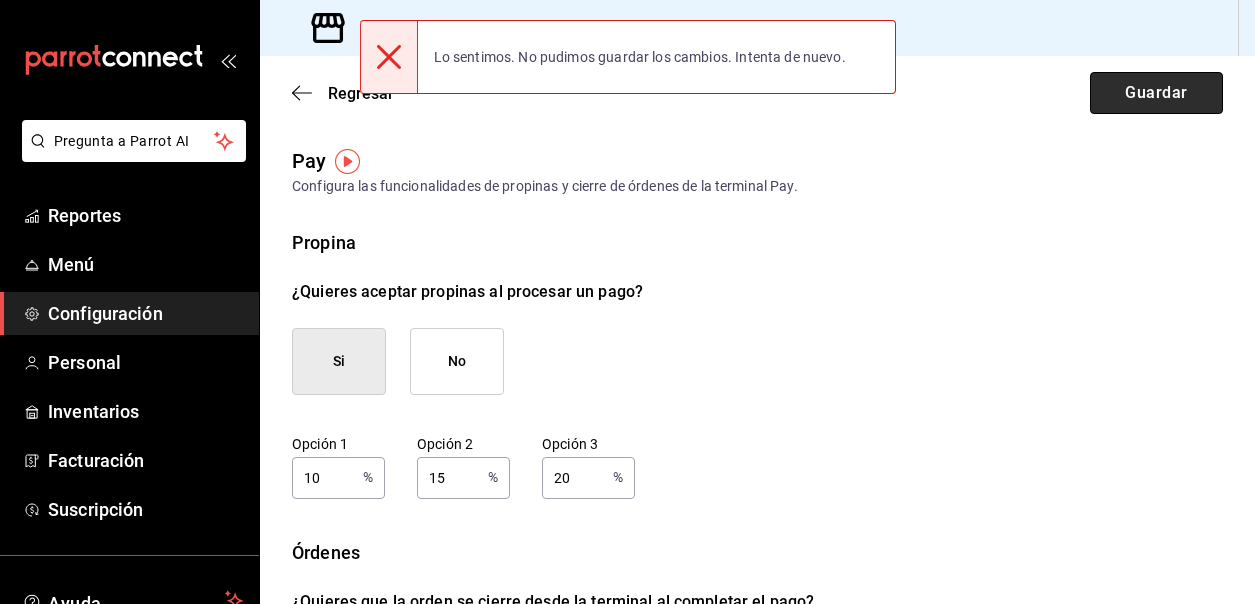 click on "Guardar" at bounding box center [1156, 93] 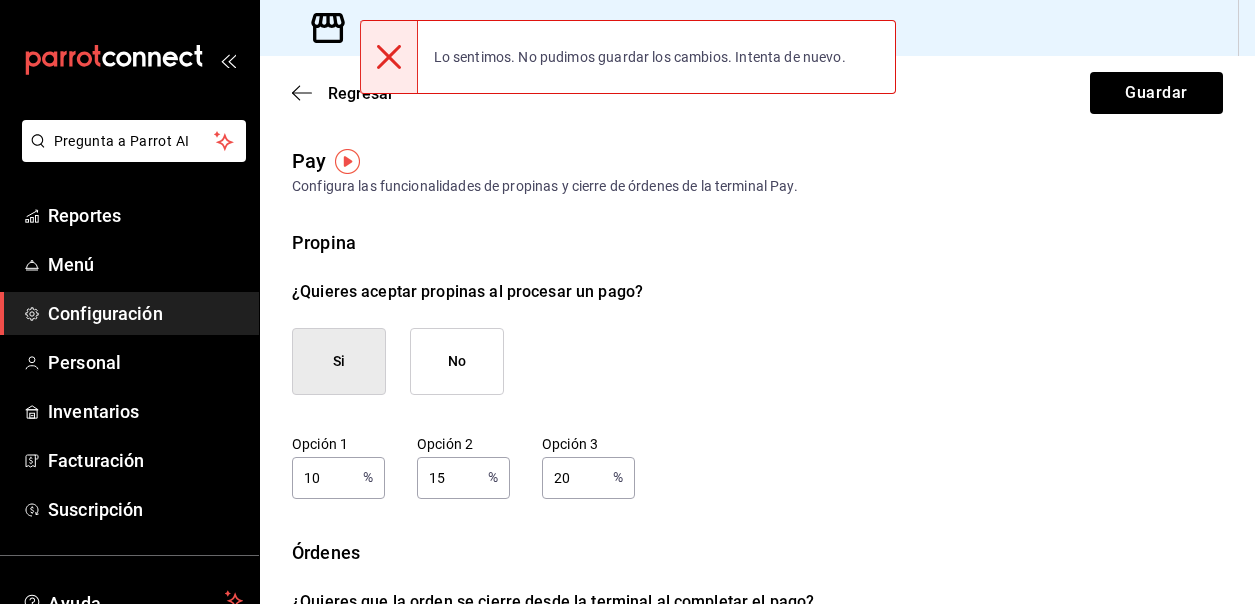 click at bounding box center (389, 57) 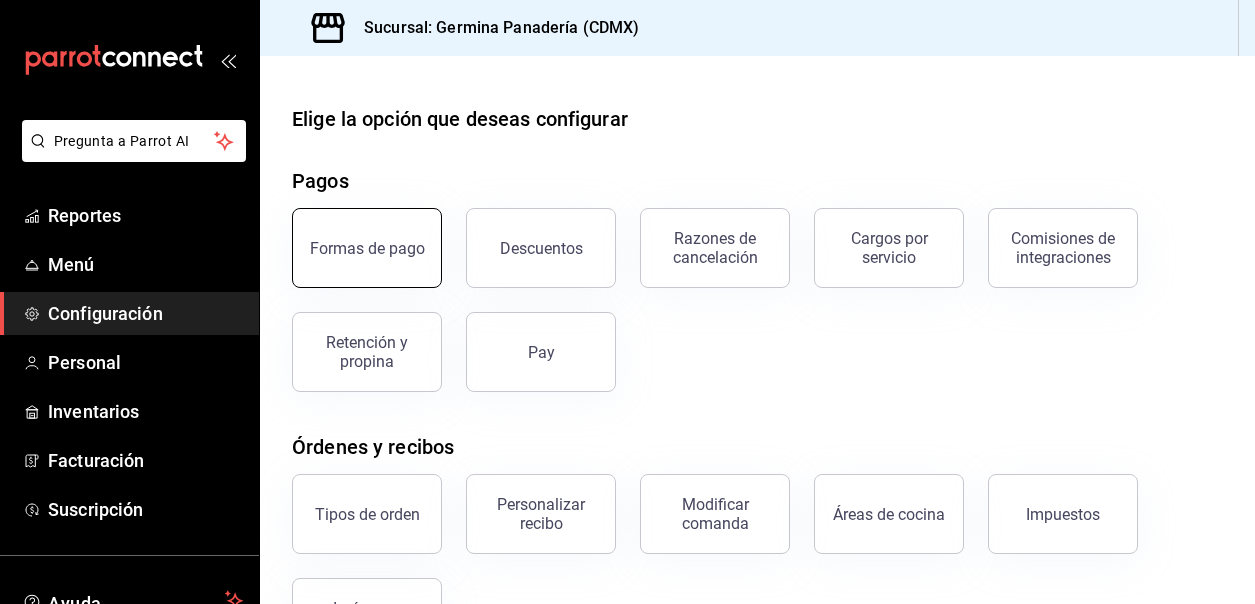 click on "Formas de pago" at bounding box center [367, 248] 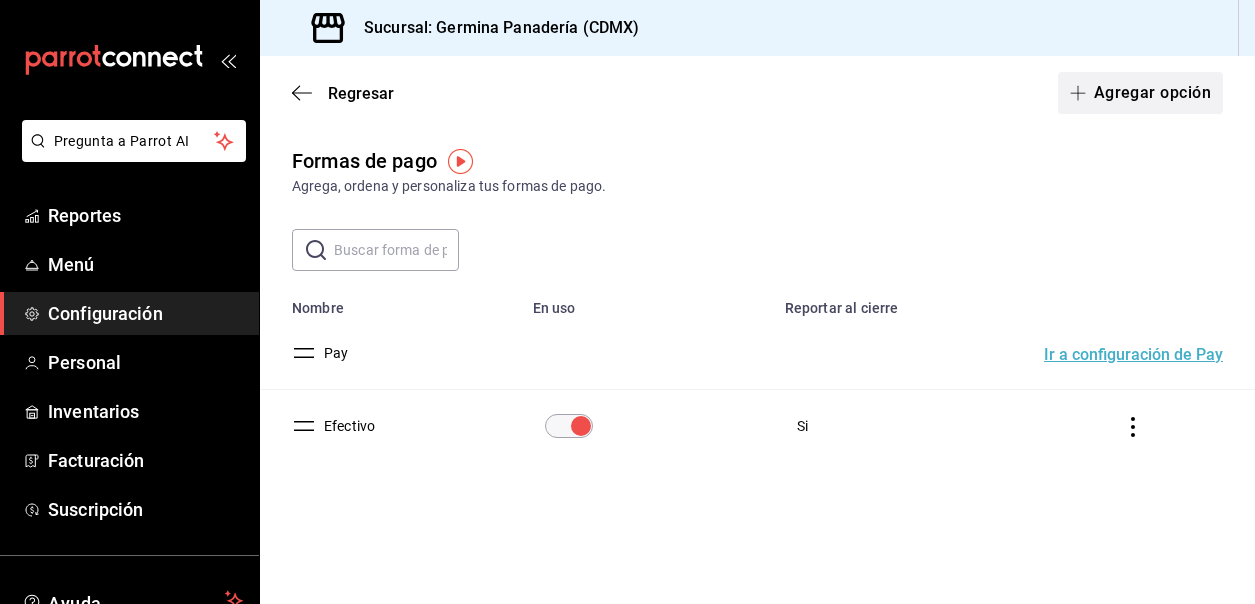 click on "Agregar opción" at bounding box center (1140, 93) 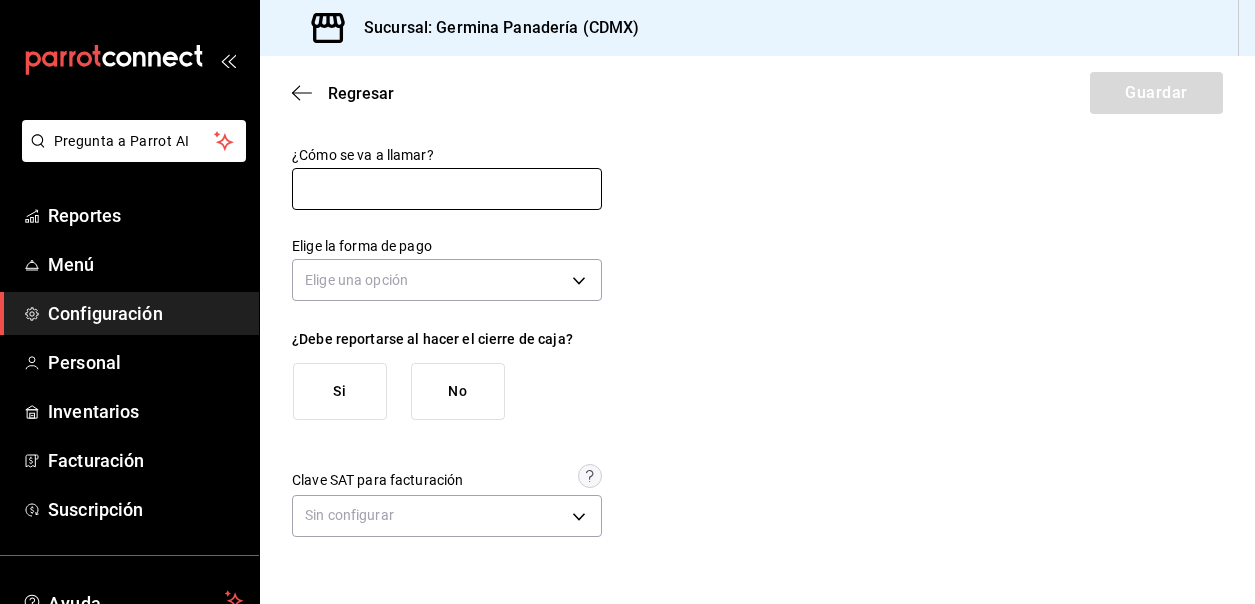 click at bounding box center [447, 189] 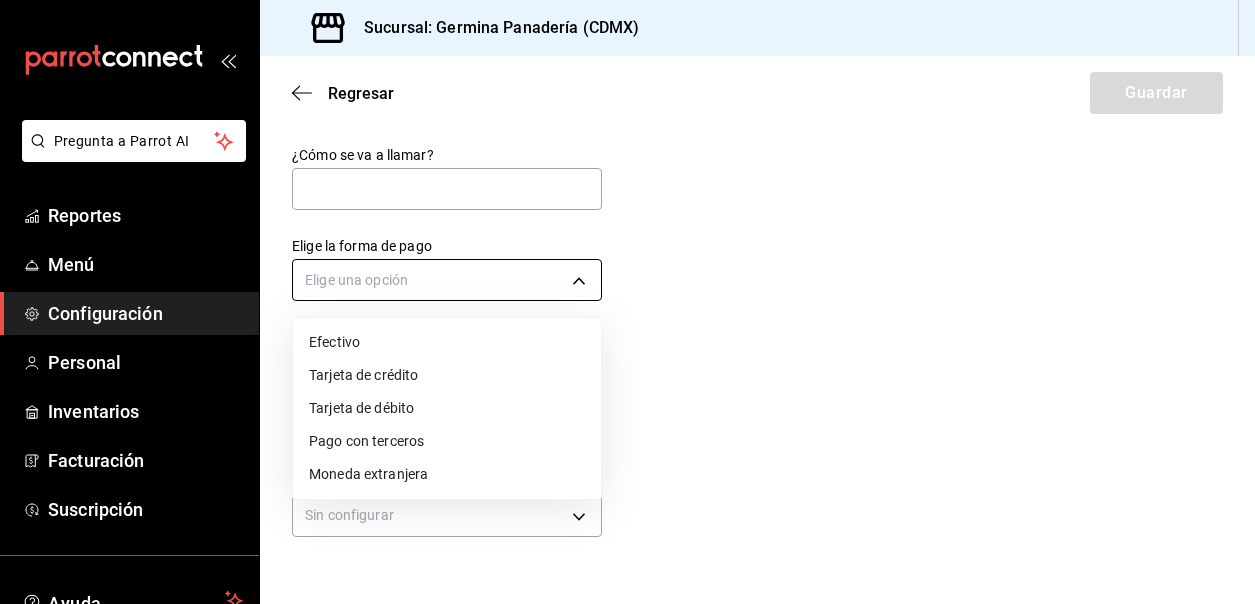click on "Pregunta a Parrot AI Reportes   Menú   Configuración   Personal   Inventarios   Facturación   Suscripción   Ayuda Recomienda Parrot   Cerrar sesión   Sugerir nueva función   Sucursal: Germina Panadería (CDMX) Regresar Guardar ¿Cómo se va a llamar? Elige la forma de pago Elige una opción ¿Debe reportarse al hacer el cierre de caja? Si No Clave SAT para facturación Sin configurar GANA 1 MES GRATIS EN TU SUSCRIPCIÓN AQUÍ ¿Recuerdas cómo empezó tu restaurante?
Hoy puedes ayudar a un colega a tener el mismo cambio que tú viviste.
Recomienda Parrot directamente desde tu Portal Administrador.
Es fácil y rápido.
🎁 Por cada restaurante que se una, ganas 1 mes gratis. Ver video tutorial Ir a video Ver video tutorial Ir a video Pregunta a Parrot AI Reportes   Menú   Configuración   Personal   Inventarios   Facturación   Suscripción   Ayuda Recomienda Parrot   Cerrar sesión   Sugerir nueva función   Visitar centro de ayuda (81) 2046 6363 soporte@parrotsoftware.io Visitar centro de ayuda" at bounding box center [627, 302] 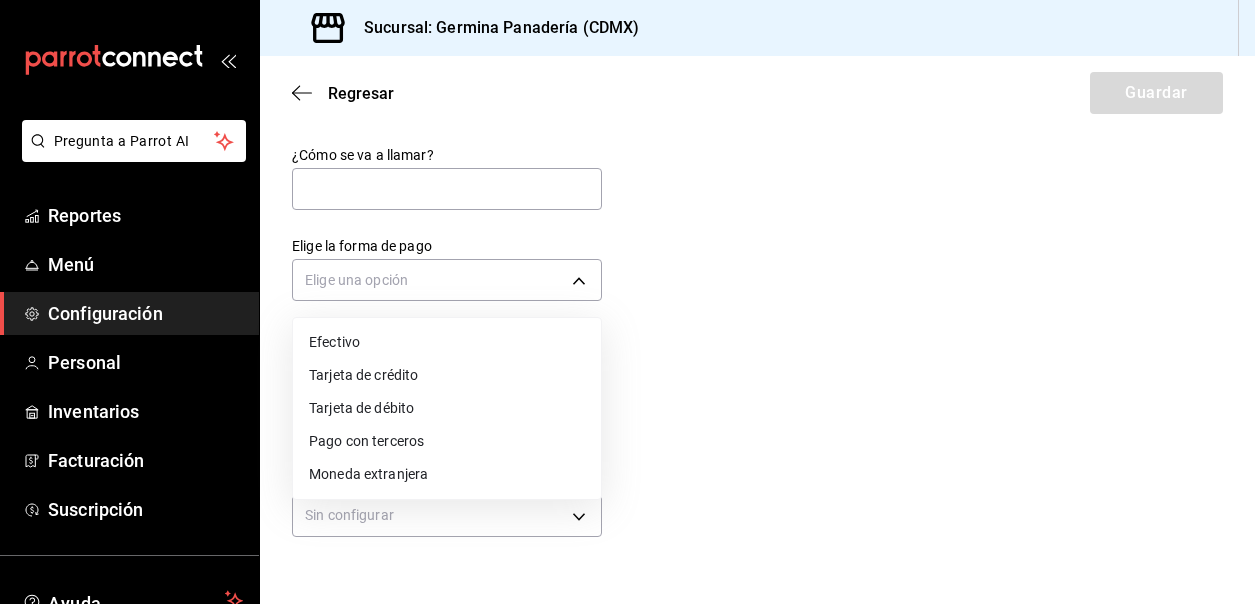click on "Tarjeta de crédito" at bounding box center (447, 375) 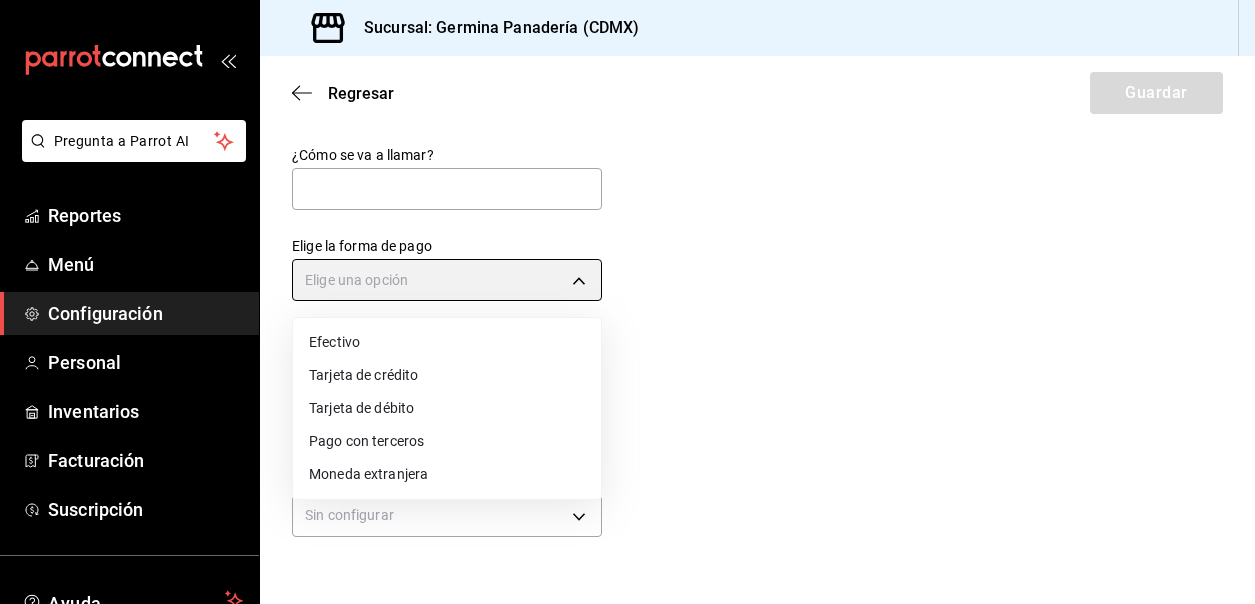 type on "CREDIT_CARD" 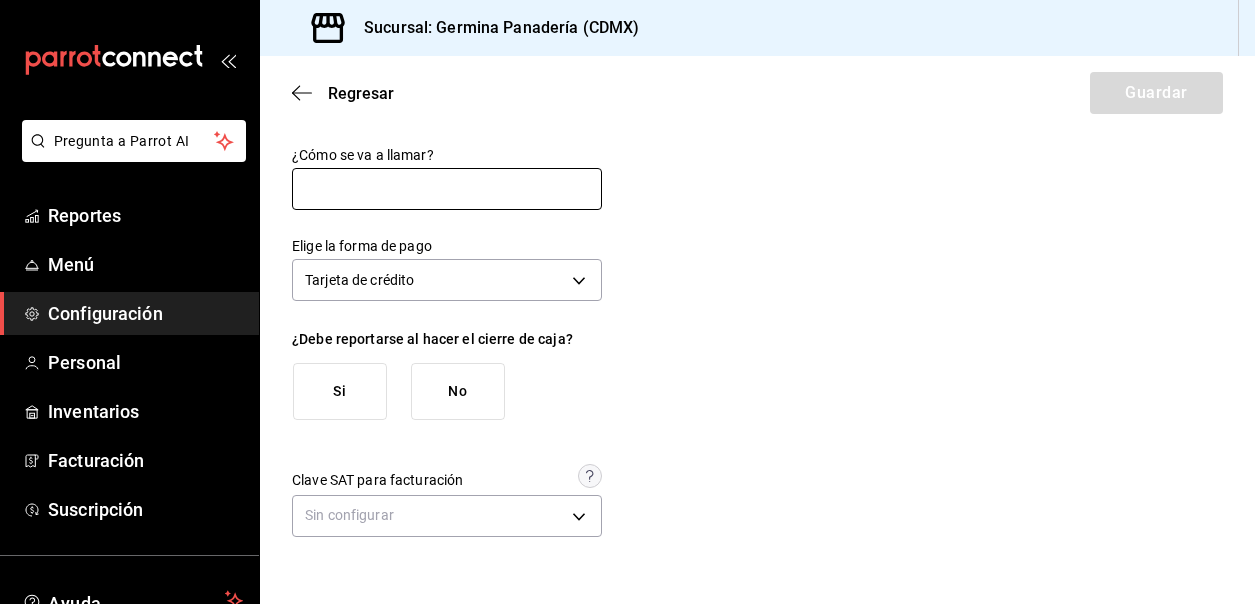click at bounding box center [447, 189] 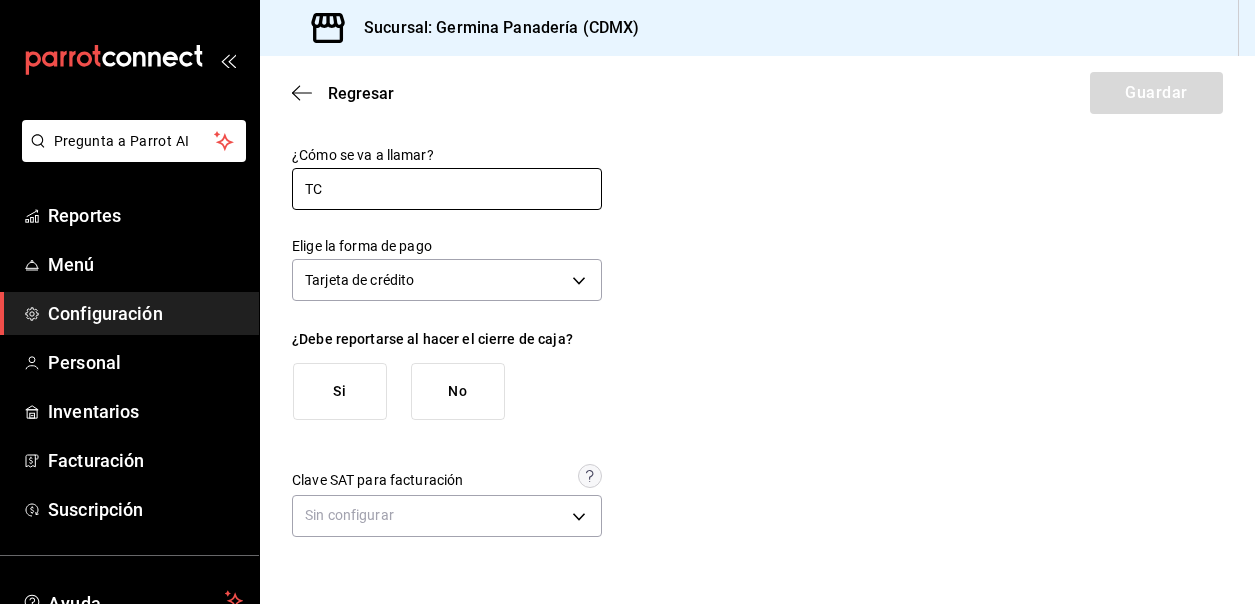 type on "TC" 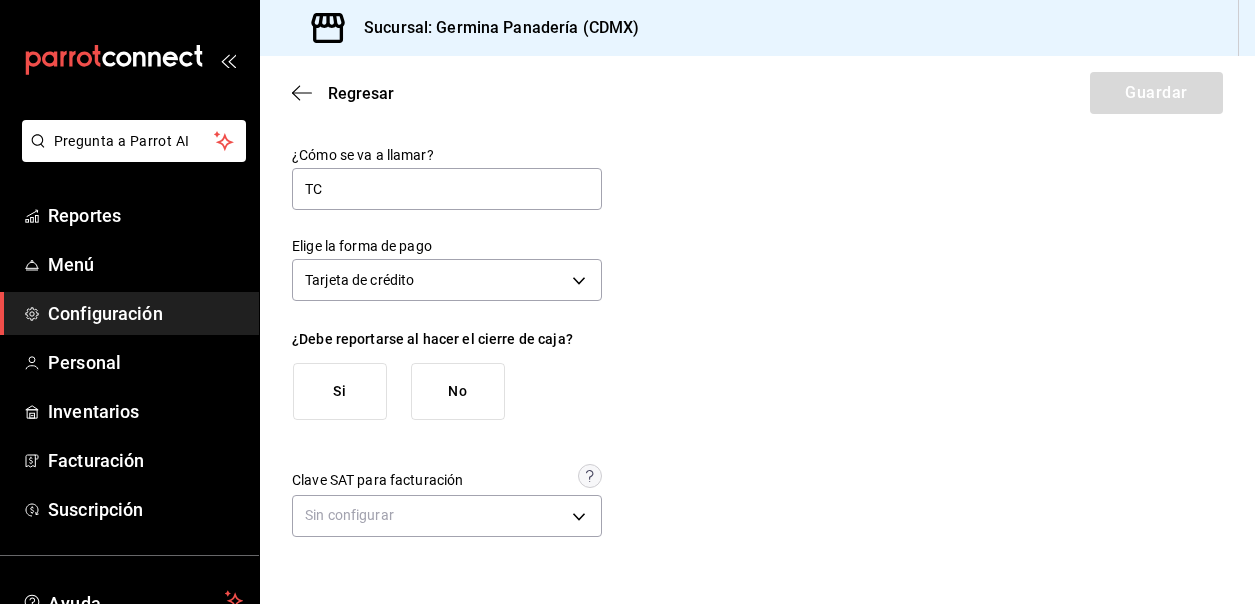 click on "Si" at bounding box center [340, 391] 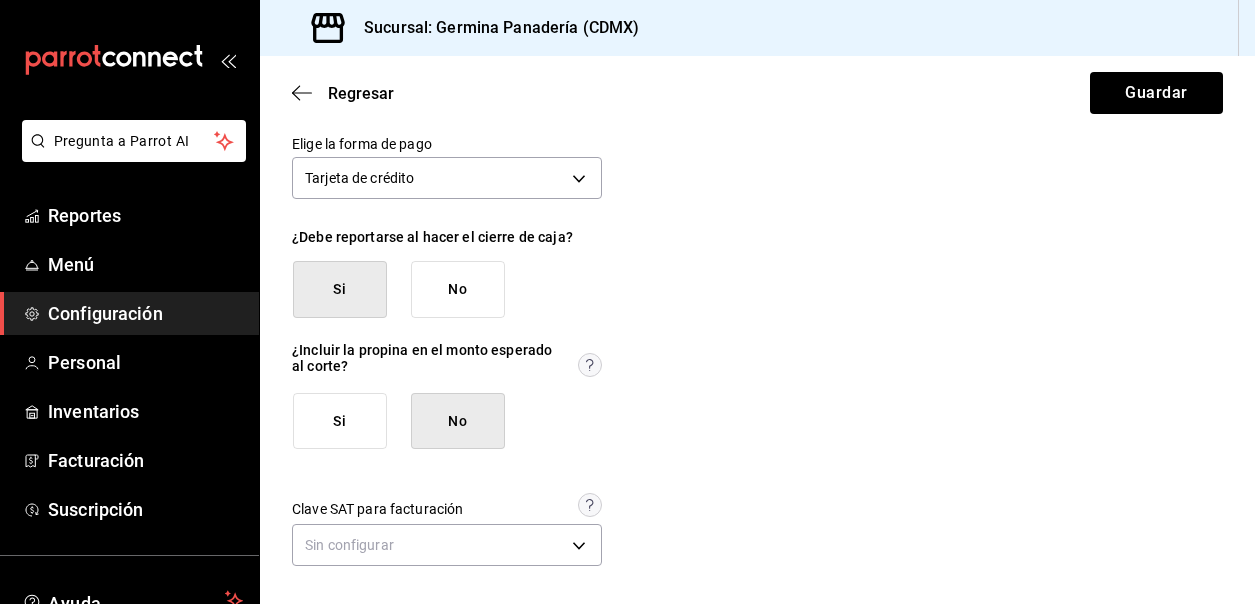 scroll, scrollTop: 103, scrollLeft: 0, axis: vertical 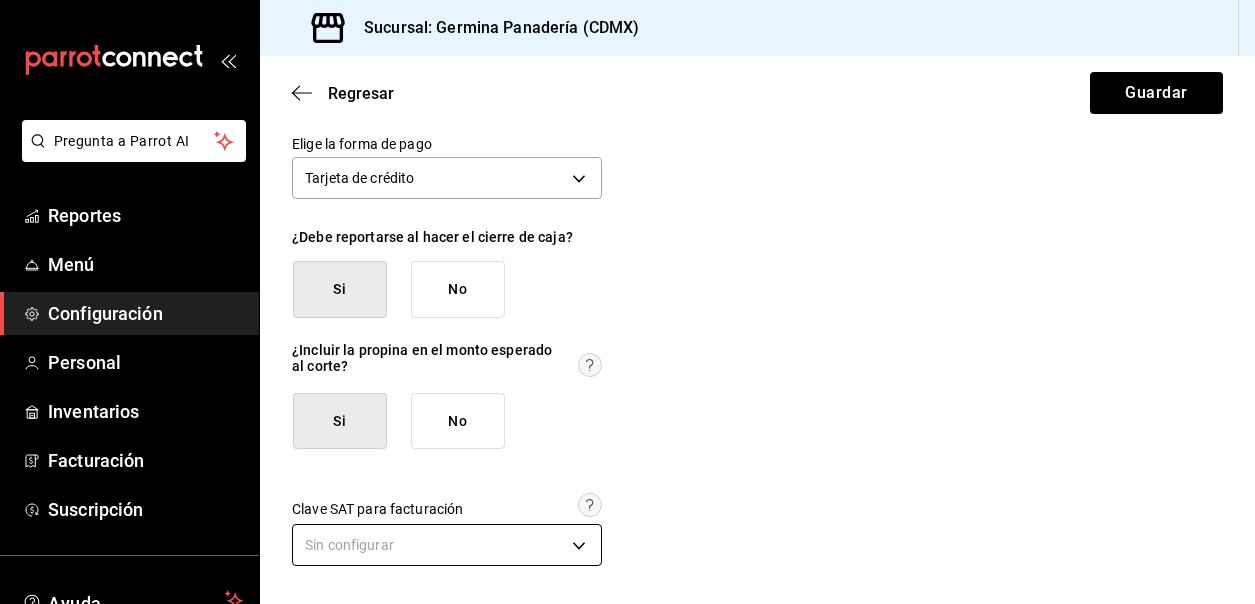 click on "Pregunta a Parrot AI Reportes   Menú   Configuración   Personal   Inventarios   Facturación   Suscripción   Ayuda Recomienda Parrot   Cerrar sesión   Sugerir nueva función   Sucursal: Germina Panadería (CDMX) Regresar Guardar ¿Cómo se va a llamar? TC Elige la forma de pago Tarjeta de crédito CREDIT_CARD ¿Debe reportarse al hacer el cierre de caja? Si No ¿Incluir la propina en el monto esperado al corte? Si No Clave SAT para facturación Sin configurar GANA 1 MES GRATIS EN TU SUSCRIPCIÓN AQUÍ ¿Recuerdas cómo empezó tu restaurante?
Hoy puedes ayudar a un colega a tener el mismo cambio que tú viviste.
Recomienda Parrot directamente desde tu Portal Administrador.
Es fácil y rápido.
🎁 Por cada restaurante que se una, ganas 1 mes gratis. Ver video tutorial Ir a video Ver video tutorial Ir a video Pregunta a Parrot AI Reportes   Menú   Configuración   Personal   Inventarios   Facturación   Suscripción   Ayuda Recomienda Parrot   Cerrar sesión   Sugerir nueva función   (81) 2046 6363" at bounding box center [627, 302] 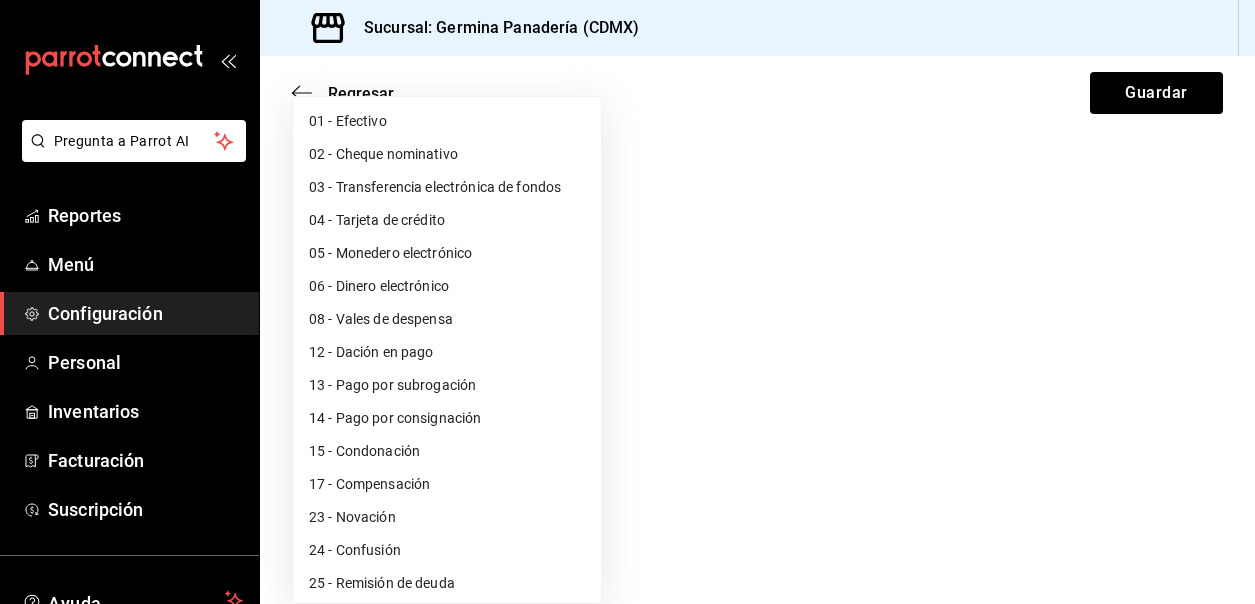 click on "04 - Tarjeta de crédito" at bounding box center (447, 220) 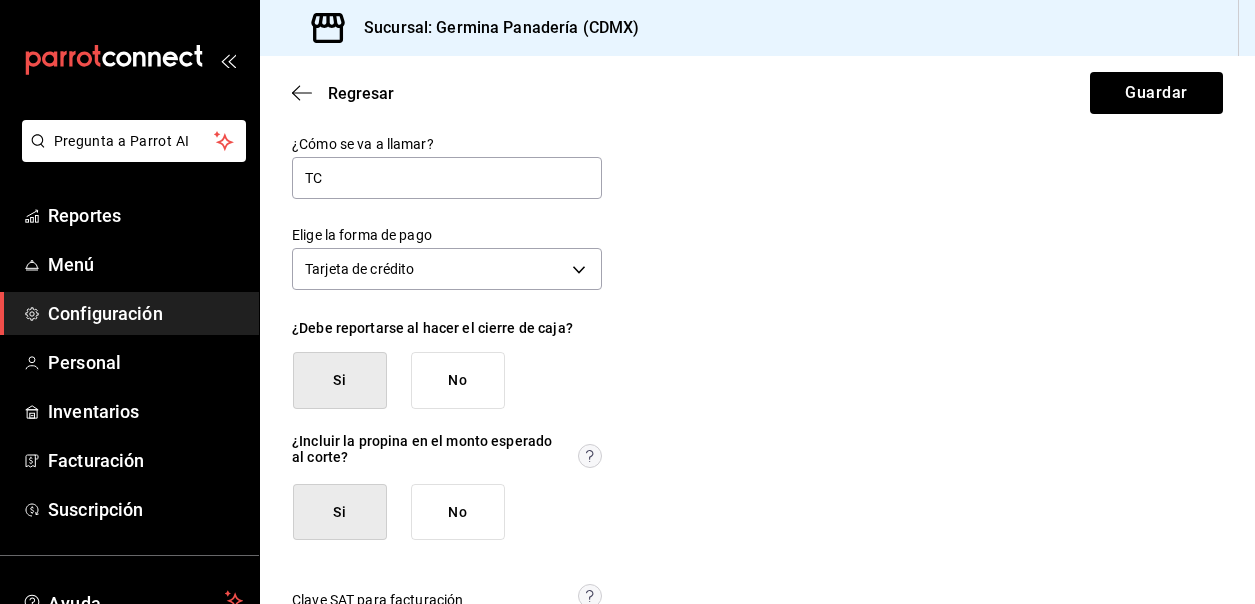 scroll, scrollTop: 103, scrollLeft: 0, axis: vertical 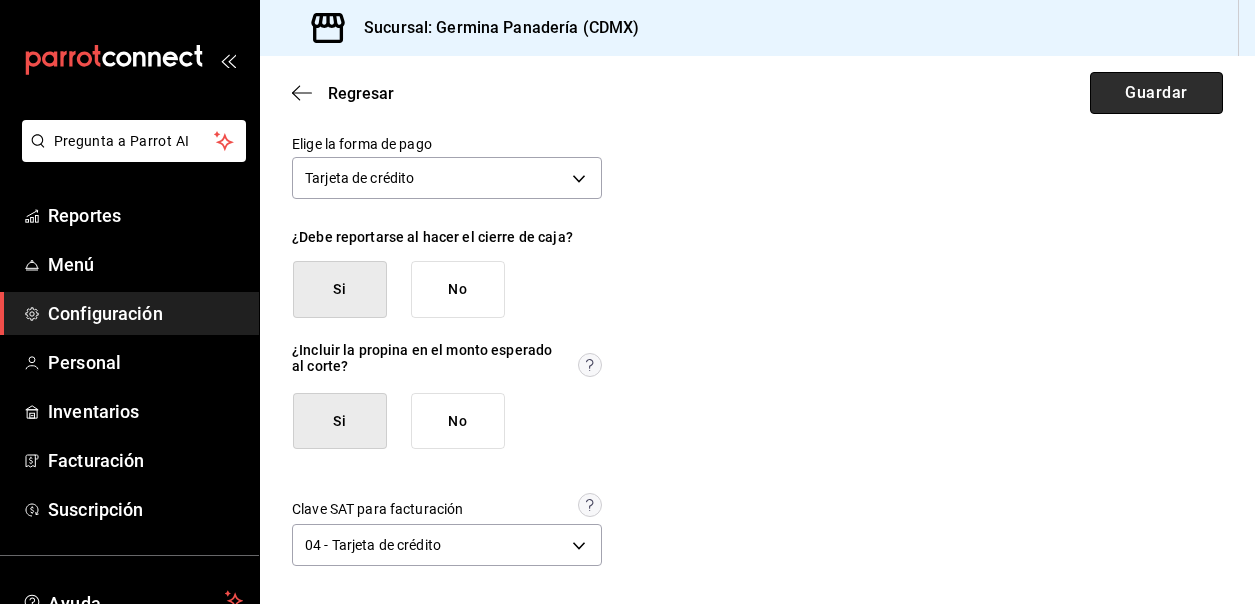 click on "Guardar" at bounding box center (1156, 93) 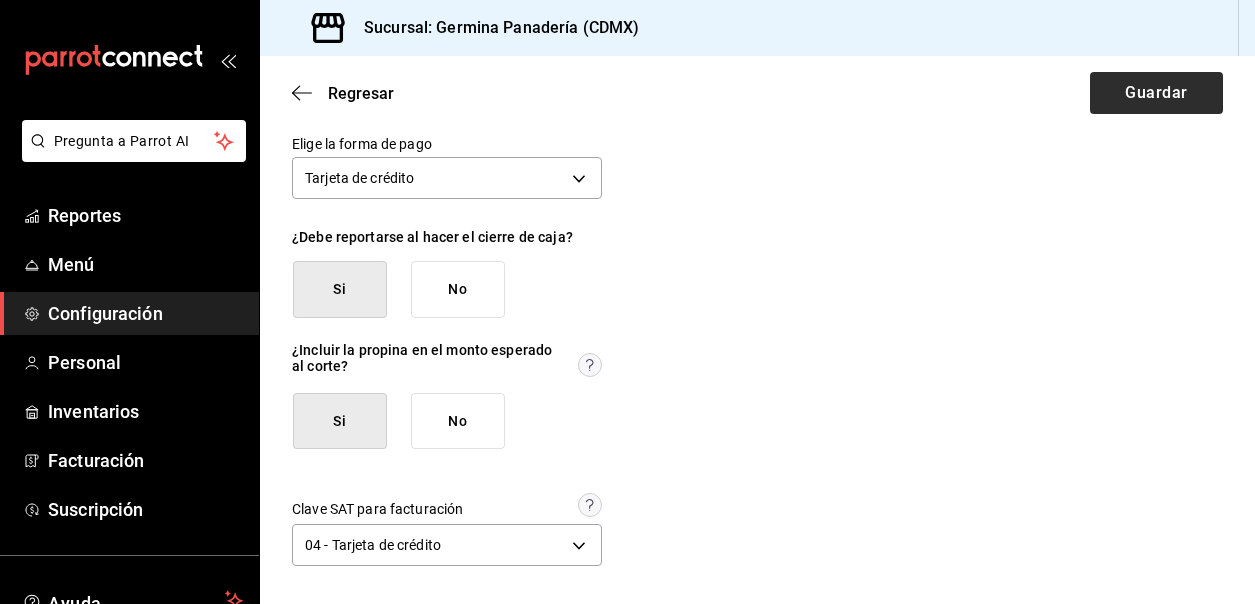 scroll, scrollTop: 0, scrollLeft: 0, axis: both 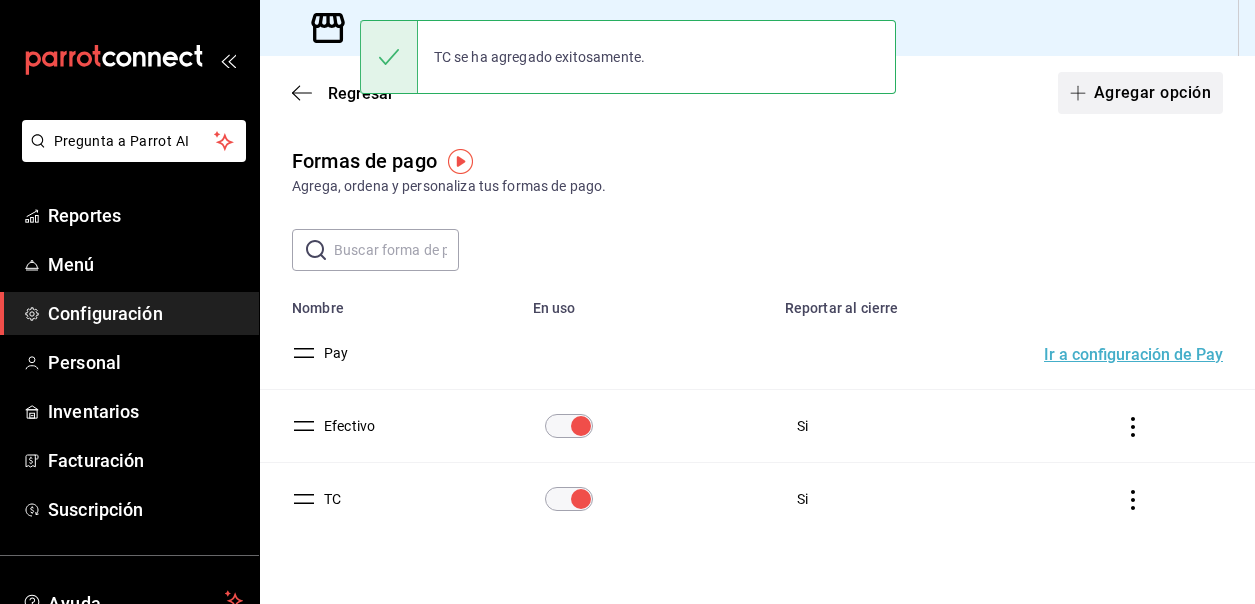 click on "Agregar opción" at bounding box center [1140, 93] 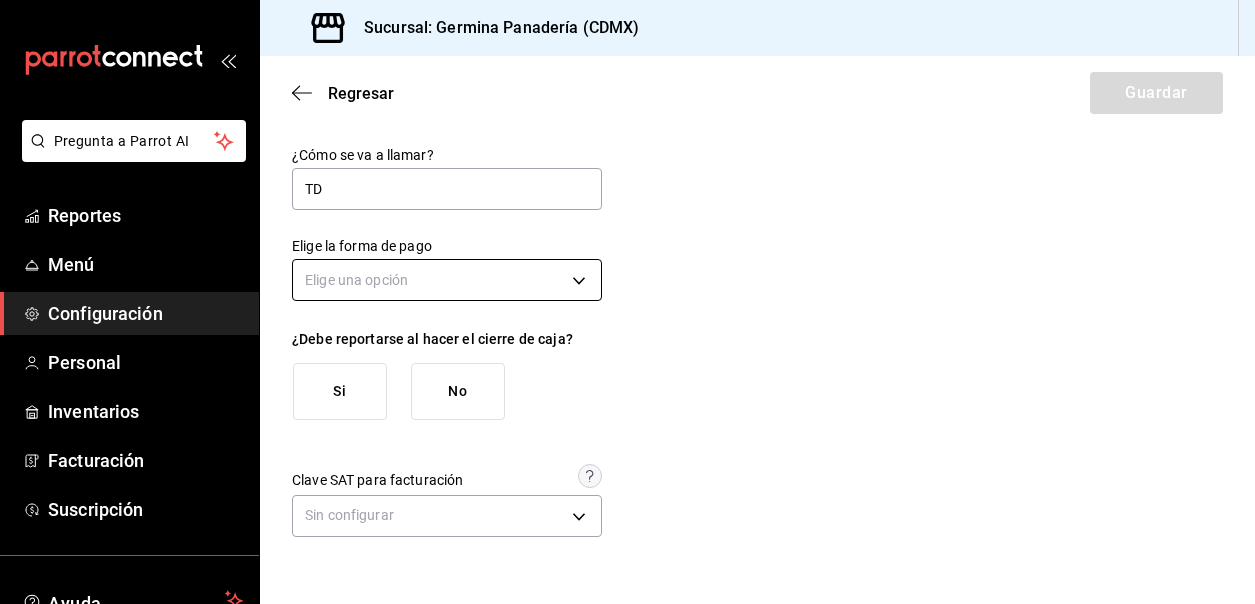 type on "TD" 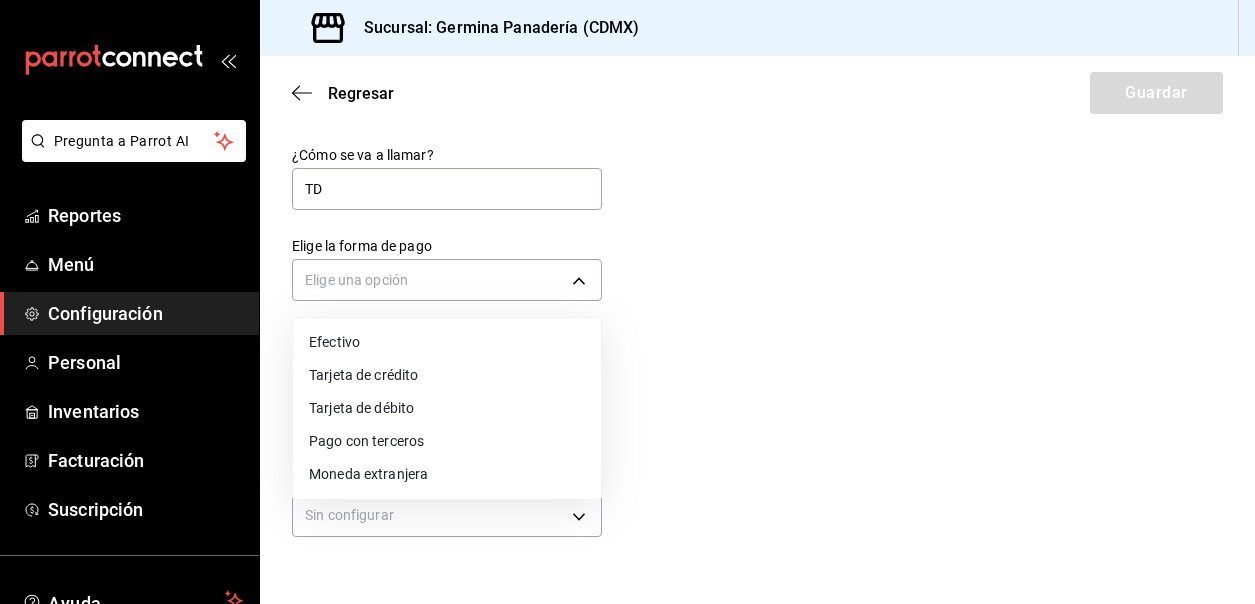 click on "Tarjeta de débito" at bounding box center [447, 408] 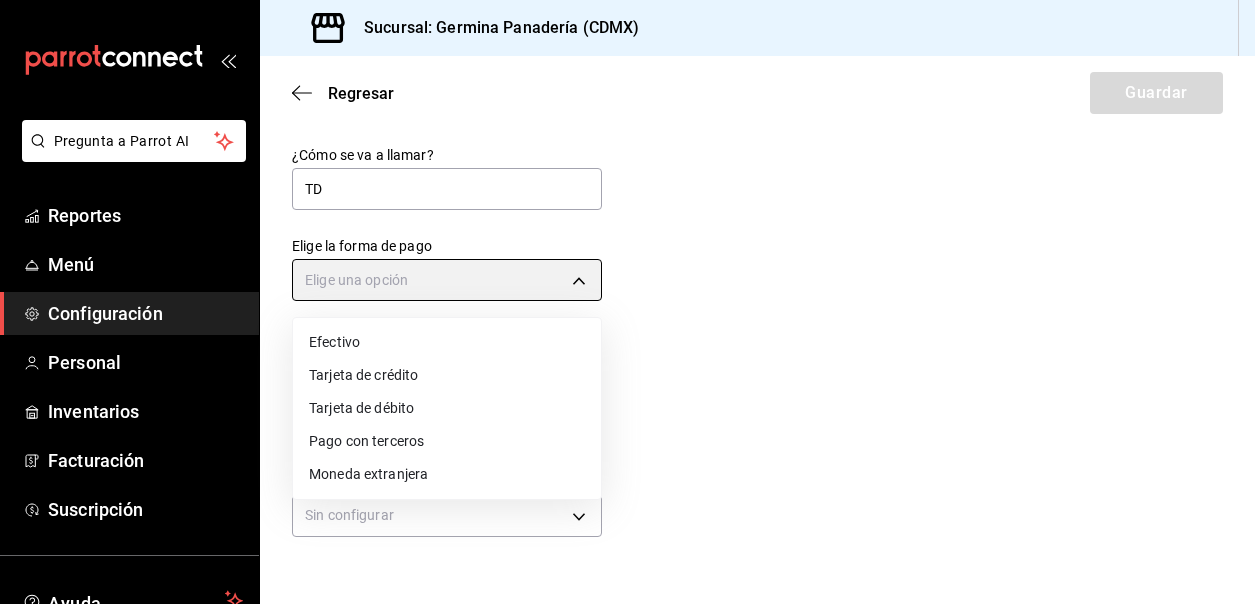 type on "DEBIT_CARD" 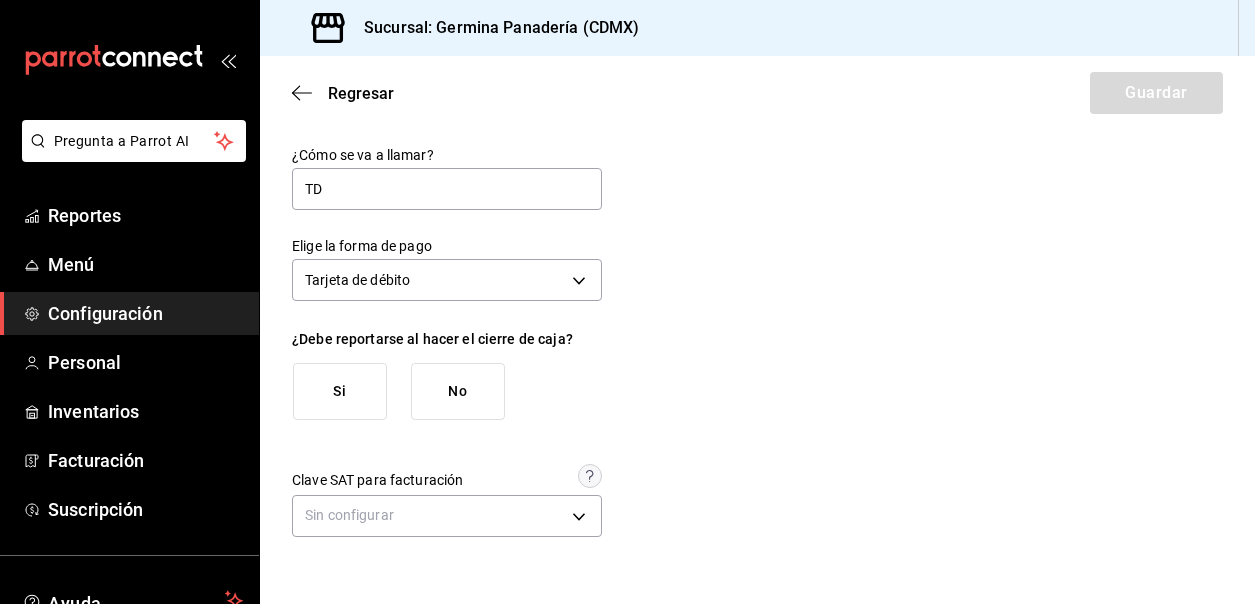 click on "Si" at bounding box center [340, 391] 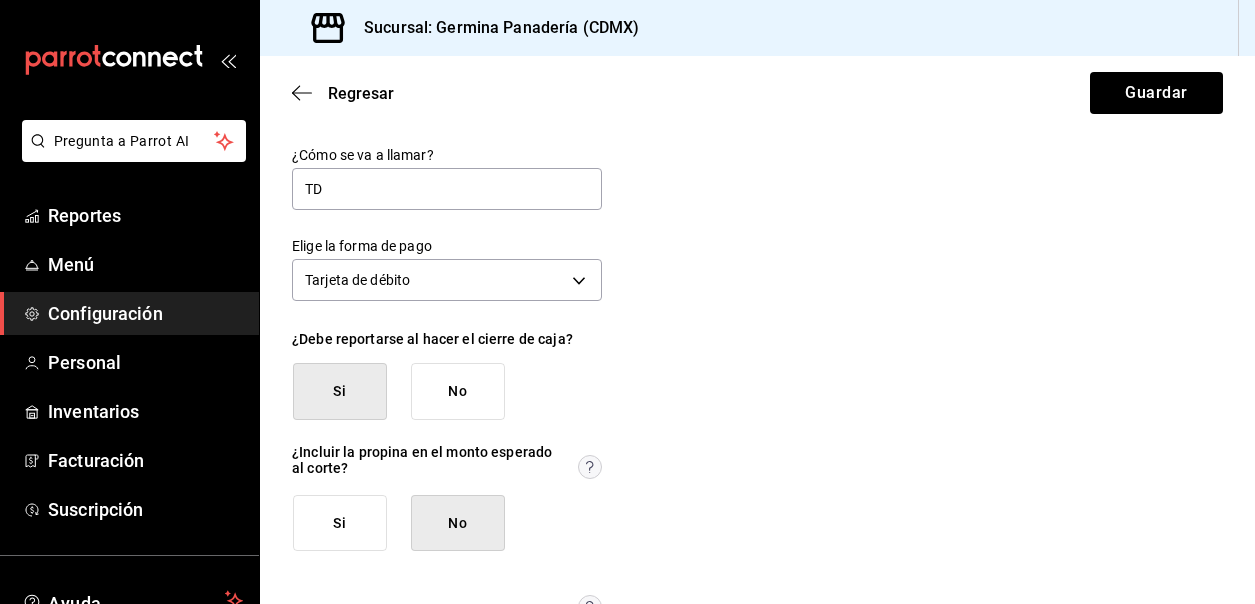 click on "Si" at bounding box center [340, 523] 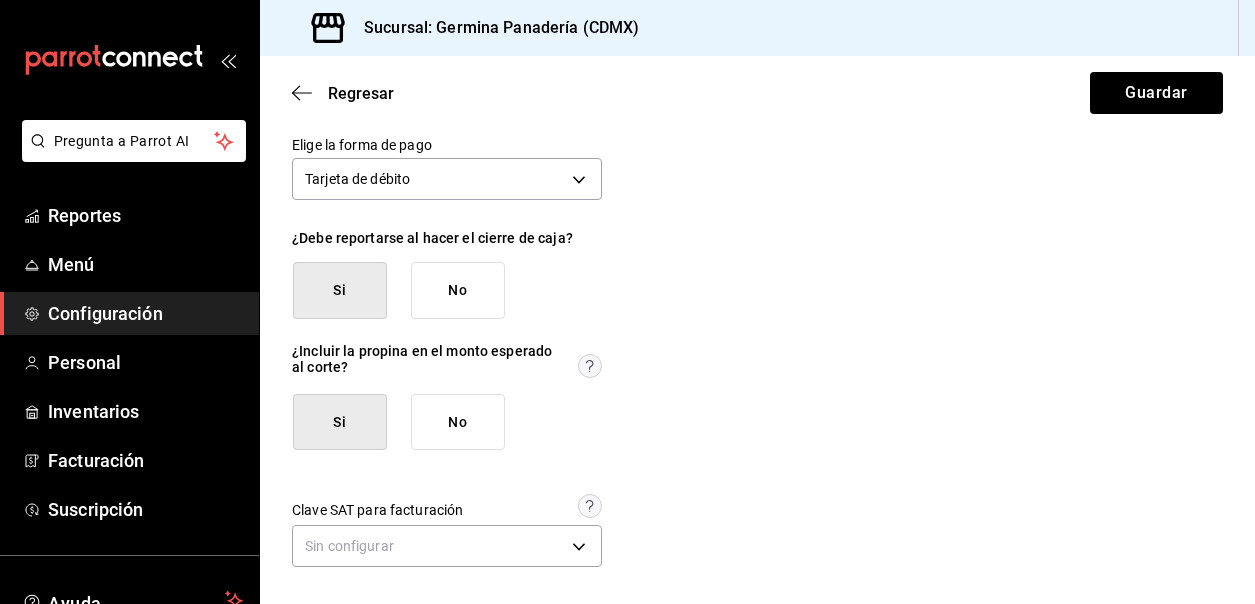 scroll, scrollTop: 103, scrollLeft: 0, axis: vertical 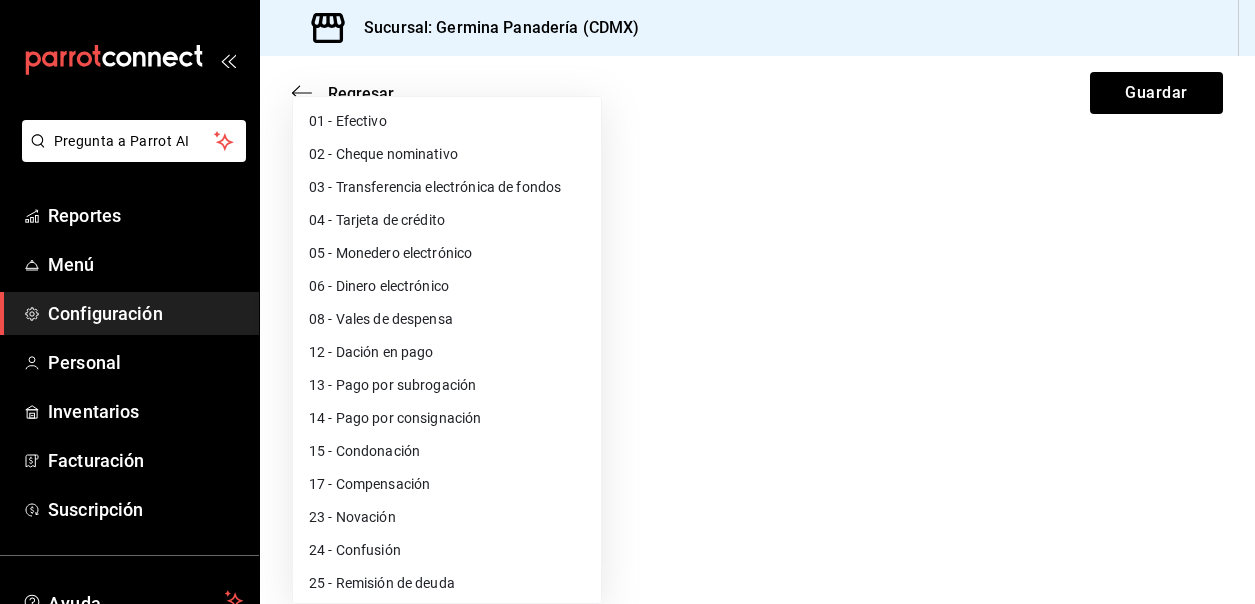 click on "Pregunta a Parrot AI Reportes   Menú   Configuración   Personal   Inventarios   Facturación   Suscripción   Ayuda Recomienda Parrot   Cerrar sesión   Sugerir nueva función   Sucursal: Germina Panadería (CDMX) Regresar Guardar ¿Cómo se va a llamar? TD Elige la forma de pago Tarjeta de débito DEBIT_CARD ¿Debe reportarse al hacer el cierre de caja? Si No ¿Incluir la propina en el monto esperado al corte? Si No Clave SAT para facturación Sin configurar GANA 1 MES GRATIS EN TU SUSCRIPCIÓN AQUÍ ¿Recuerdas cómo empezó tu restaurante?
Hoy puedes ayudar a un colega a tener el mismo cambio que tú viviste.
Recomienda Parrot directamente desde tu Portal Administrador.
Es fácil y rápido.
🎁 Por cada restaurante que se una, ganas 1 mes gratis. Ver video tutorial Ir a video Ver video tutorial Ir a video Pregunta a Parrot AI Reportes   Menú   Configuración   Personal   Inventarios   Facturación   Suscripción   Ayuda Recomienda Parrot   Cerrar sesión   Sugerir nueva función   (81) 2046 6363" at bounding box center (627, 302) 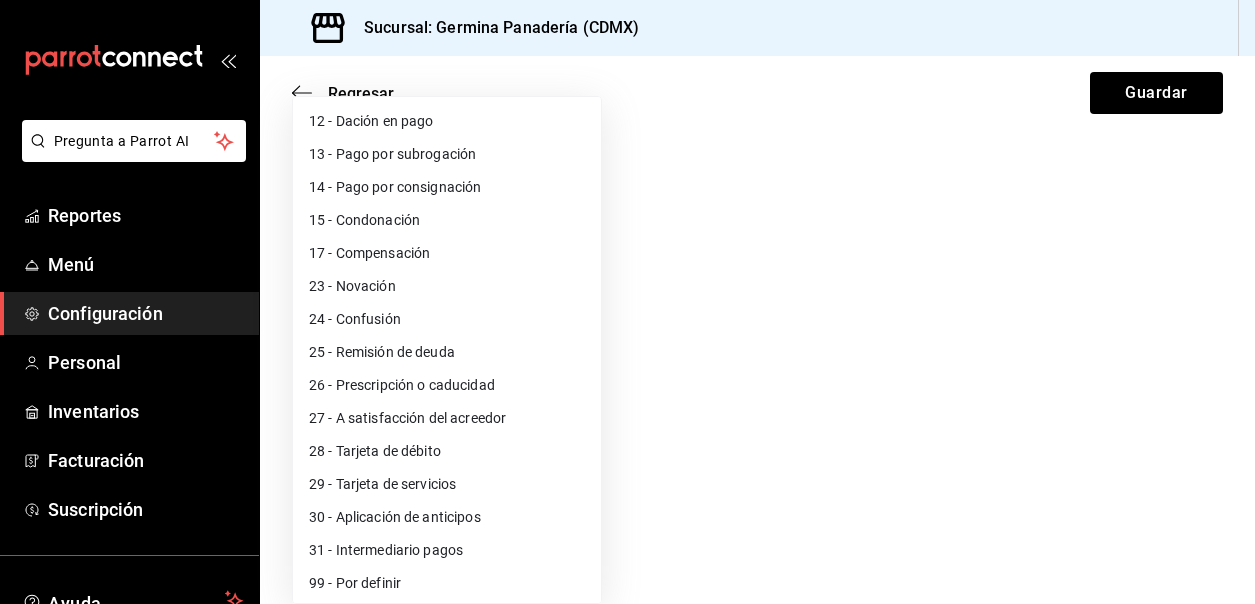 scroll, scrollTop: 236, scrollLeft: 0, axis: vertical 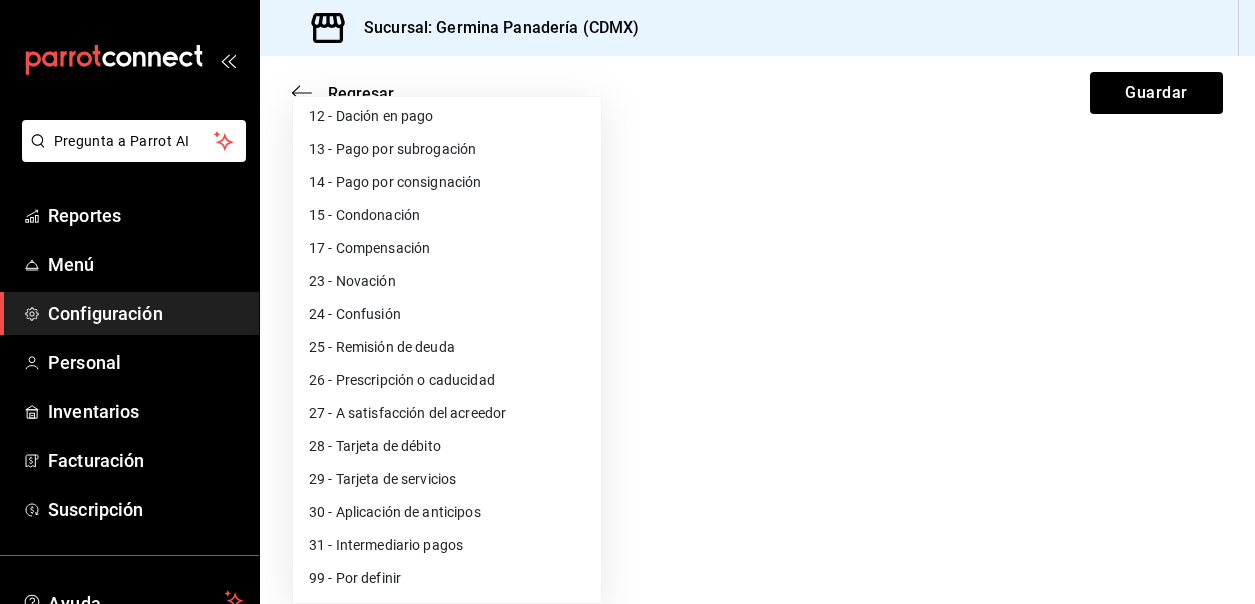 click on "28 - Tarjeta de débito" at bounding box center [447, 446] 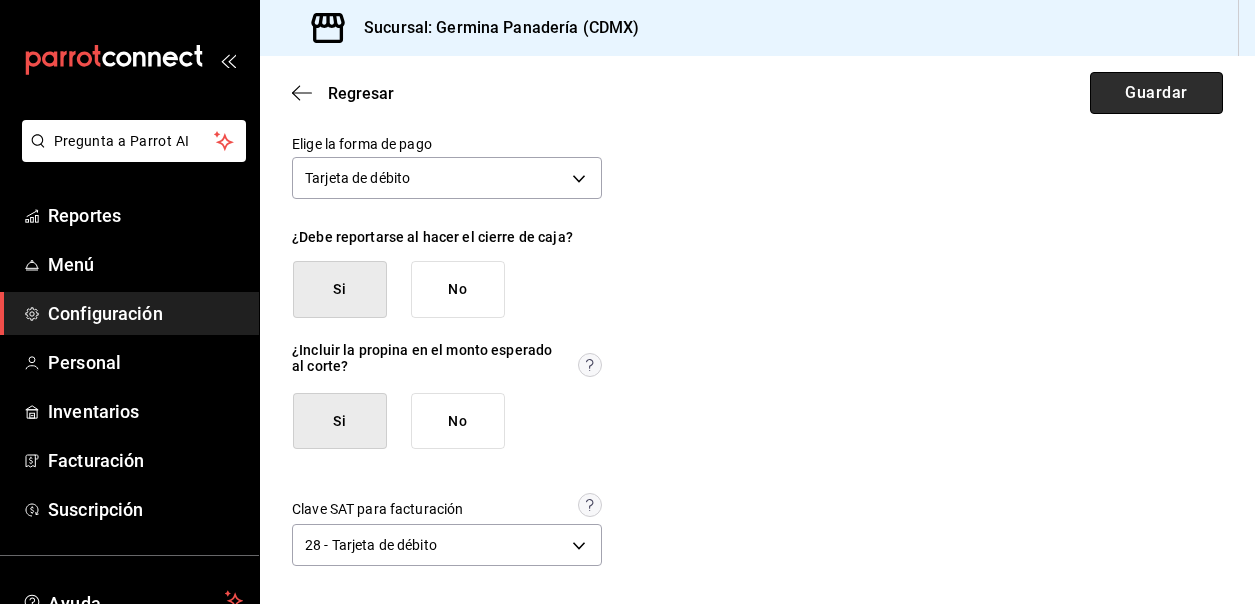 click on "Guardar" at bounding box center (1156, 93) 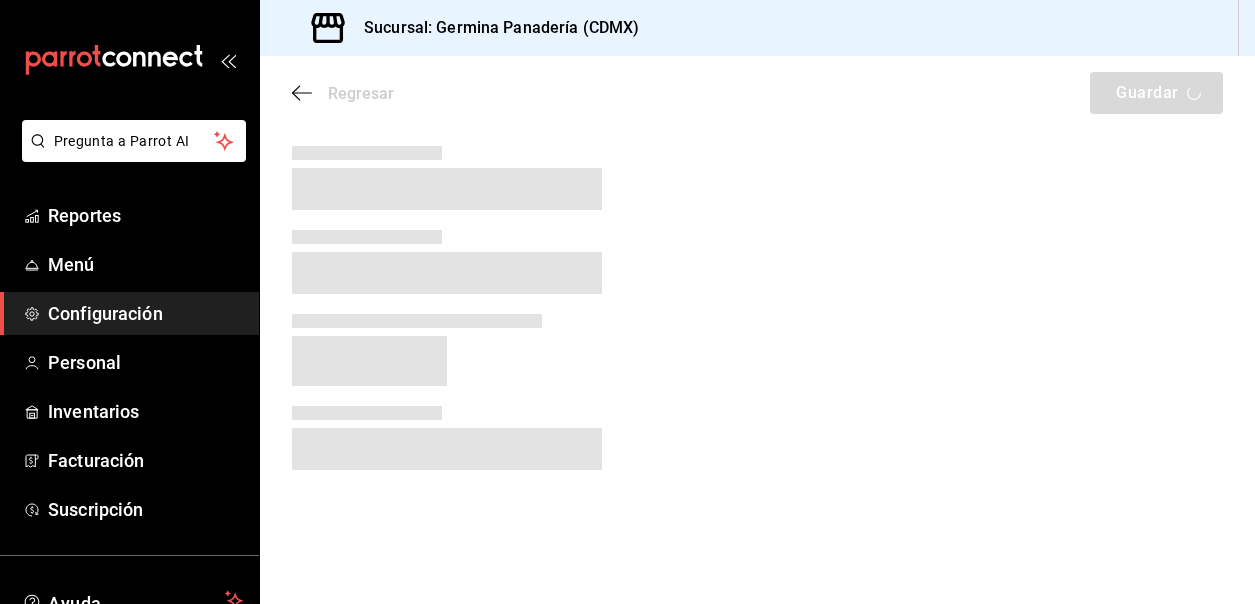 scroll, scrollTop: 0, scrollLeft: 0, axis: both 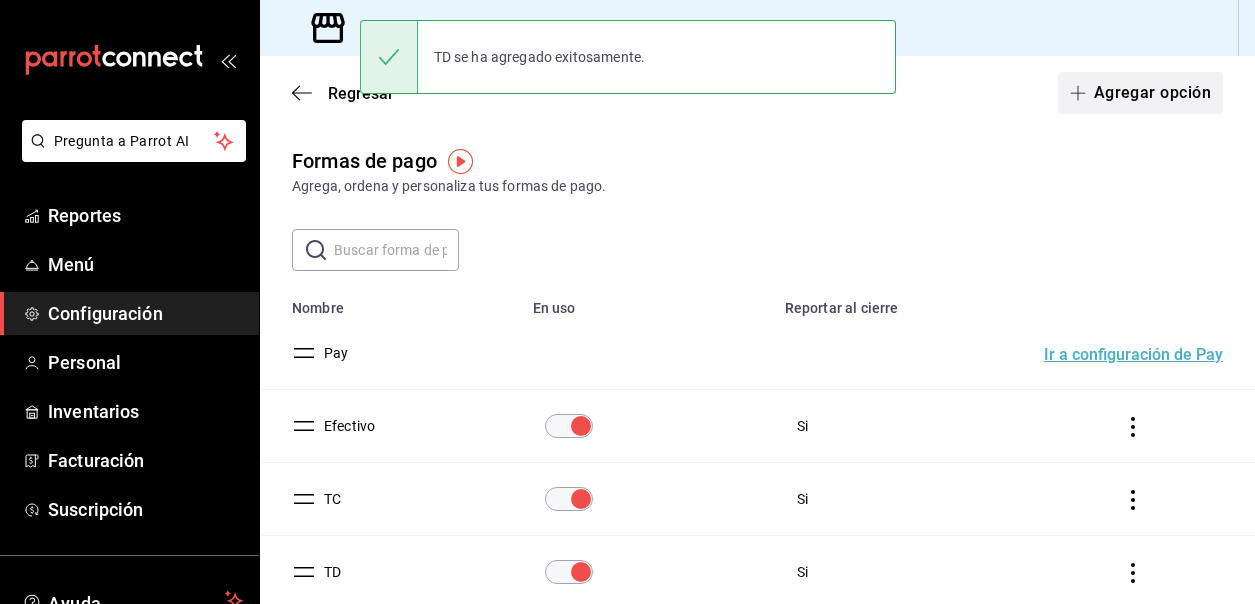 click on "Agregar opción" at bounding box center (1140, 93) 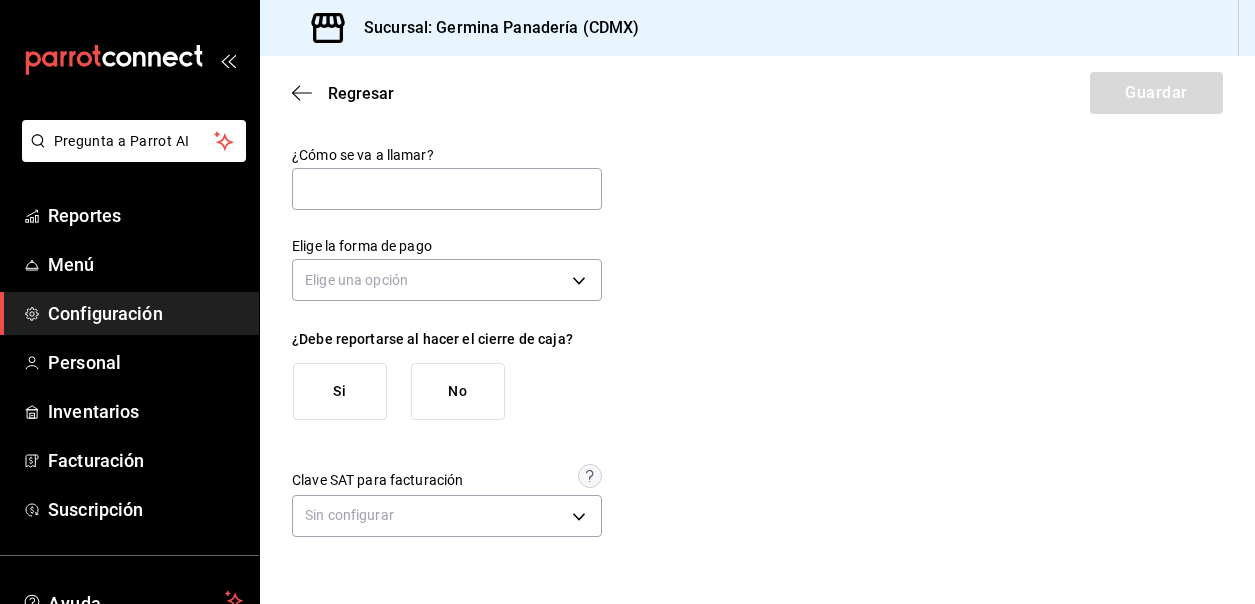 click on "Elige una opción" at bounding box center (447, 277) 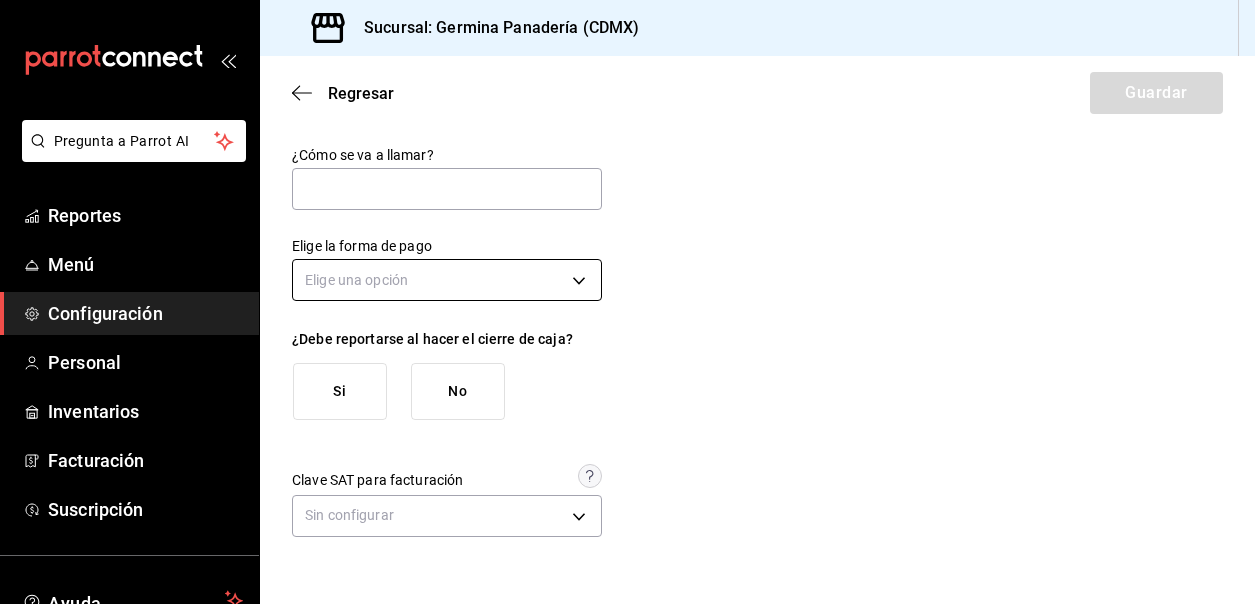 click on "Pregunta a Parrot AI Reportes   Menú   Configuración   Personal   Inventarios   Facturación   Suscripción   Ayuda Recomienda Parrot   Cerrar sesión   Sugerir nueva función   Sucursal: Germina Panadería (CDMX) Regresar Guardar ¿Cómo se va a llamar? Elige la forma de pago Elige una opción ¿Debe reportarse al hacer el cierre de caja? Si No Clave SAT para facturación Sin configurar GANA 1 MES GRATIS EN TU SUSCRIPCIÓN AQUÍ ¿Recuerdas cómo empezó tu restaurante?
Hoy puedes ayudar a un colega a tener el mismo cambio que tú viviste.
Recomienda Parrot directamente desde tu Portal Administrador.
Es fácil y rápido.
🎁 Por cada restaurante que se una, ganas 1 mes gratis. Ver video tutorial Ir a video Ver video tutorial Ir a video Pregunta a Parrot AI Reportes   Menú   Configuración   Personal   Inventarios   Facturación   Suscripción   Ayuda Recomienda Parrot   Cerrar sesión   Sugerir nueva función   Visitar centro de ayuda (81) 2046 6363 soporte@parrotsoftware.io Visitar centro de ayuda" at bounding box center [627, 302] 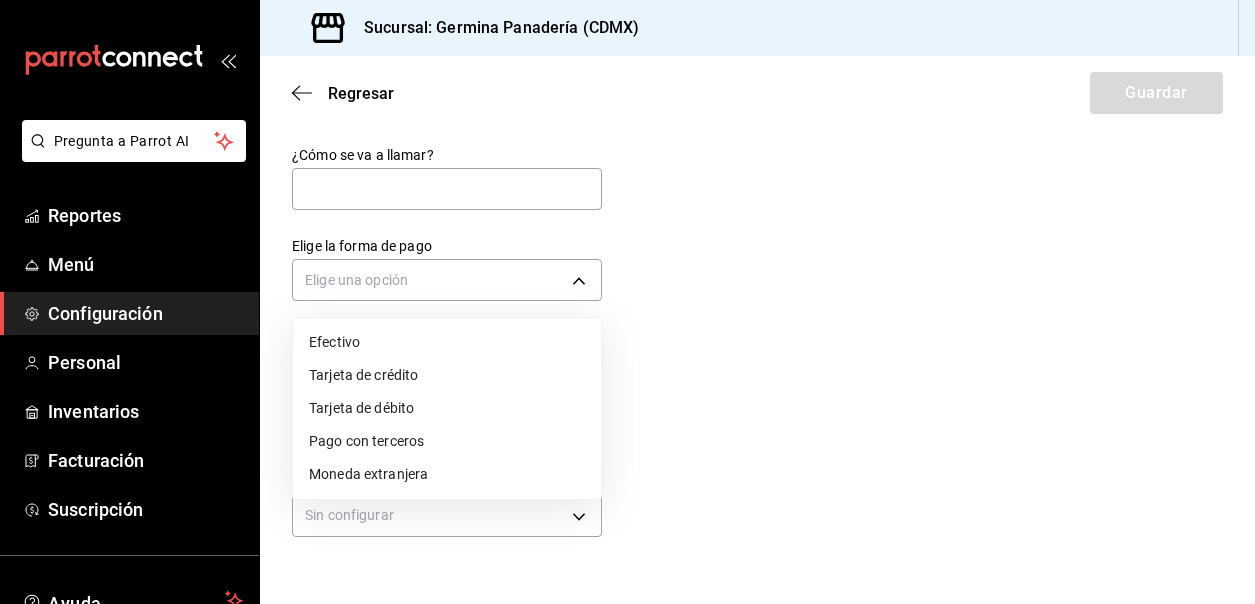click at bounding box center [627, 302] 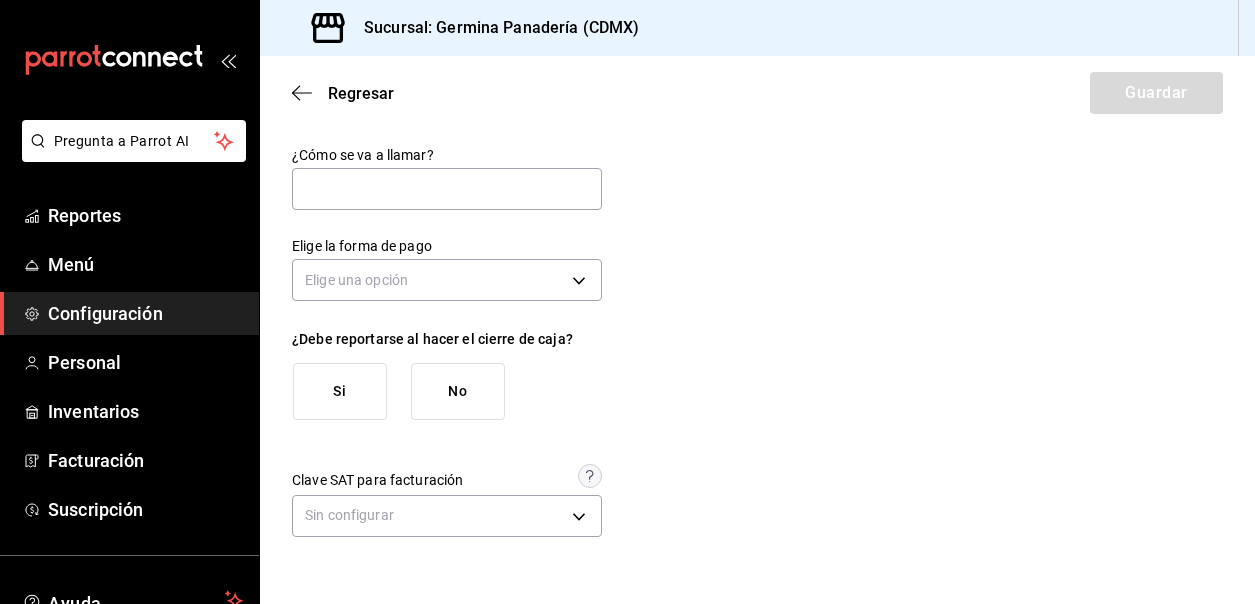 click on "Configuración" at bounding box center (145, 313) 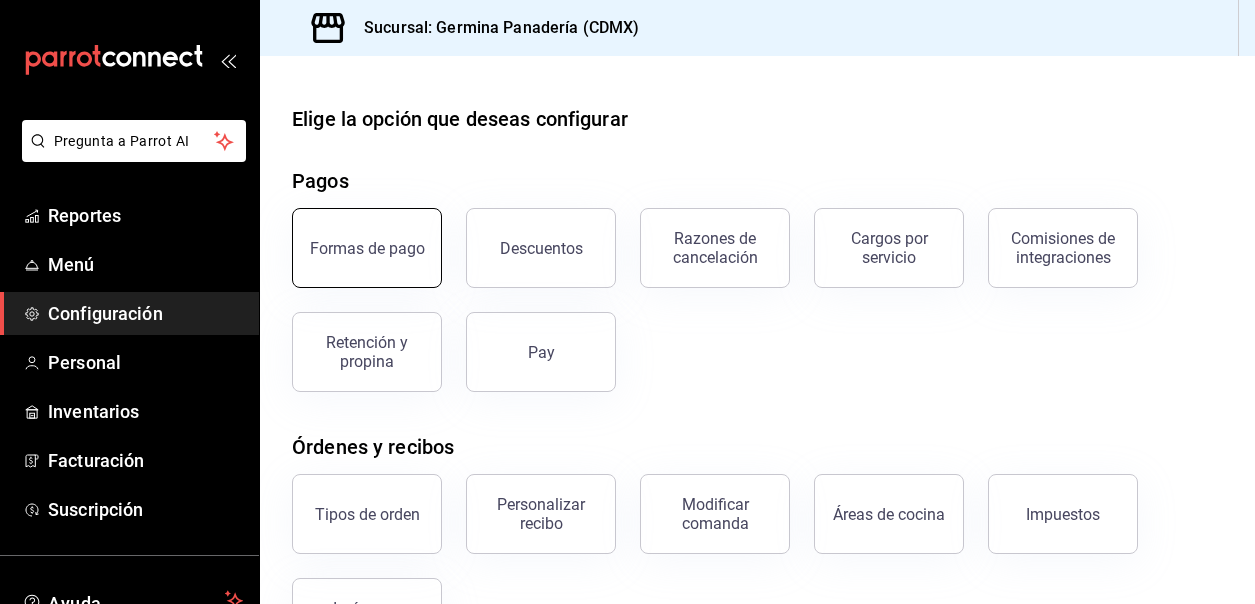 click on "Formas de pago" at bounding box center (367, 248) 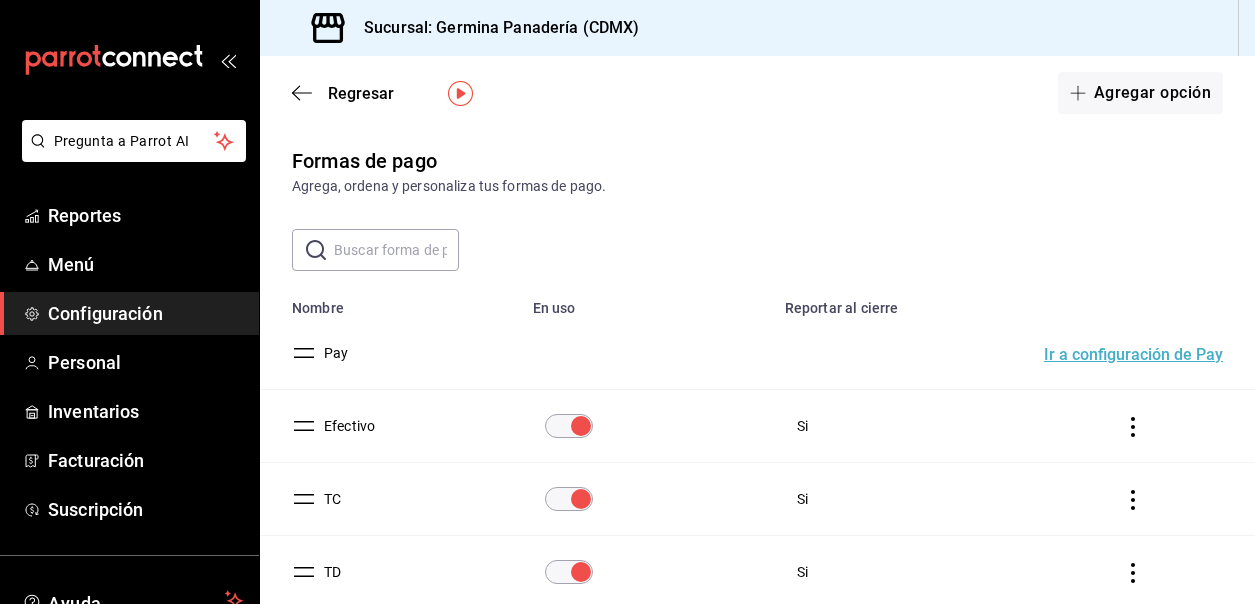 scroll, scrollTop: 108, scrollLeft: 0, axis: vertical 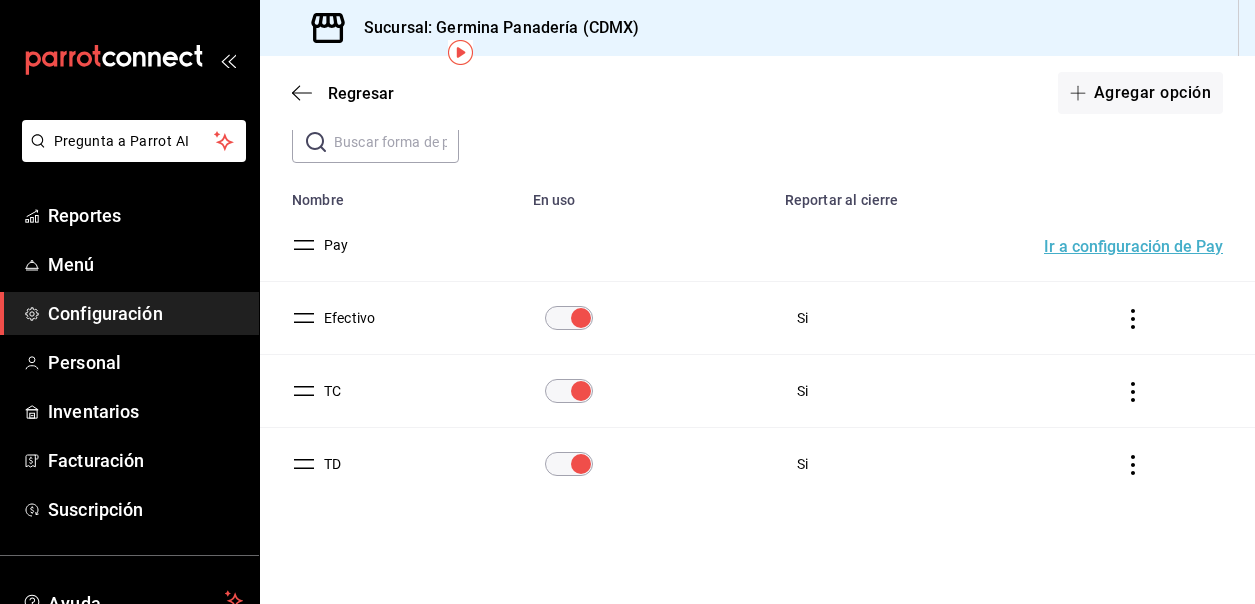 click on "Configuración" at bounding box center [145, 313] 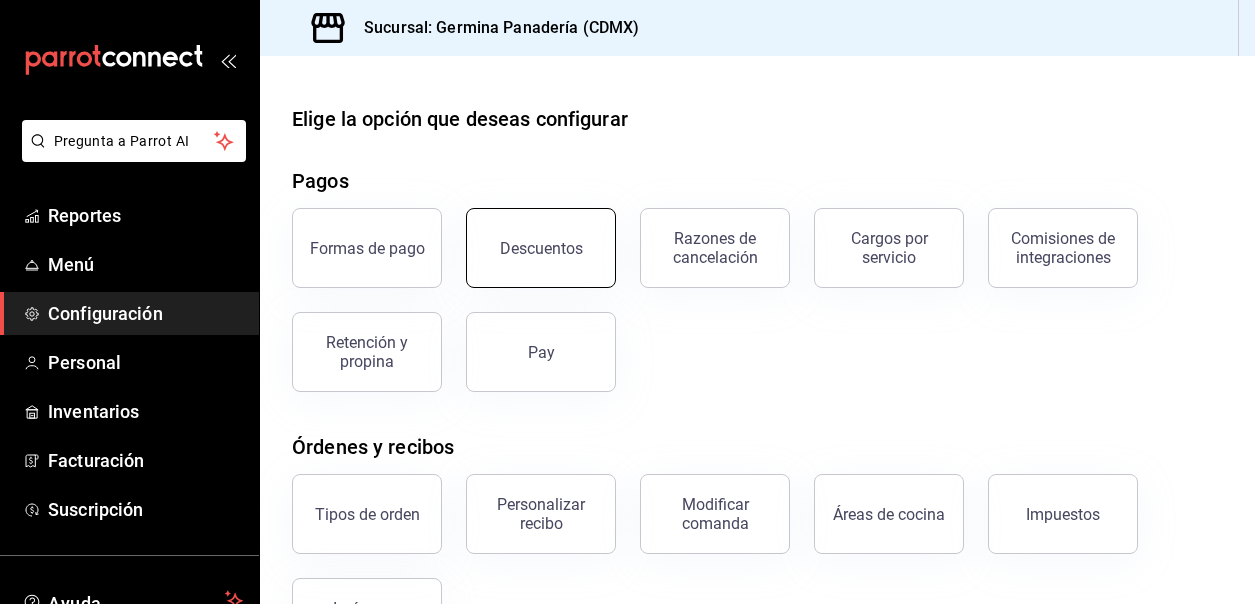 click on "Descuentos" at bounding box center [541, 248] 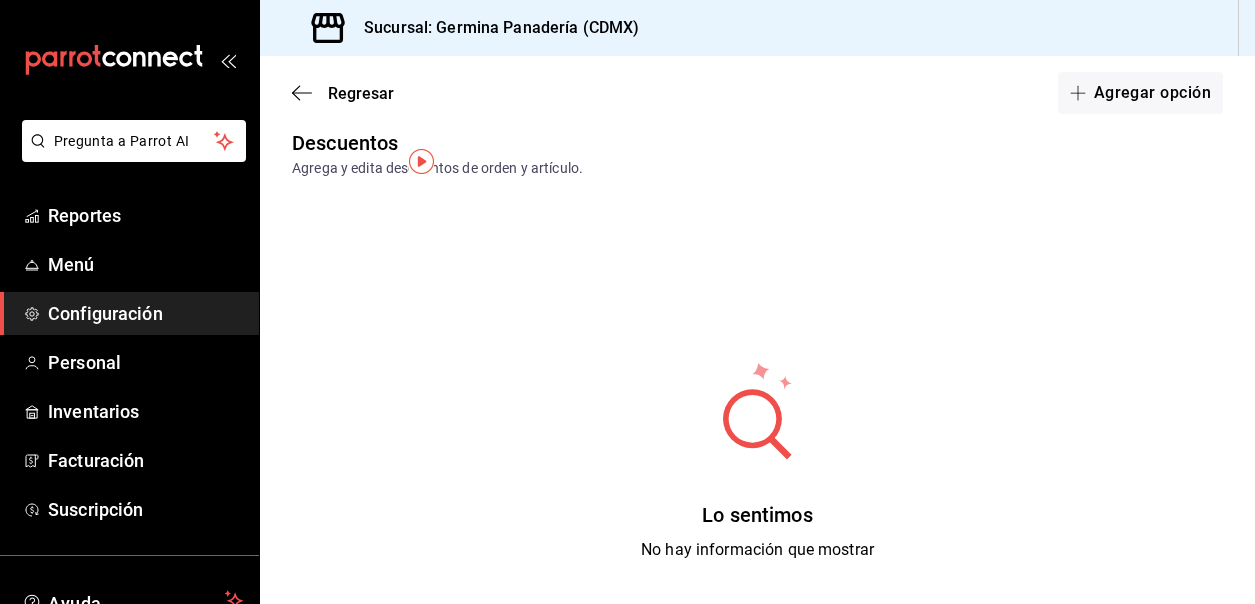 scroll, scrollTop: 0, scrollLeft: 0, axis: both 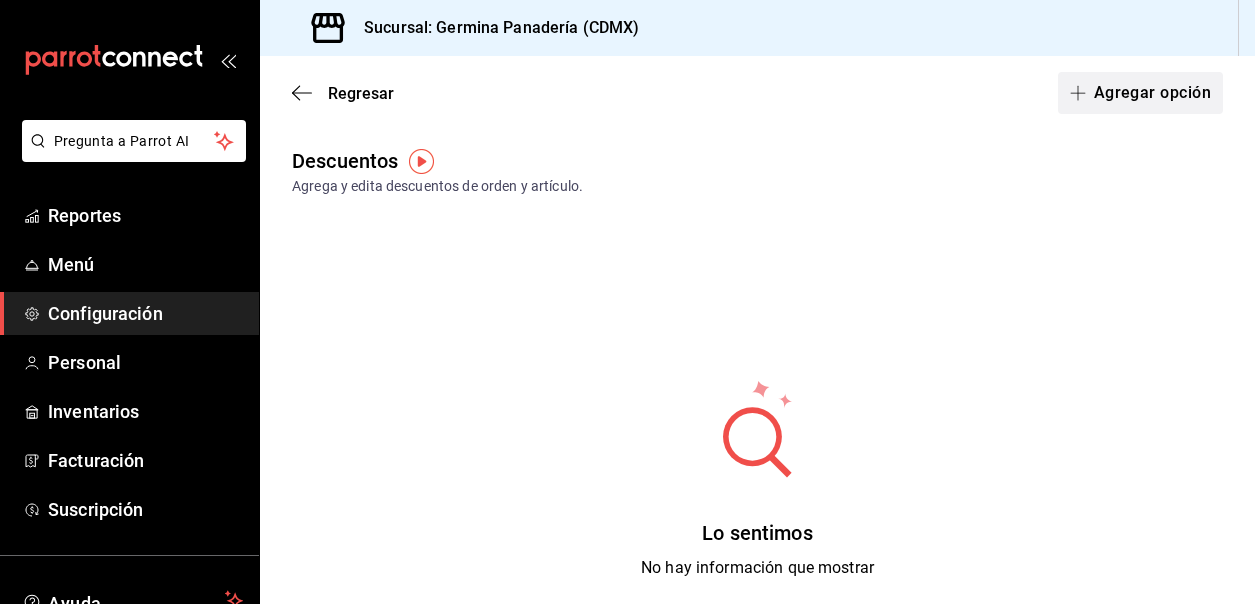 click on "Agregar opción" at bounding box center [1140, 93] 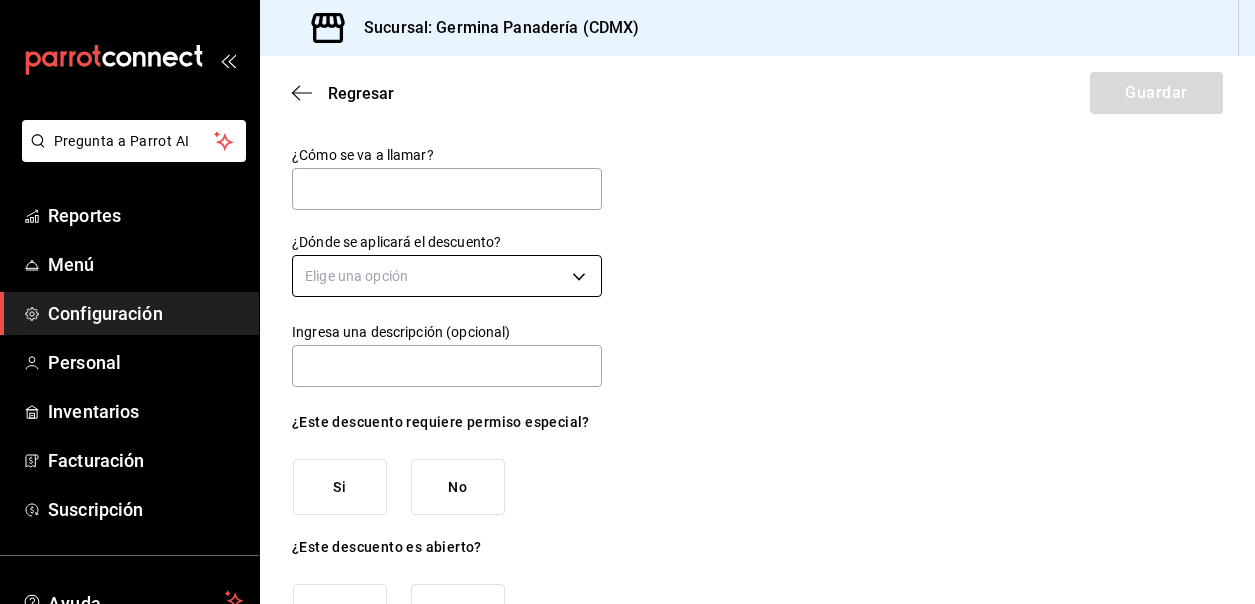 click on "Pregunta a Parrot AI Reportes   Menú   Configuración   Personal   Inventarios   Facturación   Suscripción   Ayuda Recomienda Parrot   Cerrar sesión   Sugerir nueva función   Sucursal: Germina Panadería (CDMX) Regresar Guardar ¿Cómo se va a llamar? ¿Dónde se aplicará el descuento? Elige una opción Ingresa una descripción (opcional) ¿Este descuento requiere permiso especial? Si No ¿Este descuento es abierto? Si No ¿Este descuento será aplicado como porcentaje o cantidad? Porcentaje Cantidad GANA 1 MES GRATIS EN TU SUSCRIPCIÓN AQUÍ ¿Recuerdas cómo empezó tu restaurante?
Hoy puedes ayudar a un colega a tener el mismo cambio que tú viviste.
Recomienda Parrot directamente desde tu Portal Administrador.
Es fácil y rápido.
🎁 Por cada restaurante que se una, ganas 1 mes gratis. Ver video tutorial Ir a video Ver video tutorial Ir a video Ver video tutorial Ir a video Pregunta a Parrot AI Reportes   Menú   Configuración   Personal   Inventarios   Facturación   Suscripción   Ayuda" at bounding box center (627, 302) 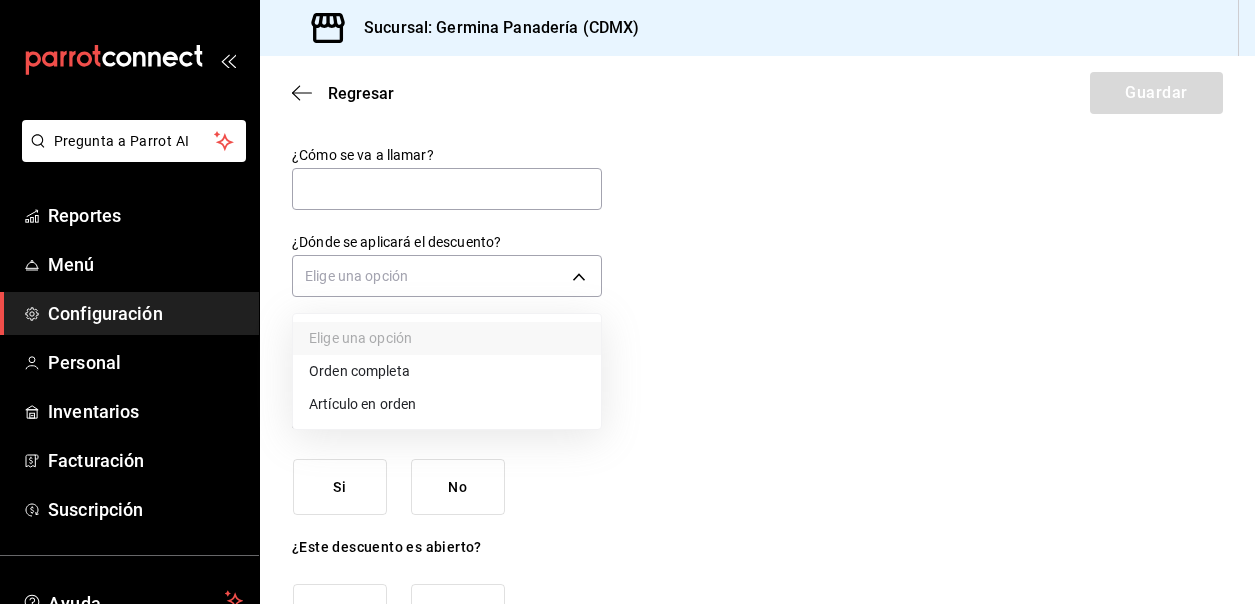click on "Orden completa" at bounding box center [447, 371] 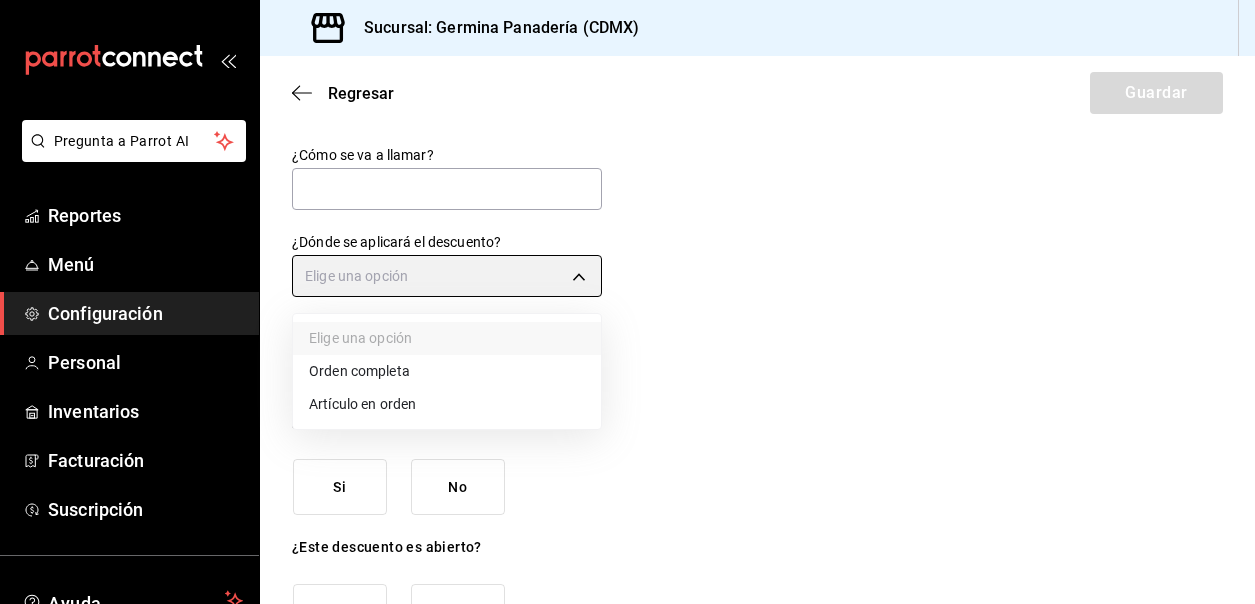 type on "ORDER" 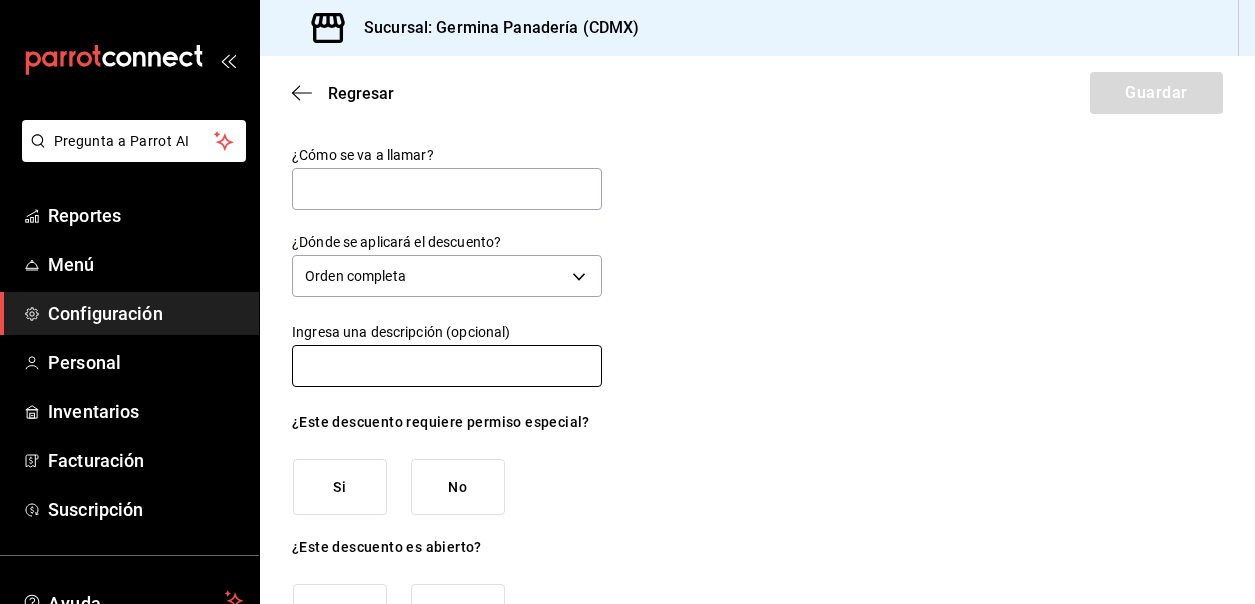 click at bounding box center (447, 366) 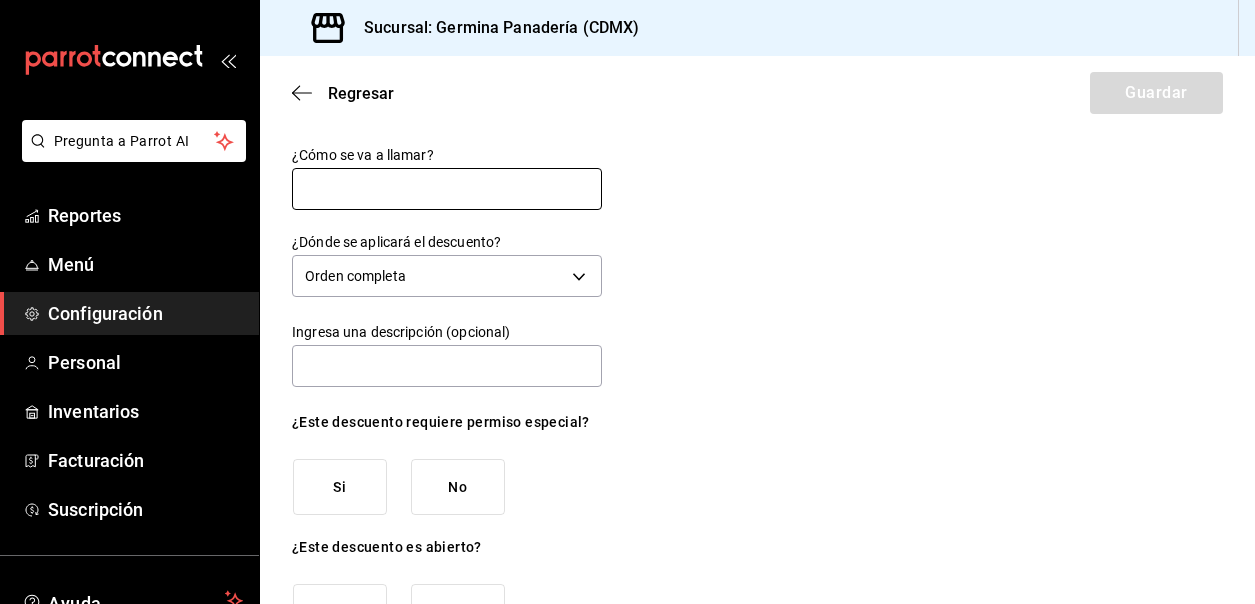 click at bounding box center [447, 189] 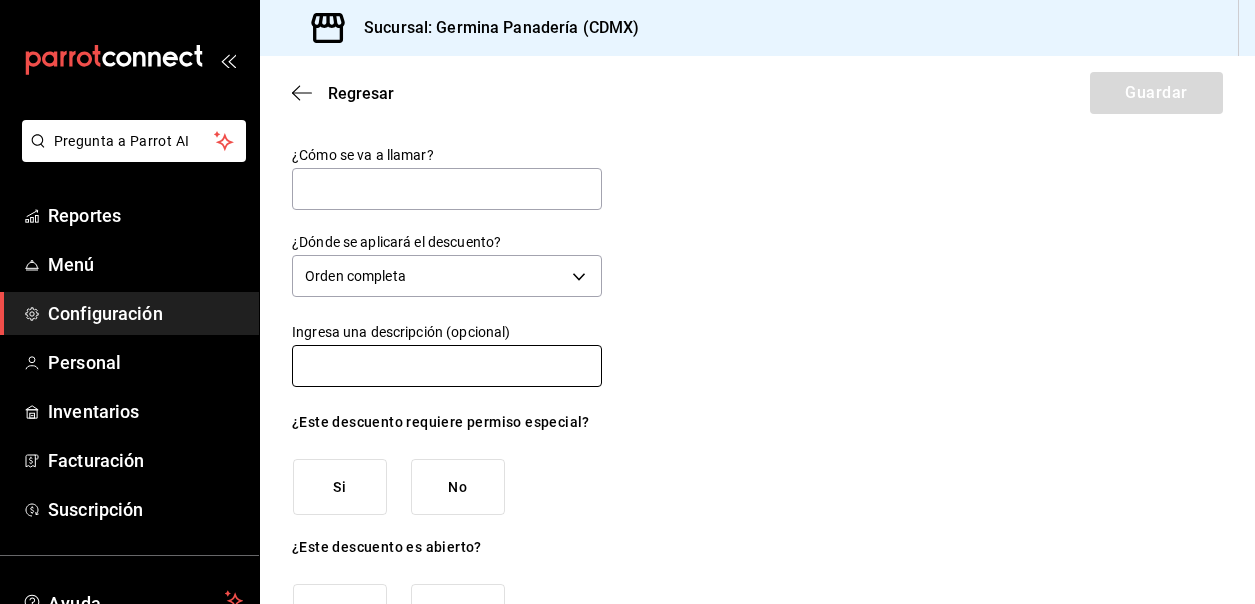 click at bounding box center [447, 366] 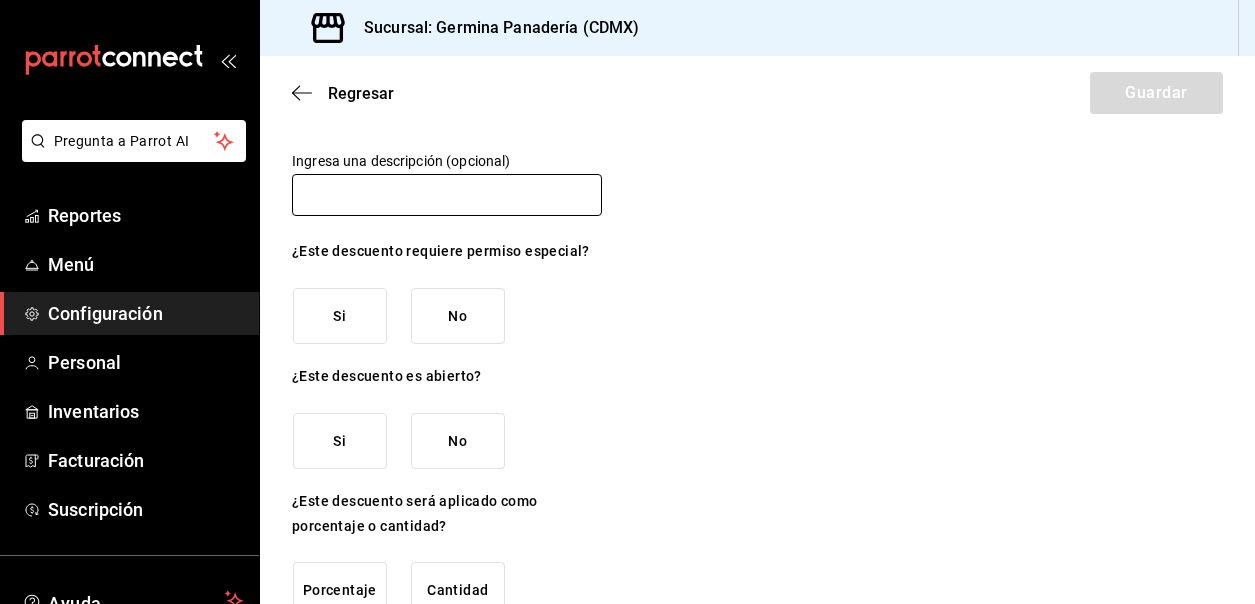 scroll, scrollTop: 178, scrollLeft: 0, axis: vertical 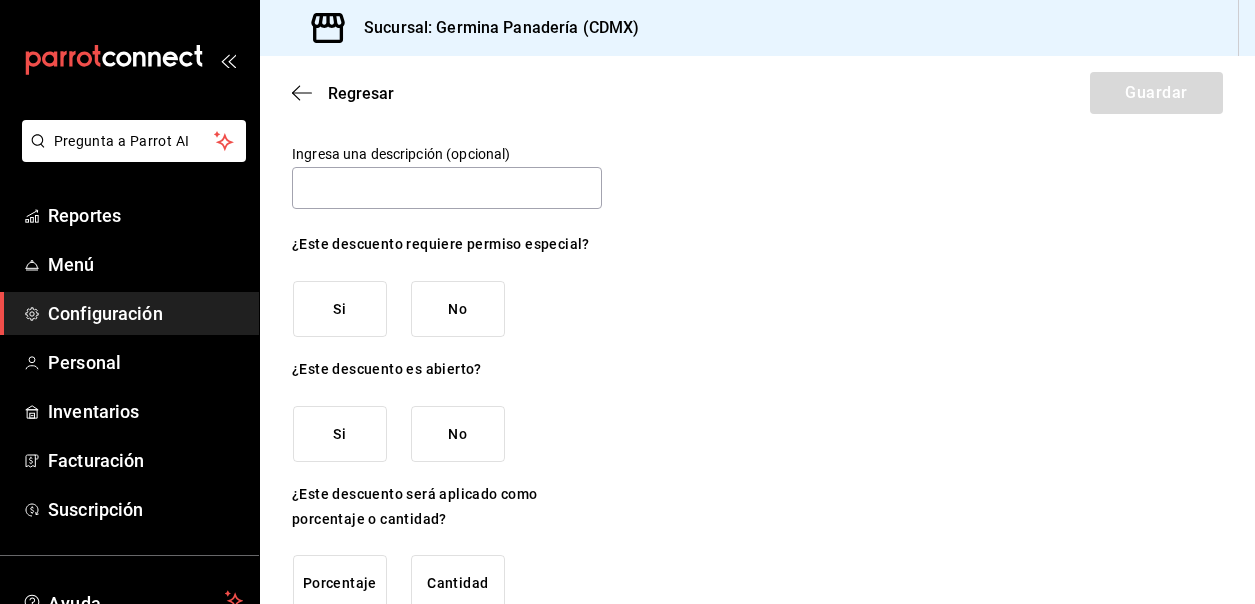 click on "Si" at bounding box center (340, 309) 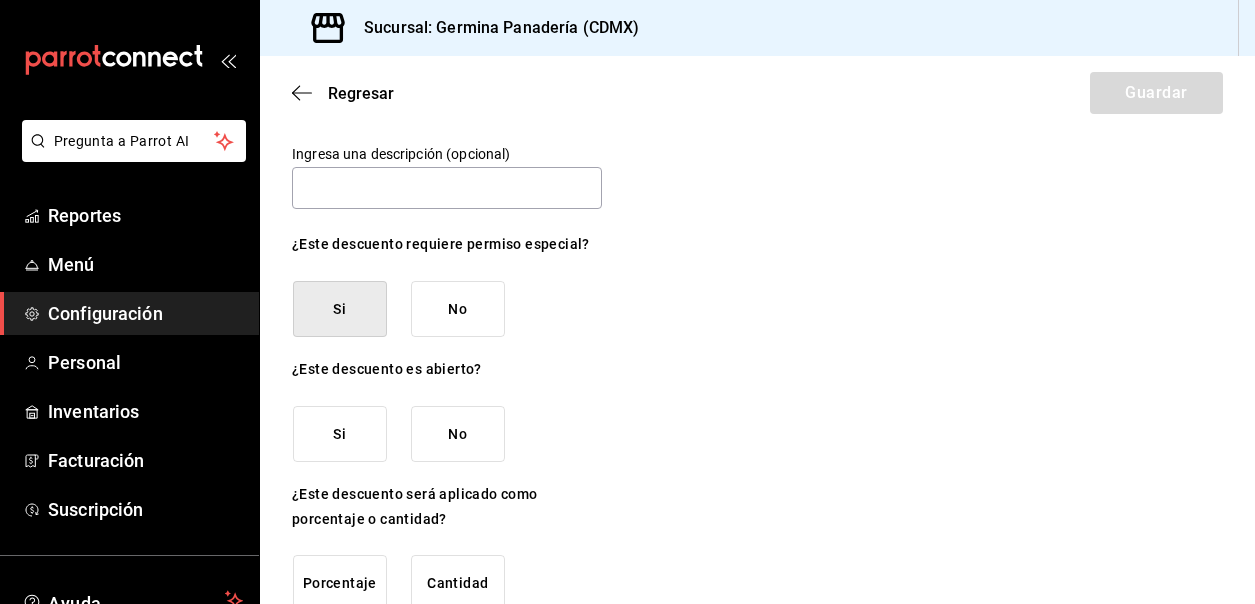 click on "No" at bounding box center [458, 434] 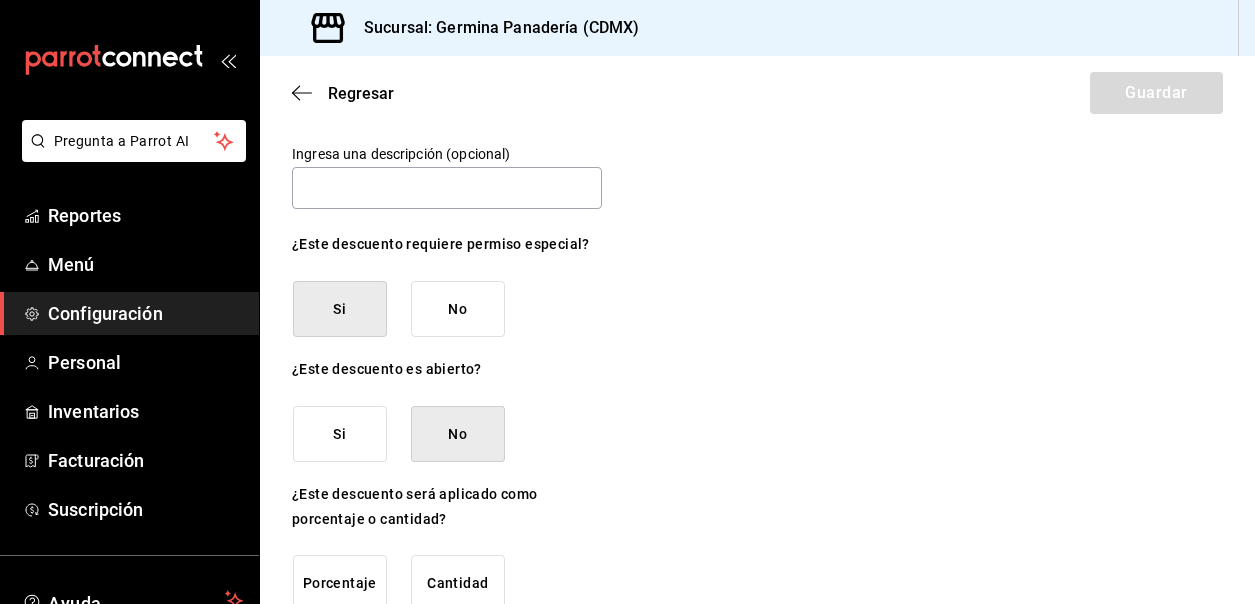 click on "Si" at bounding box center [340, 434] 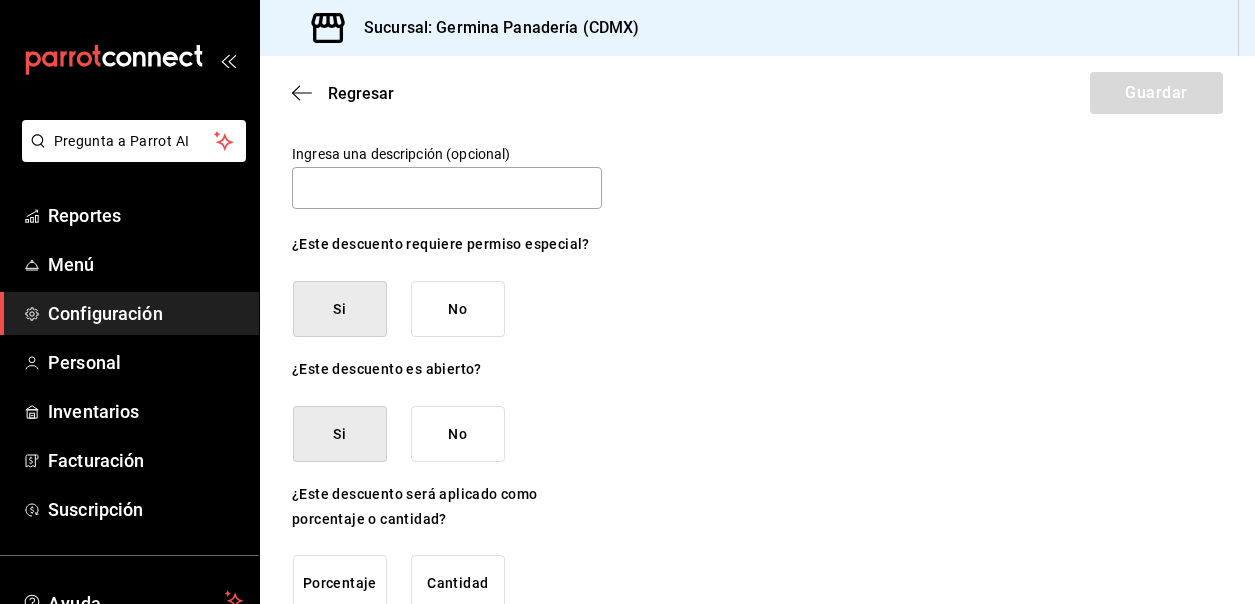 scroll, scrollTop: 217, scrollLeft: 0, axis: vertical 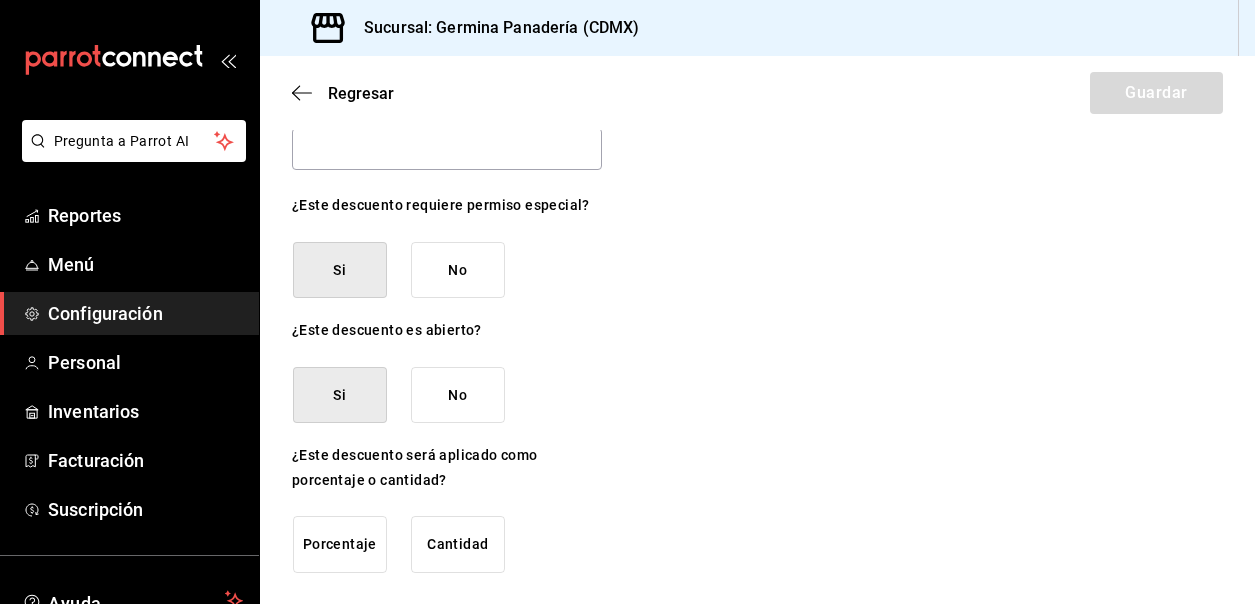 click on "Porcentaje" at bounding box center (340, 544) 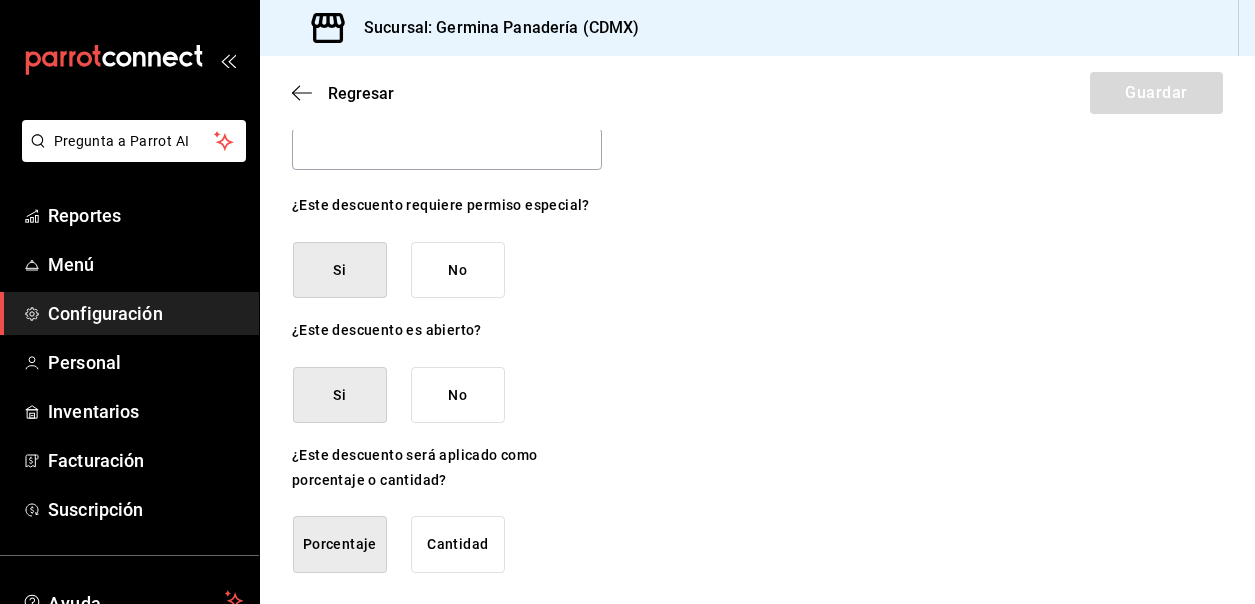 click on "No" at bounding box center [458, 395] 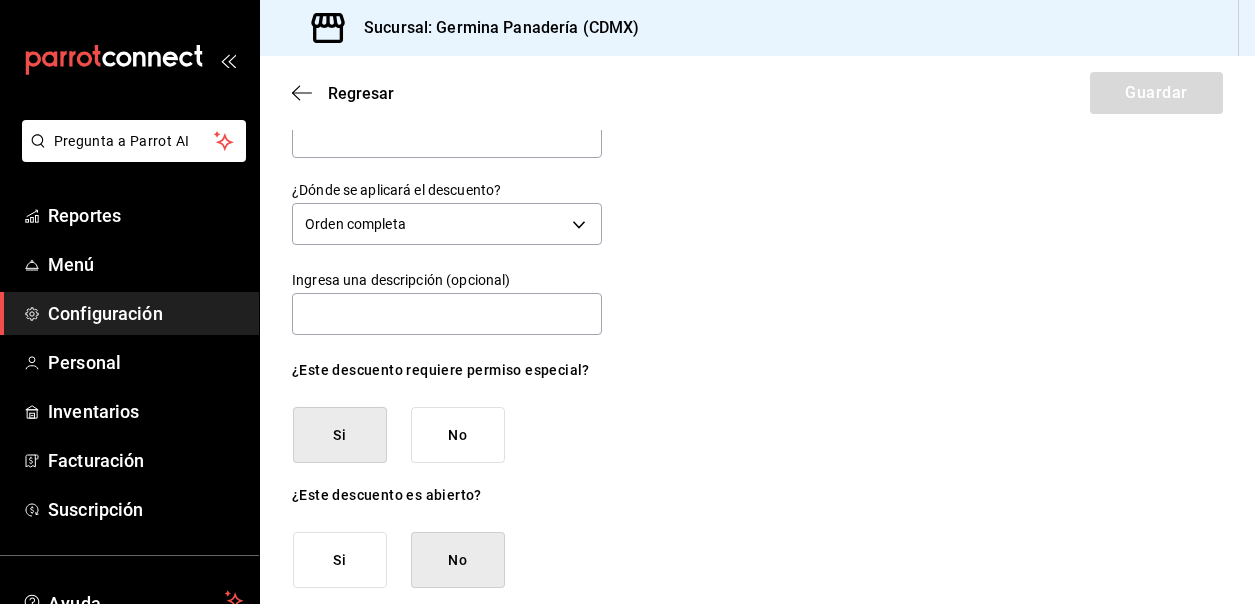 scroll, scrollTop: 0, scrollLeft: 0, axis: both 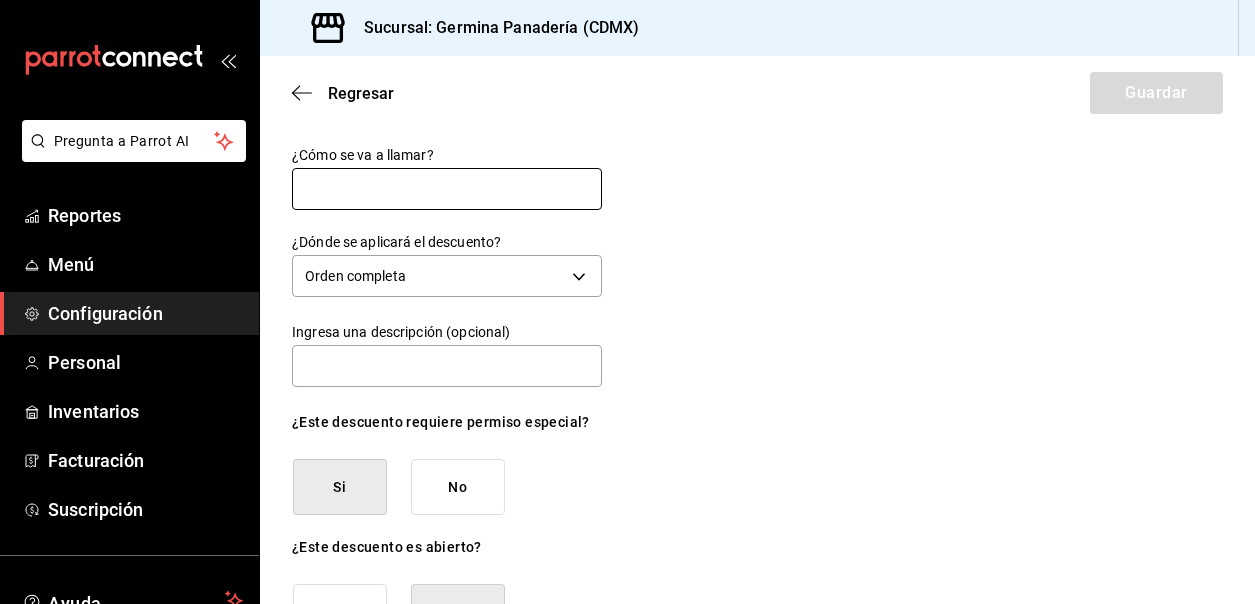 click at bounding box center [447, 189] 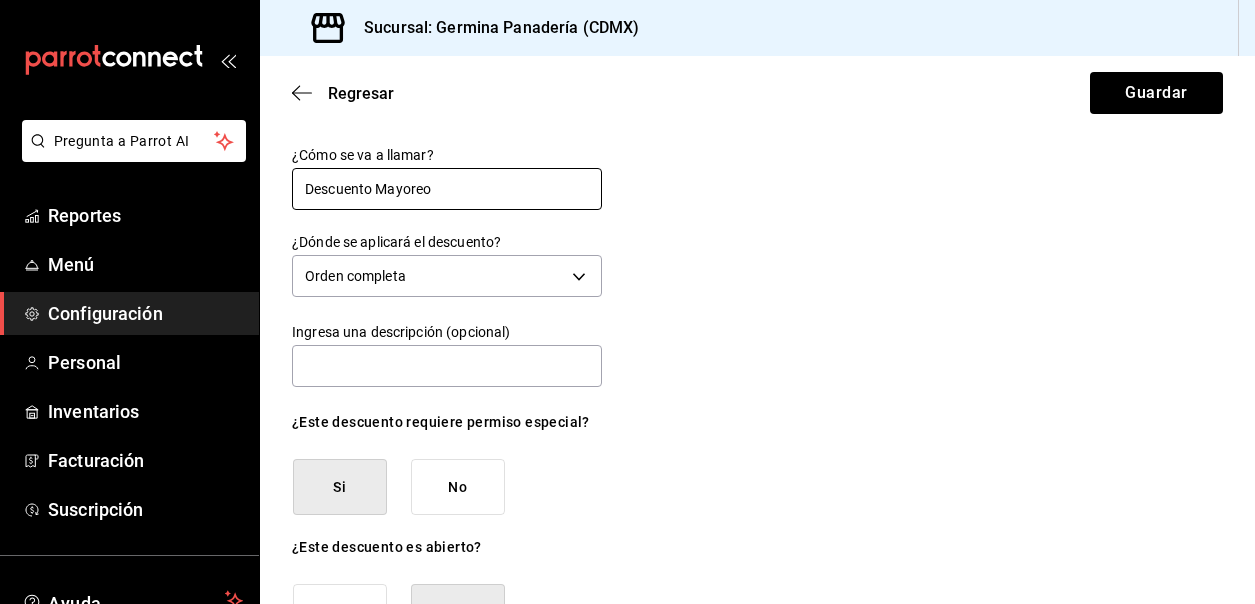type on "Descuento Mayoreo" 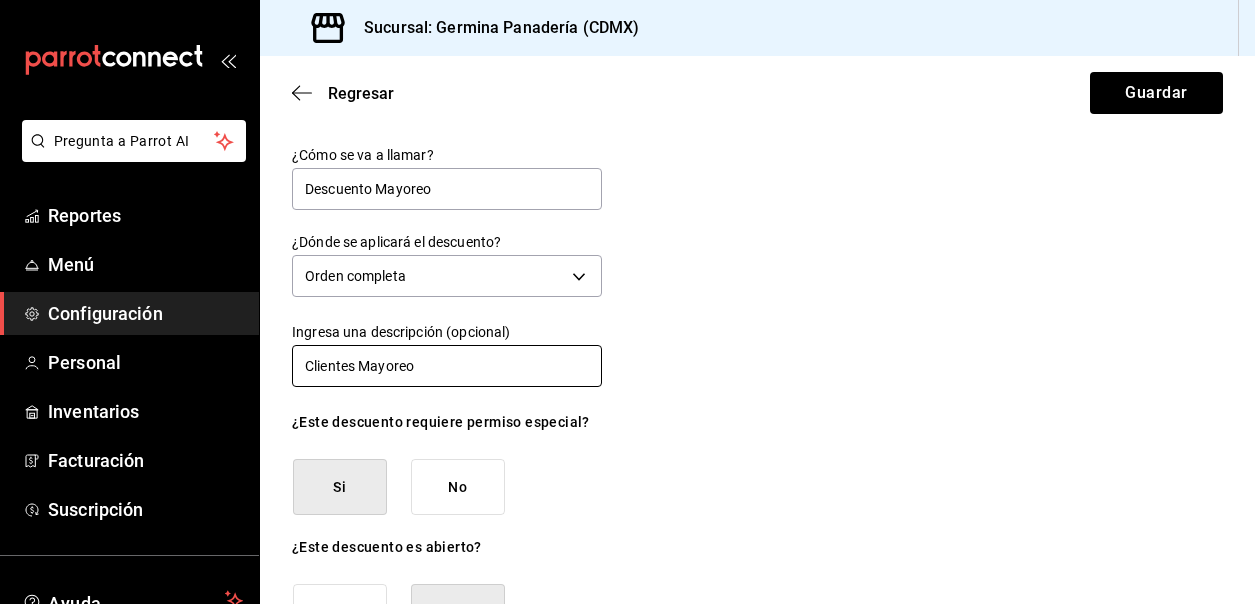 type on "Clientes Mayoreo" 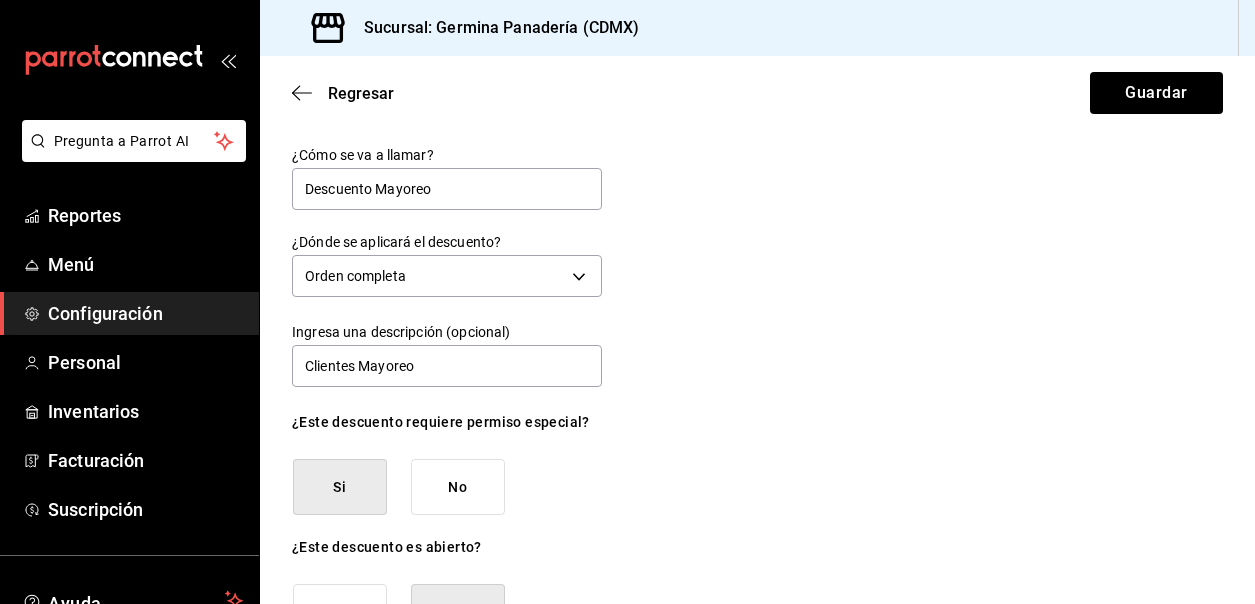 click on "¿Cómo se va a llamar? Descuento Mayoreo ¿Dónde se aplicará el descuento? Orden completa ORDER Ingresa una descripción (opcional) Clientes Mayoreo ¿Este descuento requiere permiso especial? Si No ¿Este descuento es abierto? Si No ¿Este descuento será aplicado como porcentaje o cantidad? Porcentaje Cantidad 0.00 % ​" at bounding box center (757, 501) 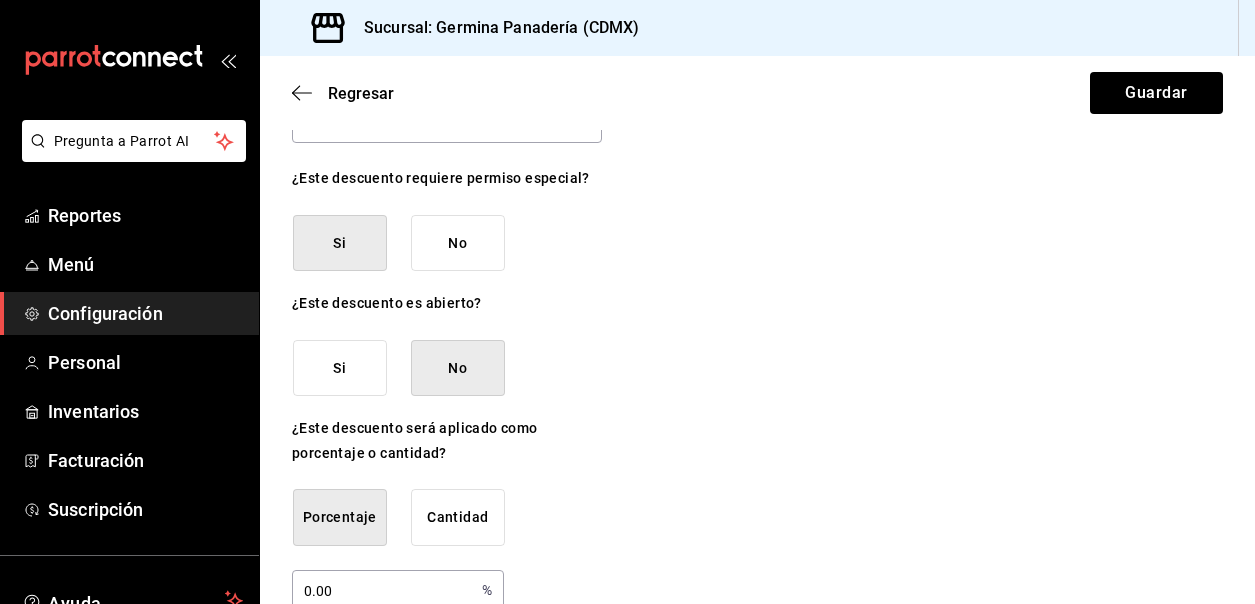 scroll, scrollTop: 283, scrollLeft: 0, axis: vertical 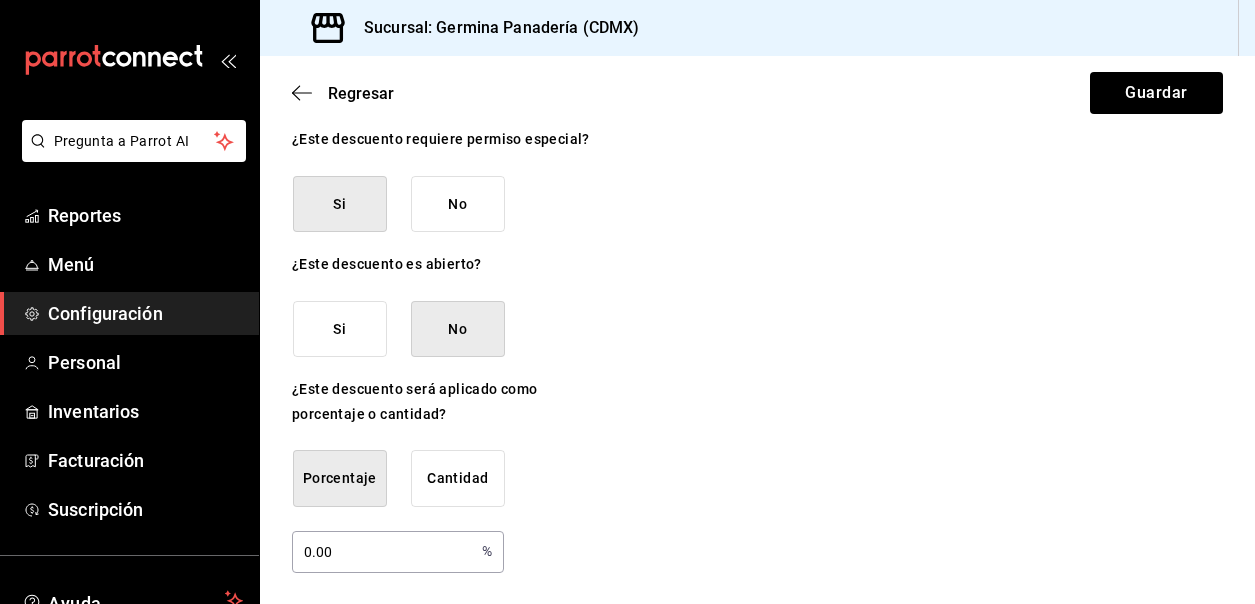 click on "0.00" at bounding box center (383, 551) 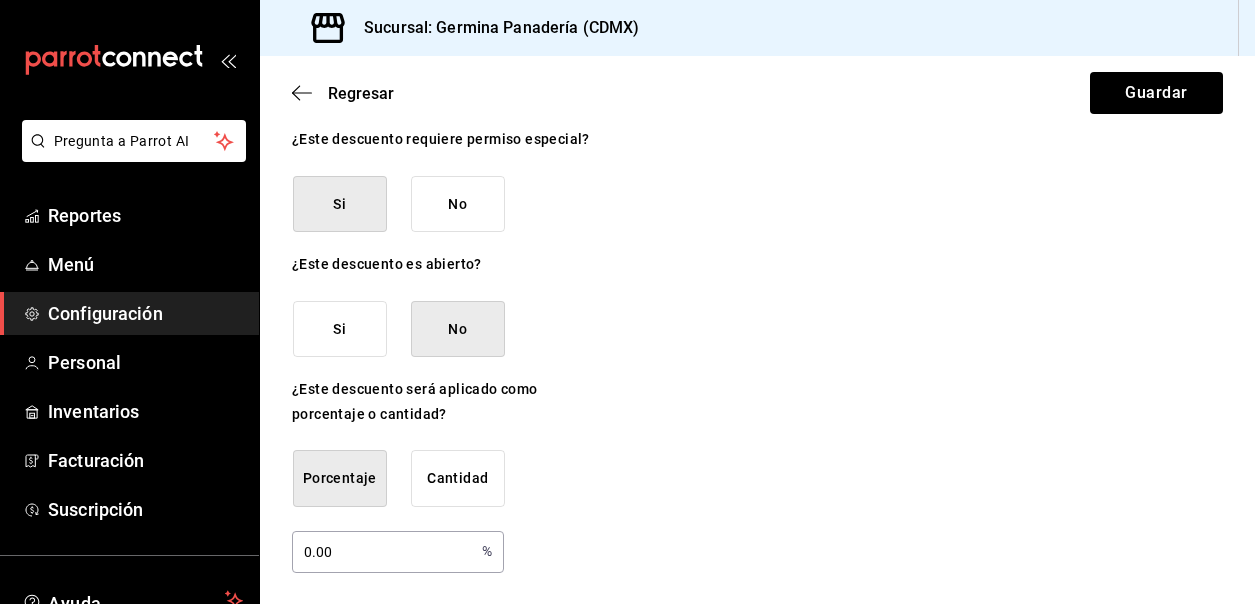 type on "0.00" 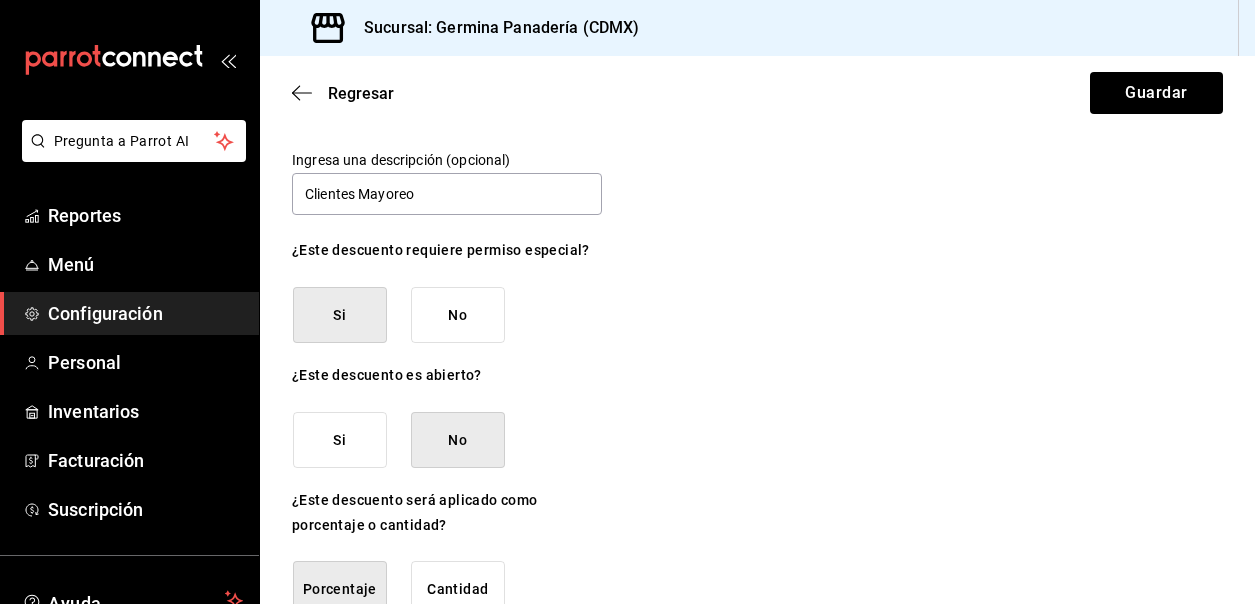 scroll, scrollTop: 0, scrollLeft: 0, axis: both 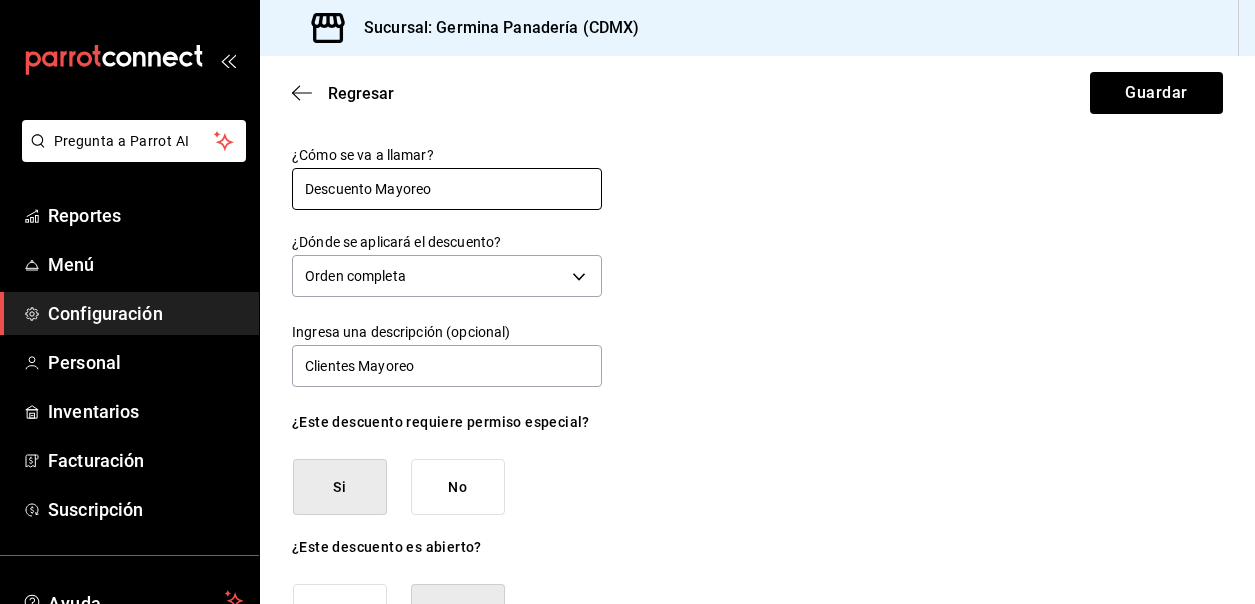 type on "10.00" 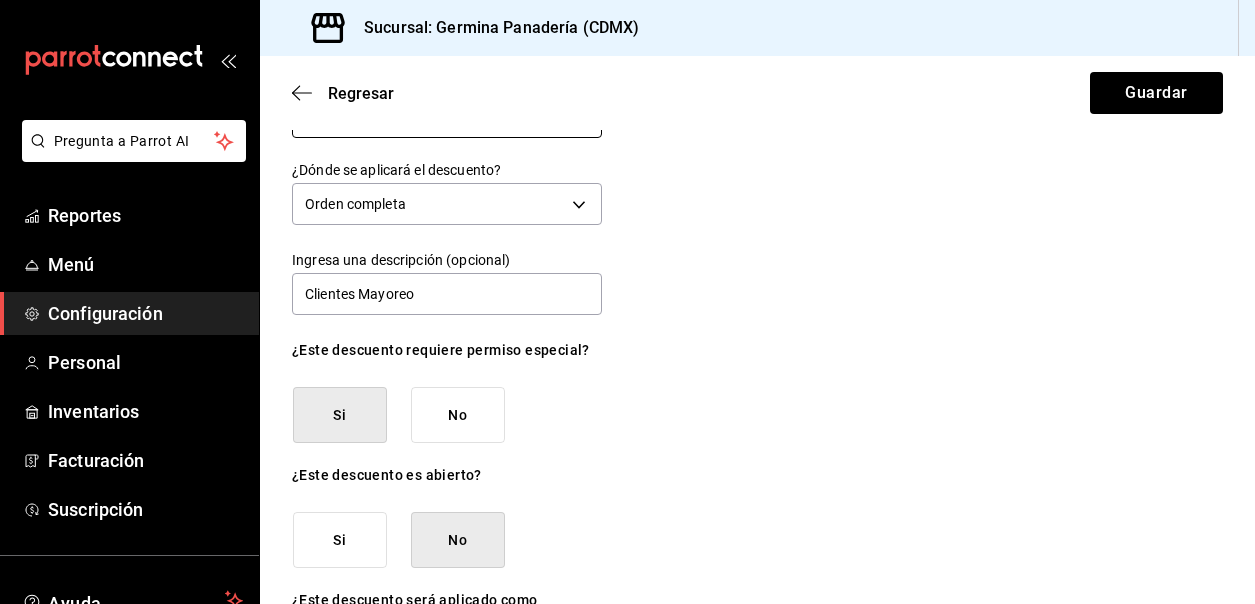 scroll, scrollTop: 59, scrollLeft: 0, axis: vertical 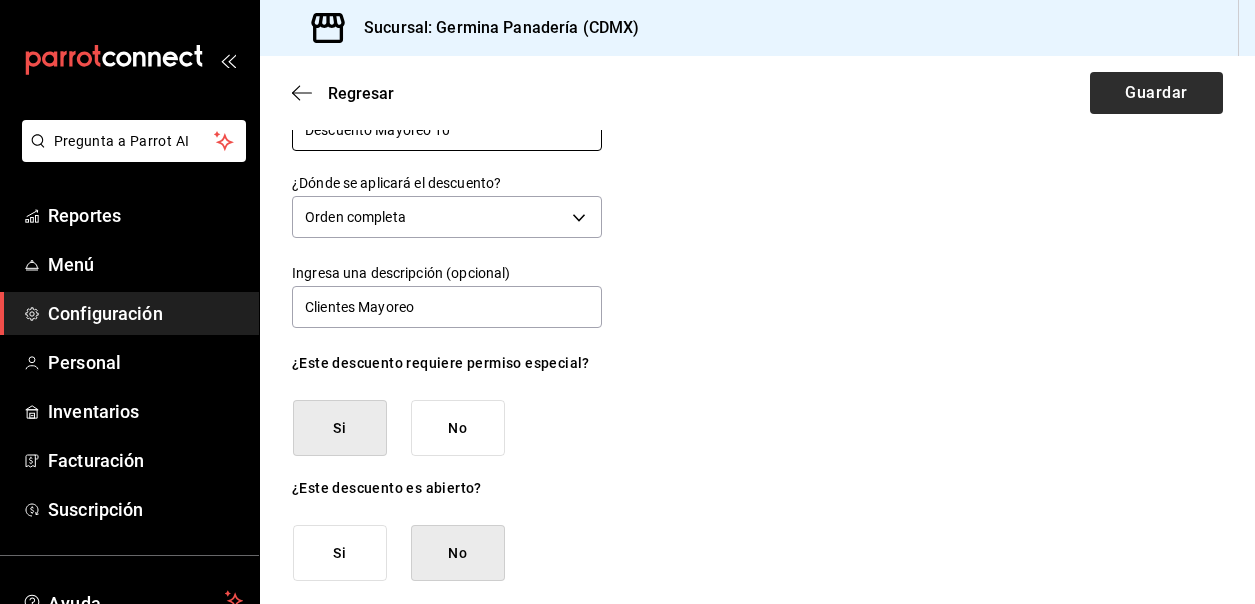 type on "Descuento Mayoreo 10" 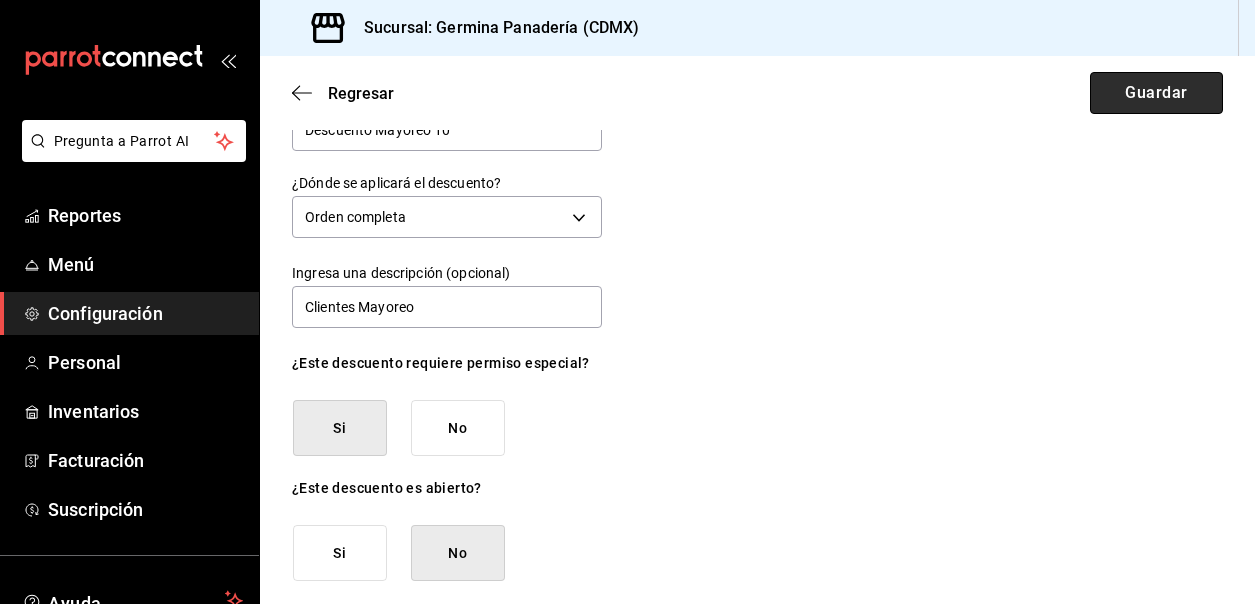 click on "Guardar" at bounding box center [1156, 93] 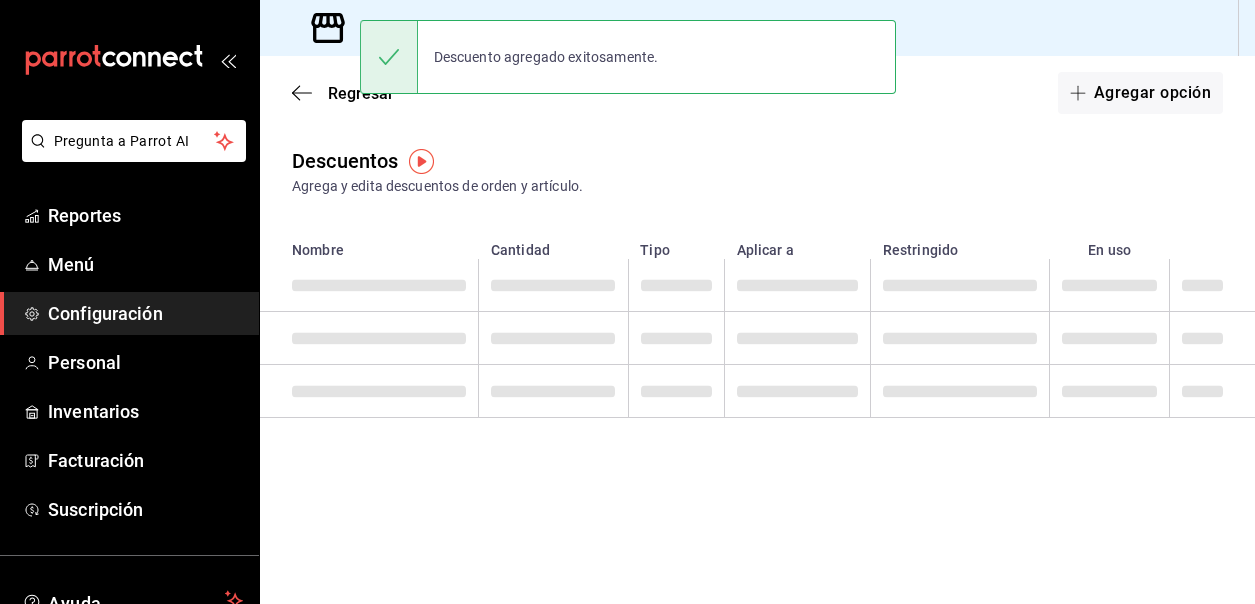 scroll, scrollTop: 0, scrollLeft: 0, axis: both 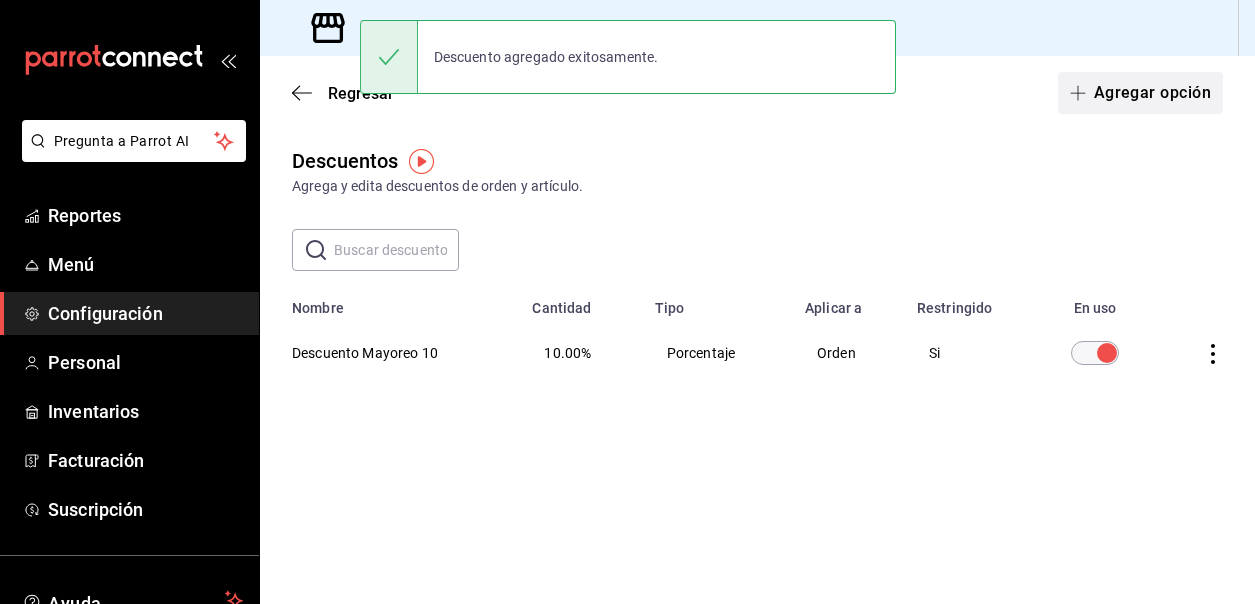 click on "Agregar opción" at bounding box center (1140, 93) 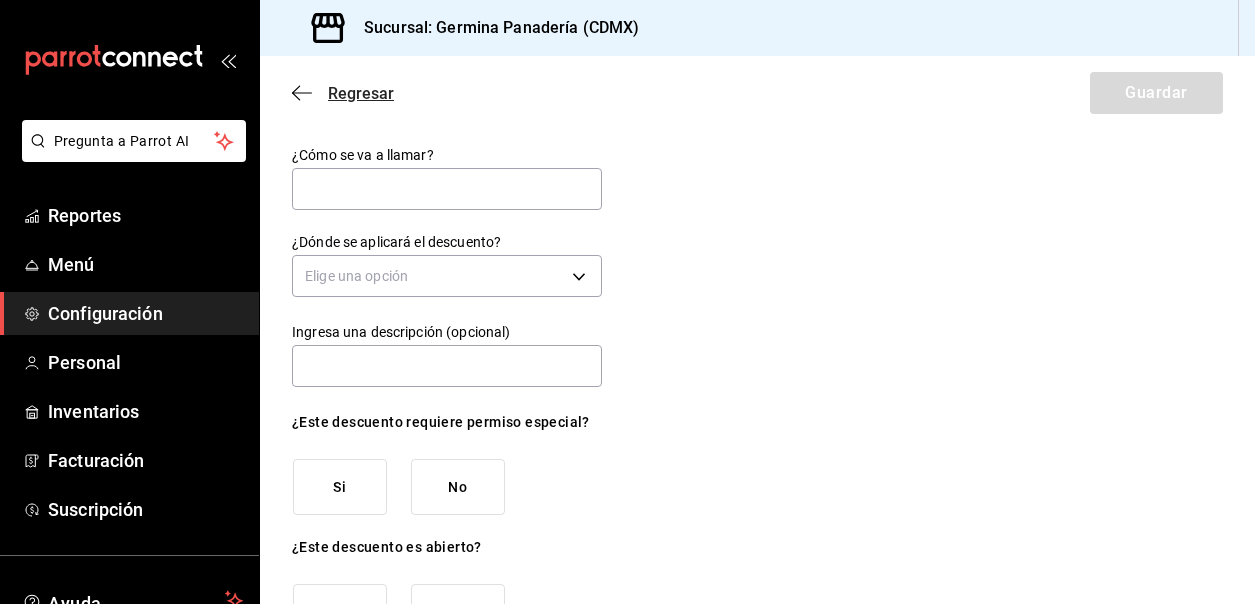 click 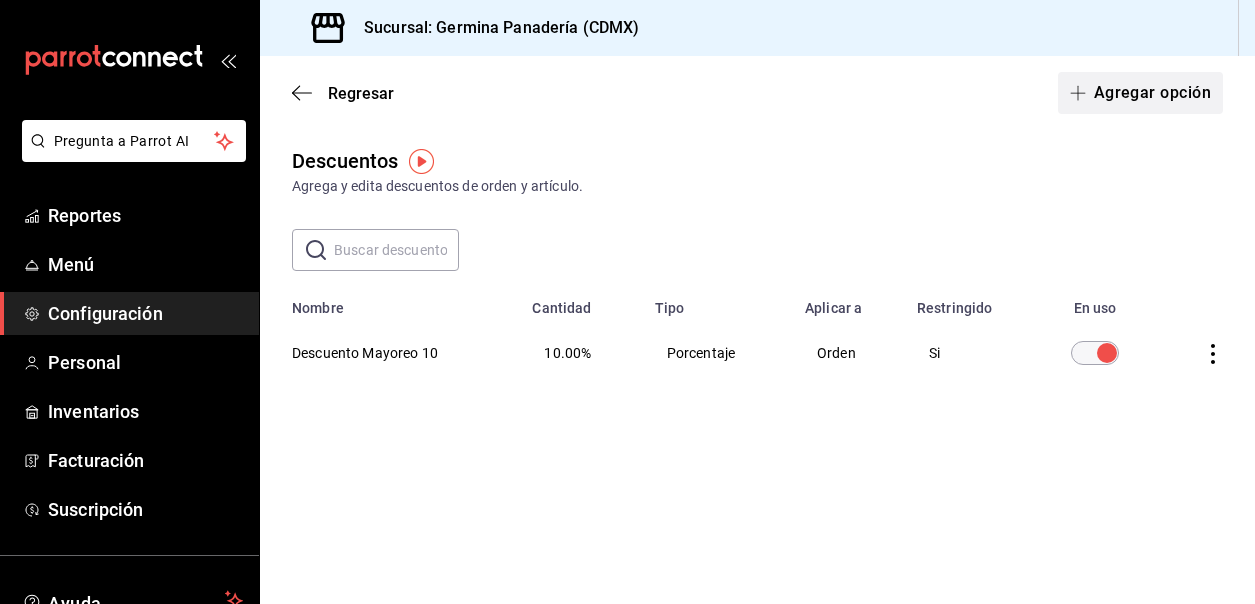 click on "Agregar opción" at bounding box center [1140, 93] 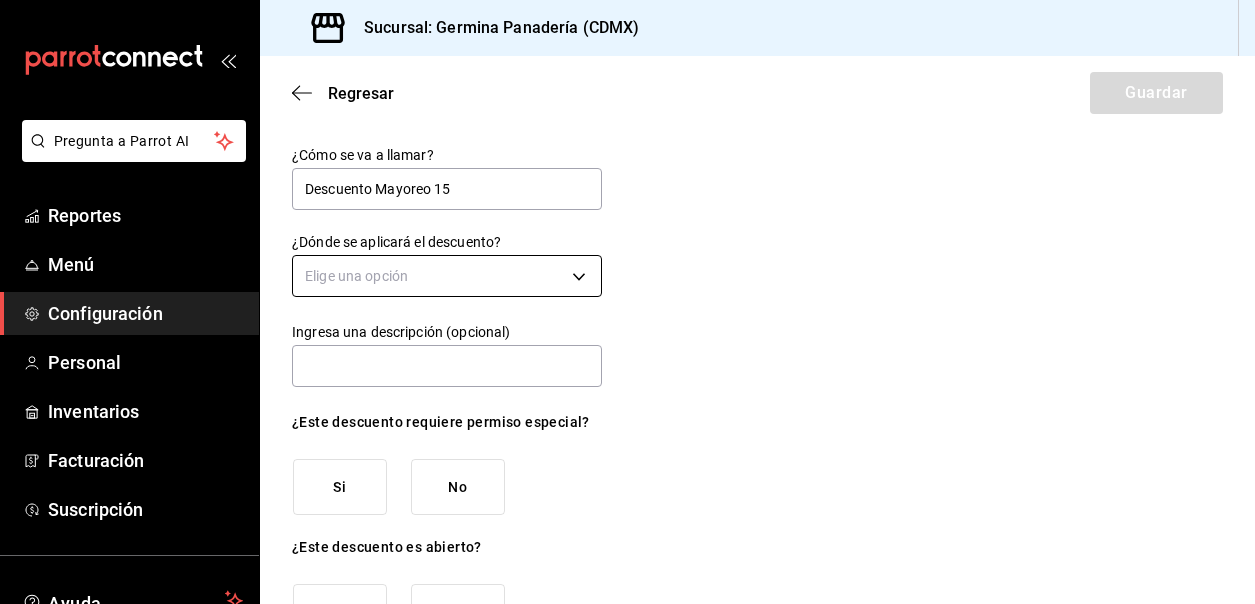 type on "Descuento Mayoreo 15" 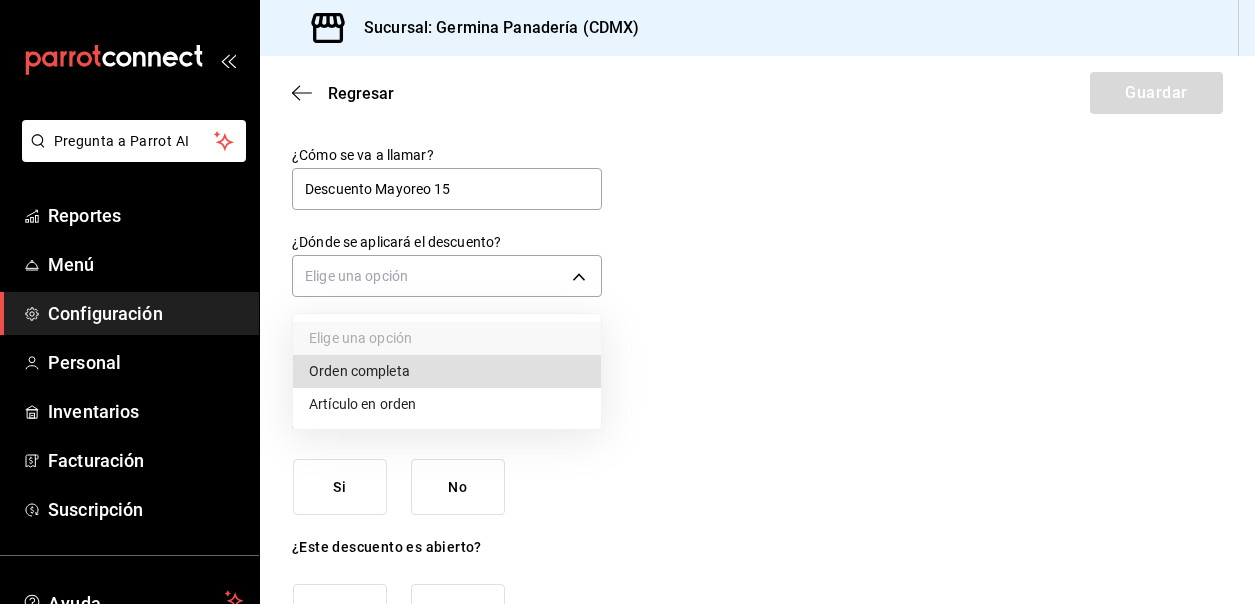 click on "Orden completa" at bounding box center (447, 371) 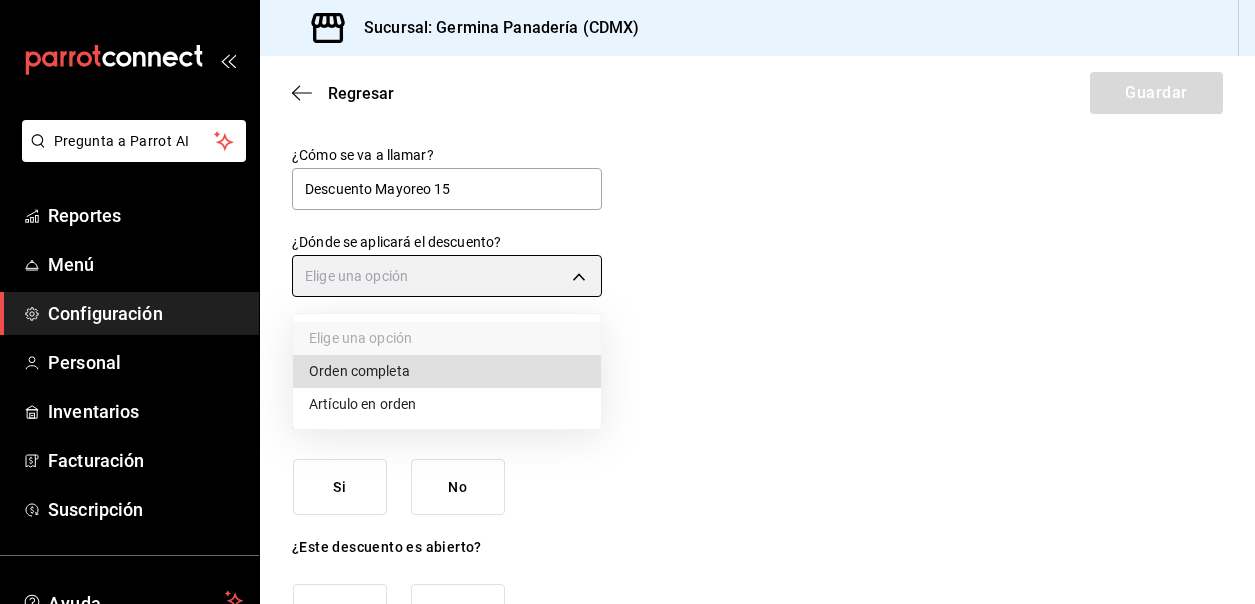 type on "ORDER" 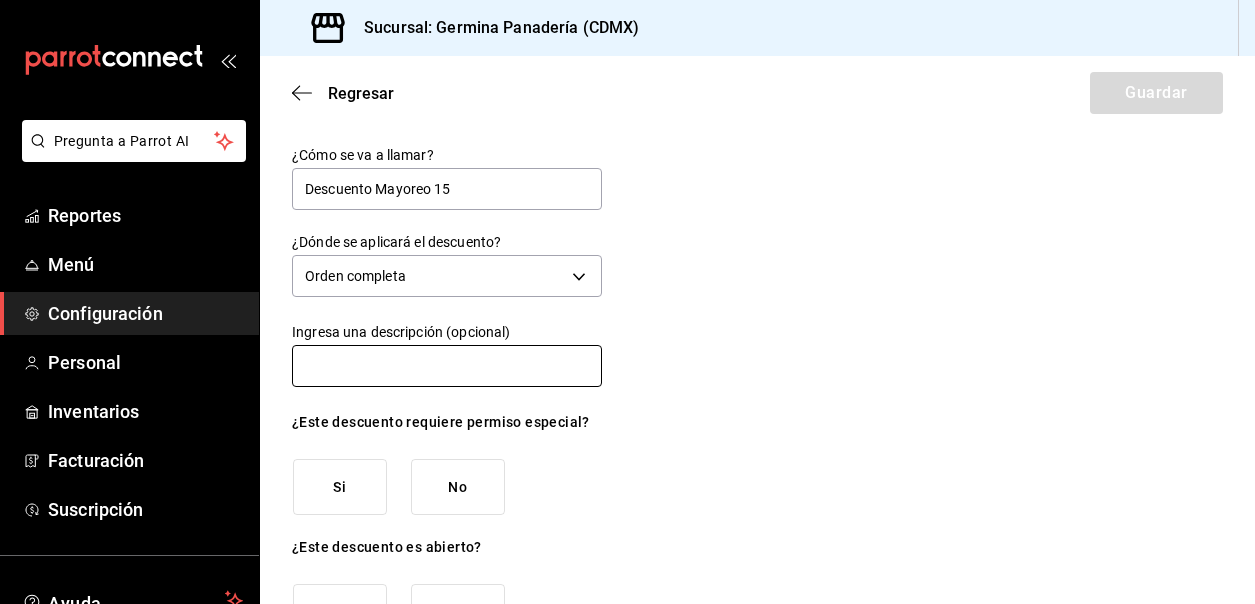 click at bounding box center [447, 366] 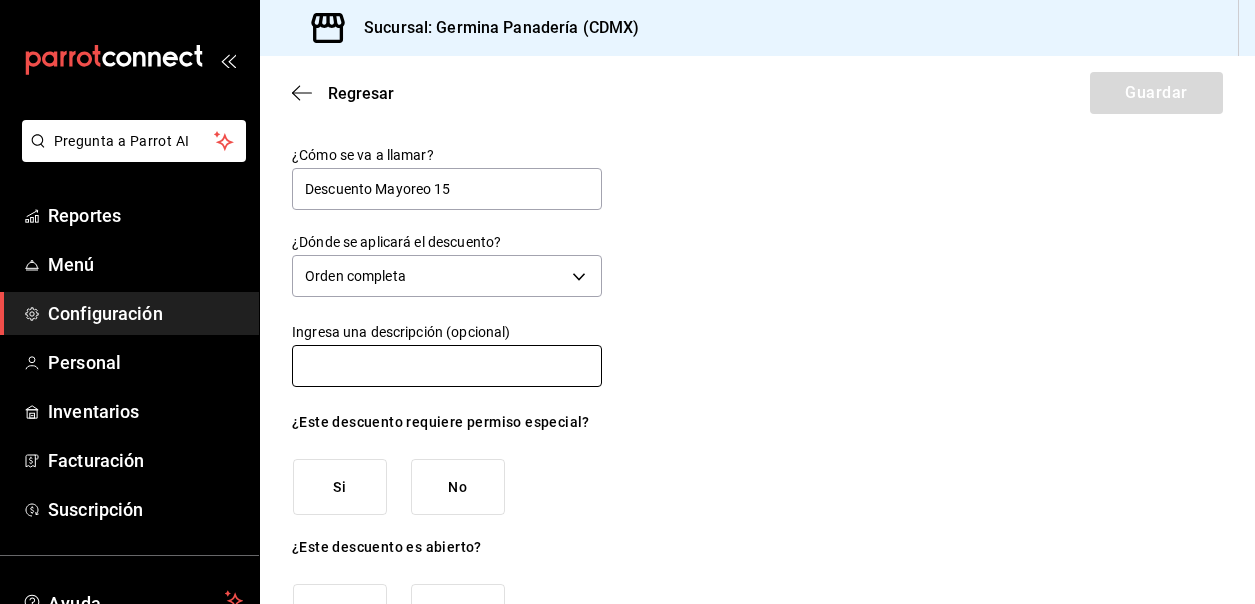 type on "Clientes Mayoreo" 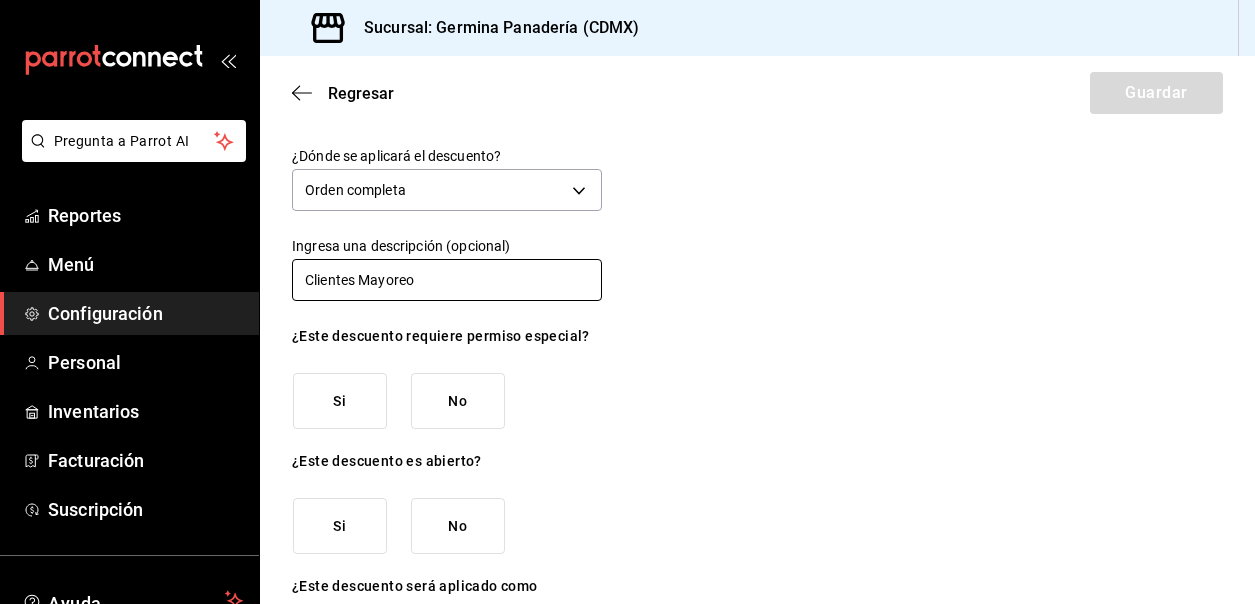 scroll, scrollTop: 94, scrollLeft: 0, axis: vertical 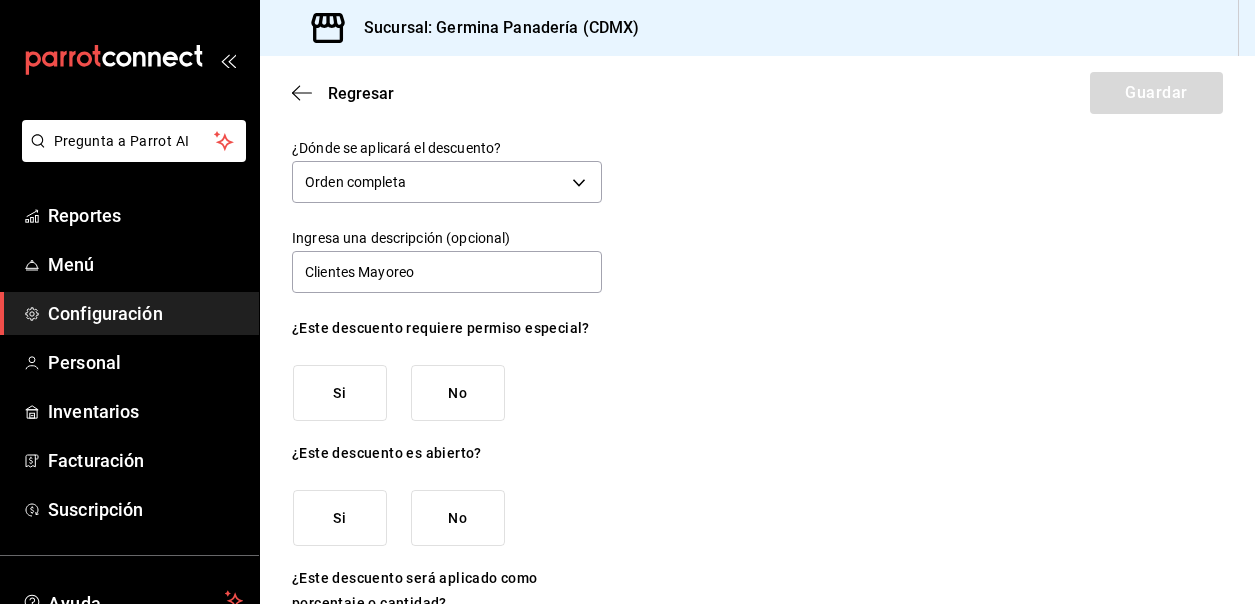 click on "Si" at bounding box center [340, 393] 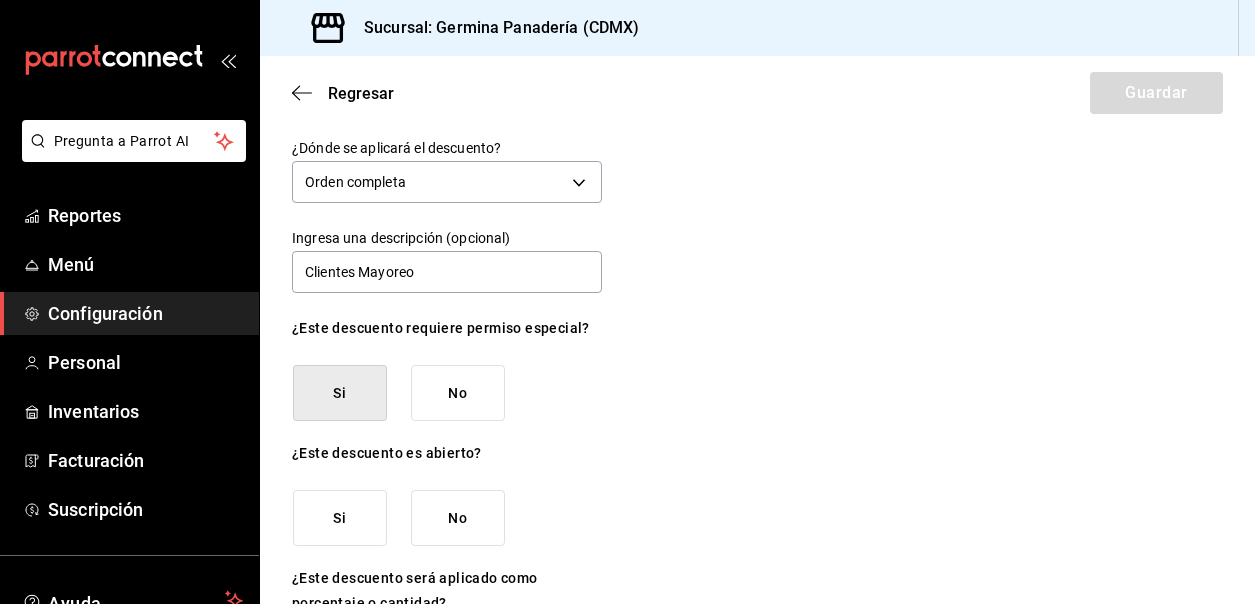 click on "No" at bounding box center [458, 518] 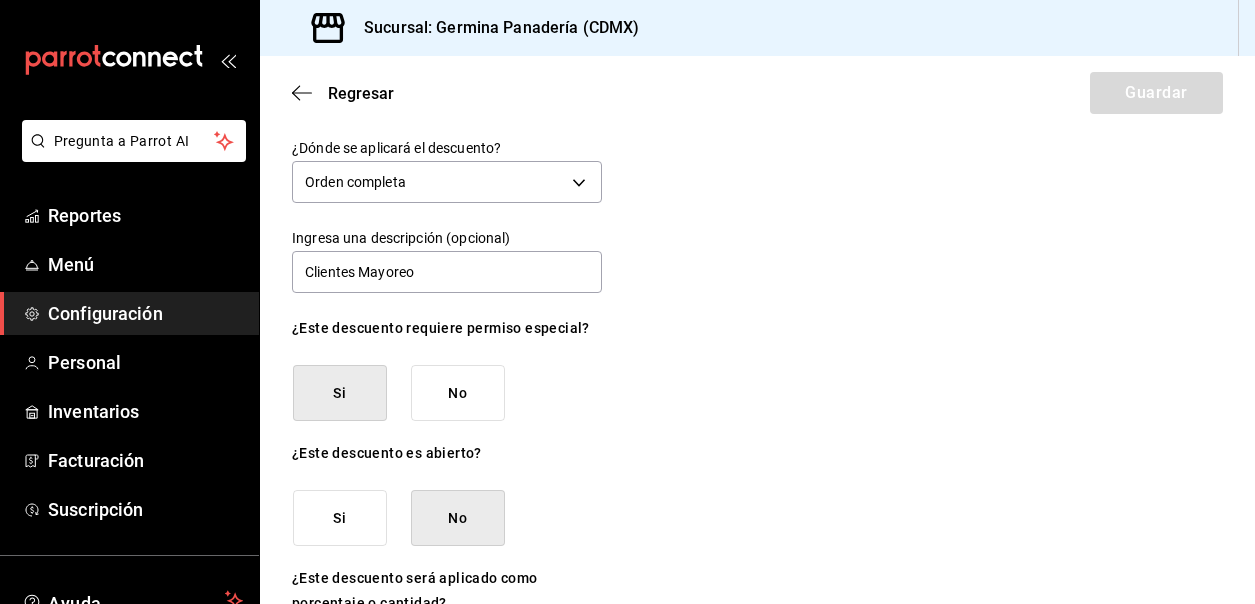 scroll, scrollTop: 217, scrollLeft: 0, axis: vertical 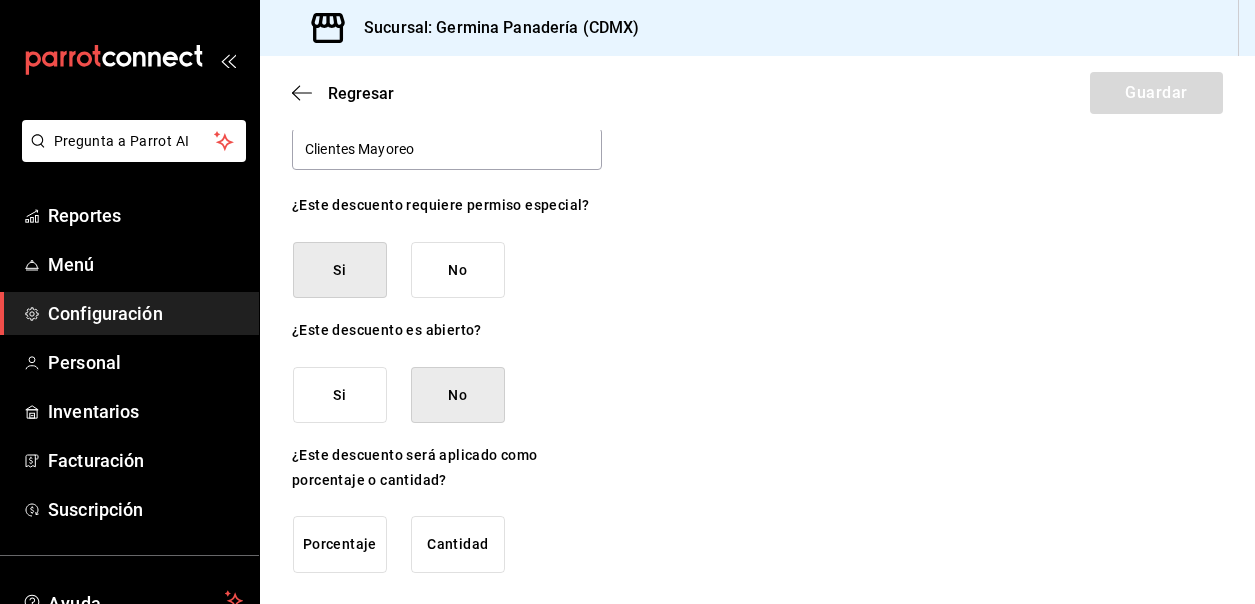 click on "Porcentaje" at bounding box center (340, 544) 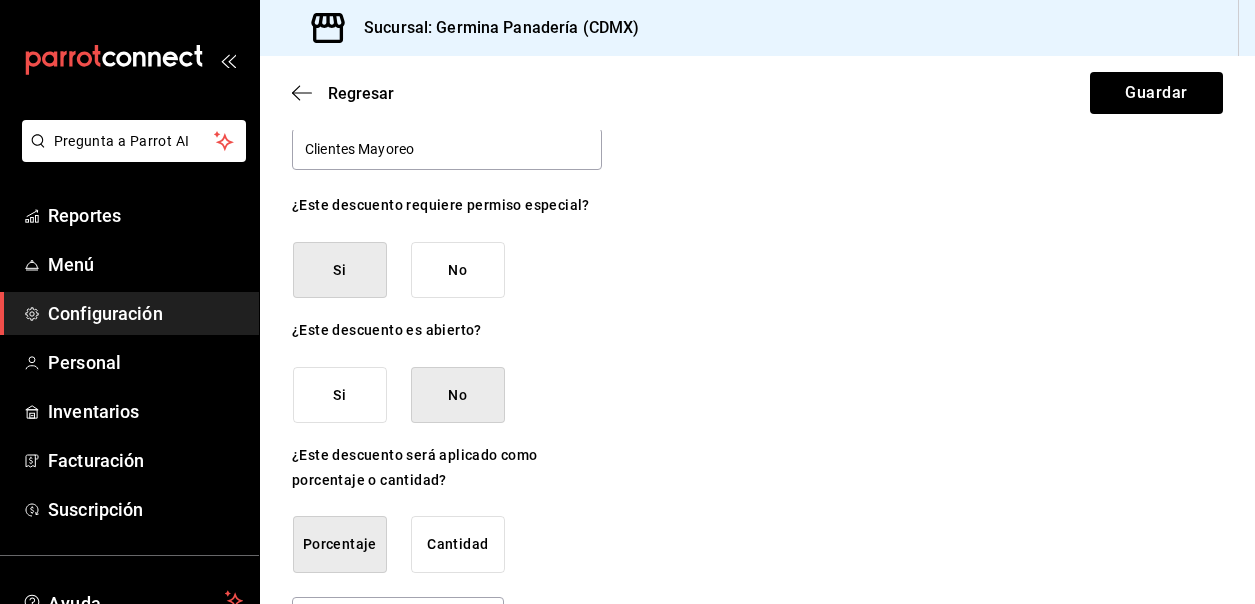 scroll, scrollTop: 283, scrollLeft: 0, axis: vertical 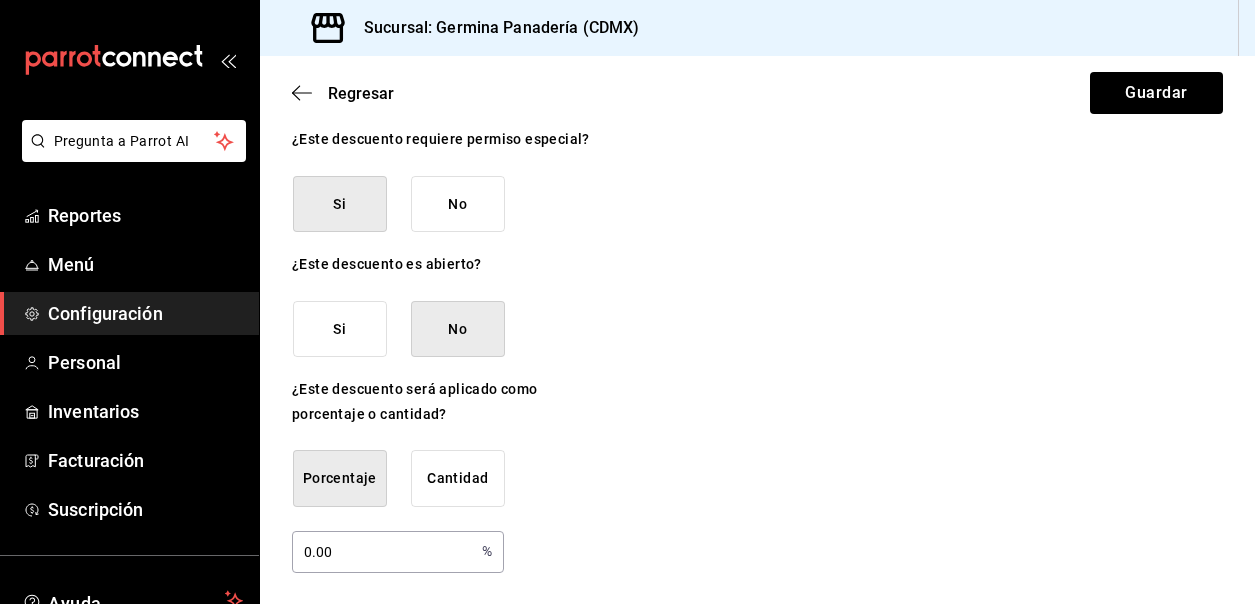 click on "0.00" at bounding box center [383, 551] 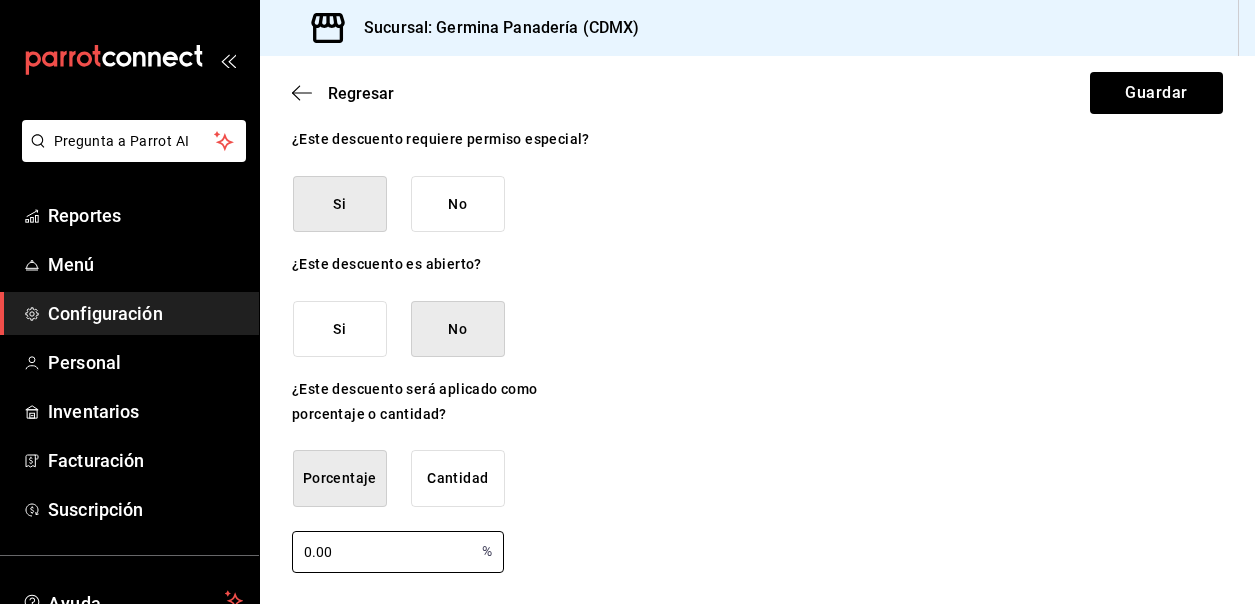 type on "0.00" 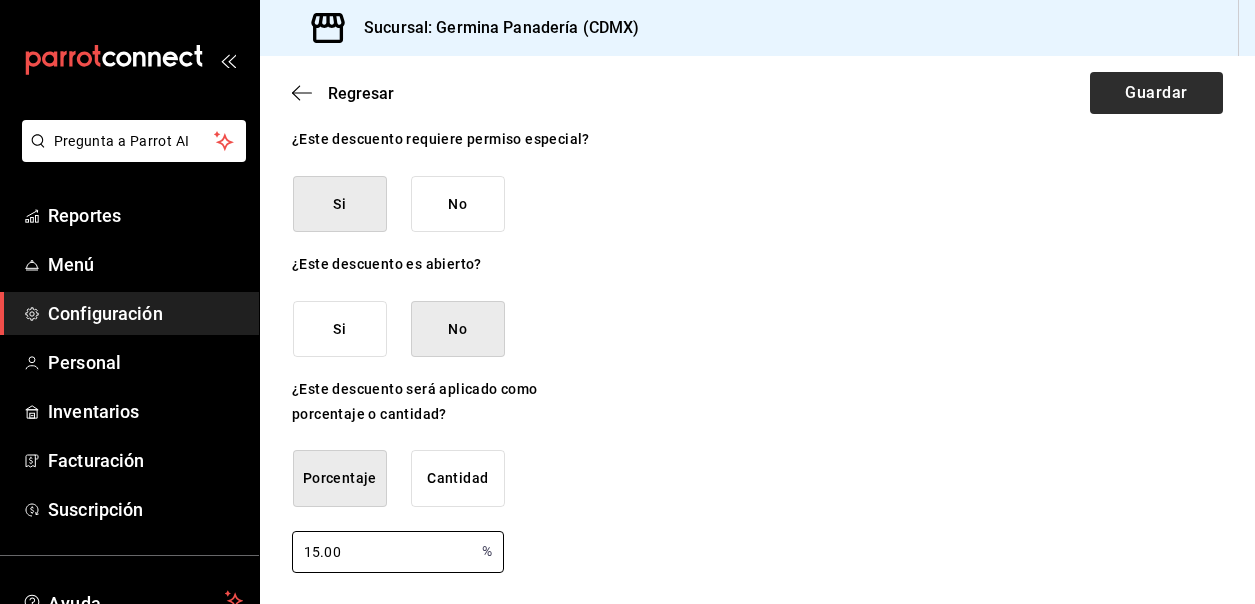 type on "15.00" 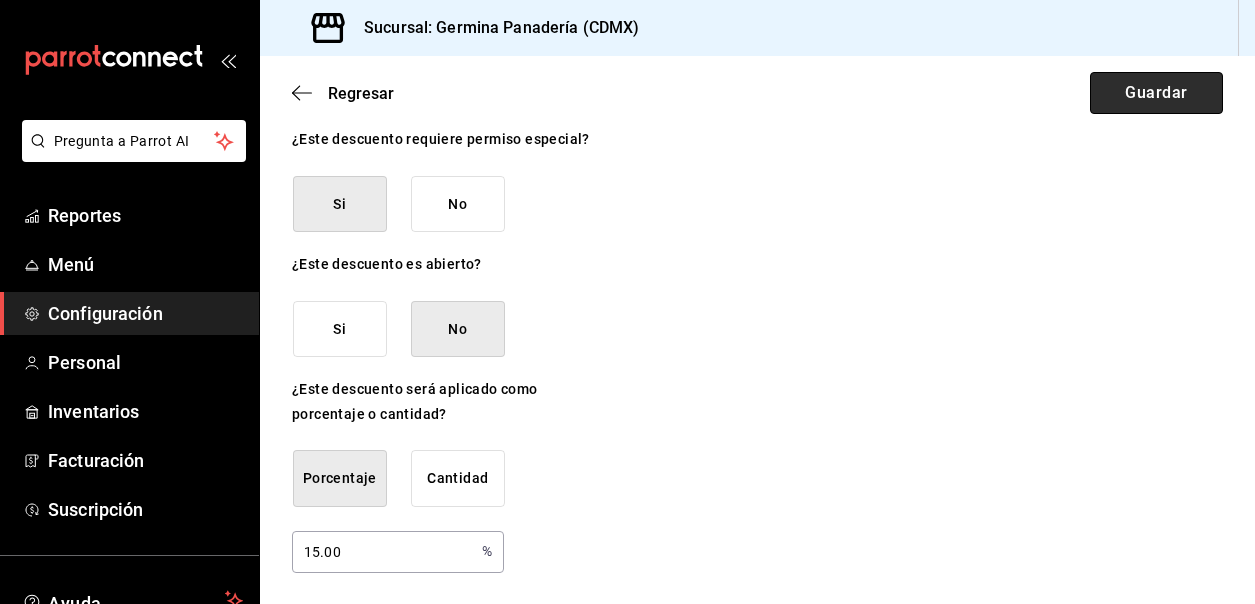 click on "Guardar" at bounding box center (1156, 93) 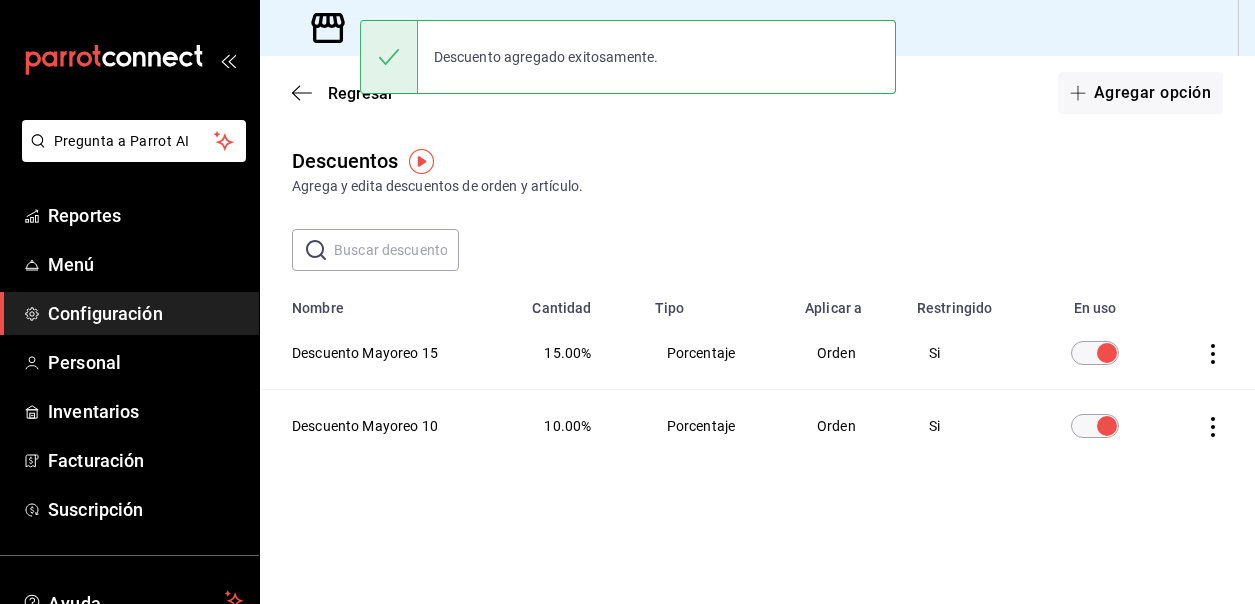 scroll, scrollTop: 0, scrollLeft: 0, axis: both 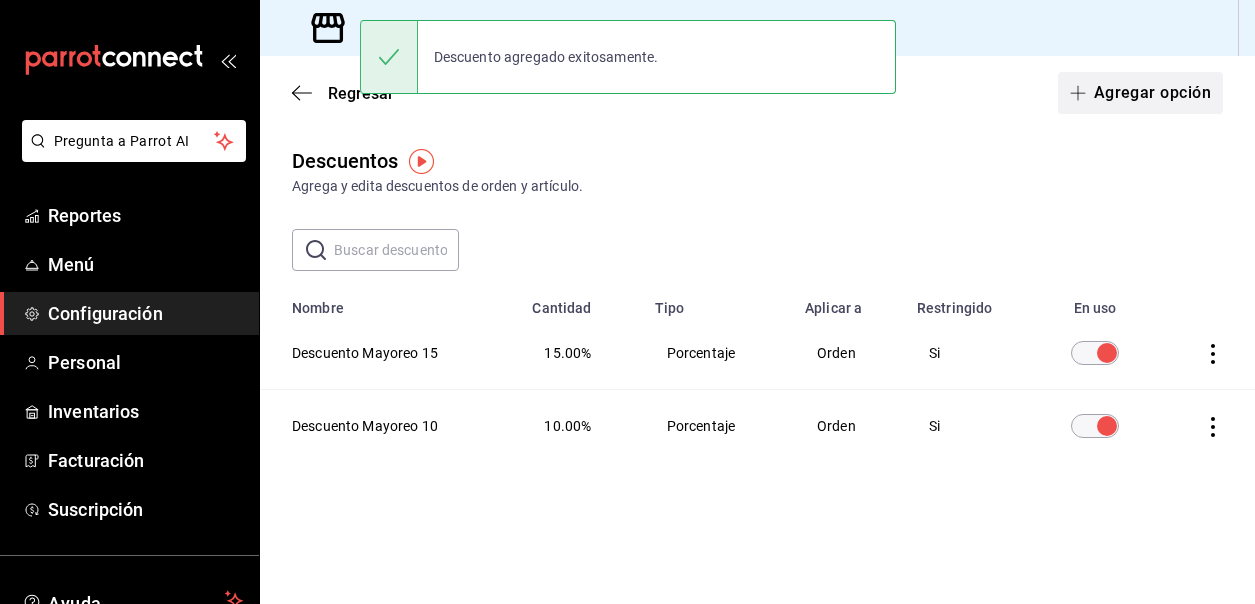 click on "Agregar opción" at bounding box center (1140, 93) 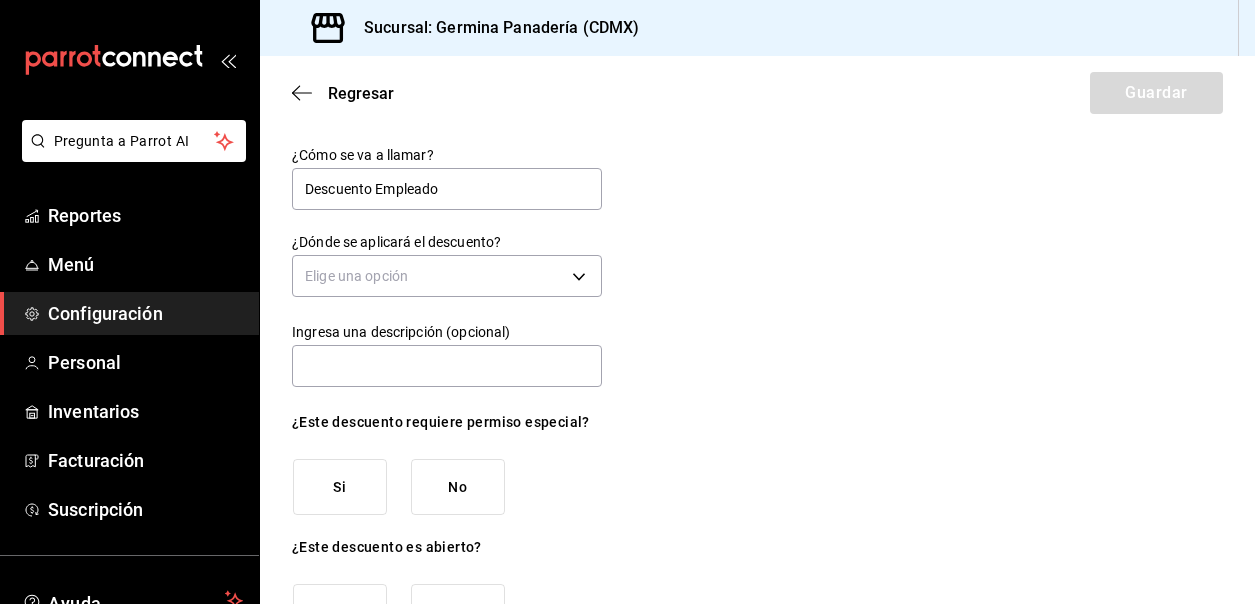 type on "Descuento Empleado" 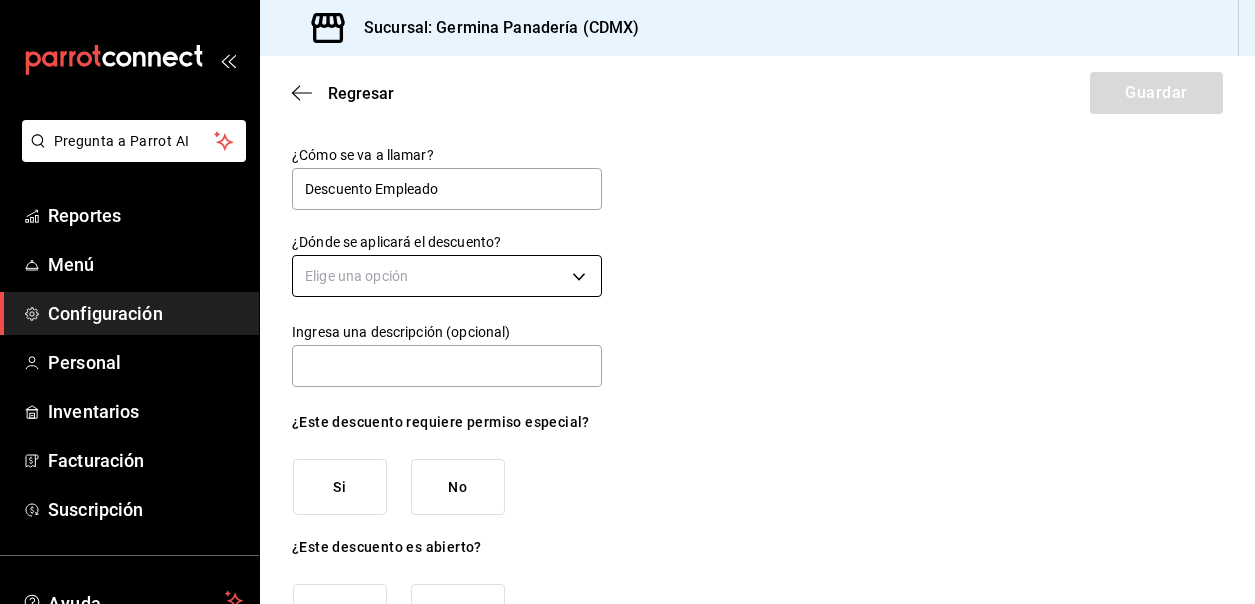 click on "Pregunta a Parrot AI Reportes   Menú   Configuración   Personal   Inventarios   Facturación   Suscripción   Ayuda Recomienda Parrot   Cerrar sesión   Sugerir nueva función   Sucursal: Germina Panadería (CDMX) Regresar Guardar ¿Cómo se va a llamar? Descuento Empleado ¿Dónde se aplicará el descuento? Elige una opción Ingresa una descripción (opcional) ¿Este descuento requiere permiso especial? Si No ¿Este descuento es abierto? Si No ¿Este descuento será aplicado como porcentaje o cantidad? Porcentaje Cantidad GANA 1 MES GRATIS EN TU SUSCRIPCIÓN AQUÍ ¿Recuerdas cómo empezó tu restaurante?
Hoy puedes ayudar a un colega a tener el mismo cambio que tú viviste.
Recomienda Parrot directamente desde tu Portal Administrador.
Es fácil y rápido.
🎁 Por cada restaurante que se una, ganas 1 mes gratis. Ver video tutorial Ir a video Ver video tutorial Ir a video Ver video tutorial Ir a video Pregunta a Parrot AI Reportes   Menú   Configuración   Personal   Inventarios   Facturación" at bounding box center (627, 302) 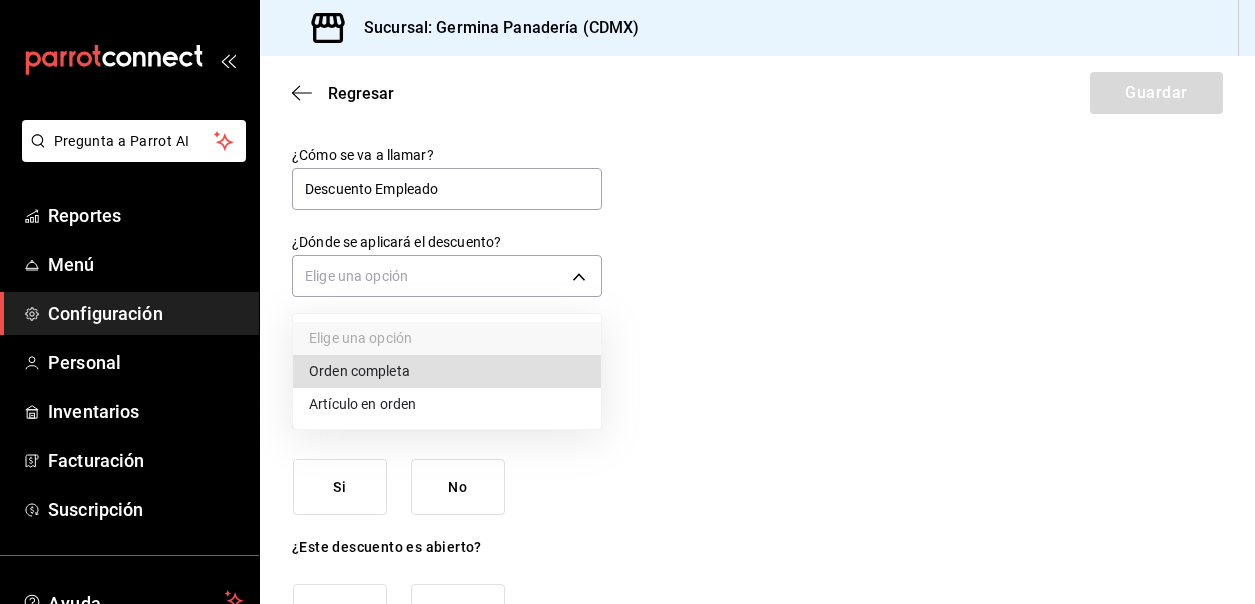 click on "Orden completa" at bounding box center (447, 371) 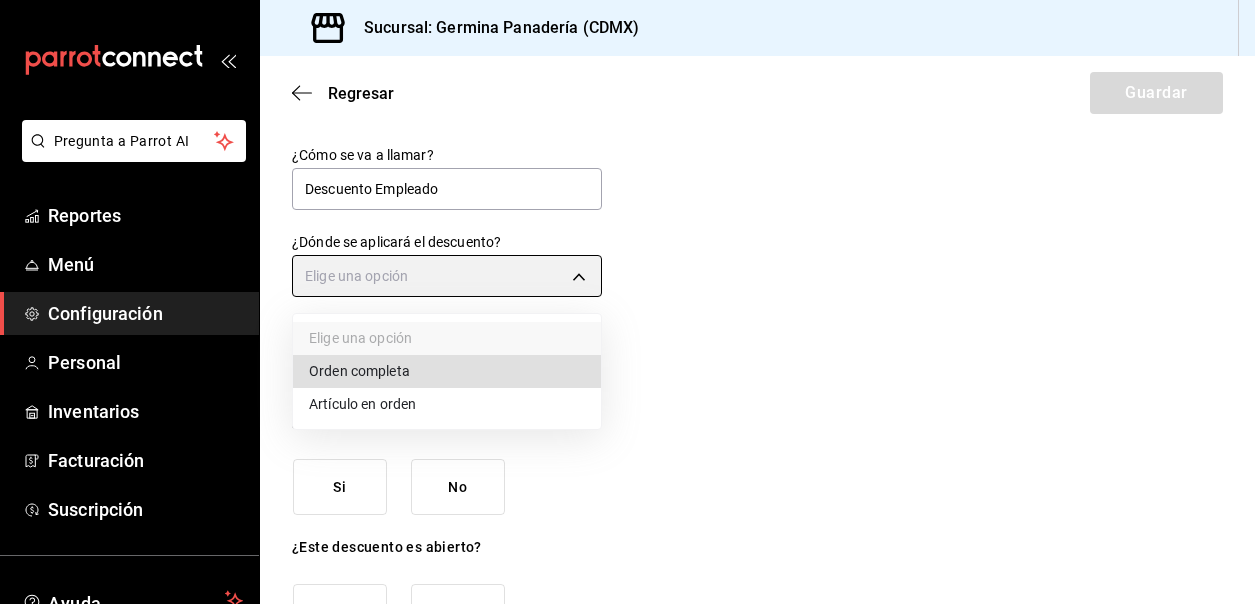 type on "ORDER" 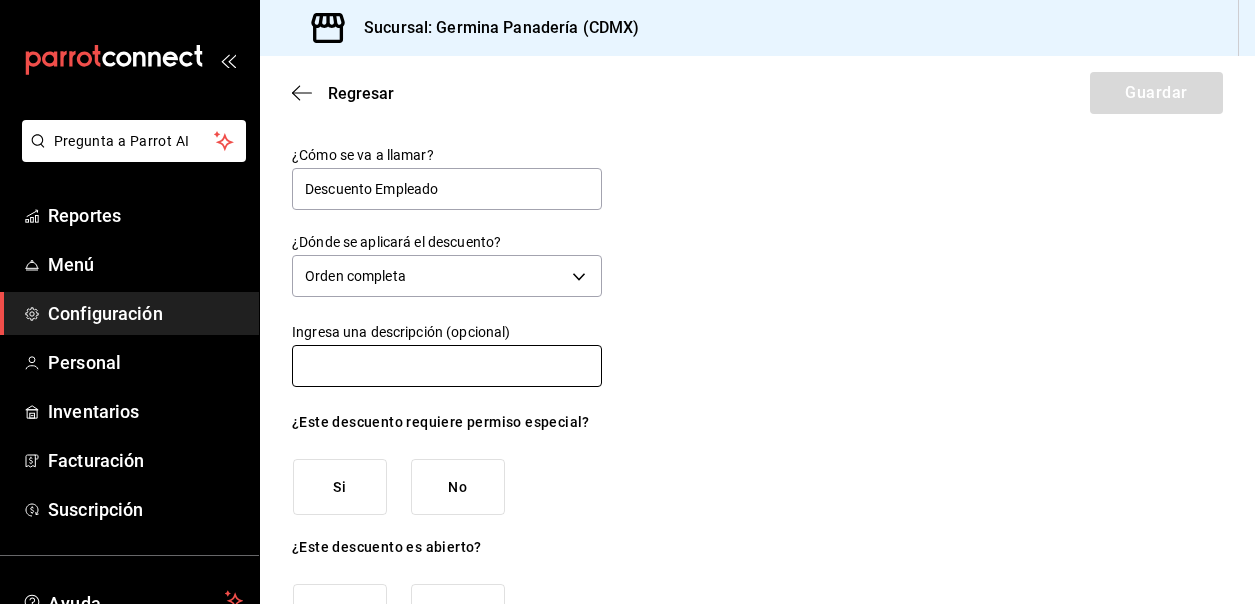 click at bounding box center (447, 366) 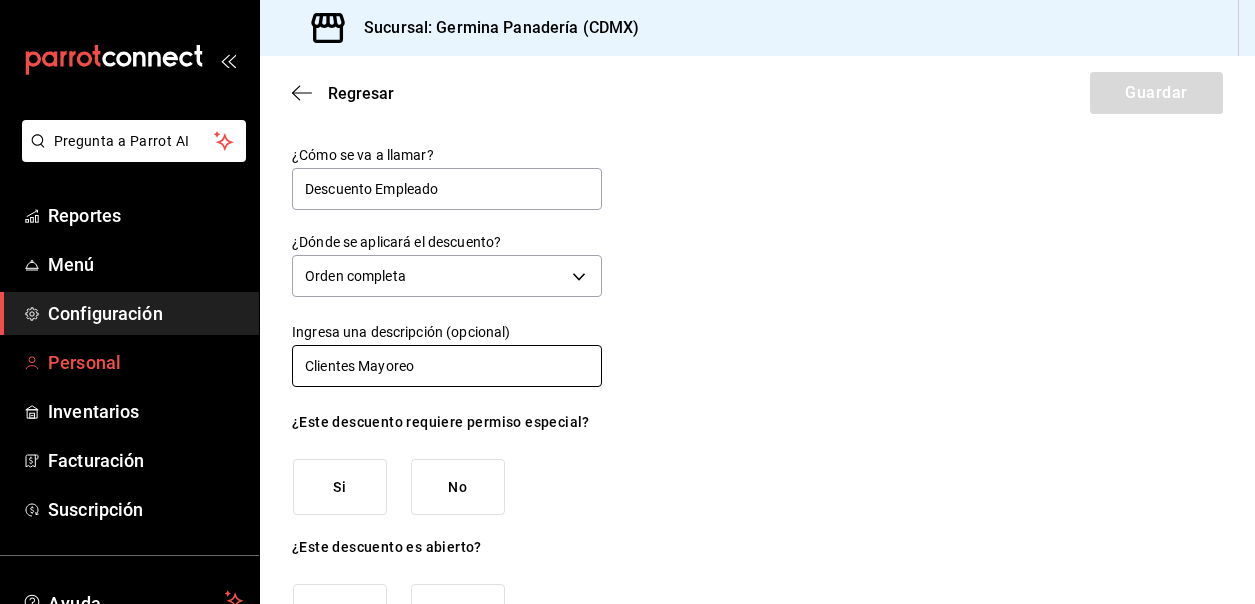 drag, startPoint x: 439, startPoint y: 372, endPoint x: 241, endPoint y: 372, distance: 198 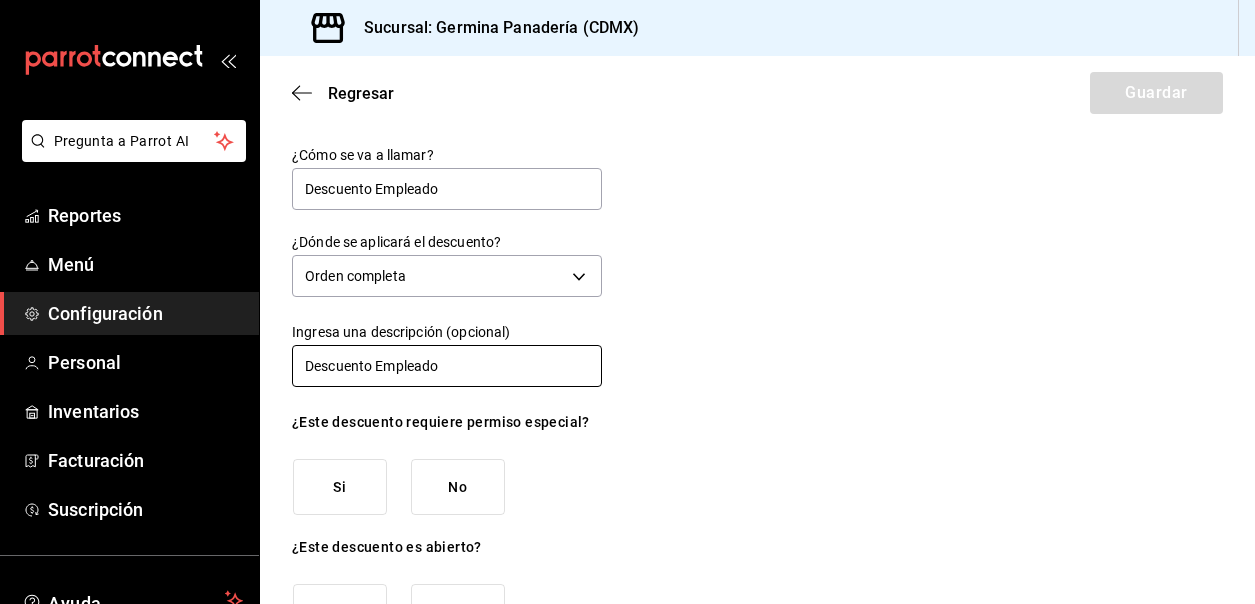 type on "Descuento Empleado" 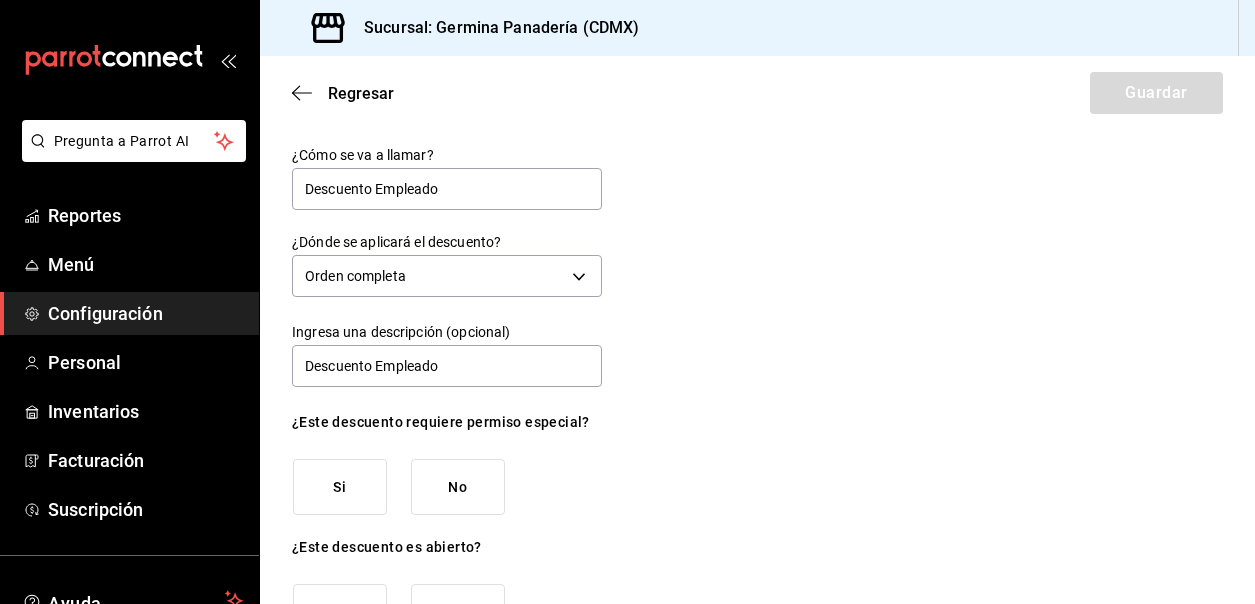 click on "Si" at bounding box center [340, 487] 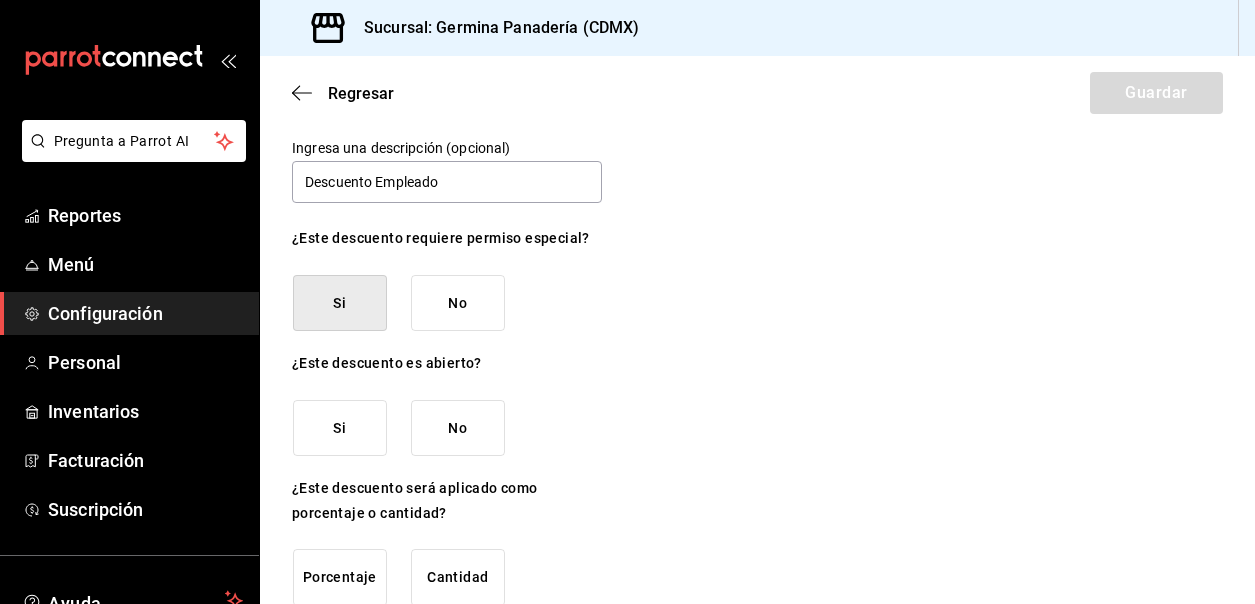 scroll, scrollTop: 199, scrollLeft: 0, axis: vertical 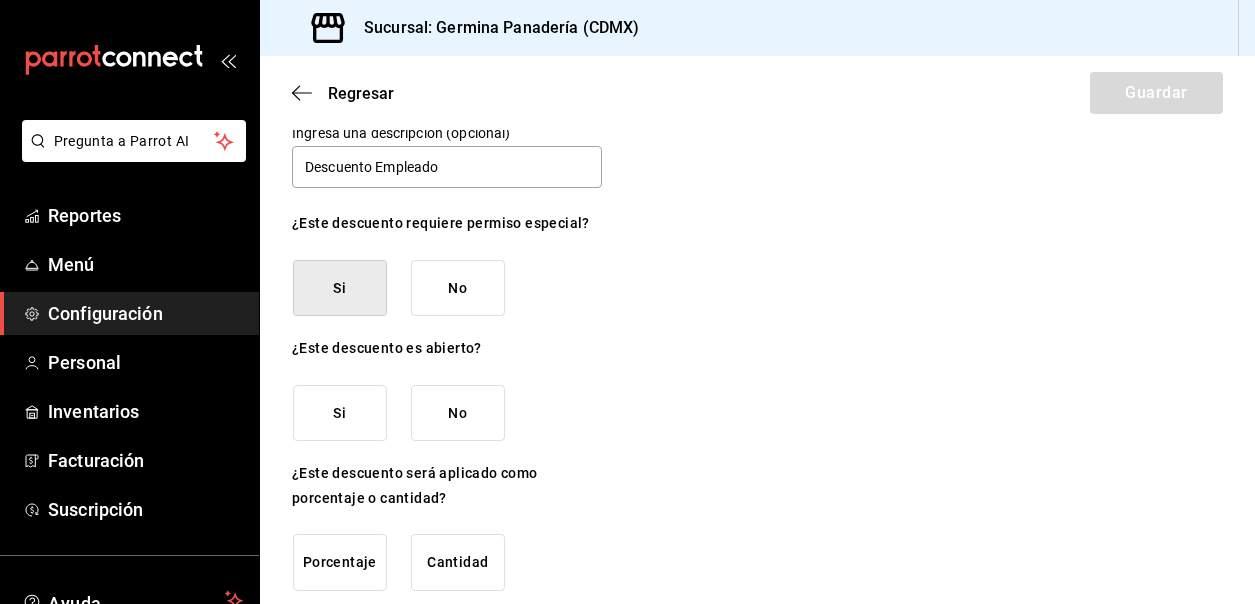 click on "No" at bounding box center (458, 413) 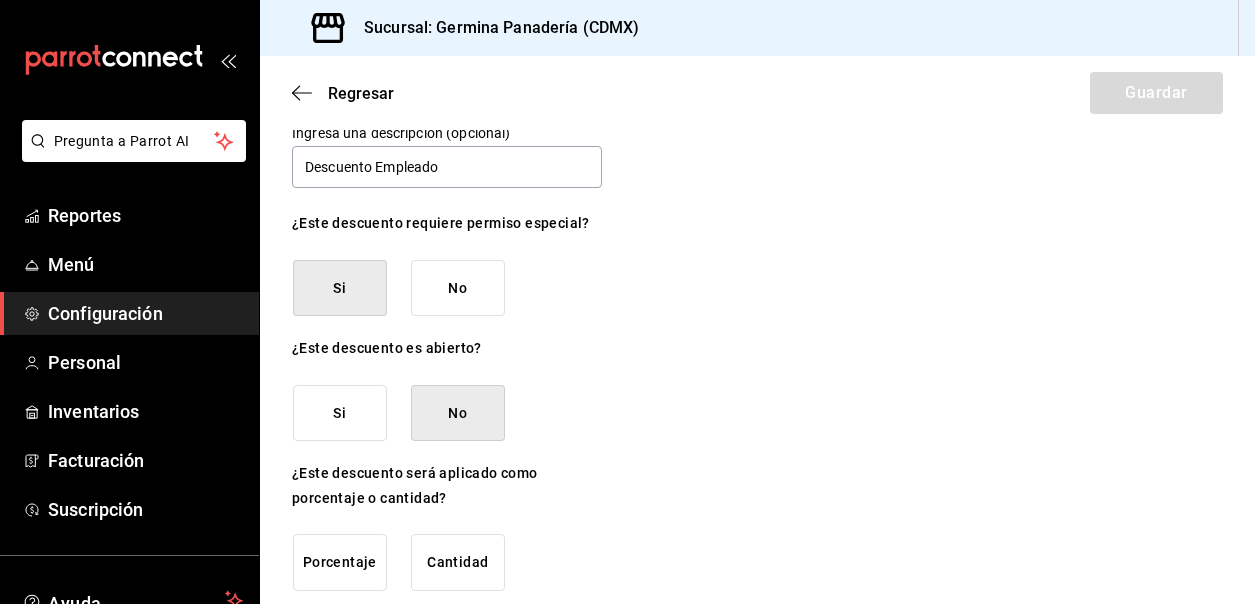 scroll, scrollTop: 217, scrollLeft: 0, axis: vertical 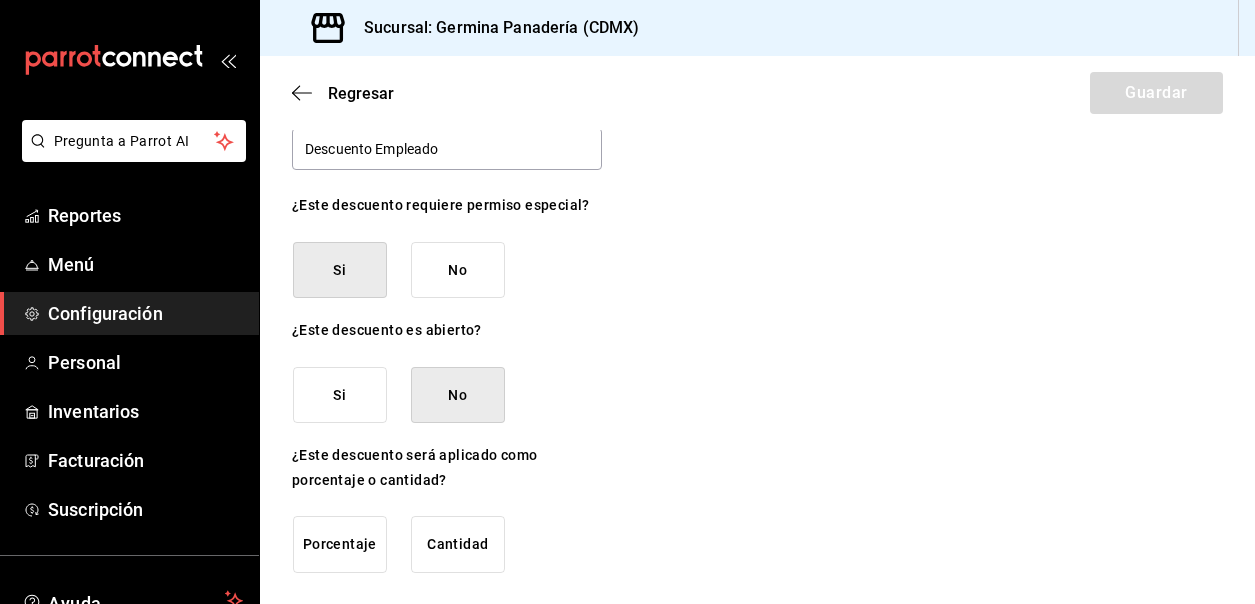 click on "Porcentaje" at bounding box center [340, 544] 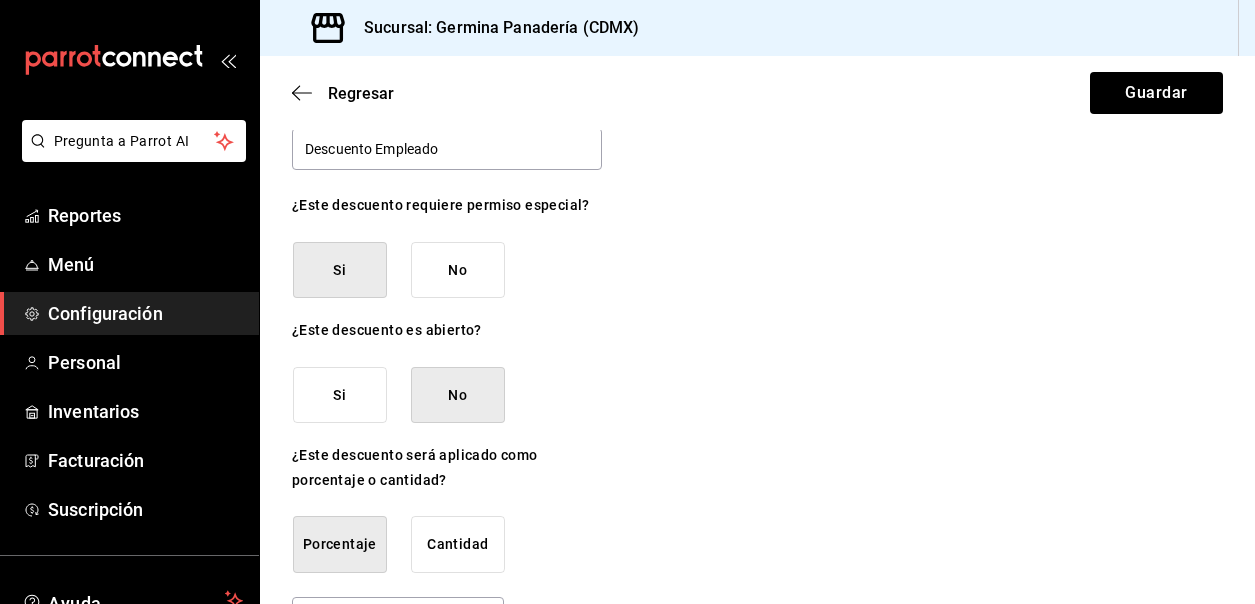 scroll, scrollTop: 283, scrollLeft: 0, axis: vertical 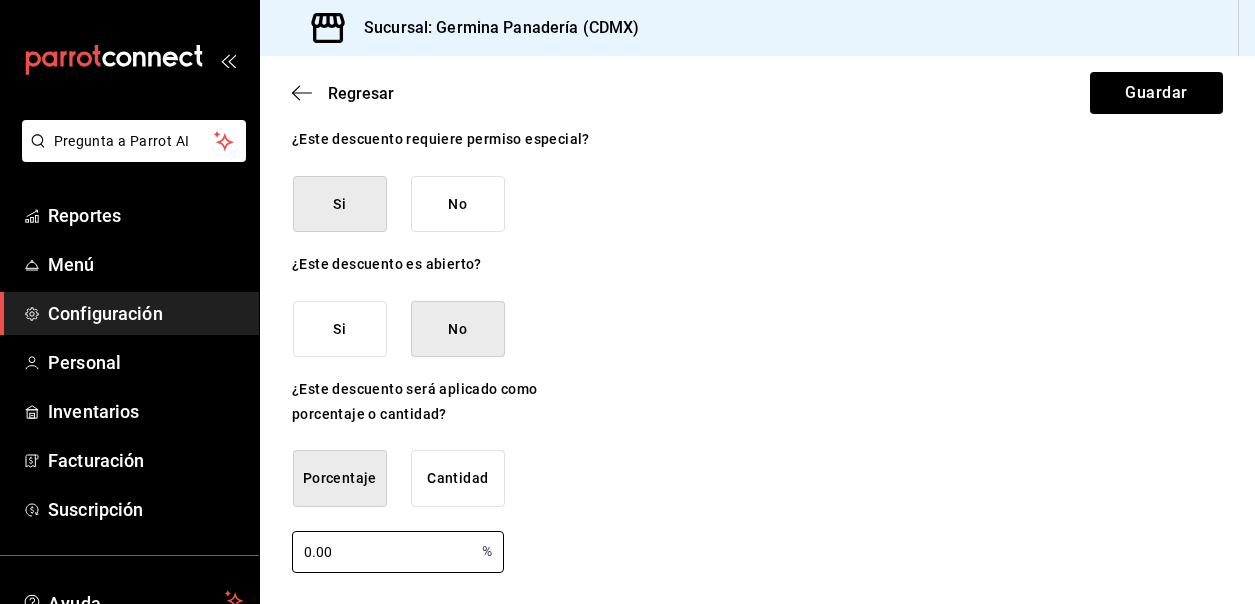 drag, startPoint x: 354, startPoint y: 555, endPoint x: 204, endPoint y: 555, distance: 150 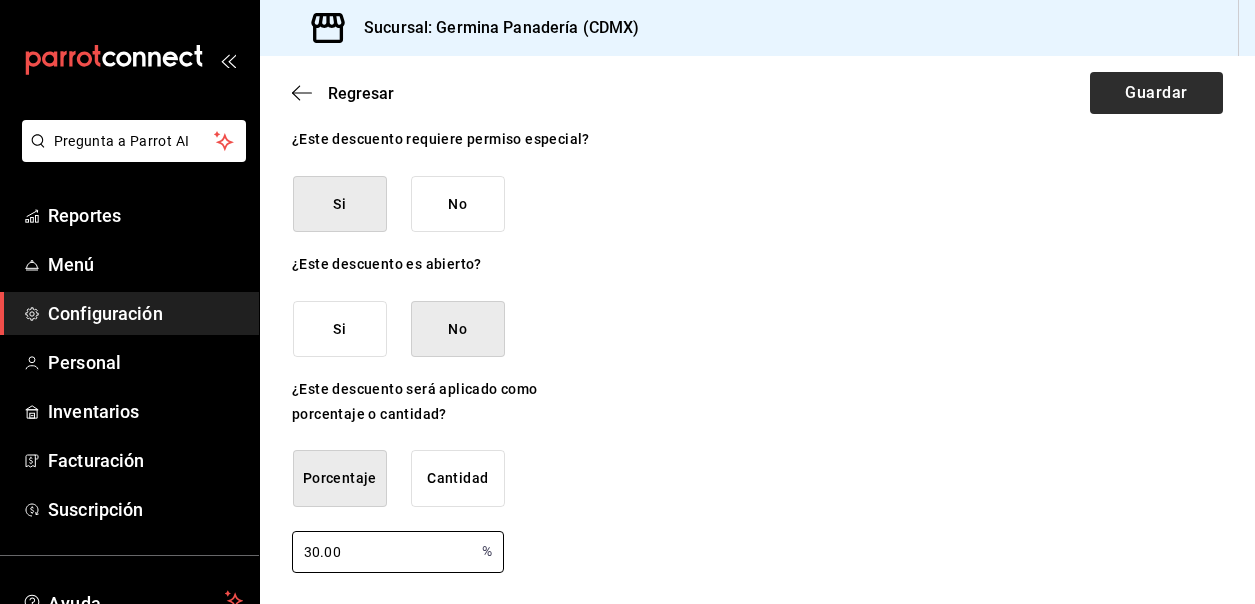 type on "30.00" 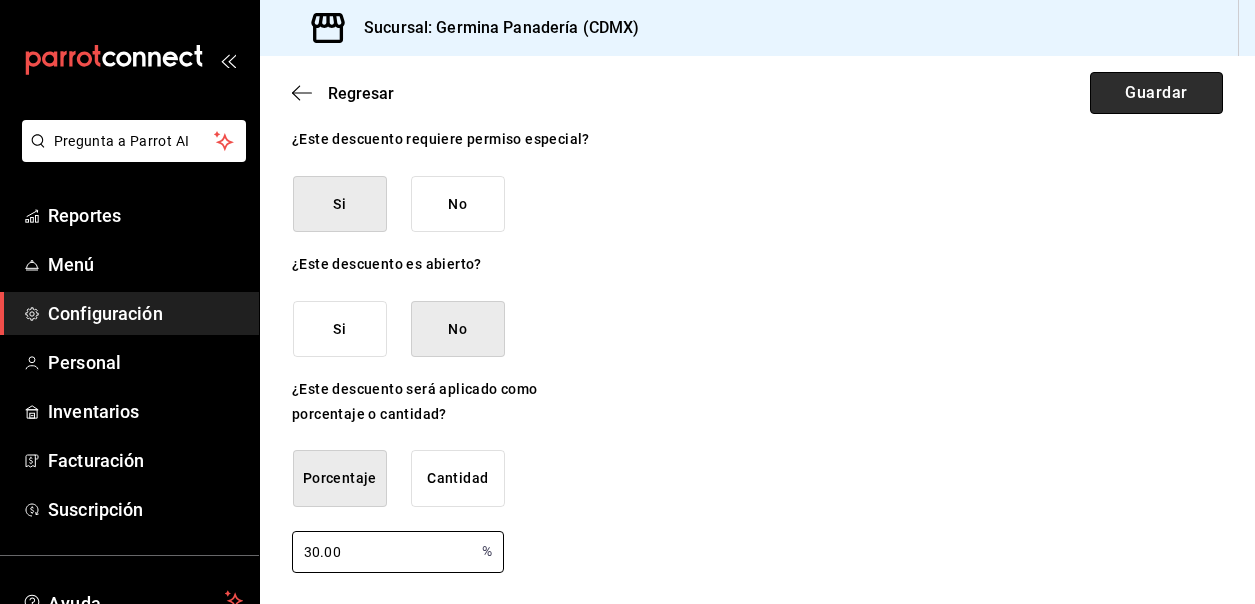 click on "Guardar" at bounding box center (1156, 93) 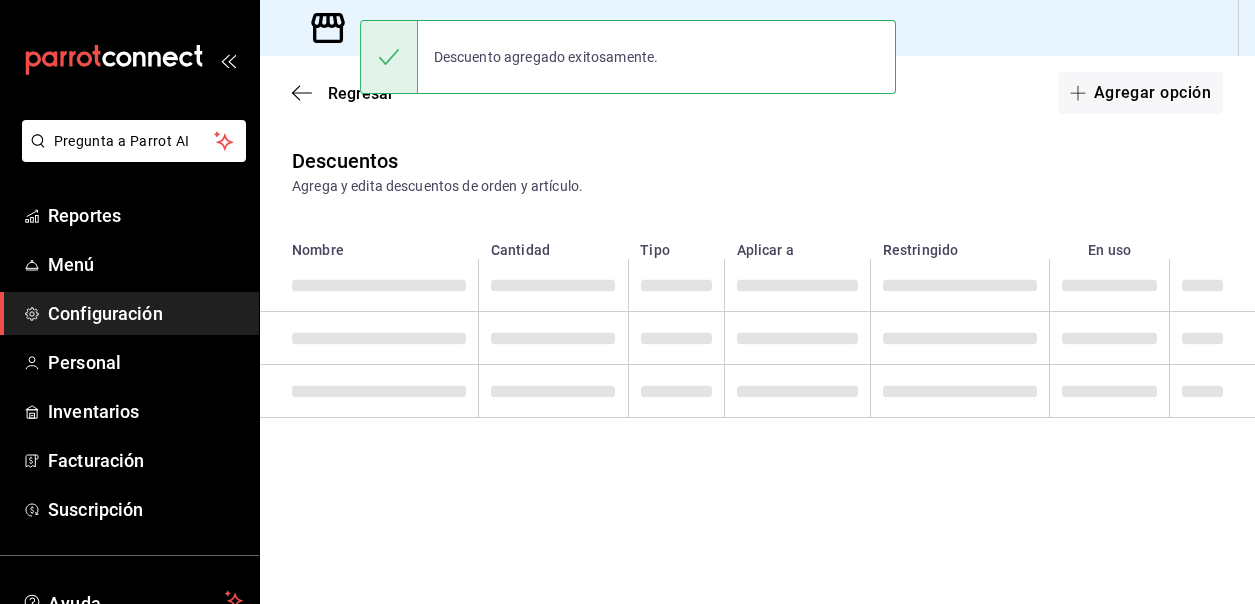 scroll, scrollTop: 0, scrollLeft: 0, axis: both 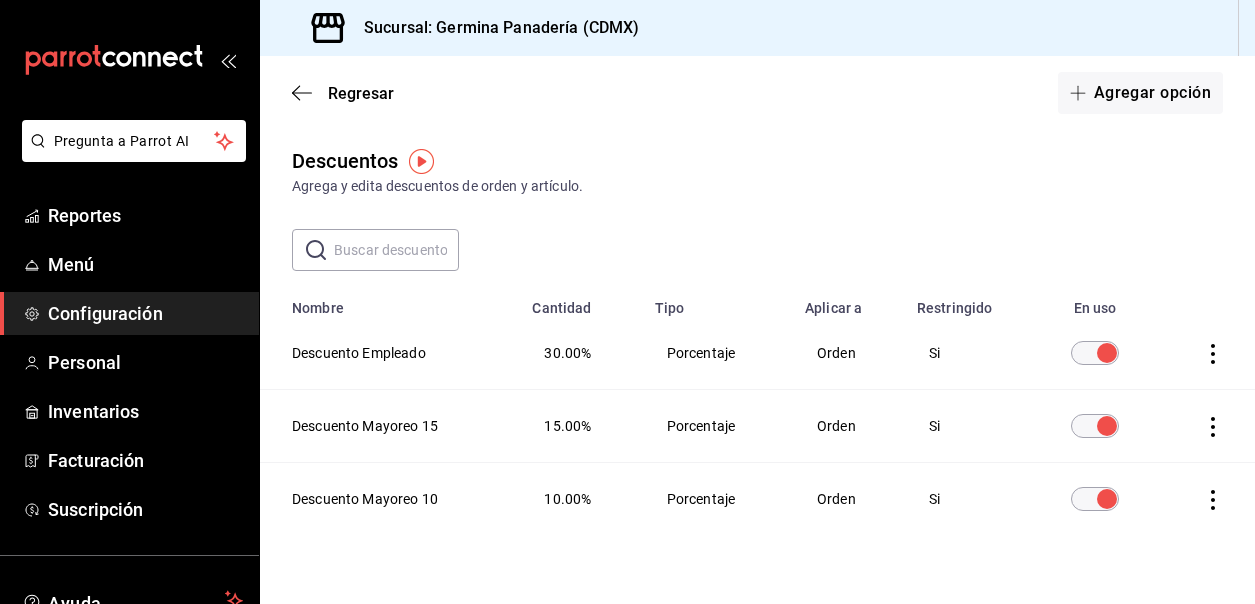 click at bounding box center [1107, 353] 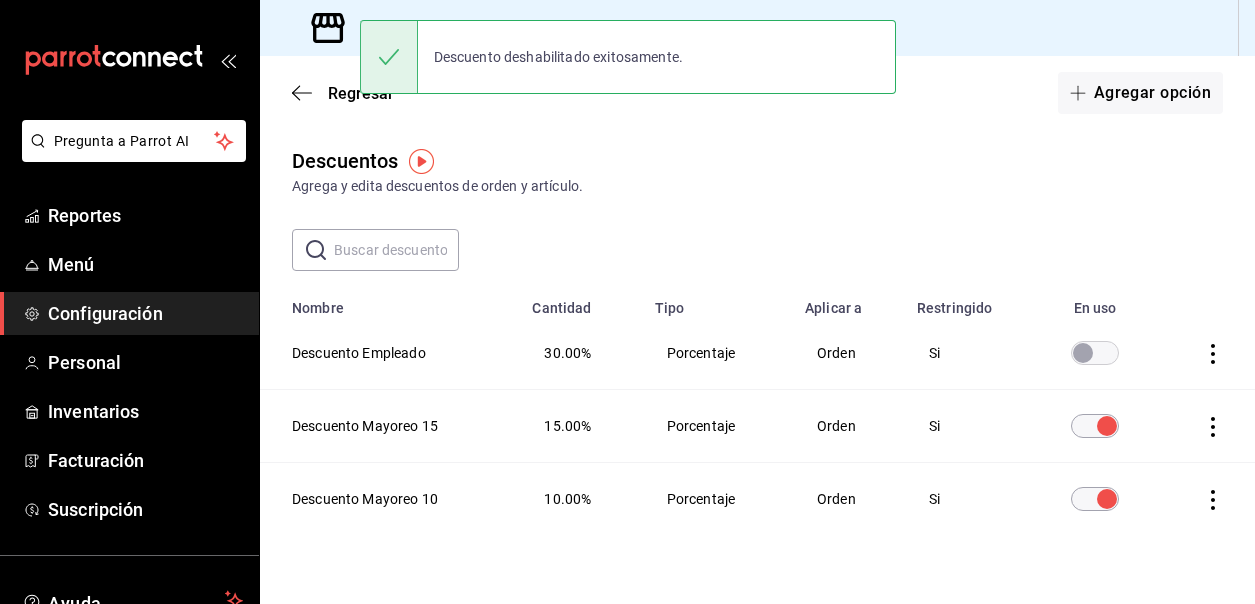 click at bounding box center [1083, 353] 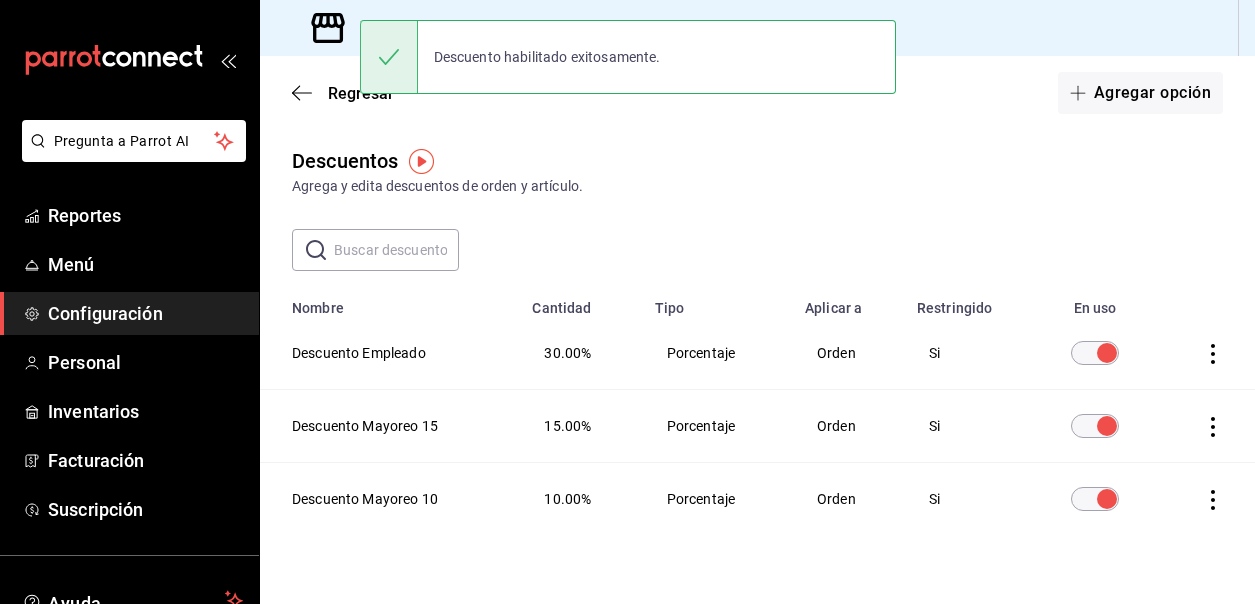 click on "Configuración" at bounding box center [145, 313] 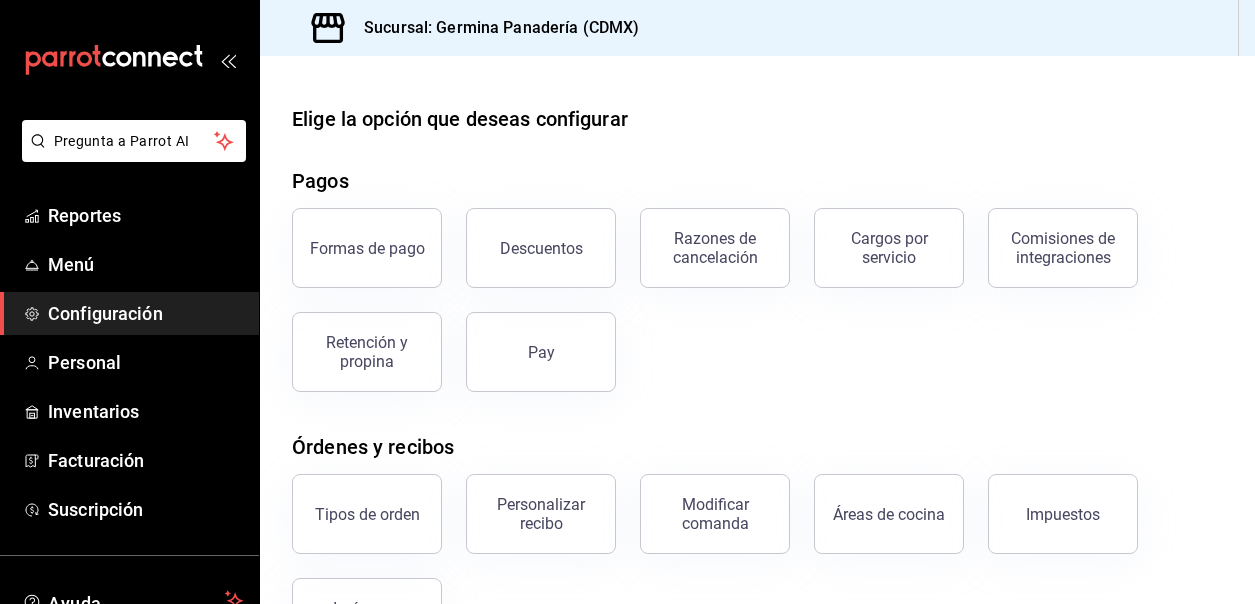 click on "Razones de cancelación" at bounding box center [715, 248] 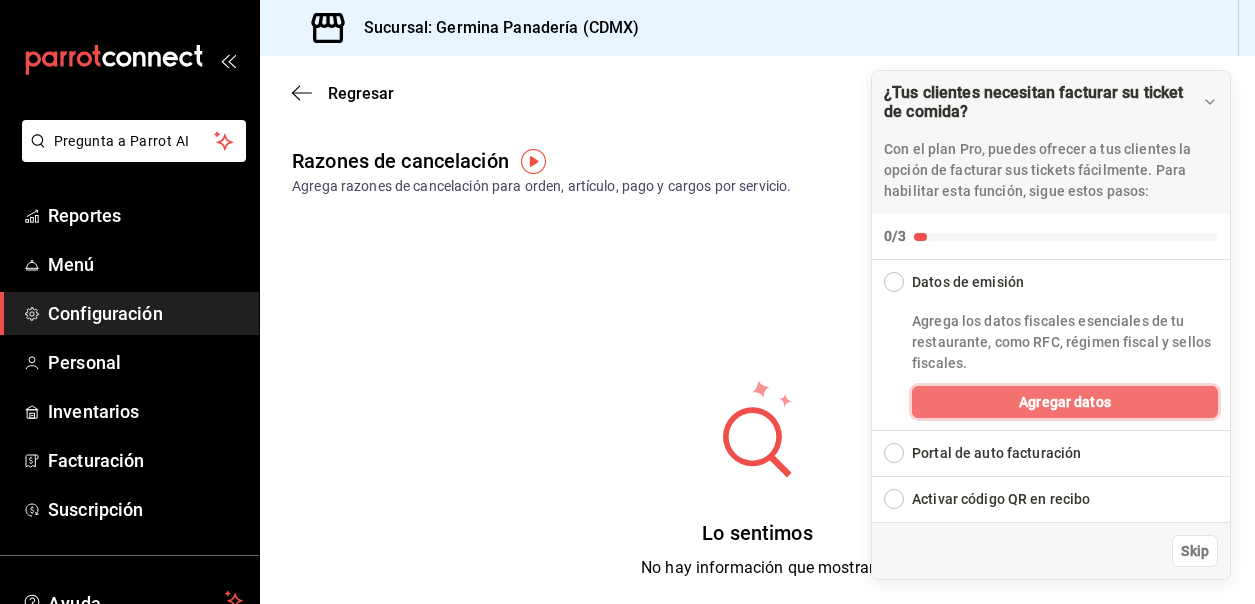click on "Agregar datos" at bounding box center (1065, 402) 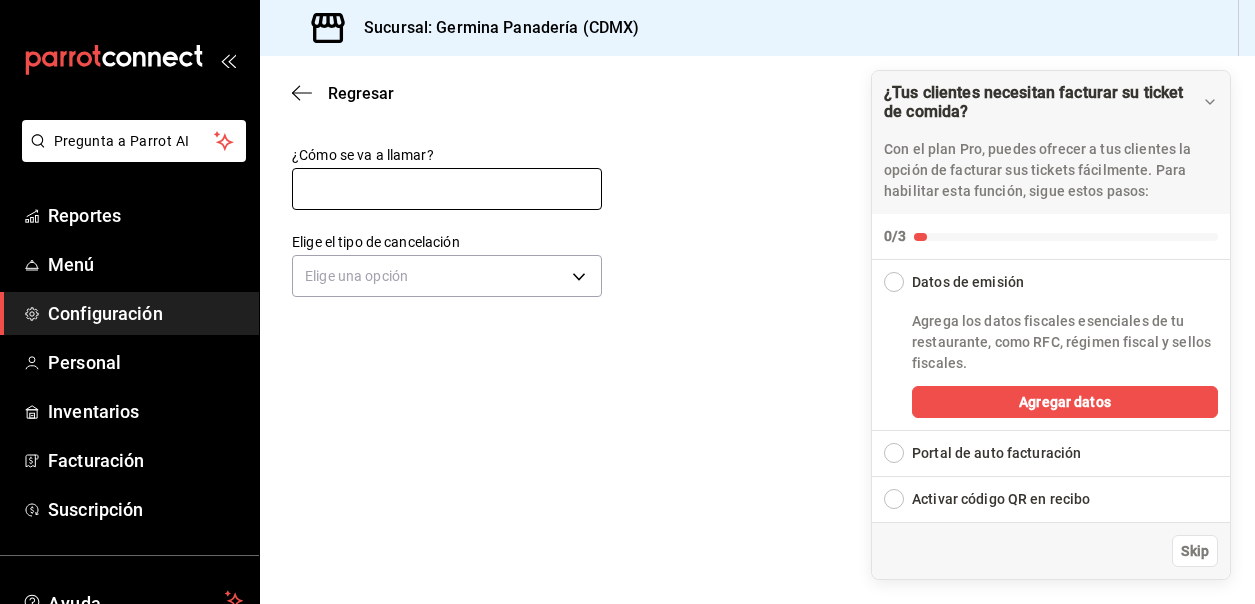 click at bounding box center [447, 189] 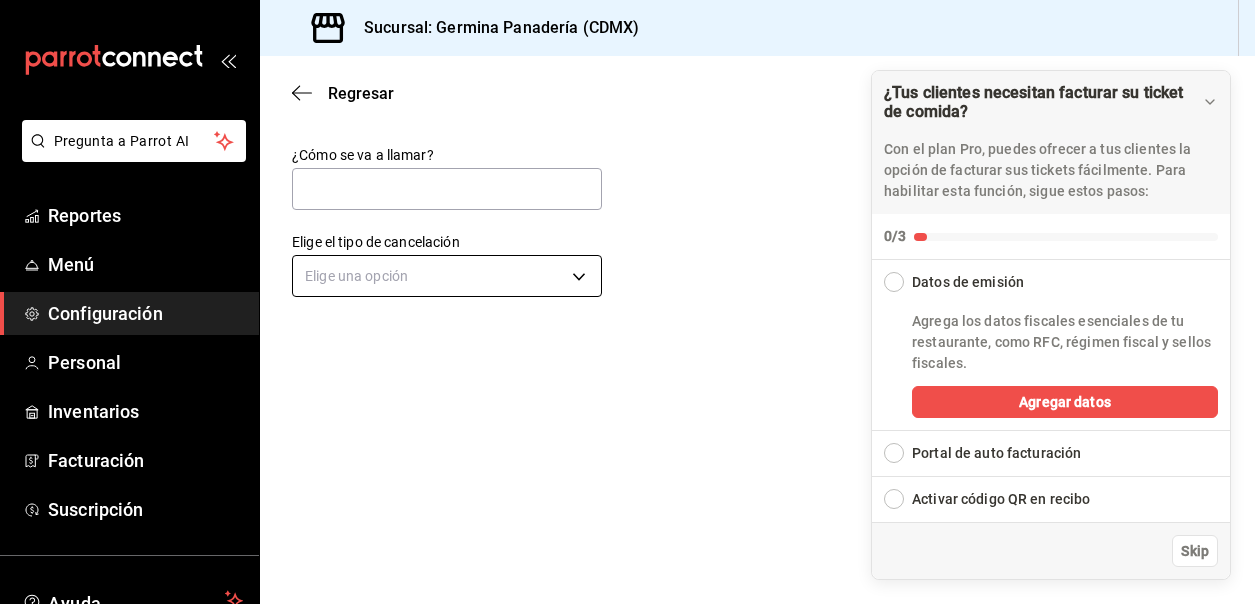 click on "Pregunta a Parrot AI Reportes   Menú   Configuración   Personal   Inventarios   Facturación   Suscripción   Ayuda Recomienda Parrot   Cerrar sesión   Sugerir nueva función   Sucursal: Germina Panadería (CDMX) Regresar Guardar ¿Cómo se va a llamar? Elige el tipo de cancelación Elige una opción ¿Tus clientes necesitan facturar su ticket de comida? Con el plan Pro, puedes ofrecer a tus clientes la opción de facturar sus tickets fácilmente. Para habilitar esta función, sigue estos pasos: 0/3 Datos de emisión Agrega los datos fiscales esenciales de tu restaurante, como RFC, régimen fiscal y sellos fiscales. Agregar datos Portal de auto facturación Configura tu portal para que los clientes generen sus facturas su ticket. Configura tu portal Activar código QR en recibo Activa el QR en el recibo desde configuración del portal. Ir a Personalizar recibo Skip GANA 1 MES GRATIS EN TU SUSCRIPCIÓN AQUÍ Ver video tutorial Ir a video Ver video tutorial Ir a video Ver video tutorial Ir a video Ir a video" at bounding box center [627, 302] 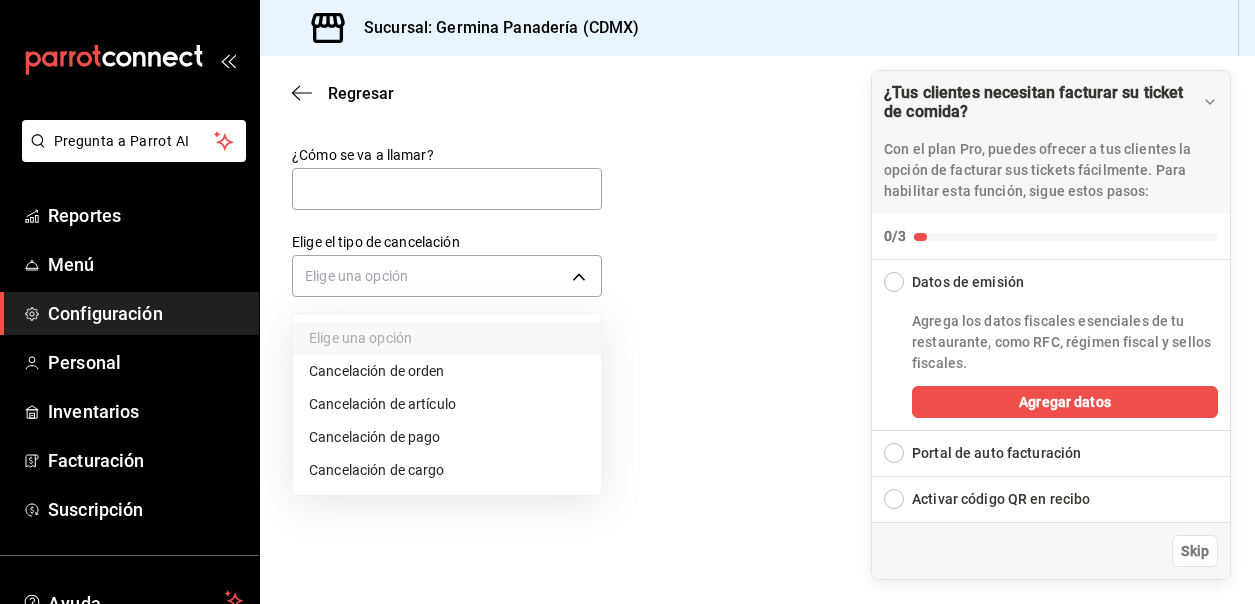 click at bounding box center (627, 302) 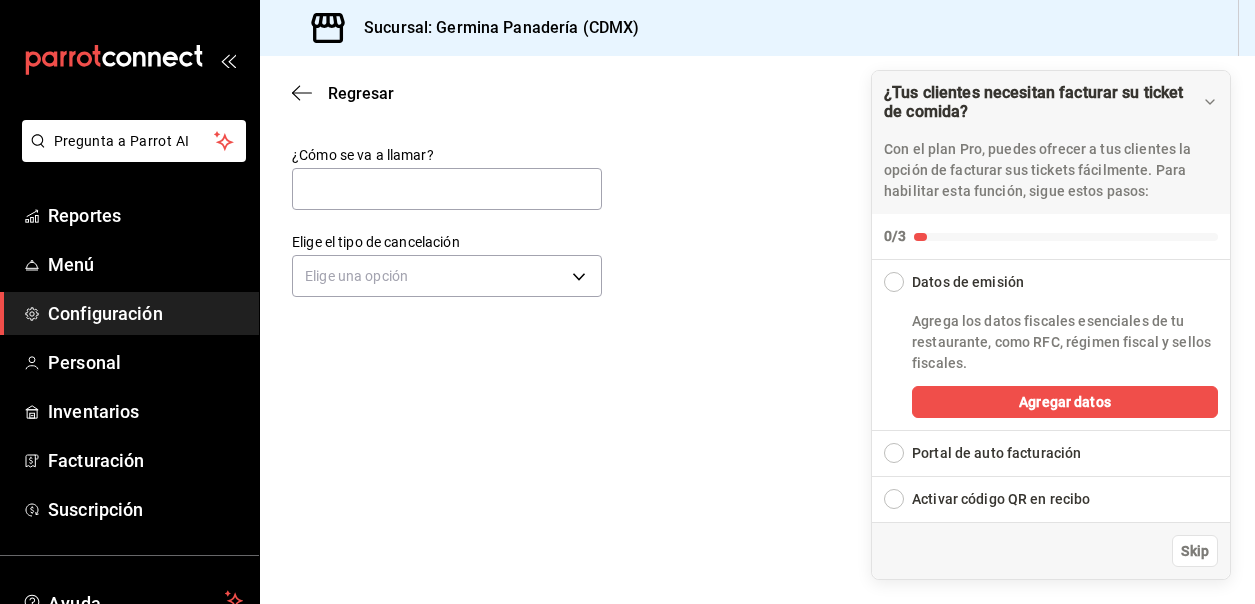 click on "Configuración" at bounding box center (129, 313) 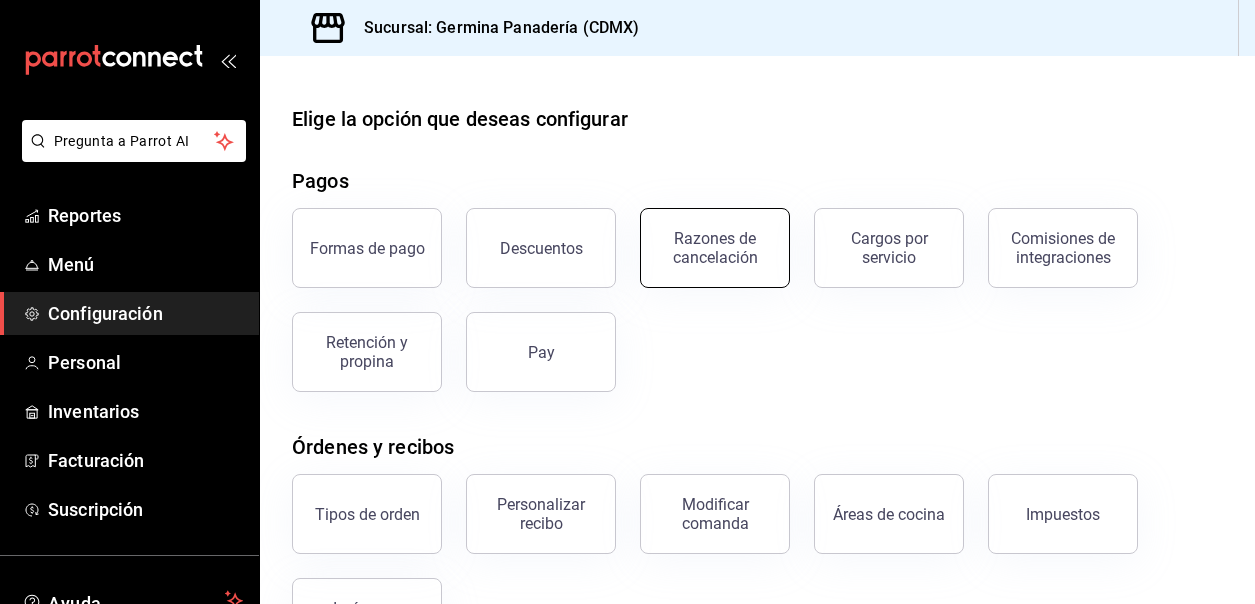 click on "Razones de cancelación" at bounding box center (715, 248) 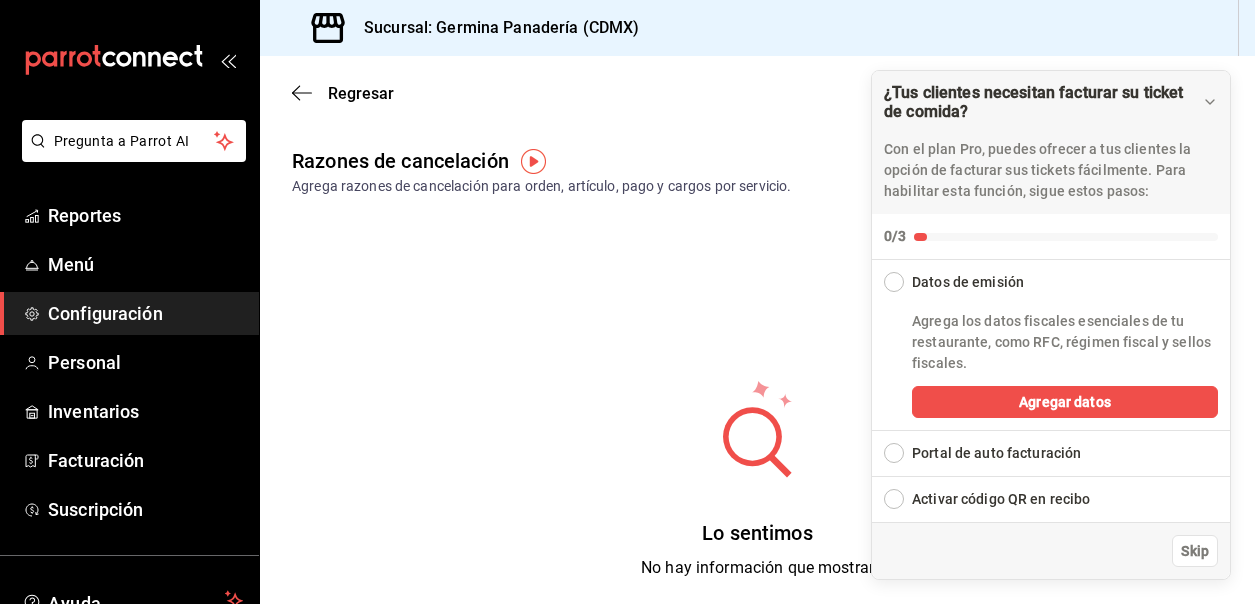 click on "Configuración" at bounding box center (145, 313) 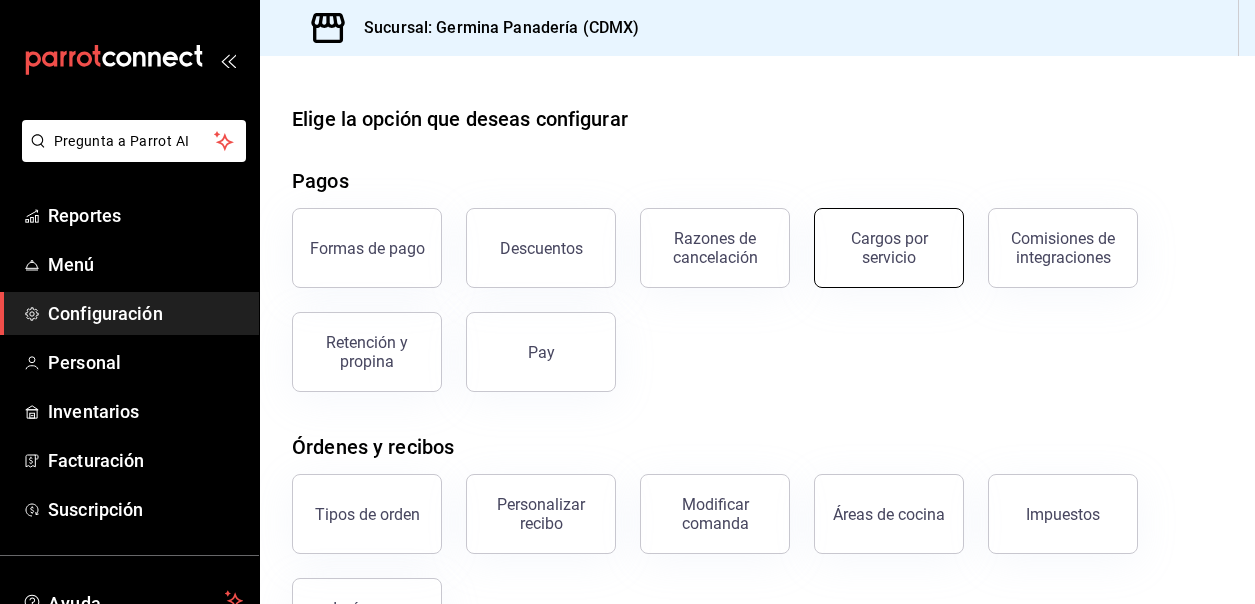 click on "Cargos por servicio" at bounding box center (889, 248) 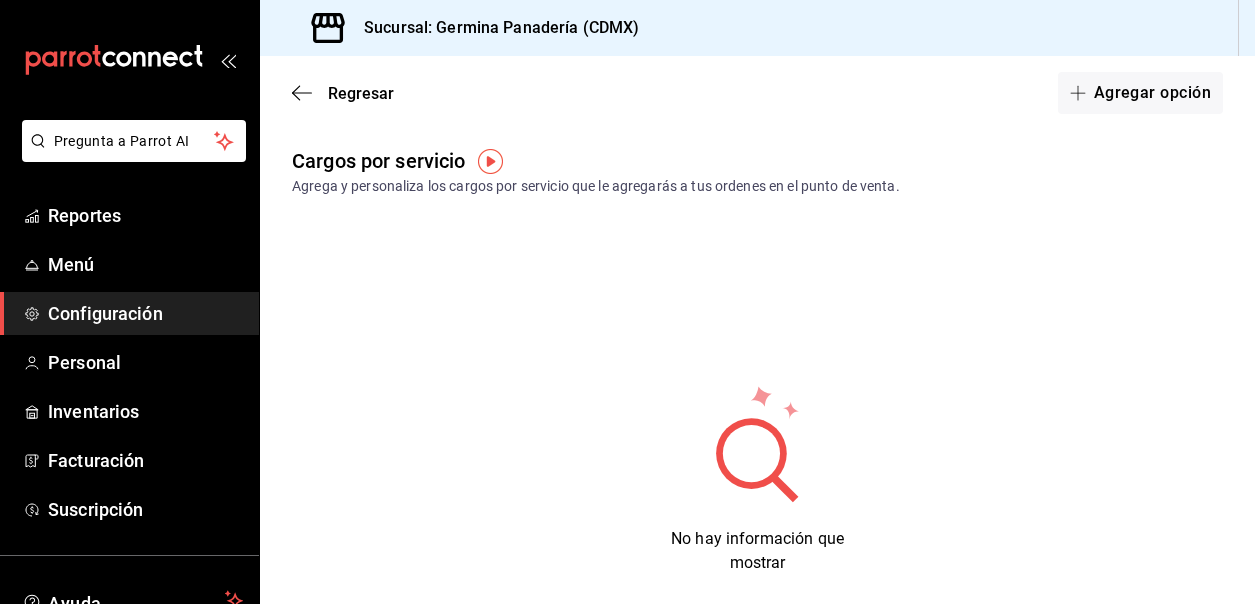 click on "Configuración" at bounding box center (145, 313) 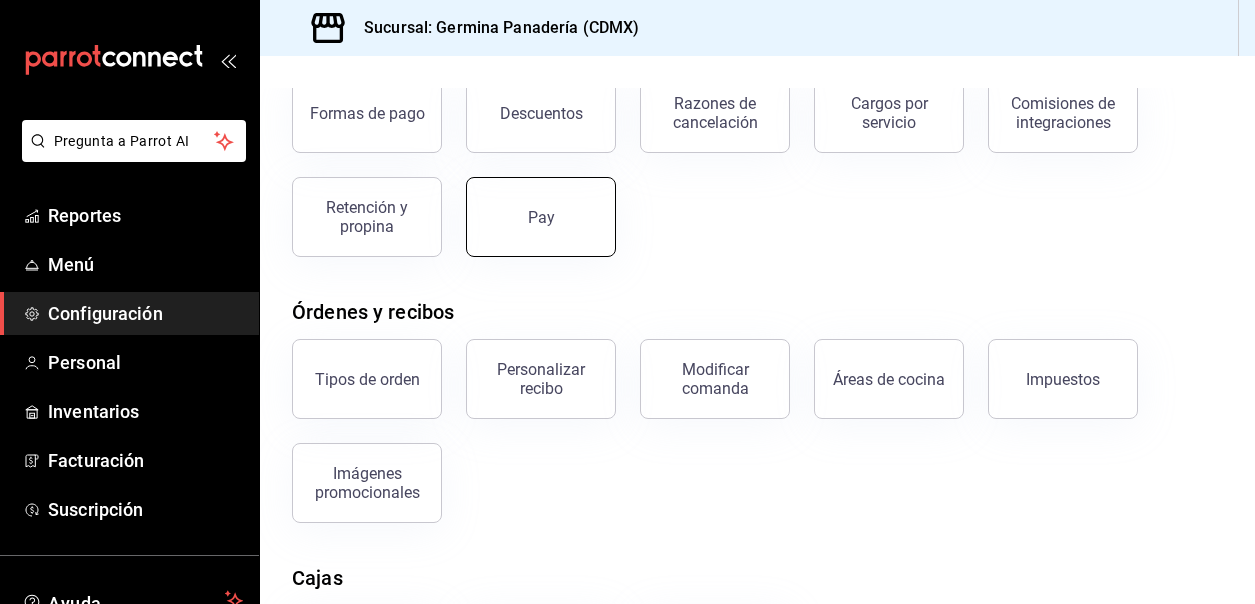scroll, scrollTop: 139, scrollLeft: 0, axis: vertical 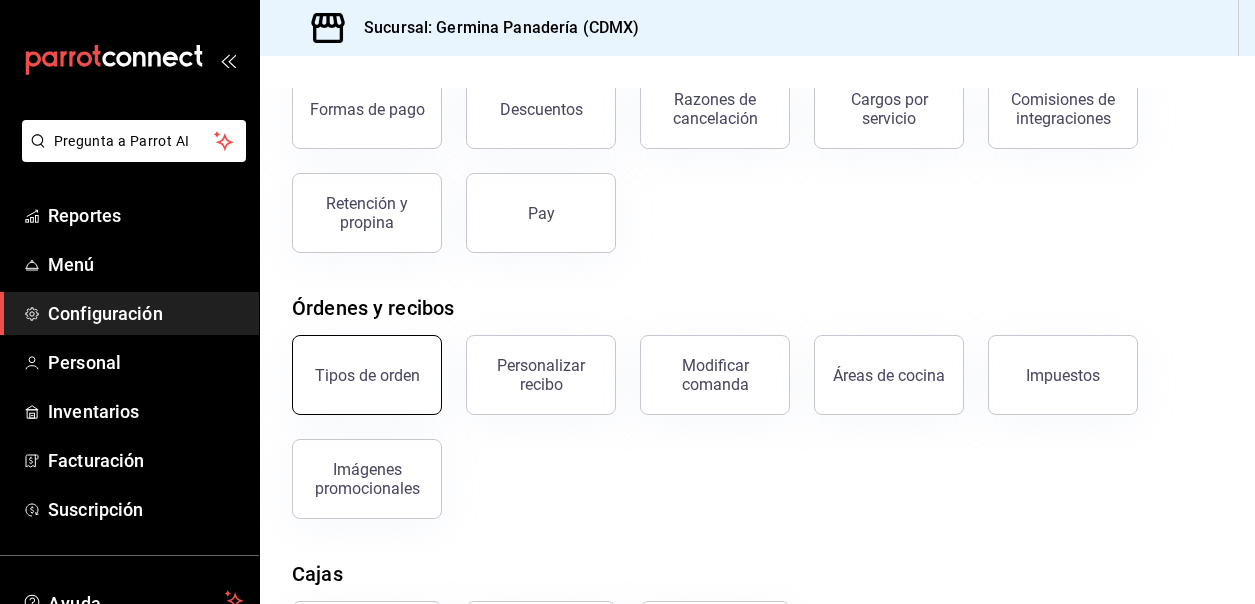 click on "Tipos de orden" at bounding box center [367, 375] 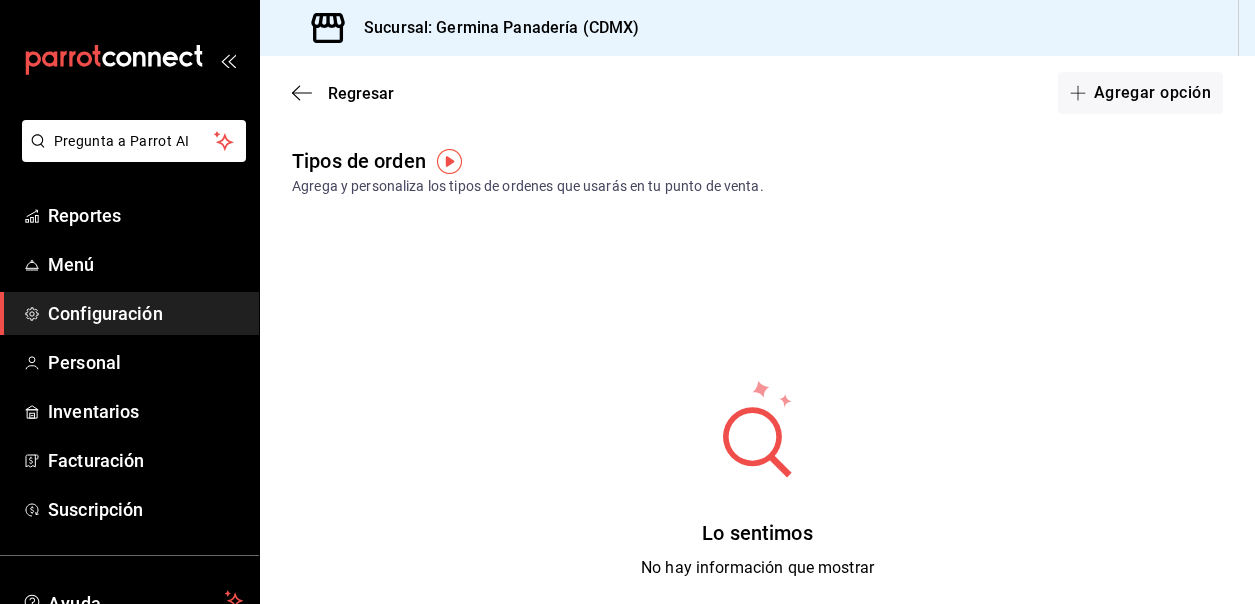 click on "Regresar Agregar opción" at bounding box center [757, 93] 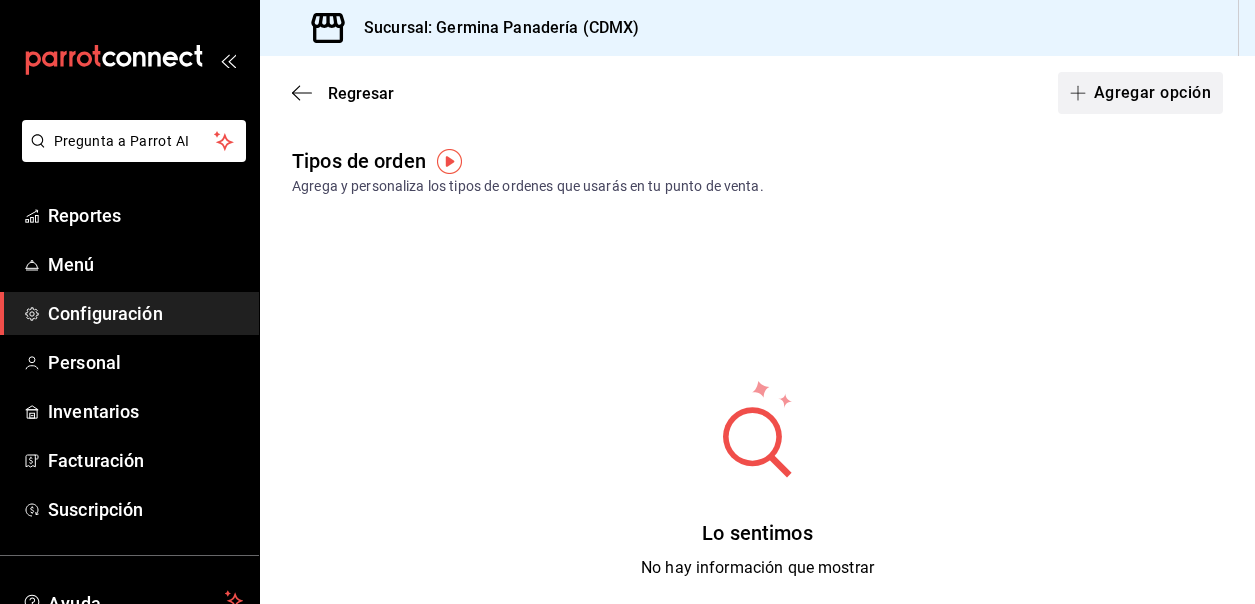 click on "Agregar opción" at bounding box center (1140, 93) 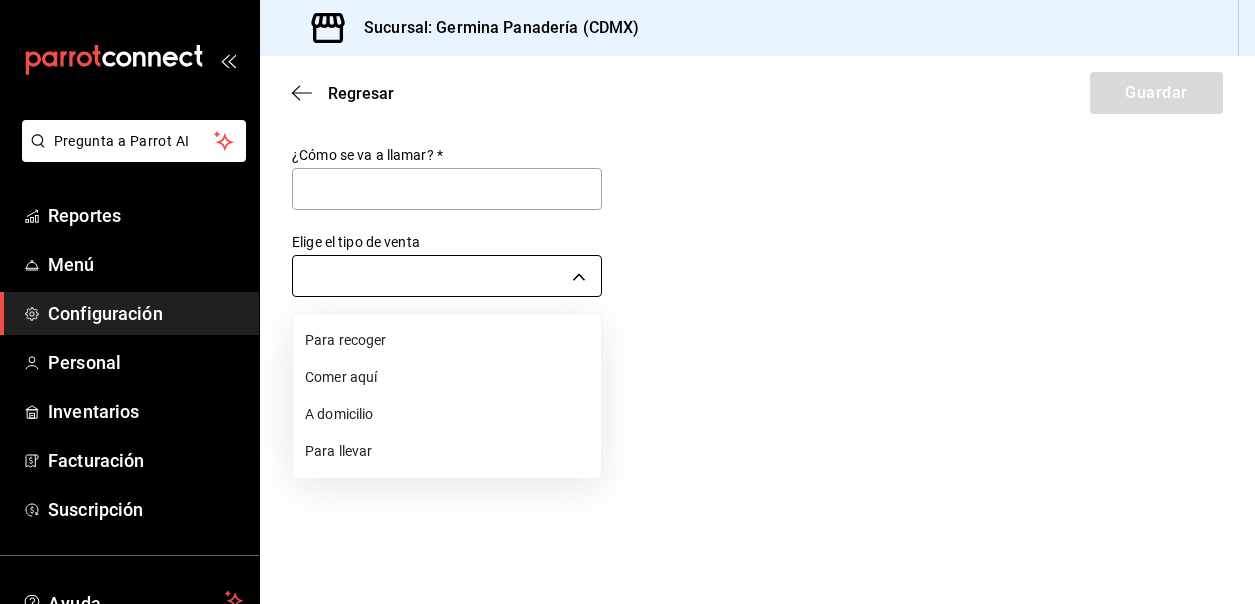 click on "Pregunta a Parrot AI Reportes   Menú   Configuración   Personal   Inventarios   Facturación   Suscripción   Ayuda Recomienda Parrot   Cerrar sesión   Sugerir nueva función   Sucursal: Germina Panadería (CDMX) Regresar Guardar ¿Cómo se va a llamar?   * Elige el tipo de venta ​ GANA 1 MES GRATIS EN TU SUSCRIPCIÓN AQUÍ ¿Recuerdas cómo empezó tu restaurante?
Hoy puedes ayudar a un colega a tener el mismo cambio que tú viviste.
Recomienda Parrot directamente desde tu Portal Administrador.
Es fácil y rápido.
🎁 Por cada restaurante que se una, ganas 1 mes gratis. Ver video tutorial Ir a video Ver video tutorial Ir a video Ver video tutorial Ir a video Ver video tutorial Ir a video Ver video tutorial Ir a video Ver video tutorial Ir a video Pregunta a Parrot AI Reportes   Menú   Configuración   Personal   Inventarios   Facturación   Suscripción   Ayuda Recomienda Parrot   Cerrar sesión   Sugerir nueva función   Visitar centro de ayuda (81) 2046 6363 soporte@parrotsoftware.io" at bounding box center [627, 302] 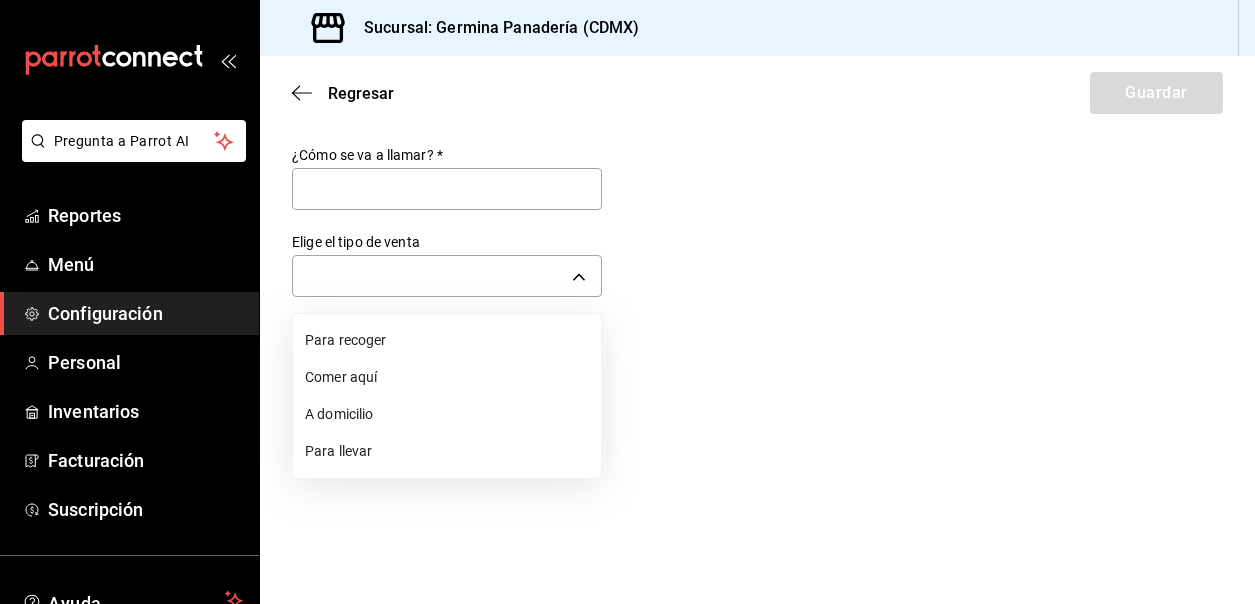 click on "Comer aquí" at bounding box center [447, 377] 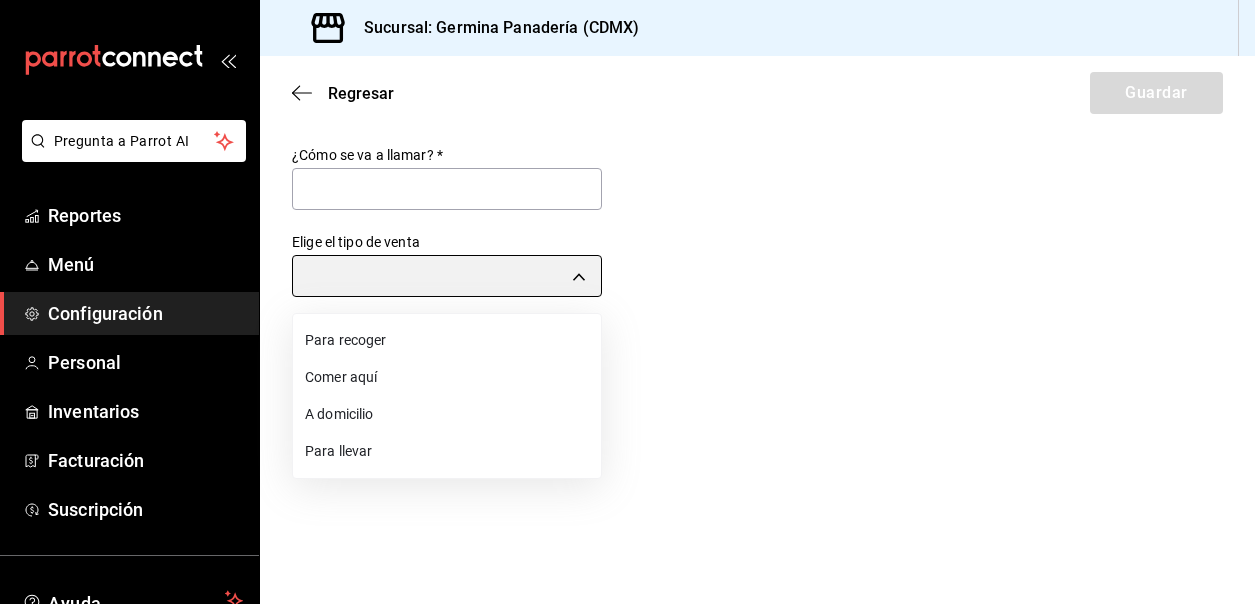 type on "DINE_IN" 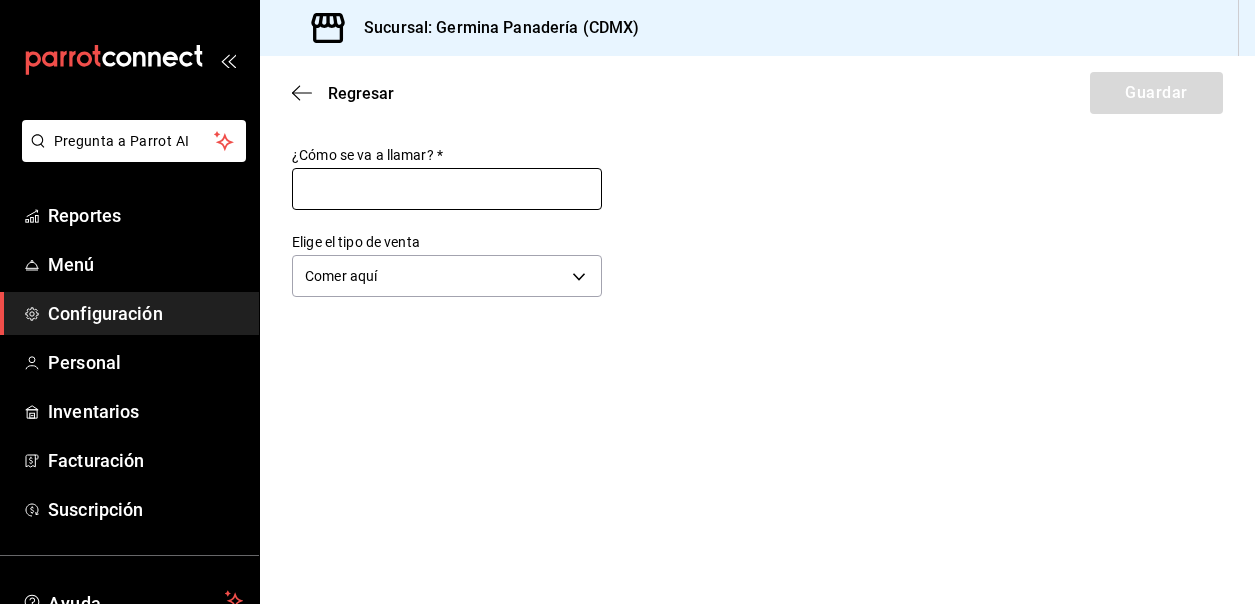 click at bounding box center (447, 189) 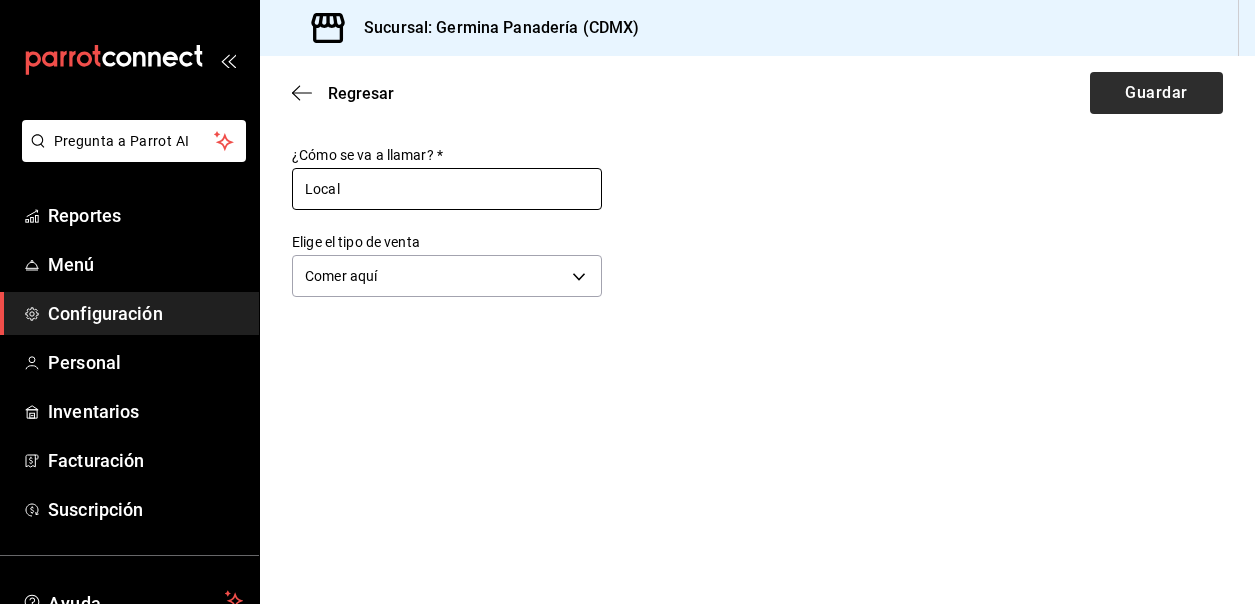 type on "Local" 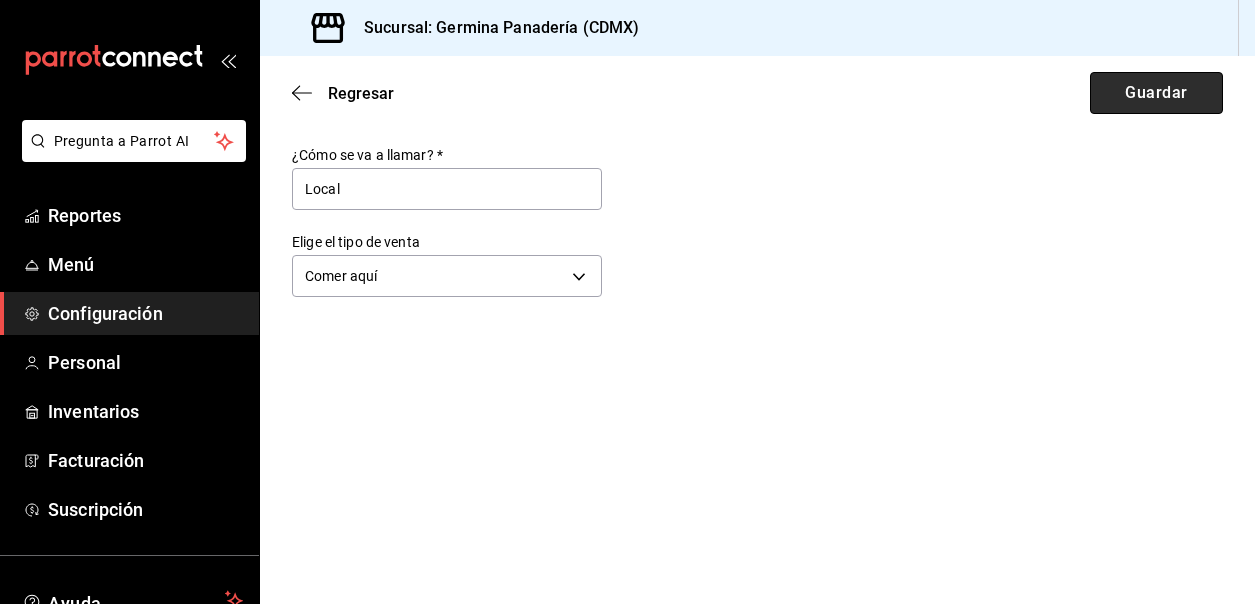 click on "Guardar" at bounding box center (1156, 93) 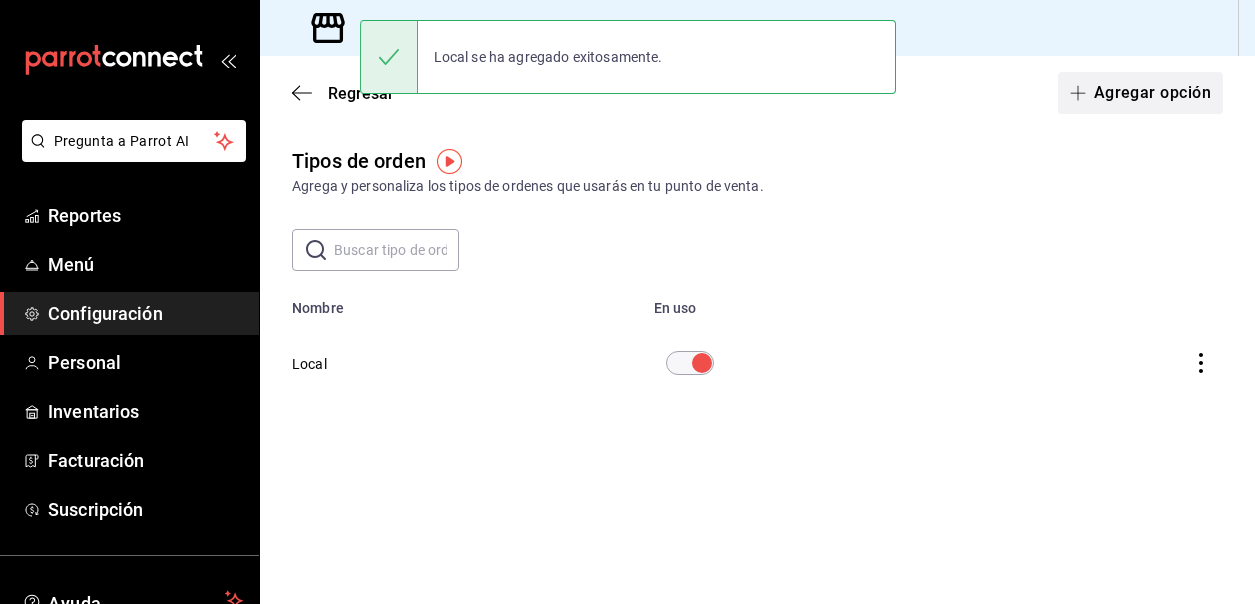 click on "Agregar opción" at bounding box center (1140, 93) 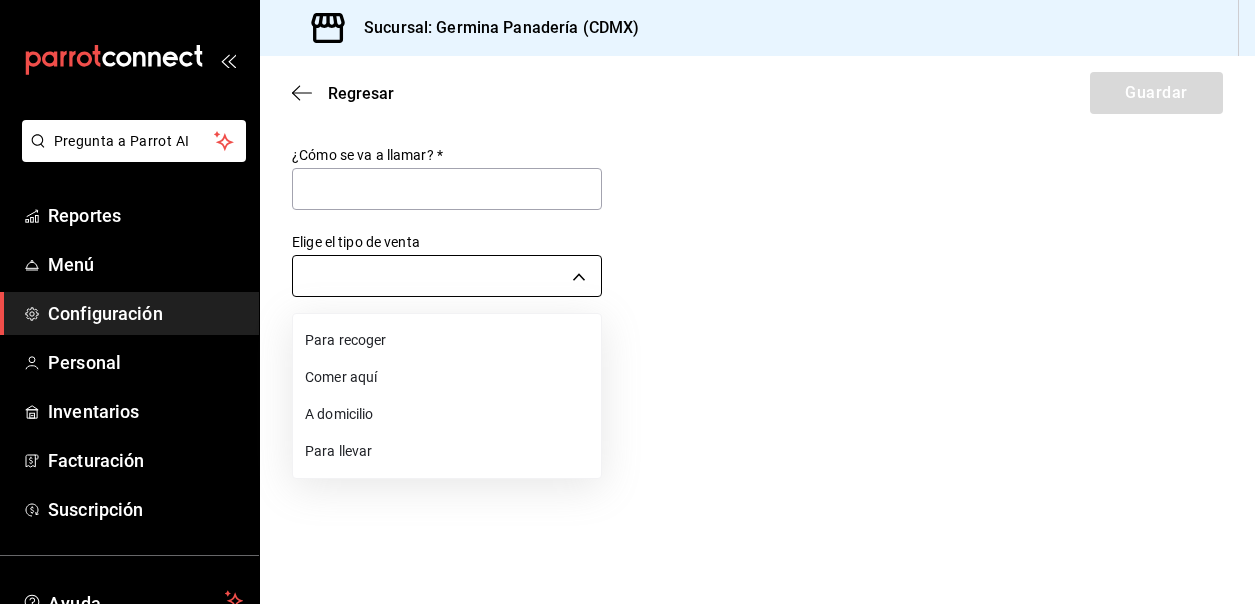 click on "Pregunta a Parrot AI Reportes   Menú   Configuración   Personal   Inventarios   Facturación   Suscripción   Ayuda Recomienda Parrot   Cerrar sesión   Sugerir nueva función   Sucursal: Germina Panadería (CDMX) Regresar Guardar ¿Cómo se va a llamar?   * Elige el tipo de venta ​ GANA 1 MES GRATIS EN TU SUSCRIPCIÓN AQUÍ ¿Recuerdas cómo empezó tu restaurante?
Hoy puedes ayudar a un colega a tener el mismo cambio que tú viviste.
Recomienda Parrot directamente desde tu Portal Administrador.
Es fácil y rápido.
🎁 Por cada restaurante que se una, ganas 1 mes gratis. Ver video tutorial Ir a video Ver video tutorial Ir a video Ver video tutorial Ir a video Ver video tutorial Ir a video Ver video tutorial Ir a video Ver video tutorial Ir a video Pregunta a Parrot AI Reportes   Menú   Configuración   Personal   Inventarios   Facturación   Suscripción   Ayuda Recomienda Parrot   Cerrar sesión   Sugerir nueva función   Visitar centro de ayuda (81) 2046 6363 soporte@parrotsoftware.io" at bounding box center [627, 302] 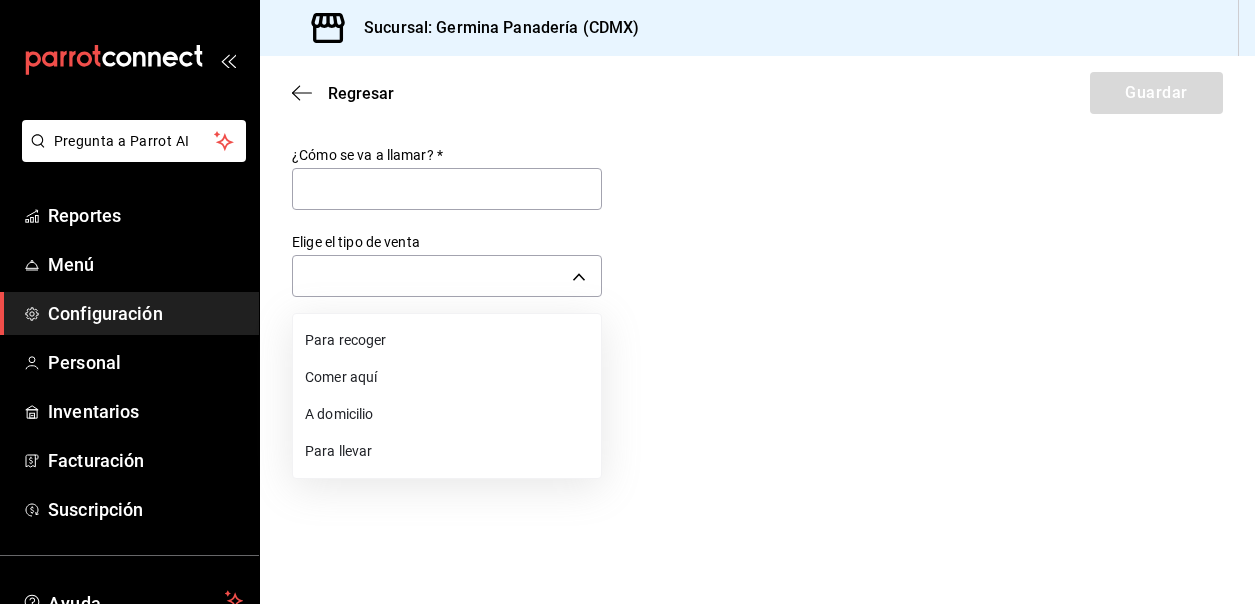 click on "Para llevar" at bounding box center (447, 451) 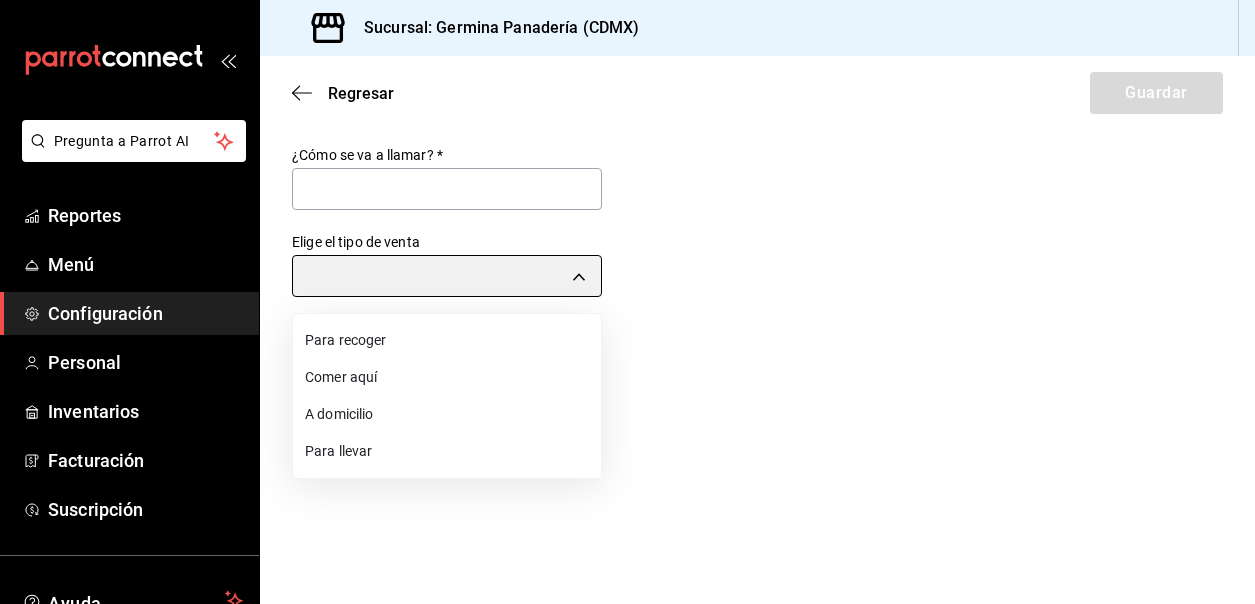 type on "TAKE_OUT" 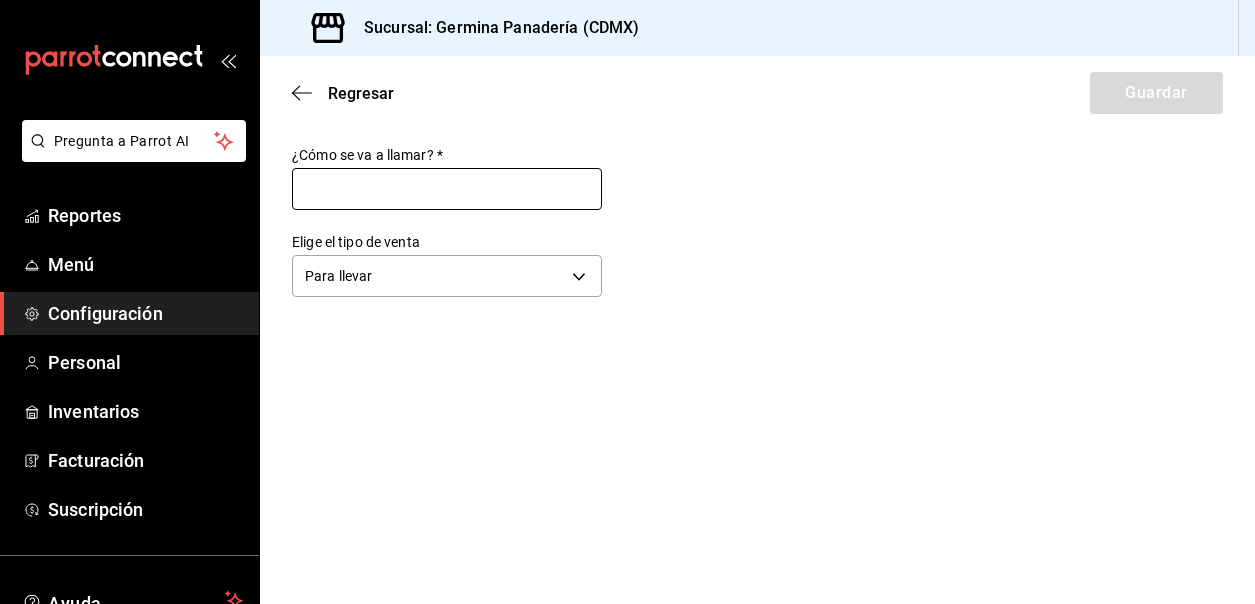 click at bounding box center (447, 189) 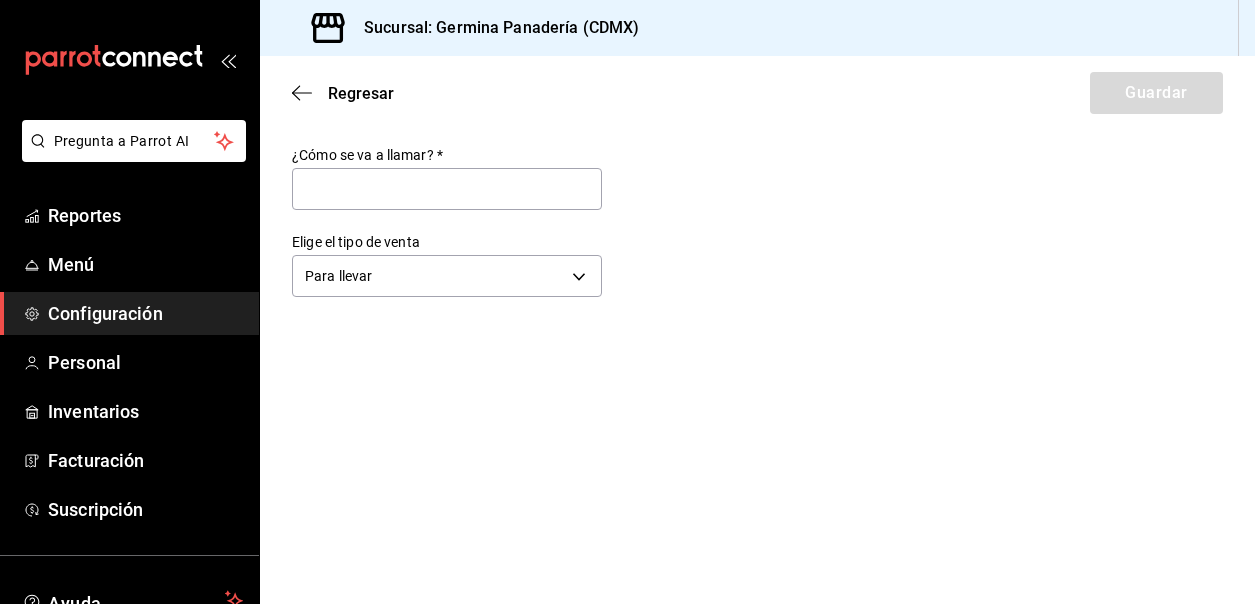 click on "Regresar Guardar ¿Cómo se va a llamar?   * Elige el tipo de venta Para llevar TAKE_OUT" at bounding box center [757, 330] 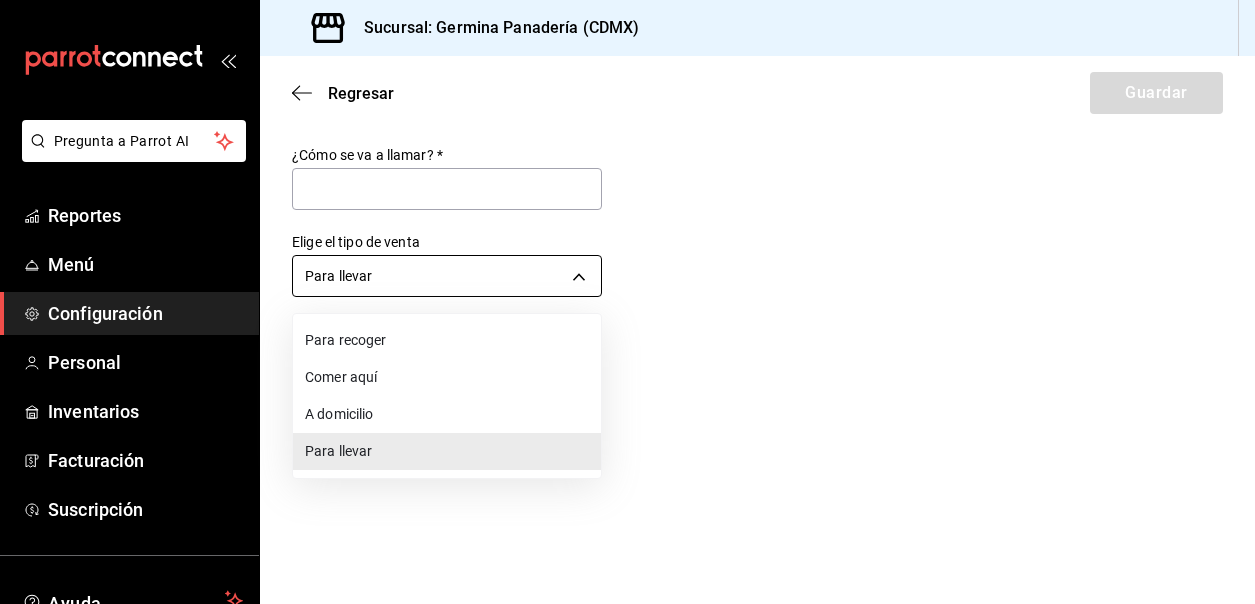 click on "Pregunta a Parrot AI Reportes   Menú   Configuración   Personal   Inventarios   Facturación   Suscripción   Ayuda Recomienda Parrot   Cerrar sesión   Sugerir nueva función   Sucursal: Germina Panadería (CDMX) Regresar Guardar ¿Cómo se va a llamar?   * Elige el tipo de venta Para llevar TAKE_OUT GANA 1 MES GRATIS EN TU SUSCRIPCIÓN AQUÍ ¿Recuerdas cómo empezó tu restaurante?
Hoy puedes ayudar a un colega a tener el mismo cambio que tú viviste.
Recomienda Parrot directamente desde tu Portal Administrador.
Es fácil y rápido.
🎁 Por cada restaurante que se una, ganas 1 mes gratis. Ver video tutorial Ir a video Ver video tutorial Ir a video Ver video tutorial Ir a video Ver video tutorial Ir a video Ver video tutorial Ir a video Ver video tutorial Ir a video Pregunta a Parrot AI Reportes   Menú   Configuración   Personal   Inventarios   Facturación   Suscripción   Ayuda Recomienda Parrot   Cerrar sesión   Sugerir nueva función   Visitar centro de ayuda (81) 2046 6363 (81) 2046 6363" at bounding box center [627, 302] 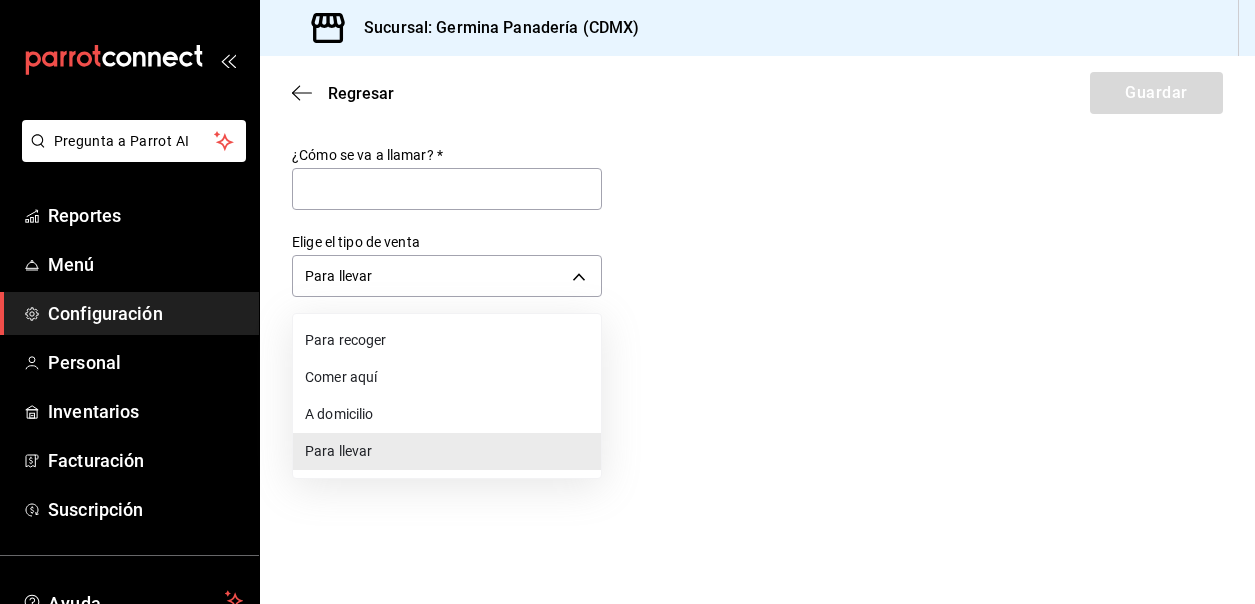 click on "Para llevar" at bounding box center [447, 451] 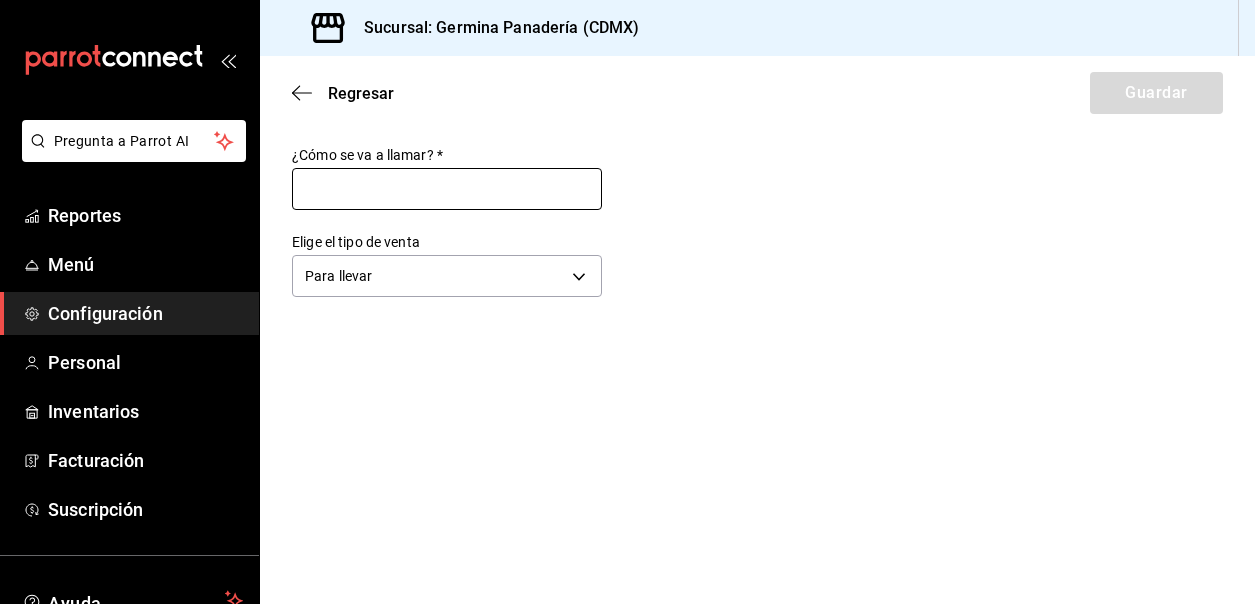 click at bounding box center [447, 189] 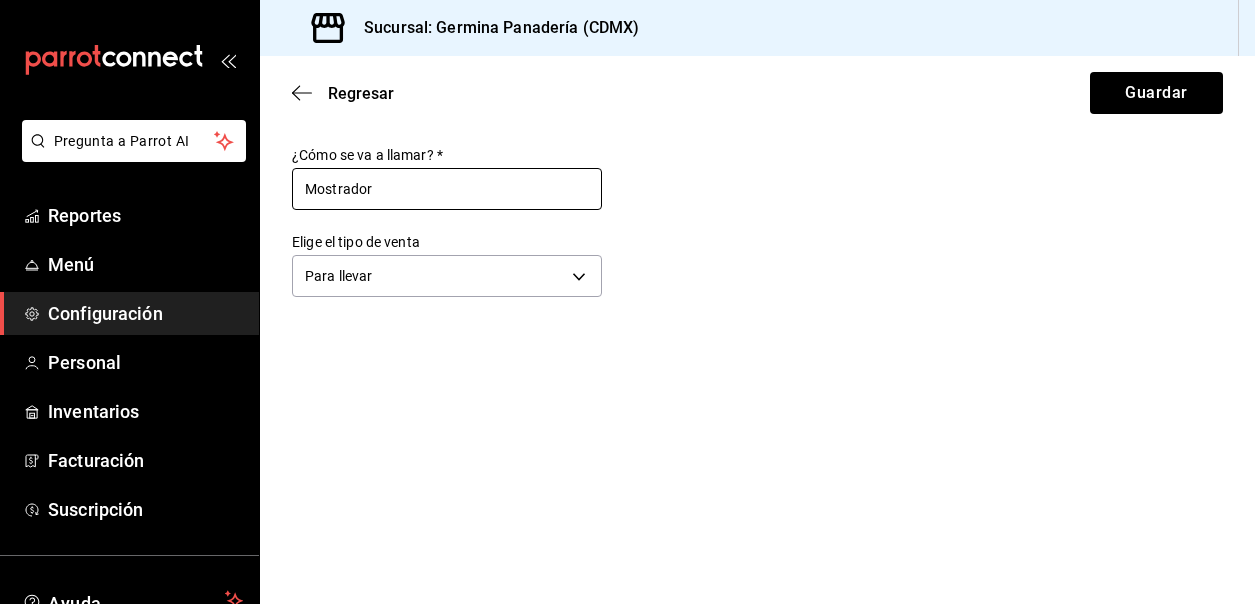 click on "Mostrador" at bounding box center [447, 189] 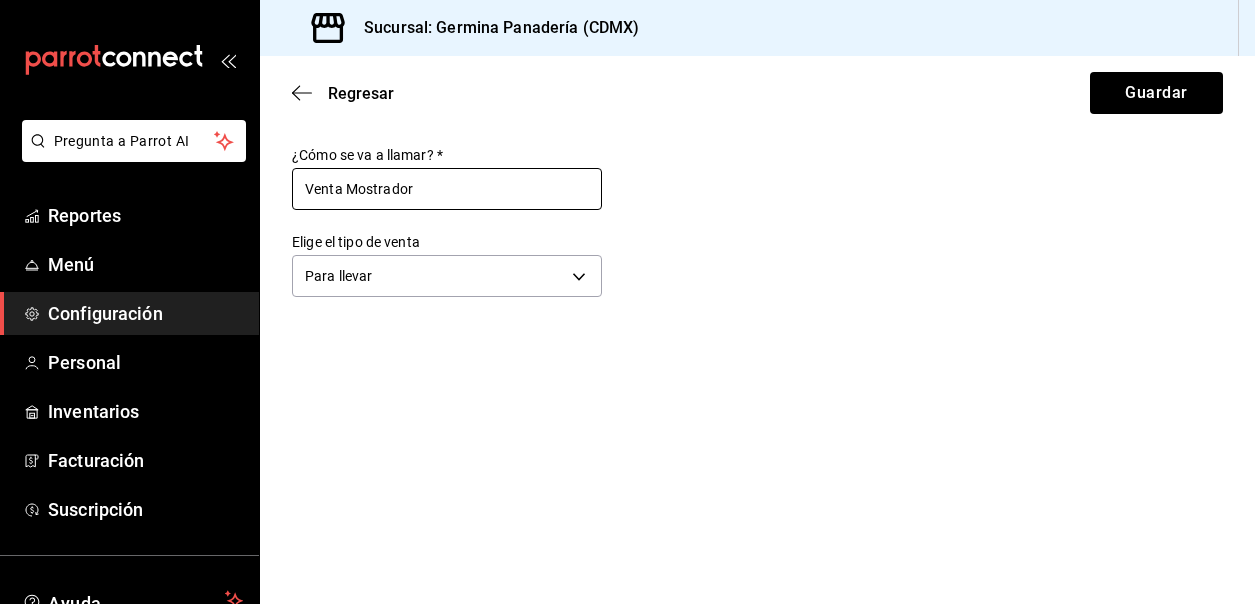 type on "Venta Mostrador" 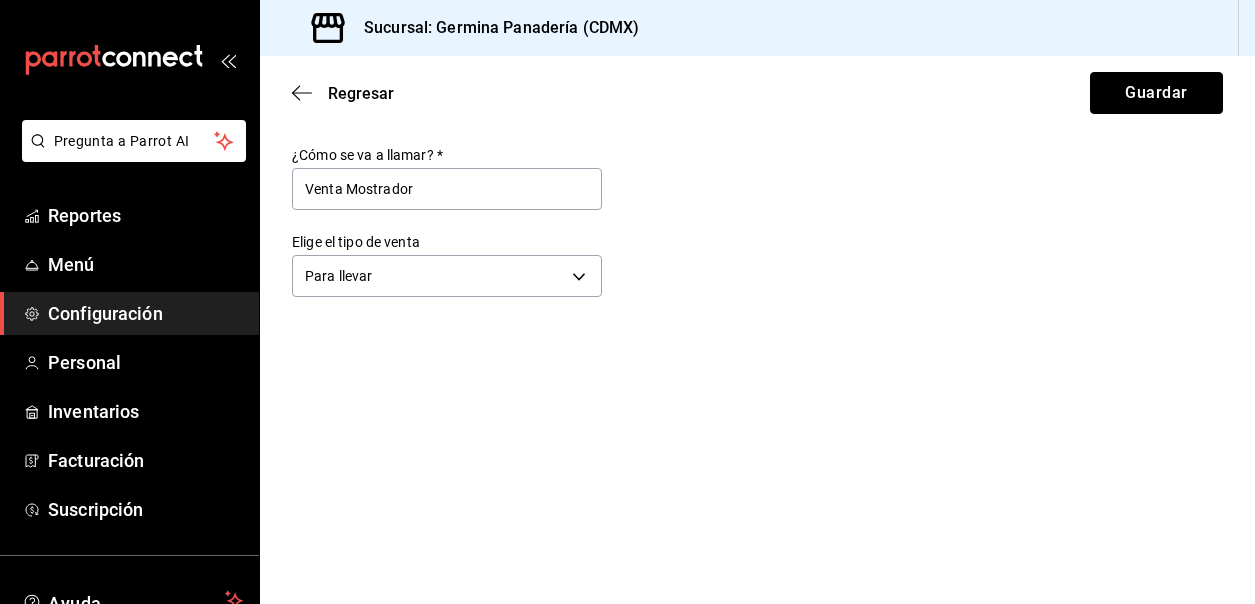 click on "Guardar" at bounding box center (1156, 93) 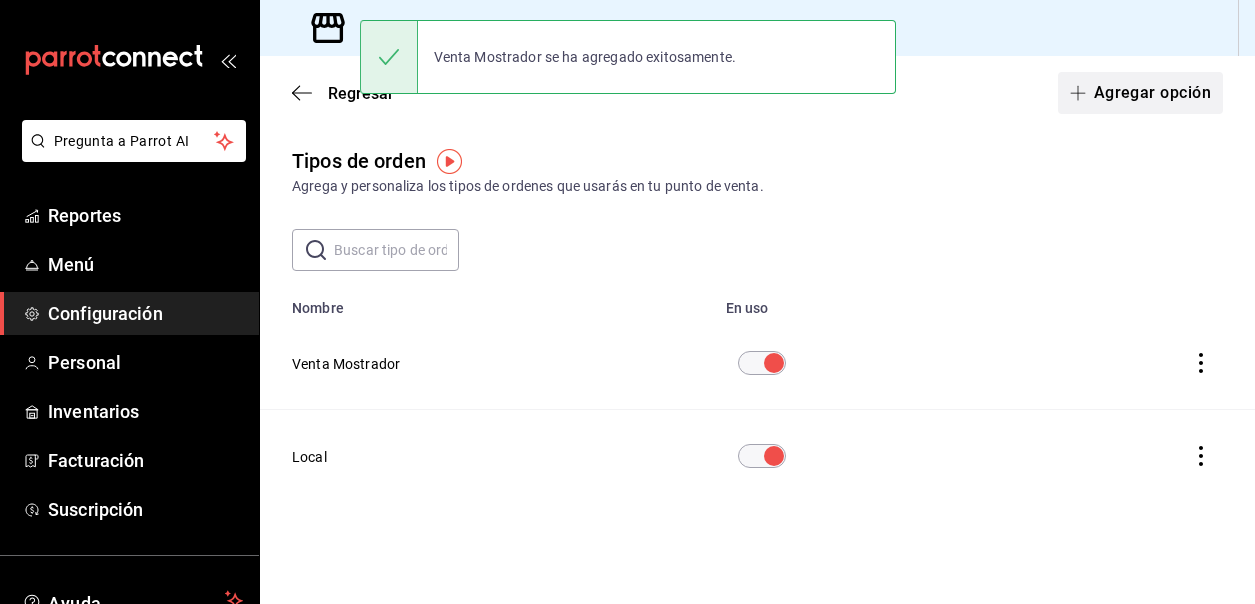 click on "Agregar opción" at bounding box center (1140, 93) 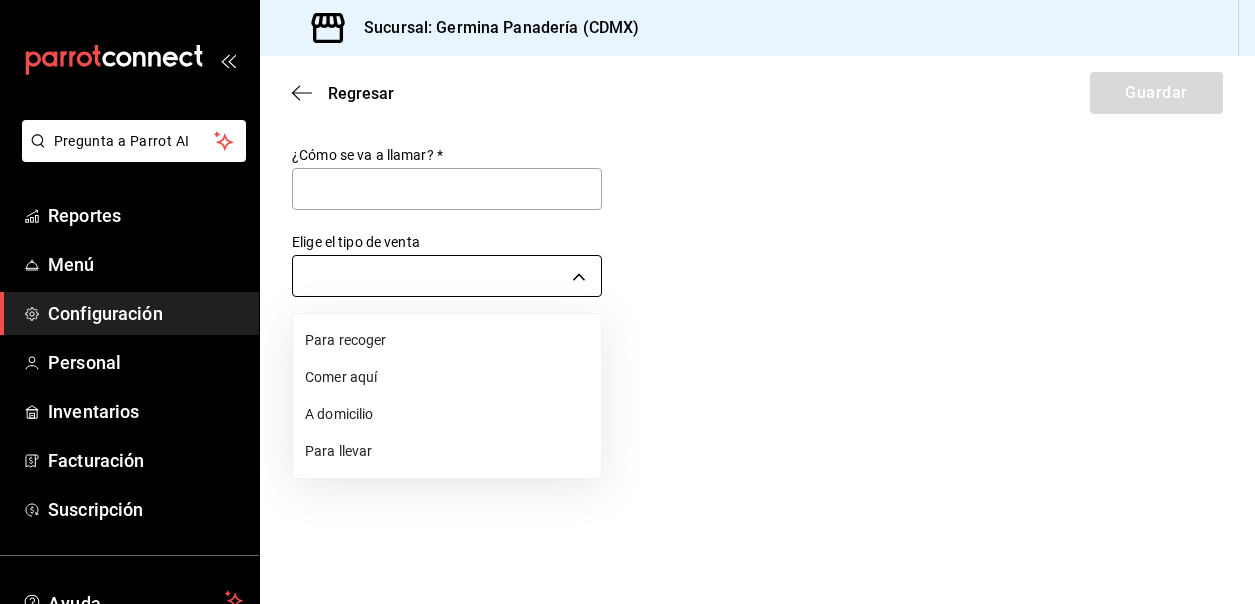 click on "Pregunta a Parrot AI Reportes   Menú   Configuración   Personal   Inventarios   Facturación   Suscripción   Ayuda Recomienda Parrot   Cerrar sesión   Sugerir nueva función   Sucursal: Germina Panadería (CDMX) Regresar Guardar ¿Cómo se va a llamar?   * Elige el tipo de venta ​ GANA 1 MES GRATIS EN TU SUSCRIPCIÓN AQUÍ ¿Recuerdas cómo empezó tu restaurante?
Hoy puedes ayudar a un colega a tener el mismo cambio que tú viviste.
Recomienda Parrot directamente desde tu Portal Administrador.
Es fácil y rápido.
🎁 Por cada restaurante que se una, ganas 1 mes gratis. Ver video tutorial Ir a video Ver video tutorial Ir a video Ver video tutorial Ir a video Ver video tutorial Ir a video Ver video tutorial Ir a video Ver video tutorial Ir a video Pregunta a Parrot AI Reportes   Menú   Configuración   Personal   Inventarios   Facturación   Suscripción   Ayuda Recomienda Parrot   Cerrar sesión   Sugerir nueva función   Visitar centro de ayuda (81) 2046 6363 soporte@parrotsoftware.io" at bounding box center [627, 302] 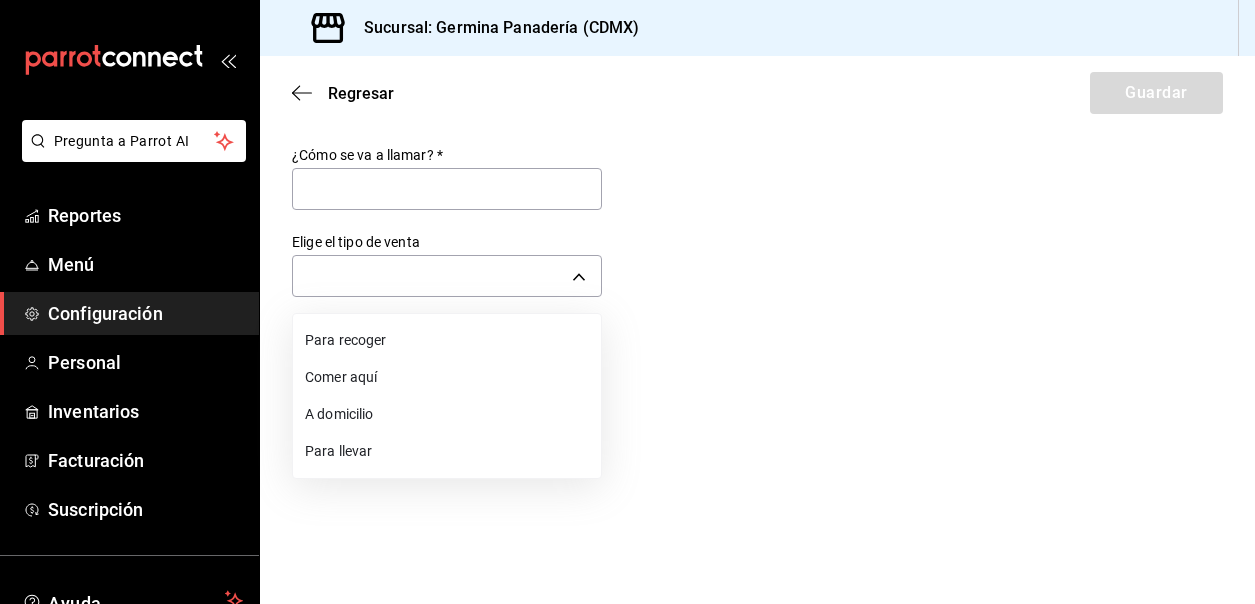 click at bounding box center (627, 302) 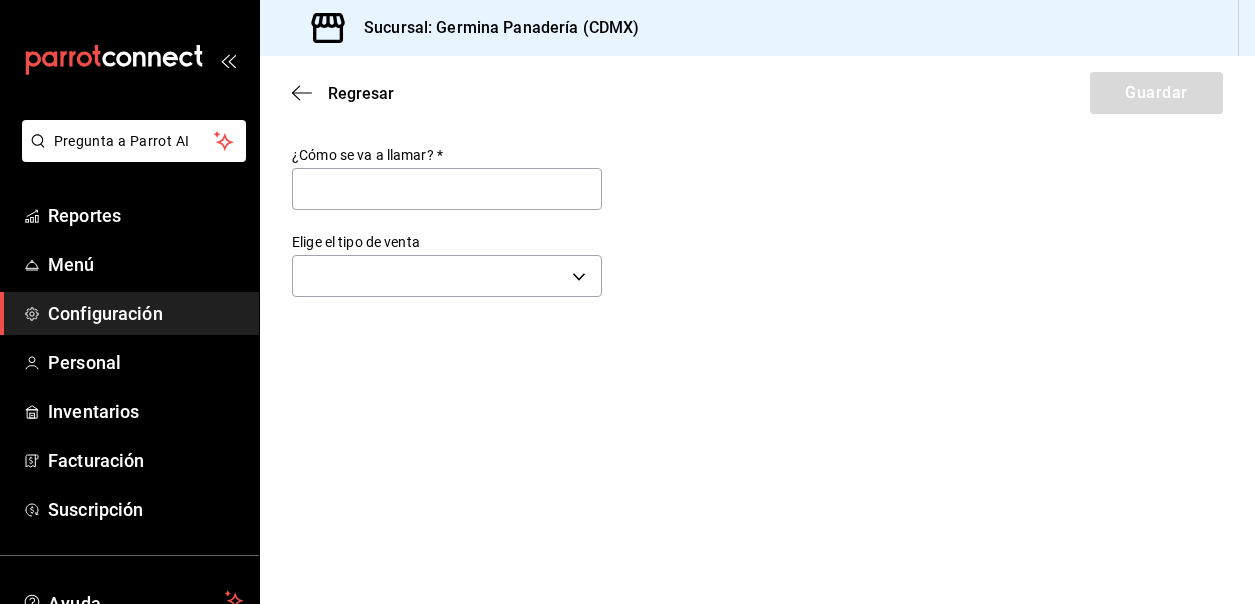 click on "Regresar Guardar" at bounding box center [757, 93] 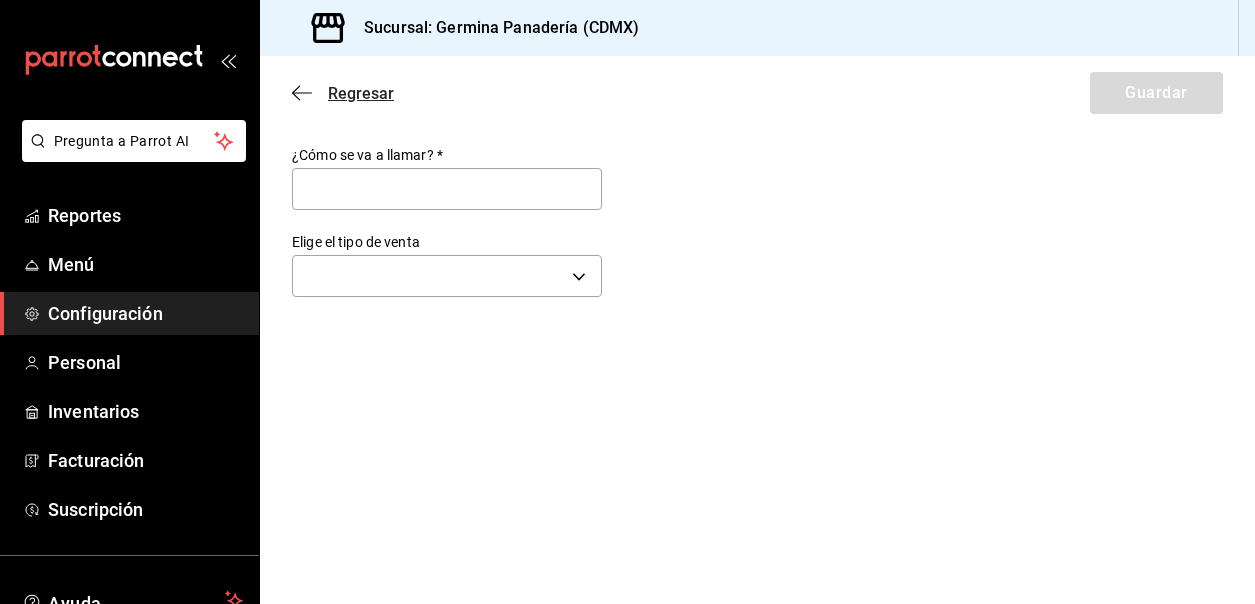 click on "Regresar" at bounding box center [343, 93] 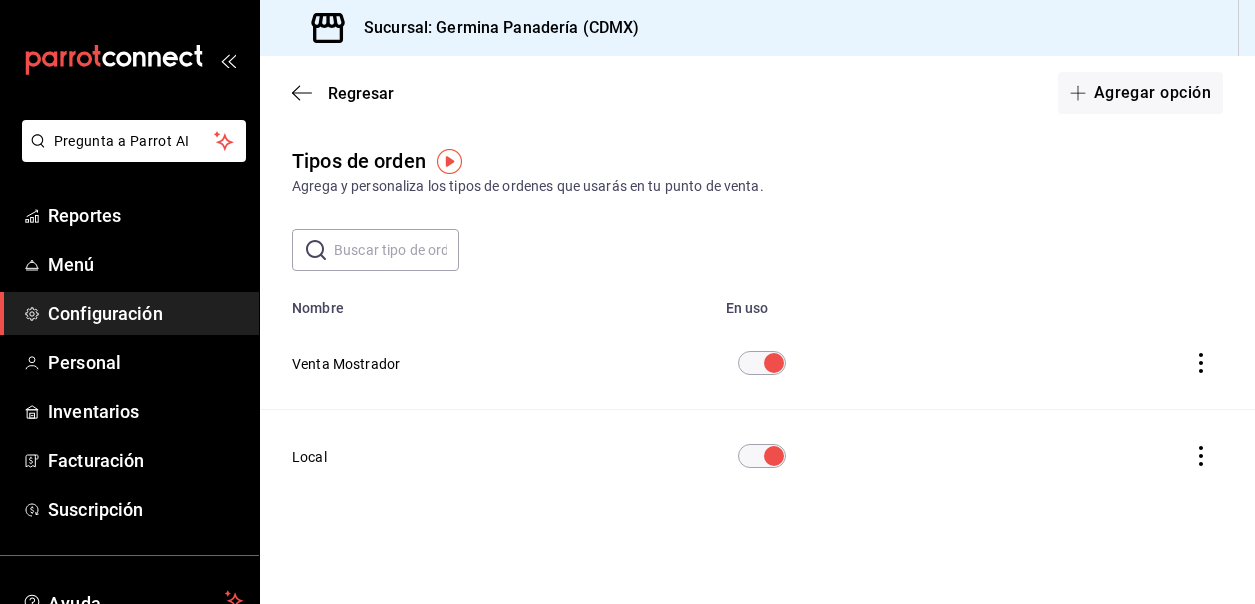 click at bounding box center [1201, 456] 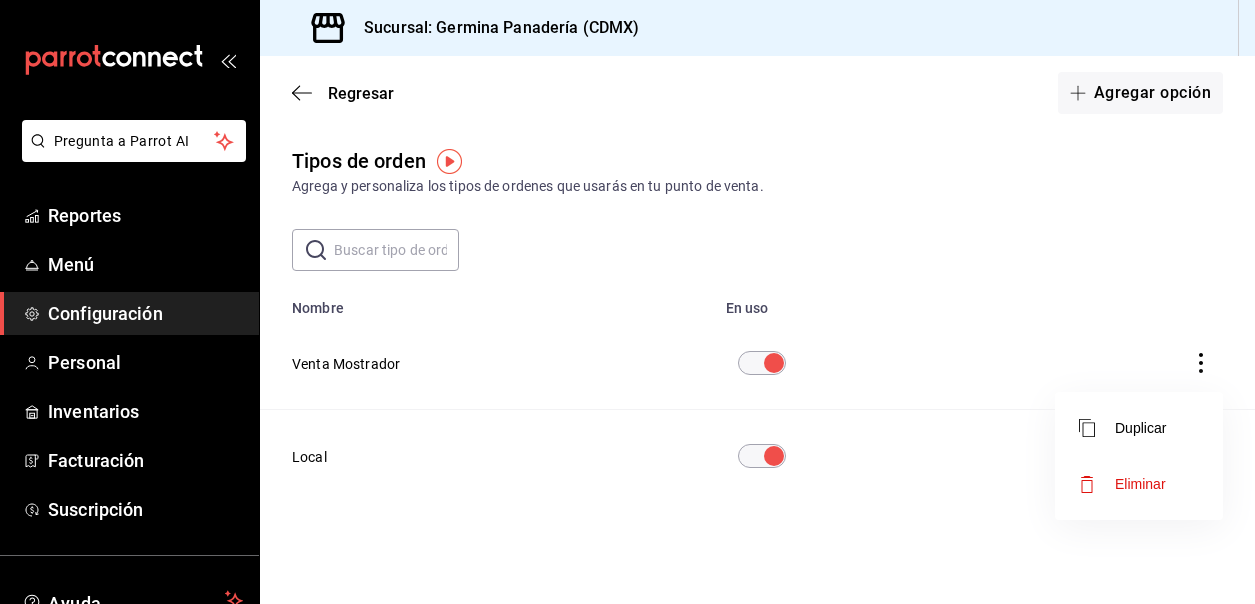 click at bounding box center (627, 302) 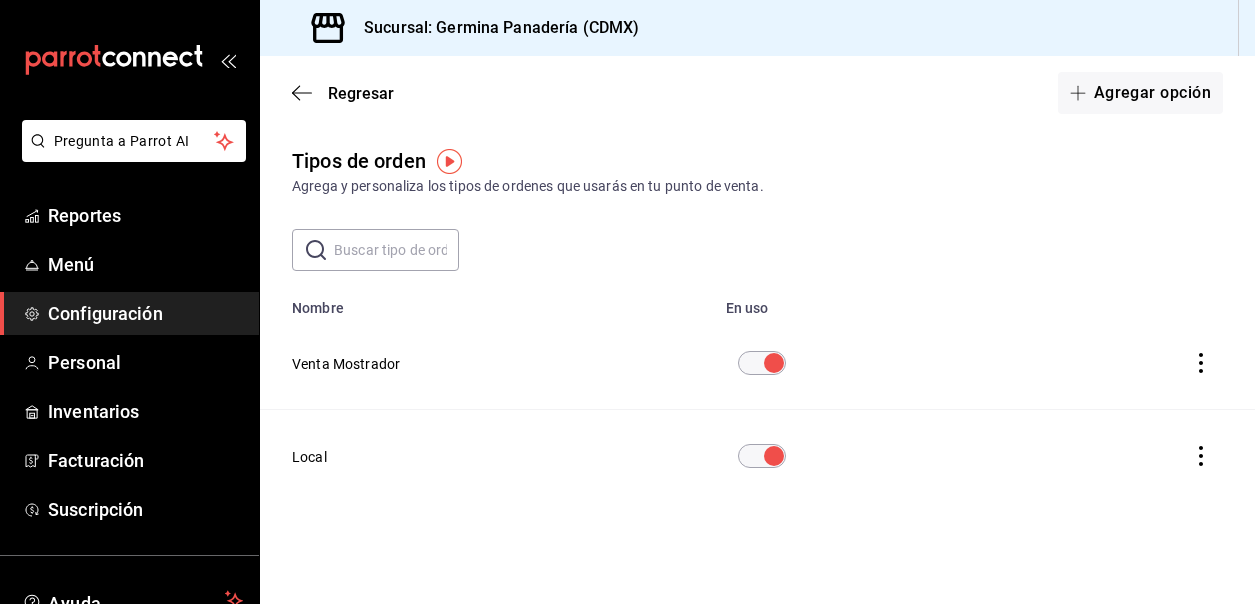 click on "Local" at bounding box center (487, 456) 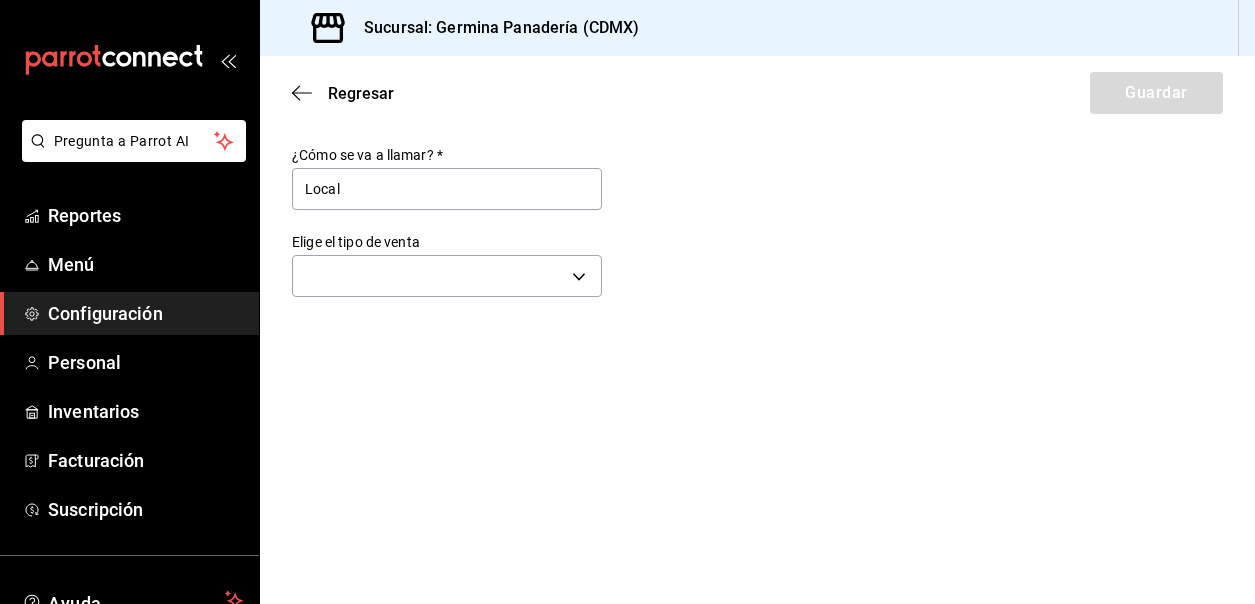 type on "DINE_IN" 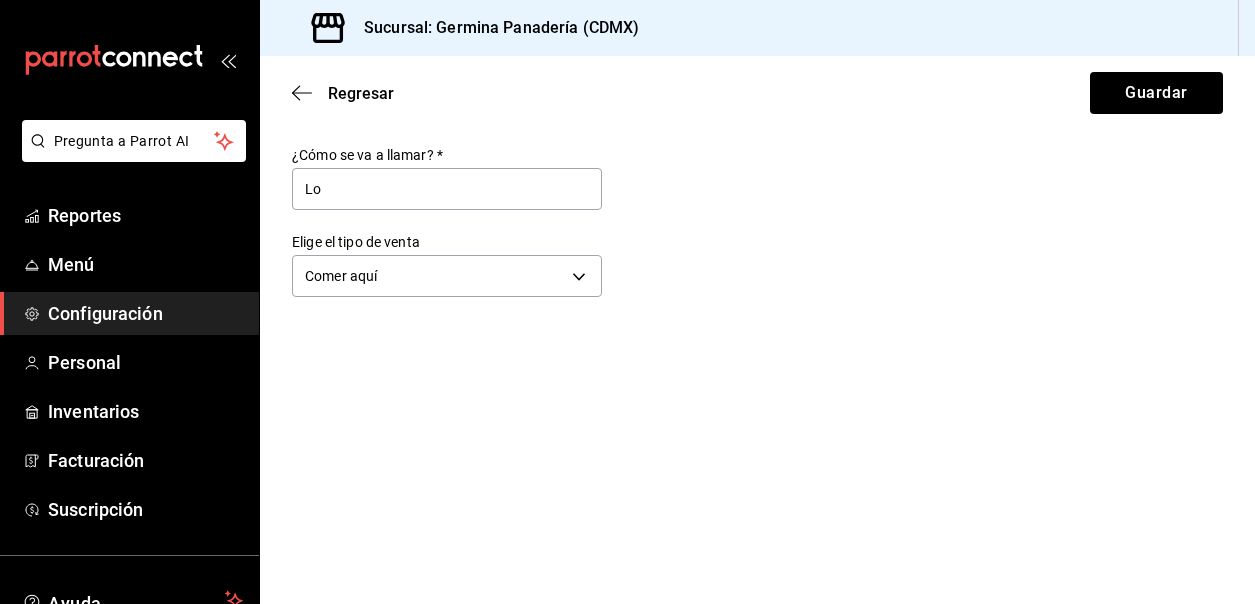type on "L" 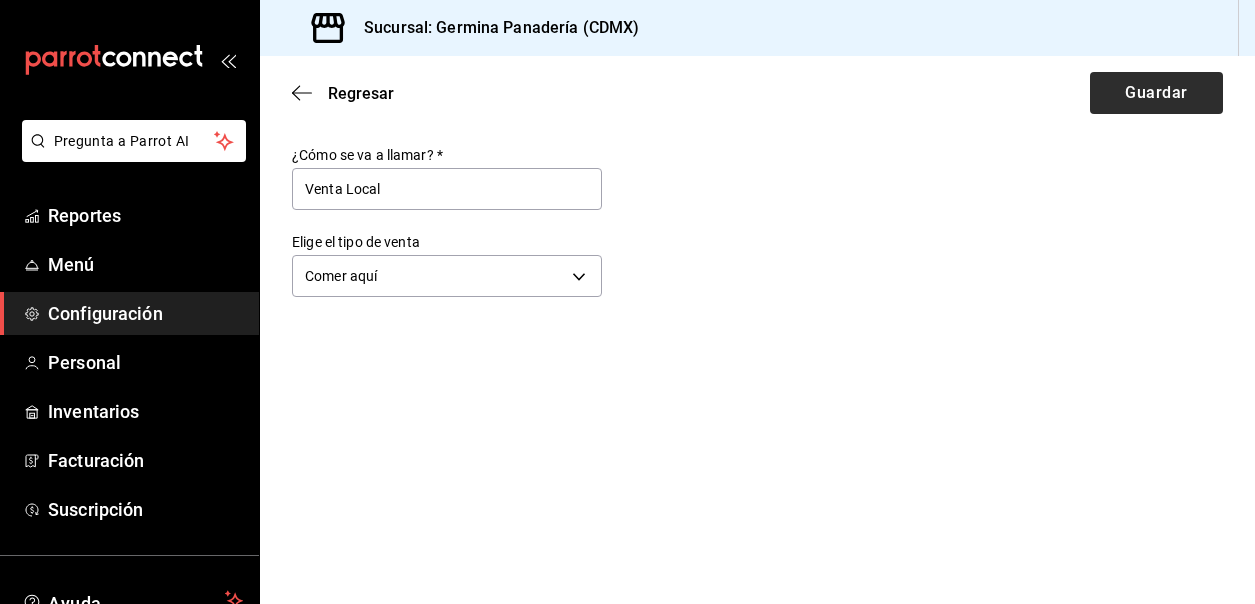 type on "Venta Local" 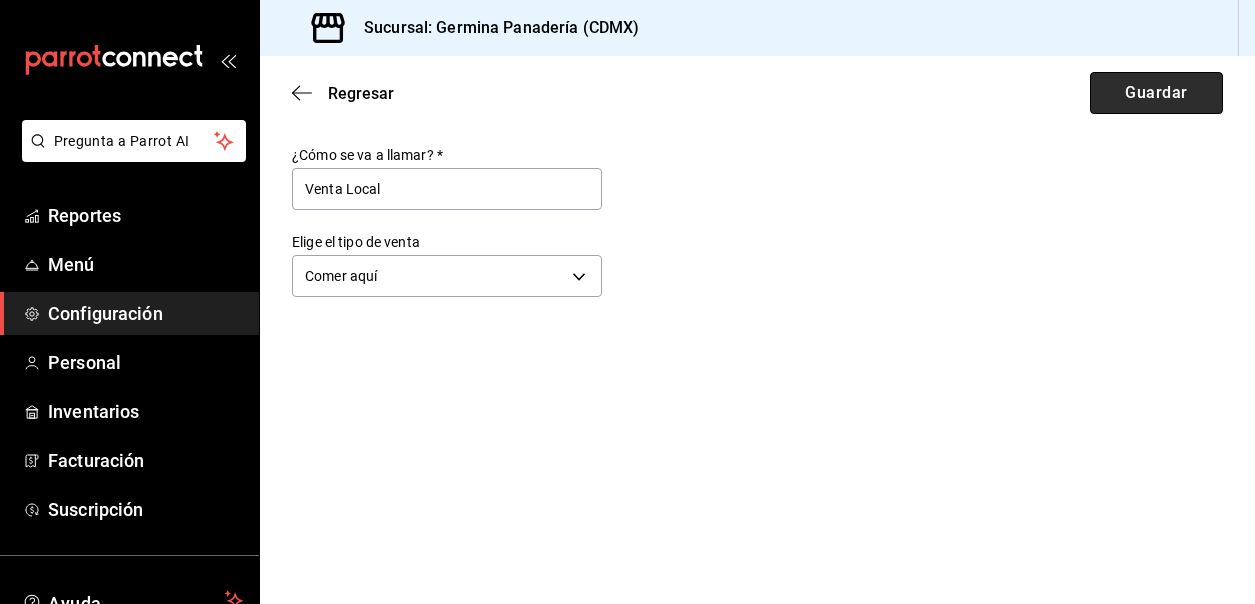 click on "Guardar" at bounding box center (1156, 93) 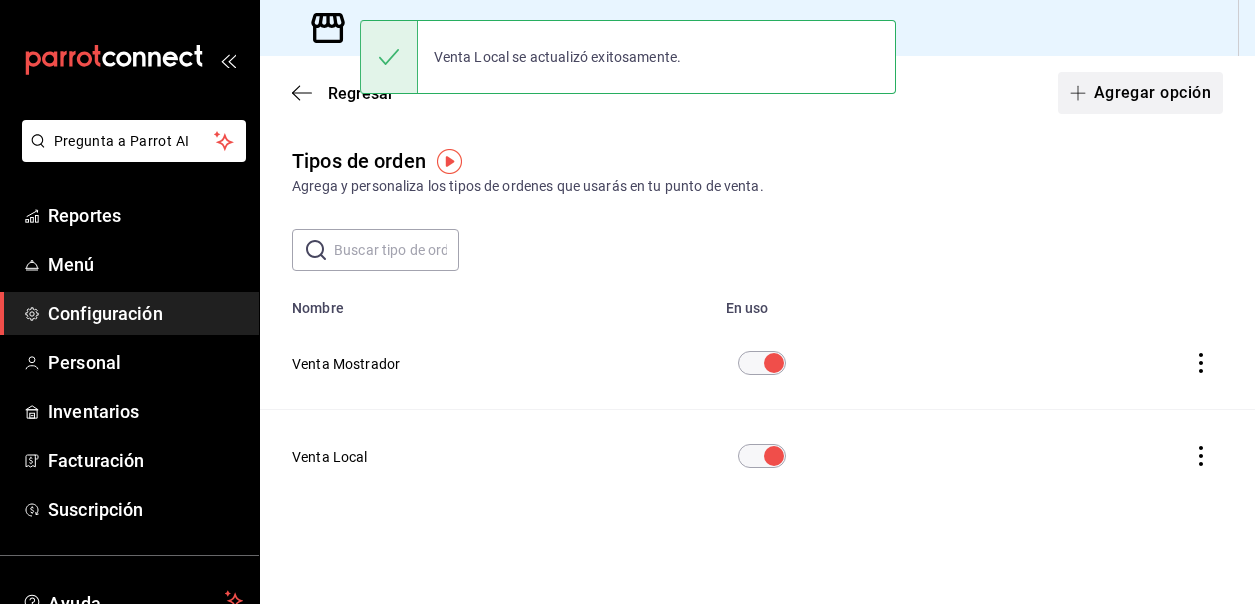 click on "Agregar opción" at bounding box center (1140, 93) 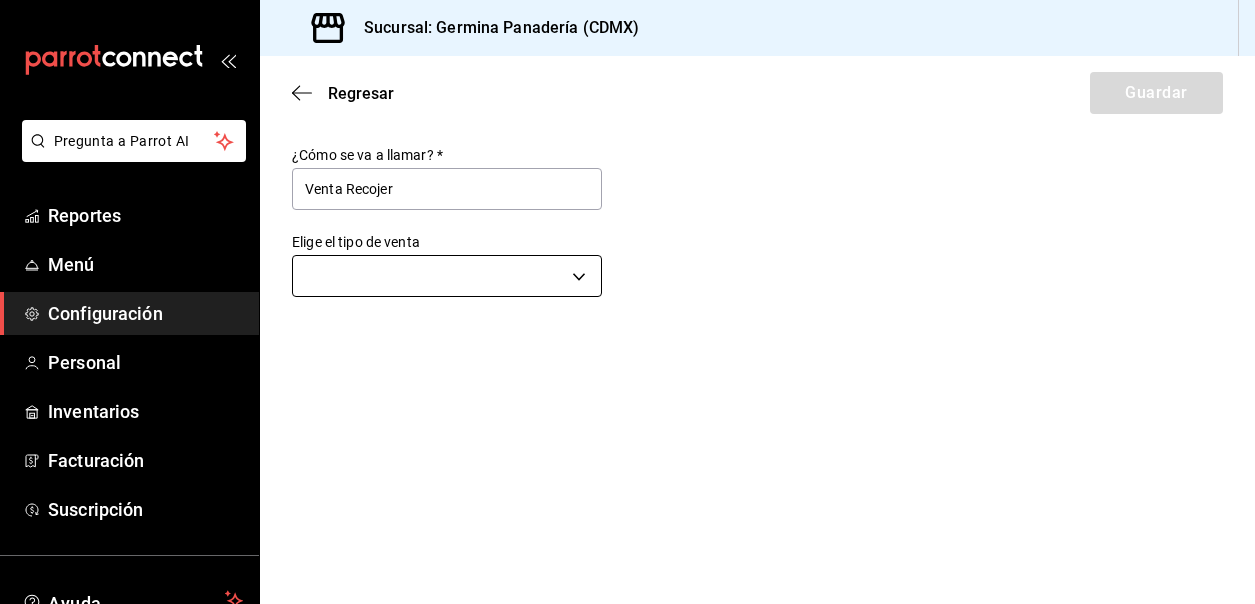 type on "Venta Recojer" 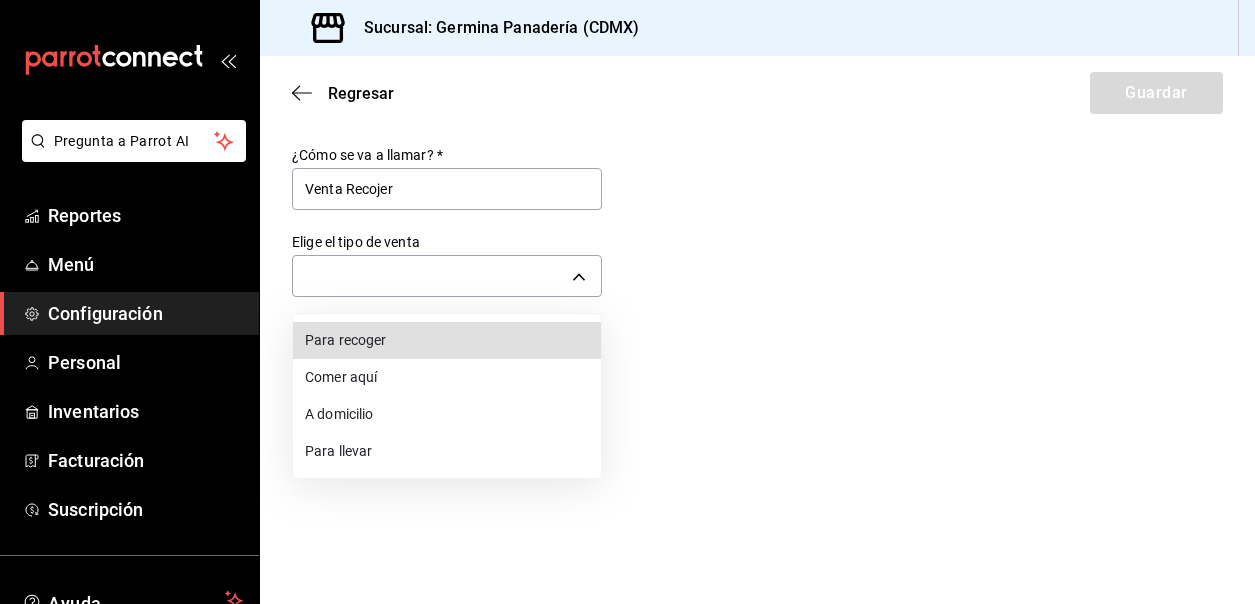 click on "Para recoger" at bounding box center [447, 340] 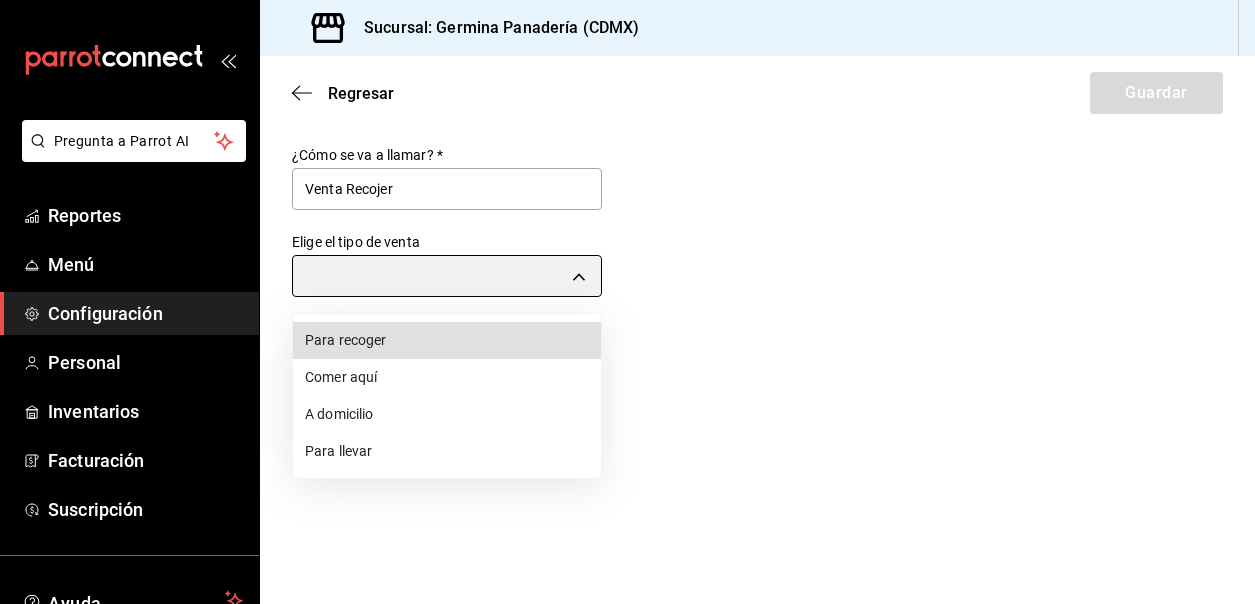 type on "PICK_UP" 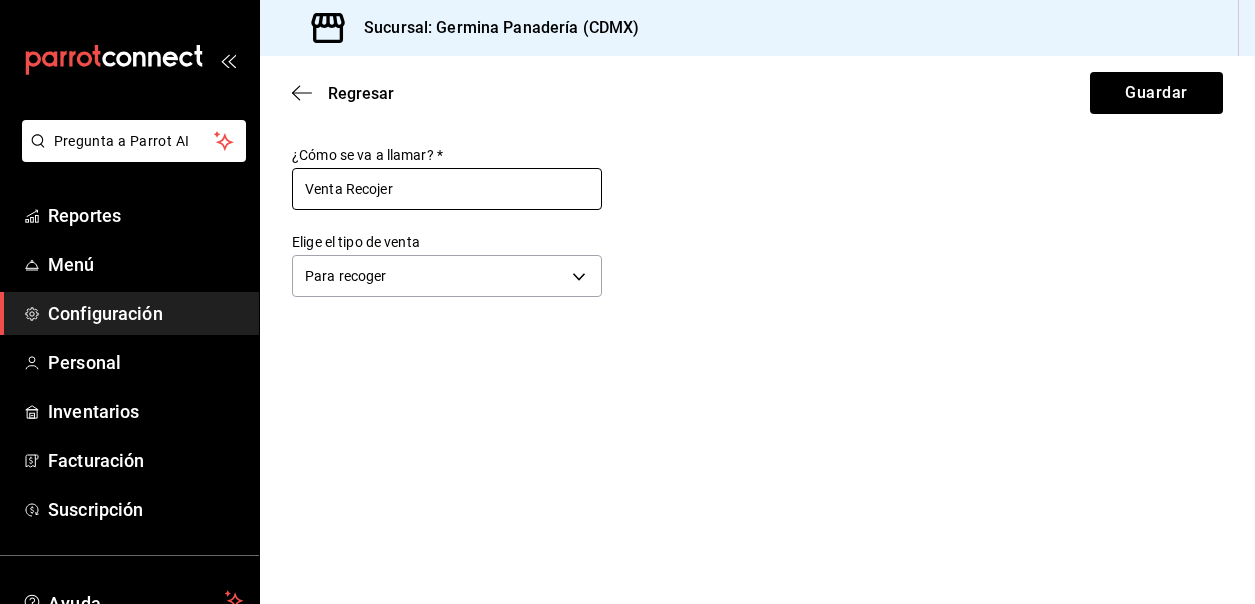 click on "Venta Recojer" at bounding box center (447, 189) 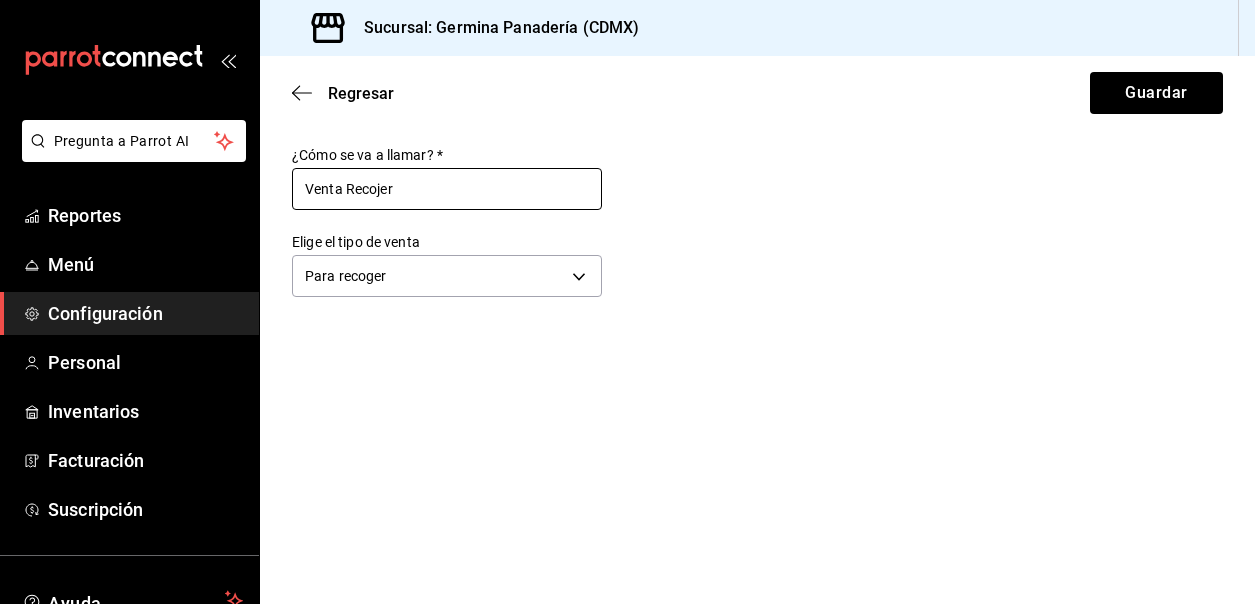 click on "Venta Recojer" at bounding box center [447, 189] 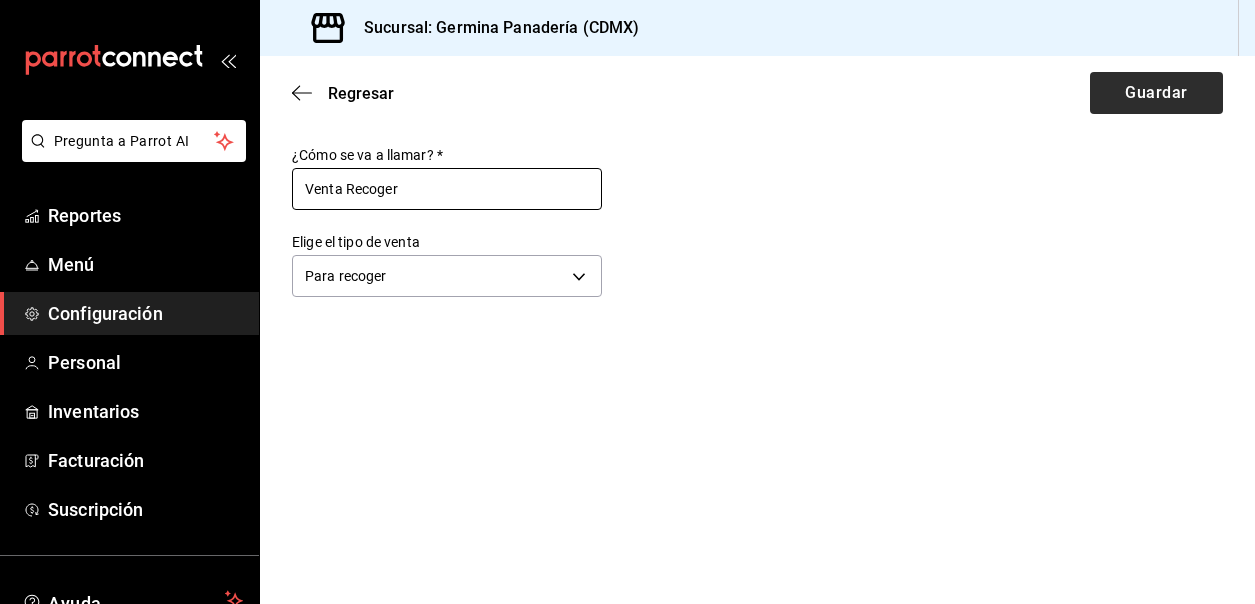 type on "Venta Recoger" 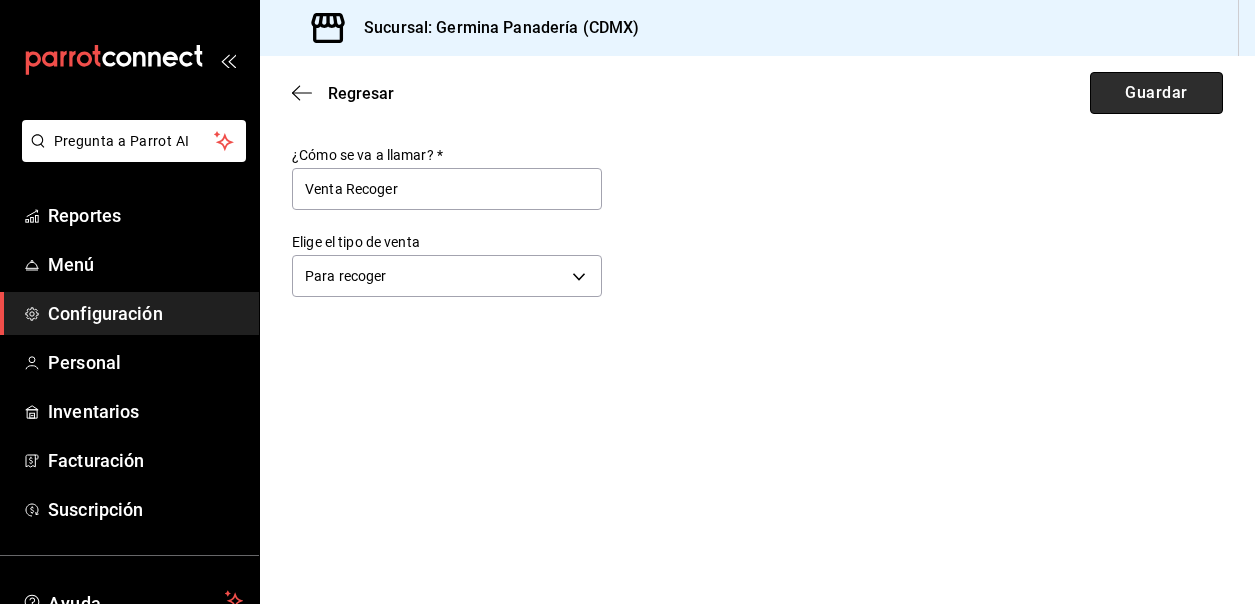 click on "Guardar" at bounding box center [1156, 93] 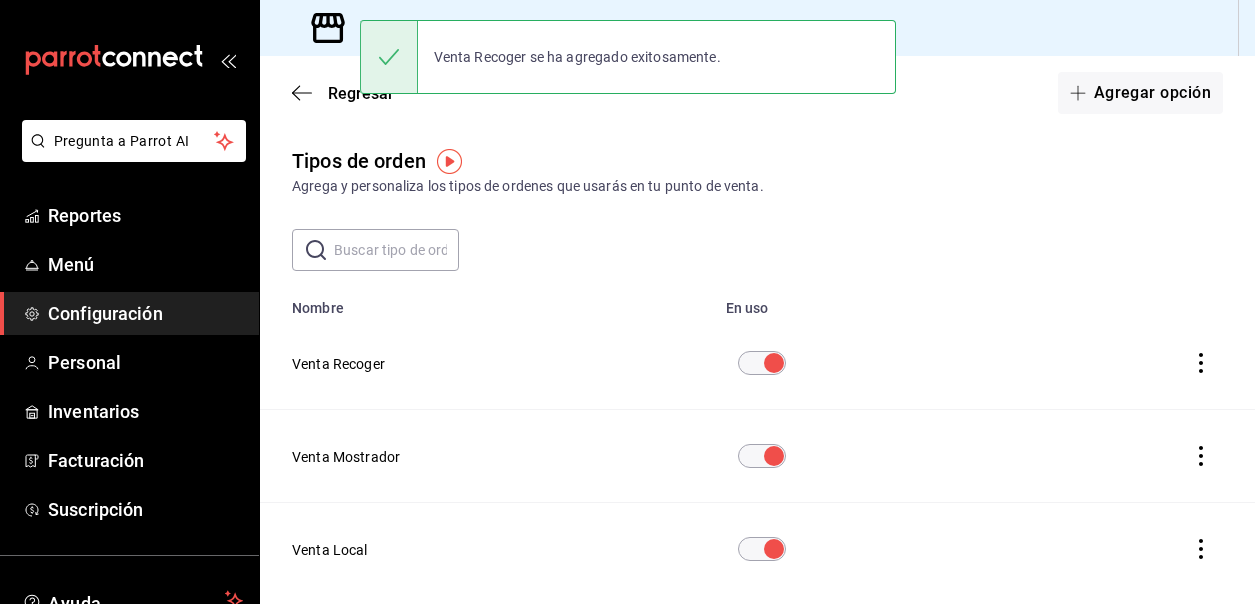 click on "Configuración" at bounding box center [145, 313] 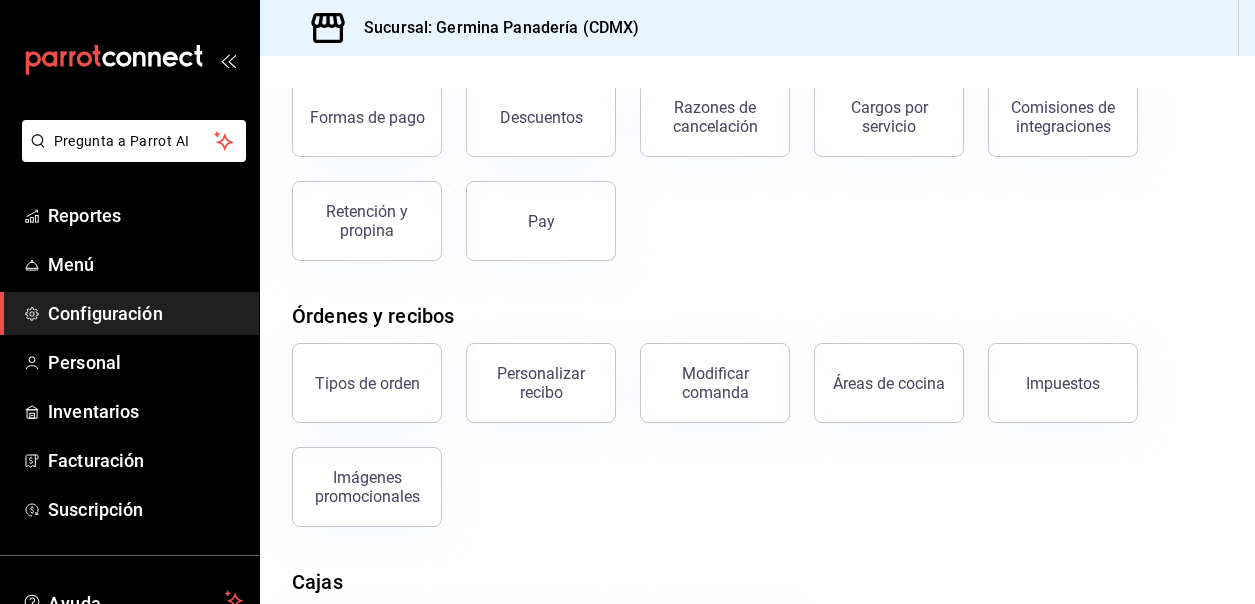 scroll, scrollTop: 145, scrollLeft: 0, axis: vertical 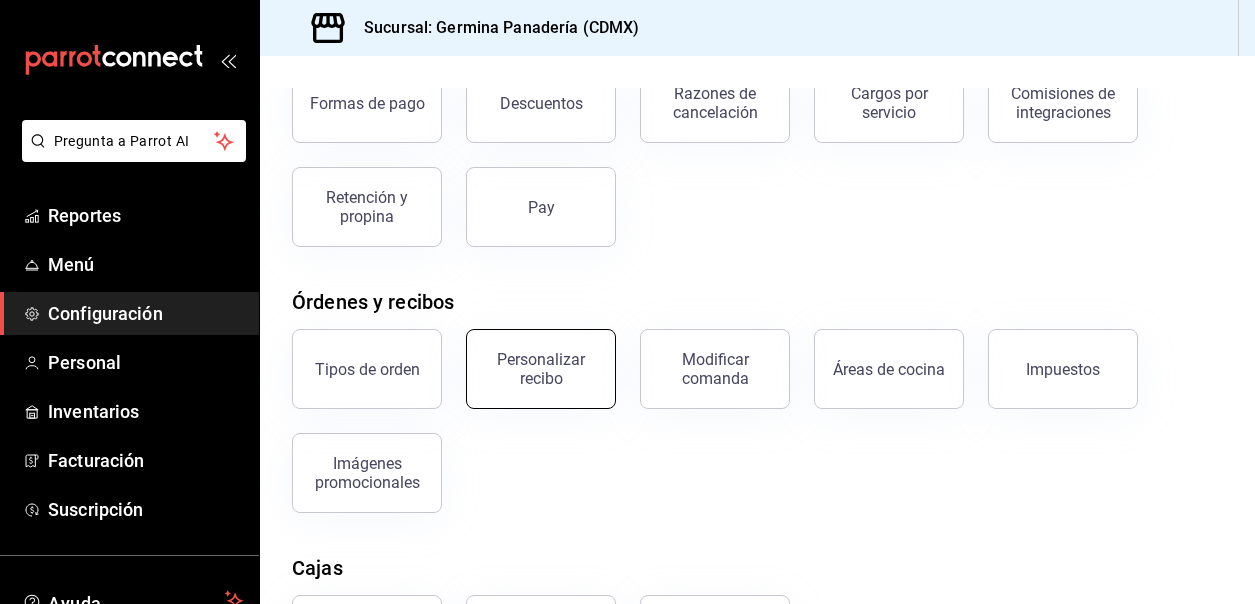 click on "Personalizar recibo" at bounding box center (541, 369) 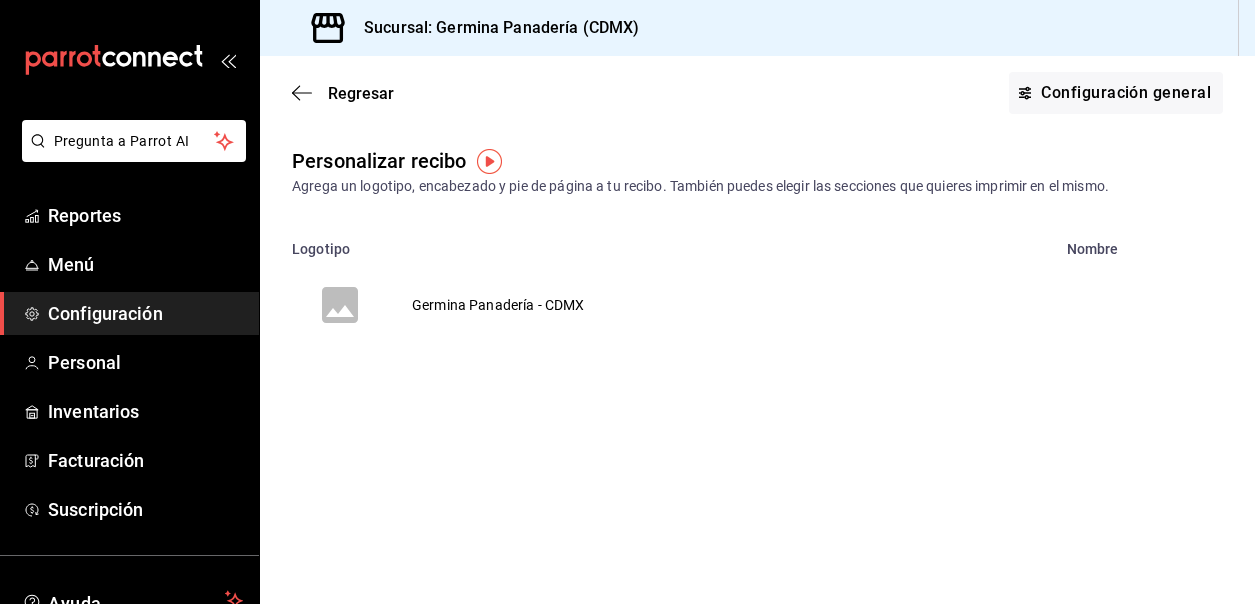 click on "Germina Panadería - CDMX" at bounding box center [498, 305] 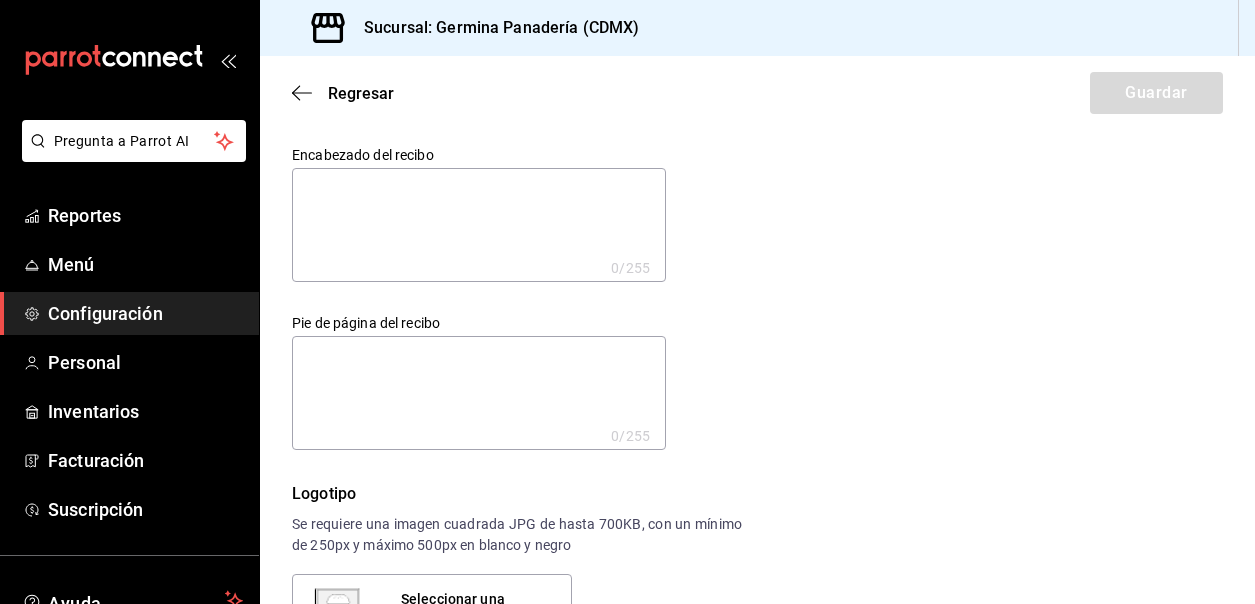 click at bounding box center (479, 225) 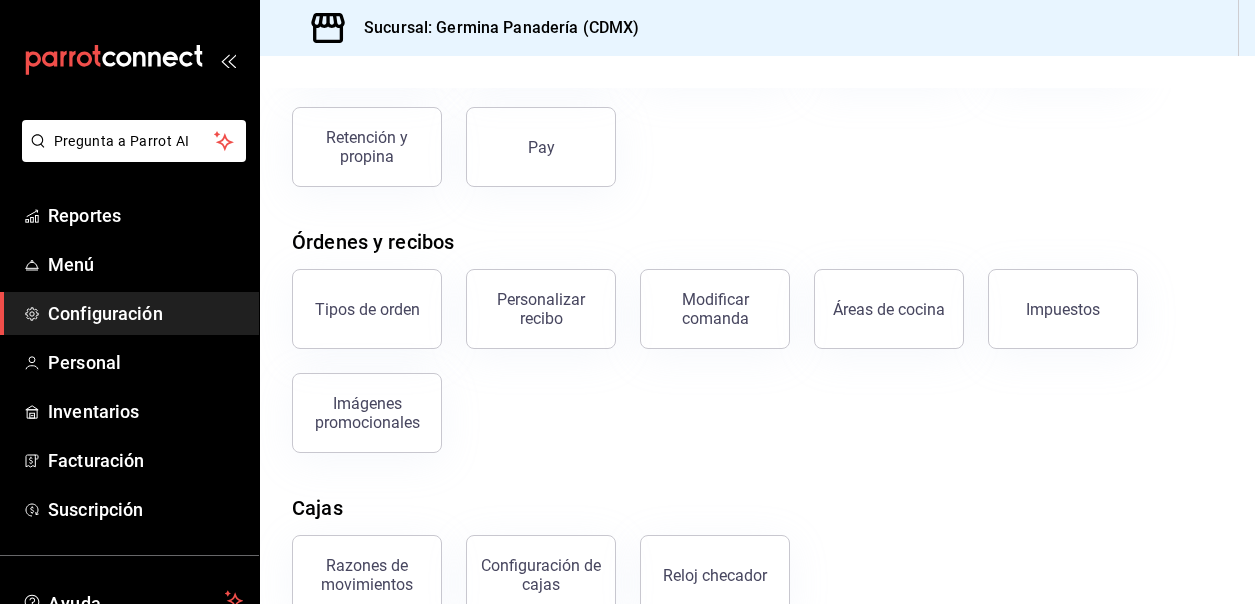 scroll, scrollTop: 214, scrollLeft: 0, axis: vertical 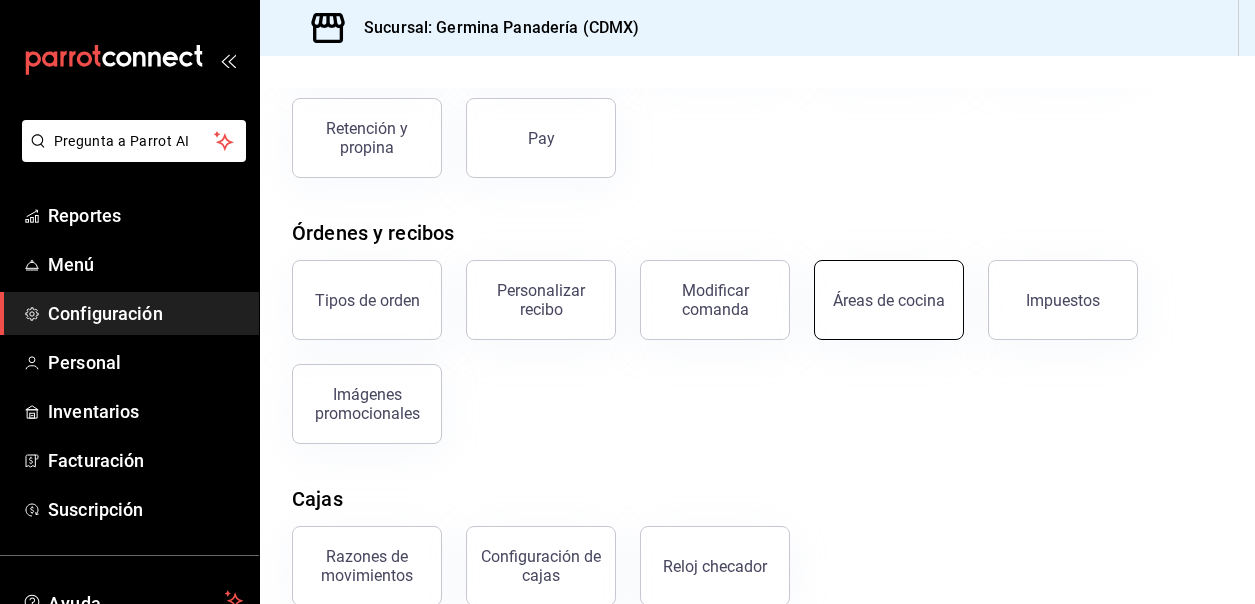 click on "Áreas de cocina" at bounding box center (889, 300) 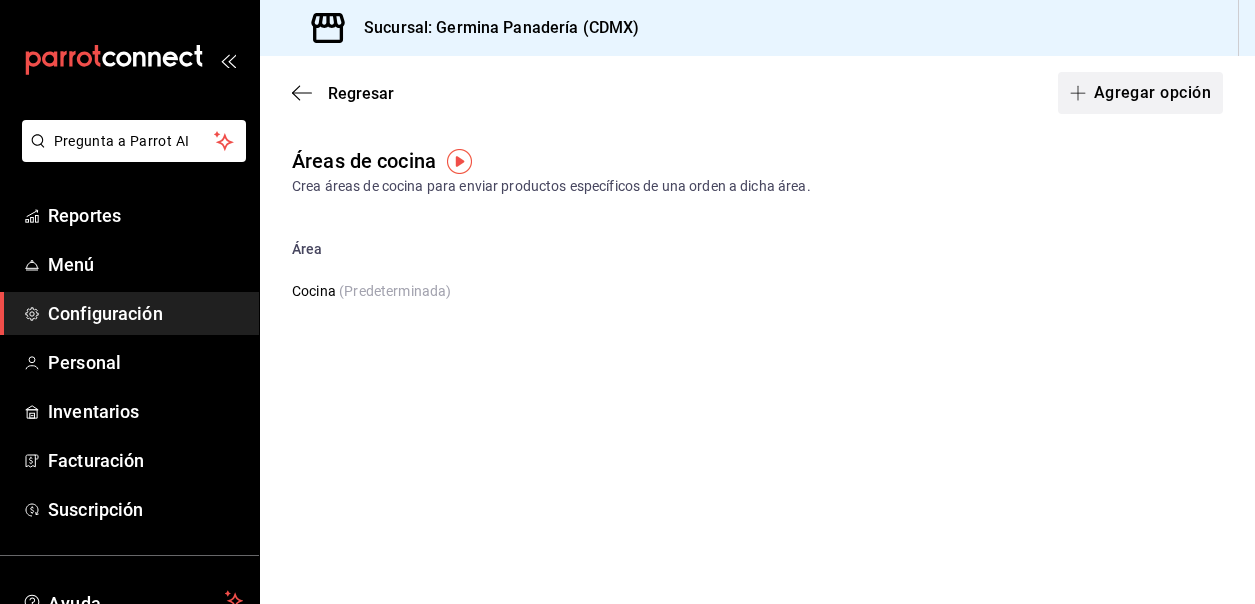 click on "Agregar opción" at bounding box center [1140, 93] 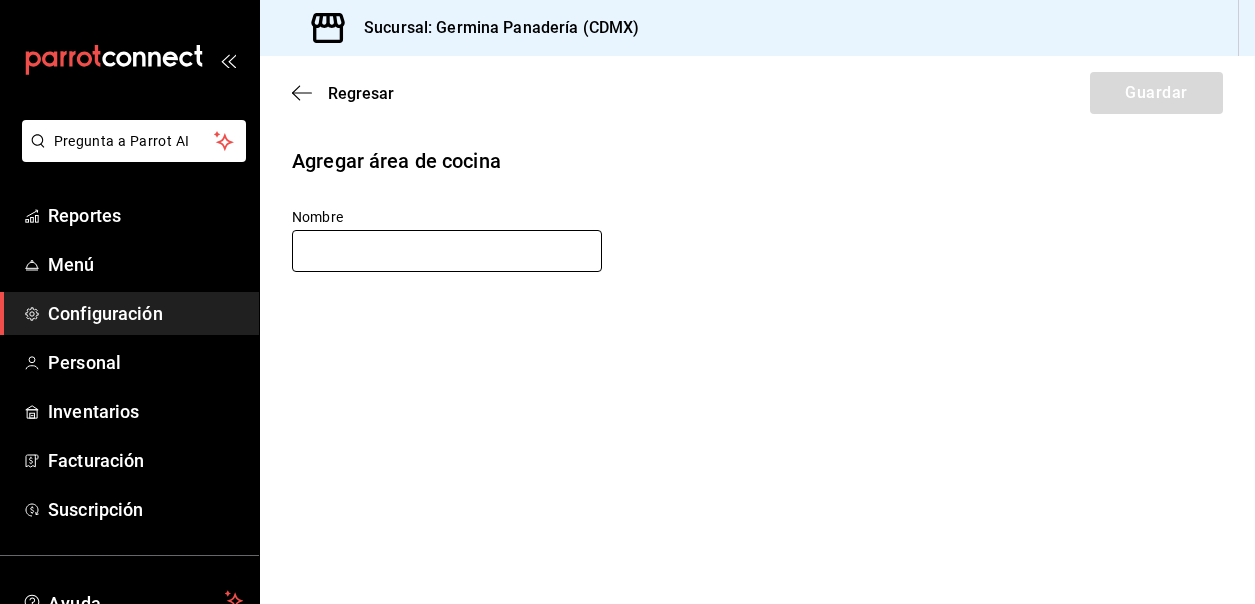 click at bounding box center (447, 251) 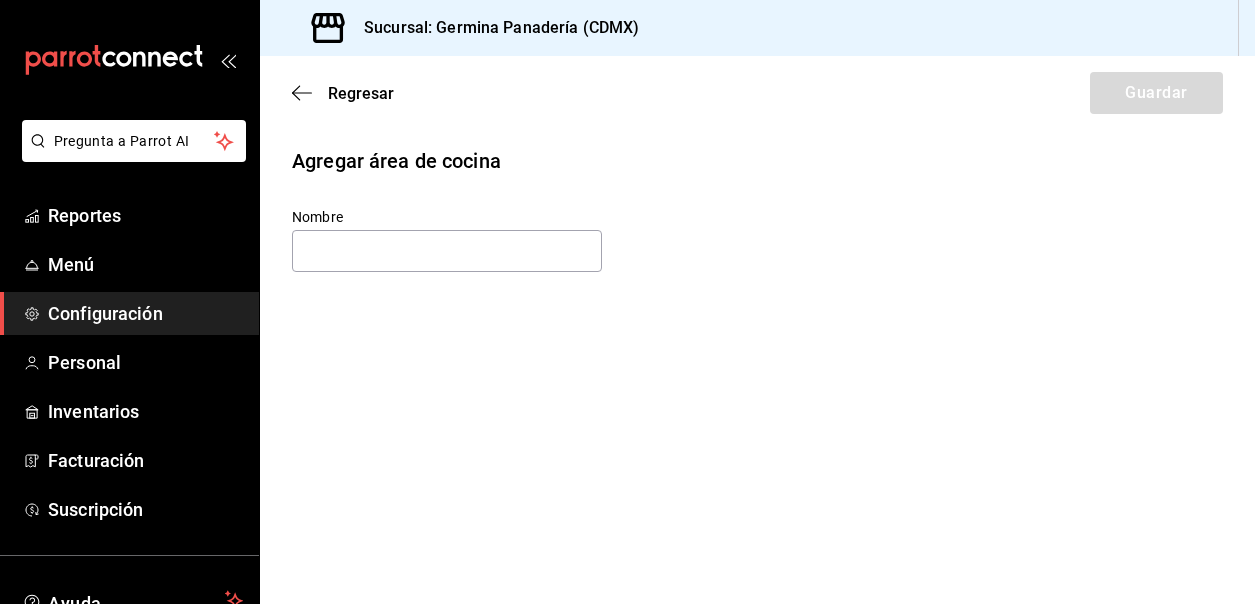 click on "Configuración" at bounding box center [145, 313] 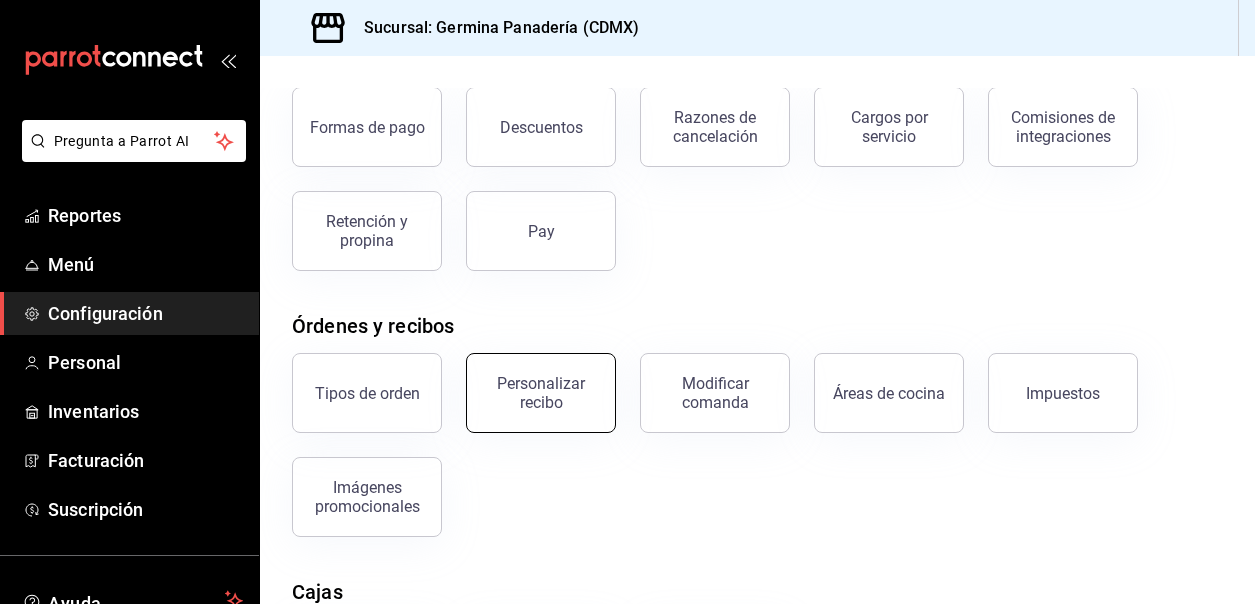 scroll, scrollTop: 0, scrollLeft: 0, axis: both 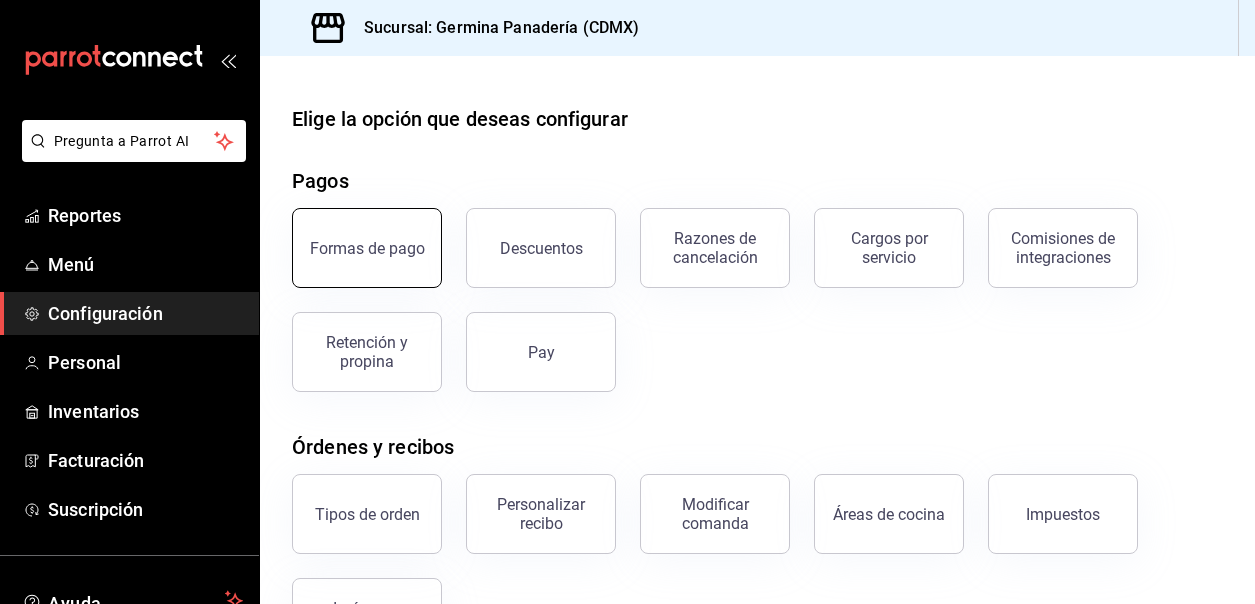 click on "Formas de pago" at bounding box center [367, 248] 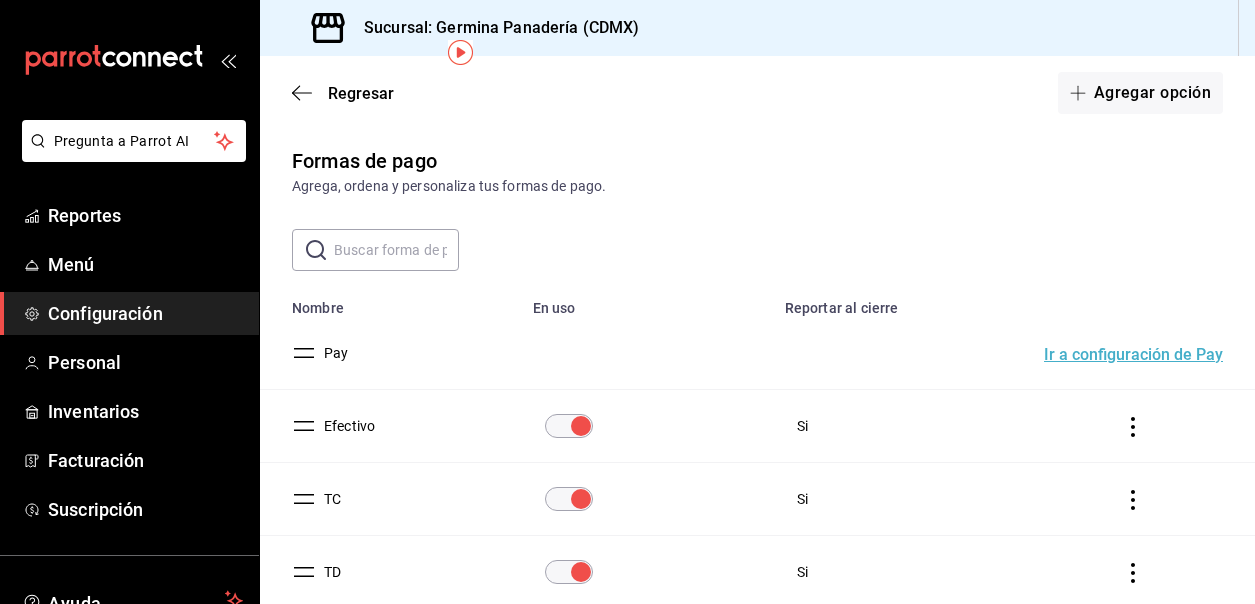 scroll, scrollTop: 108, scrollLeft: 0, axis: vertical 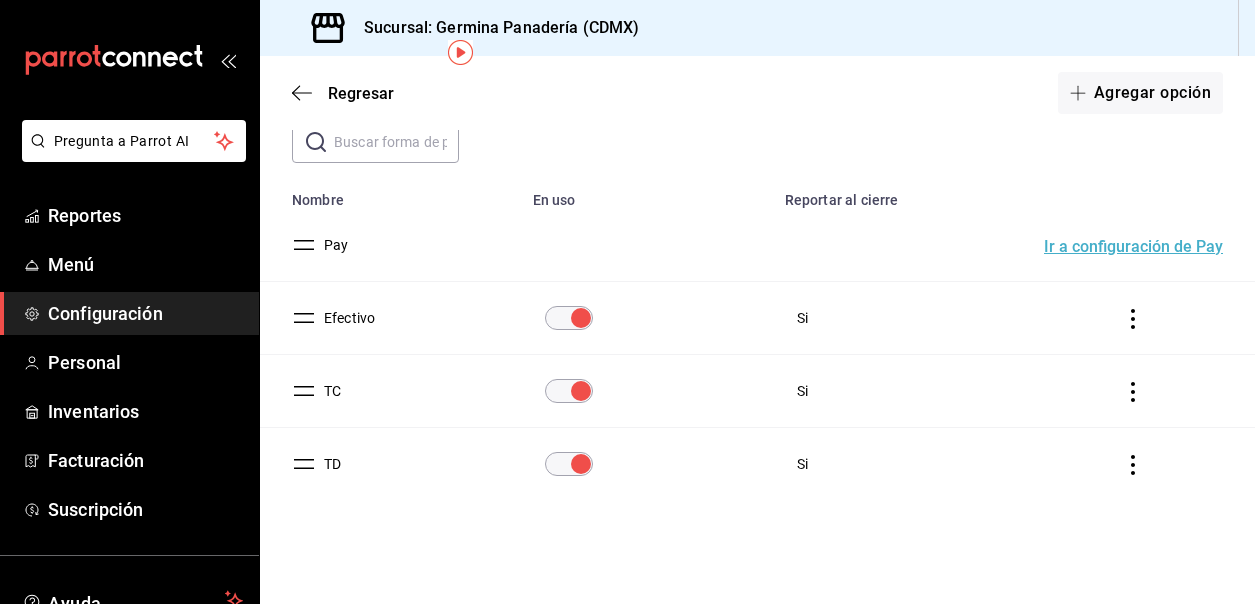 click on "Configuración" at bounding box center (145, 313) 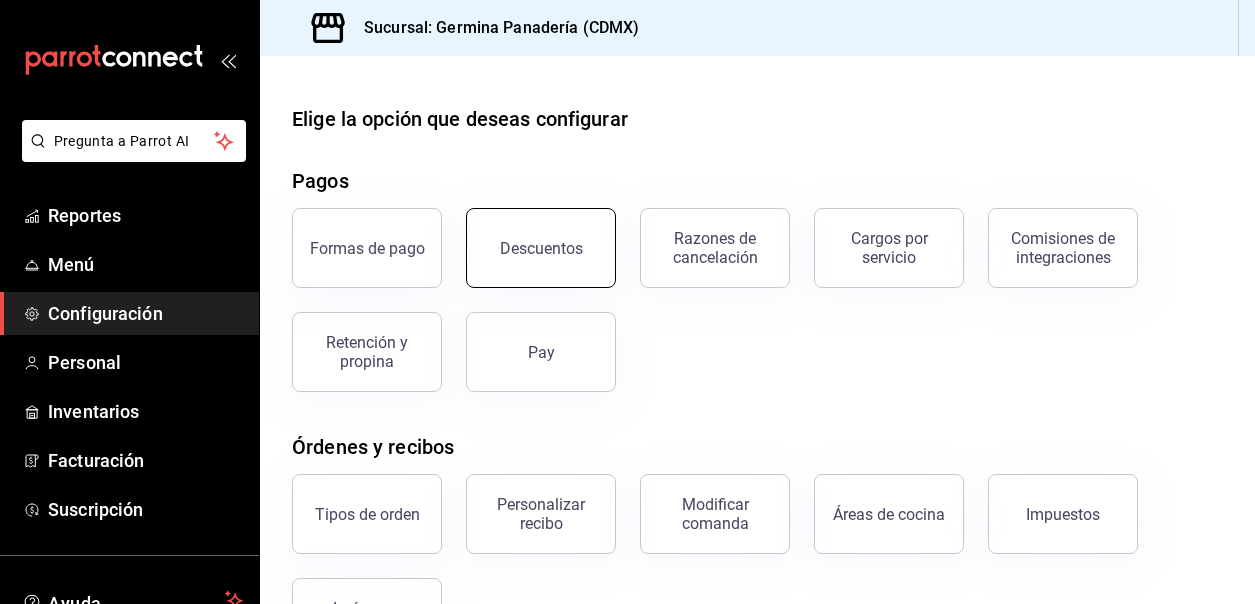 click on "Descuentos" at bounding box center (541, 248) 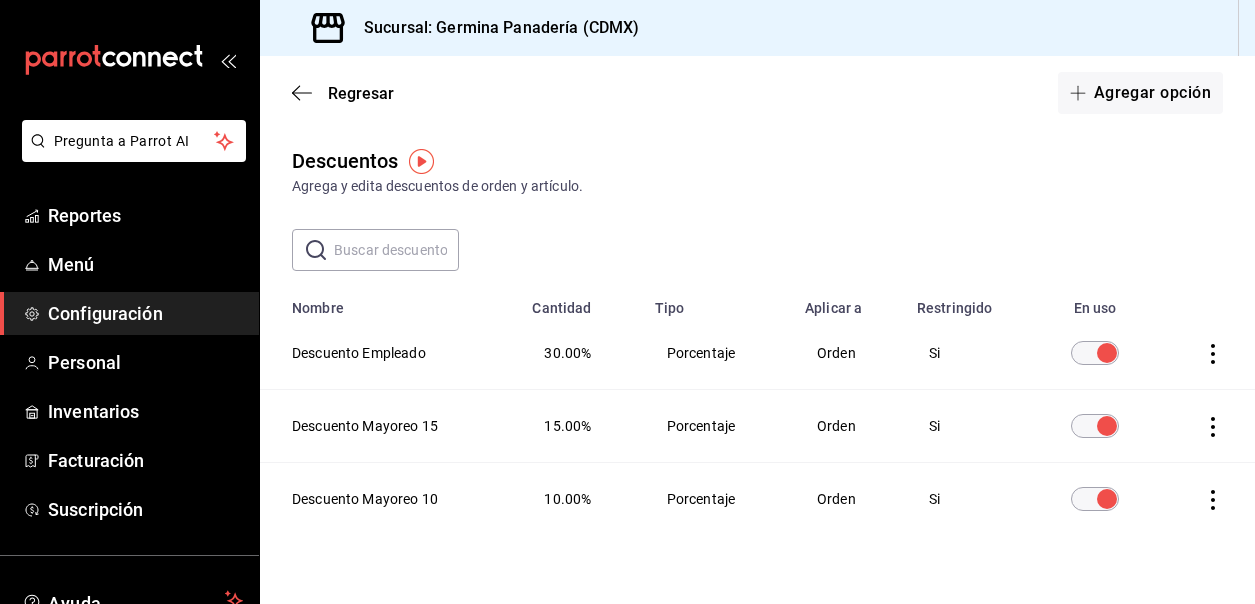 click on "Configuración" at bounding box center [145, 313] 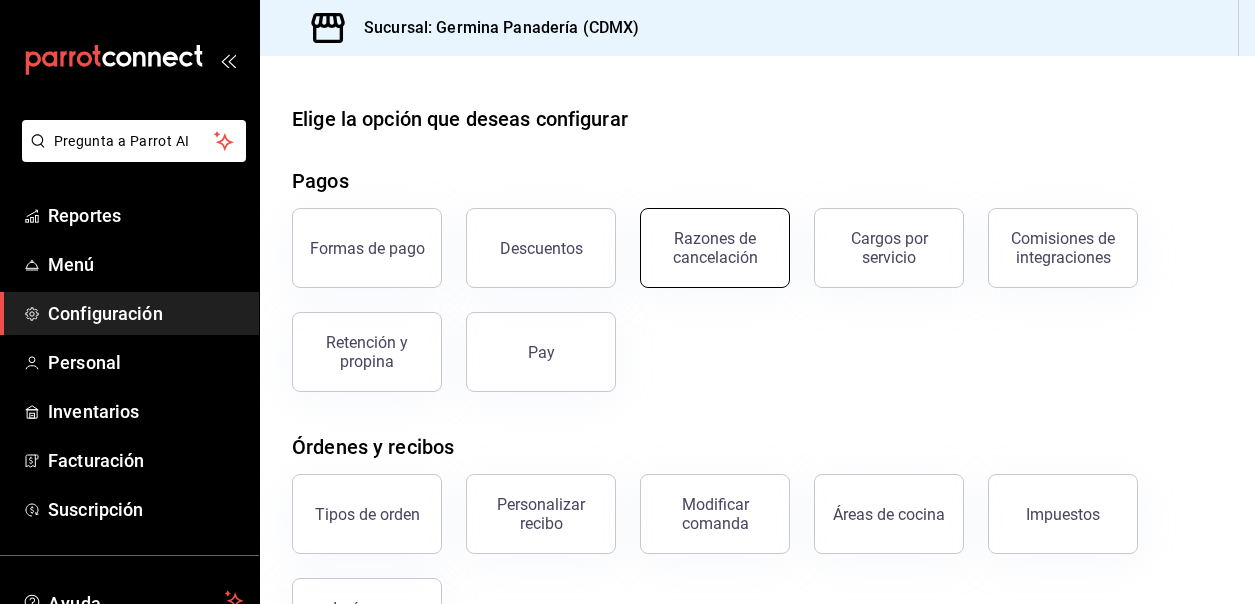 click on "Razones de cancelación" at bounding box center [715, 248] 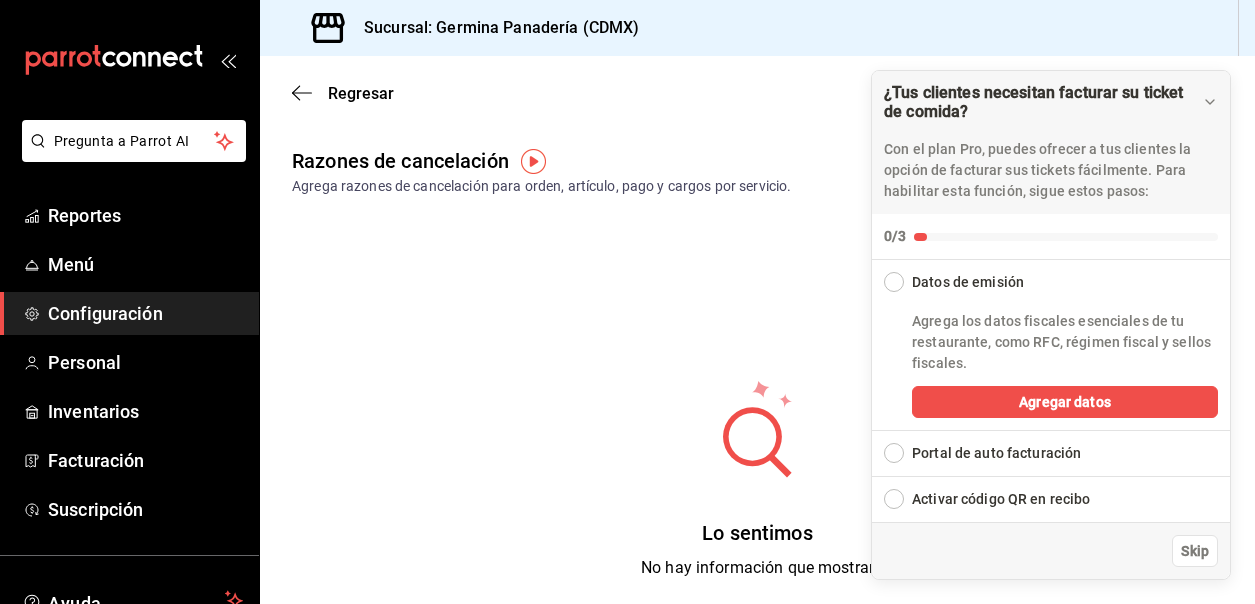 click on "Lo sentimos No hay información que mostrar" at bounding box center [757, 479] 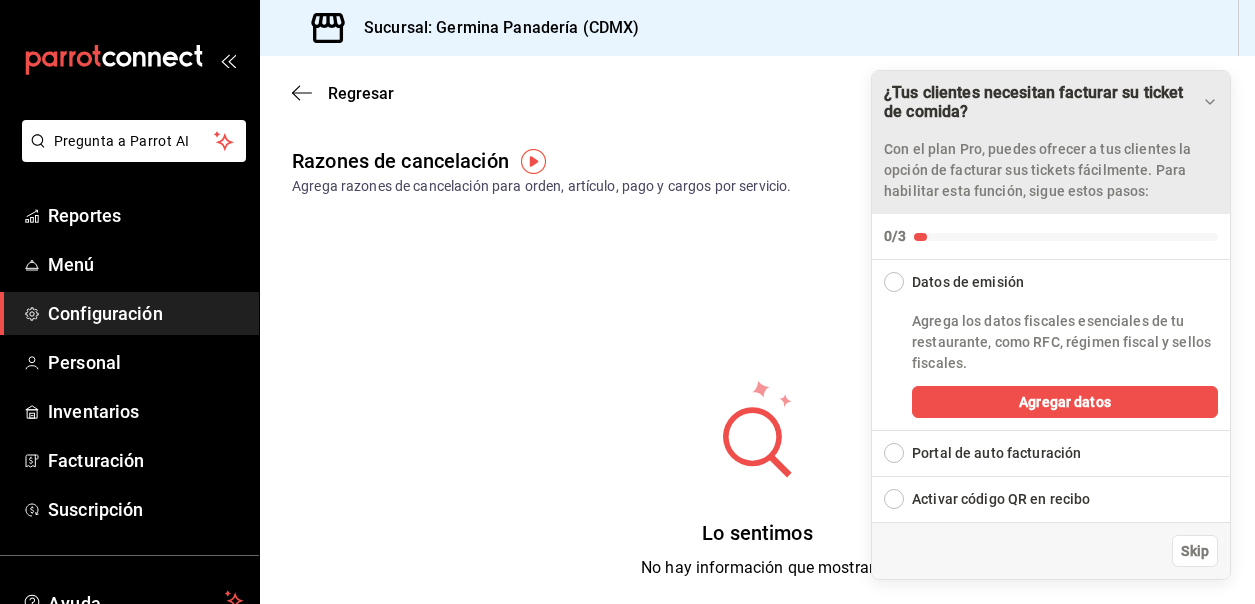 click 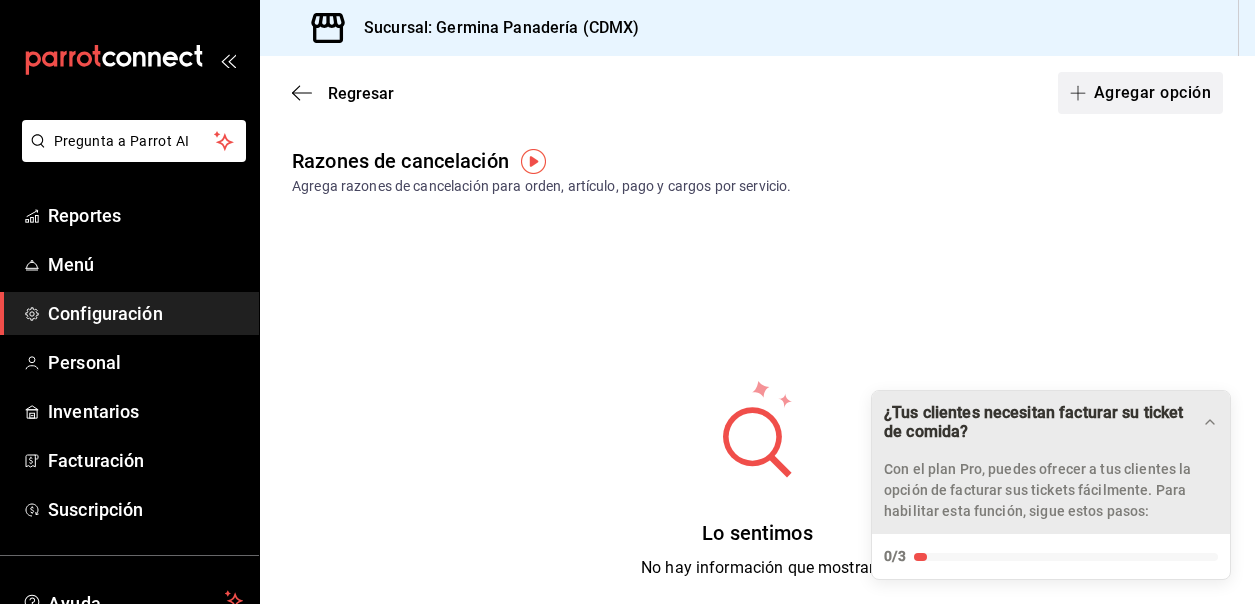 click on "Agregar opción" at bounding box center (1140, 93) 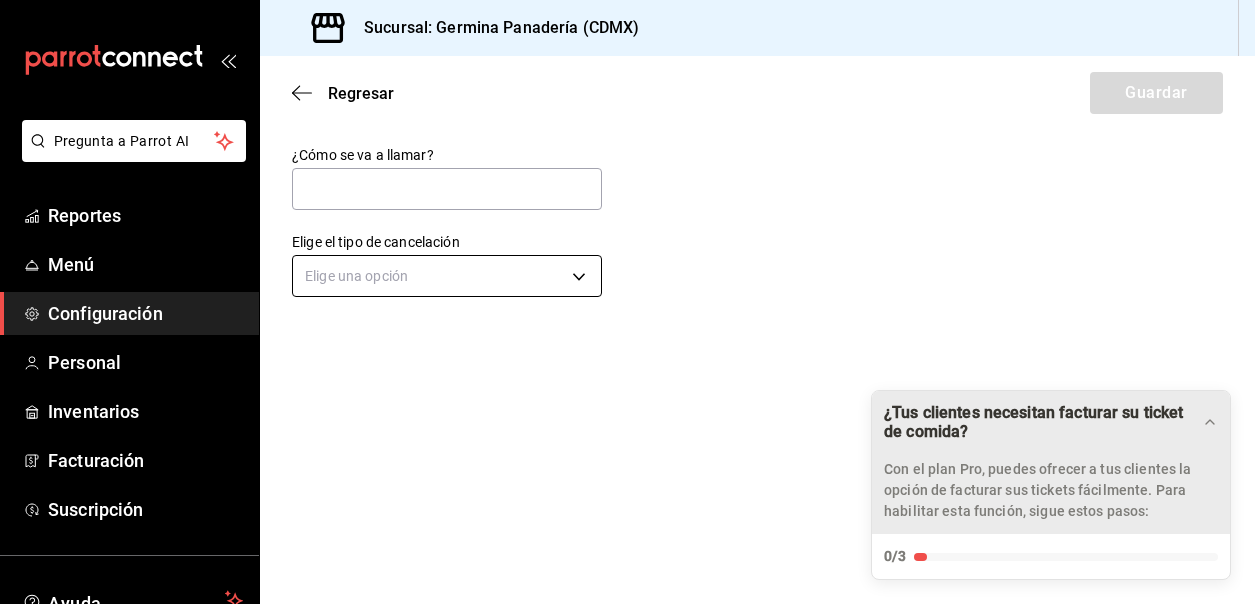 click on "Pregunta a Parrot AI Reportes   Menú   Configuración   Personal   Inventarios   Facturación   Suscripción   Ayuda Recomienda Parrot   Cerrar sesión   Sugerir nueva función   Sucursal: Germina Panadería (CDMX) Regresar Guardar ¿Cómo se va a llamar? Elige el tipo de cancelación Elige una opción ¿Tus clientes necesitan facturar su ticket de comida? Con el plan Pro, puedes ofrecer a tus clientes la opción de facturar sus tickets fácilmente. Para habilitar esta función, sigue estos pasos: 0/3 Datos de emisión Agrega los datos fiscales esenciales de tu restaurante, como RFC, régimen fiscal y sellos fiscales. Agregar datos Portal de auto facturación Configura tu portal para que los clientes generen sus facturas su ticket. Configura tu portal Activar código QR en recibo Activa el QR en el recibo desde configuración del portal. Ir a Personalizar recibo GANA 1 MES GRATIS EN TU SUSCRIPCIÓN AQUÍ Ver video tutorial Ir a video Ver video tutorial Ir a video Ver video tutorial Ir a video Ir a video" at bounding box center [627, 302] 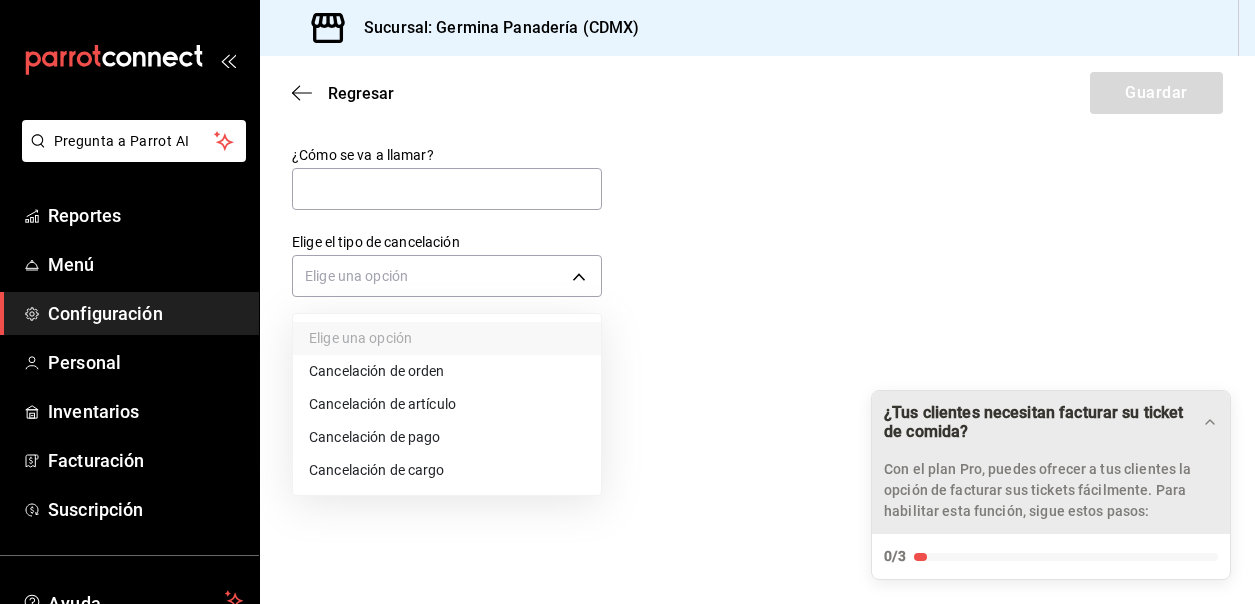click on "Cancelación de orden" at bounding box center [447, 371] 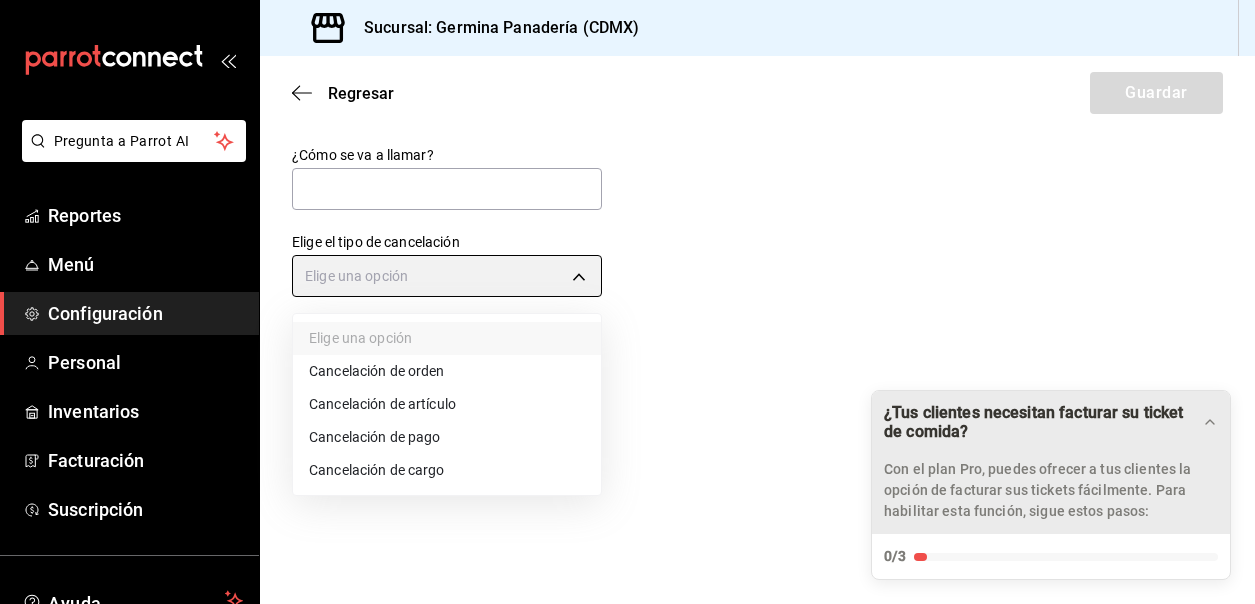 type on "ORDER" 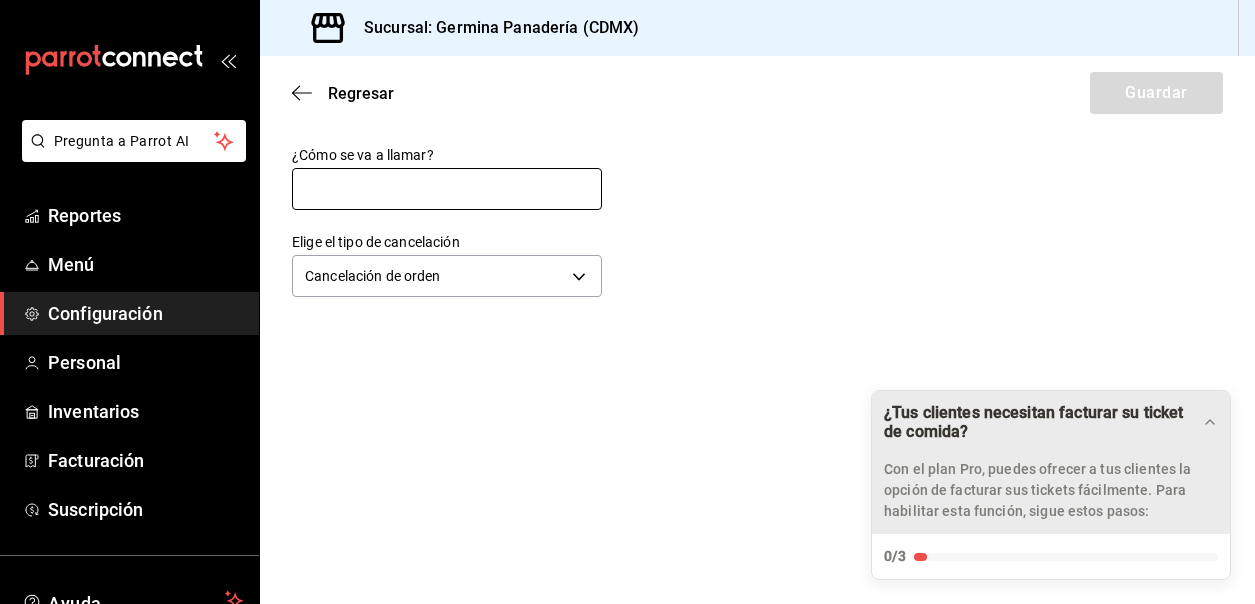 click at bounding box center (447, 189) 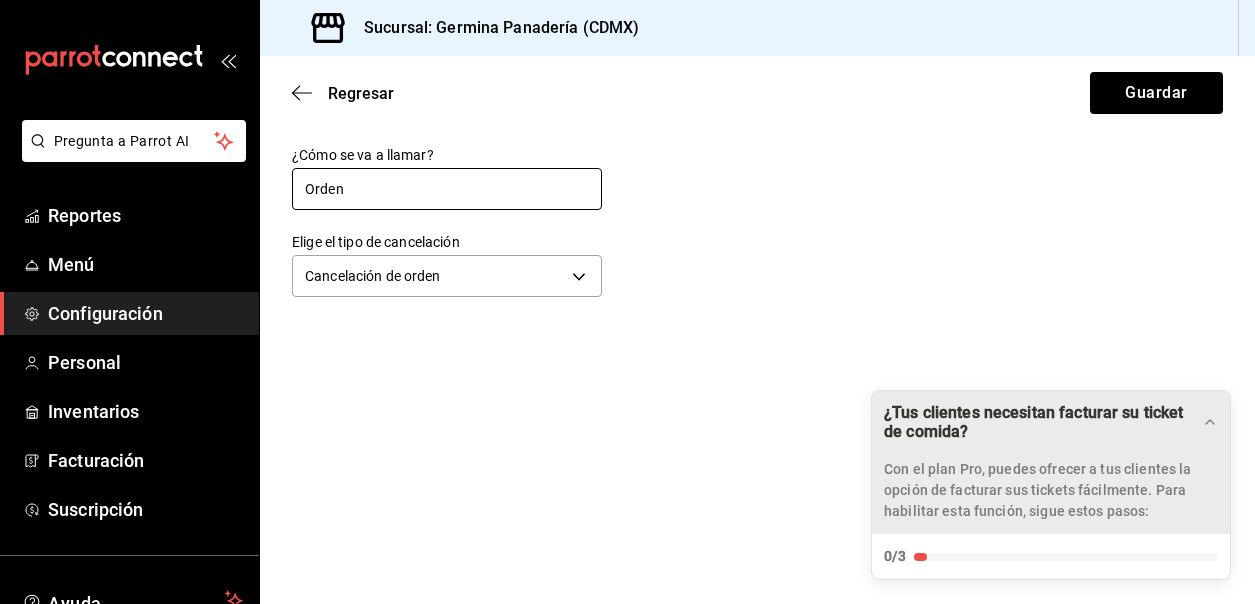 click on "Orden" at bounding box center [447, 189] 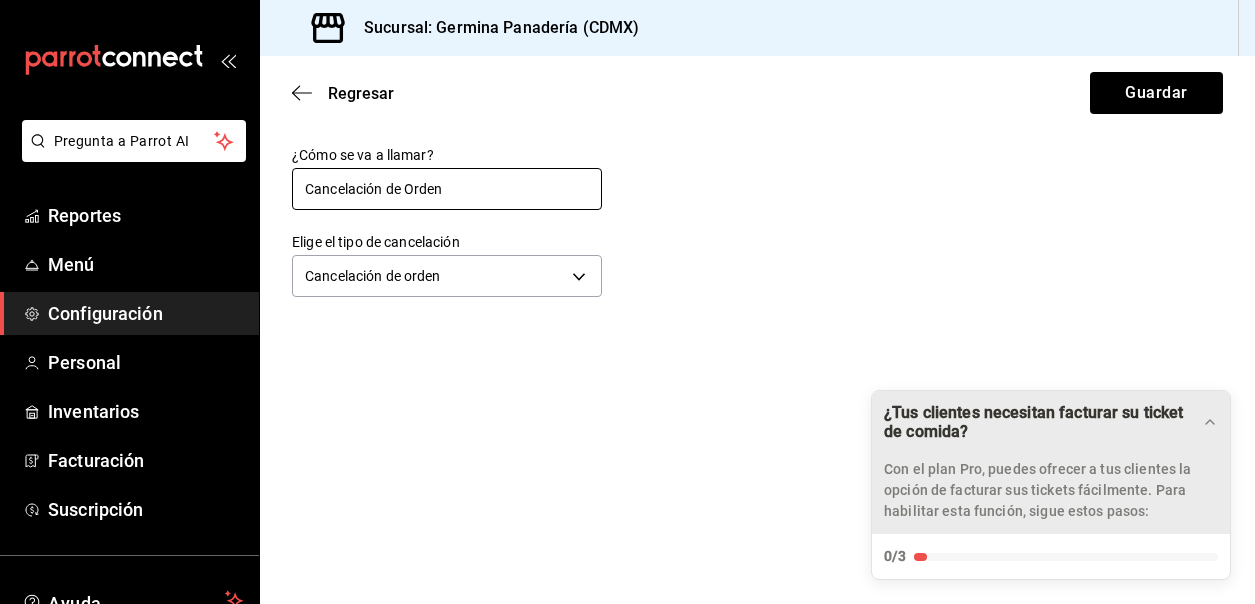 type on "Cancelación de Orden" 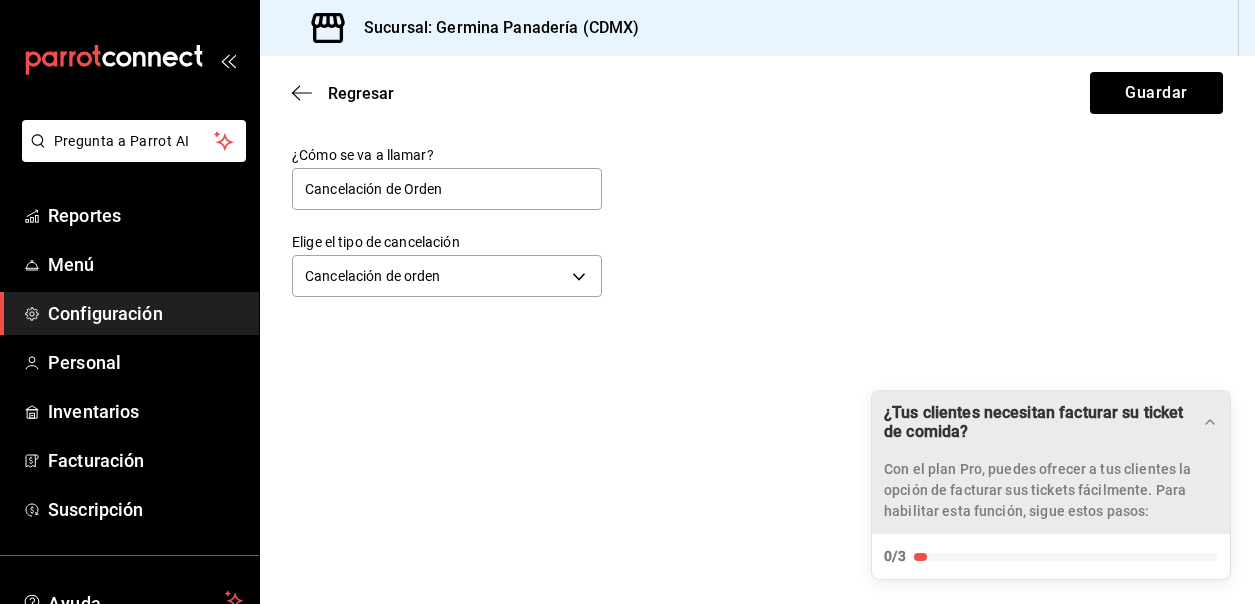 click on "¿Cómo se va a llamar? Cancelación de Orden Elige el tipo de cancelación Cancelación de orden ORDER" at bounding box center [757, 224] 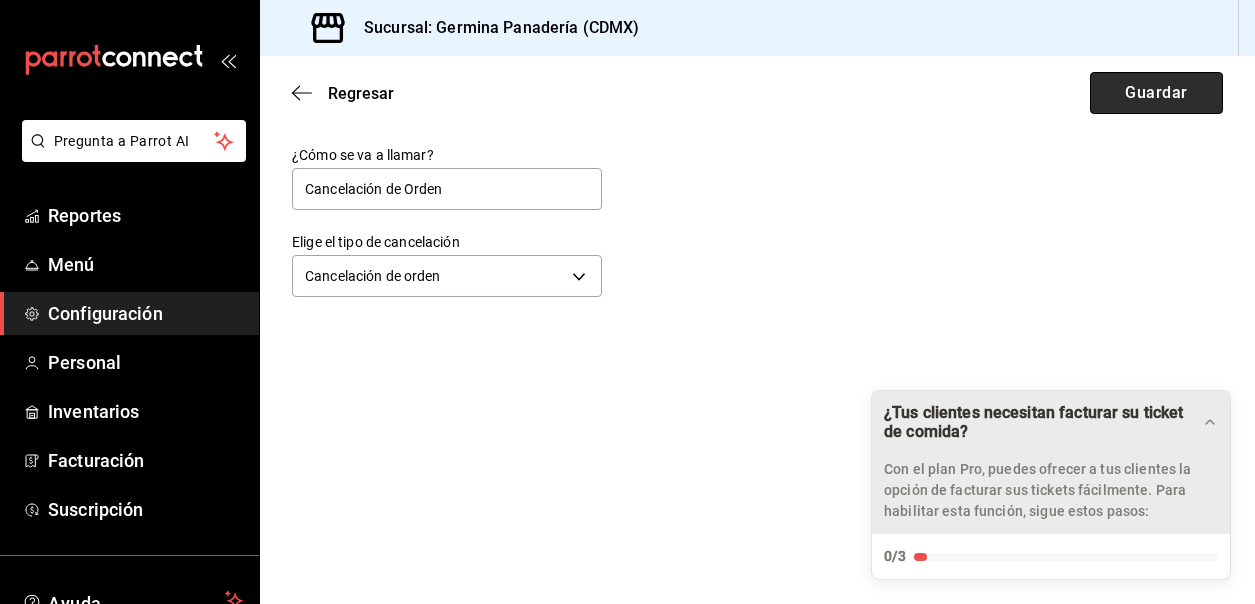 click on "Guardar" at bounding box center (1156, 93) 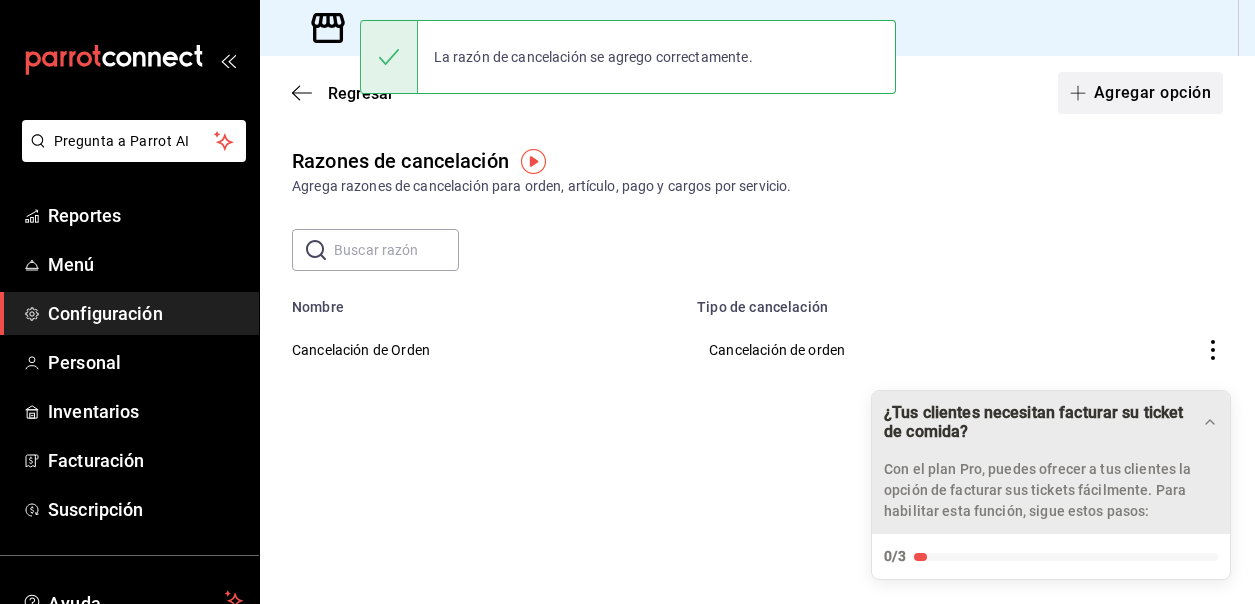 click on "Agregar opción" at bounding box center [1140, 93] 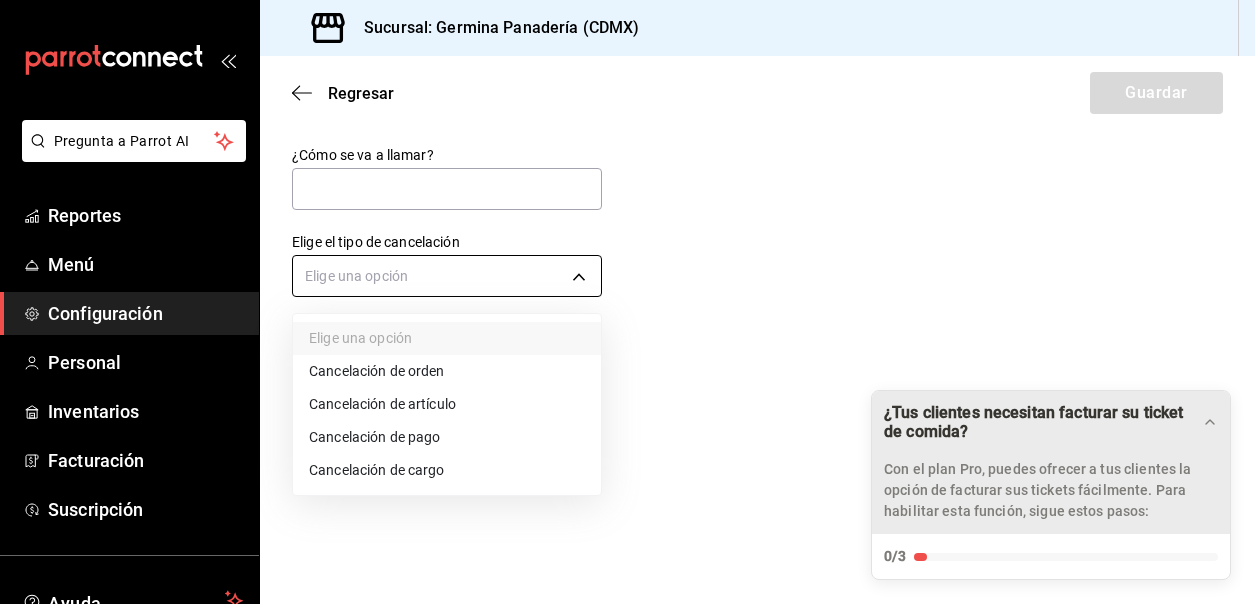click on "Pregunta a Parrot AI Reportes   Menú   Configuración   Personal   Inventarios   Facturación   Suscripción   Ayuda Recomienda Parrot   Cerrar sesión   Sugerir nueva función   Sucursal: Germina Panadería (CDMX) Regresar Guardar ¿Cómo se va a llamar? Elige el tipo de cancelación Elige una opción ¿Tus clientes necesitan facturar su ticket de comida? Con el plan Pro, puedes ofrecer a tus clientes la opción de facturar sus tickets fácilmente. Para habilitar esta función, sigue estos pasos: 0/3 Datos de emisión Agrega los datos fiscales esenciales de tu restaurante, como RFC, régimen fiscal y sellos fiscales. Agregar datos Portal de auto facturación Configura tu portal para que los clientes generen sus facturas su ticket. Configura tu portal Activar código QR en recibo Activa el QR en el recibo desde configuración del portal. Ir a Personalizar recibo GANA 1 MES GRATIS EN TU SUSCRIPCIÓN AQUÍ Ver video tutorial Ir a video Ver video tutorial Ir a video Ver video tutorial Ir a video Ir a video" at bounding box center (627, 302) 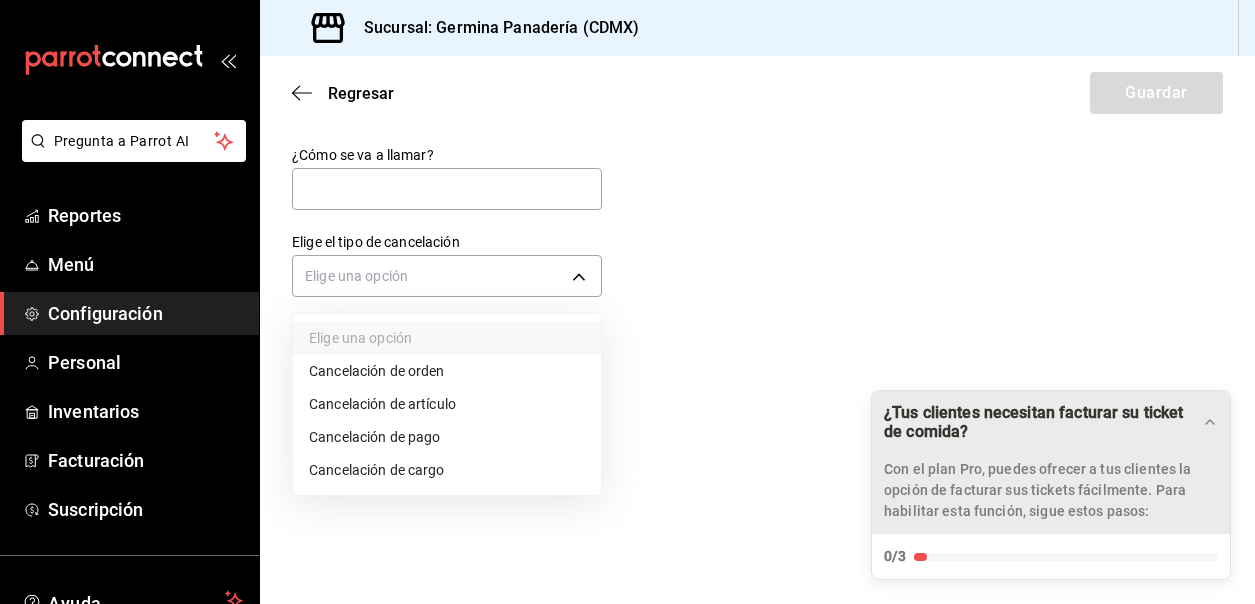 click on "Cancelación de pago" at bounding box center (447, 437) 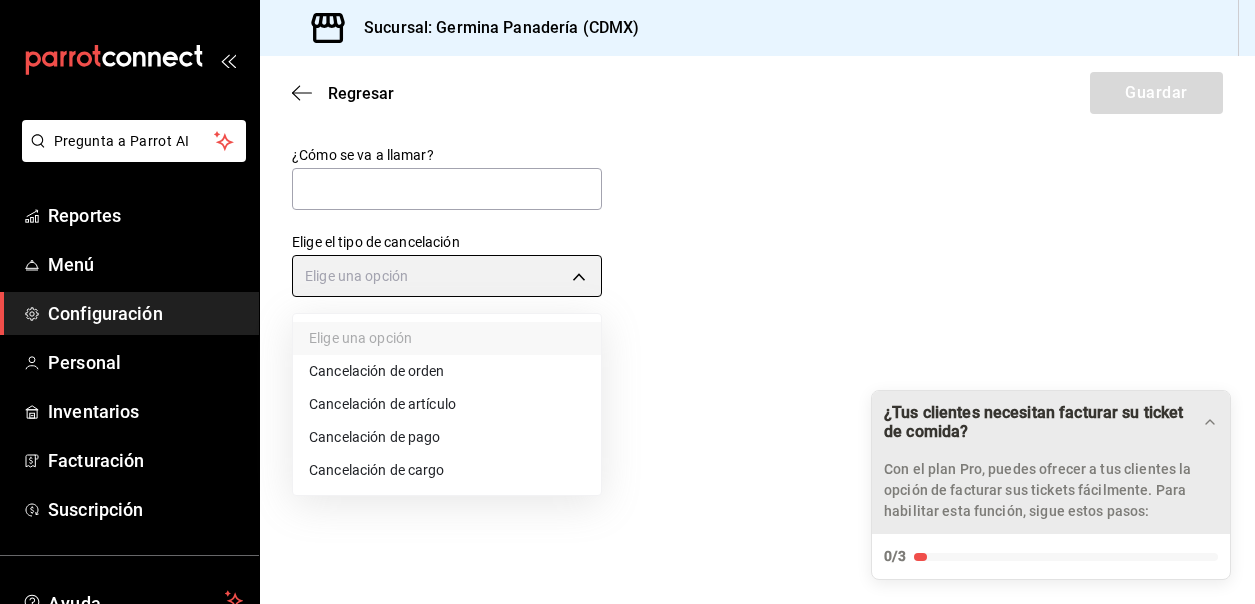 type on "ORDER_PAYMENT" 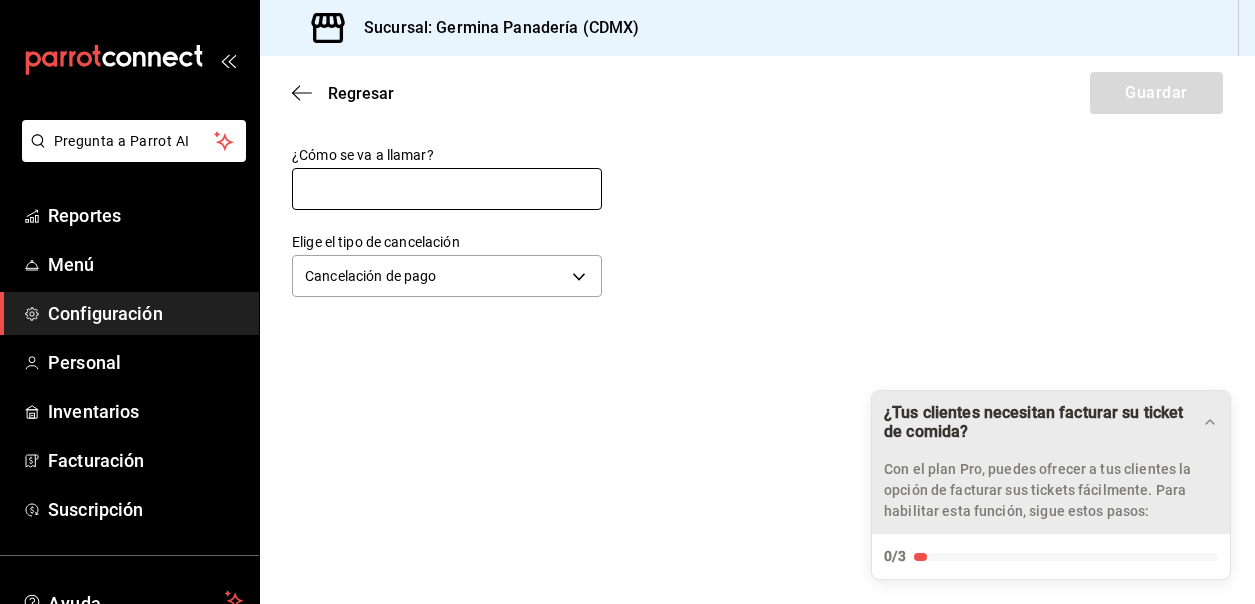 click at bounding box center (447, 189) 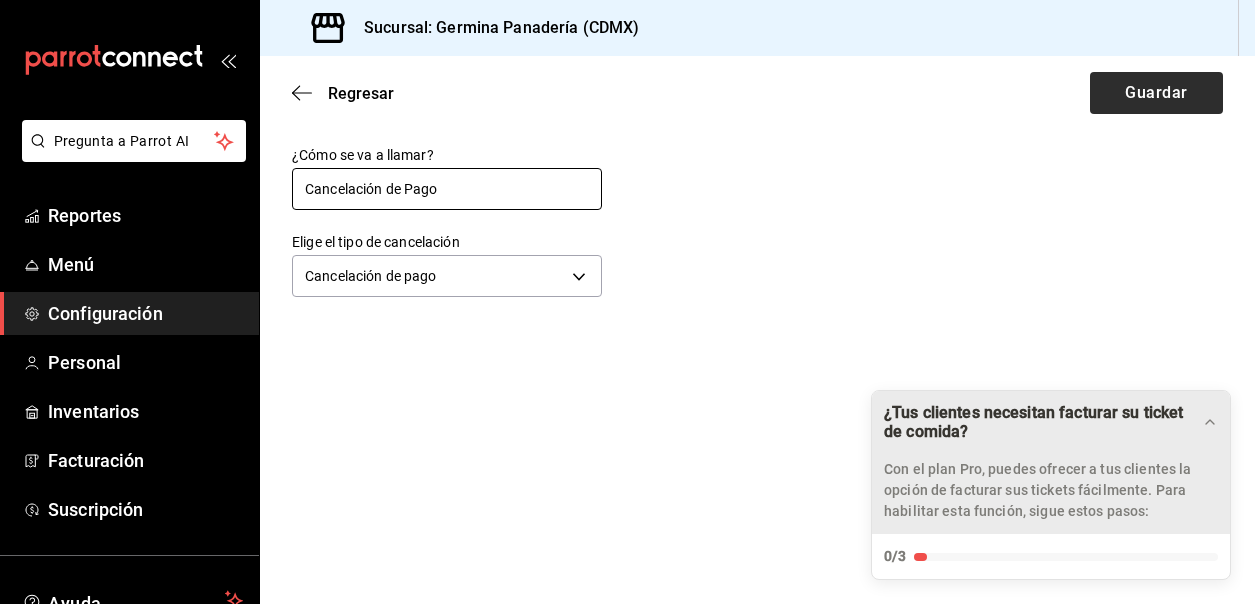 type on "Cancelación de Pago" 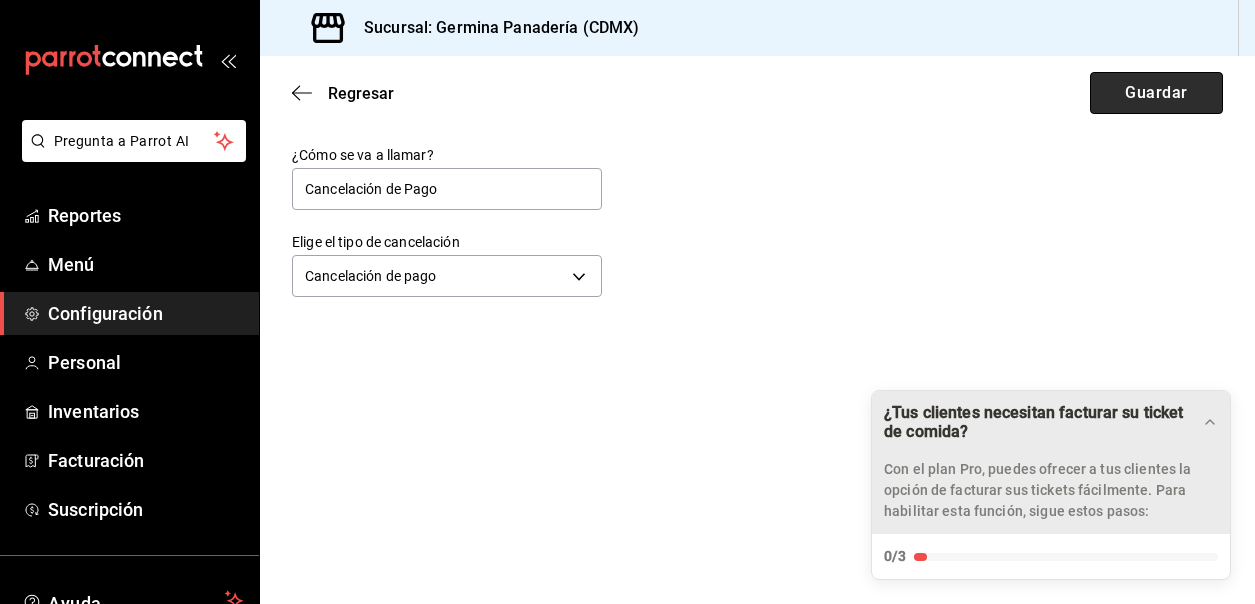 click on "Guardar" at bounding box center [1156, 93] 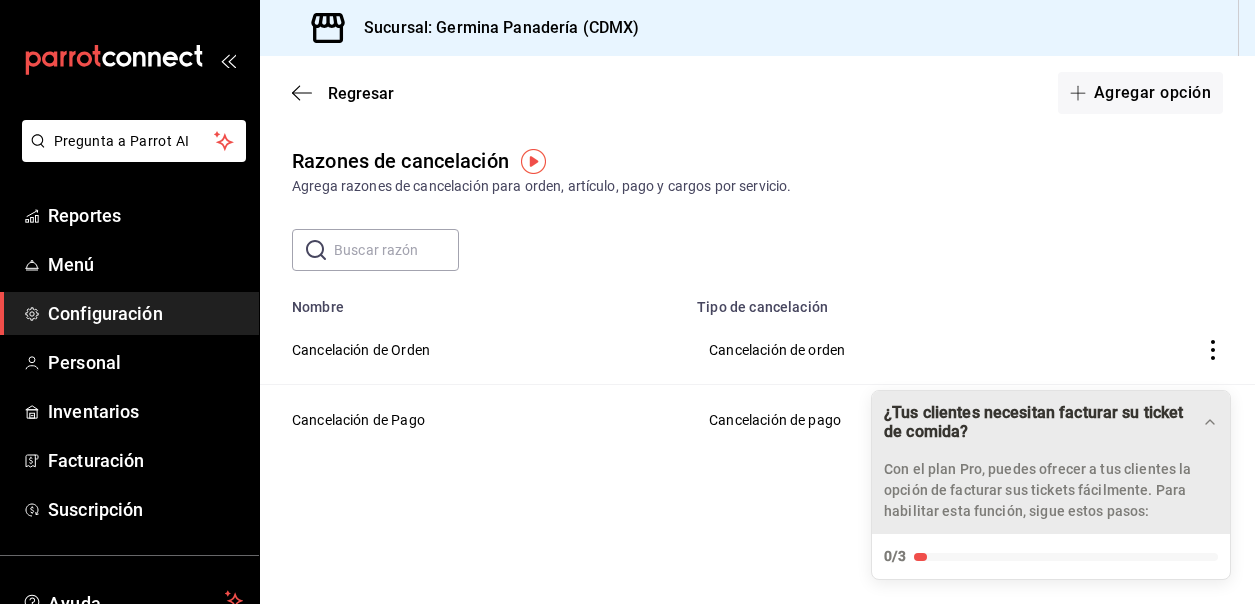 click on "Configuración" at bounding box center [145, 313] 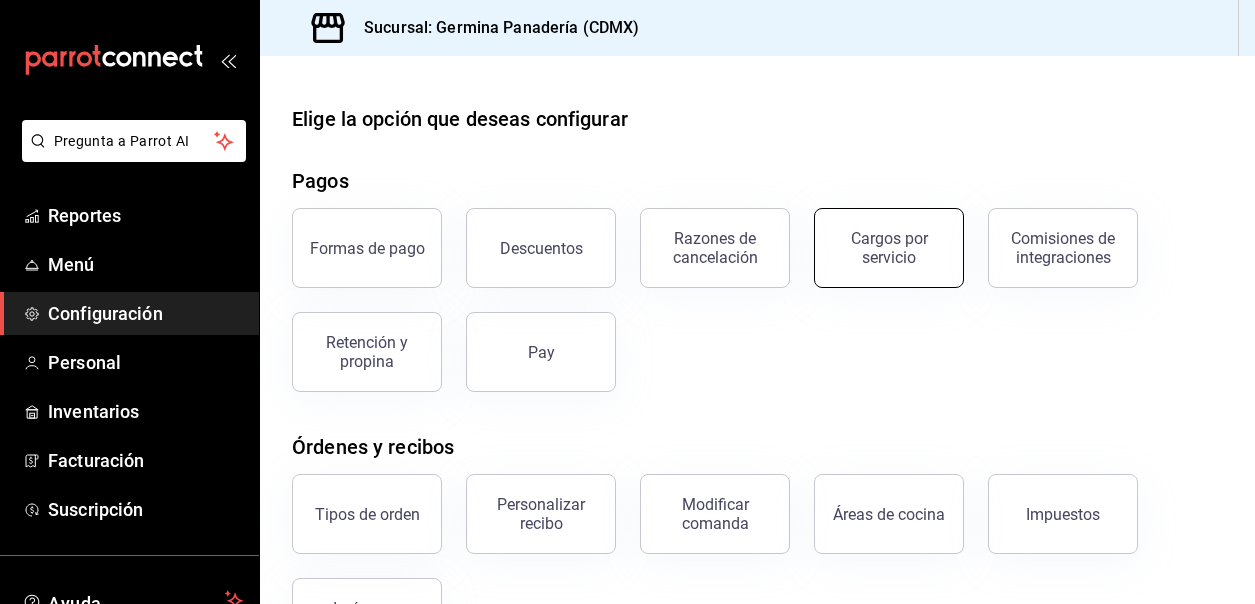 click on "Cargos por servicio" at bounding box center [889, 248] 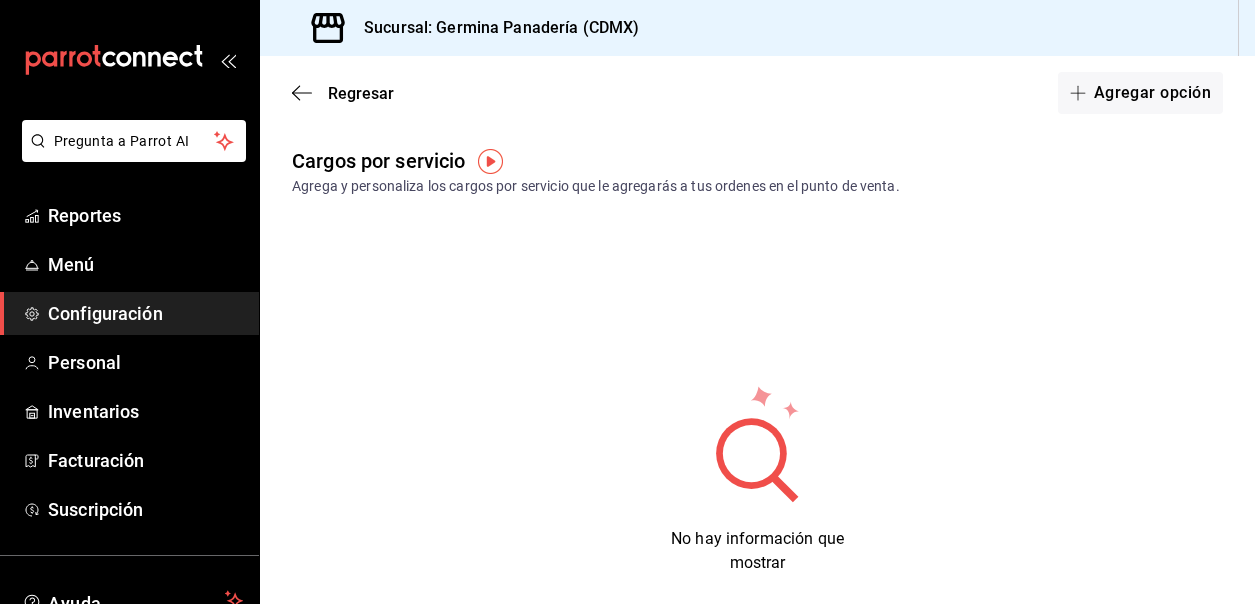 click on "Configuración" at bounding box center (145, 313) 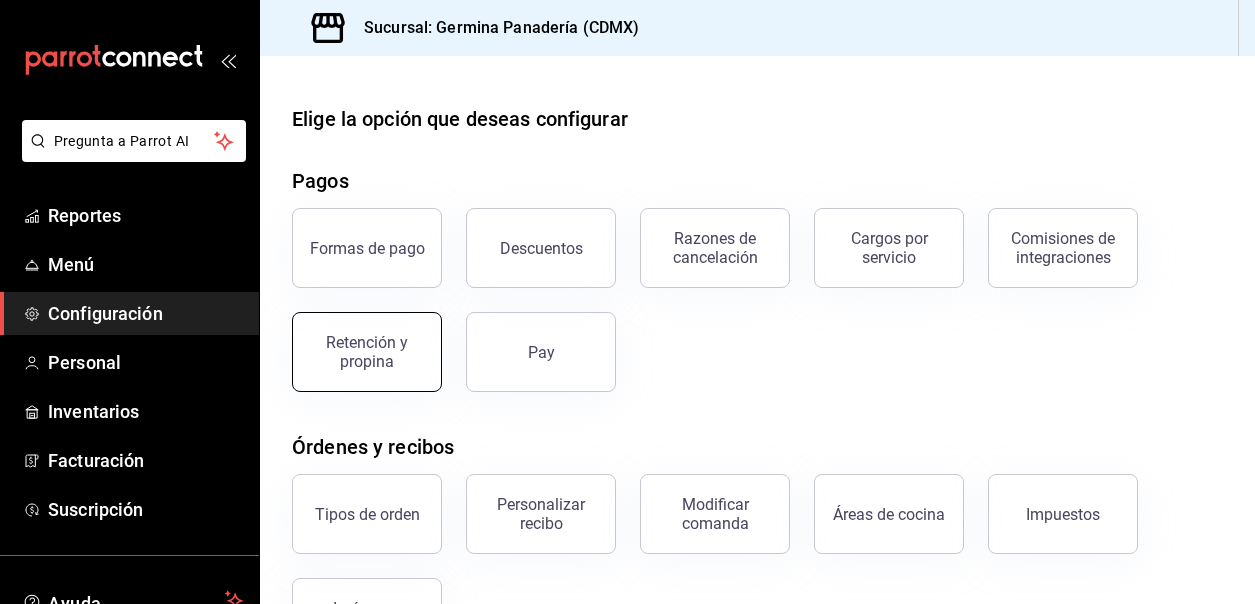 click on "Retención y propina" at bounding box center (367, 352) 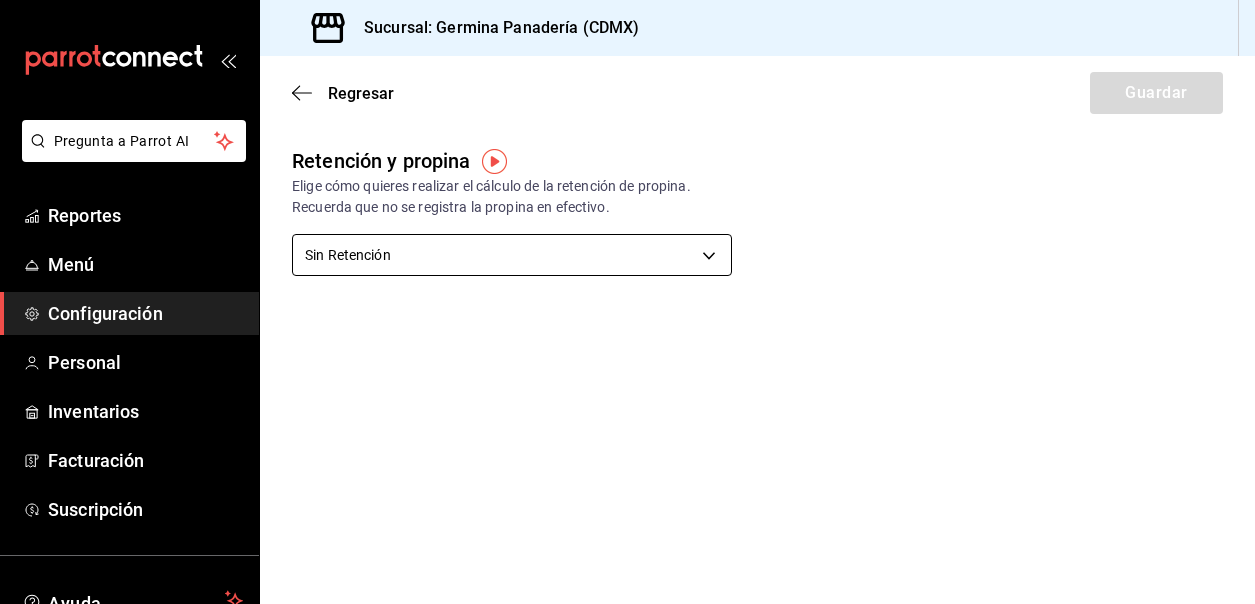 click on "Pregunta a Parrot AI Reportes   Menú   Configuración   Personal   Inventarios   Facturación   Suscripción   Ayuda Recomienda Parrot   Cerrar sesión   Sugerir nueva función   Sucursal: Germina Panadería (CDMX) Regresar Guardar Retención y propina Elige cómo quieres realizar el cálculo de la retención de propina. Recuerda que no se registra la propina en efectivo. Sin Retención NO_RETENTION Porcentaje de retención % Porcentaje de retención Este campo es requerido. GANA 1 MES GRATIS EN TU SUSCRIPCIÓN AQUÍ ¿Recuerdas cómo empezó tu restaurante?
Hoy puedes ayudar a un colega a tener el mismo cambio que tú viviste.
Recomienda Parrot directamente desde tu Portal Administrador.
Es fácil y rápido.
🎁 Por cada restaurante que se una, ganas 1 mes gratis. Ver video tutorial Ir a video Ver video tutorial Ir a video Ver video tutorial Ir a video Ver video tutorial Ir a video Ver video tutorial Ir a video Ver video tutorial Ir a video Ver video tutorial Ir a video Ver video tutorial Ir a video" at bounding box center (627, 302) 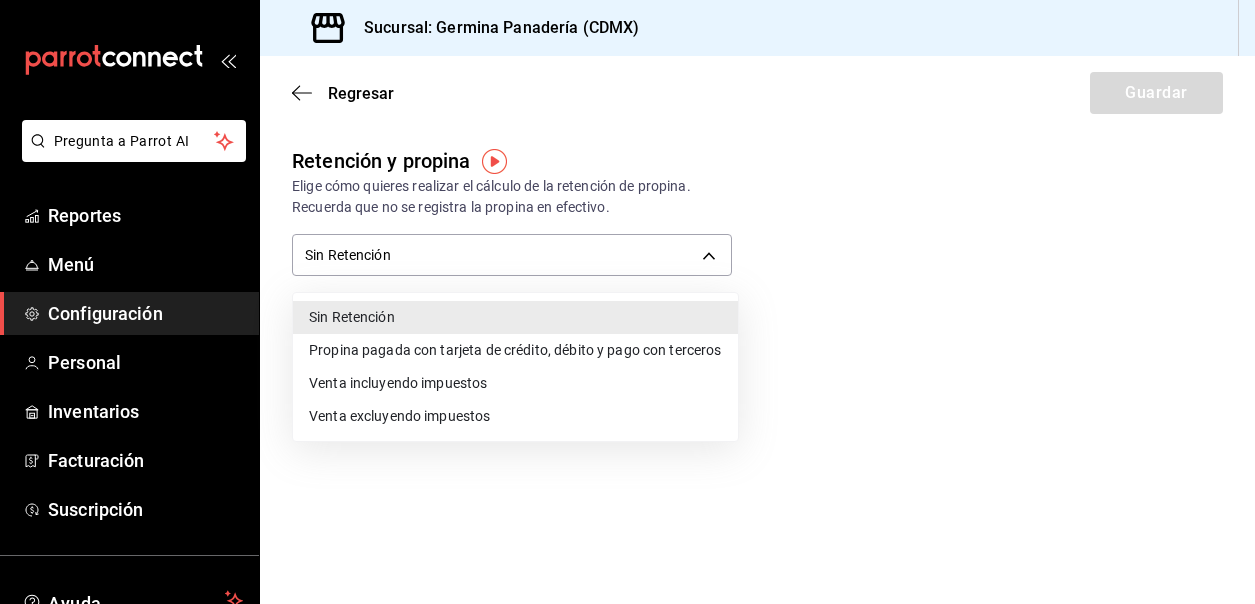 click at bounding box center (627, 302) 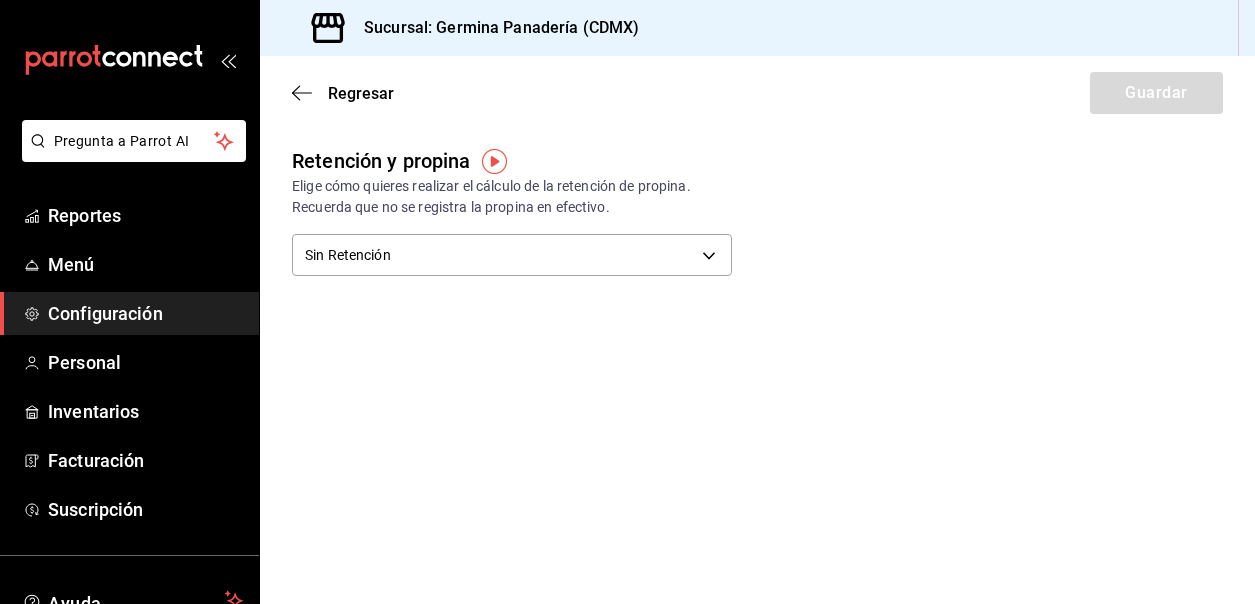 click on "Configuración" at bounding box center (145, 313) 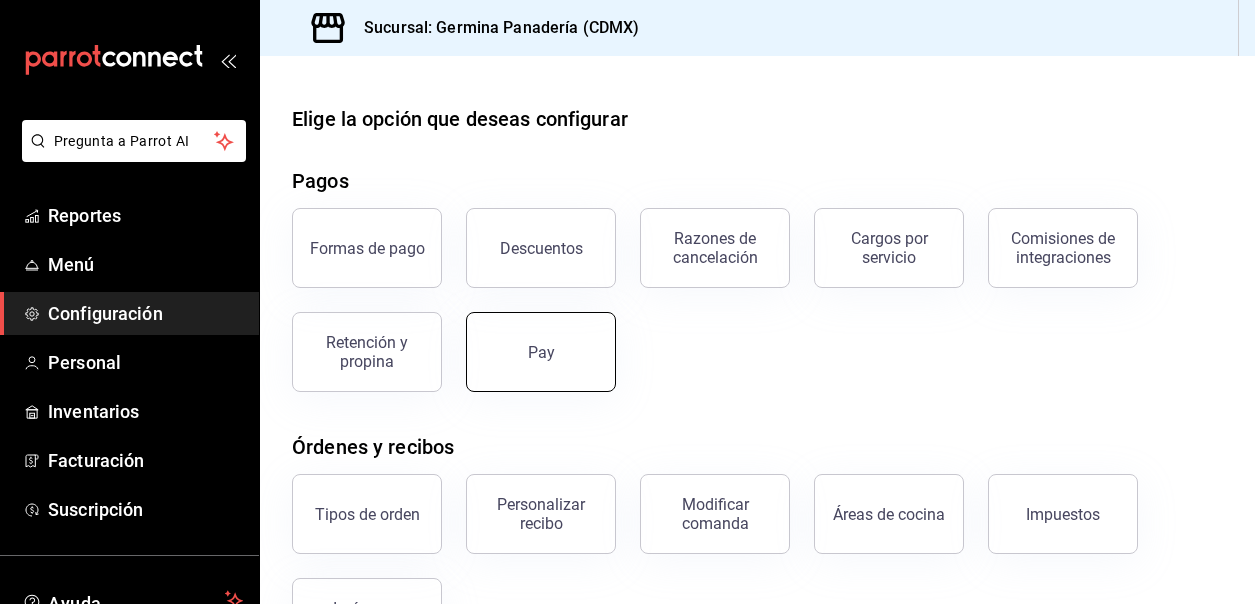 click on "Pay" at bounding box center (541, 352) 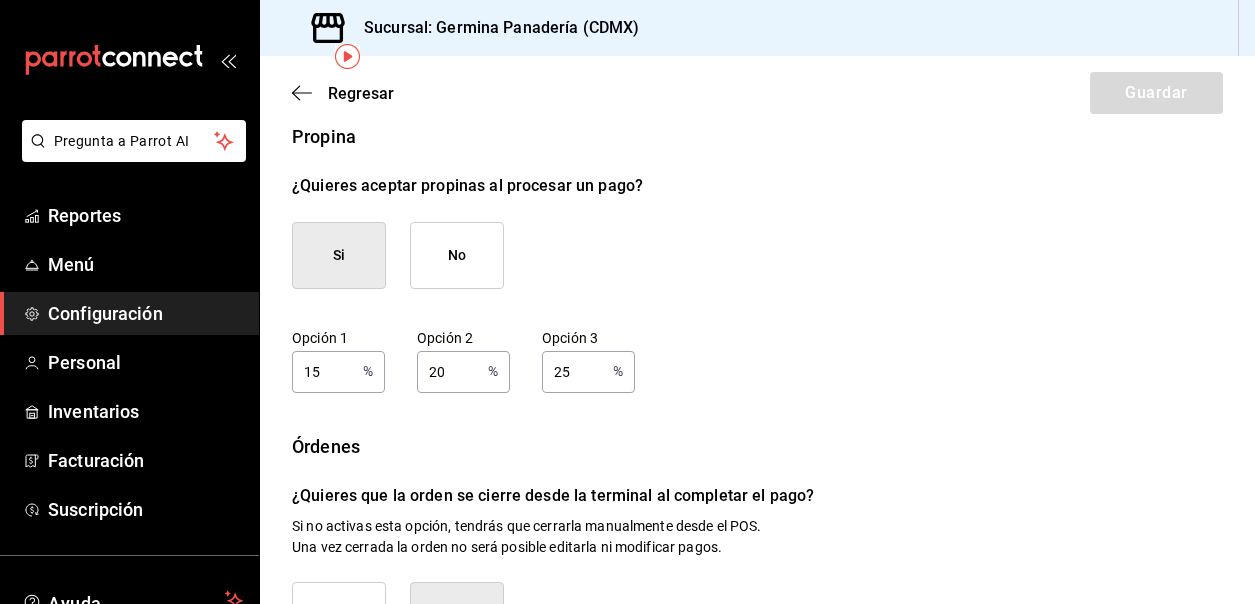scroll, scrollTop: 108, scrollLeft: 0, axis: vertical 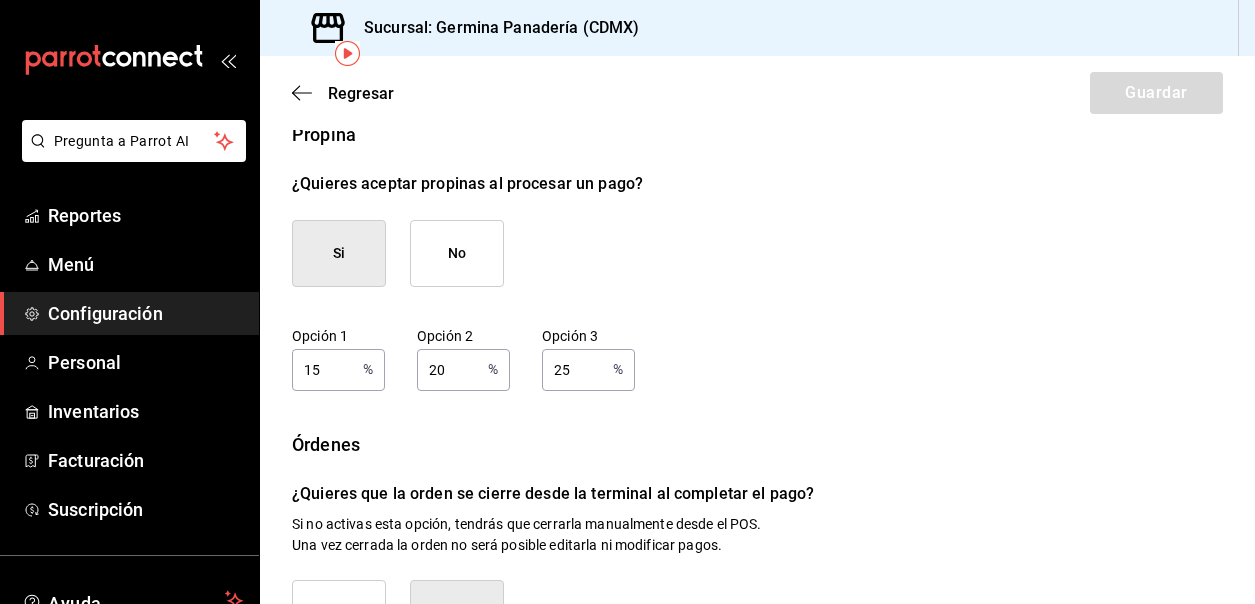 click on "Si" at bounding box center [339, 253] 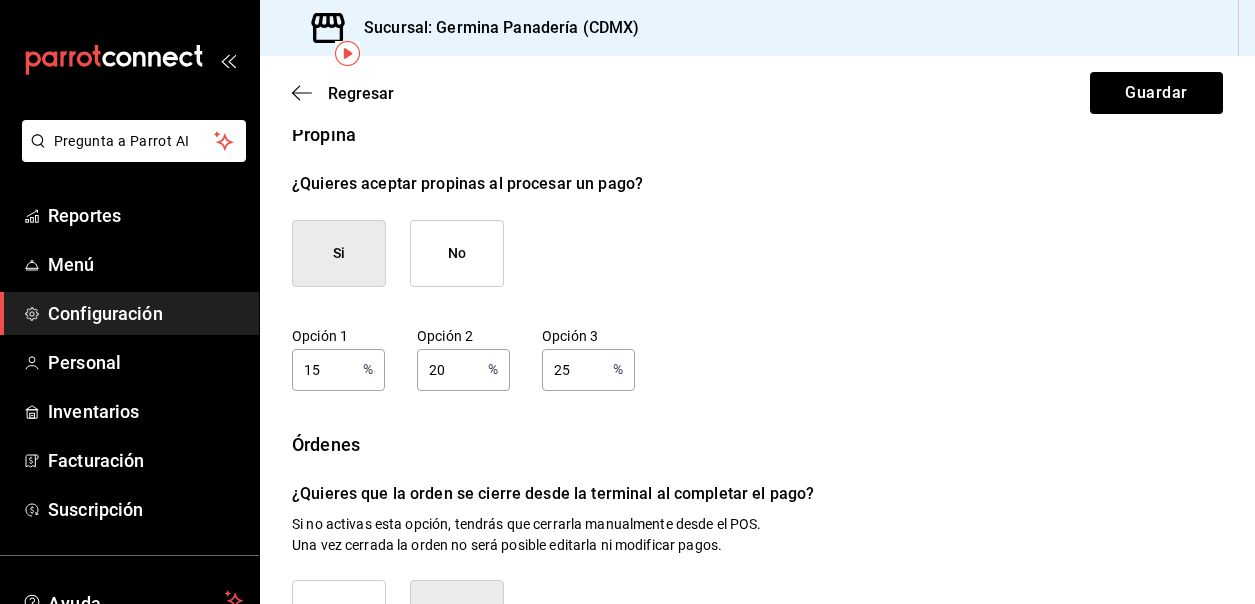 click on "15" at bounding box center [323, 369] 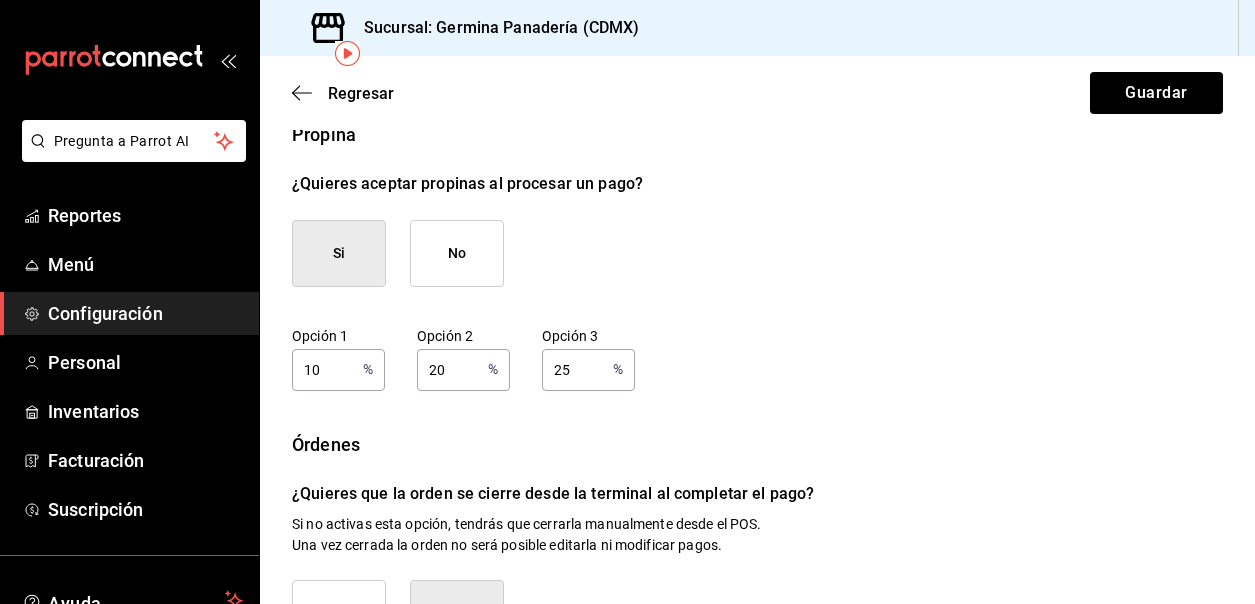 type on "10" 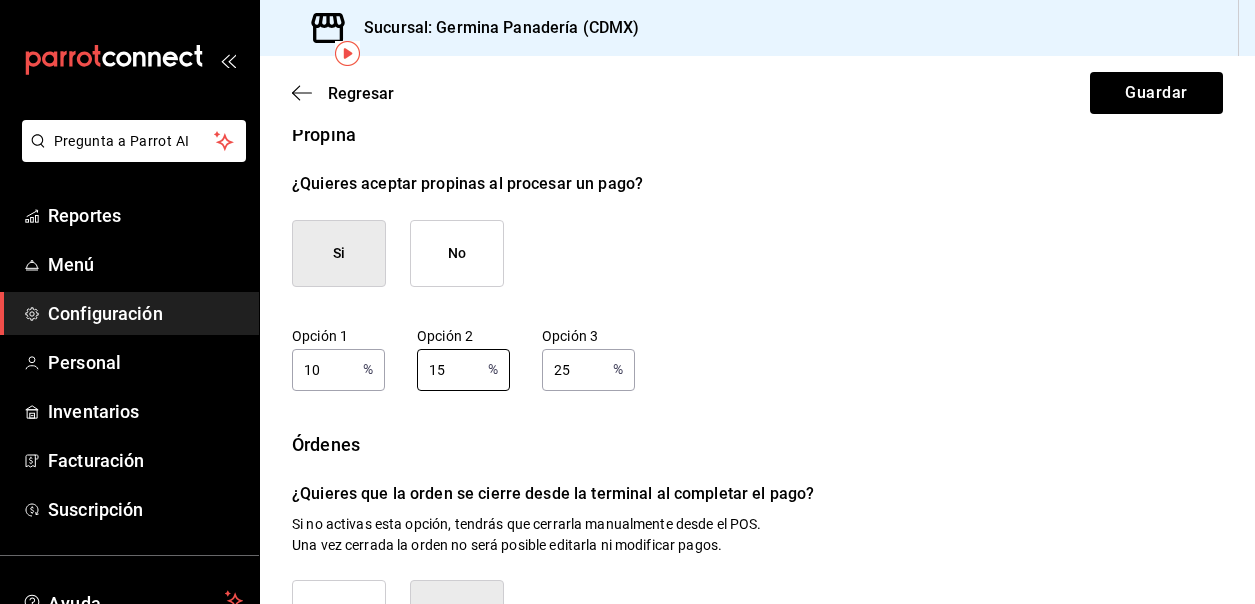 type on "15" 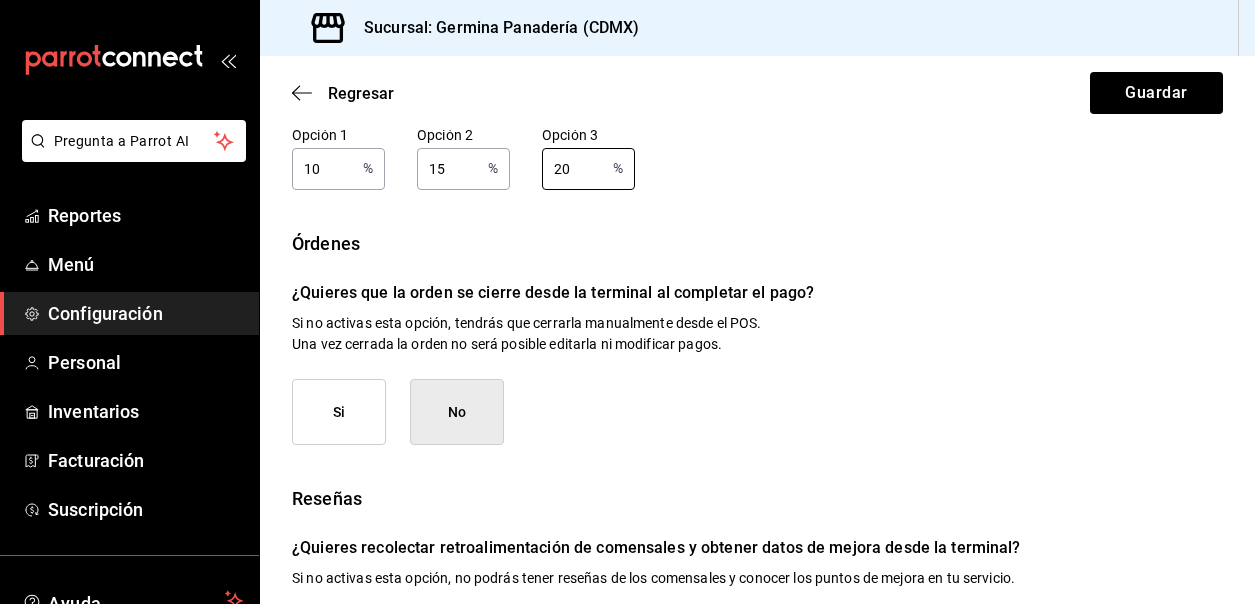 scroll, scrollTop: 319, scrollLeft: 0, axis: vertical 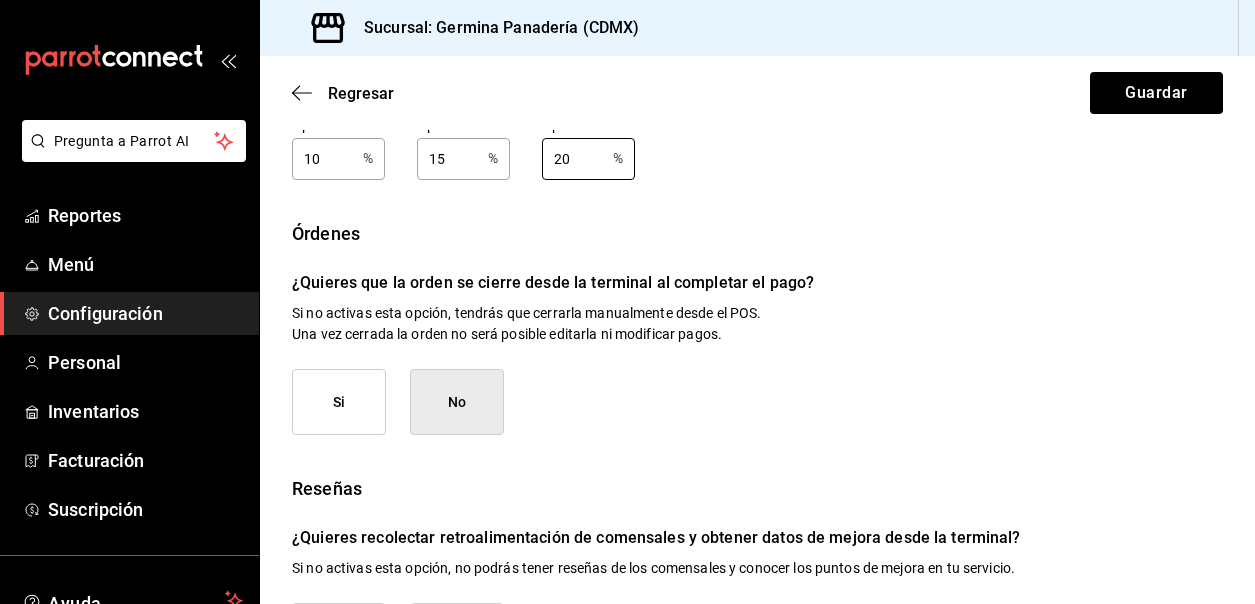 type on "20" 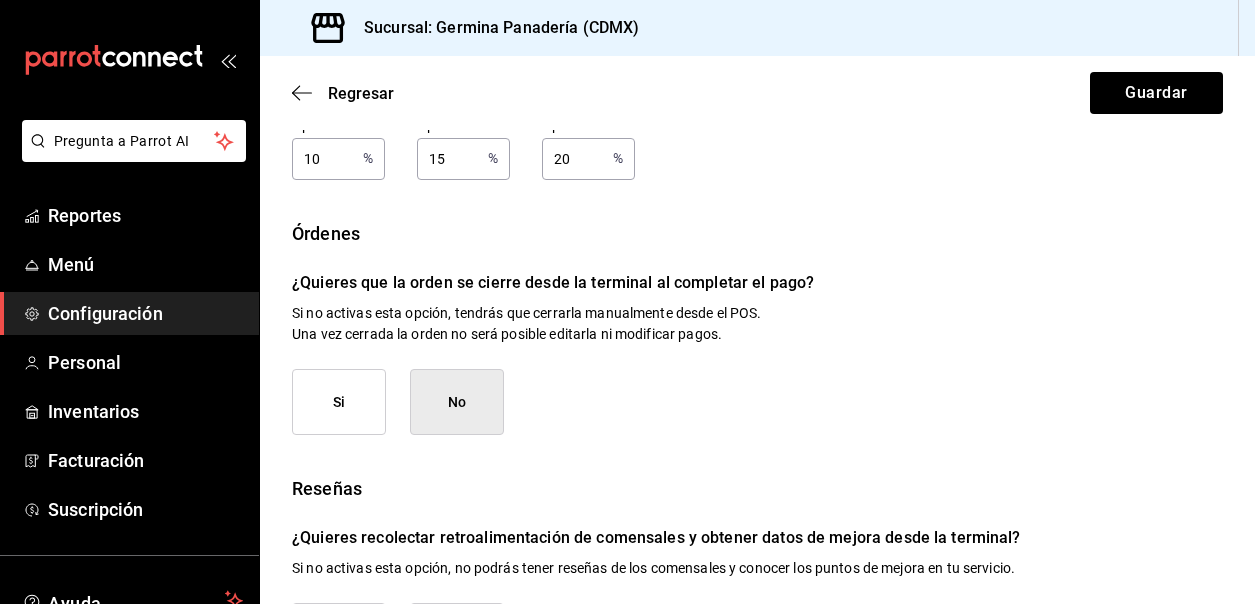 click on "Si" at bounding box center (339, 402) 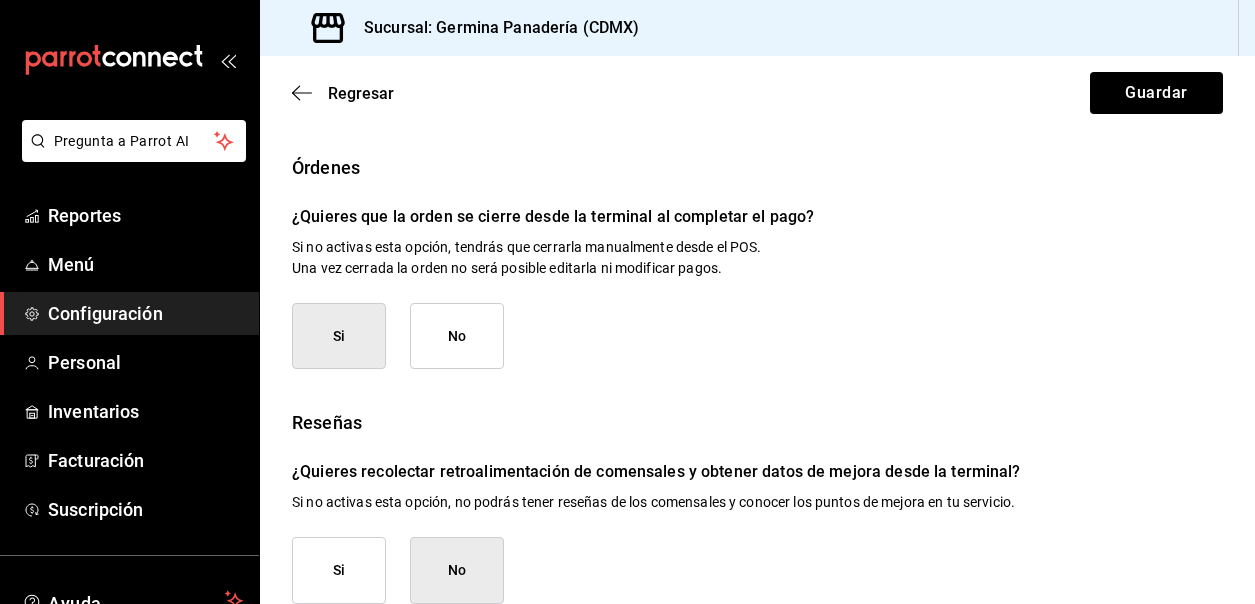 scroll, scrollTop: 416, scrollLeft: 0, axis: vertical 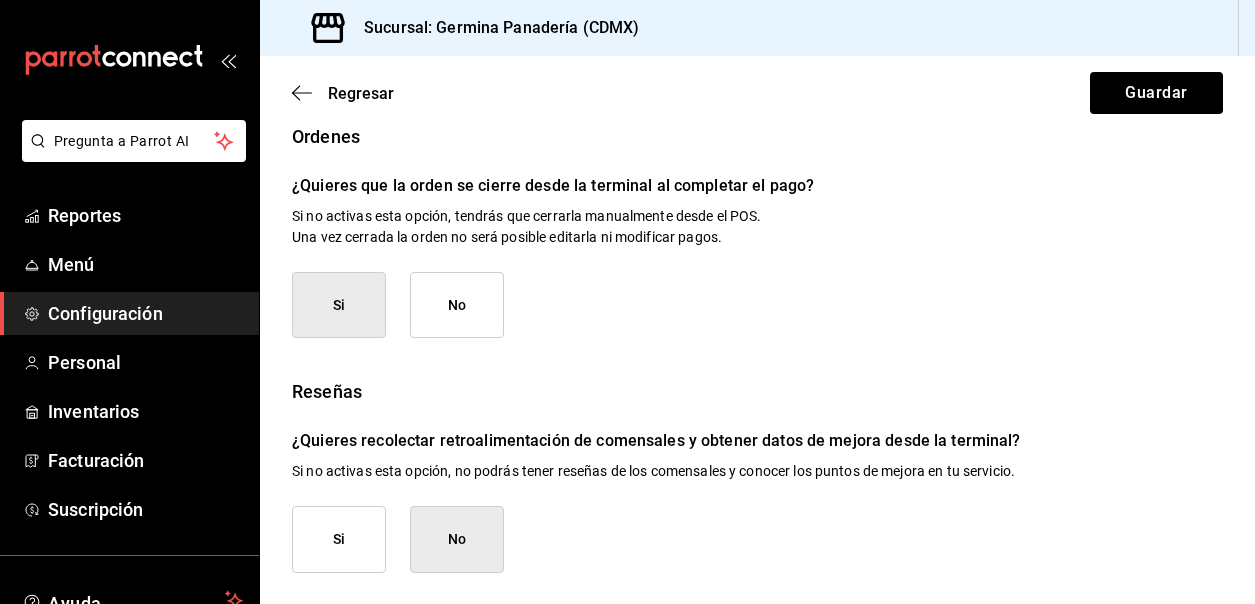 click on "No" at bounding box center (457, 539) 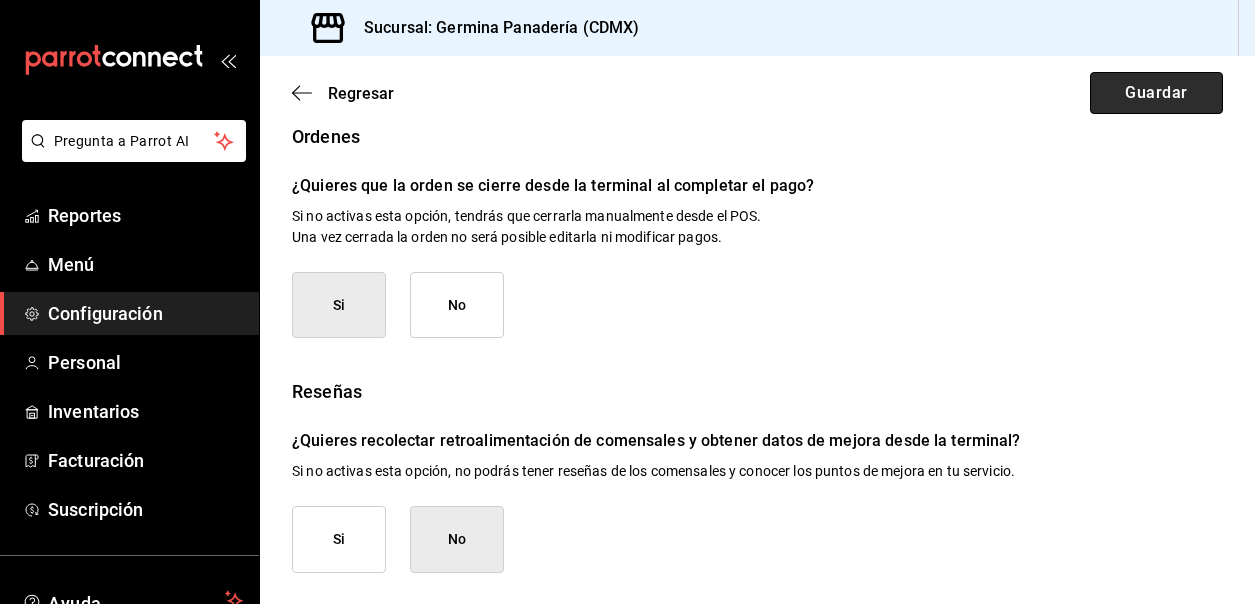click on "Guardar" at bounding box center (1156, 93) 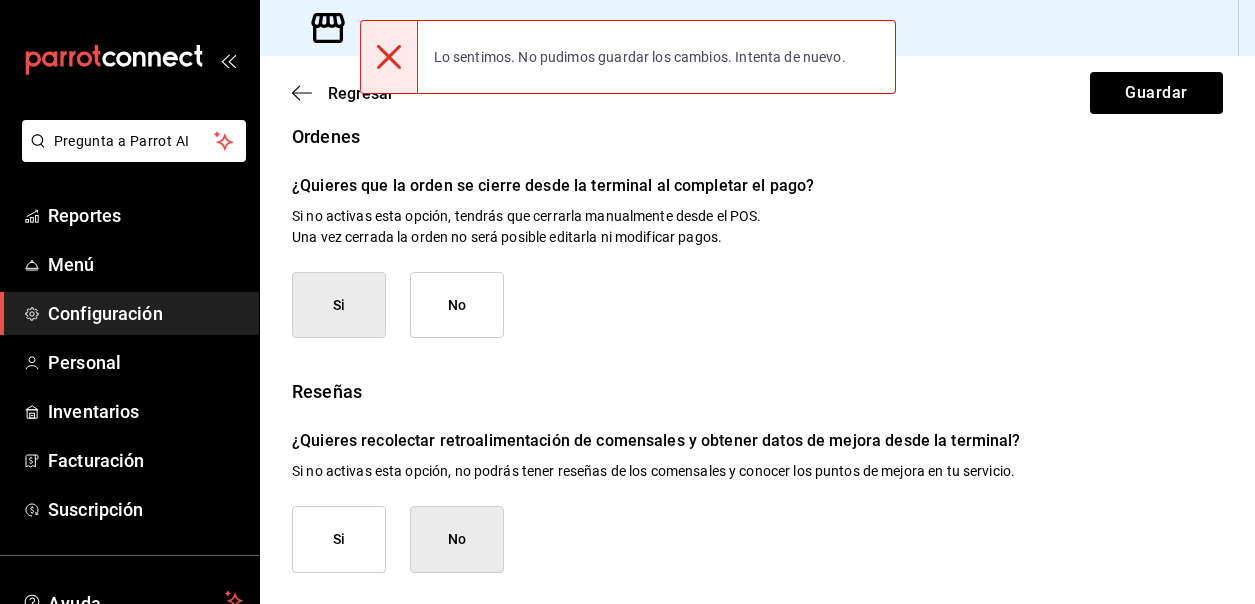 click 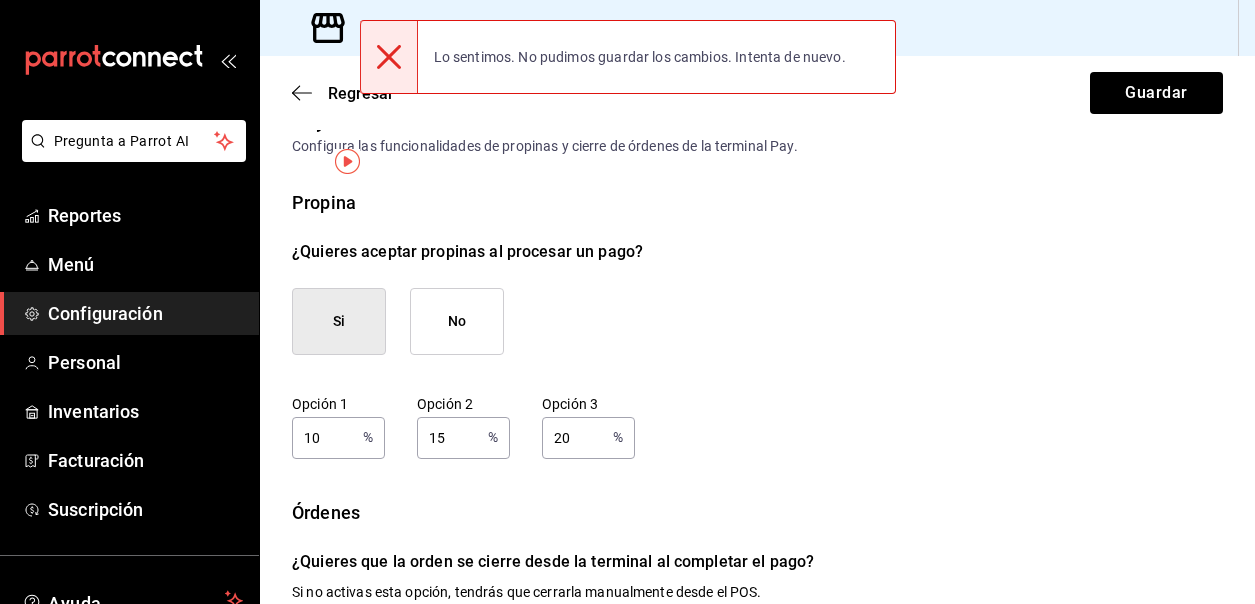scroll, scrollTop: 0, scrollLeft: 0, axis: both 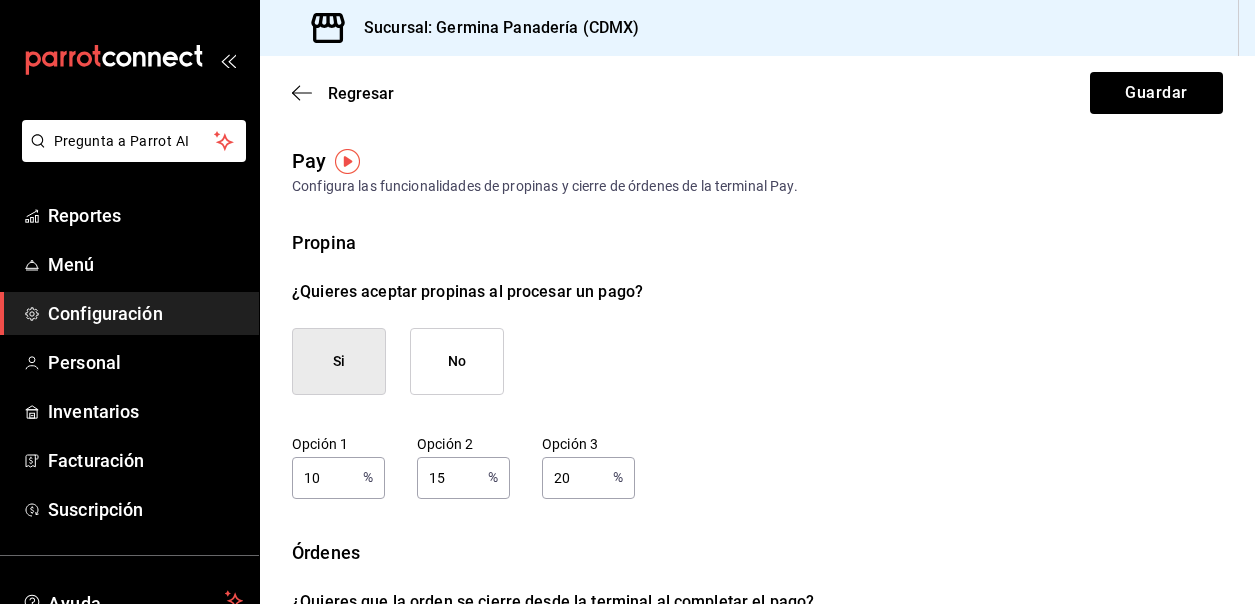 click on "Configuración" at bounding box center (129, 313) 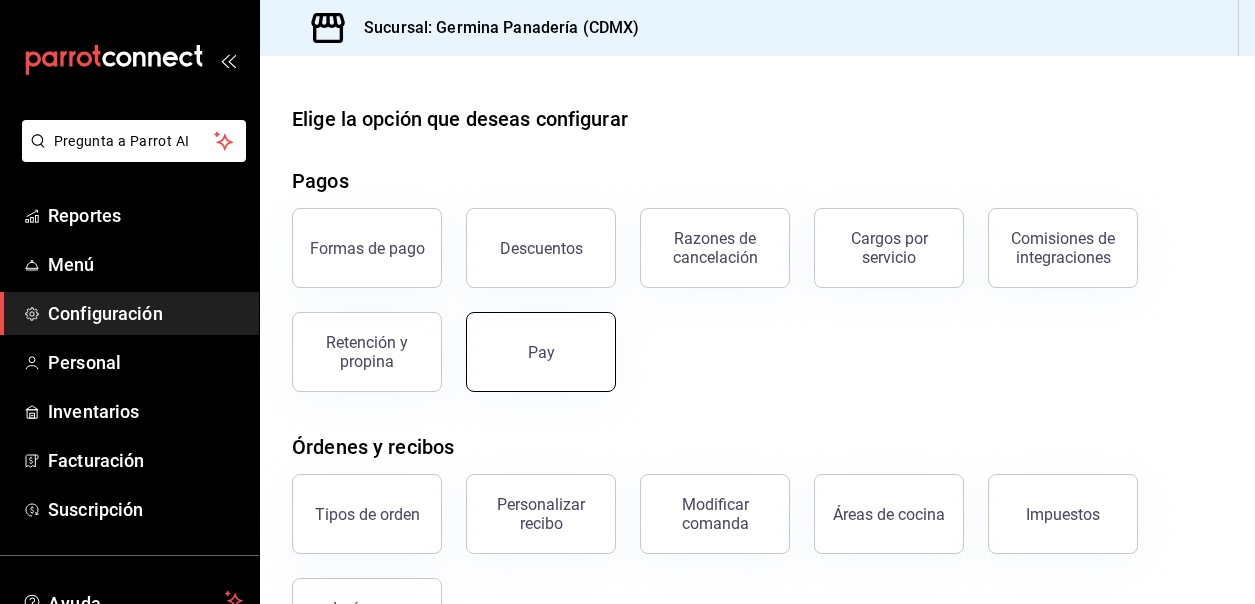click on "Pay" at bounding box center [541, 352] 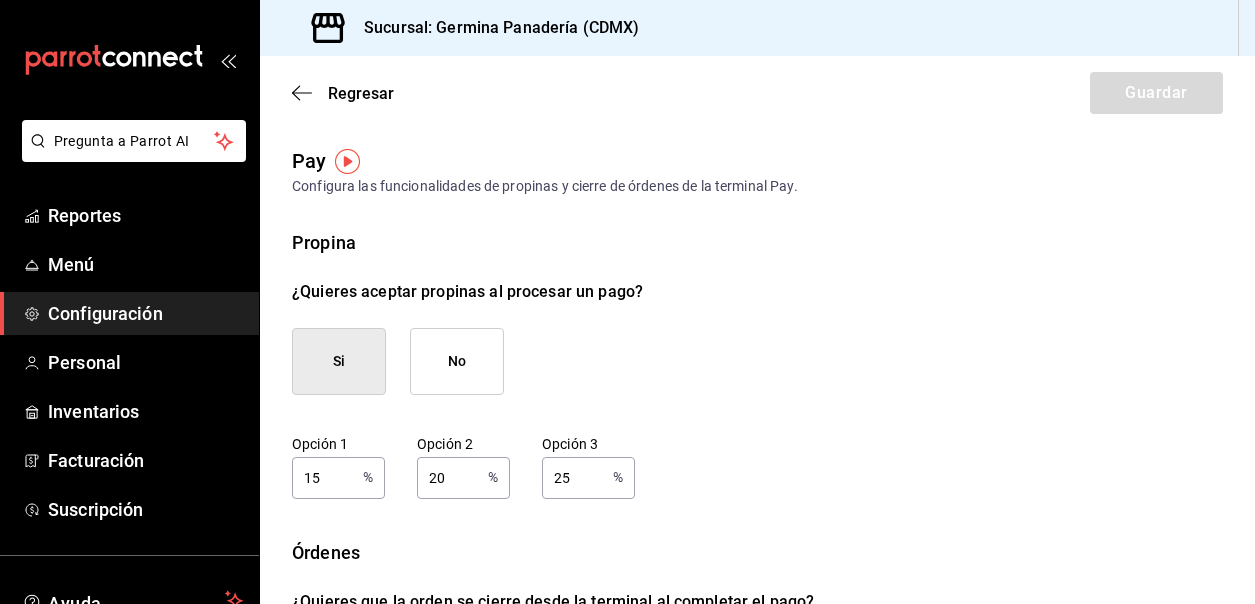 click on "15" at bounding box center (323, 477) 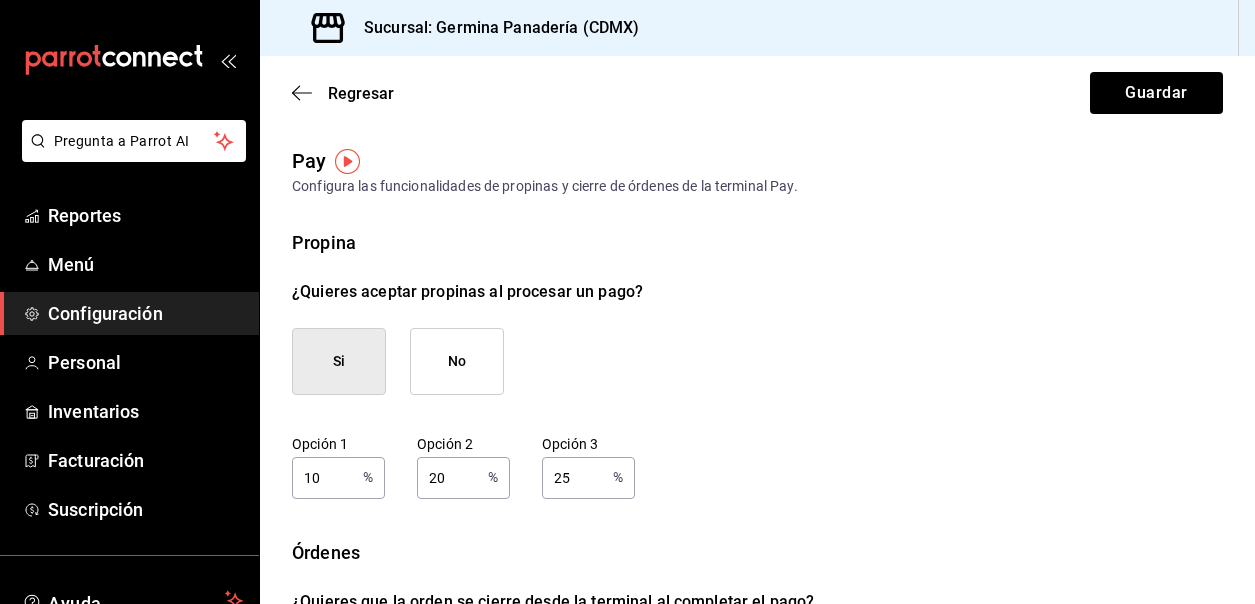 type on "10" 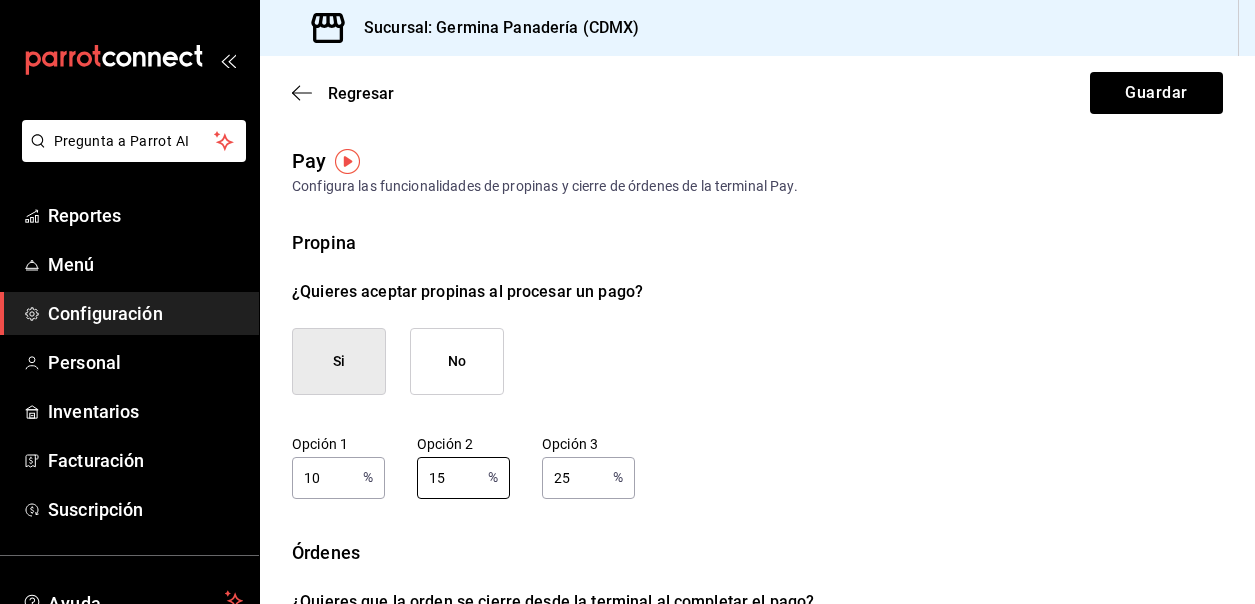 type on "15" 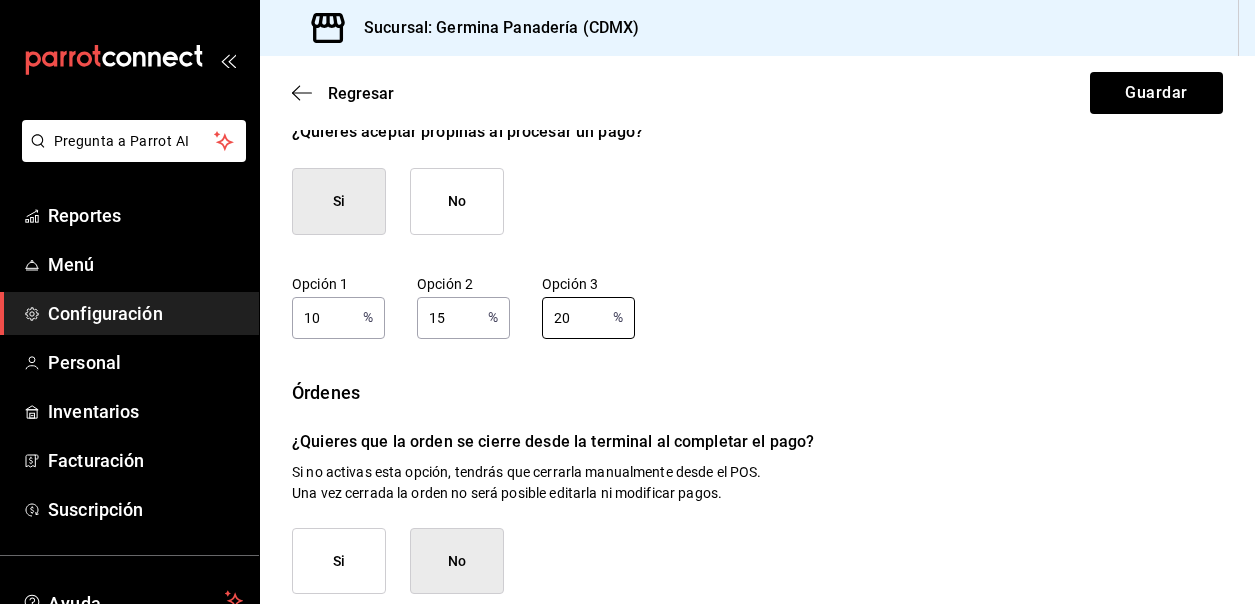 scroll, scrollTop: 134, scrollLeft: 0, axis: vertical 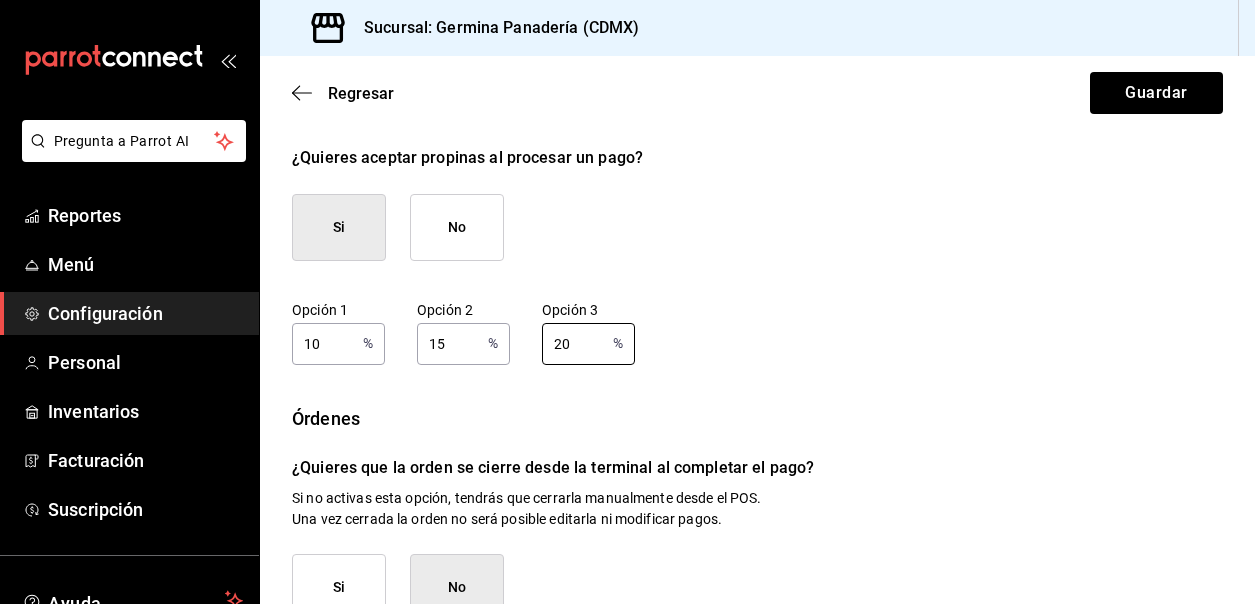 type on "20" 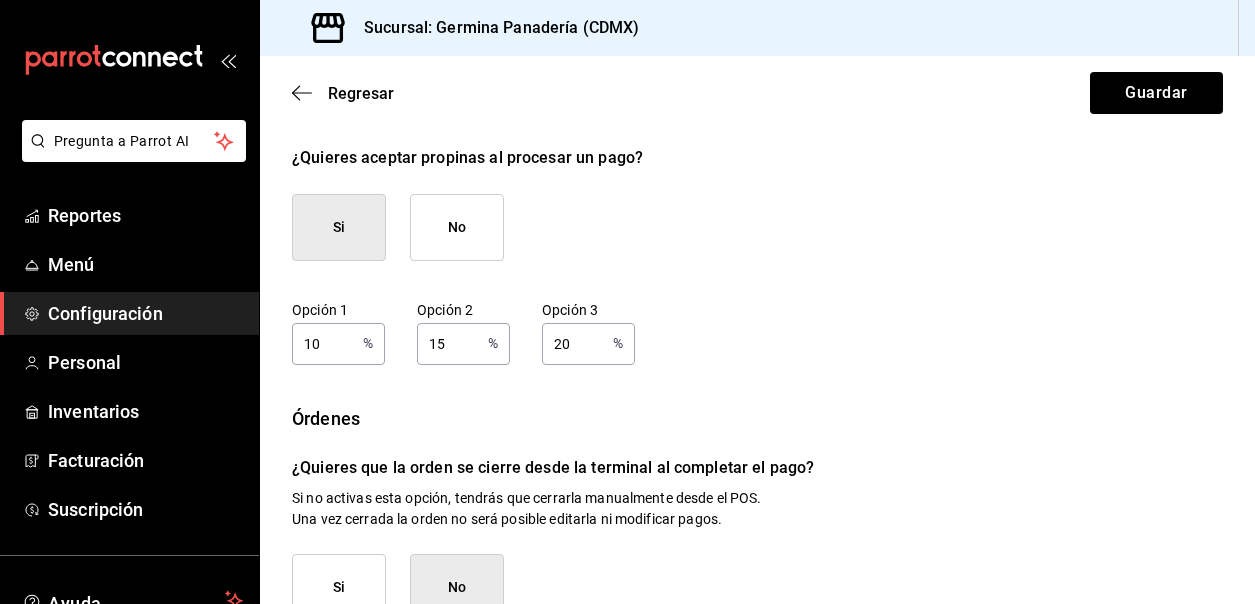 click on "Si" at bounding box center [339, 227] 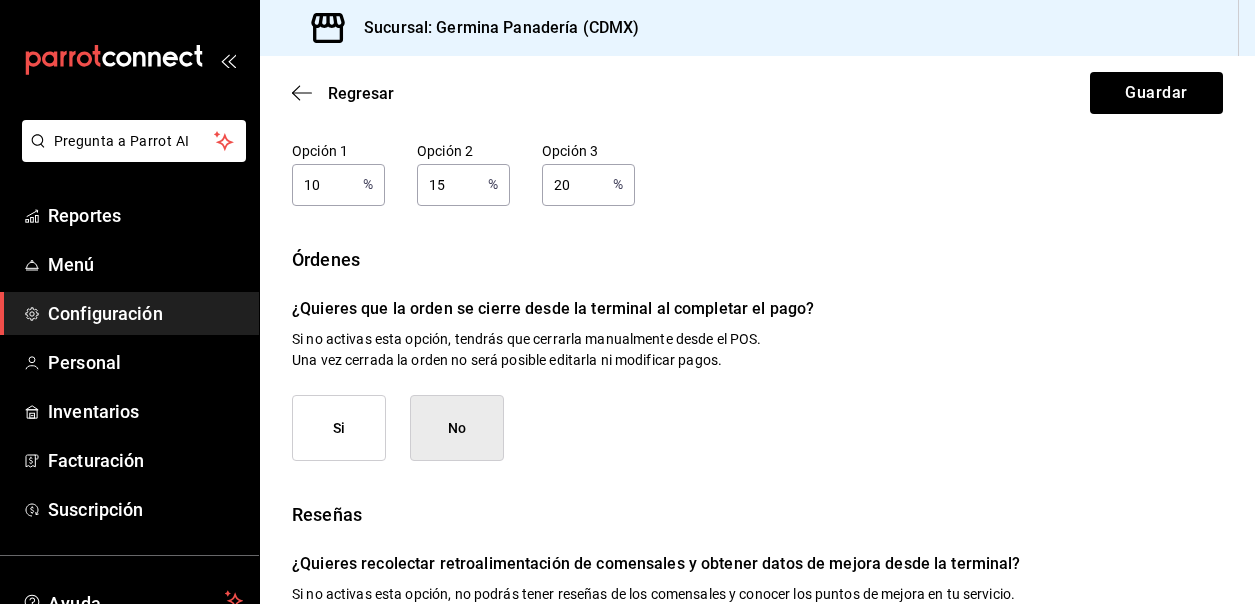 scroll, scrollTop: 297, scrollLeft: 0, axis: vertical 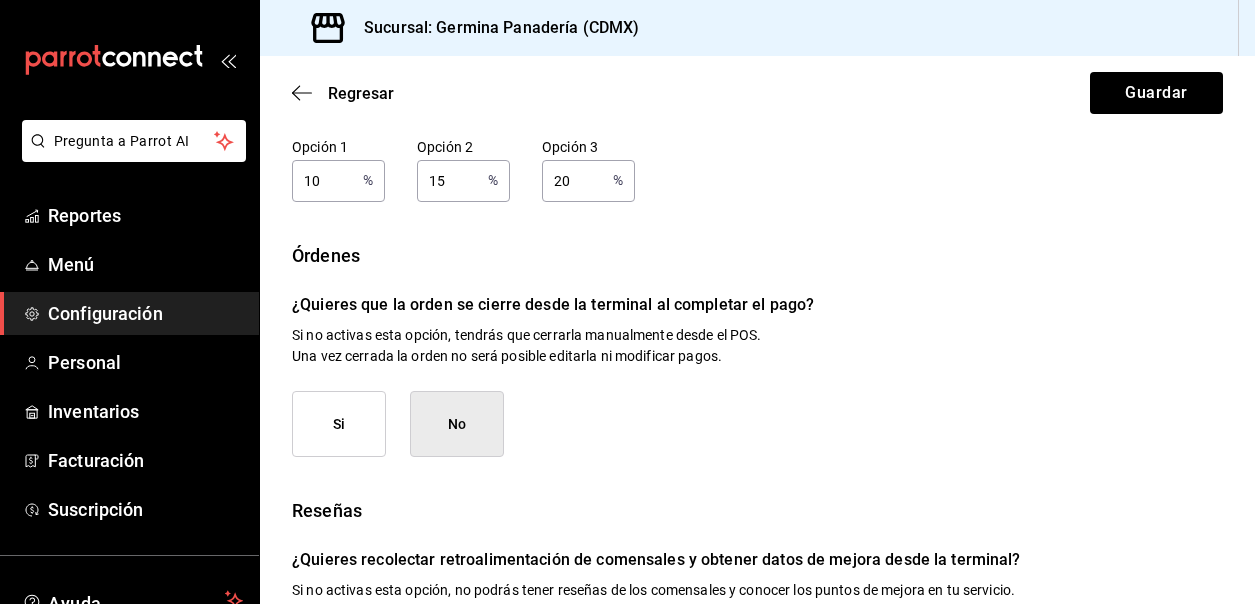 click on "Si" at bounding box center (339, 424) 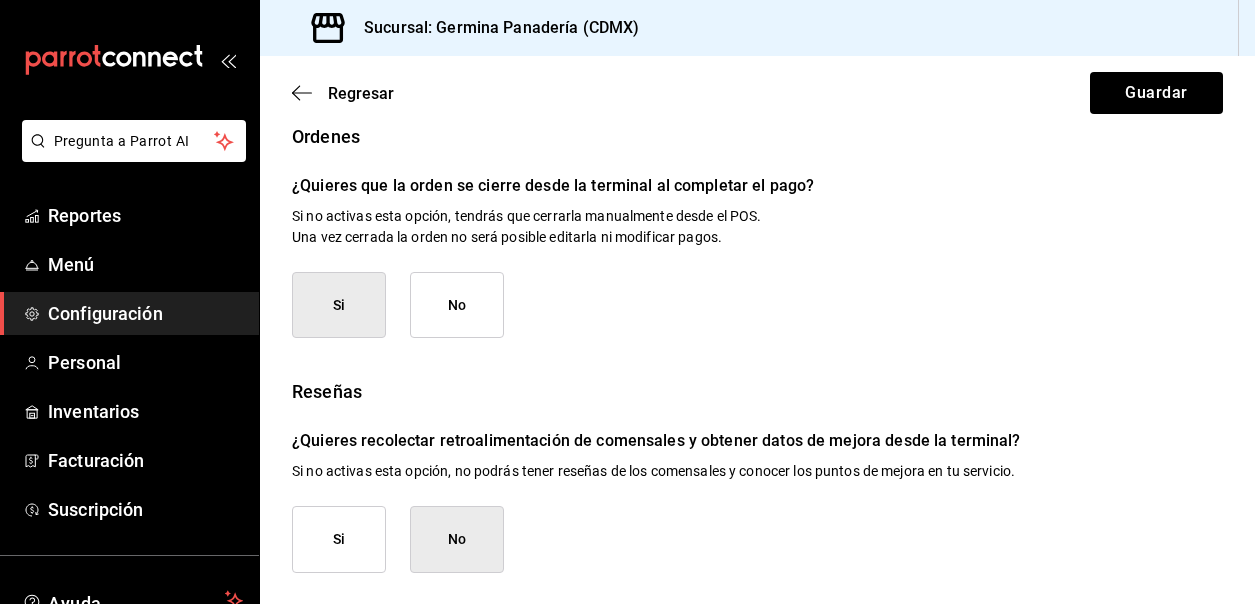 scroll, scrollTop: 0, scrollLeft: 0, axis: both 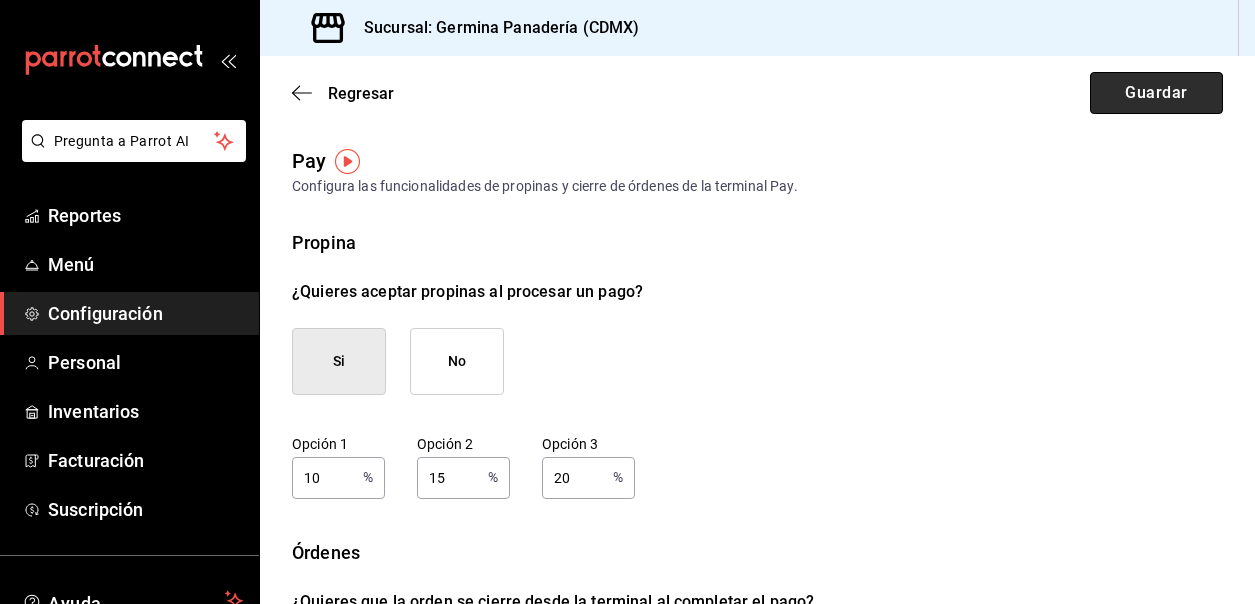 click on "Guardar" at bounding box center (1156, 93) 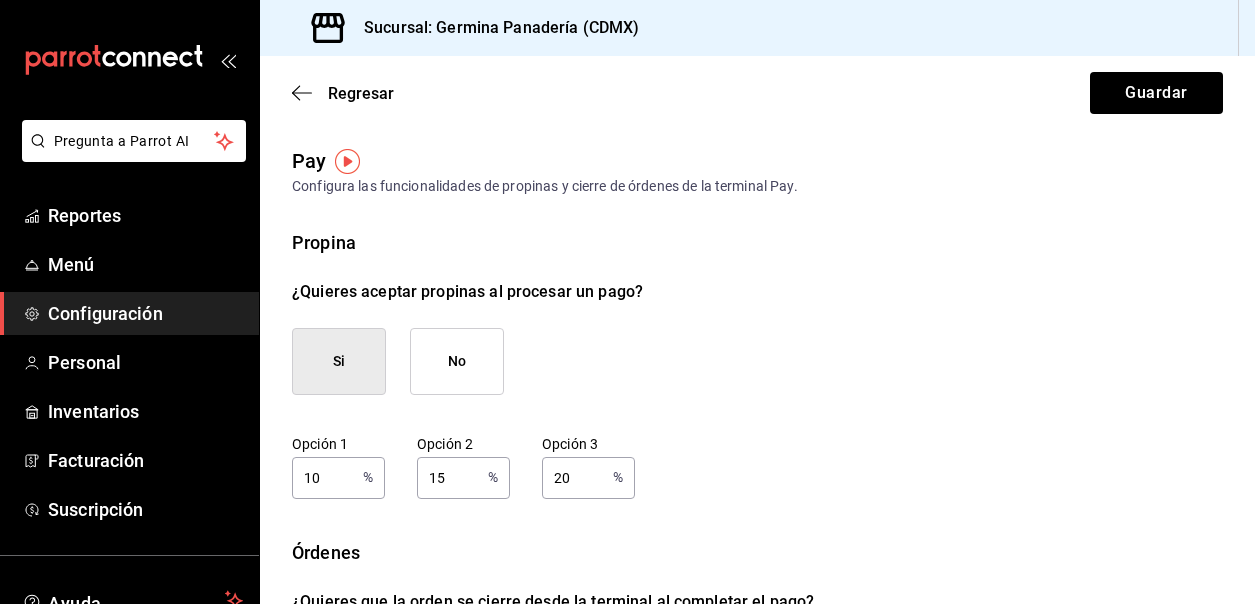 click on "Configuración" at bounding box center (145, 313) 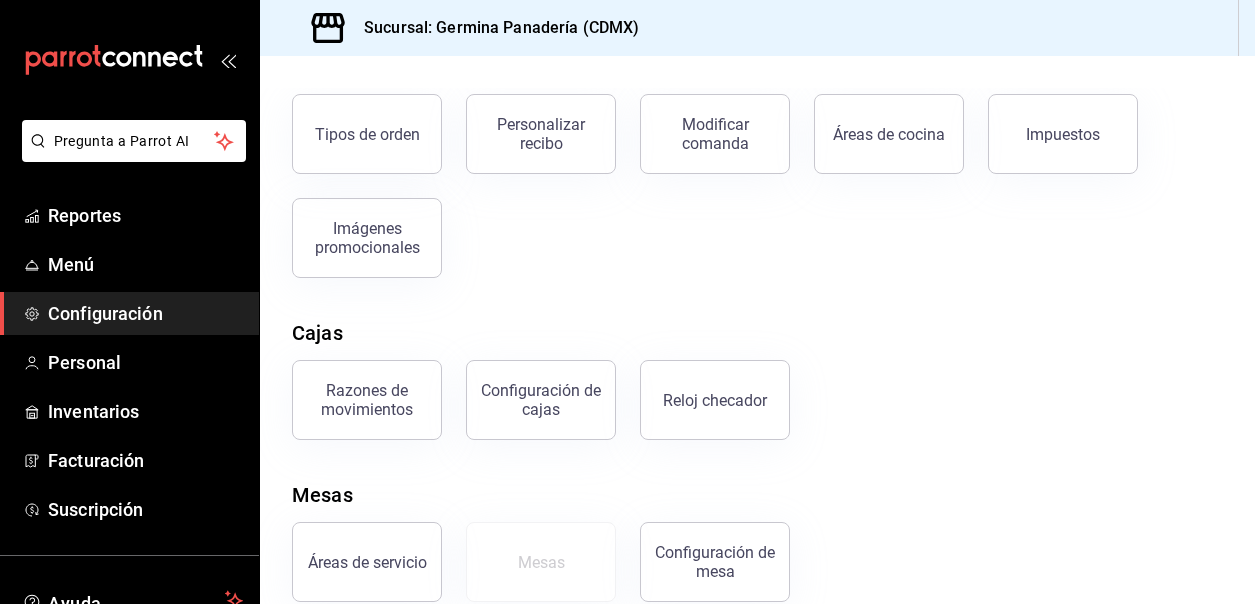 scroll, scrollTop: 331, scrollLeft: 0, axis: vertical 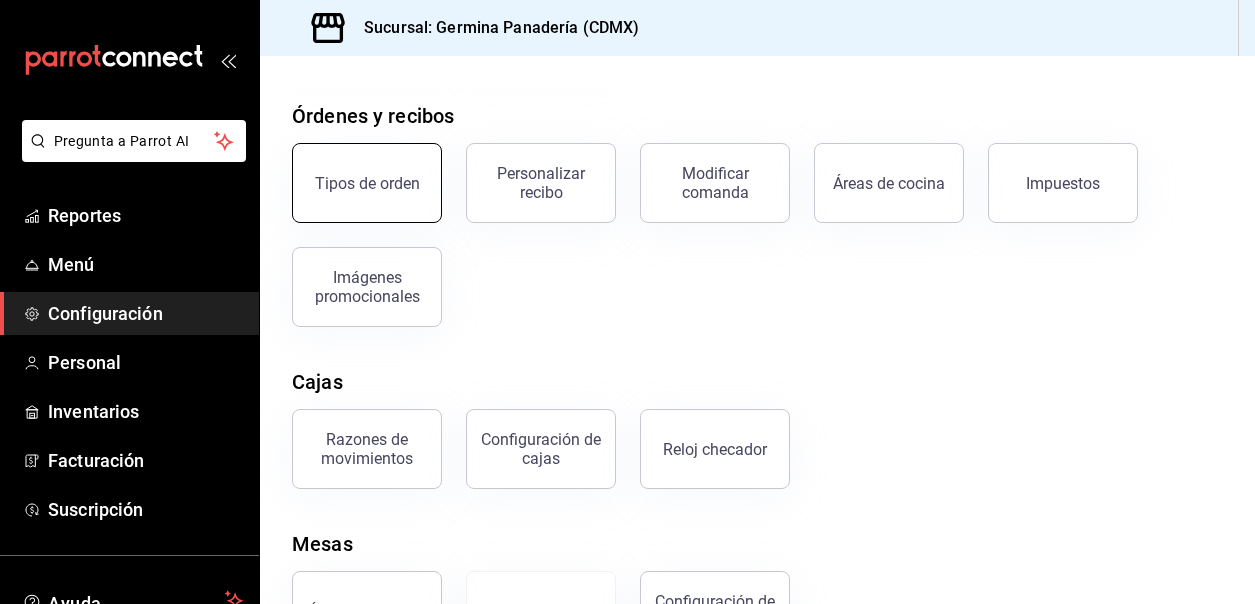 click on "Tipos de orden" at bounding box center (367, 183) 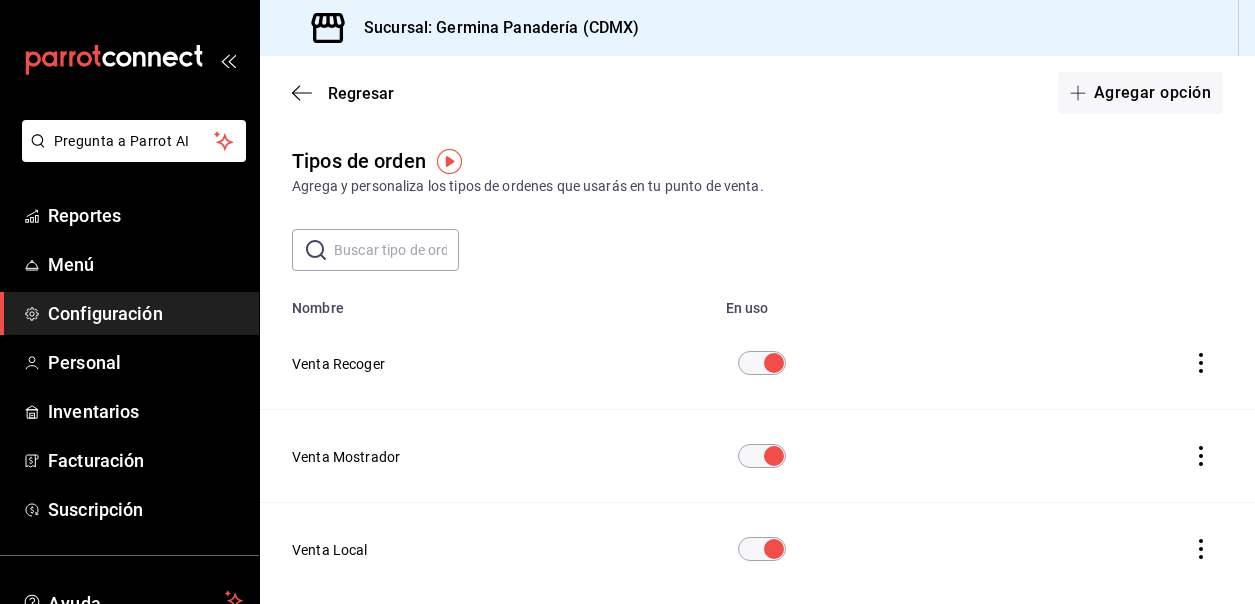 scroll, scrollTop: 79, scrollLeft: 0, axis: vertical 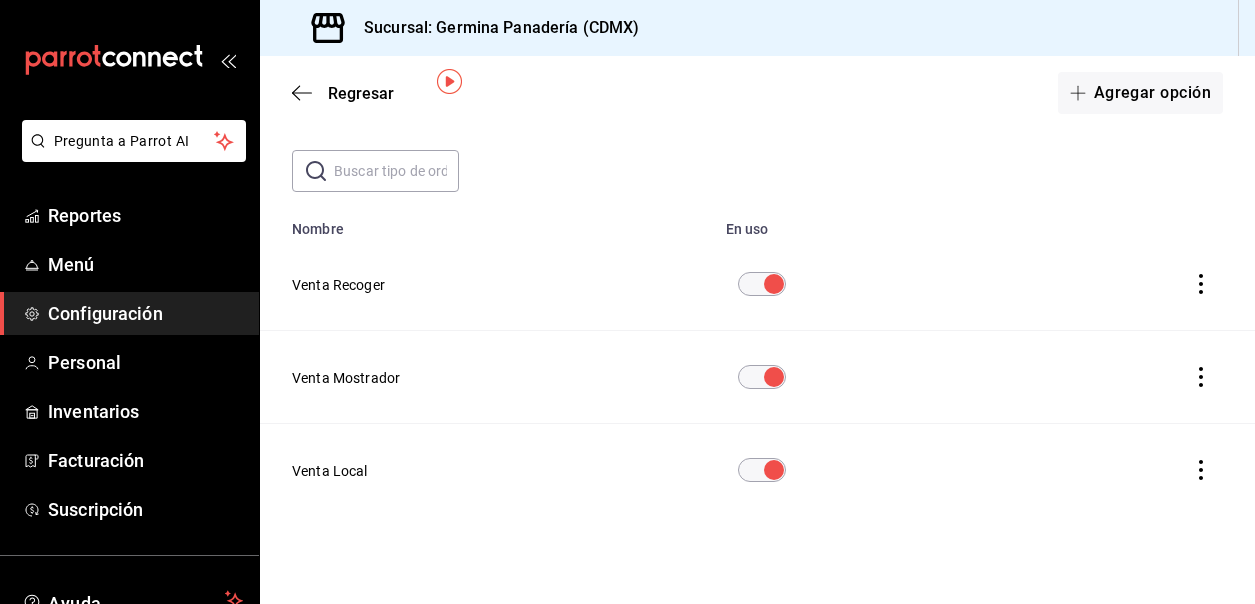 click on "Configuración" at bounding box center (145, 313) 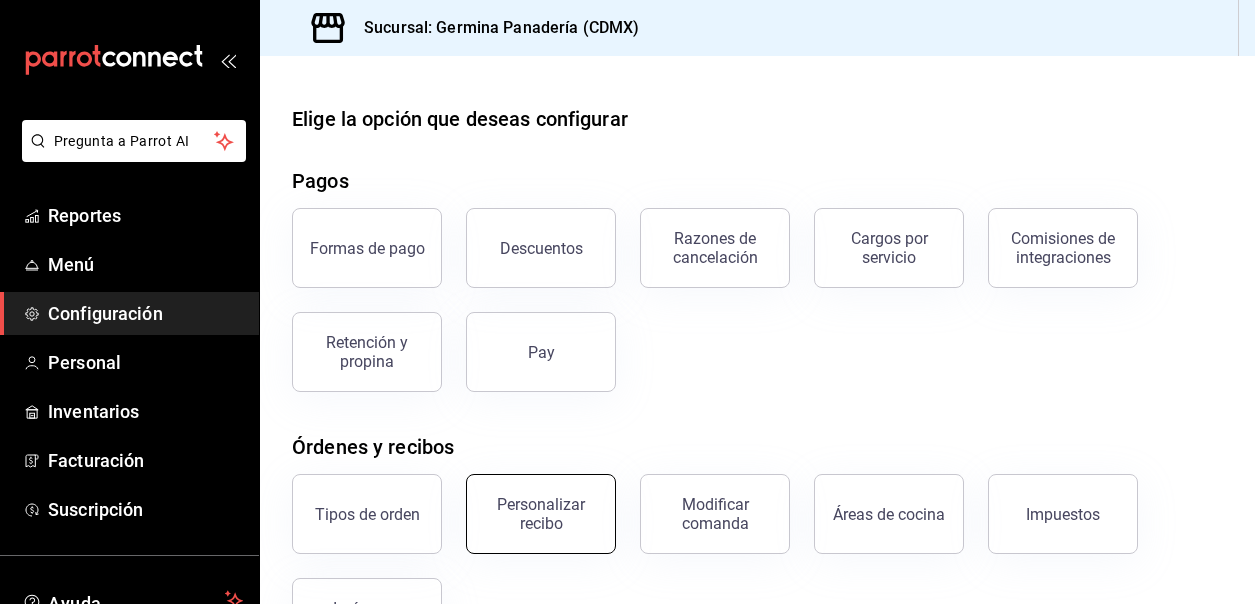 click on "Personalizar recibo" at bounding box center (541, 514) 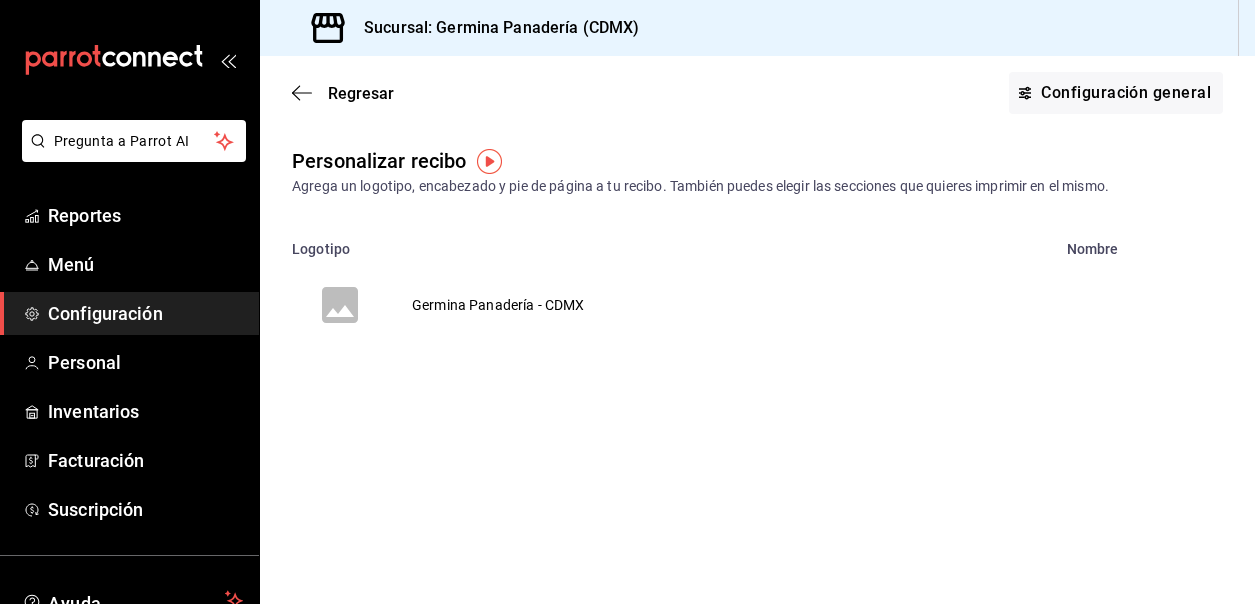 click on "Germina Panadería - CDMX" at bounding box center [498, 305] 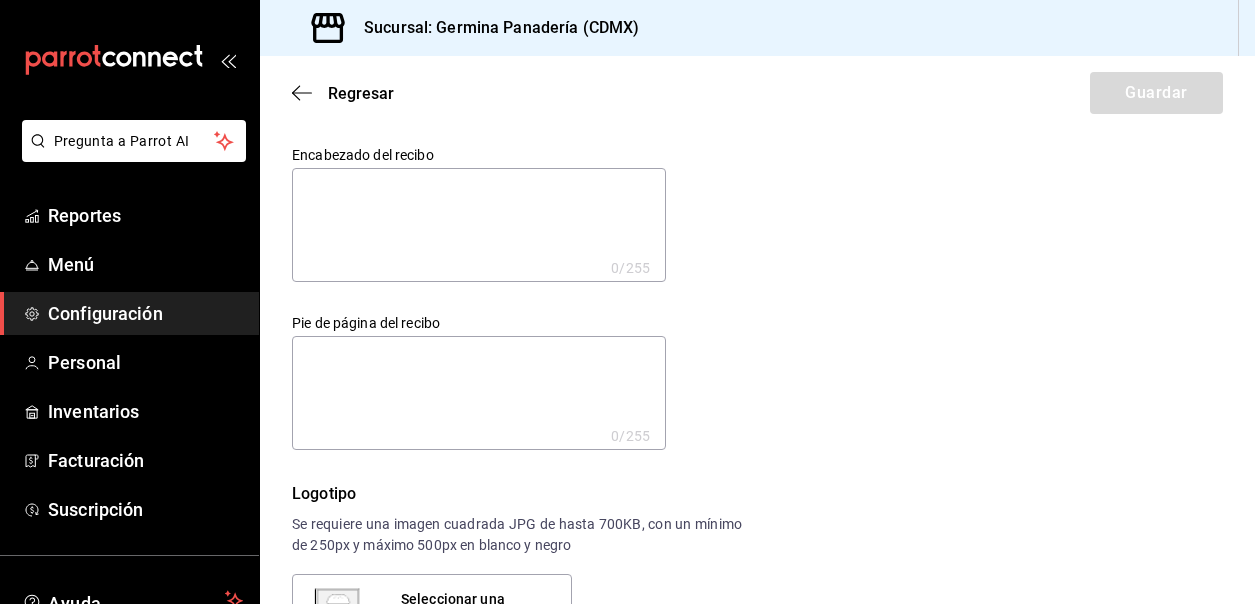 click at bounding box center [479, 225] 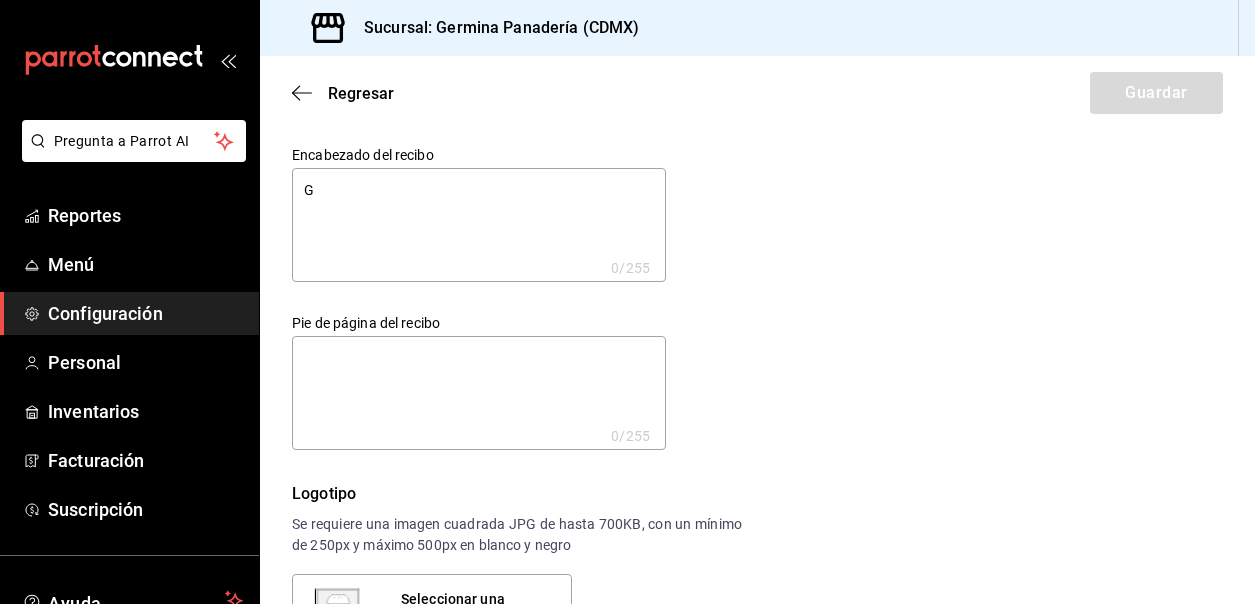 type on "x" 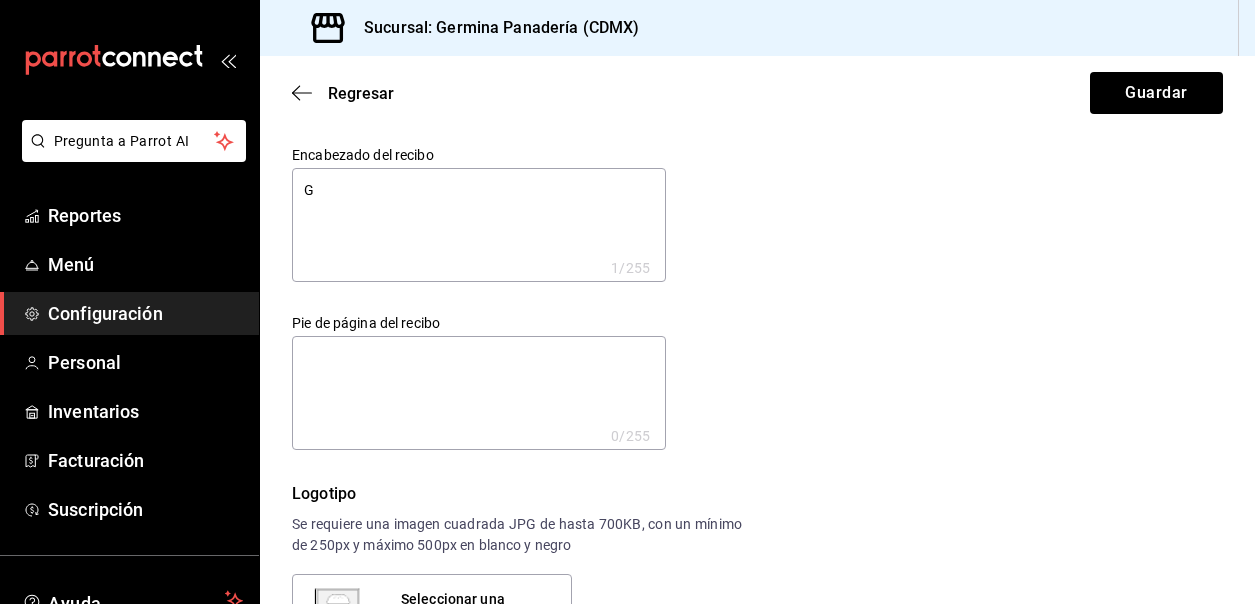 type on "Ge" 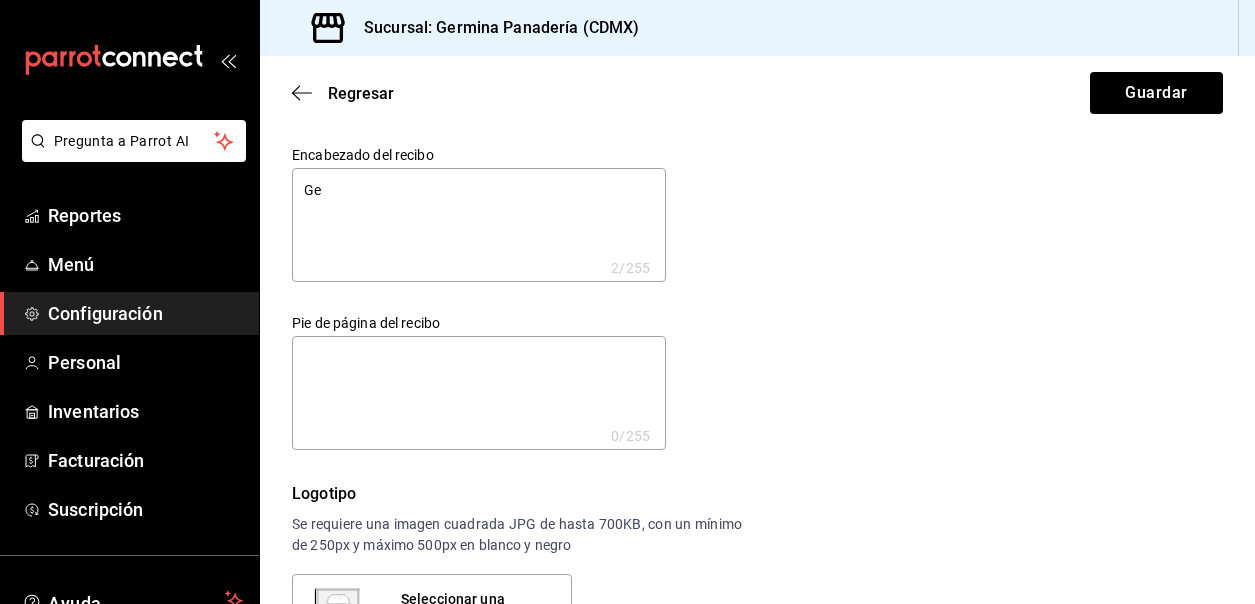 type on "Ger" 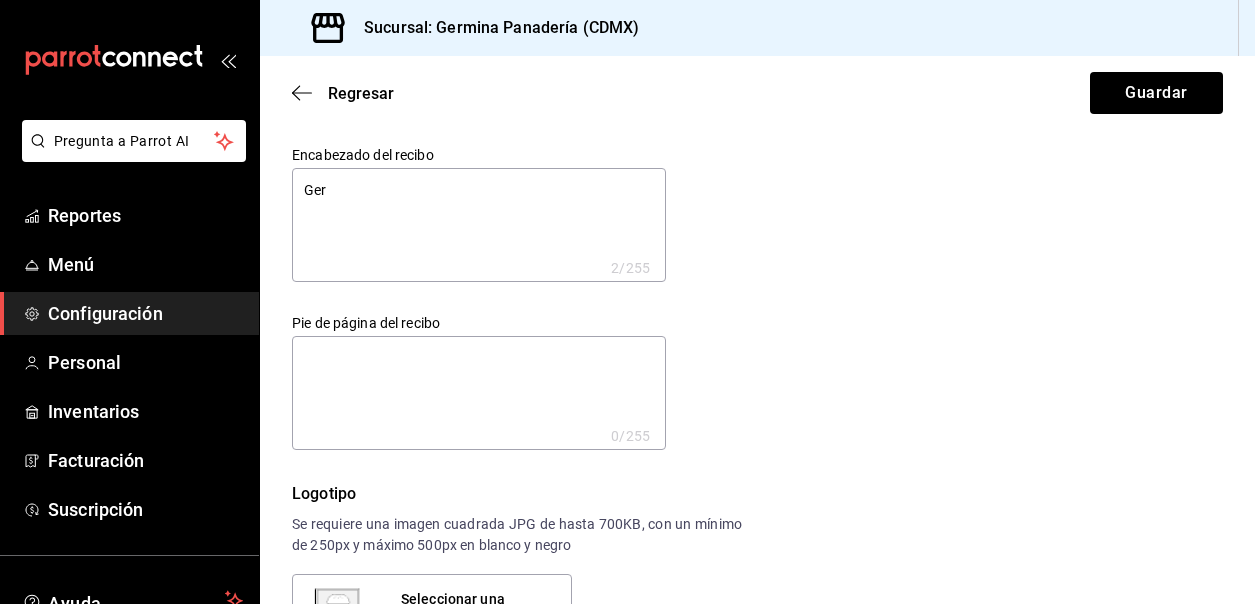 type on "Germ" 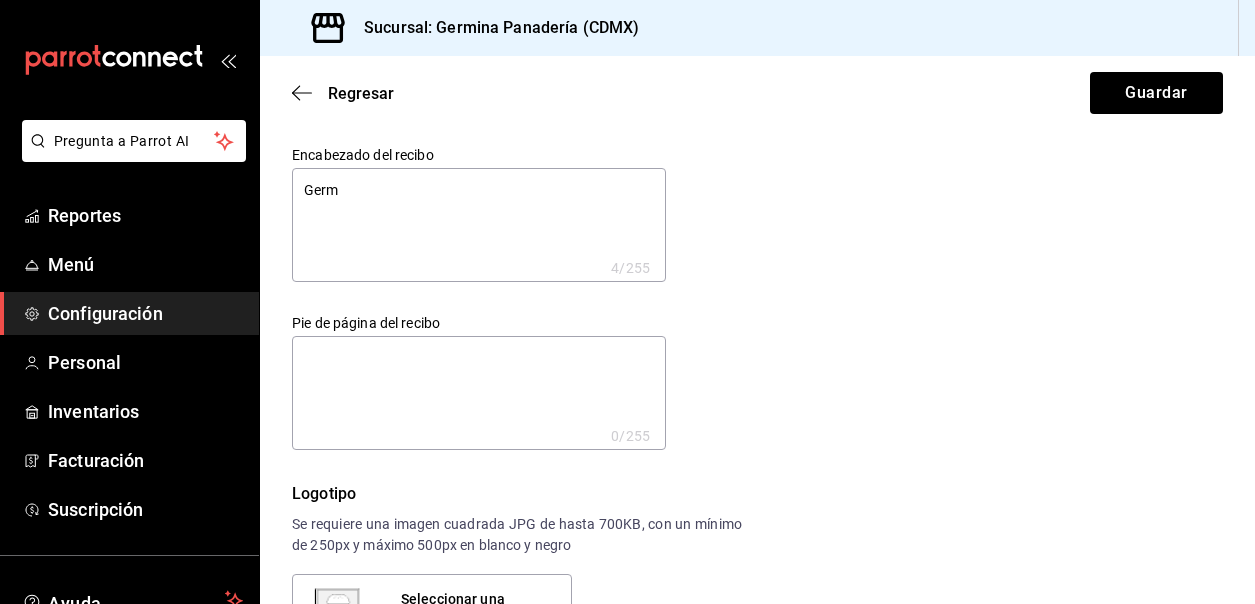 type on "Germi" 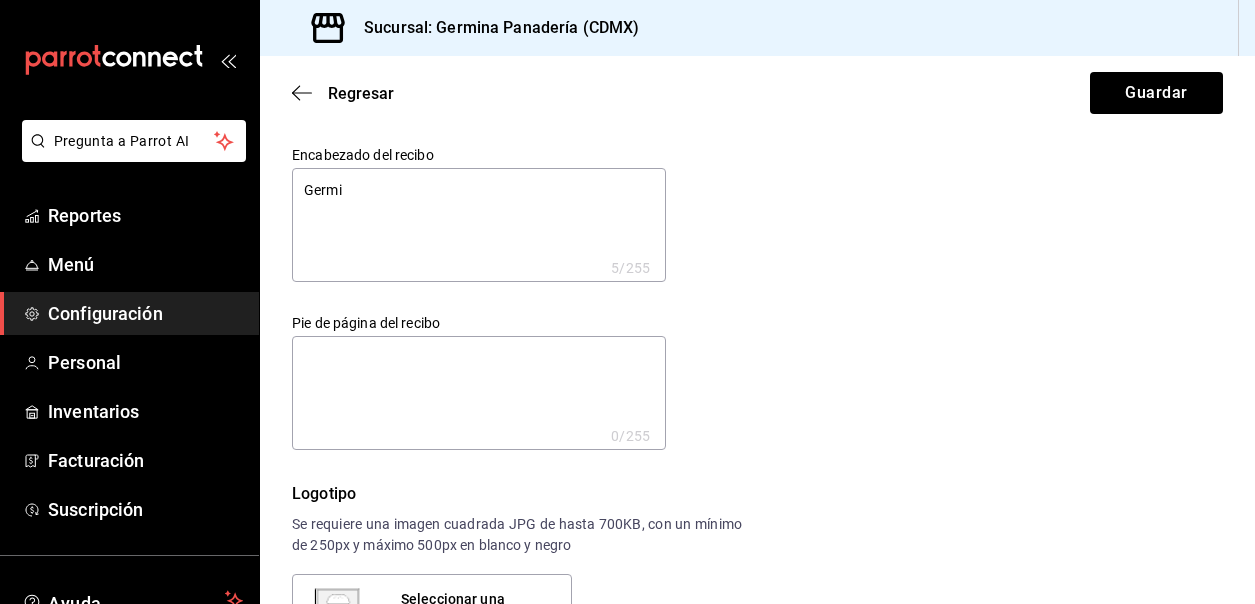 type on "Germin" 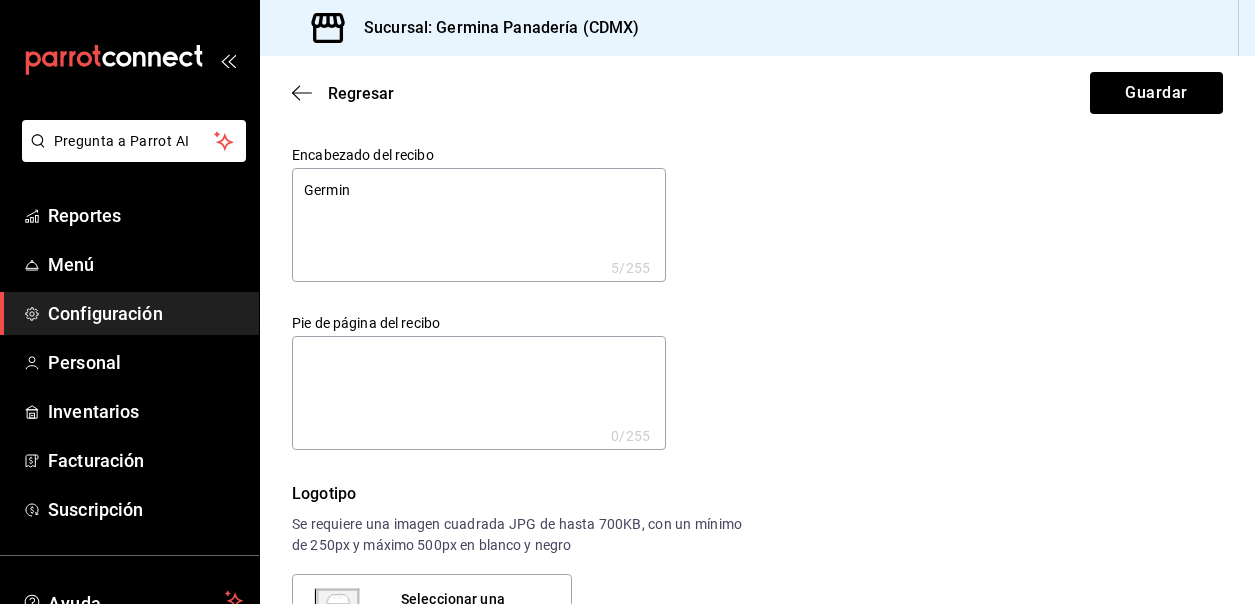 type on "Germina" 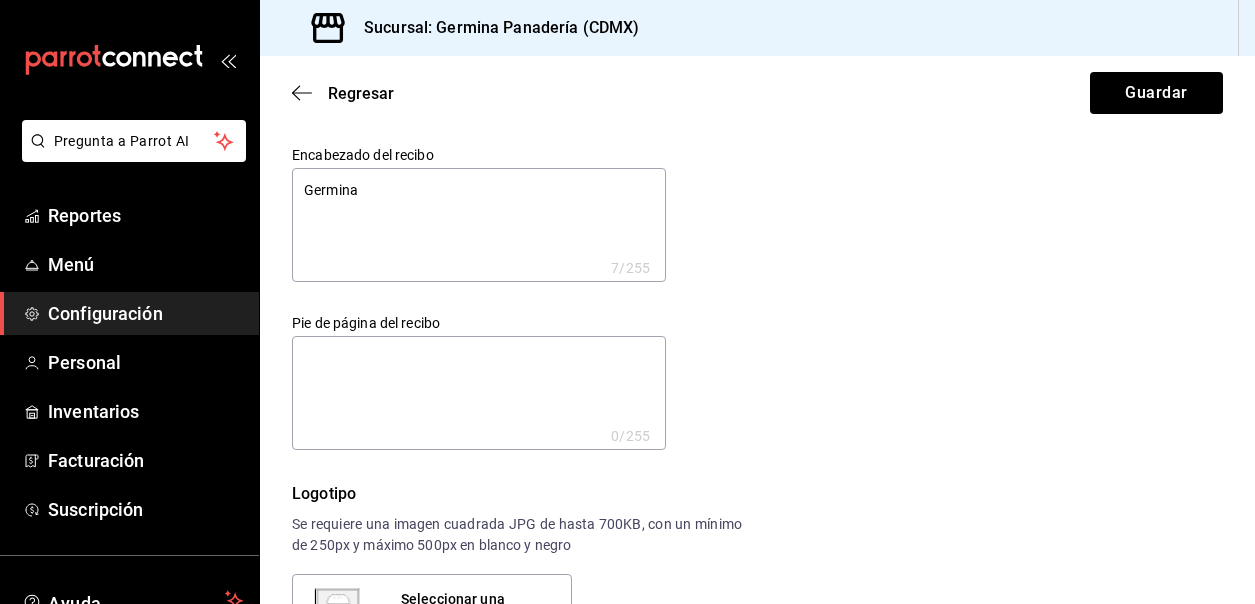 type on "Germina" 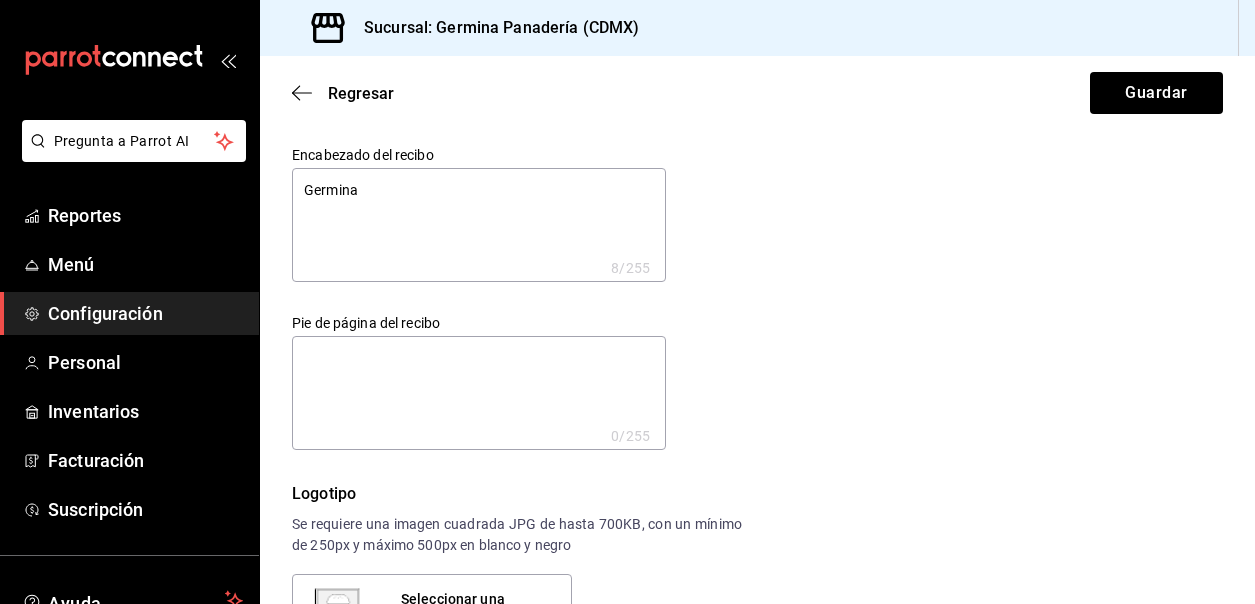 type on "Germina P" 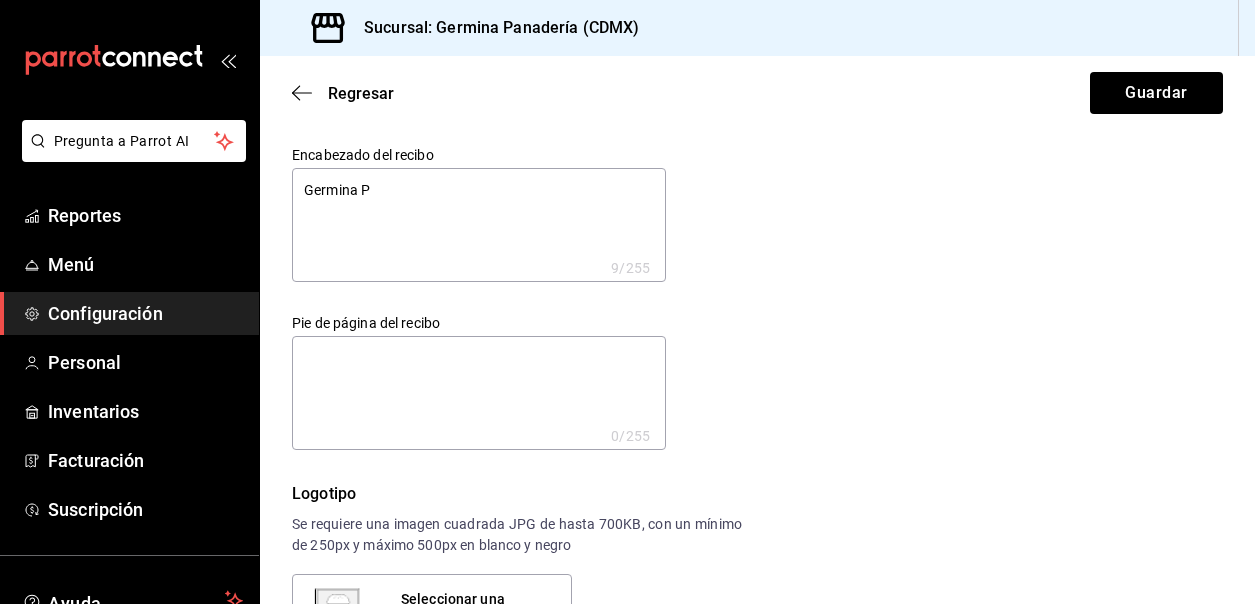 type on "Germina Pa" 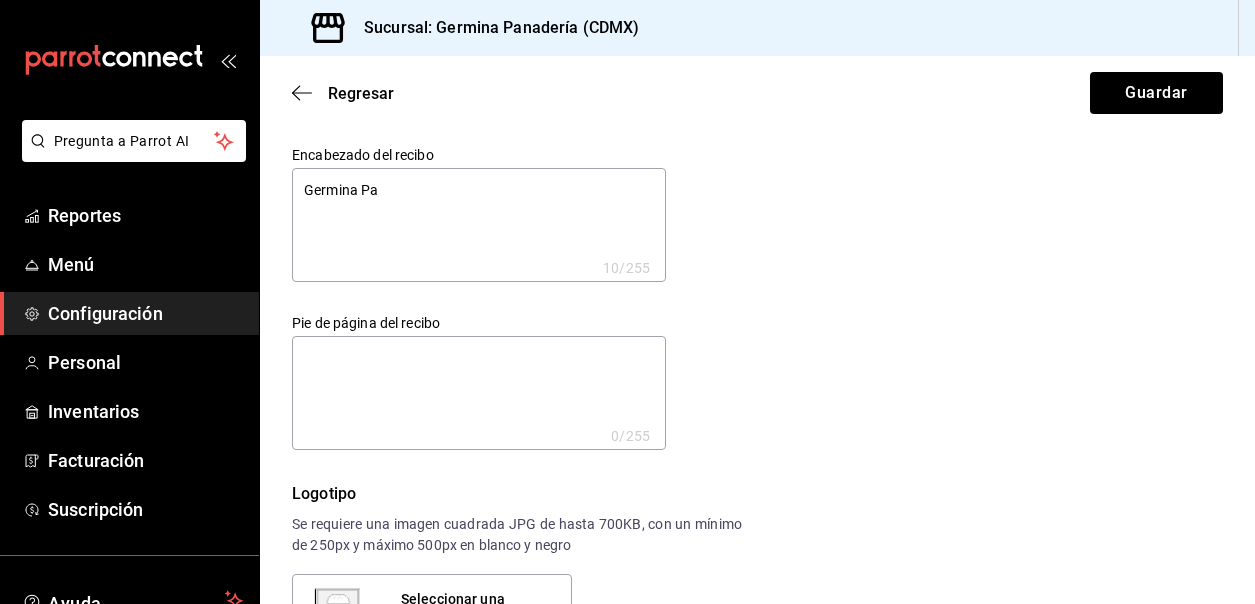 type on "Germina Pan" 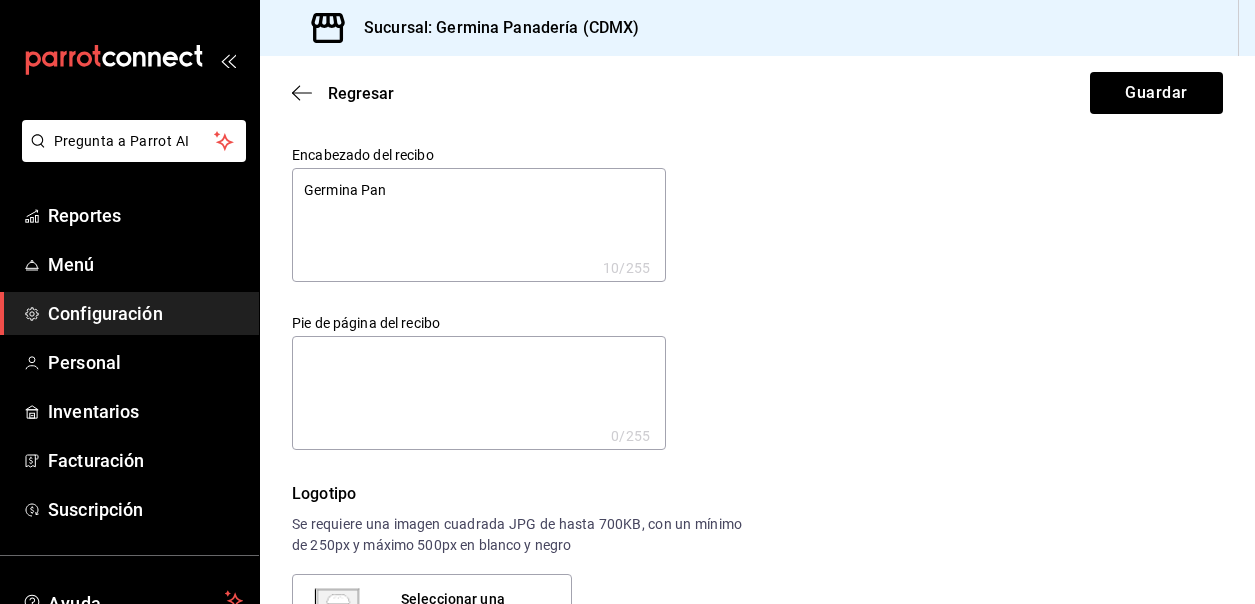 type on "Germina Pana" 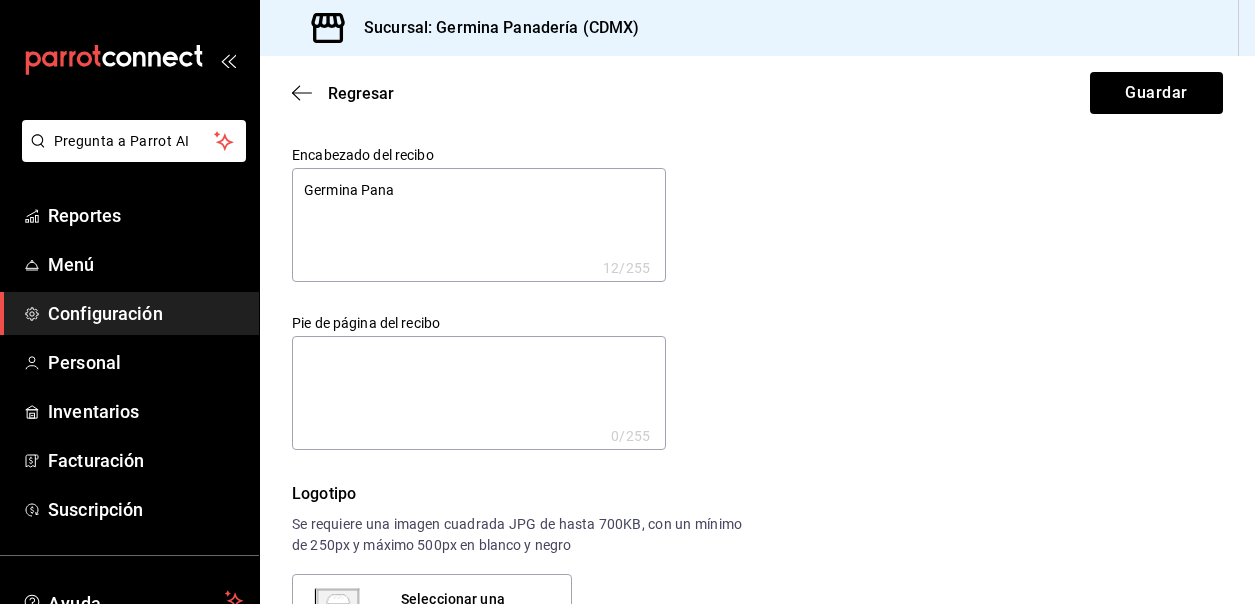 type on "Germina Panad" 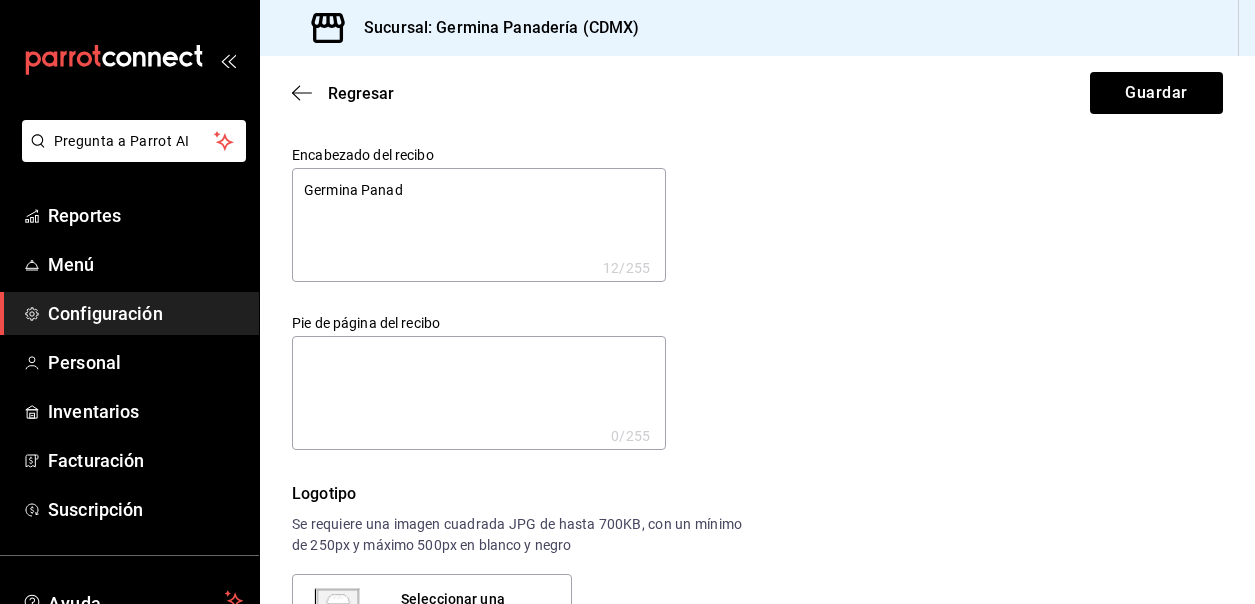 type on "Germina Panade" 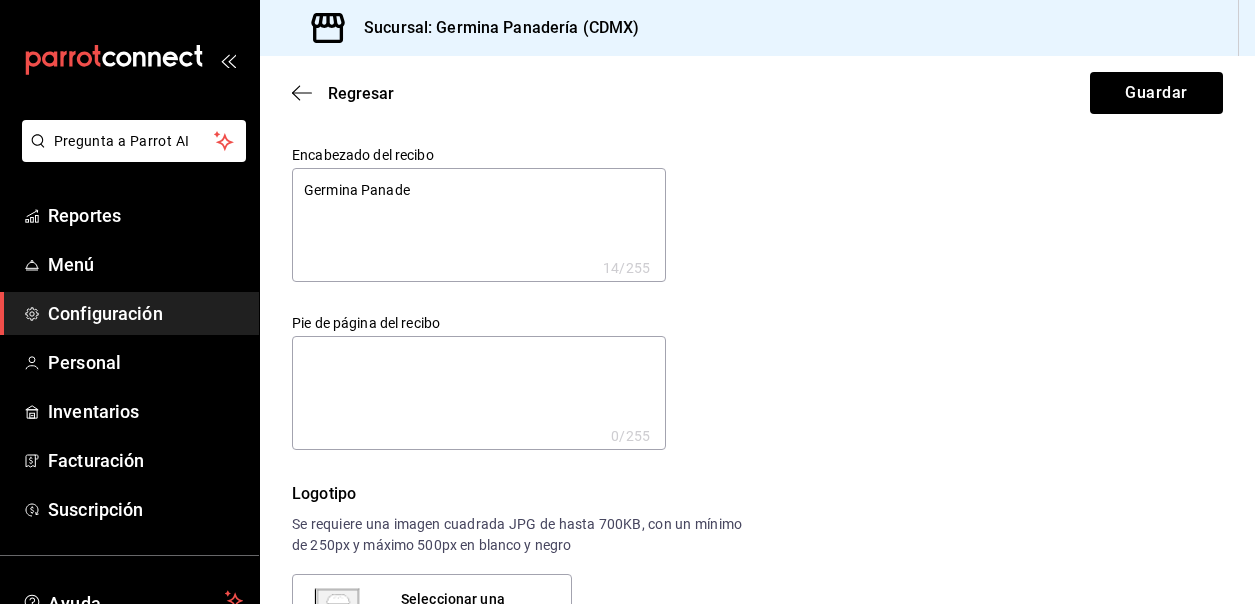 type on "Germina Panader" 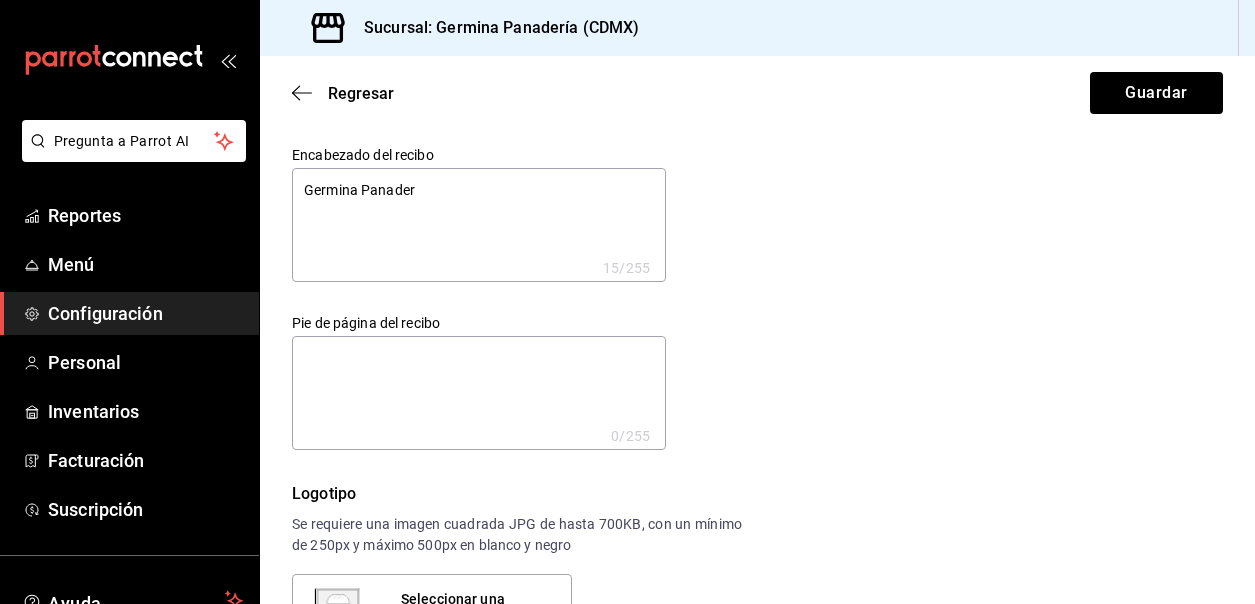 type on "Germina Panader´" 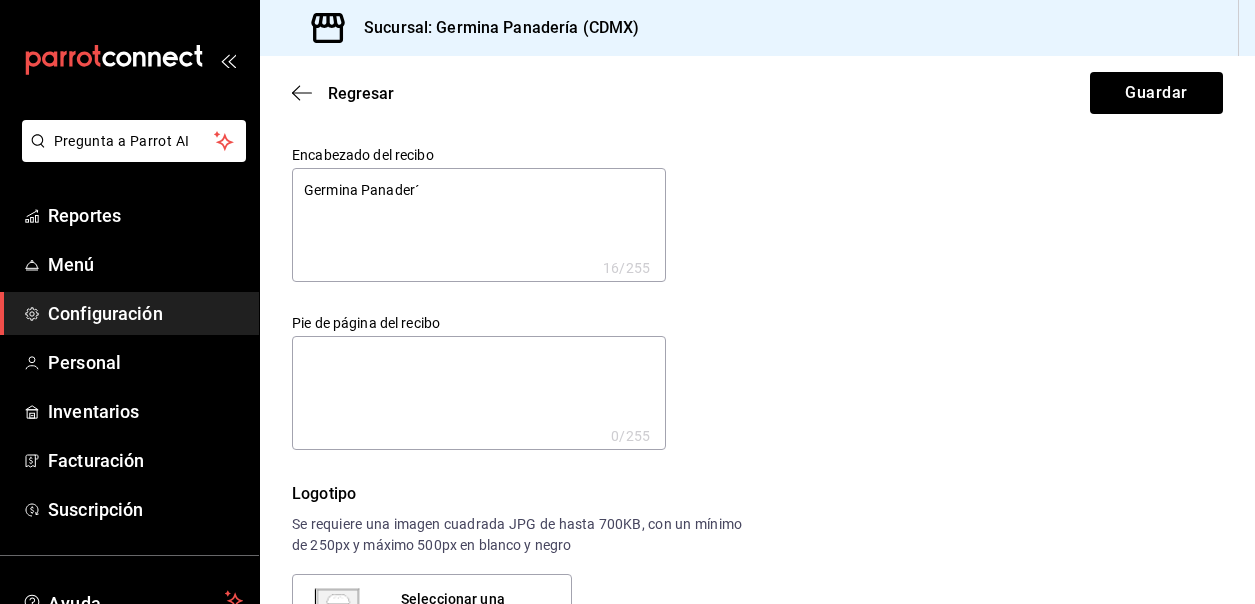 type on "Germina Panaderí" 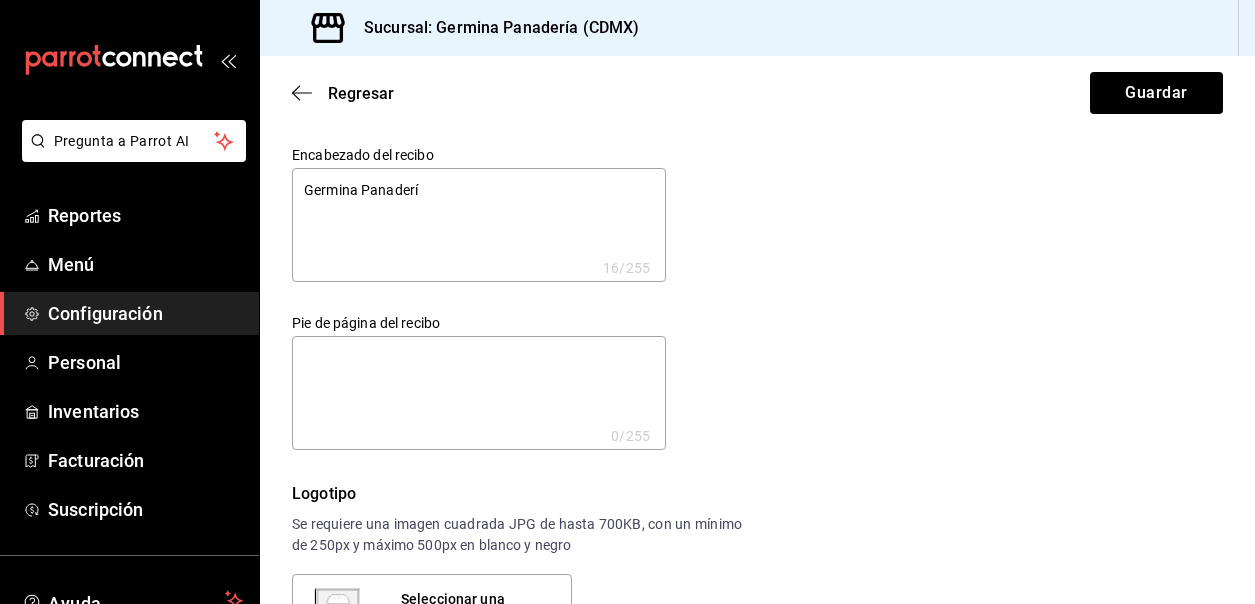 type on "Germina Panadería" 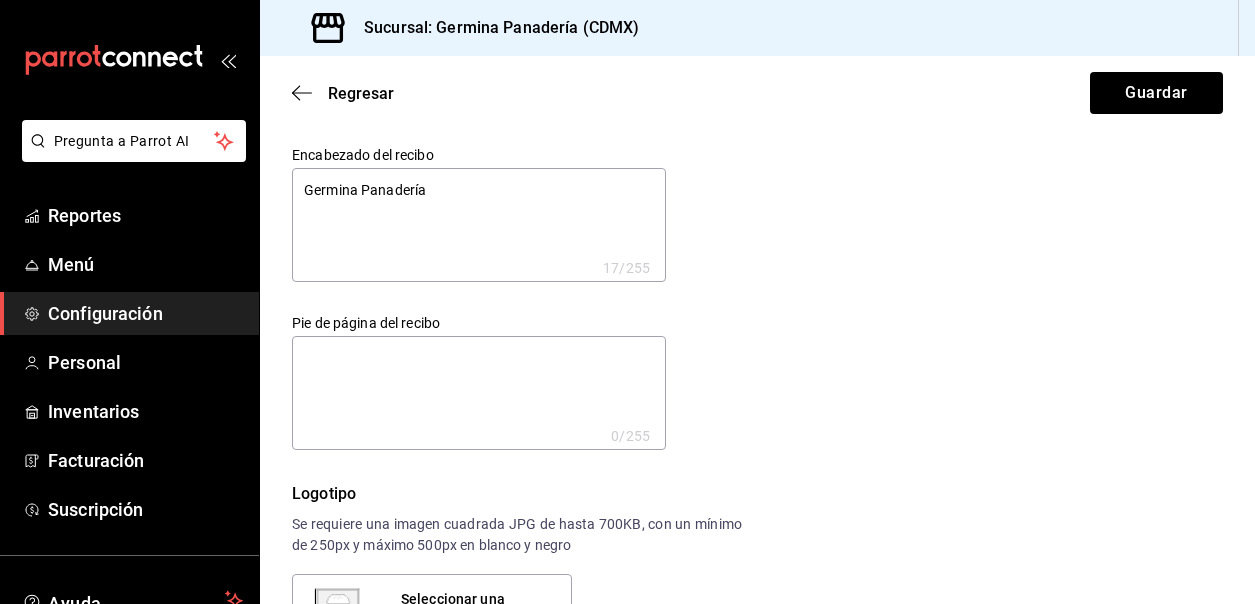 type on "Germina Panadería" 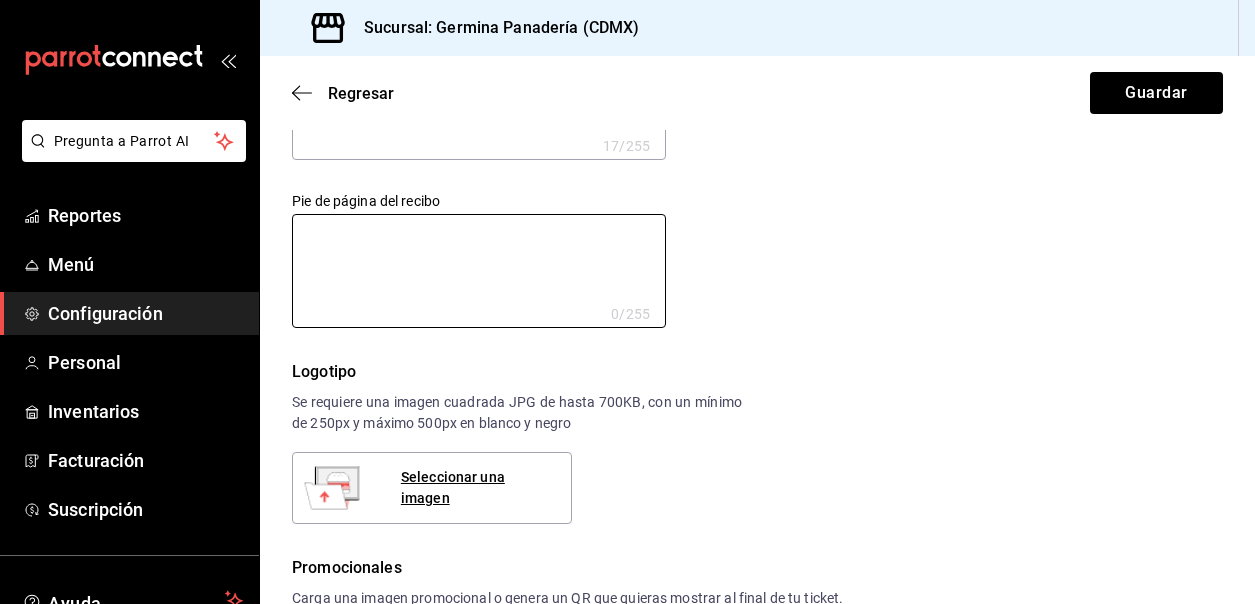 scroll, scrollTop: 125, scrollLeft: 0, axis: vertical 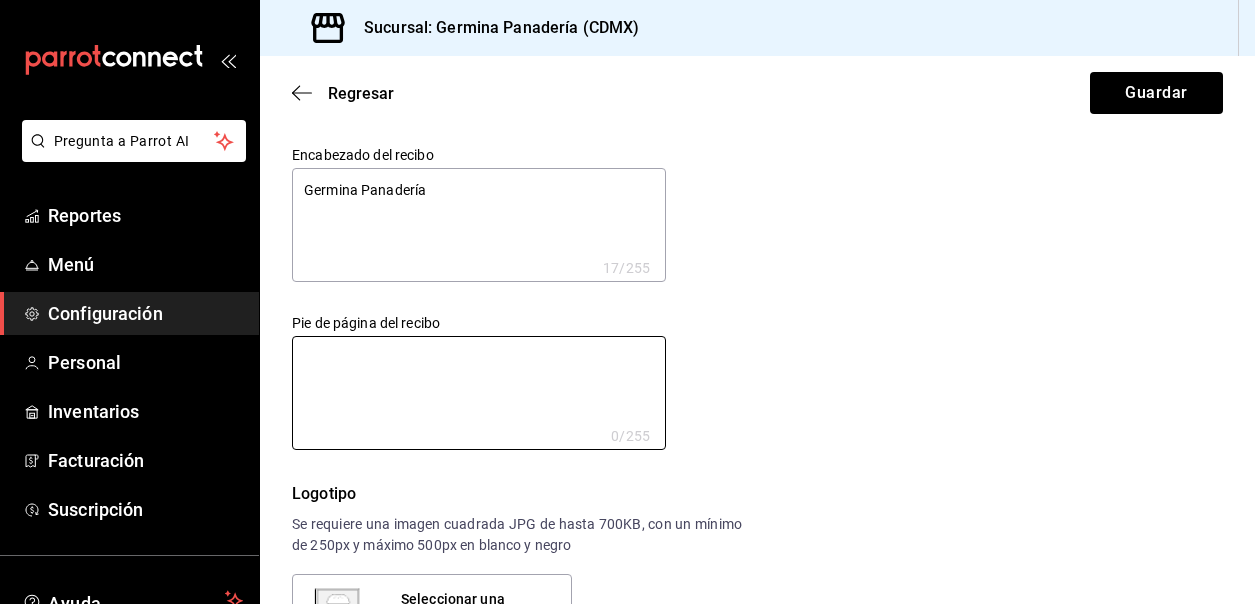 type on "x" 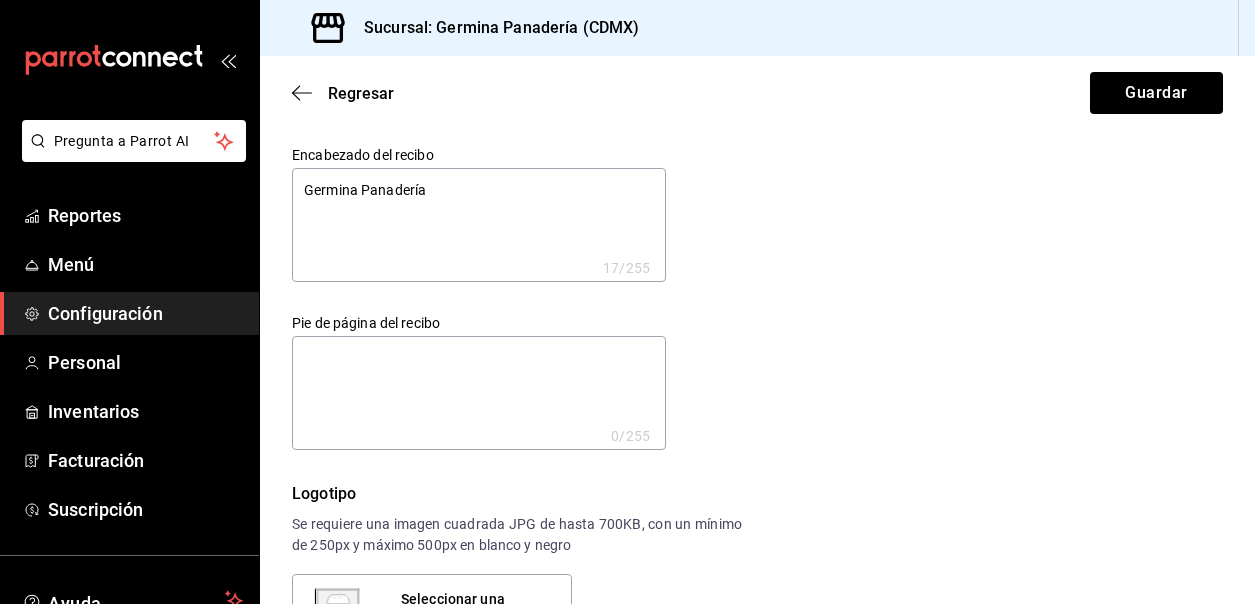 click on "Germina Panadería" at bounding box center [479, 225] 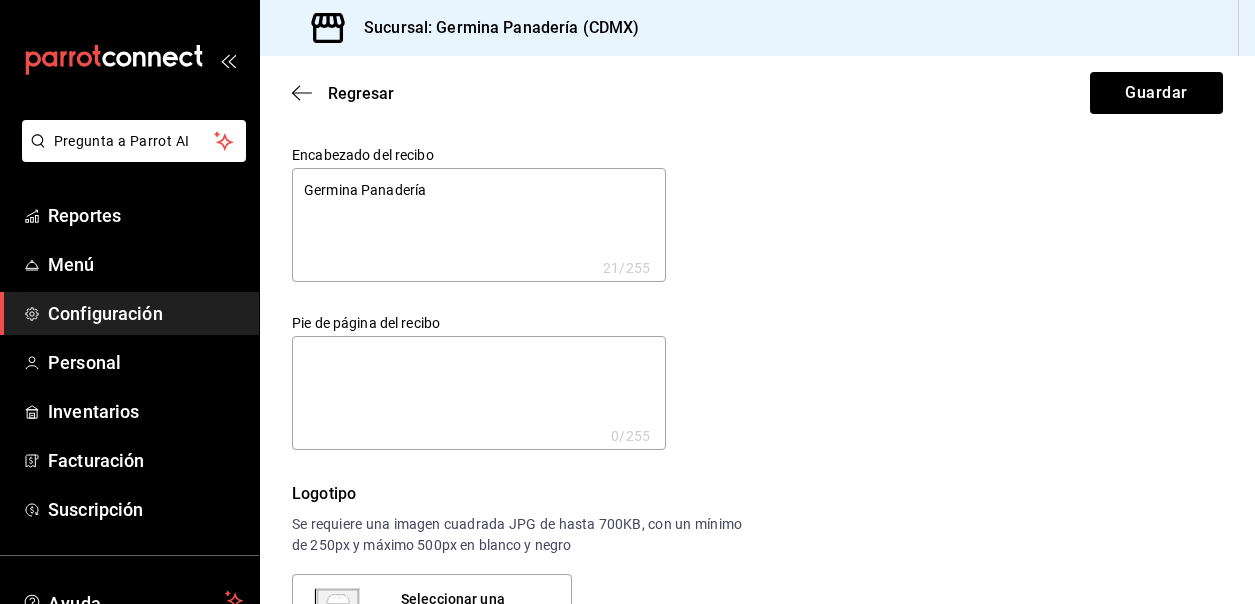 type on "Germina Panadería" 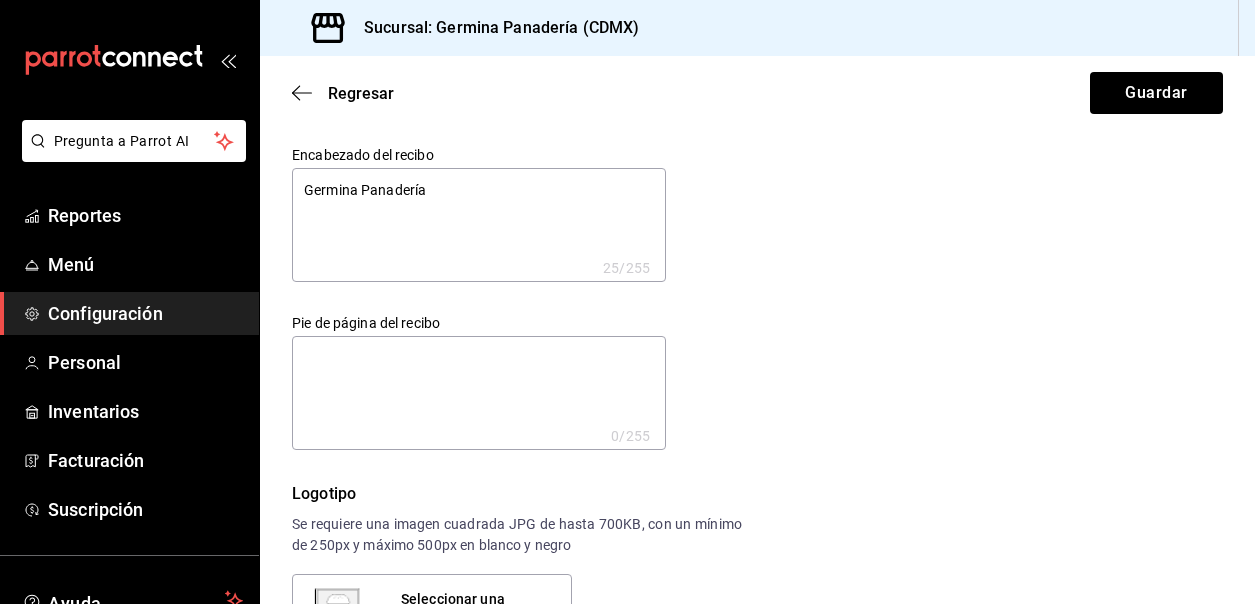 type on "Germina Panadería" 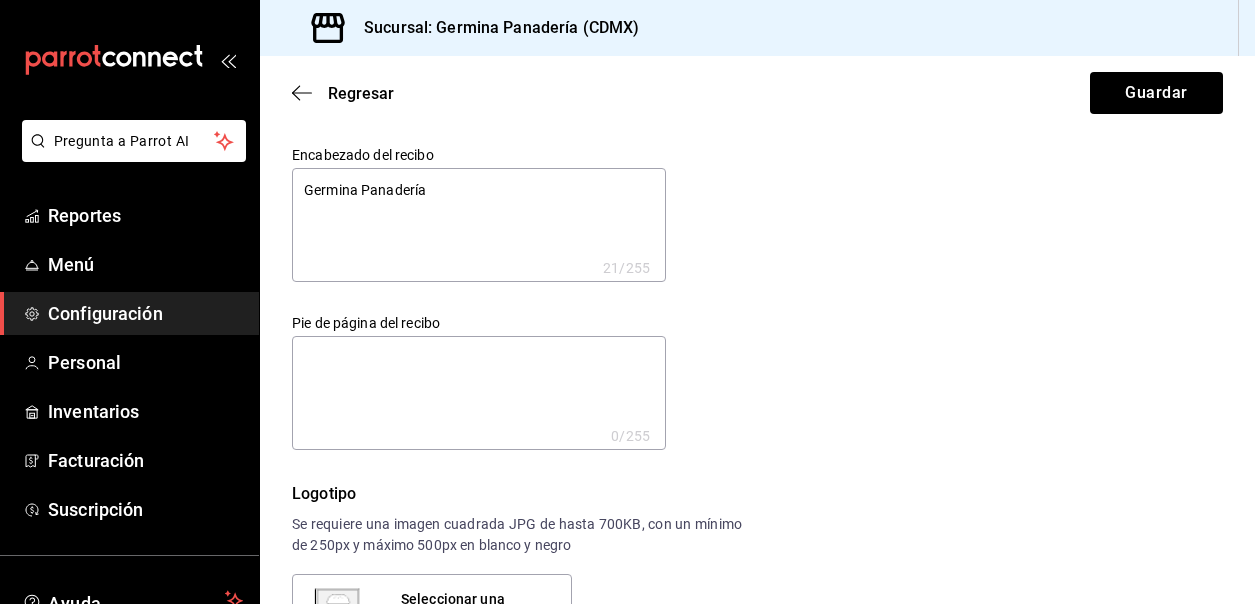 type on "Germina Panadería" 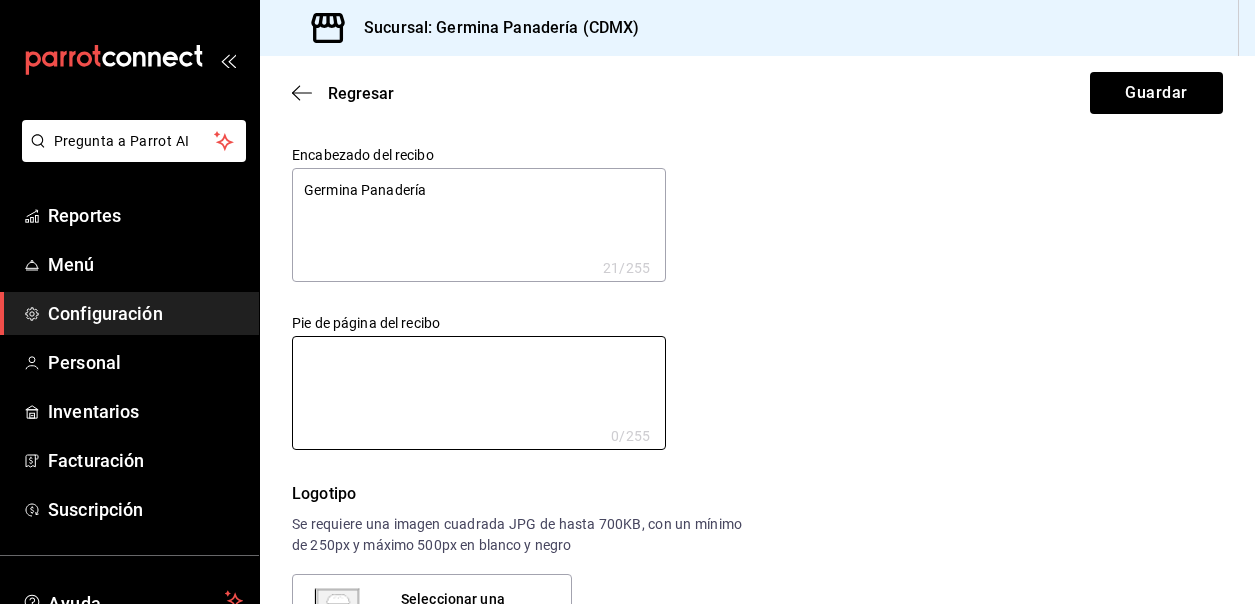 type on "x" 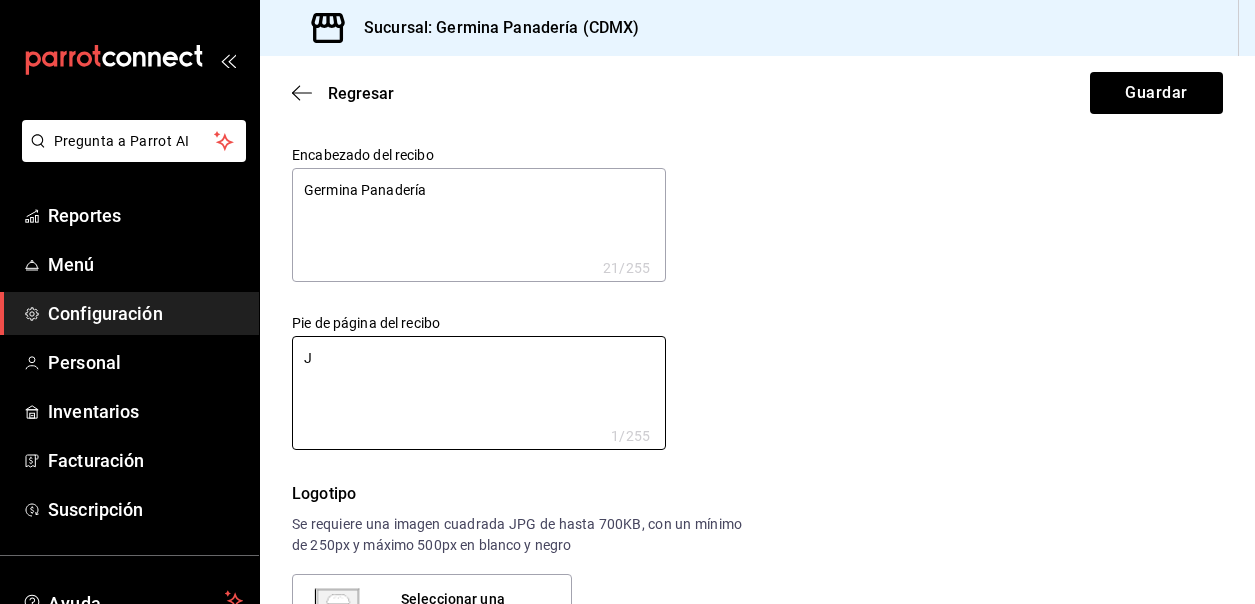 type on "x" 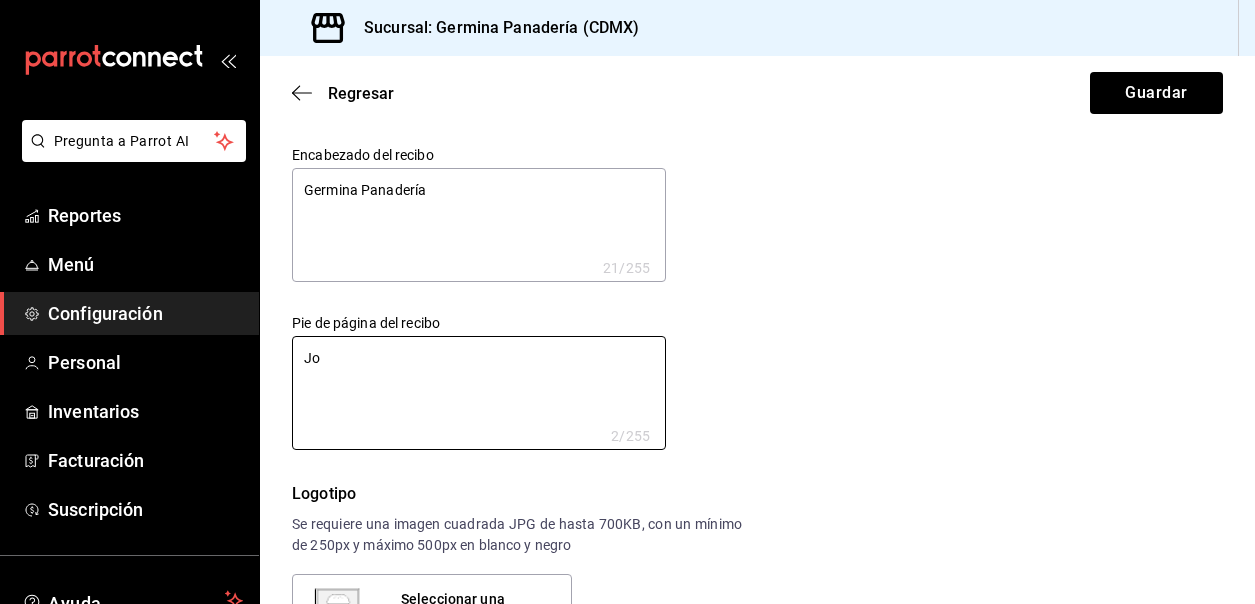 type on "x" 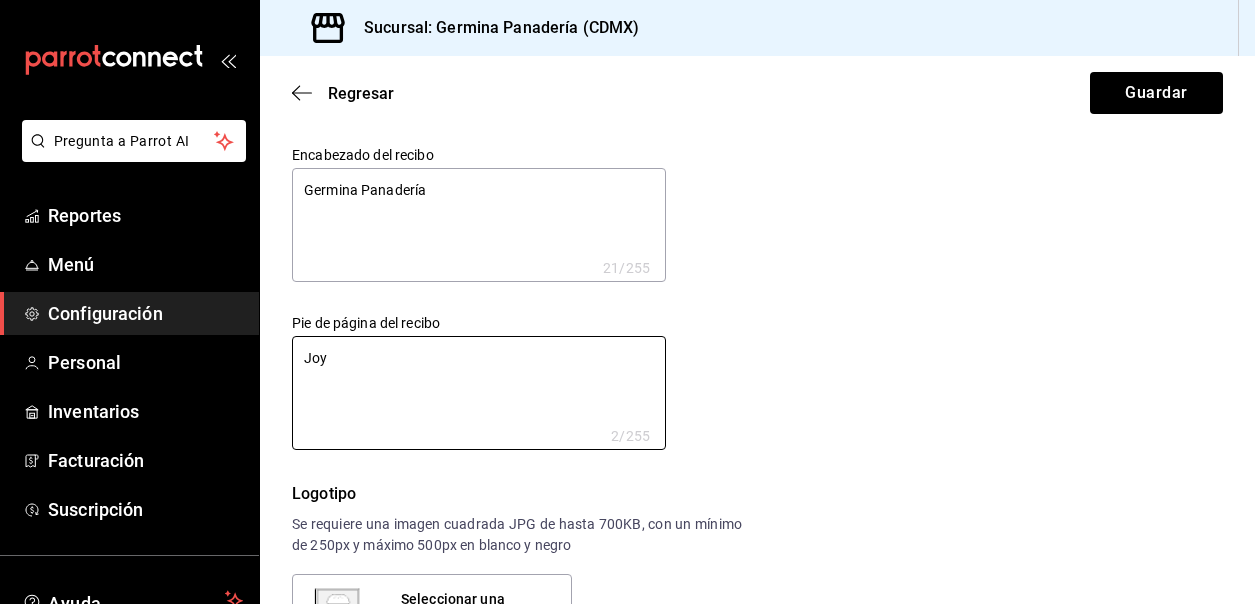 type on "x" 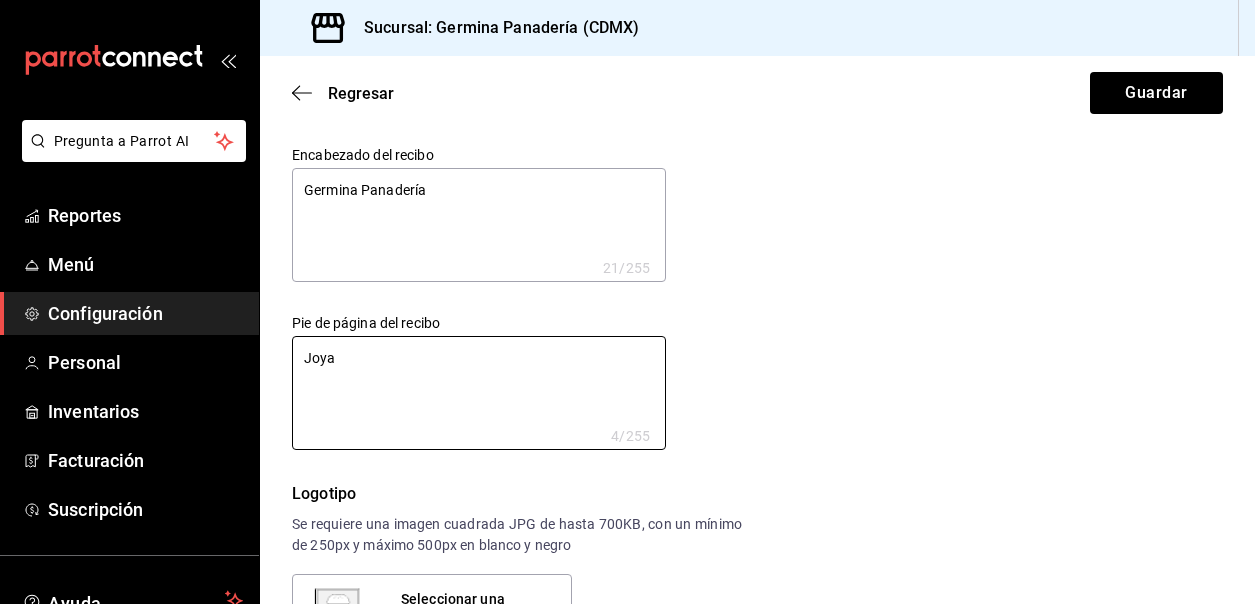 type on "x" 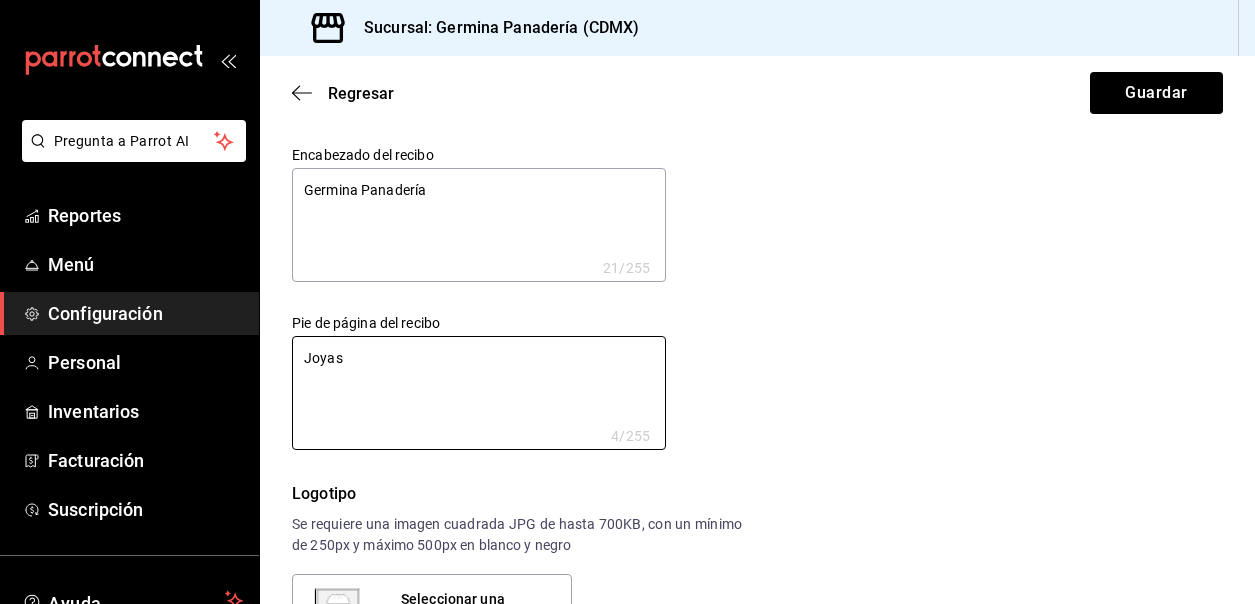 type on "x" 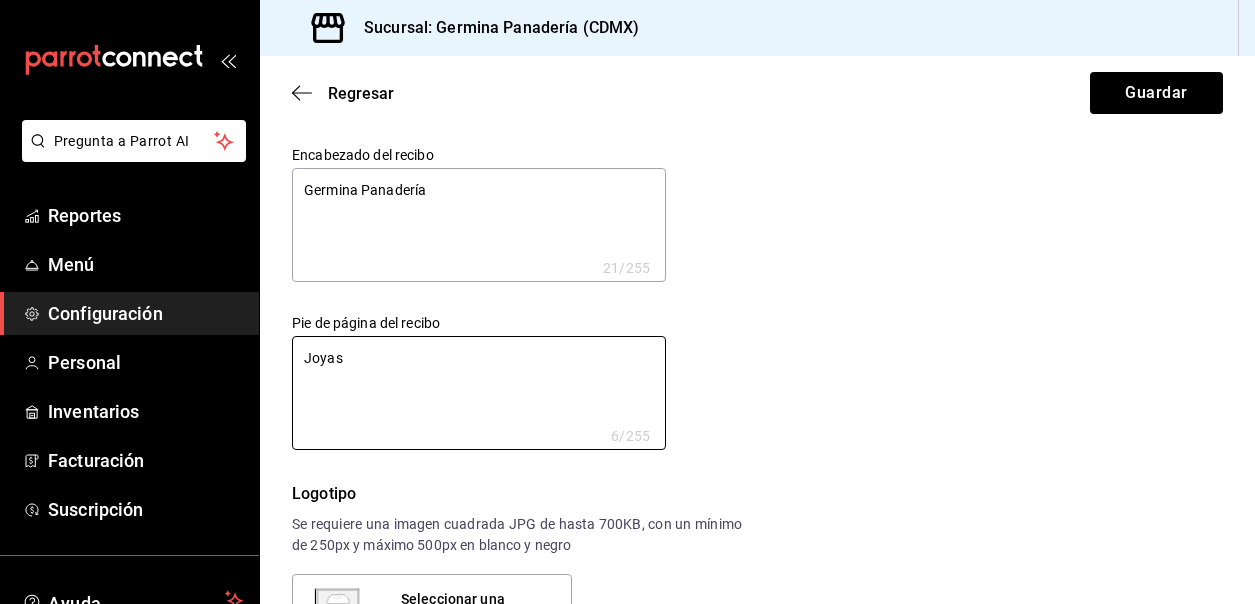 type on "x" 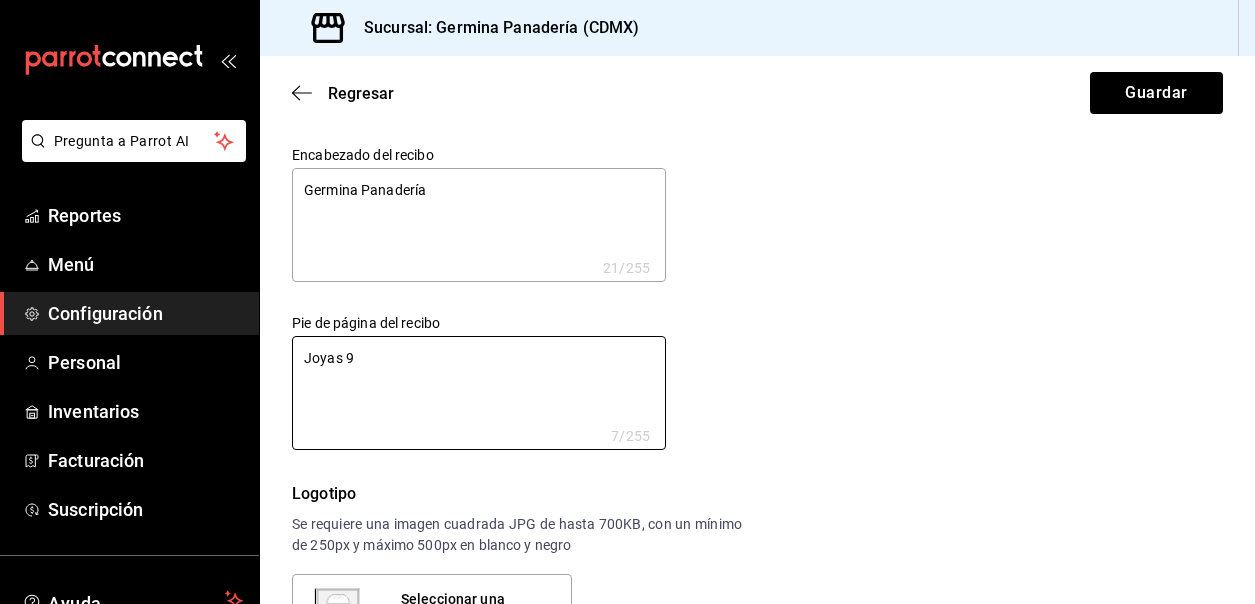 type on "x" 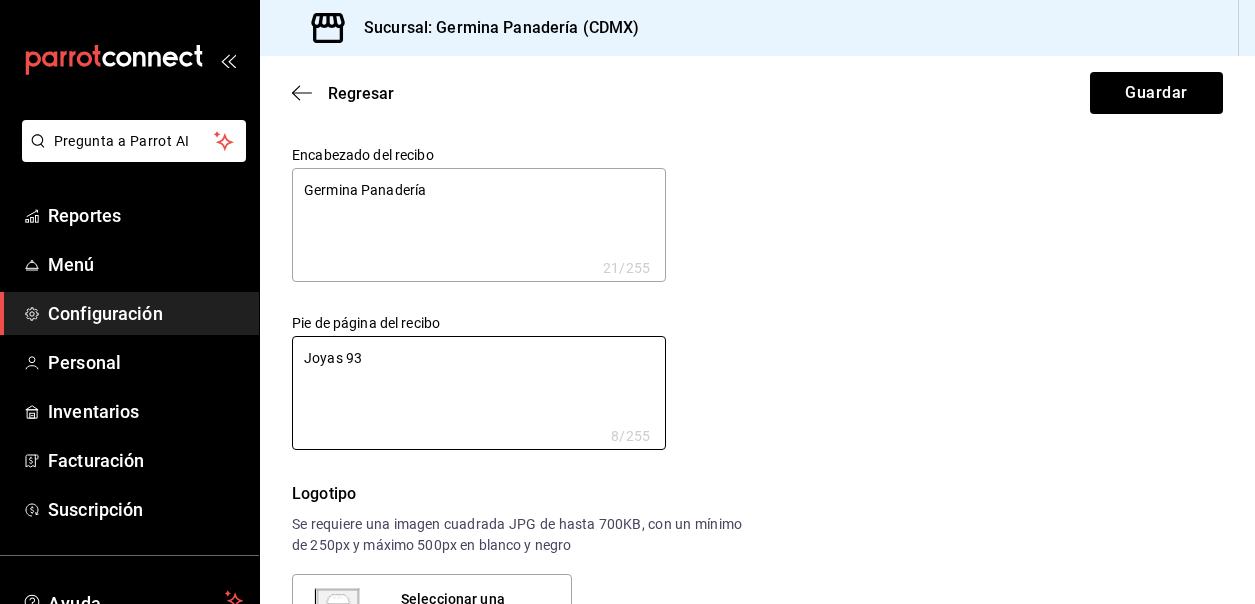 type on "x" 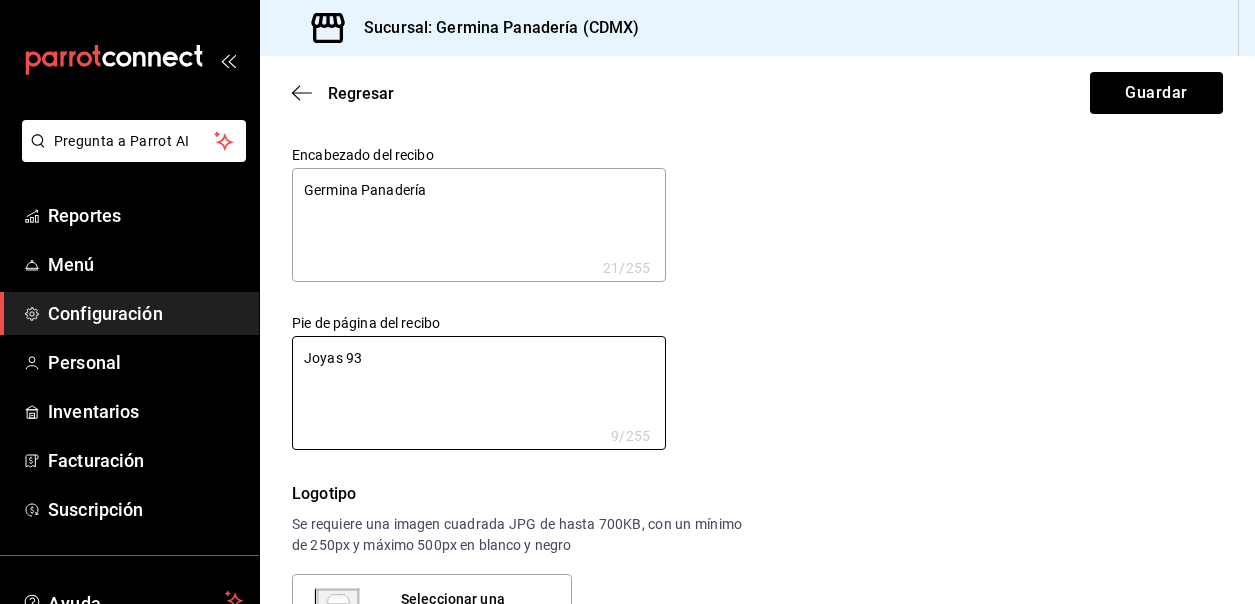 type on "x" 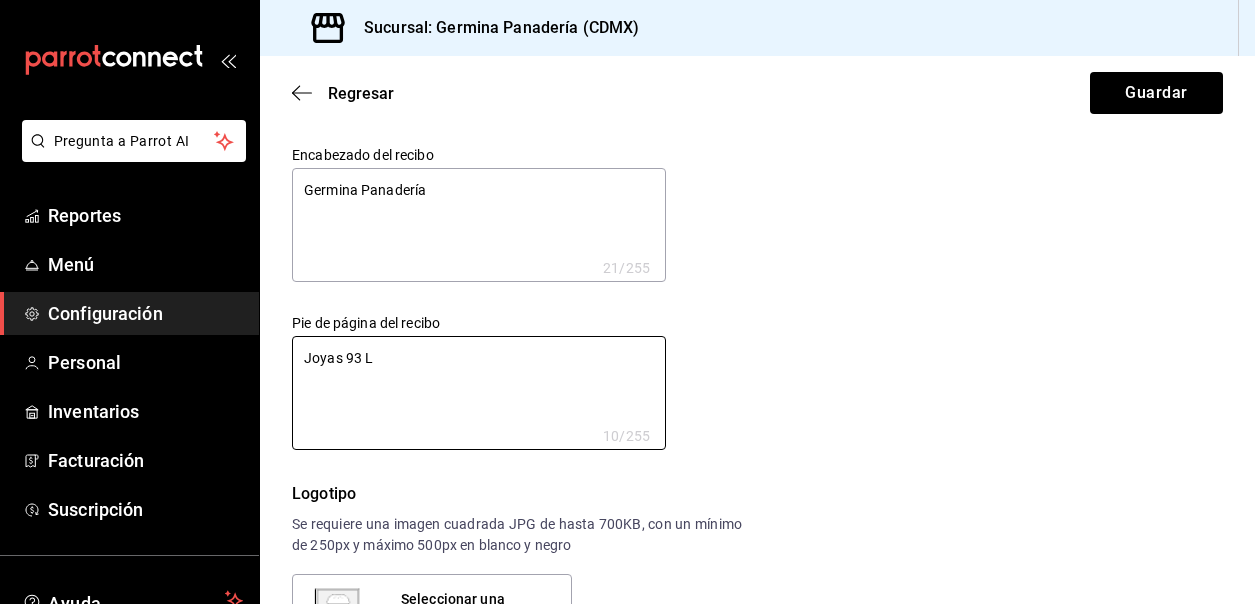 type on "x" 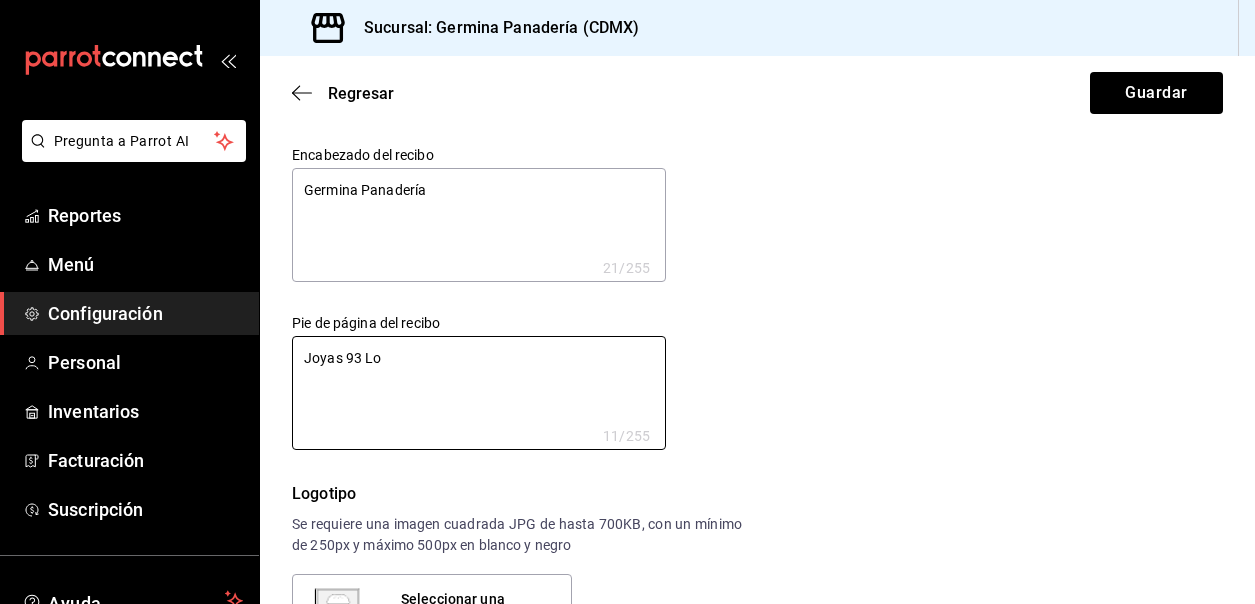 type on "x" 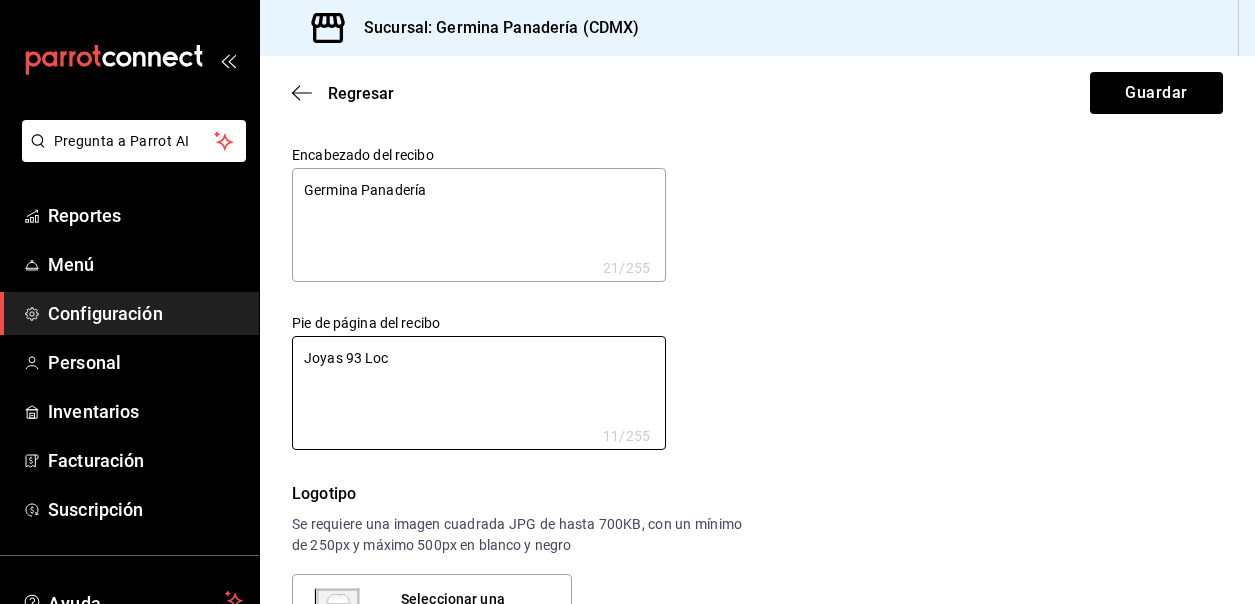 type on "x" 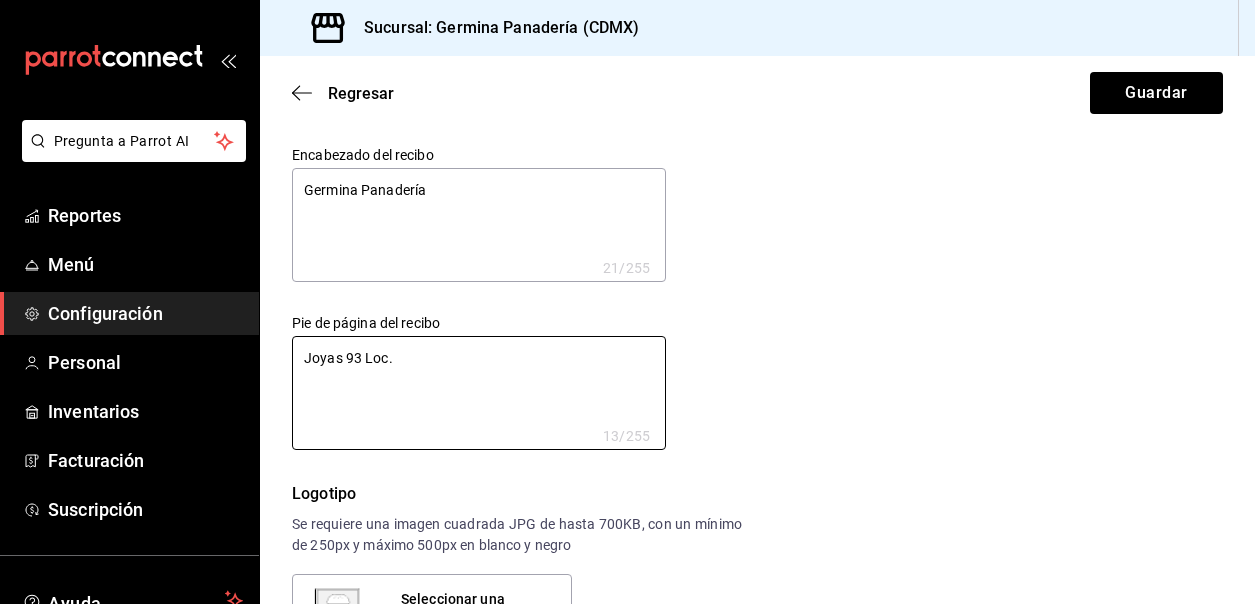 type on "x" 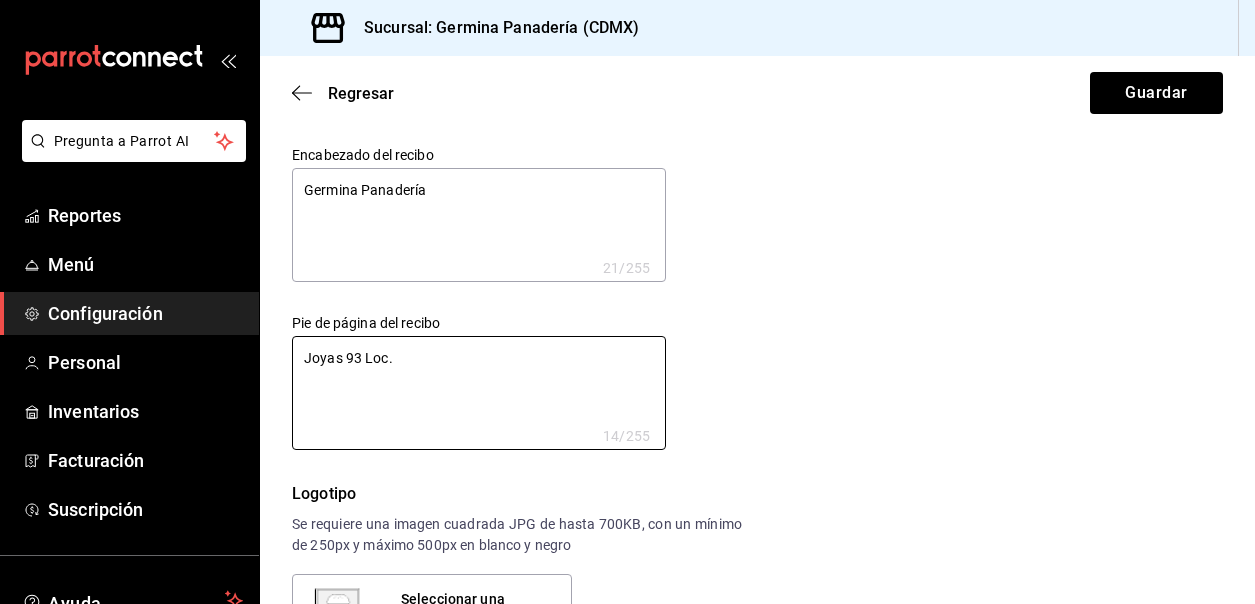 type on "x" 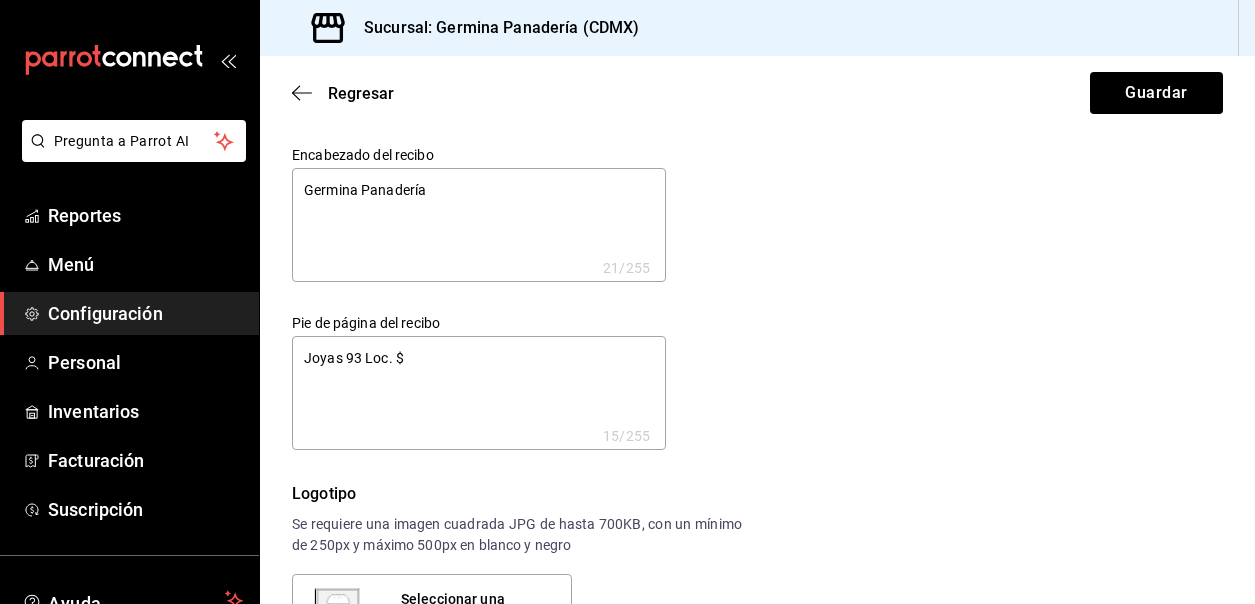 type on "x" 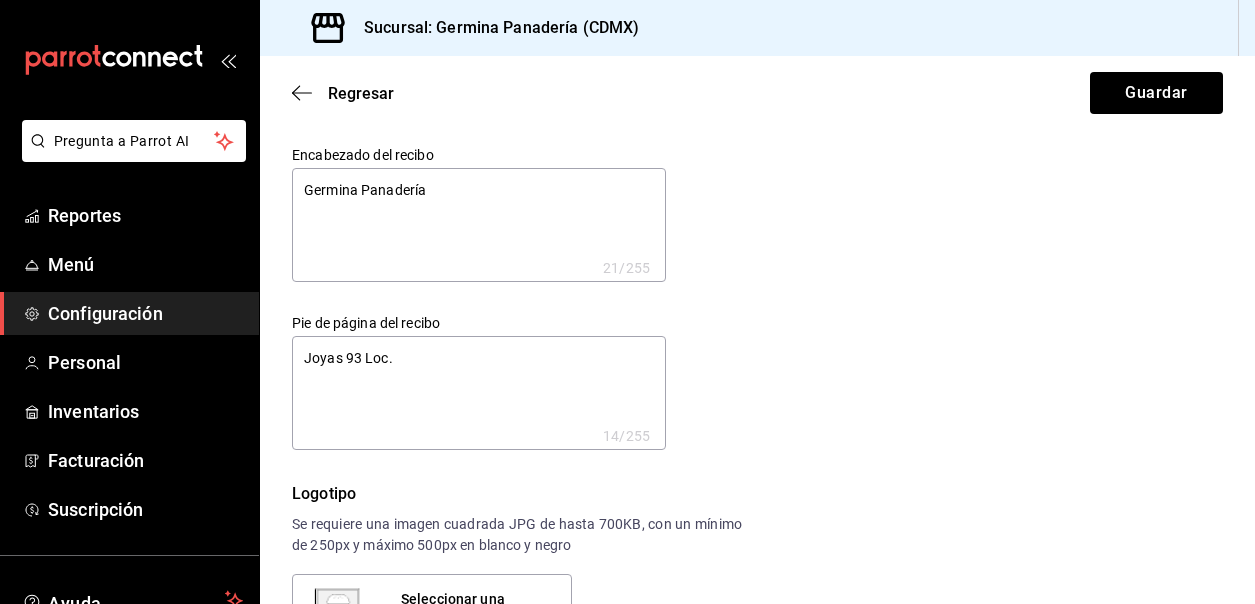 click on "Joyas 93 Loc." at bounding box center [479, 393] 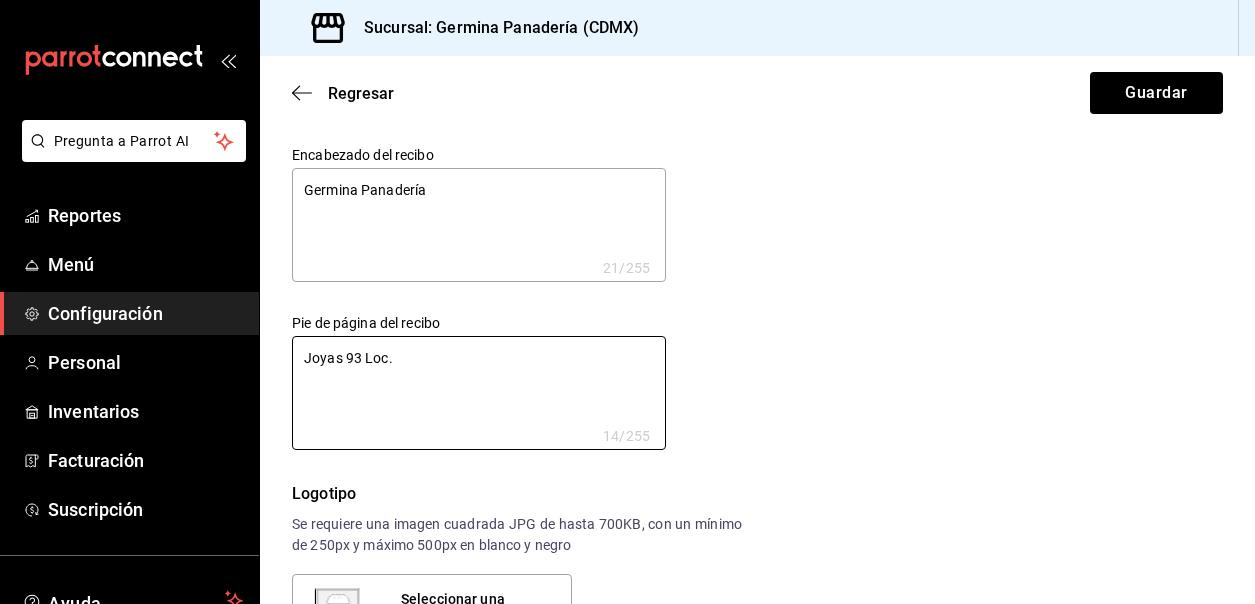 type on "x" 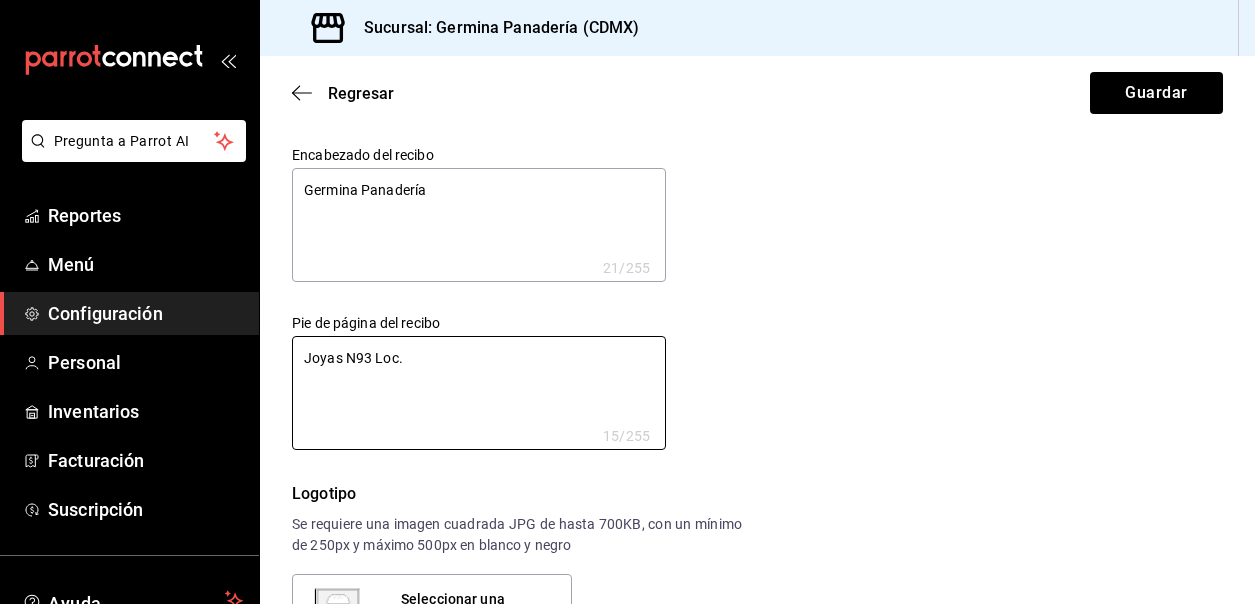 type on "x" 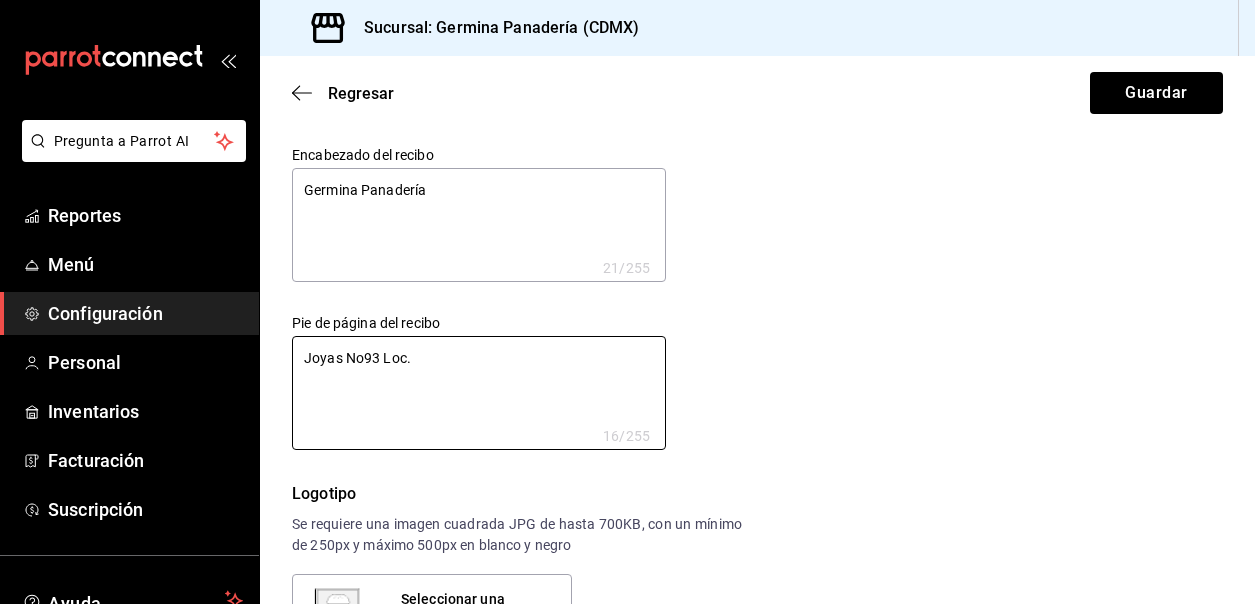 type on "x" 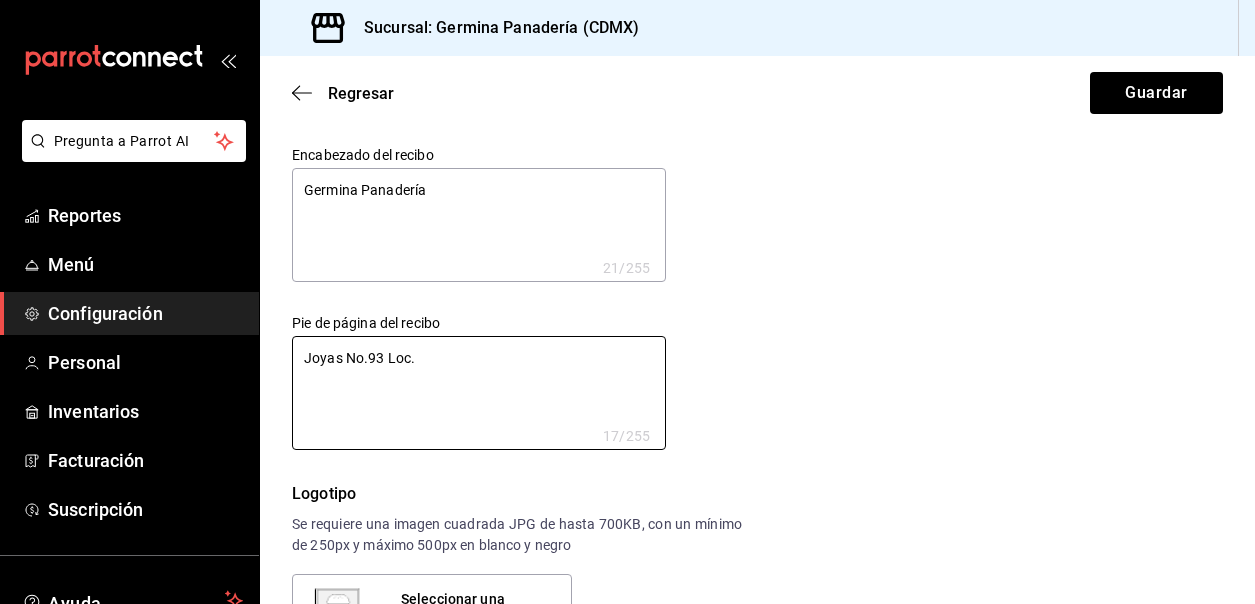 type on "x" 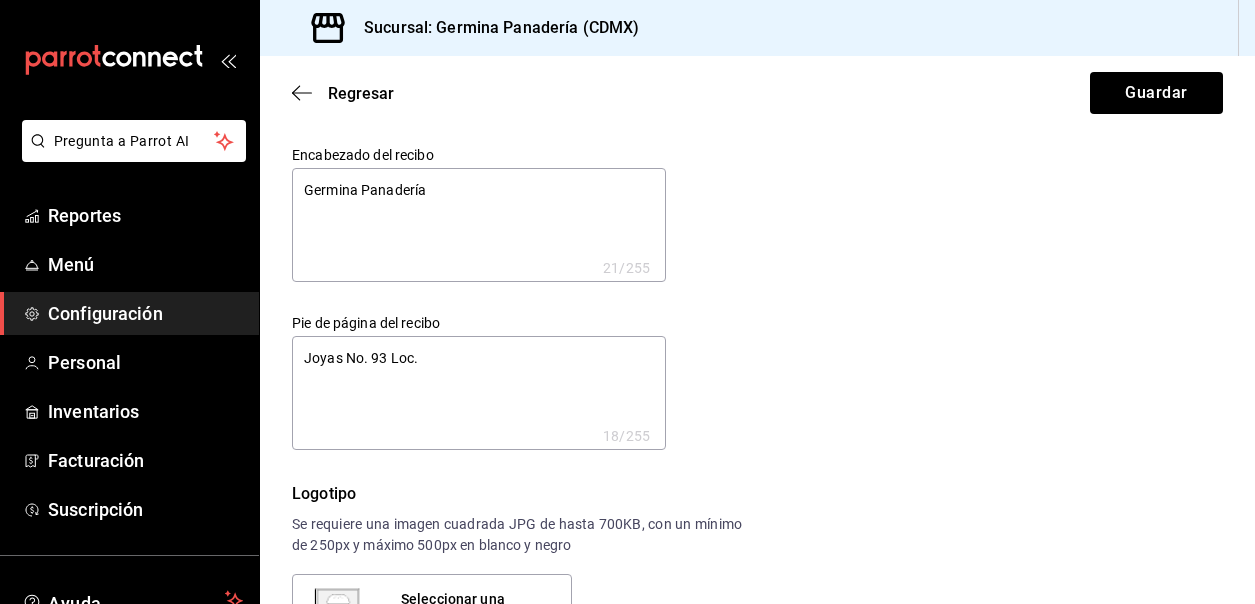 type on "x" 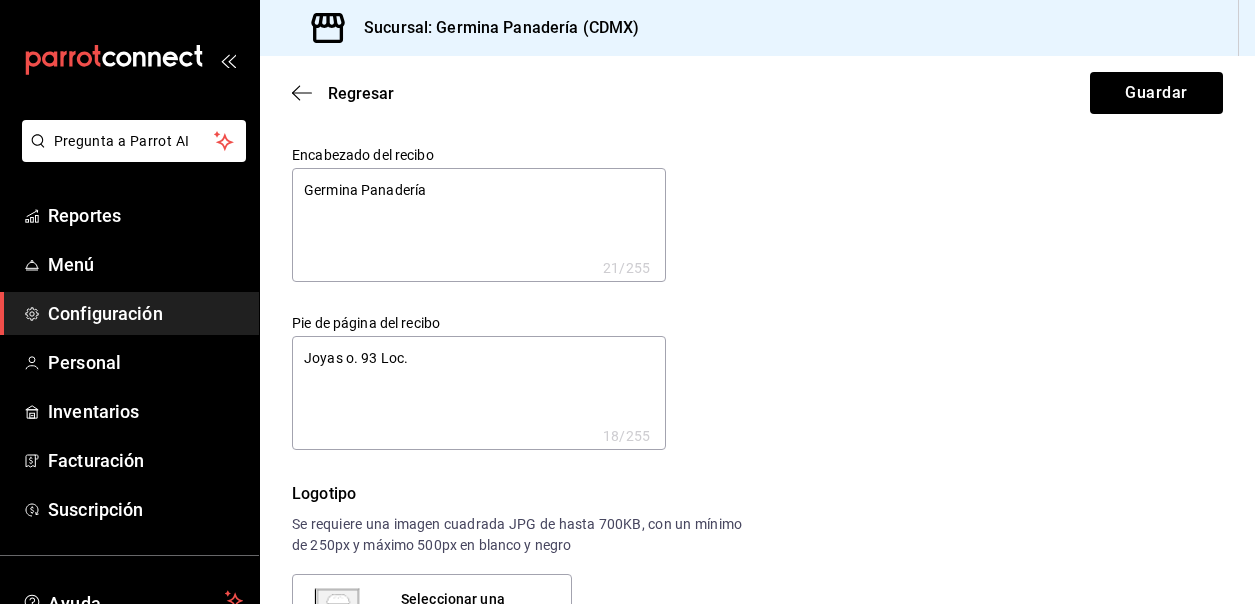click on "Joyas o. 93 Loc." at bounding box center [479, 393] 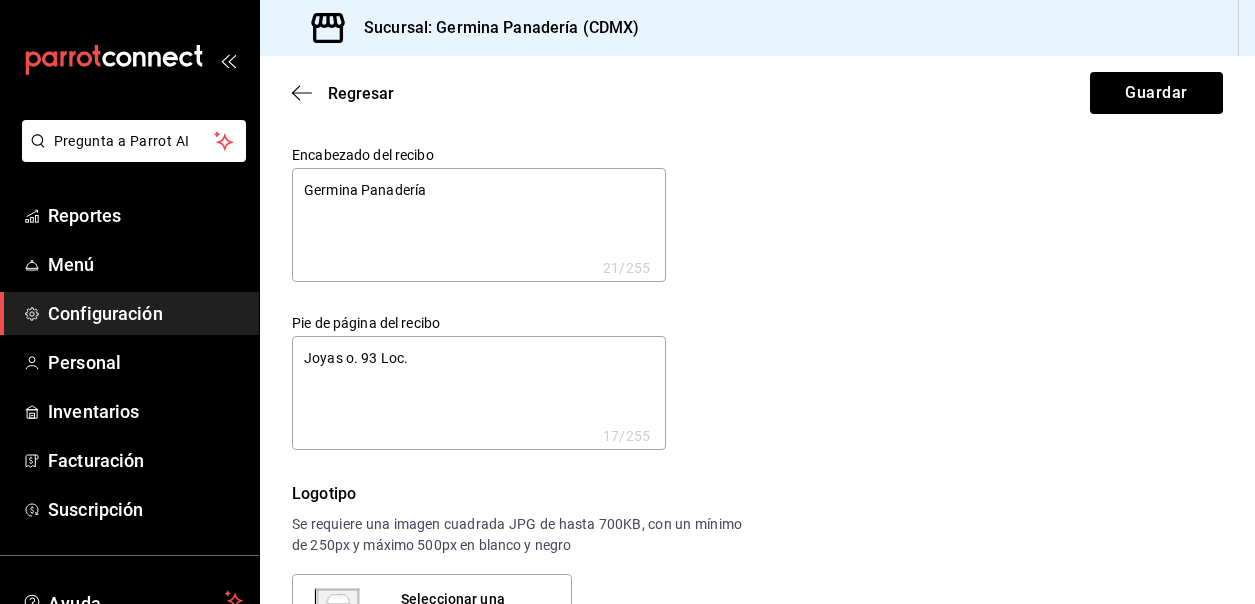 type on "x" 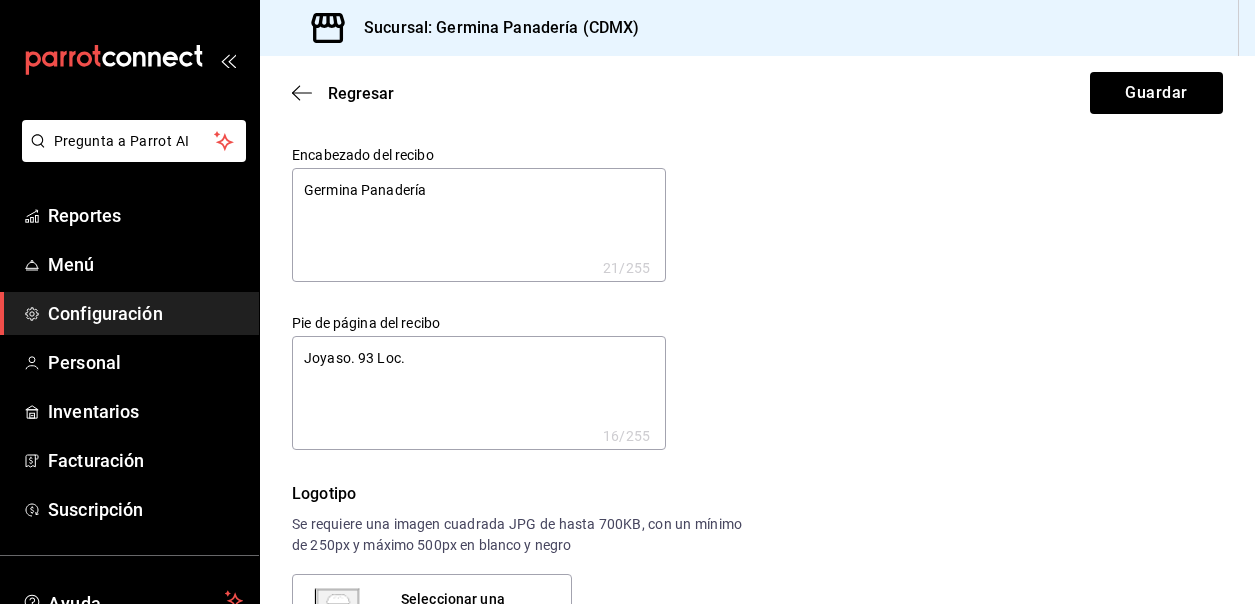 type on "x" 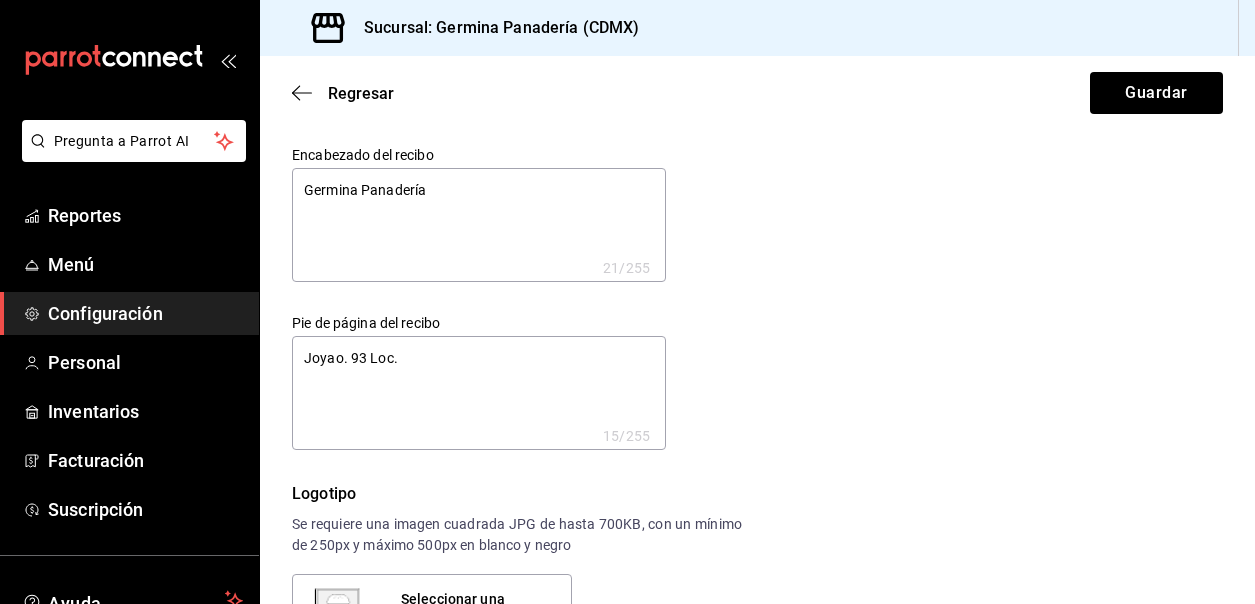 type on "x" 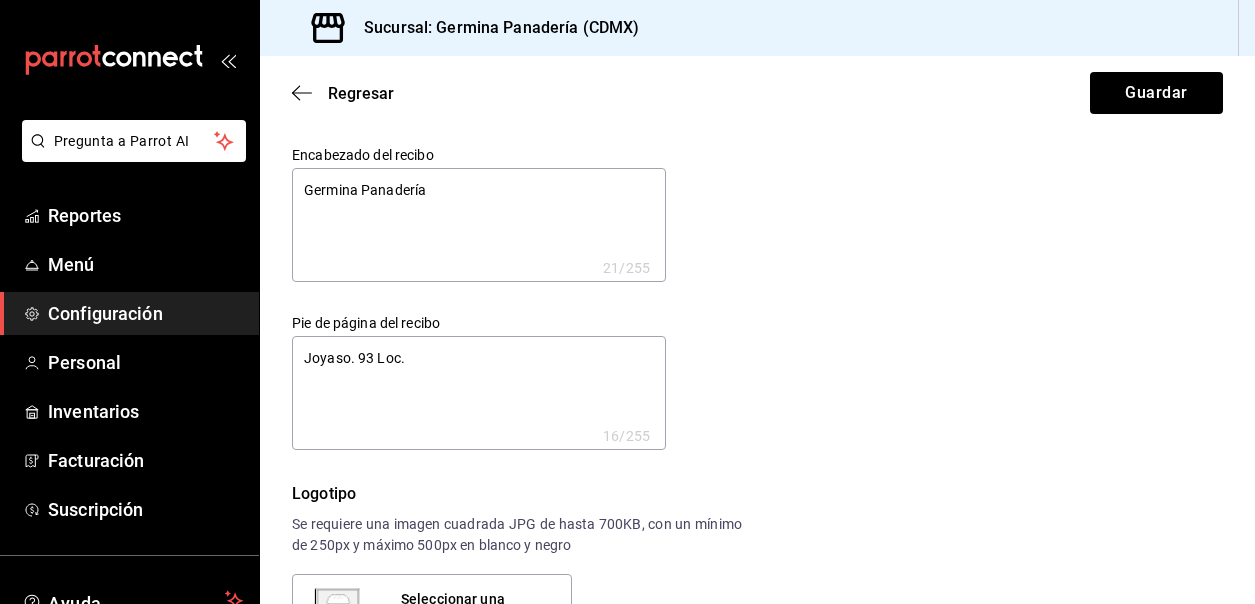 type on "x" 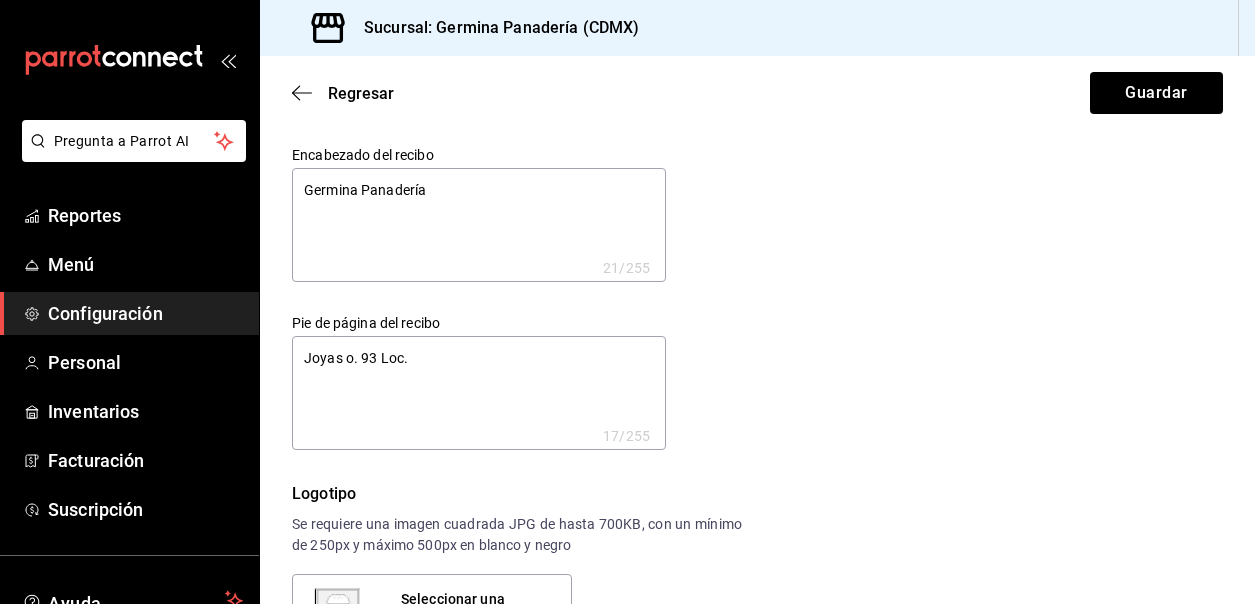 type on "x" 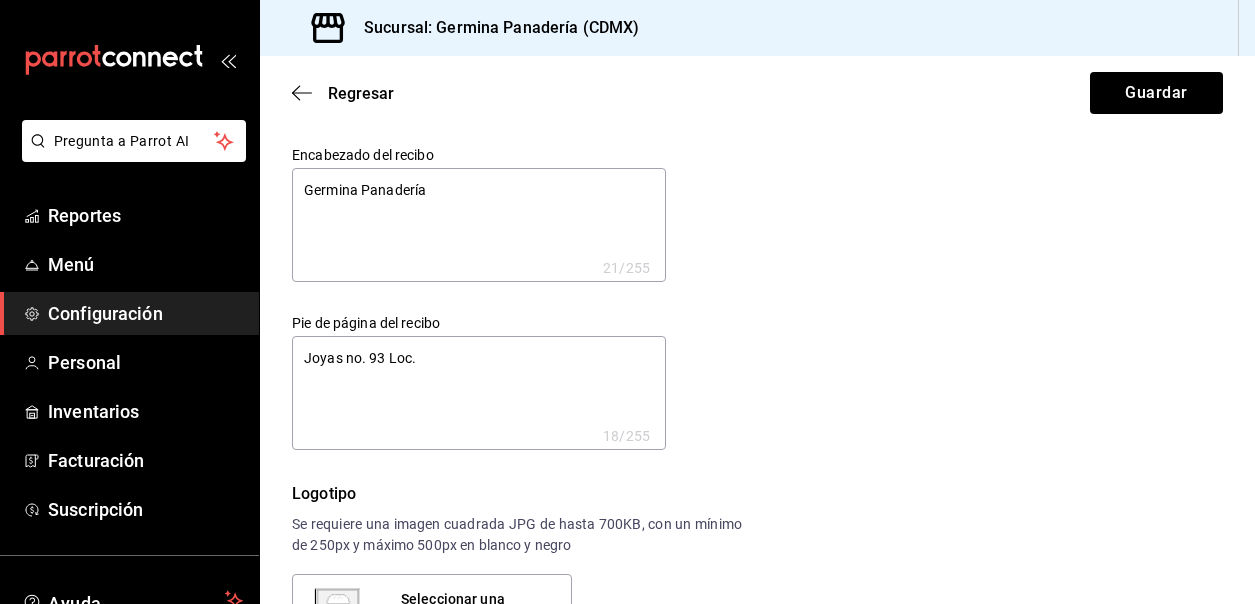 type on "x" 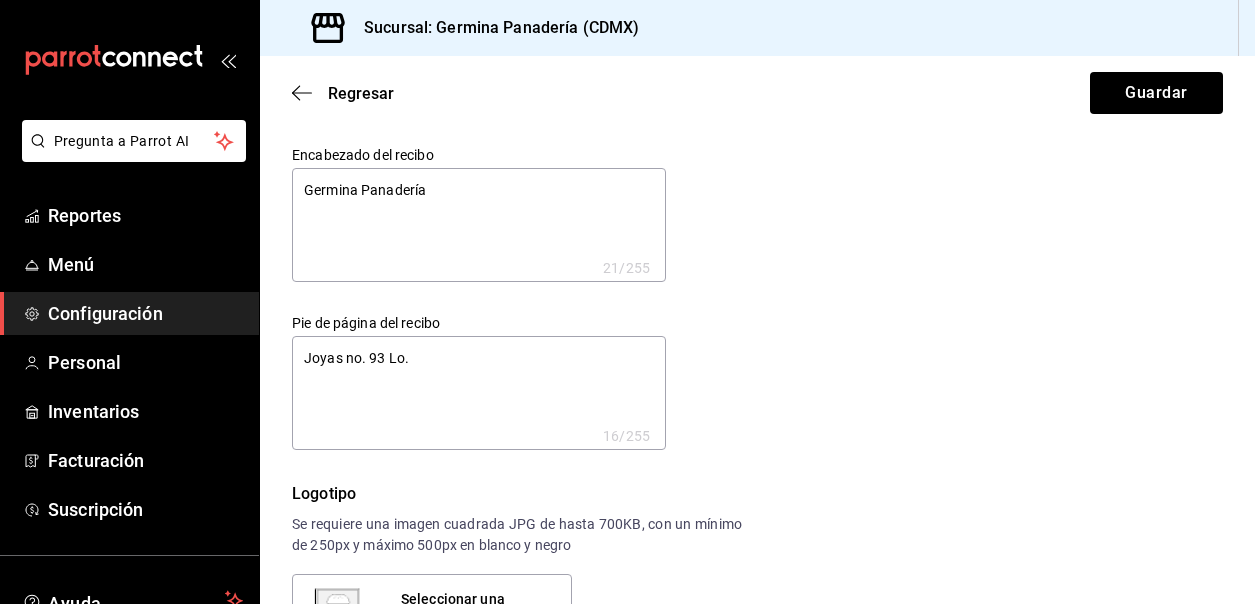 type on "x" 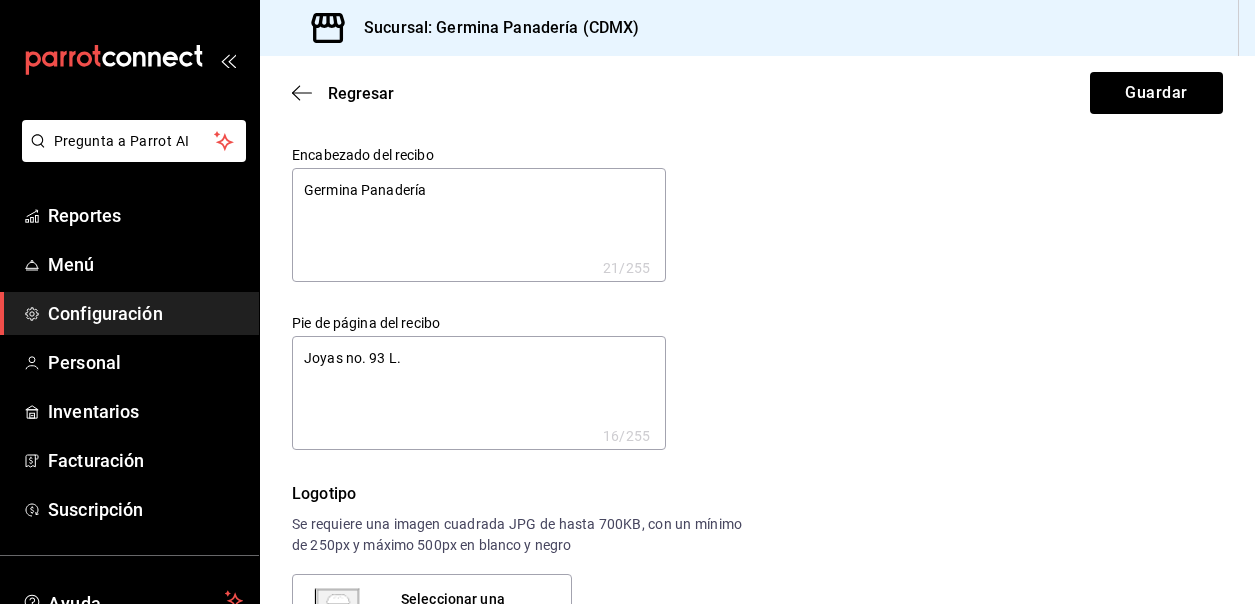 type on "x" 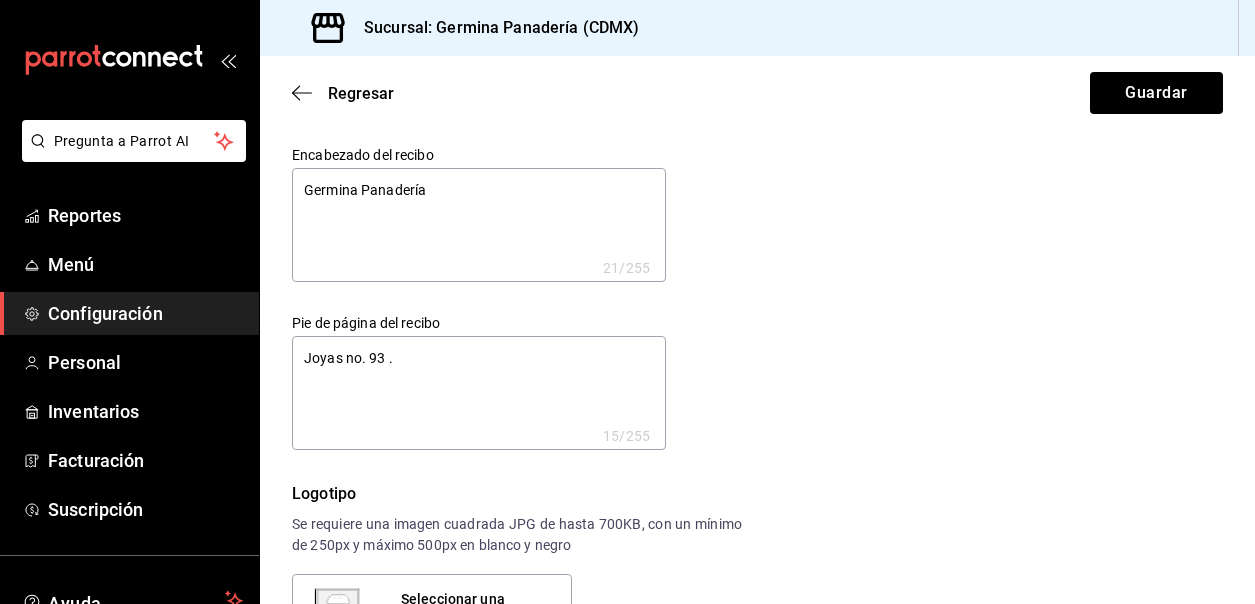type on "x" 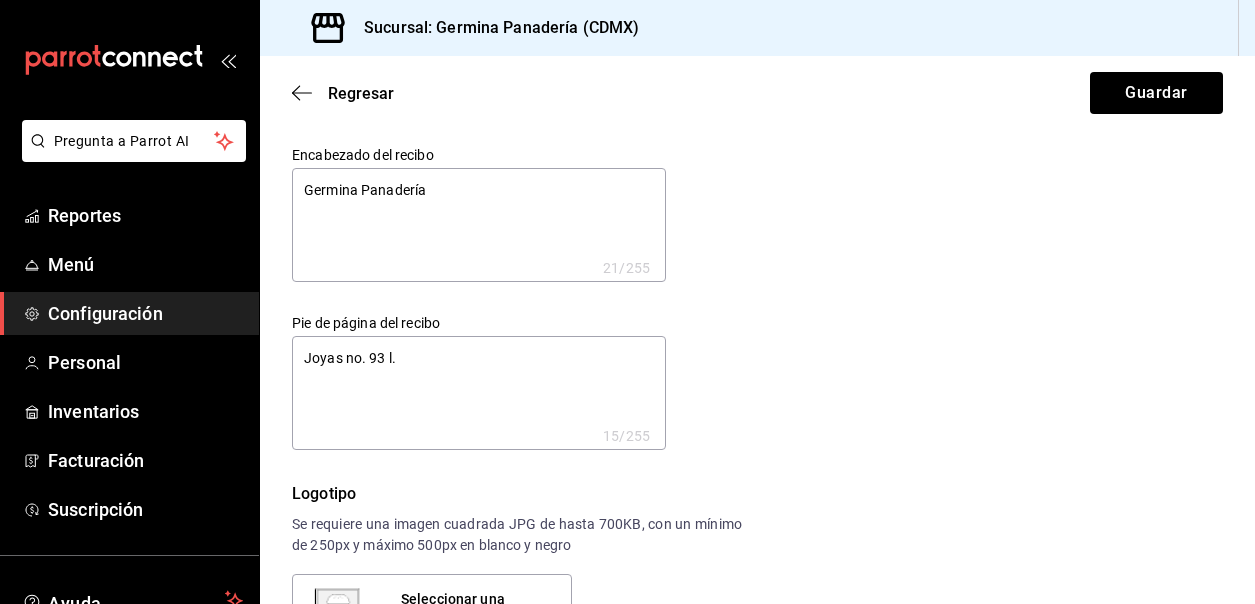 type on "x" 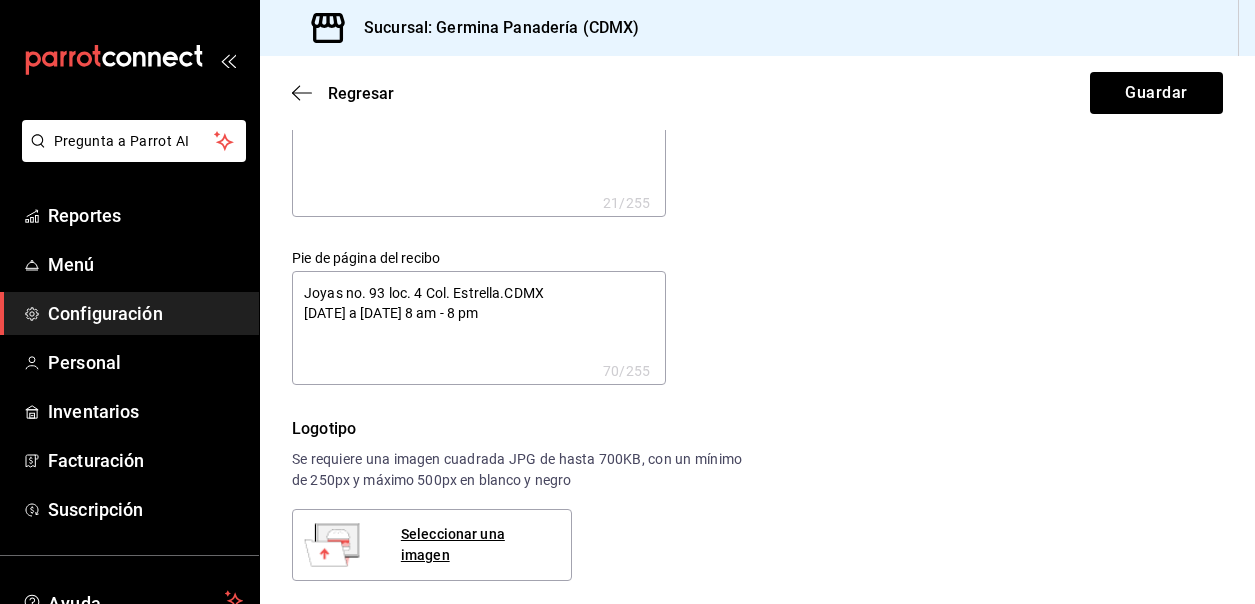 scroll, scrollTop: 0, scrollLeft: 0, axis: both 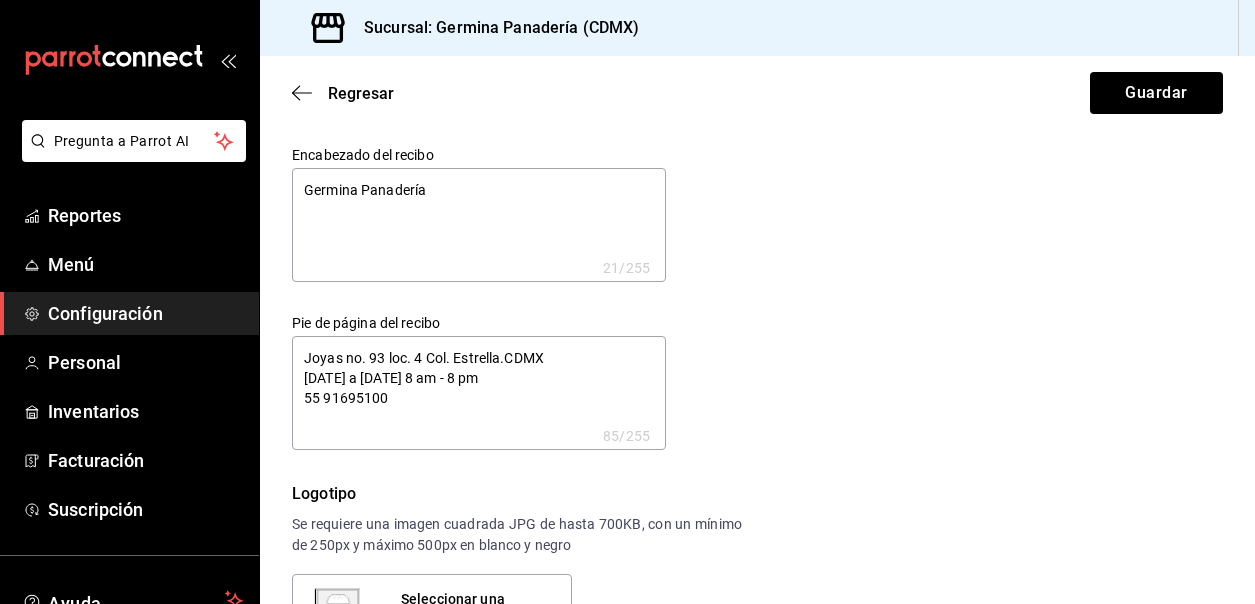 click on "Joyas no. 93 loc. 4 Col. Estrella.CDMX
lunes a sábado 8 am - 8 pm
55 91695100" at bounding box center (479, 393) 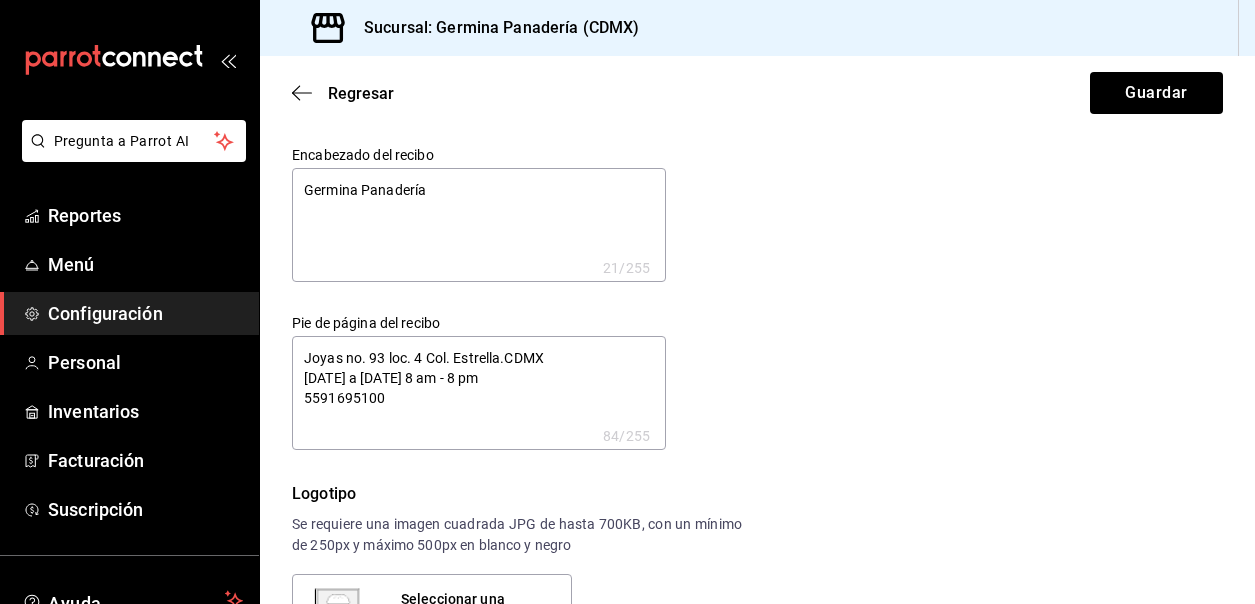 click on "Joyas no. 93 loc. 4 Col. Estrella.CDMX
lunes a sábado 8 am - 8 pm
5591695100" at bounding box center (479, 393) 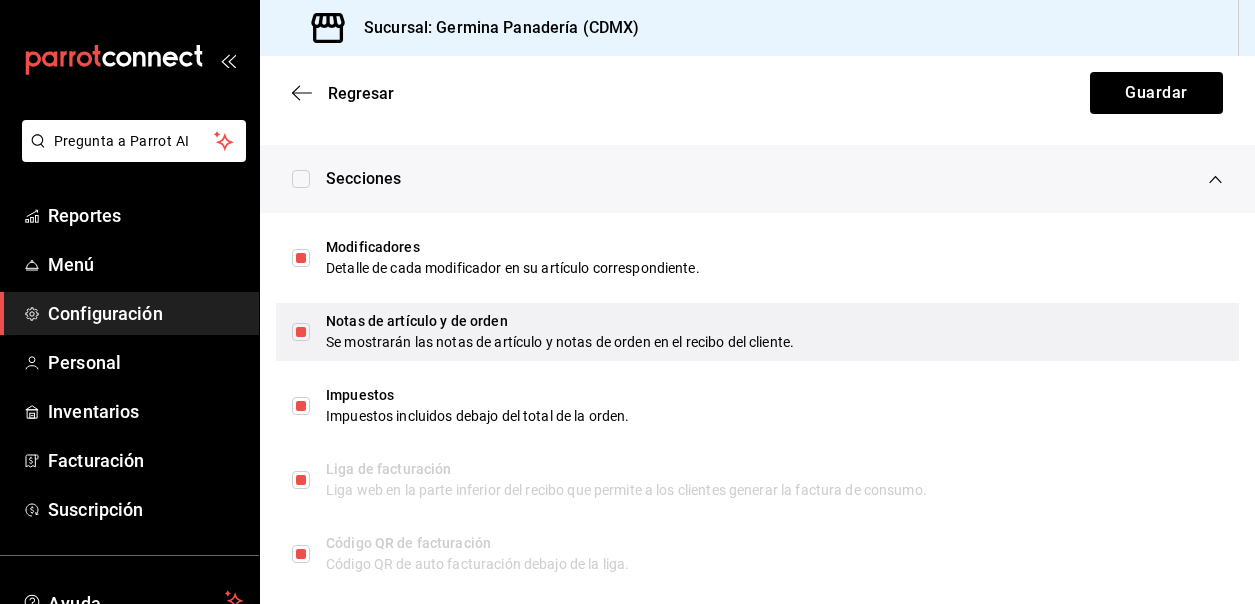 scroll, scrollTop: 1105, scrollLeft: 0, axis: vertical 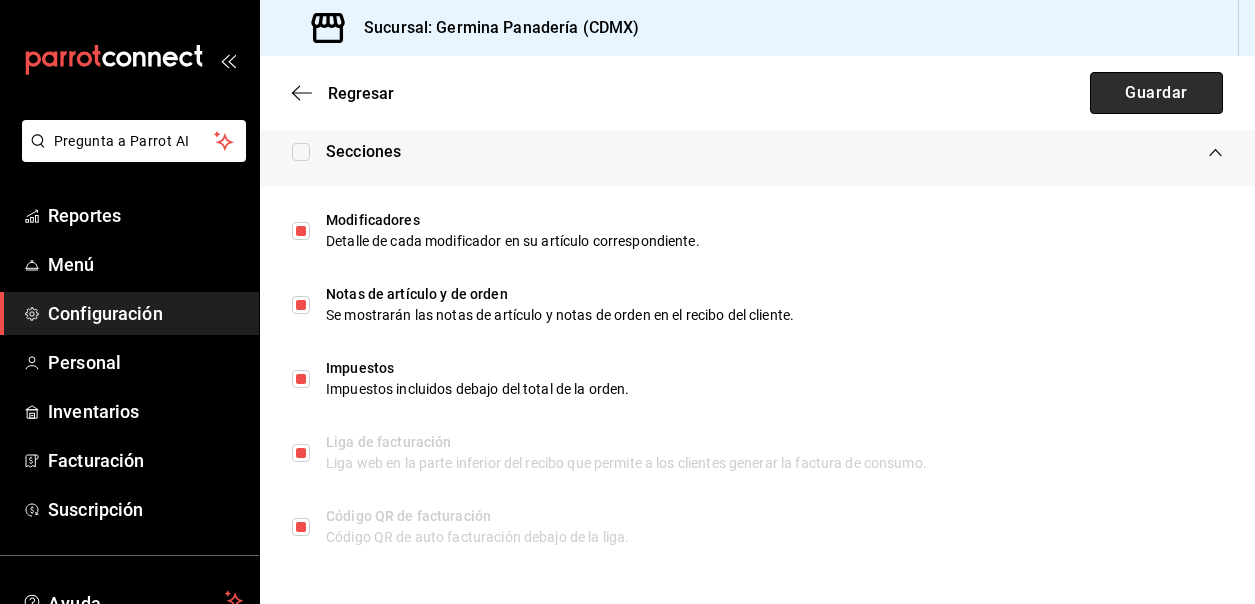 click on "Guardar" at bounding box center (1156, 93) 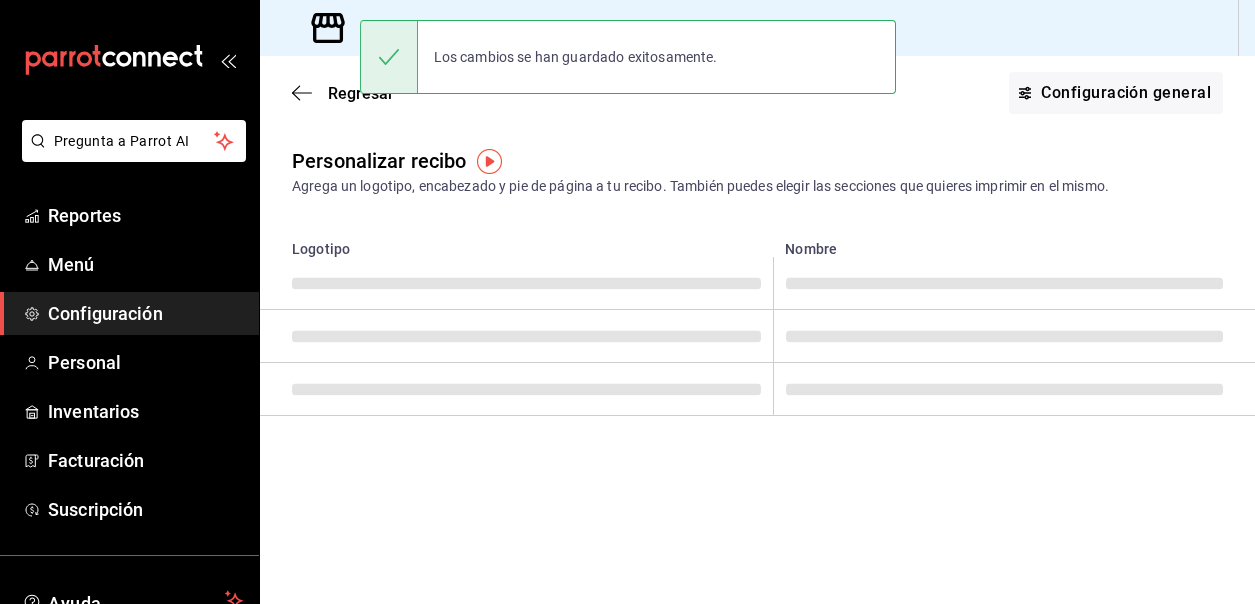 scroll, scrollTop: 0, scrollLeft: 0, axis: both 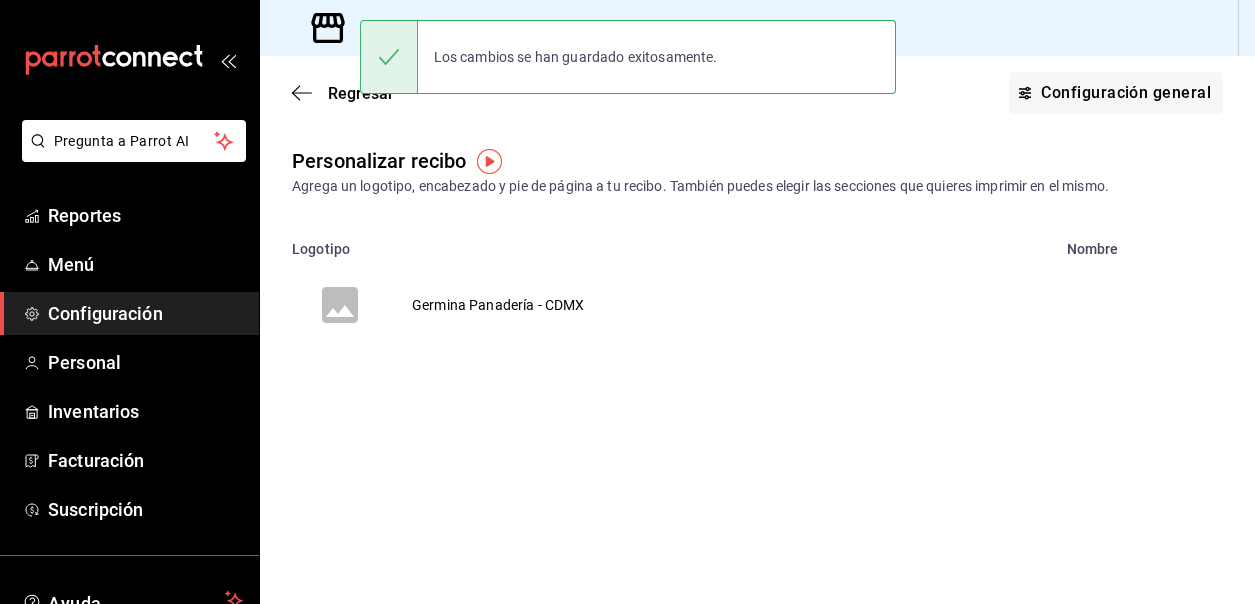 click on "Configuración" at bounding box center [145, 313] 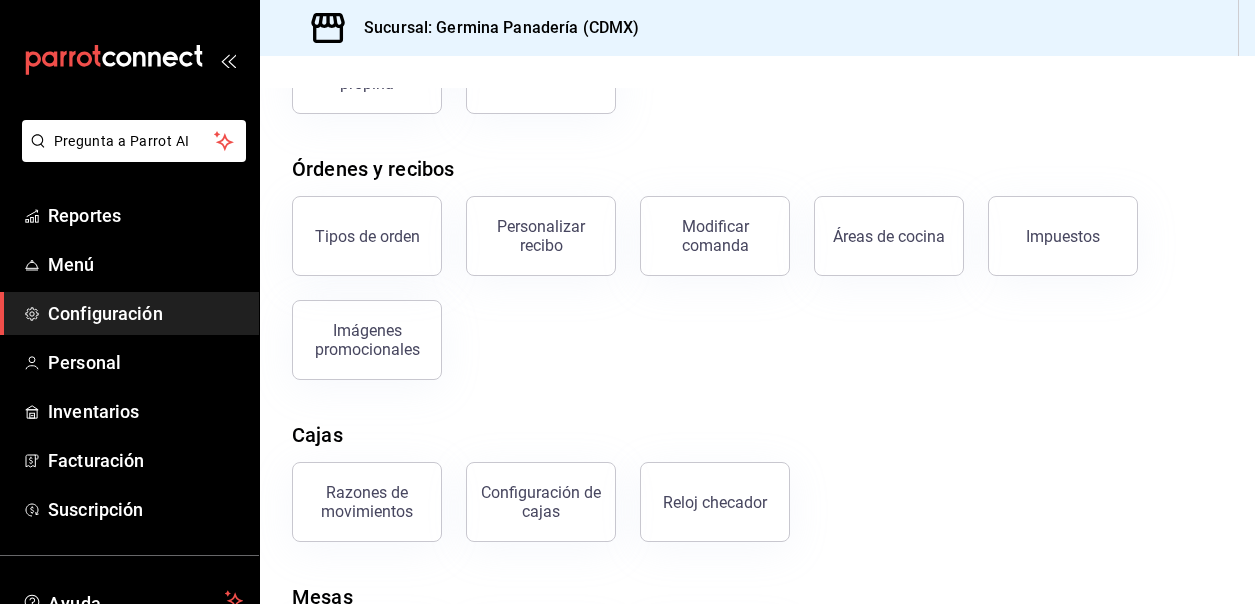 scroll, scrollTop: 281, scrollLeft: 0, axis: vertical 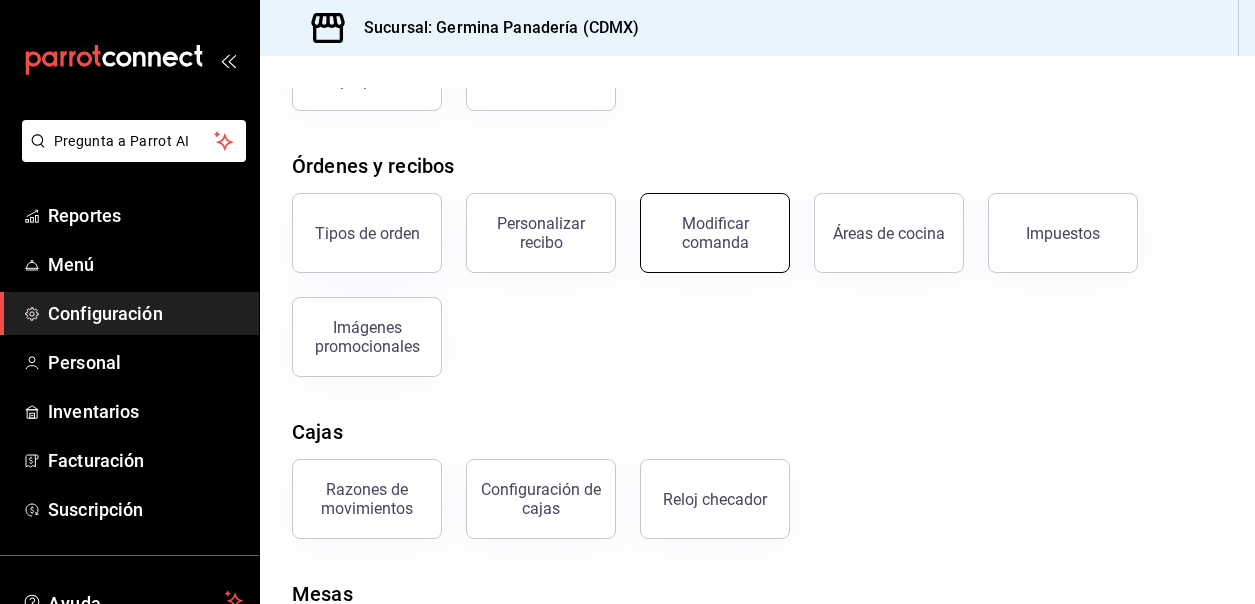click on "Modificar comanda" at bounding box center [715, 233] 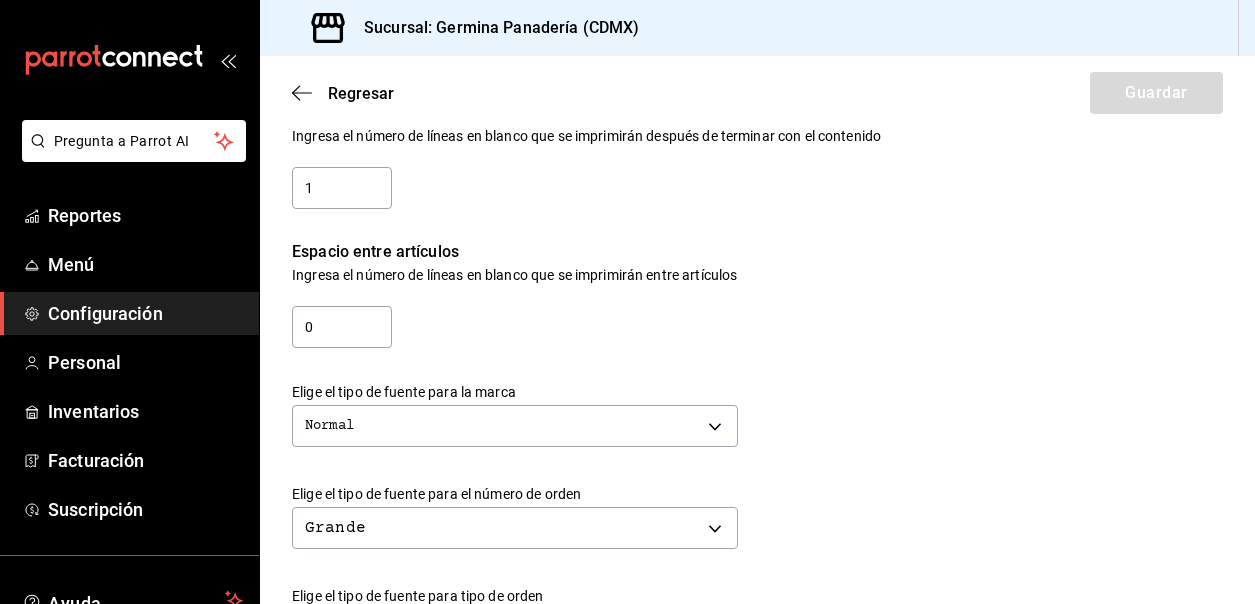 scroll, scrollTop: 282, scrollLeft: 0, axis: vertical 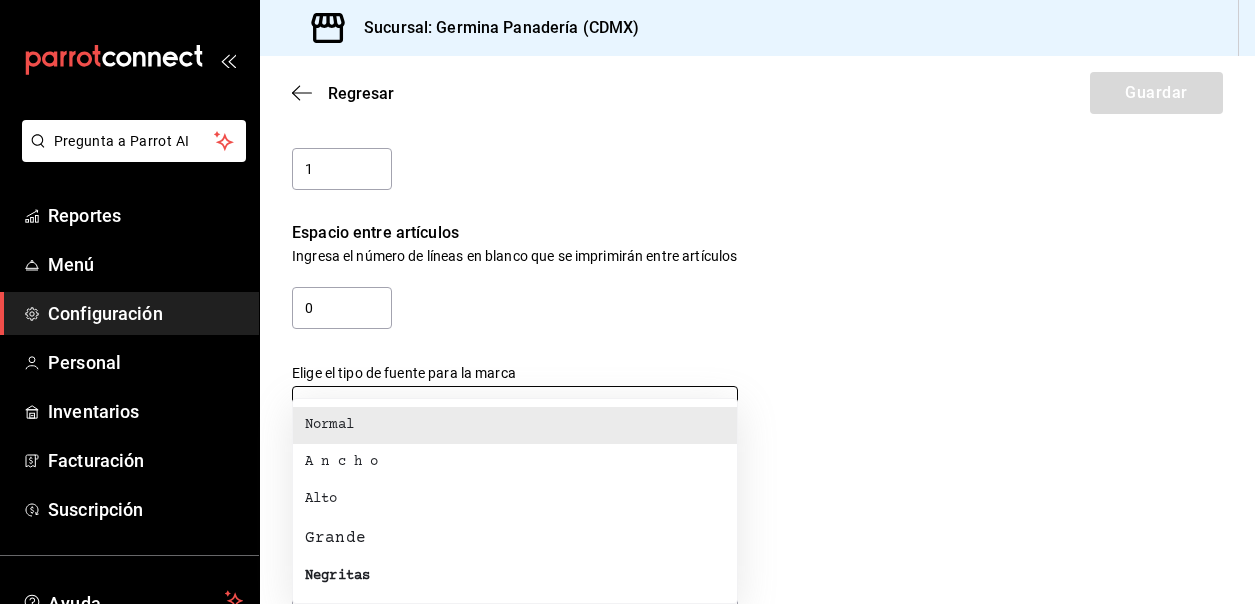 click on "Pregunta a Parrot AI Reportes   Menú   Configuración   Personal   Inventarios   Facturación   Suscripción   Ayuda Recomienda Parrot   Cerrar sesión   Sugerir nueva función   Sucursal: Germina Panadería (CDMX) Regresar Guardar Modificar comanda Personaliza las comandas de tu cocina. Margen Superior Ingresa el número de líneas en blanco que se imprimirán antes de comenzar con el contenido 1 Margen Inferior Ingresa el número de líneas en blanco que se imprimirán después de terminar con el contenido 1 Espacio entre artículos Ingresa el número de líneas en blanco que se imprimirán entre artículos 0 Elige el tipo de fuente para la marca Normal NORMAL Elige el tipo de fuente para el número de orden Grande   BIG Elige el tipo de fuente para tipo de orden Normal   NORMAL Elige el tipo de fuente para artículos Grande BIG Elige el tipo de fuente para modificadores Grande BIG Elige el tipo de fuente para notas Grande BIG ¿Mostrar títulos de grupos modificadores? Si No Si No Ver video tutorial" at bounding box center (627, 302) 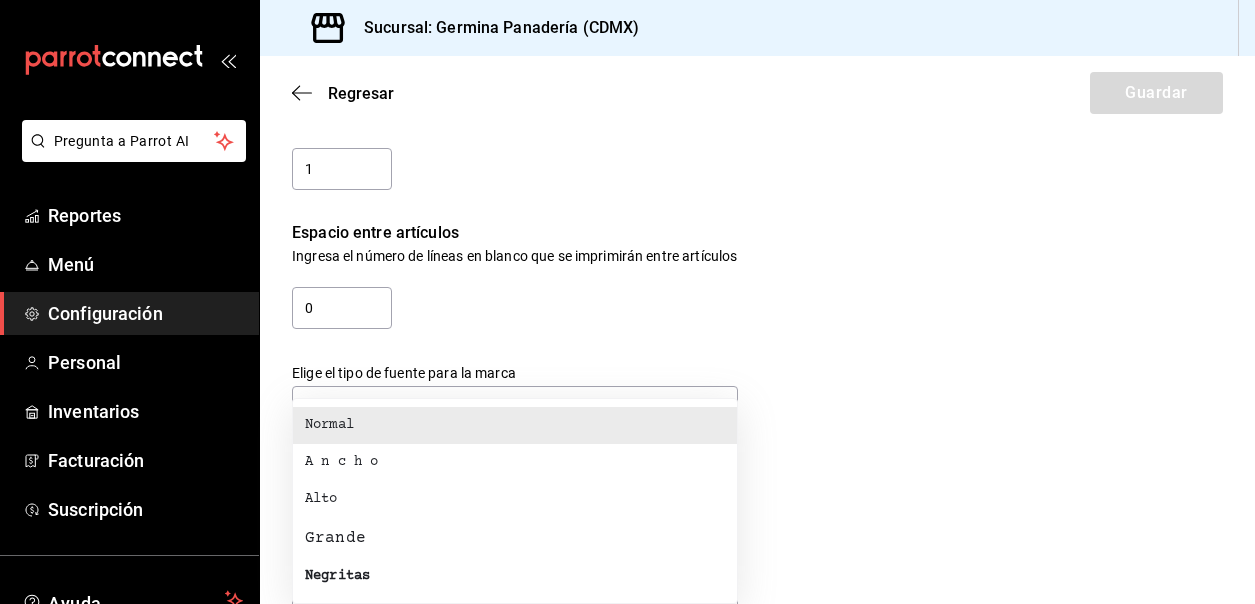 click on "Normal" at bounding box center [515, 425] 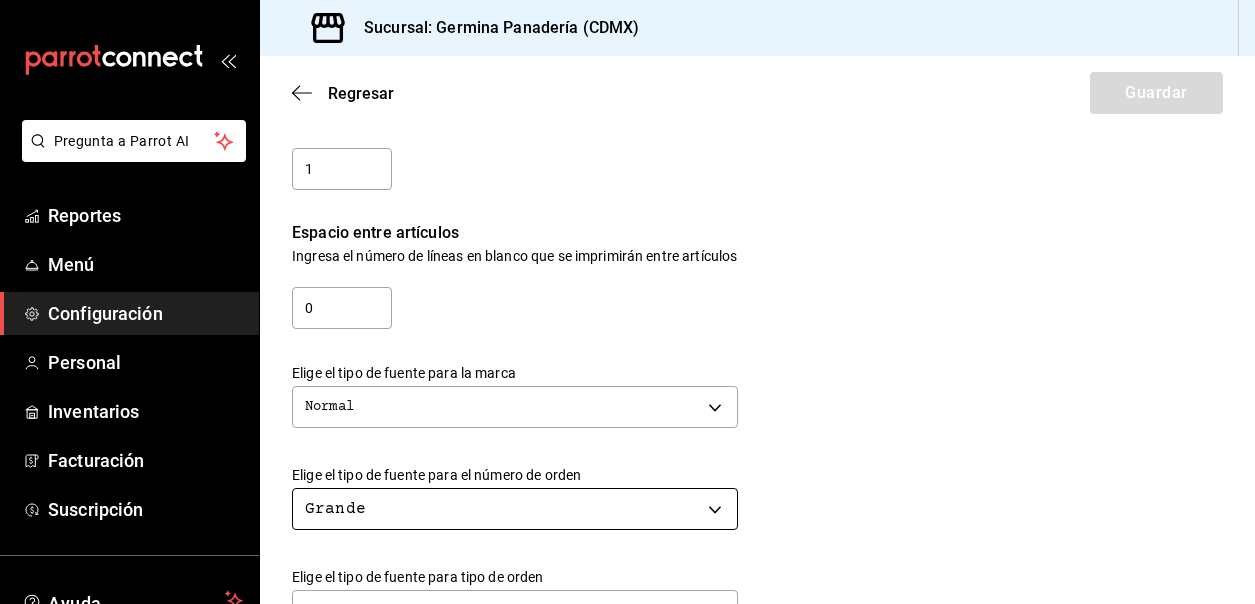 click on "Pregunta a Parrot AI Reportes   Menú   Configuración   Personal   Inventarios   Facturación   Suscripción   Ayuda Recomienda Parrot   Cerrar sesión   Sugerir nueva función   Sucursal: Germina Panadería (CDMX) Regresar Guardar Modificar comanda Personaliza las comandas de tu cocina. Margen Superior Ingresa el número de líneas en blanco que se imprimirán antes de comenzar con el contenido 1 Margen Inferior Ingresa el número de líneas en blanco que se imprimirán después de terminar con el contenido 1 Espacio entre artículos Ingresa el número de líneas en blanco que se imprimirán entre artículos 0 Elige el tipo de fuente para la marca Normal NORMAL Elige el tipo de fuente para el número de orden Grande   BIG Elige el tipo de fuente para tipo de orden Normal   NORMAL Elige el tipo de fuente para artículos Grande BIG Elige el tipo de fuente para modificadores Grande BIG Elige el tipo de fuente para notas Grande BIG ¿Mostrar títulos de grupos modificadores? Si No Si No Ver video tutorial" at bounding box center [627, 302] 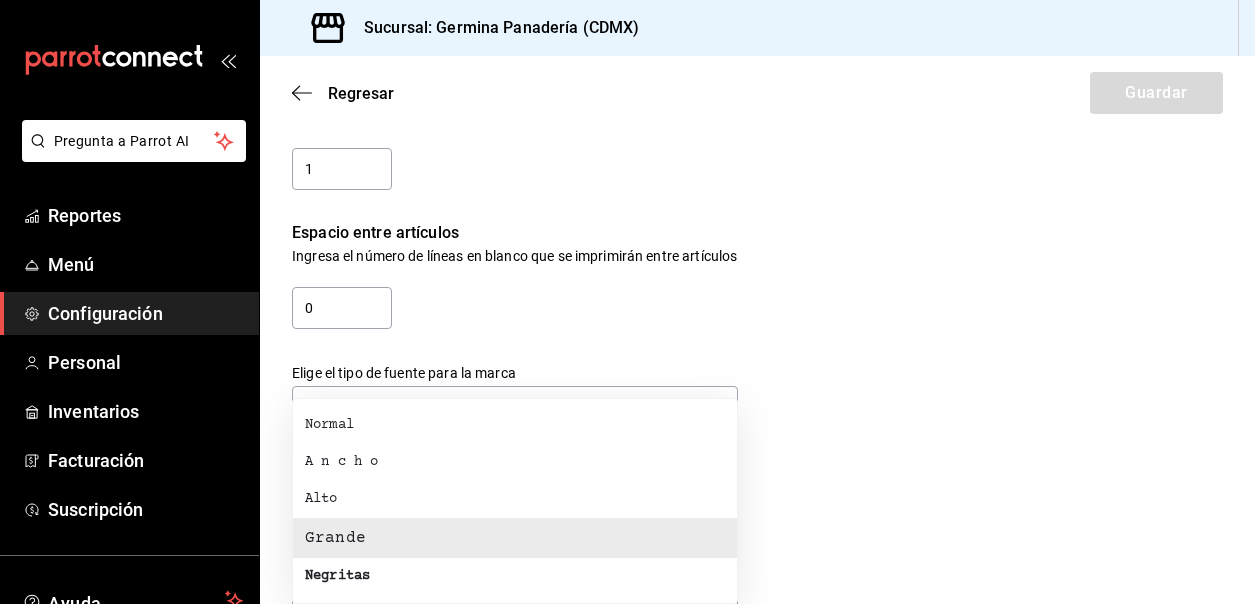 click on "Negritas" at bounding box center (515, 576) 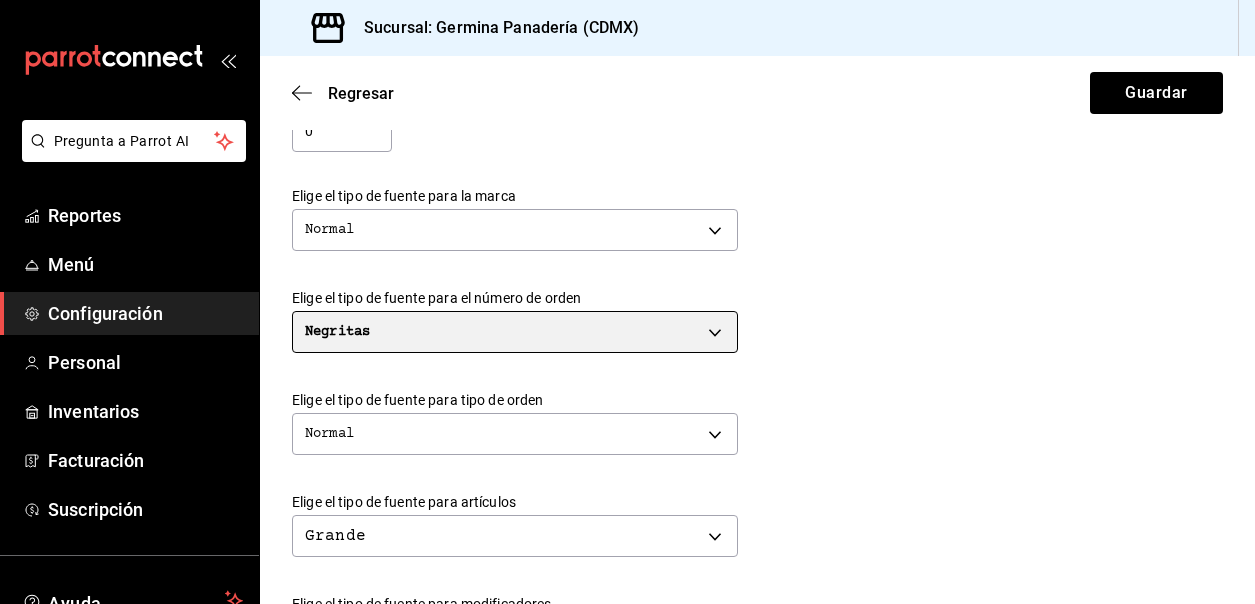scroll, scrollTop: 464, scrollLeft: 0, axis: vertical 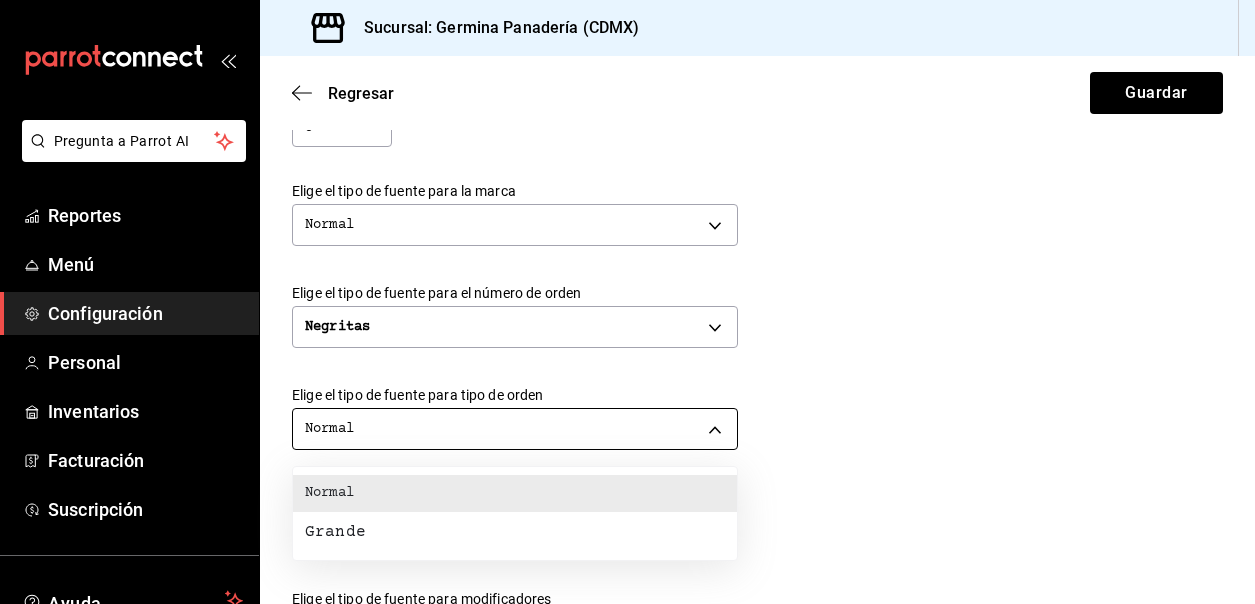 click on "Pregunta a Parrot AI Reportes   Menú   Configuración   Personal   Inventarios   Facturación   Suscripción   Ayuda Recomienda Parrot   Cerrar sesión   Sugerir nueva función   Sucursal: Germina Panadería (CDMX) Regresar Guardar Modificar comanda Personaliza las comandas de tu cocina. Margen Superior Ingresa el número de líneas en blanco que se imprimirán antes de comenzar con el contenido 1 Margen Inferior Ingresa el número de líneas en blanco que se imprimirán después de terminar con el contenido 1 Espacio entre artículos Ingresa el número de líneas en blanco que se imprimirán entre artículos 0 Elige el tipo de fuente para la marca Normal NORMAL Elige el tipo de fuente para el número de orden Negritas   BOLD Elige el tipo de fuente para tipo de orden Normal   NORMAL Elige el tipo de fuente para artículos Grande BIG Elige el tipo de fuente para modificadores Grande BIG Elige el tipo de fuente para notas Grande BIG ¿Mostrar títulos de grupos modificadores? Si No Si No Ver video tutorial" at bounding box center [627, 302] 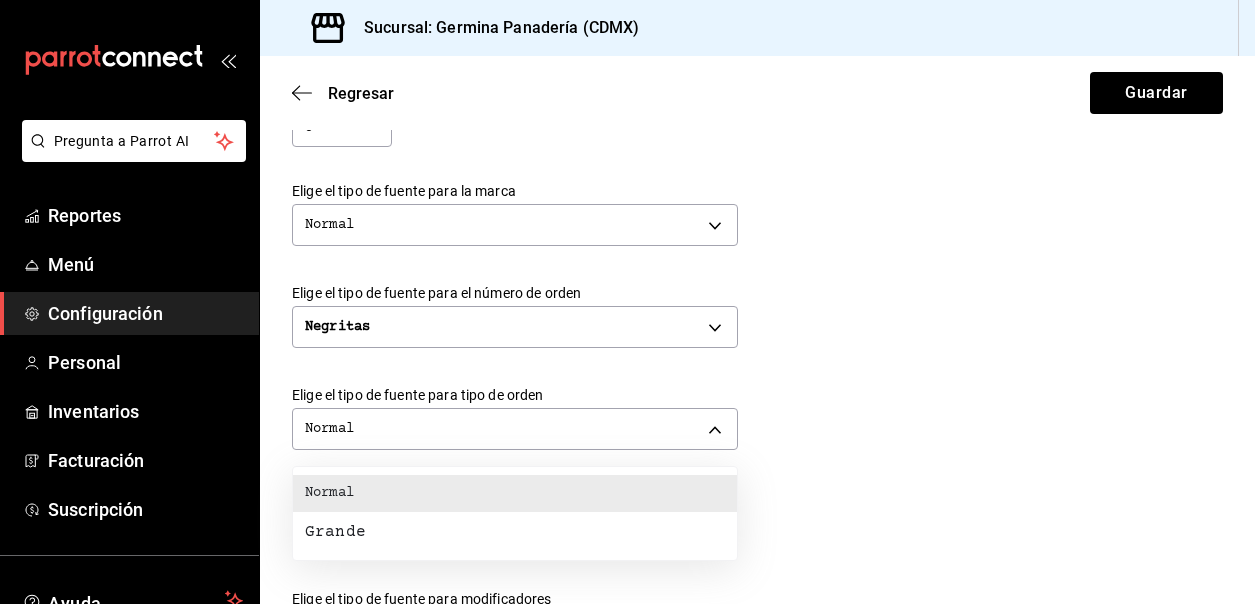 click on "Normal" at bounding box center [515, 493] 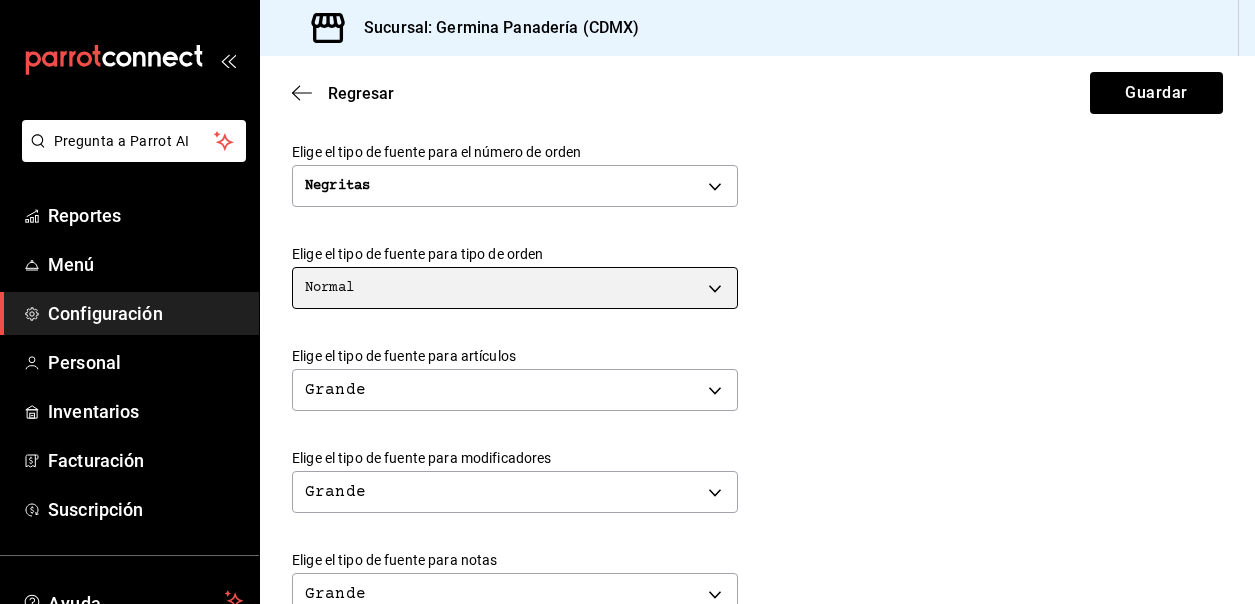 scroll, scrollTop: 606, scrollLeft: 0, axis: vertical 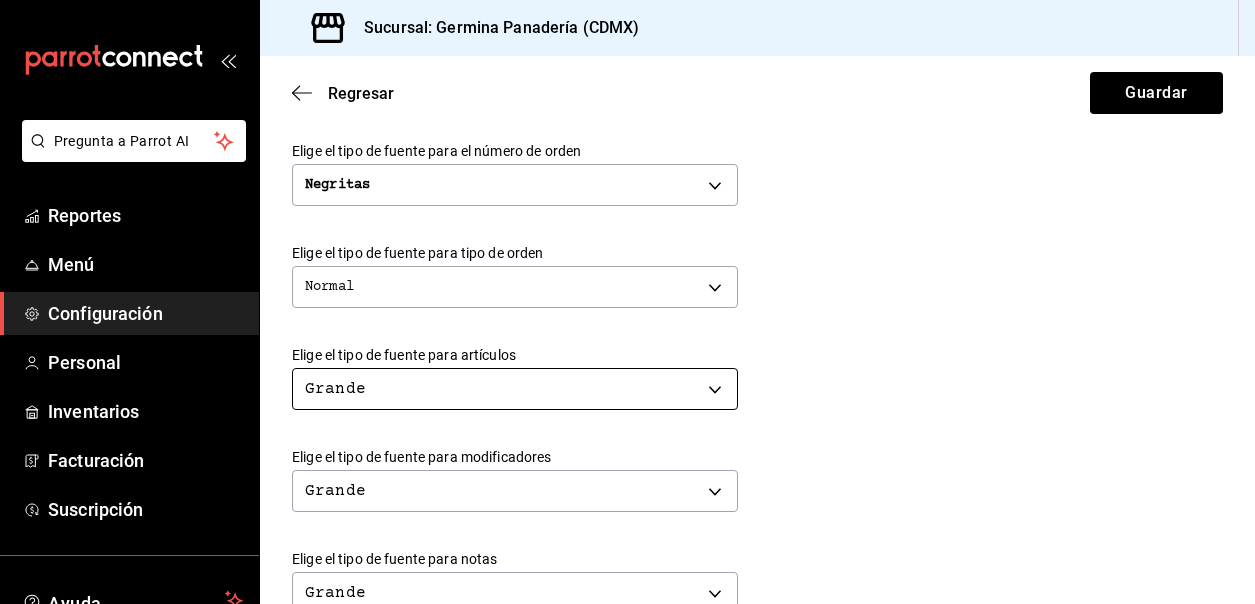 click on "Pregunta a Parrot AI Reportes   Menú   Configuración   Personal   Inventarios   Facturación   Suscripción   Ayuda Recomienda Parrot   Cerrar sesión   Sugerir nueva función   Sucursal: Germina Panadería (CDMX) Regresar Guardar Modificar comanda Personaliza las comandas de tu cocina. Margen Superior Ingresa el número de líneas en blanco que se imprimirán antes de comenzar con el contenido 1 Margen Inferior Ingresa el número de líneas en blanco que se imprimirán después de terminar con el contenido 1 Espacio entre artículos Ingresa el número de líneas en blanco que se imprimirán entre artículos 0 Elige el tipo de fuente para la marca Normal NORMAL Elige el tipo de fuente para el número de orden Negritas   BOLD Elige el tipo de fuente para tipo de orden Normal   NORMAL Elige el tipo de fuente para artículos Grande BIG Elige el tipo de fuente para modificadores Grande BIG Elige el tipo de fuente para notas Grande BIG ¿Mostrar títulos de grupos modificadores? Si No Si No Ver video tutorial" at bounding box center (627, 302) 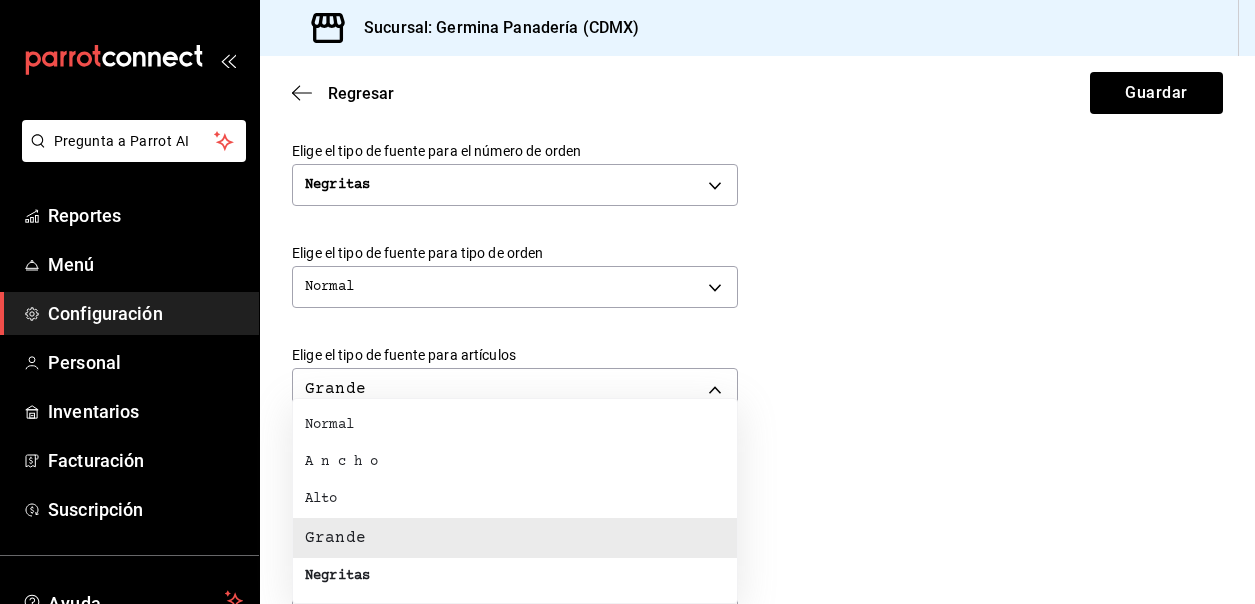 click on "Normal" at bounding box center (515, 425) 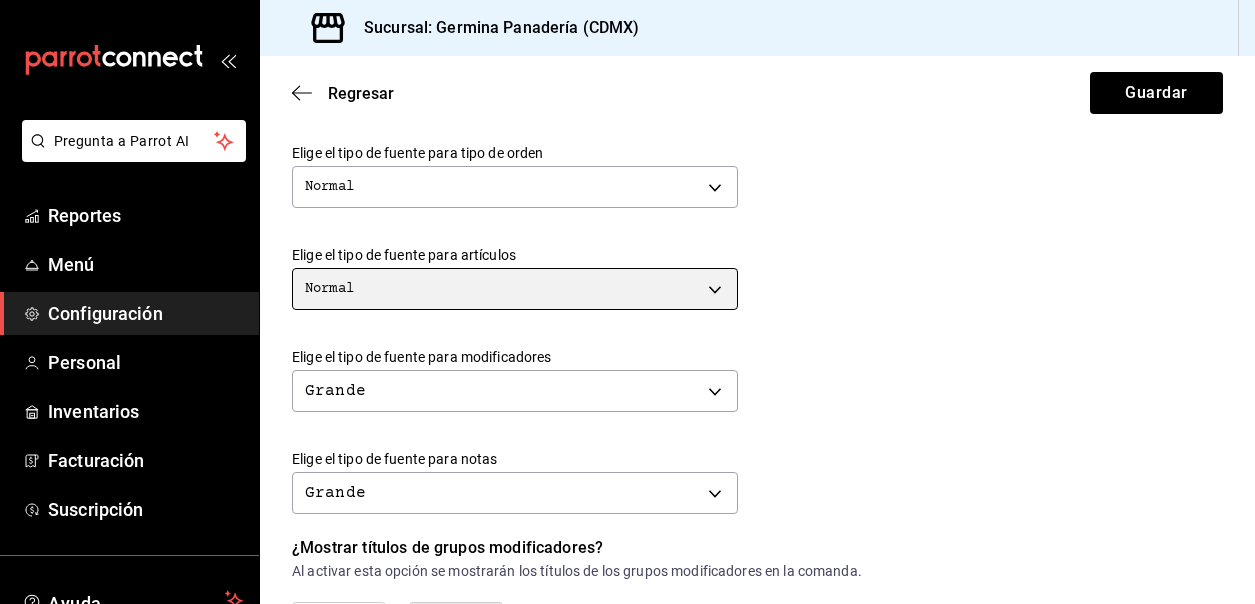 scroll, scrollTop: 712, scrollLeft: 0, axis: vertical 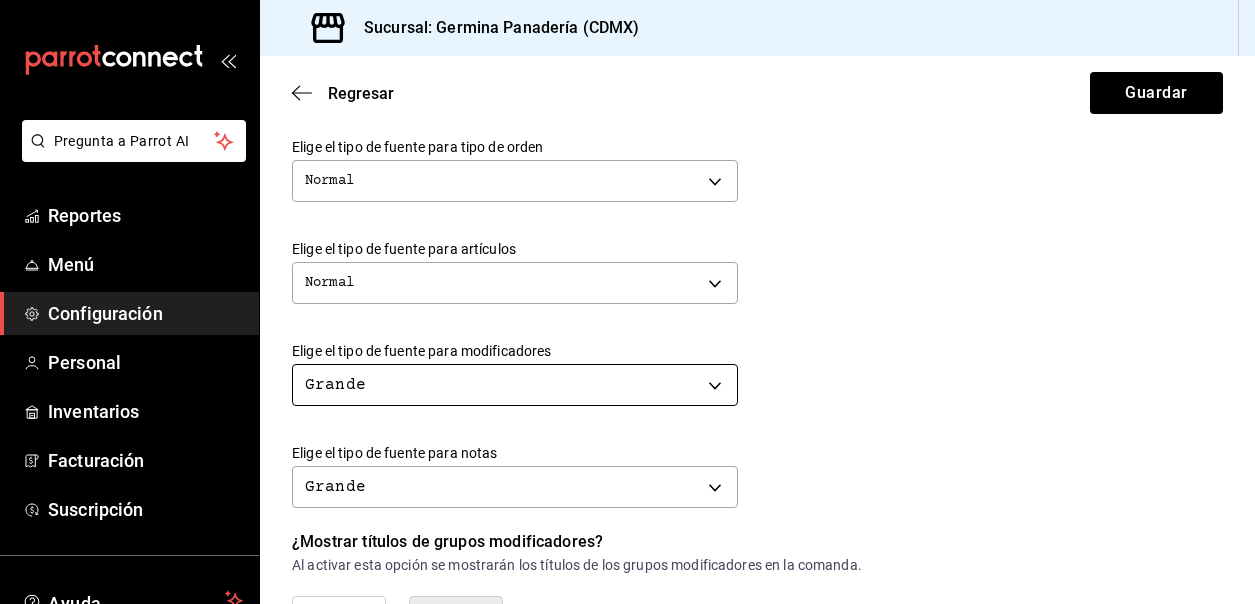 click on "Pregunta a Parrot AI Reportes   Menú   Configuración   Personal   Inventarios   Facturación   Suscripción   Ayuda Recomienda Parrot   Cerrar sesión   Sugerir nueva función   Sucursal: Germina Panadería (CDMX) Regresar Guardar Modificar comanda Personaliza las comandas de tu cocina. Margen Superior Ingresa el número de líneas en blanco que se imprimirán antes de comenzar con el contenido 1 Margen Inferior Ingresa el número de líneas en blanco que se imprimirán después de terminar con el contenido 1 Espacio entre artículos Ingresa el número de líneas en blanco que se imprimirán entre artículos 0 Elige el tipo de fuente para la marca Normal NORMAL Elige el tipo de fuente para el número de orden Negritas   BOLD Elige el tipo de fuente para tipo de orden Normal   NORMAL Elige el tipo de fuente para artículos Normal NORMAL Elige el tipo de fuente para modificadores Grande BIG Elige el tipo de fuente para notas Grande BIG ¿Mostrar títulos de grupos modificadores? Si No Si No Ver video tutorial" at bounding box center (627, 302) 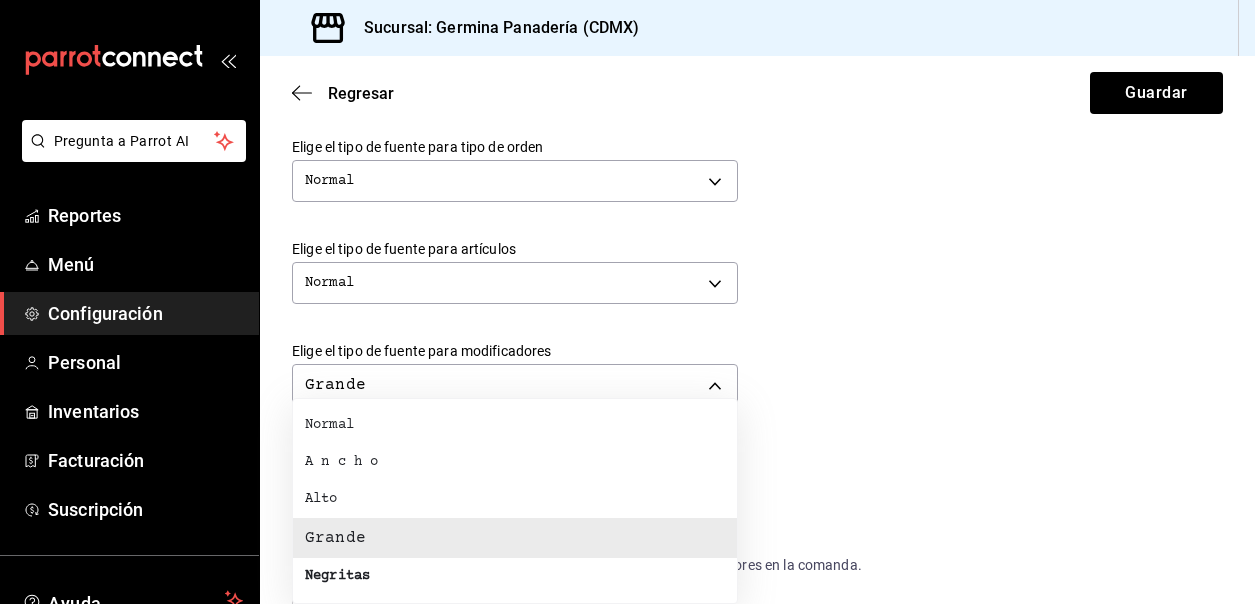 click on "Normal" at bounding box center [515, 425] 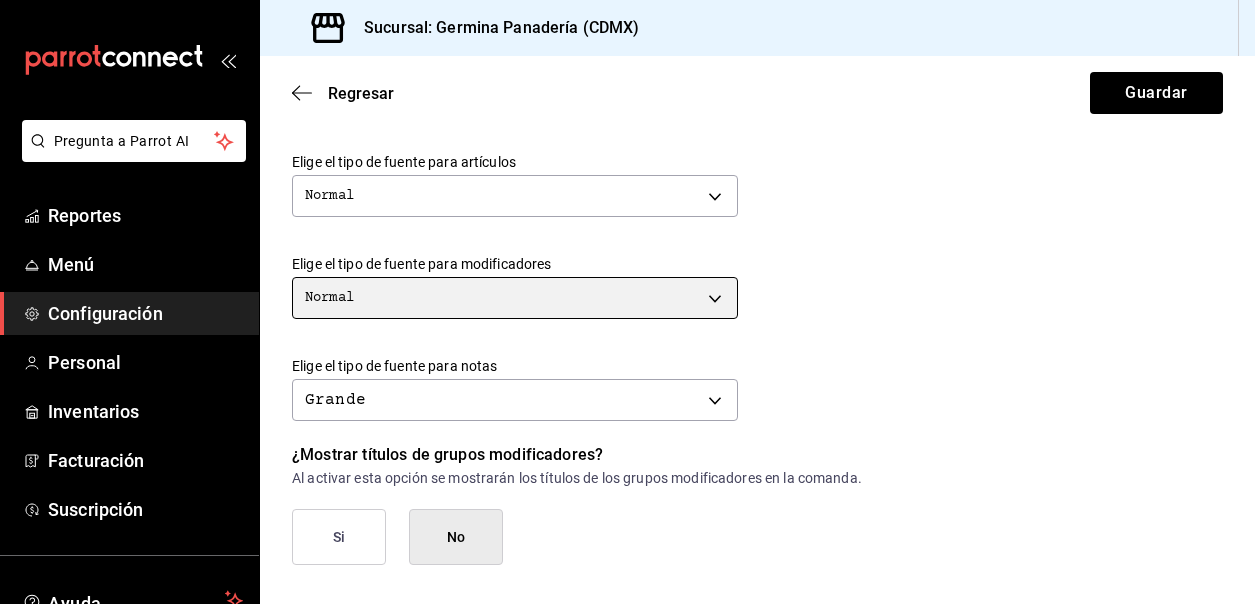 scroll, scrollTop: 801, scrollLeft: 0, axis: vertical 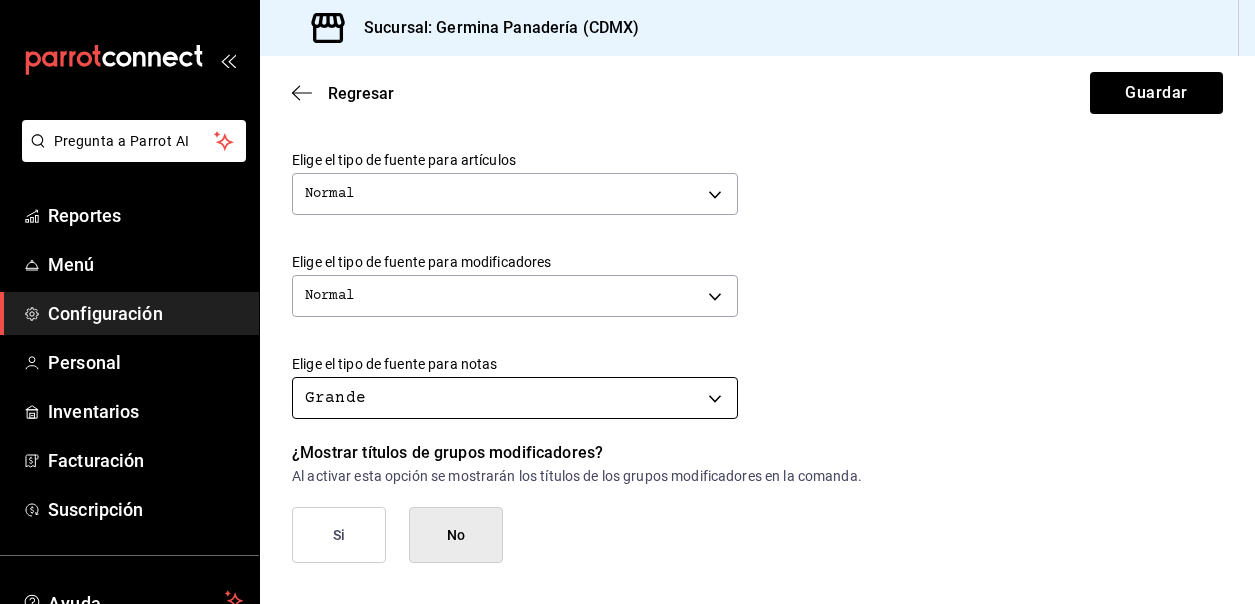 click on "Pregunta a Parrot AI Reportes   Menú   Configuración   Personal   Inventarios   Facturación   Suscripción   Ayuda Recomienda Parrot   Cerrar sesión   Sugerir nueva función   Sucursal: Germina Panadería (CDMX) Regresar Guardar Modificar comanda Personaliza las comandas de tu cocina. Margen Superior Ingresa el número de líneas en blanco que se imprimirán antes de comenzar con el contenido 1 Margen Inferior Ingresa el número de líneas en blanco que se imprimirán después de terminar con el contenido 1 Espacio entre artículos Ingresa el número de líneas en blanco que se imprimirán entre artículos 0 Elige el tipo de fuente para la marca Normal NORMAL Elige el tipo de fuente para el número de orden Negritas   BOLD Elige el tipo de fuente para tipo de orden Normal   NORMAL Elige el tipo de fuente para artículos Normal NORMAL Elige el tipo de fuente para modificadores Normal NORMAL Elige el tipo de fuente para notas Grande BIG ¿Mostrar títulos de grupos modificadores? Si No Si No Ir a video" at bounding box center (627, 302) 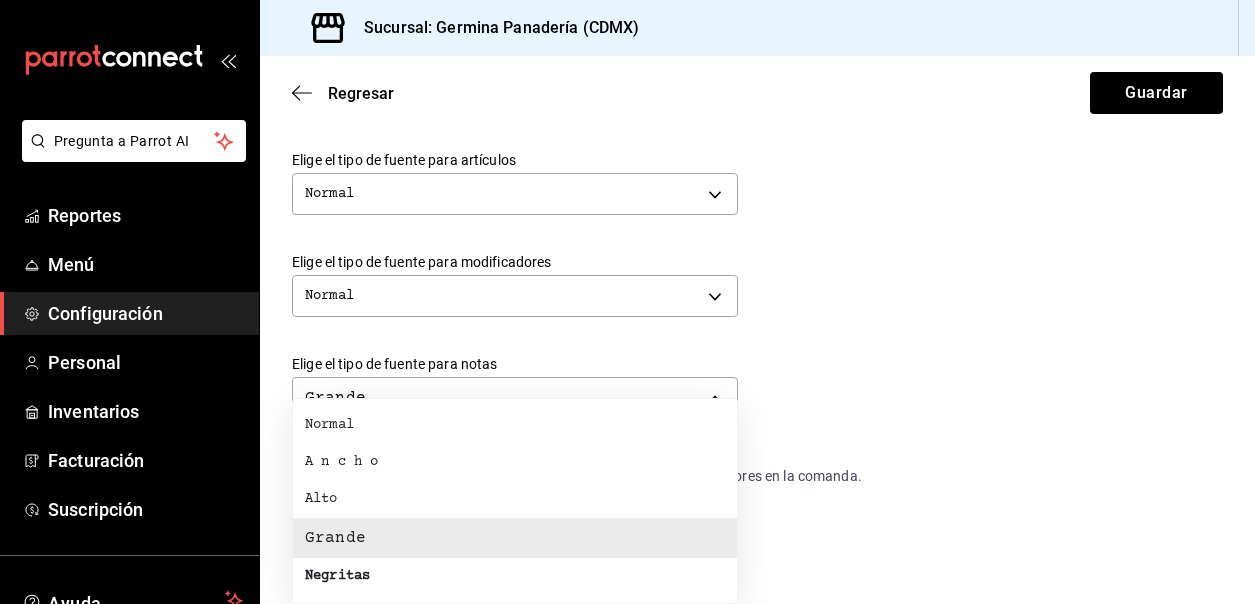 click on "Normal" at bounding box center [515, 425] 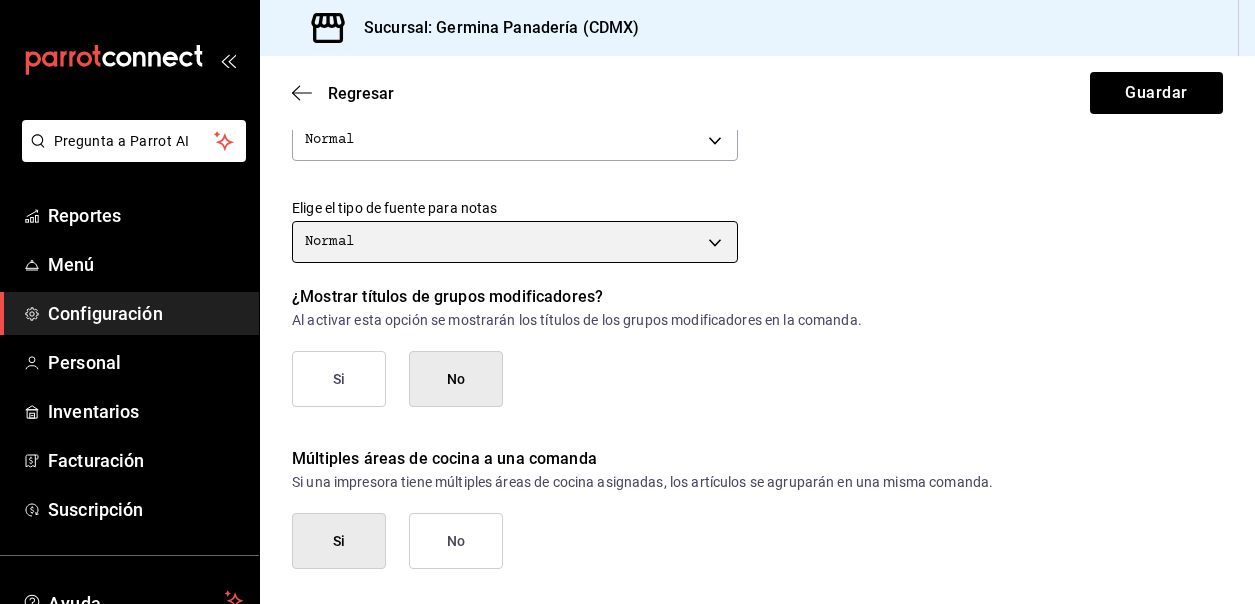 scroll, scrollTop: 961, scrollLeft: 0, axis: vertical 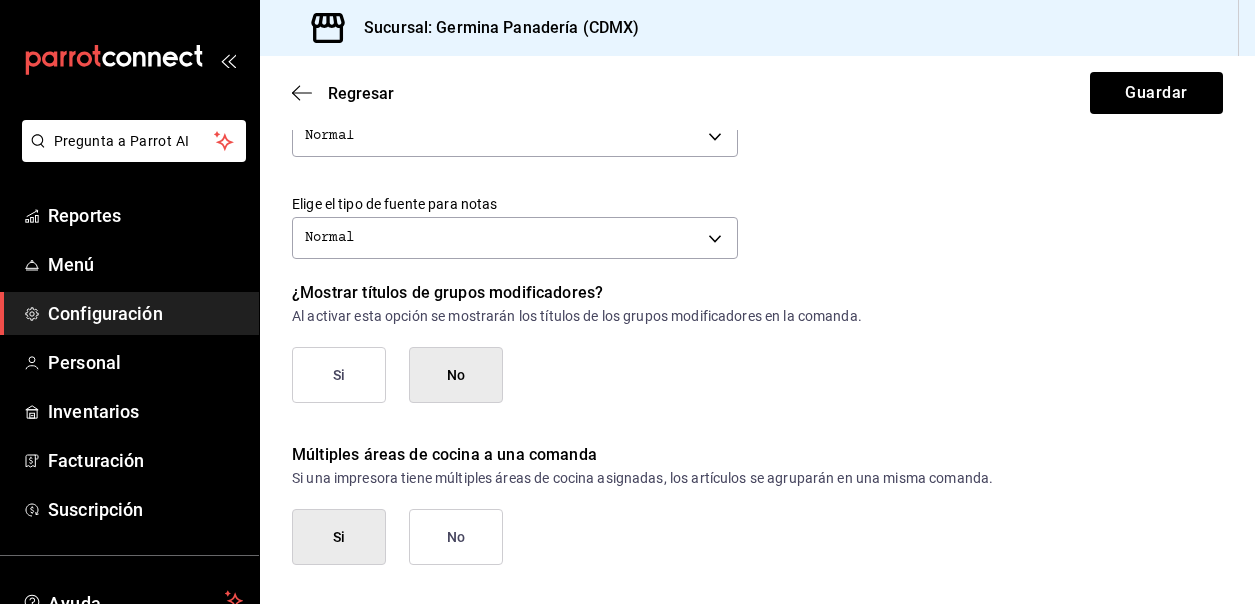 click on "Si" at bounding box center [339, 375] 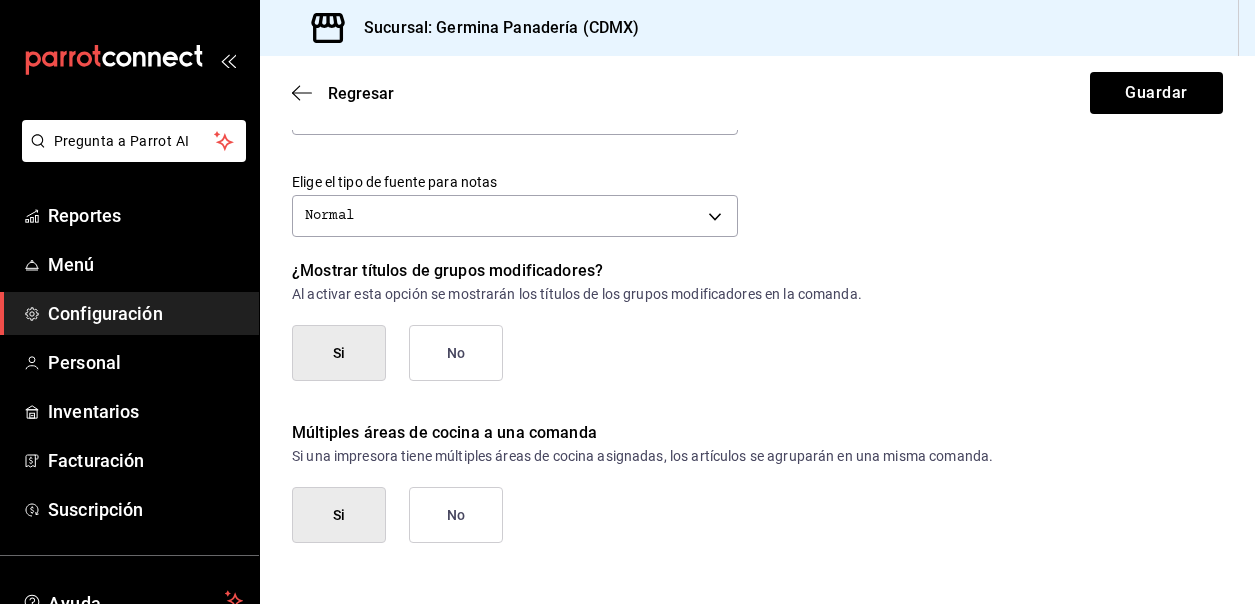 scroll, scrollTop: 994, scrollLeft: 0, axis: vertical 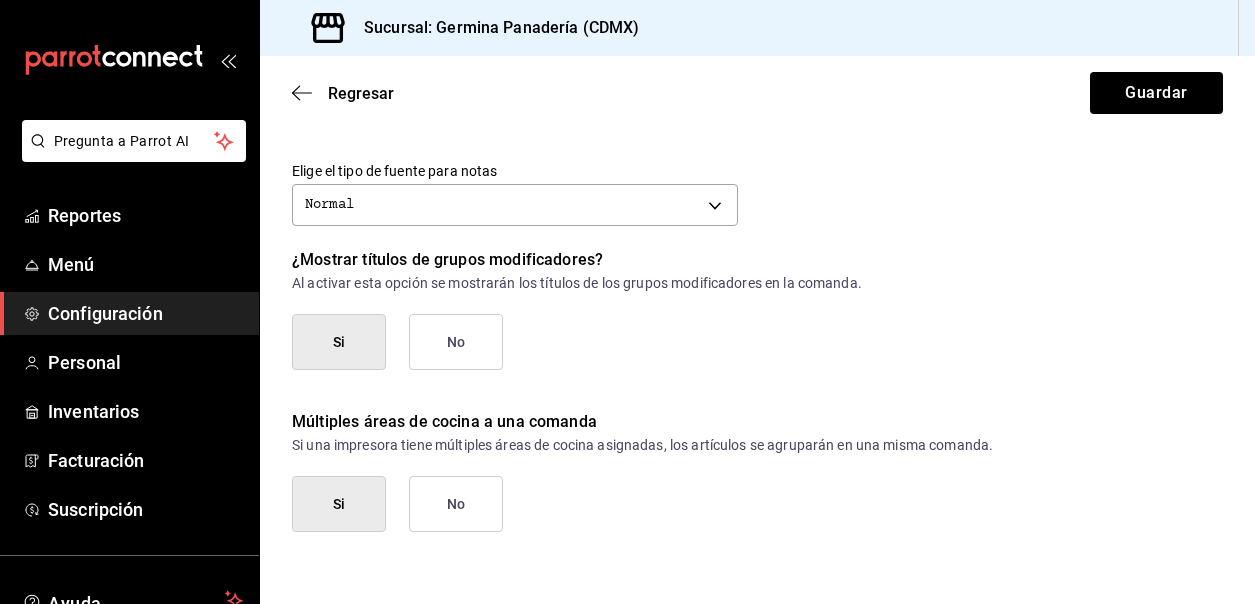 click on "Si" at bounding box center (339, 504) 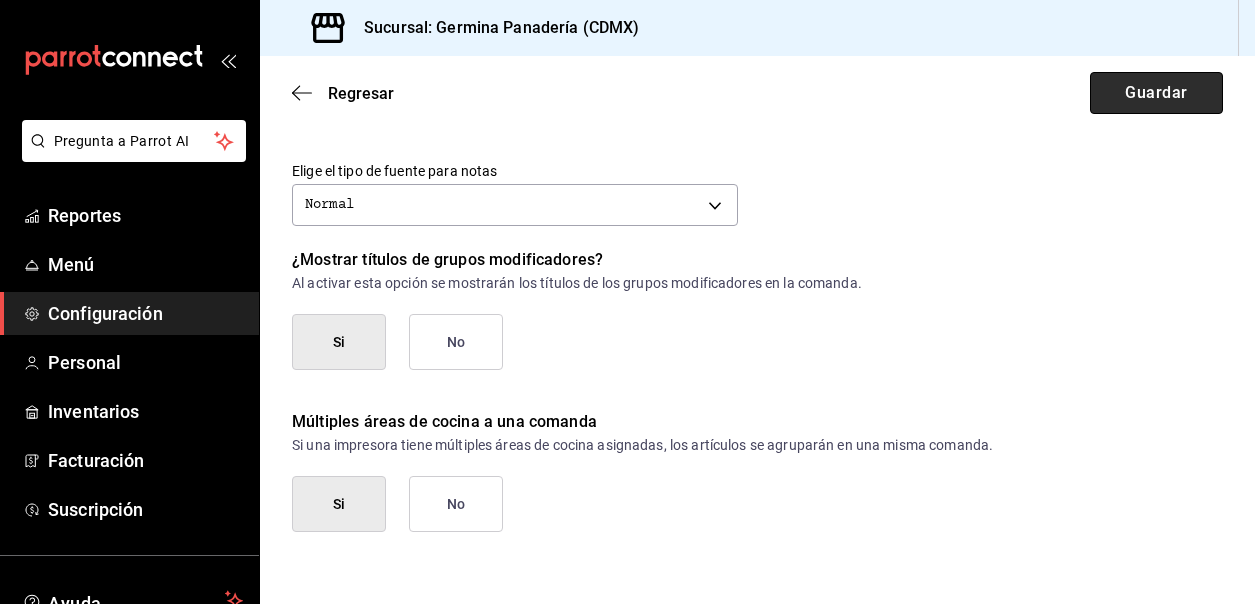 click on "Guardar" at bounding box center (1156, 93) 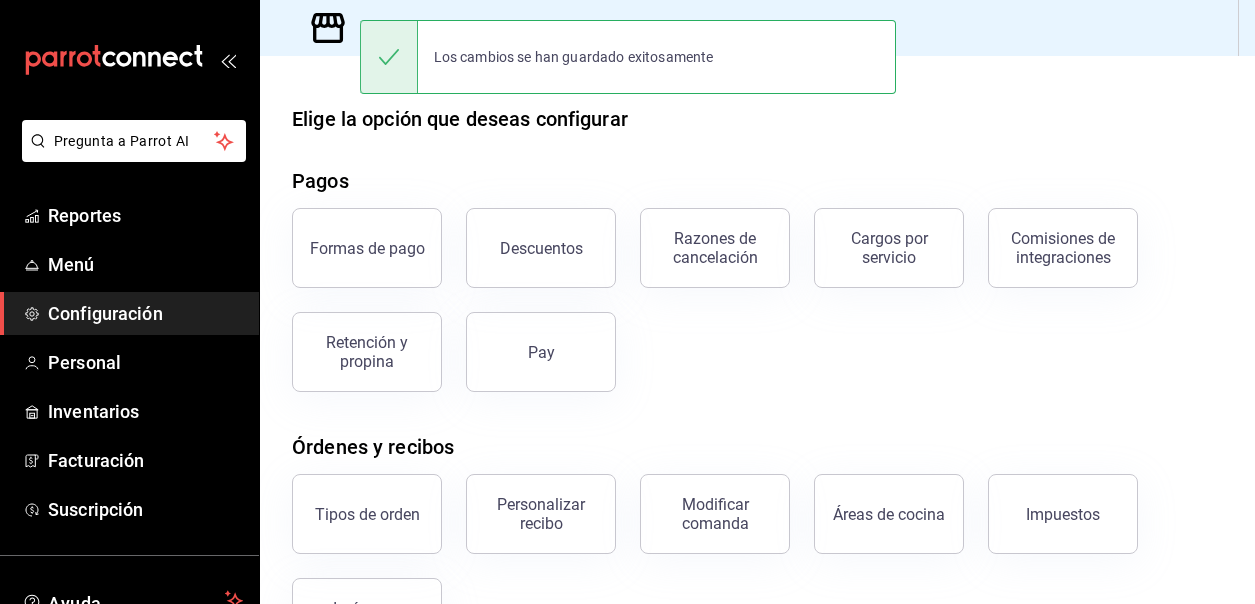 scroll, scrollTop: 98, scrollLeft: 0, axis: vertical 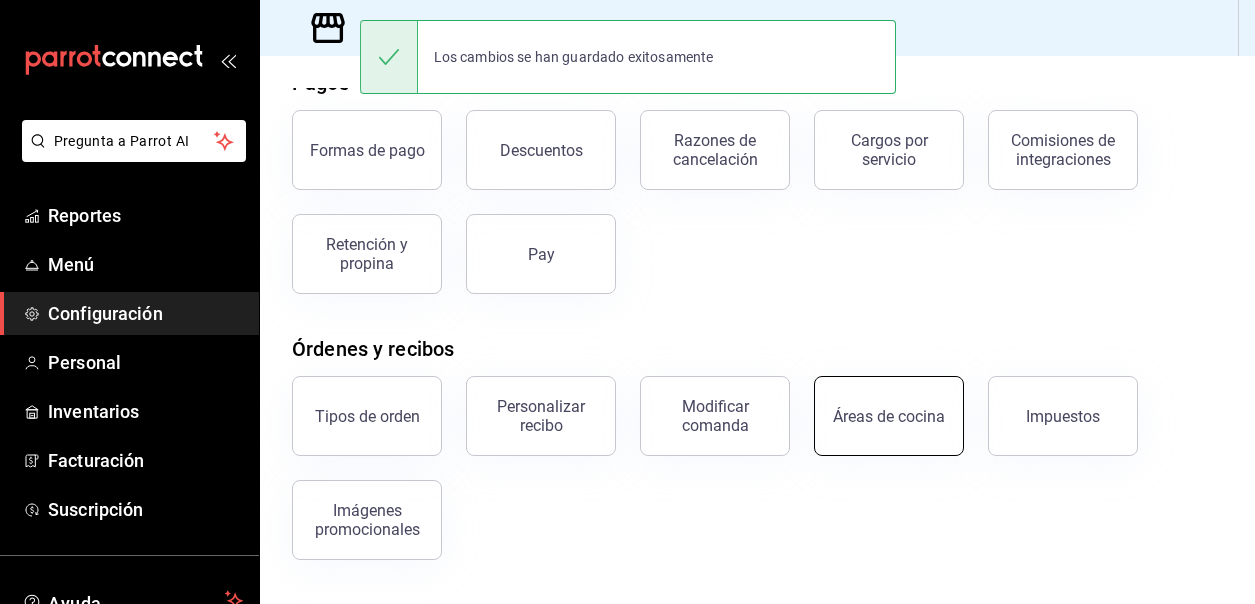 click on "Áreas de cocina" at bounding box center [889, 416] 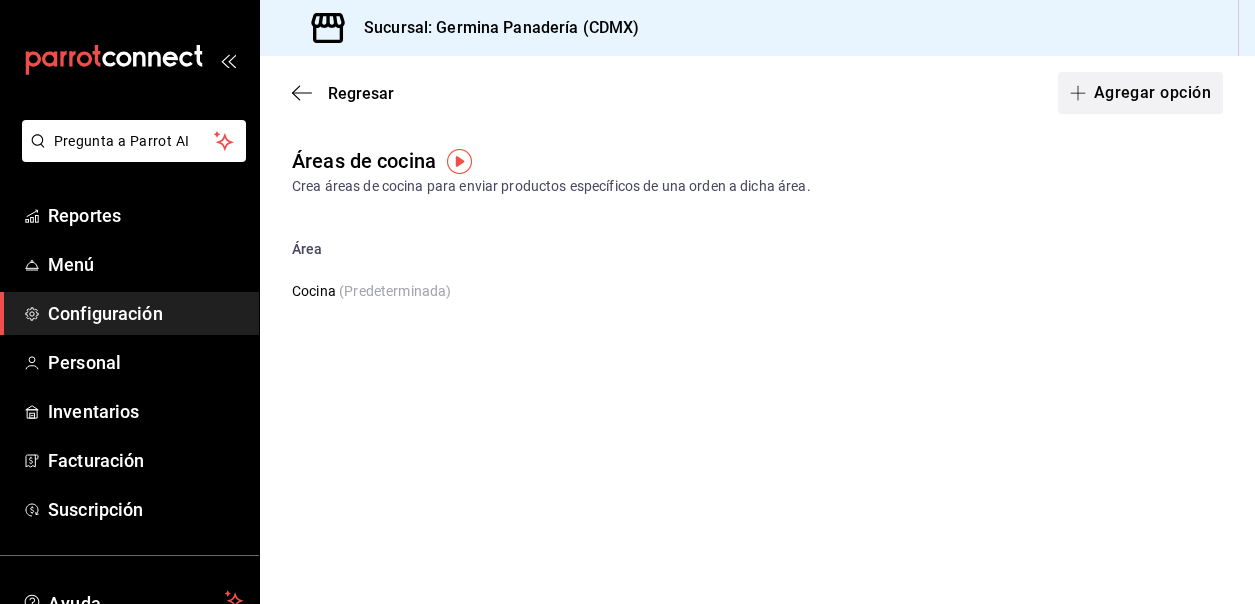 click on "Agregar opción" at bounding box center [1140, 93] 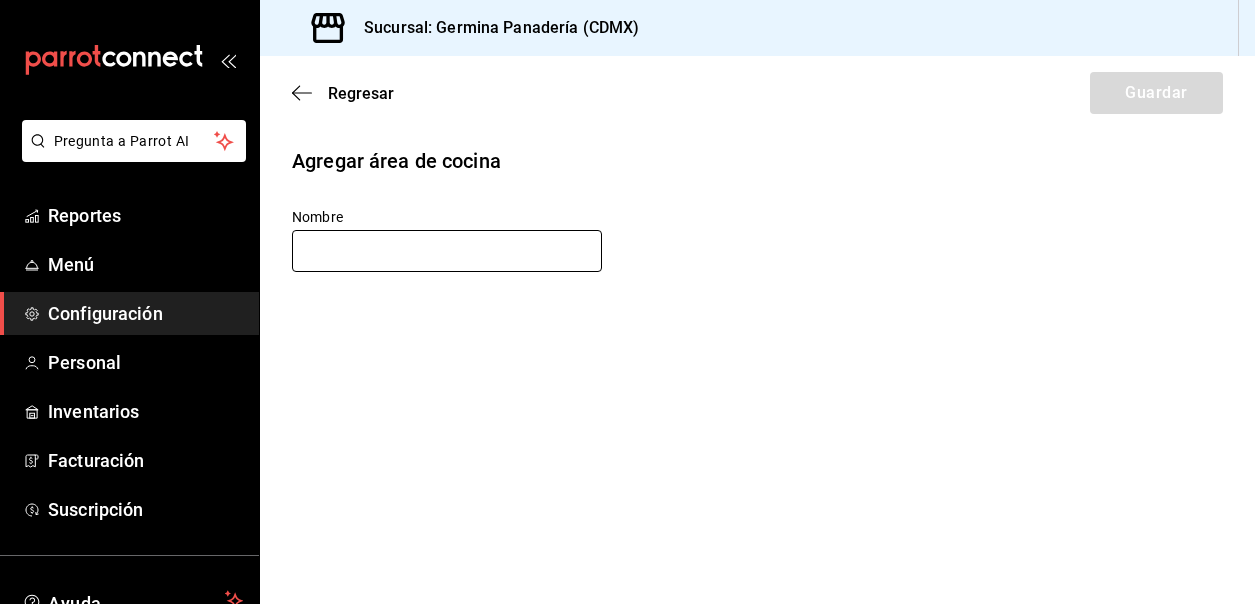 click at bounding box center [447, 251] 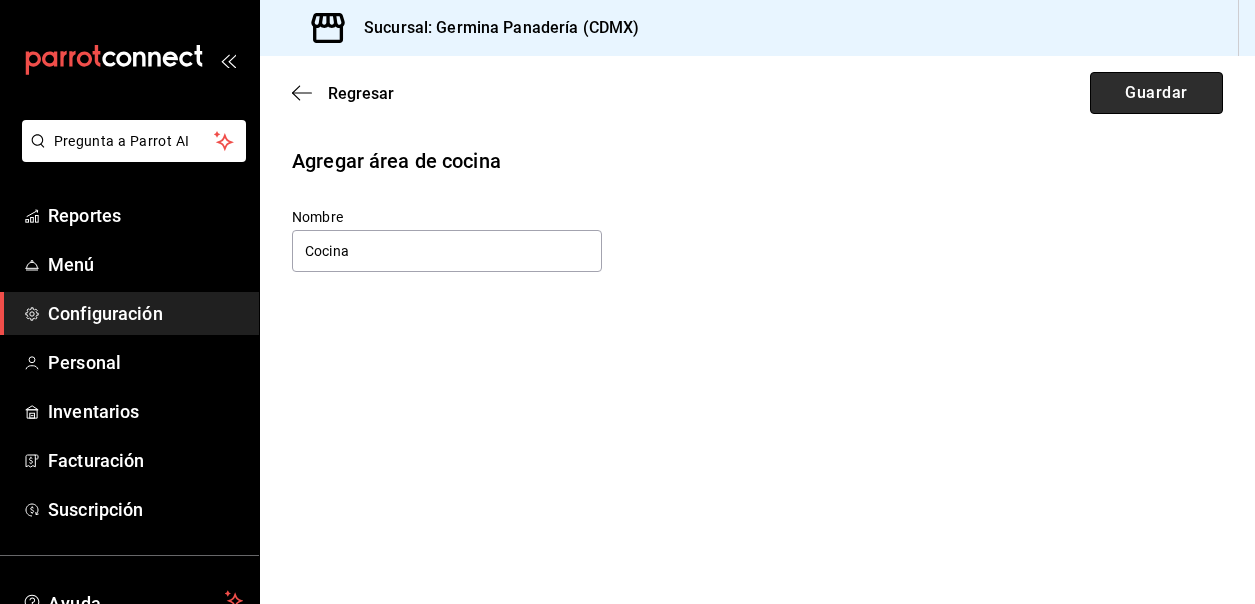 click on "Guardar" at bounding box center (1156, 93) 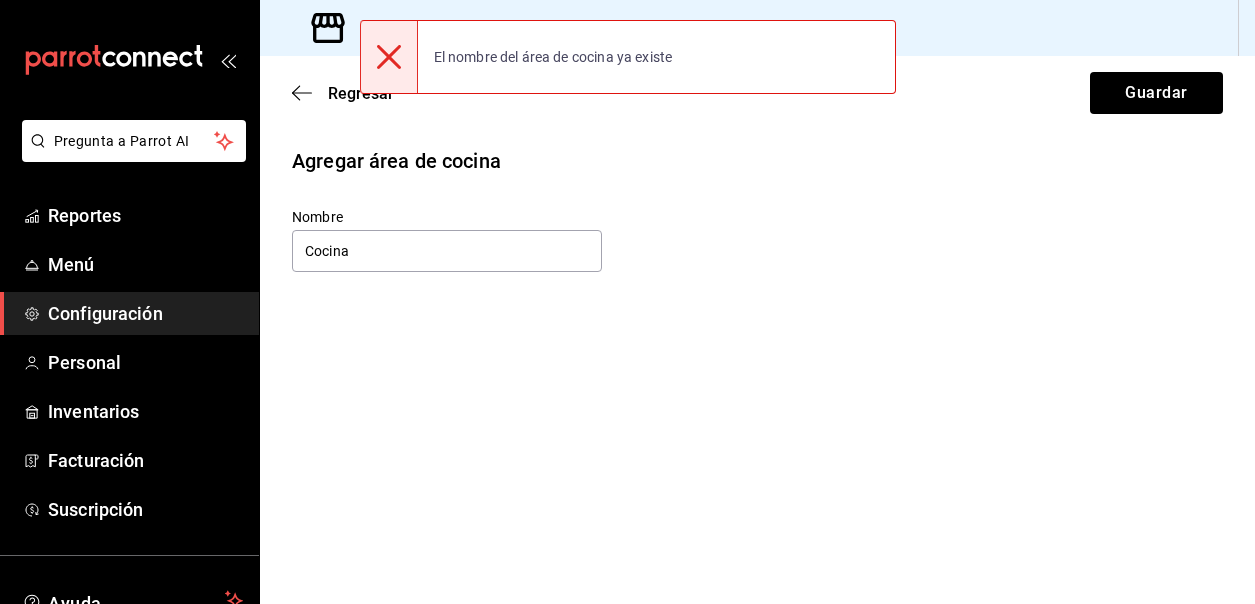 click at bounding box center (389, 57) 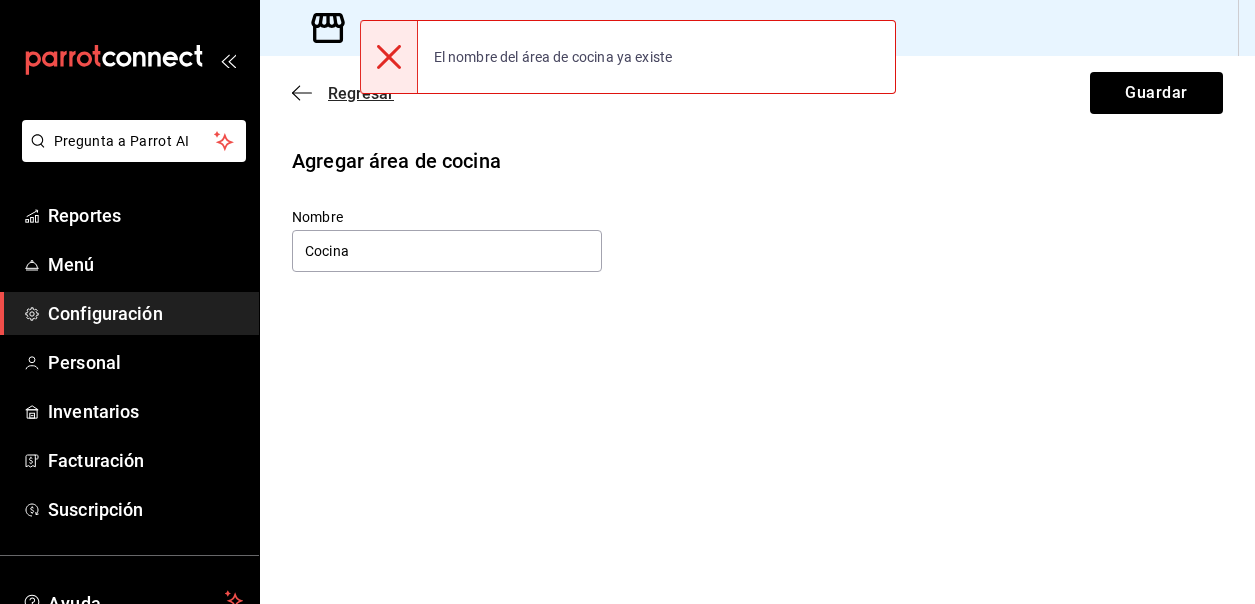 click 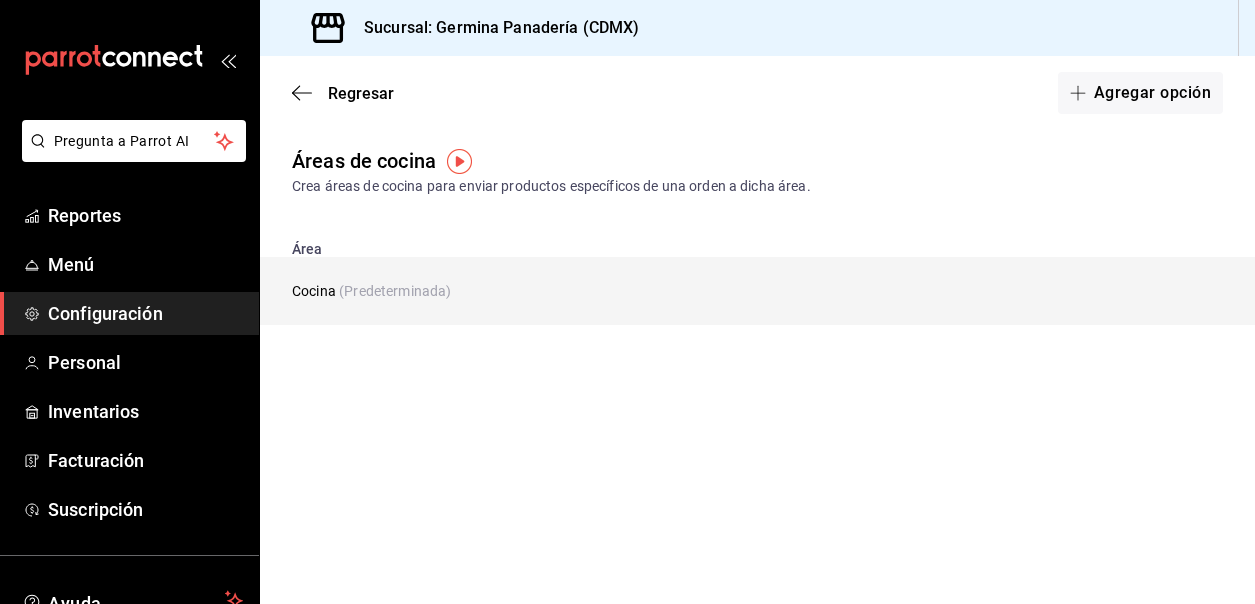 click on "Cocina   (Predeterminada)" at bounding box center [655, 291] 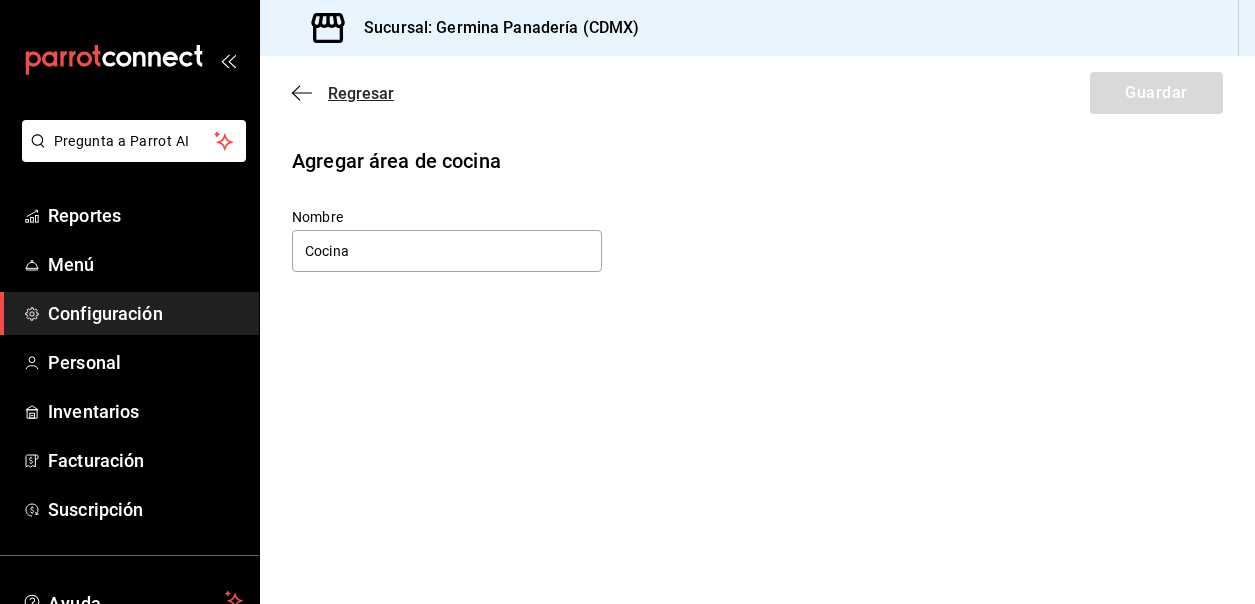 click 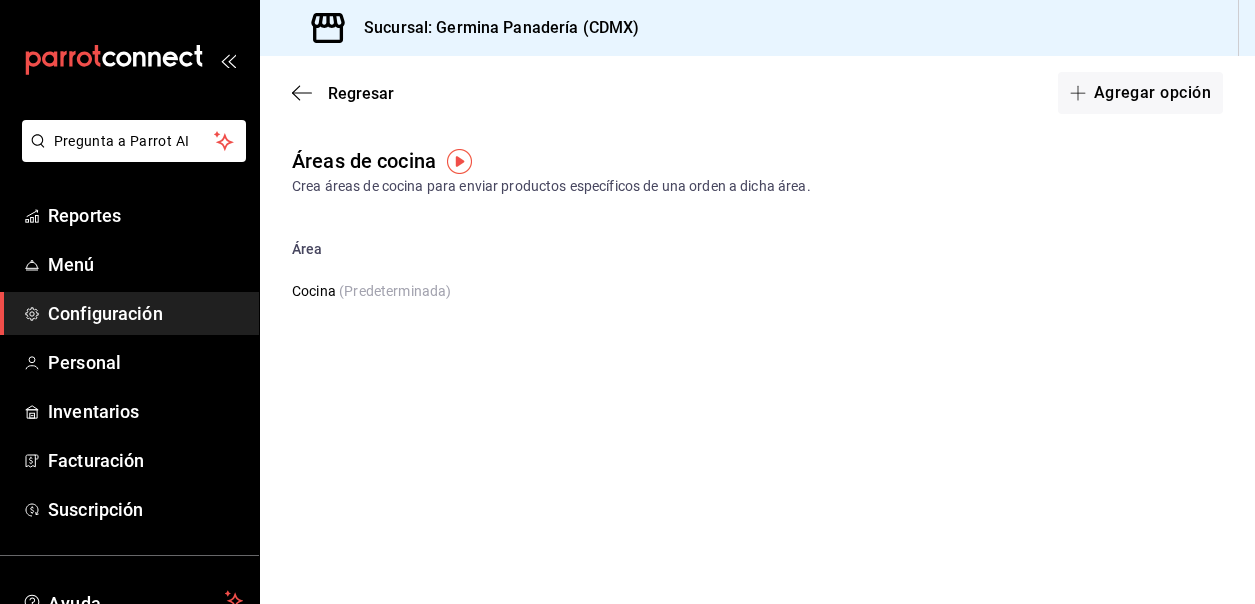 click at bounding box center (459, 161) 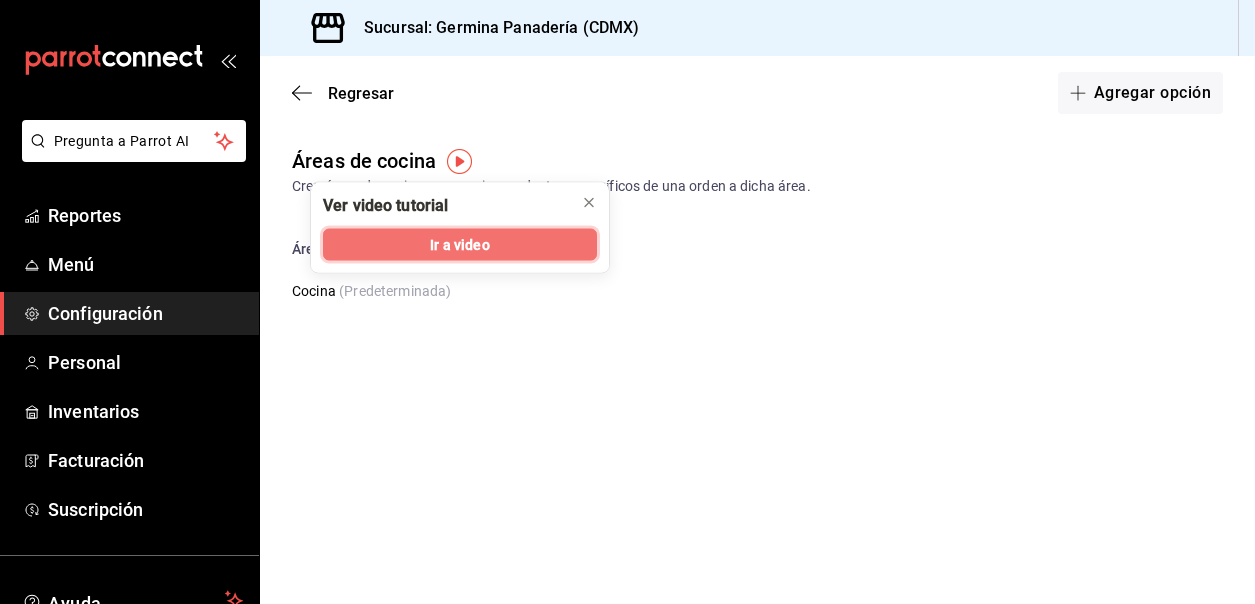 click on "Ir a video" at bounding box center (459, 244) 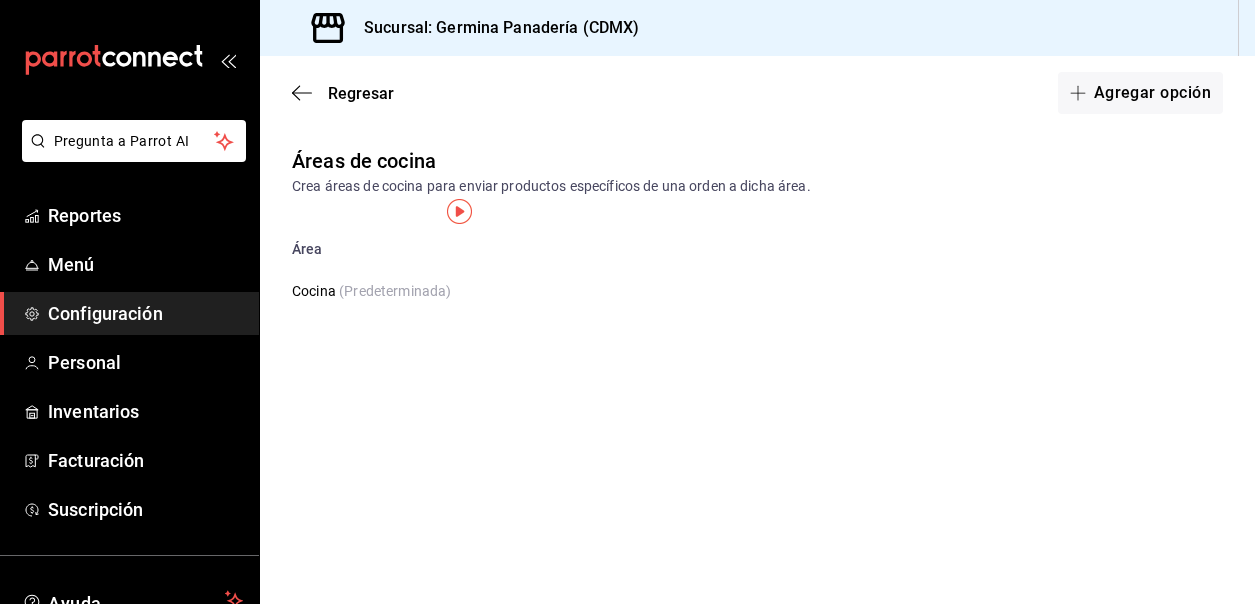 click on "Configuración" at bounding box center (129, 313) 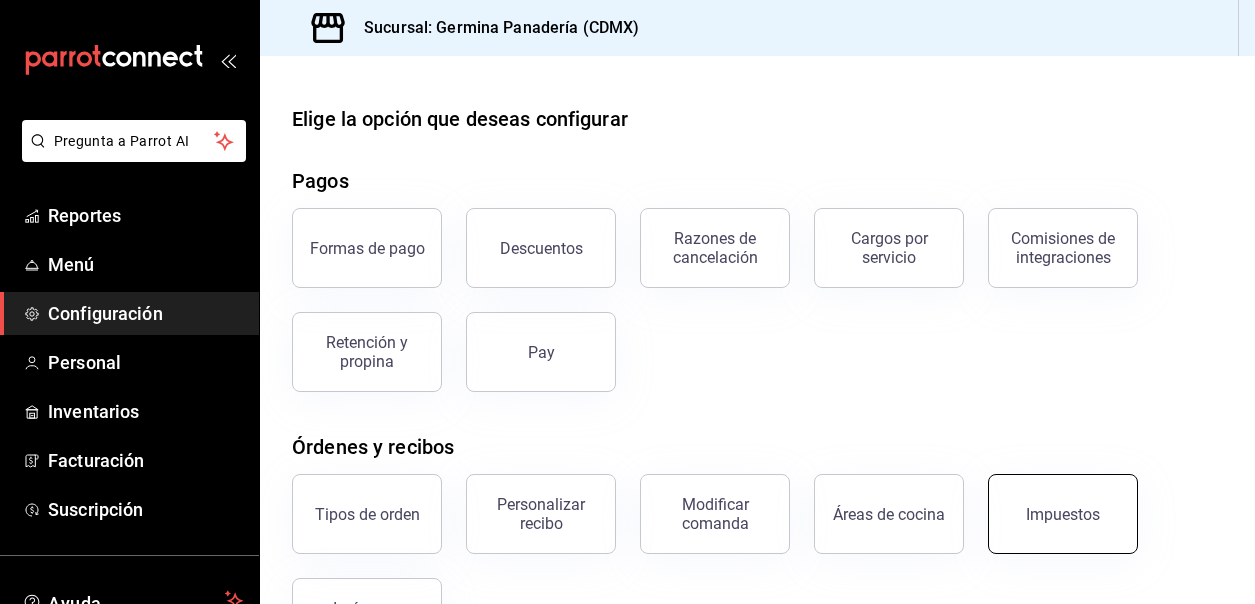 click on "Impuestos" at bounding box center [1063, 514] 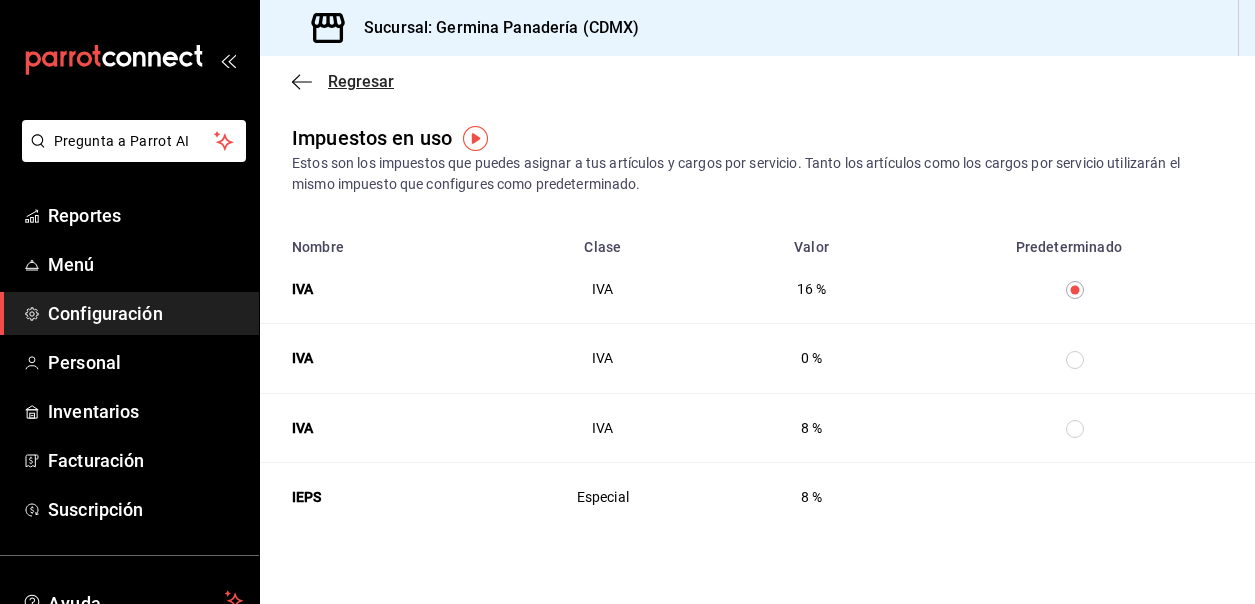 click 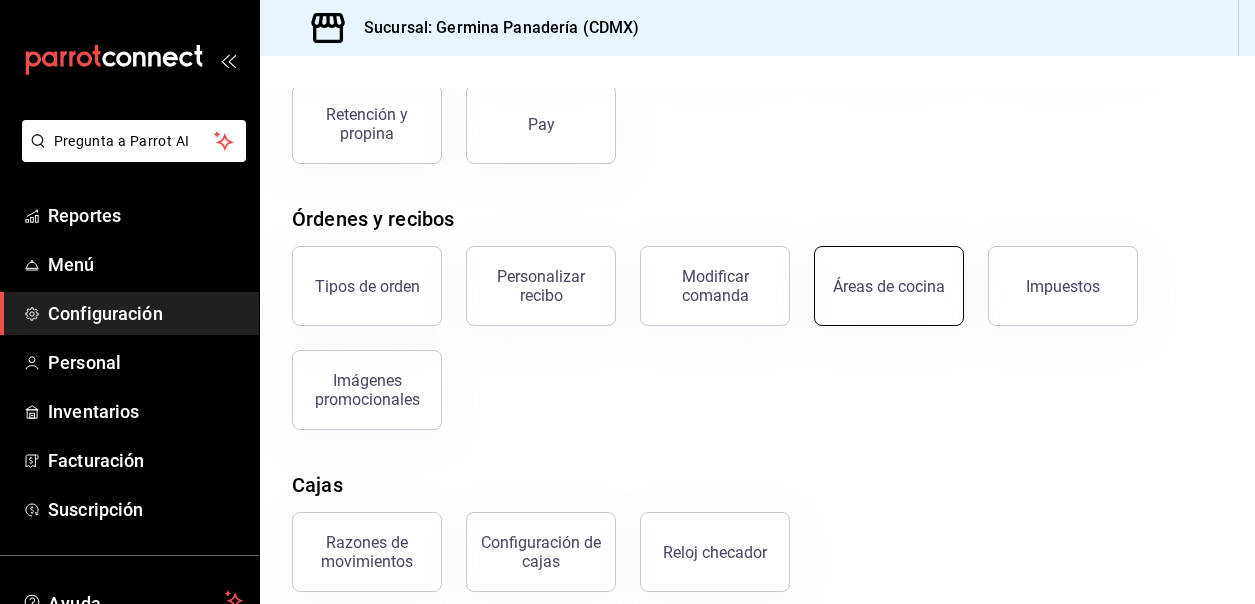scroll, scrollTop: 240, scrollLeft: 0, axis: vertical 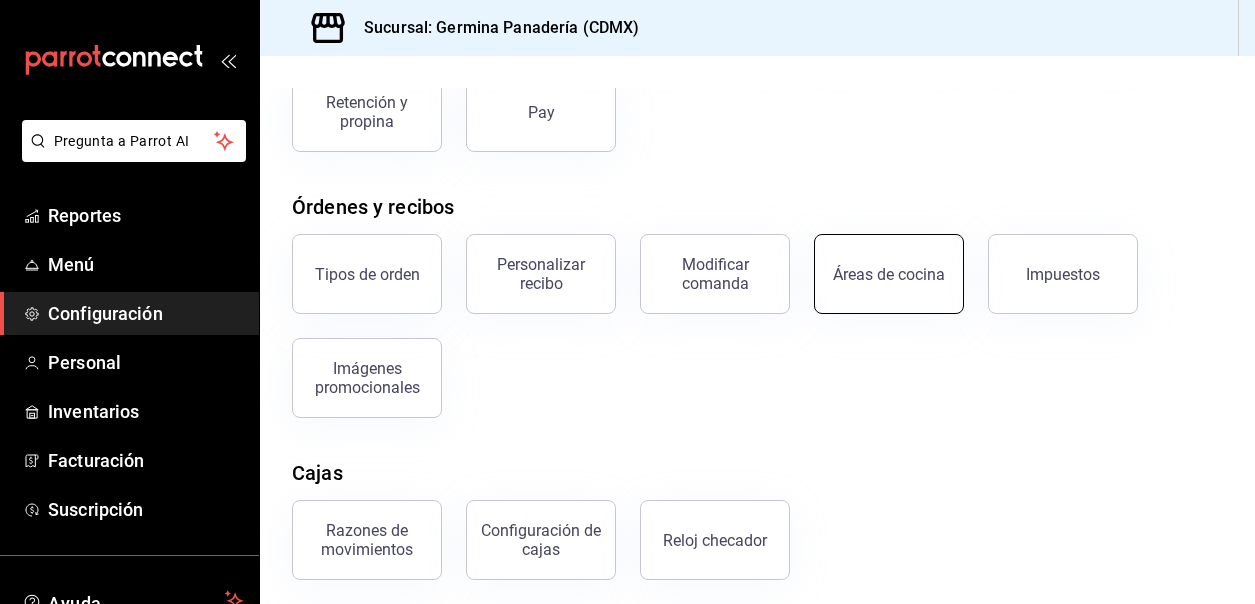 click on "Áreas de cocina" at bounding box center [889, 274] 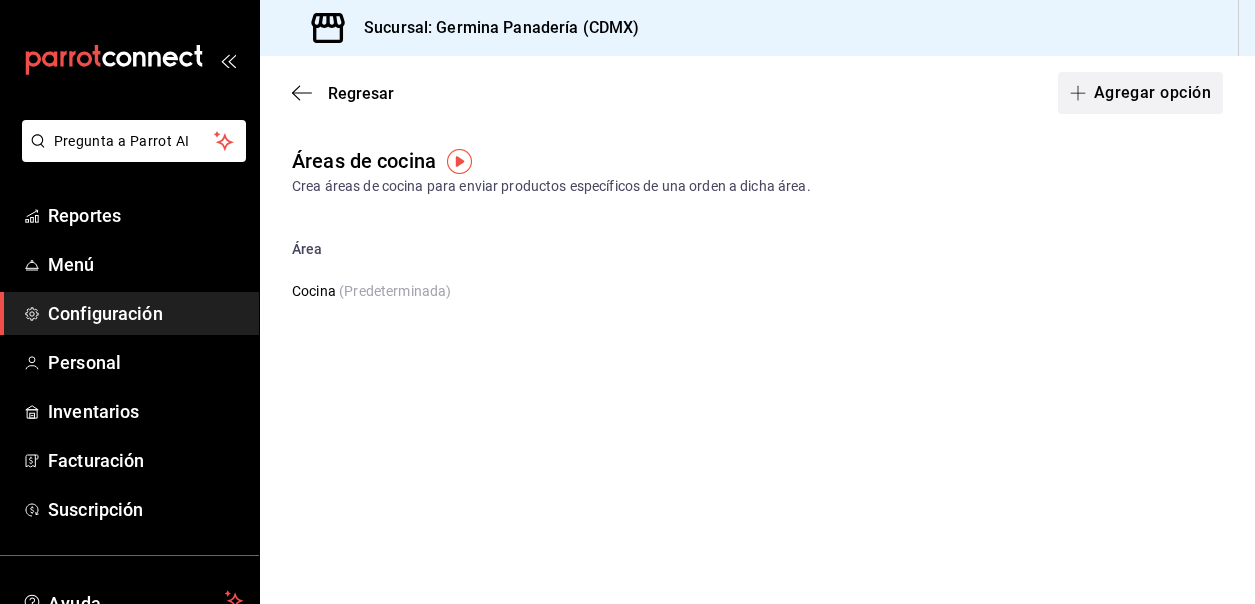 click on "Agregar opción" at bounding box center (1140, 93) 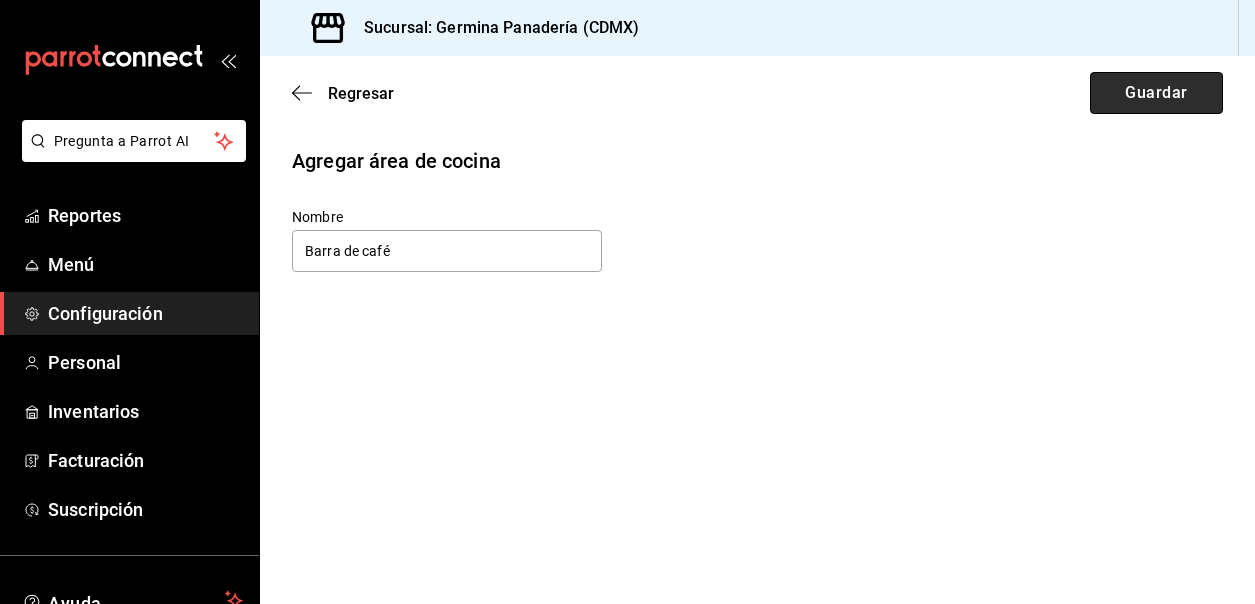 click on "Guardar" at bounding box center [1156, 93] 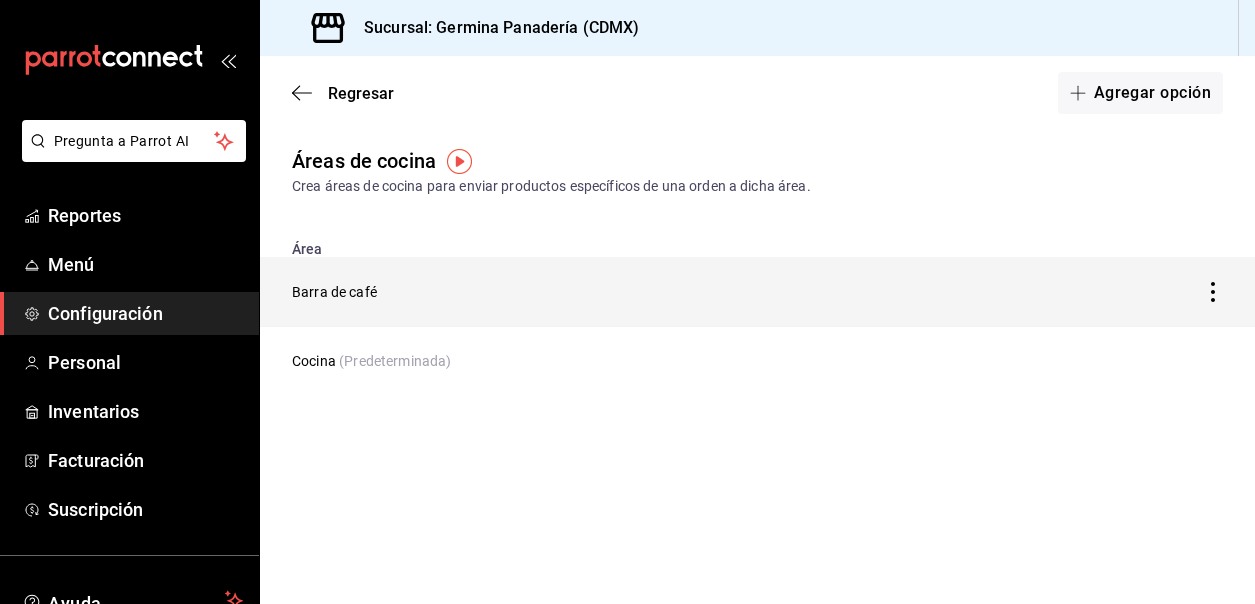 click 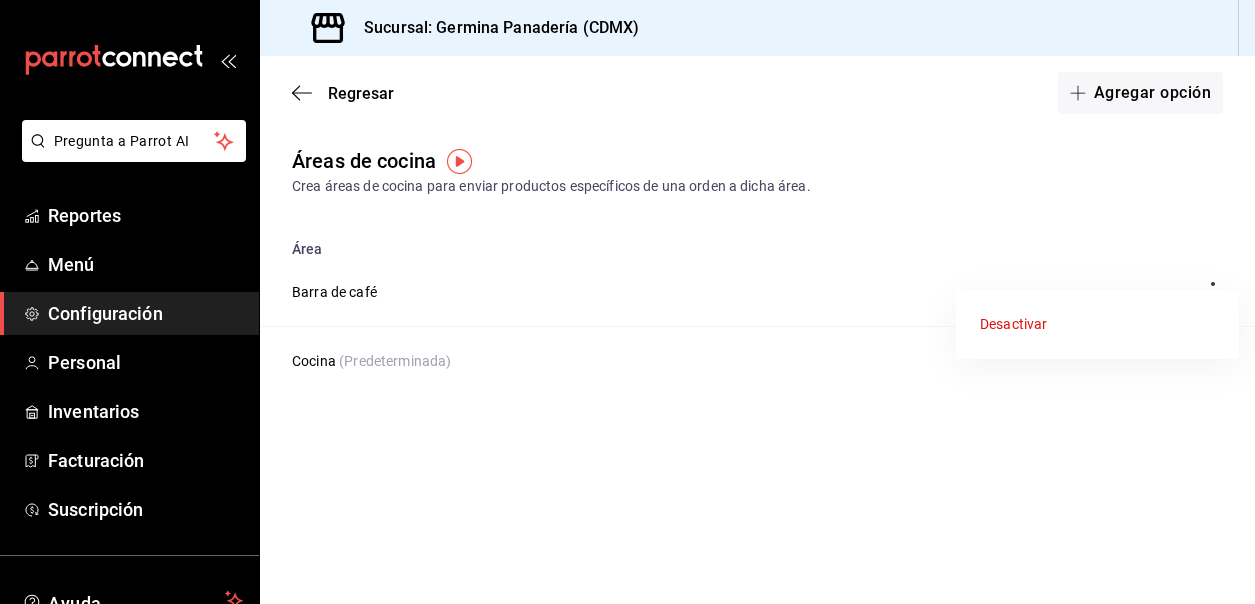 click at bounding box center [627, 302] 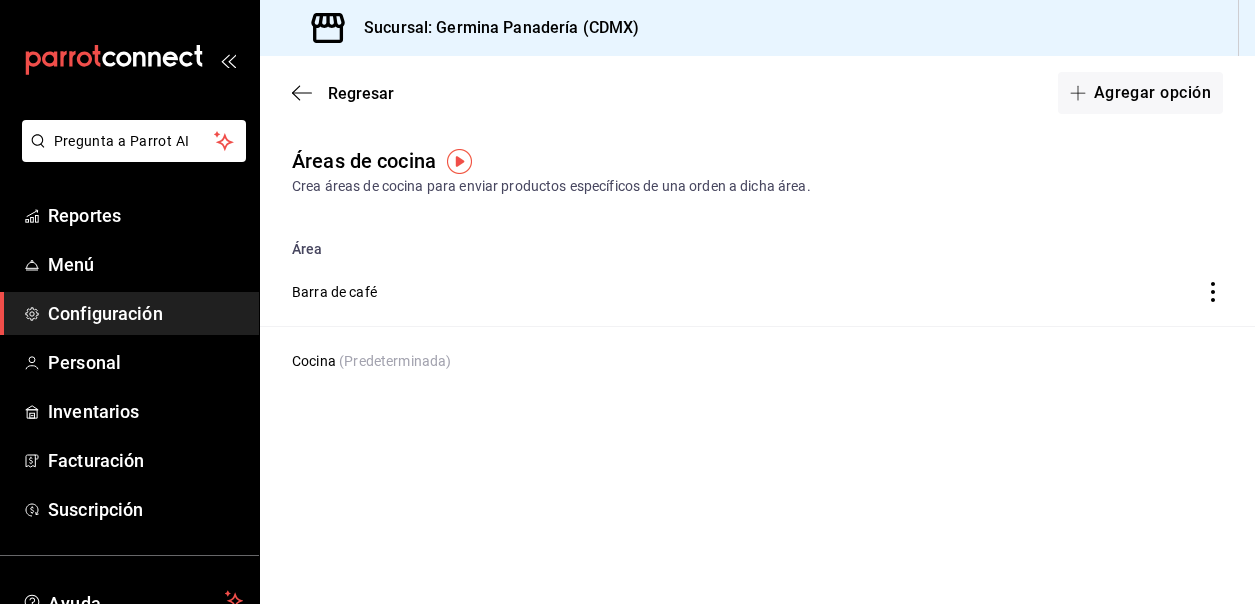 click on "Configuración" at bounding box center [145, 313] 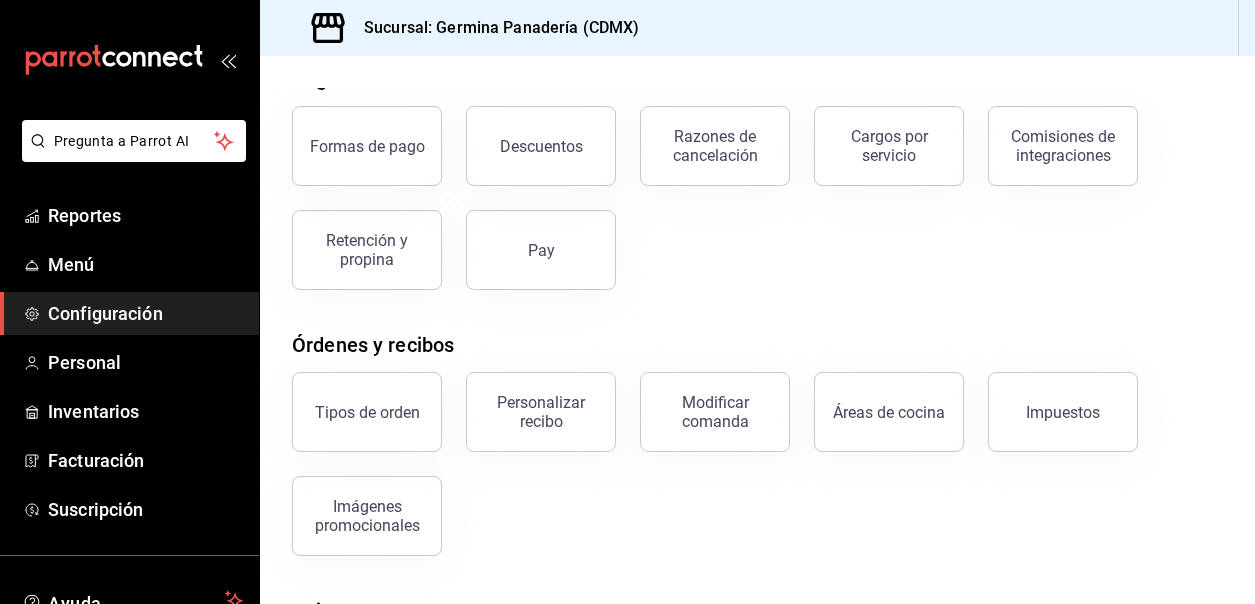 scroll, scrollTop: 109, scrollLeft: 0, axis: vertical 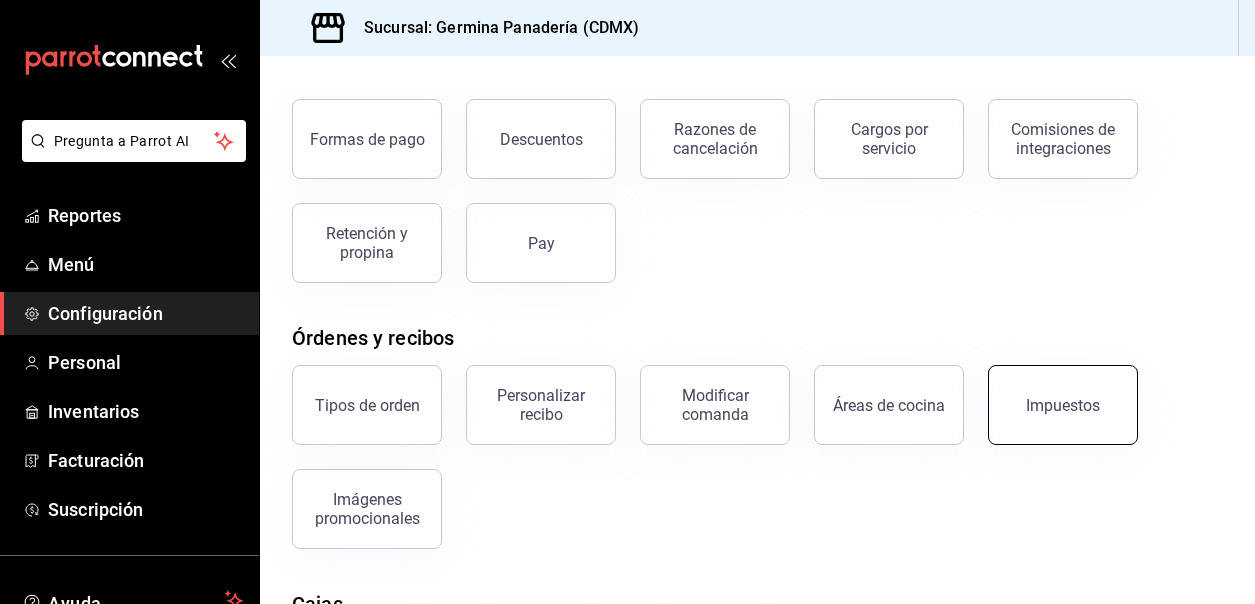 click on "Impuestos" at bounding box center [1063, 405] 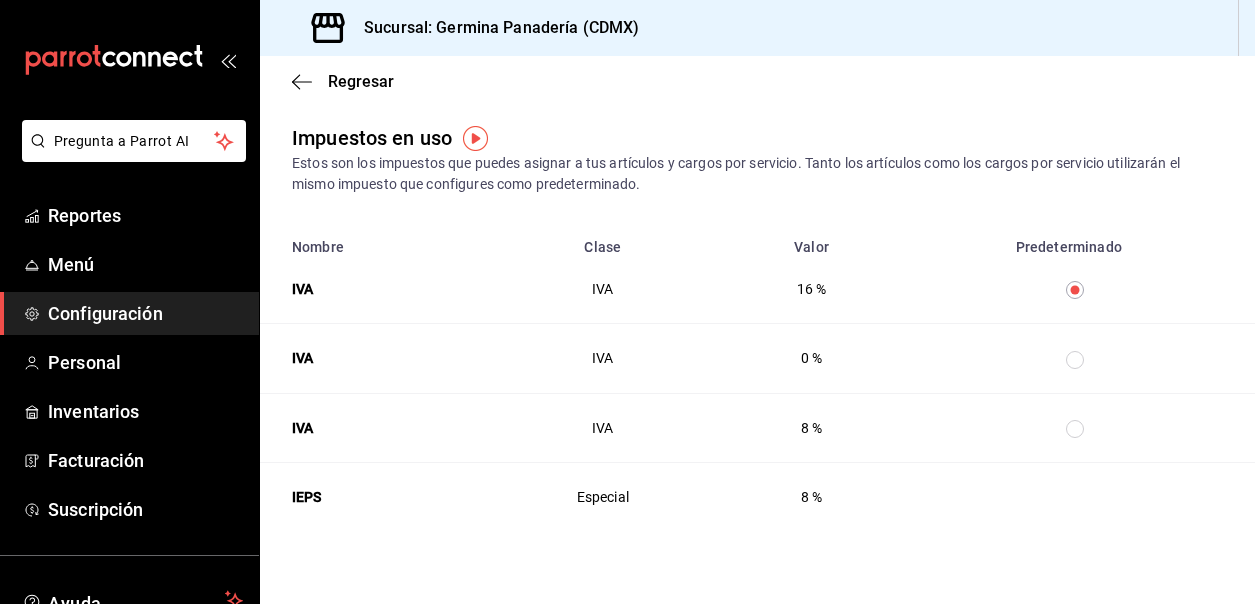 click on "Configuración" at bounding box center [145, 313] 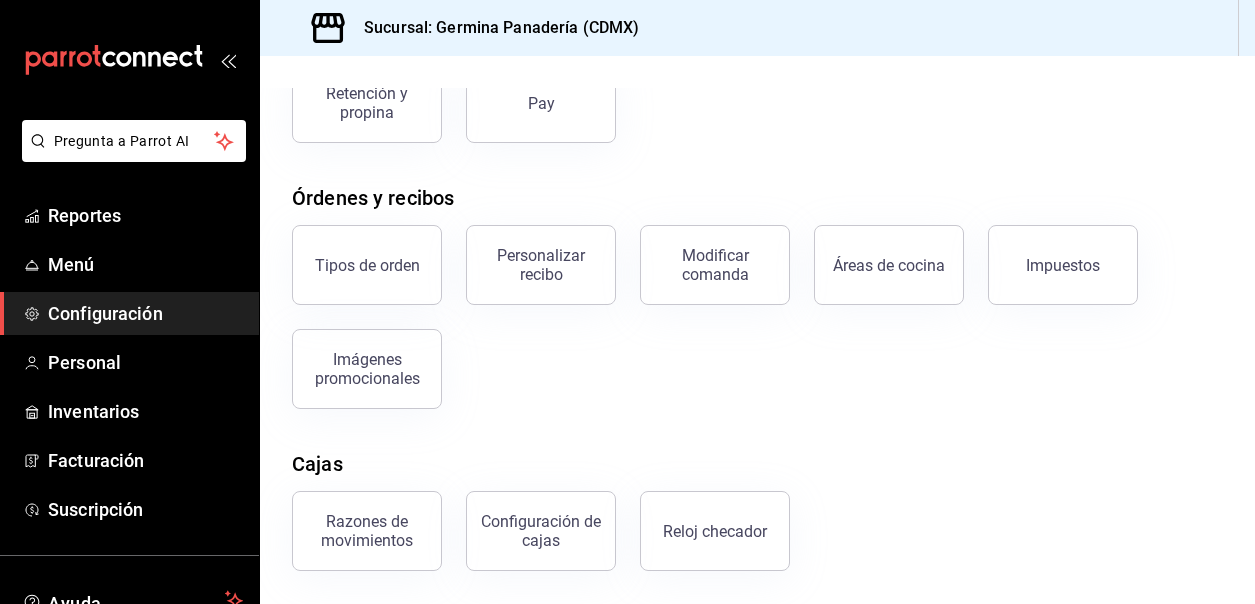 scroll, scrollTop: 253, scrollLeft: 0, axis: vertical 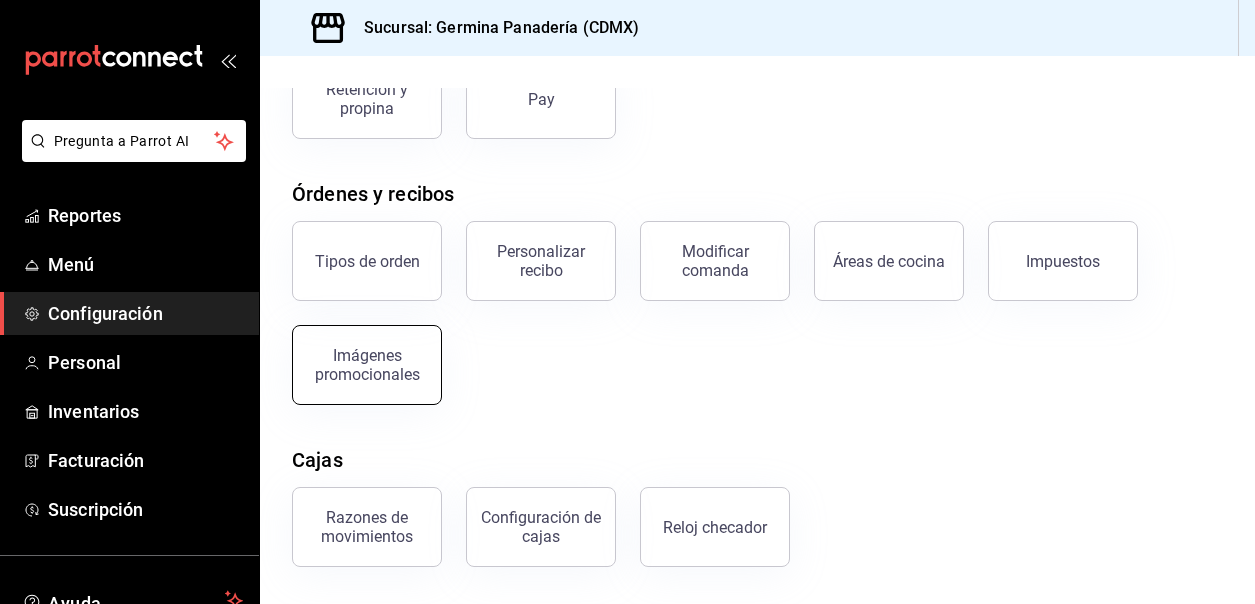 click on "Imágenes promocionales" at bounding box center [367, 365] 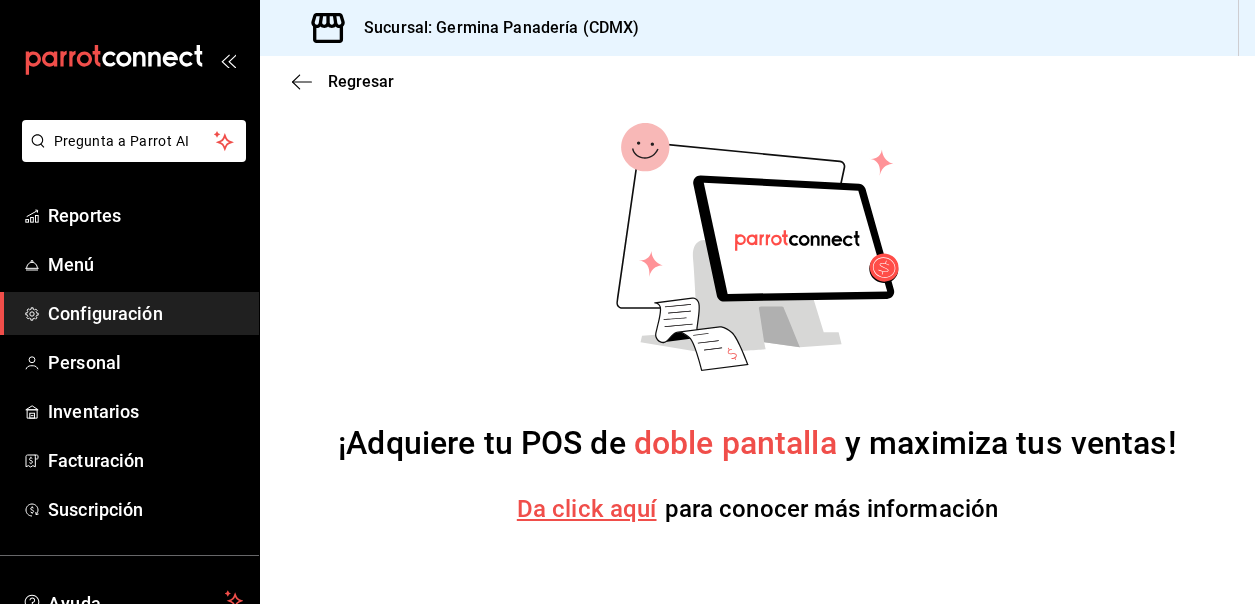 click on "Configuración" at bounding box center [145, 313] 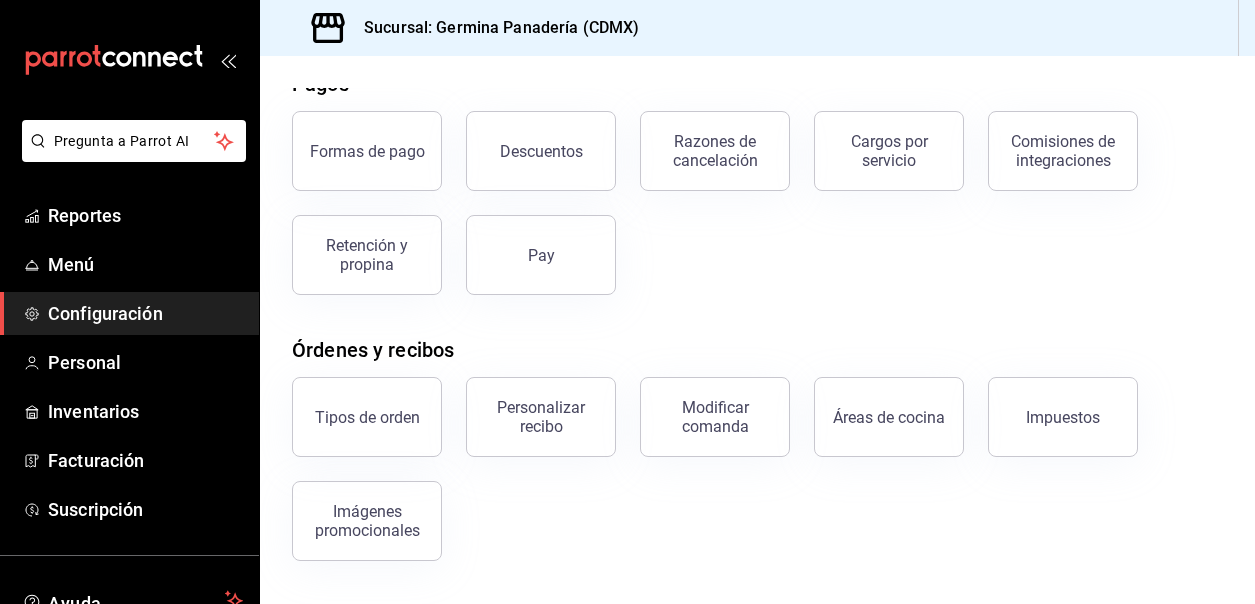 scroll, scrollTop: 100, scrollLeft: 0, axis: vertical 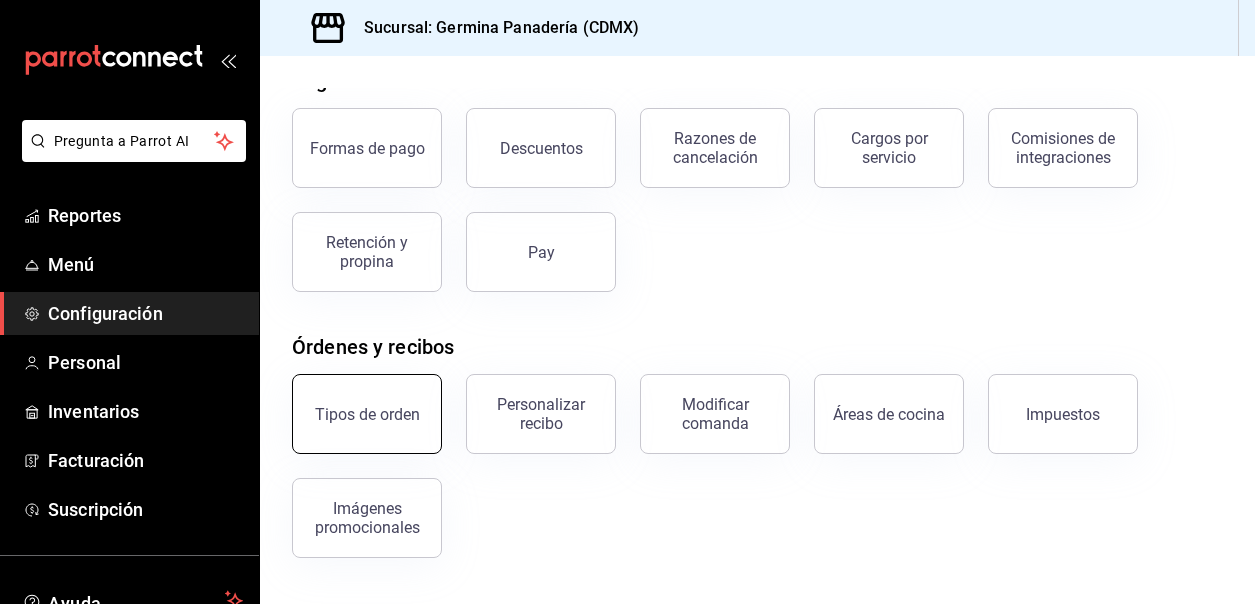 click on "Tipos de orden" at bounding box center [367, 414] 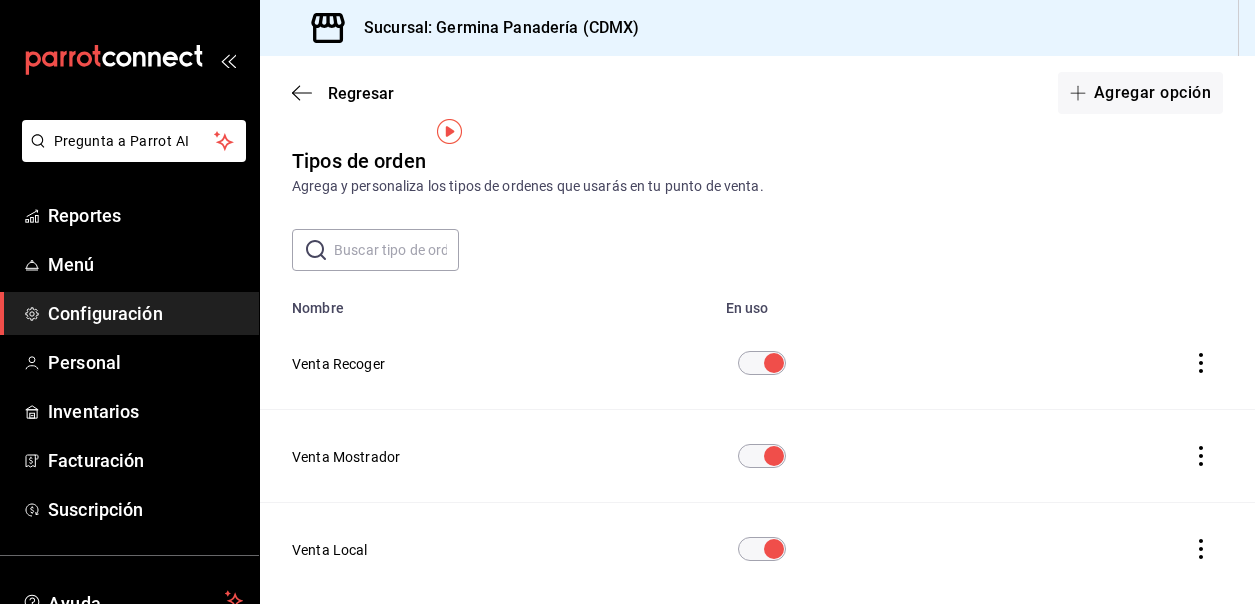 scroll, scrollTop: 79, scrollLeft: 0, axis: vertical 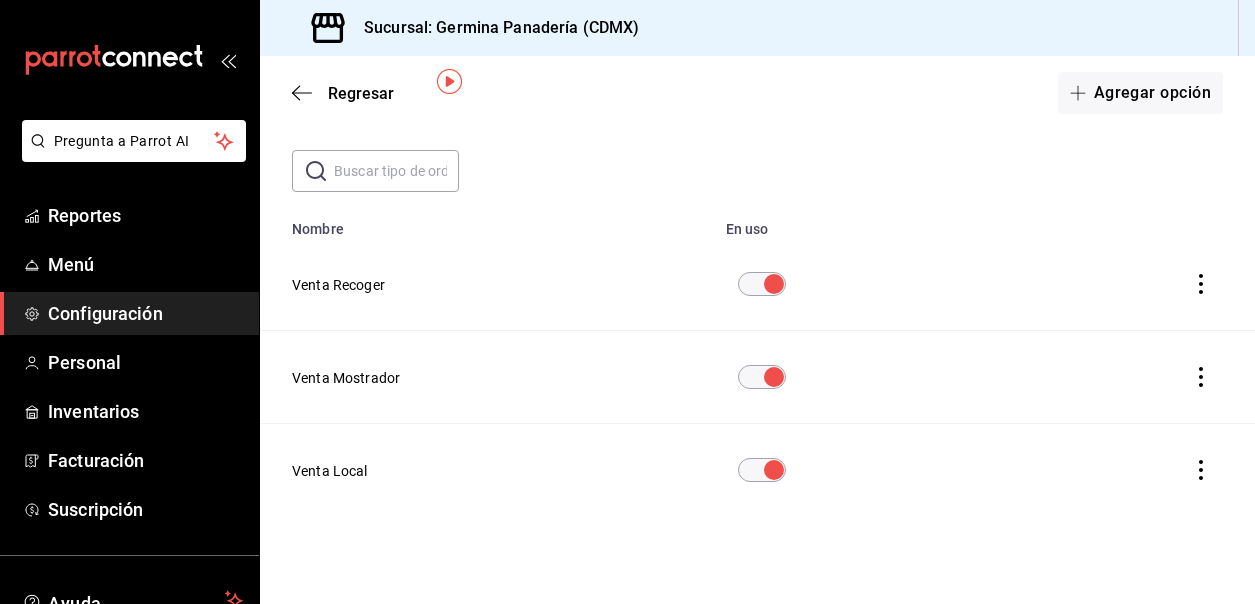 click on "Configuración" at bounding box center [145, 313] 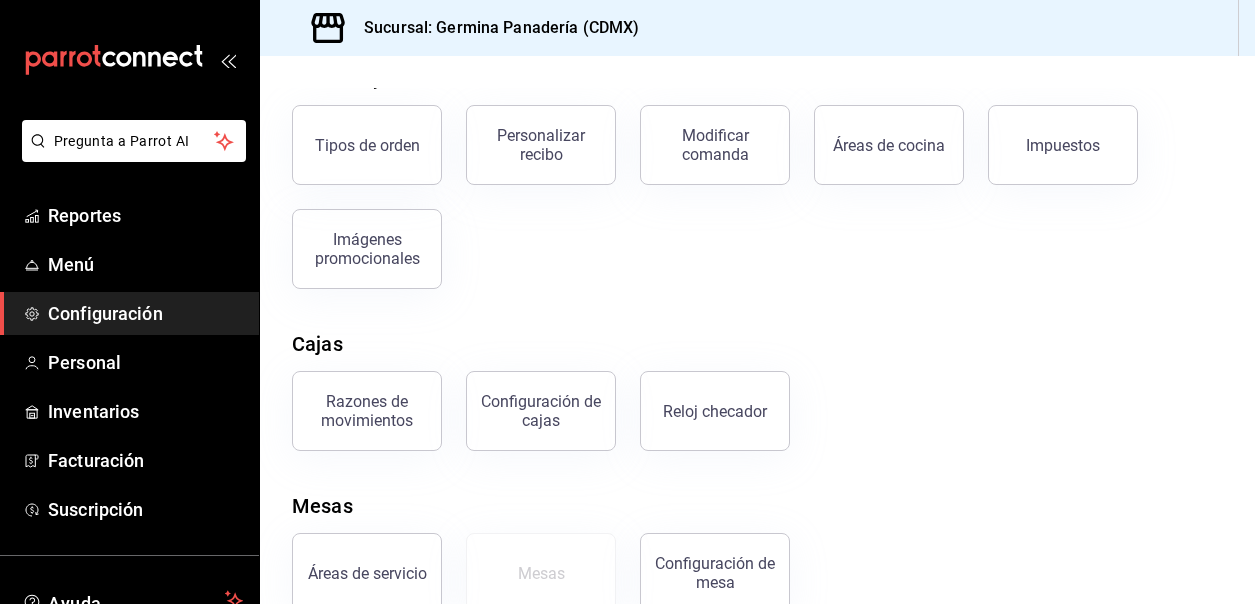 scroll, scrollTop: 410, scrollLeft: 0, axis: vertical 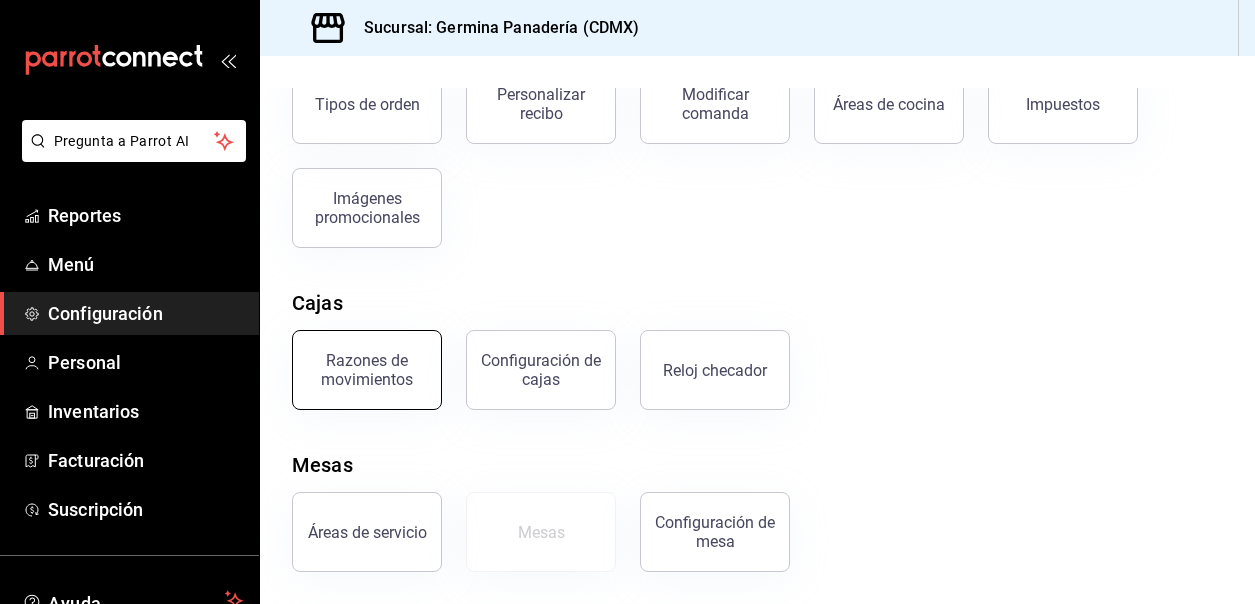 click on "Razones de movimientos" at bounding box center [367, 370] 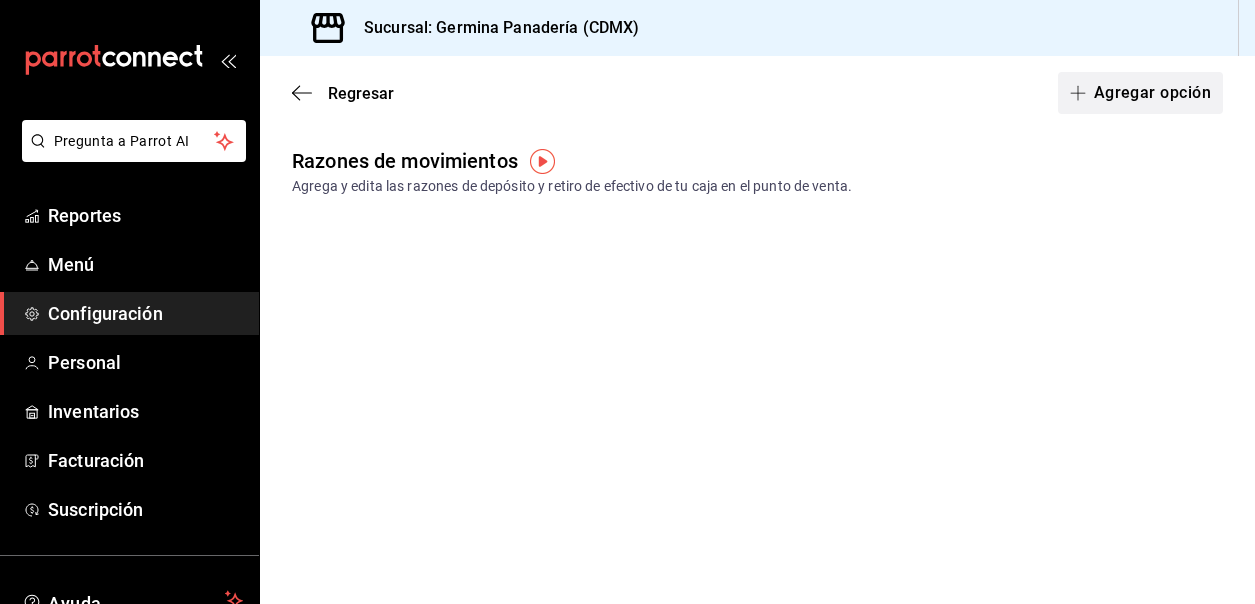 click on "Agregar opción" at bounding box center [1140, 93] 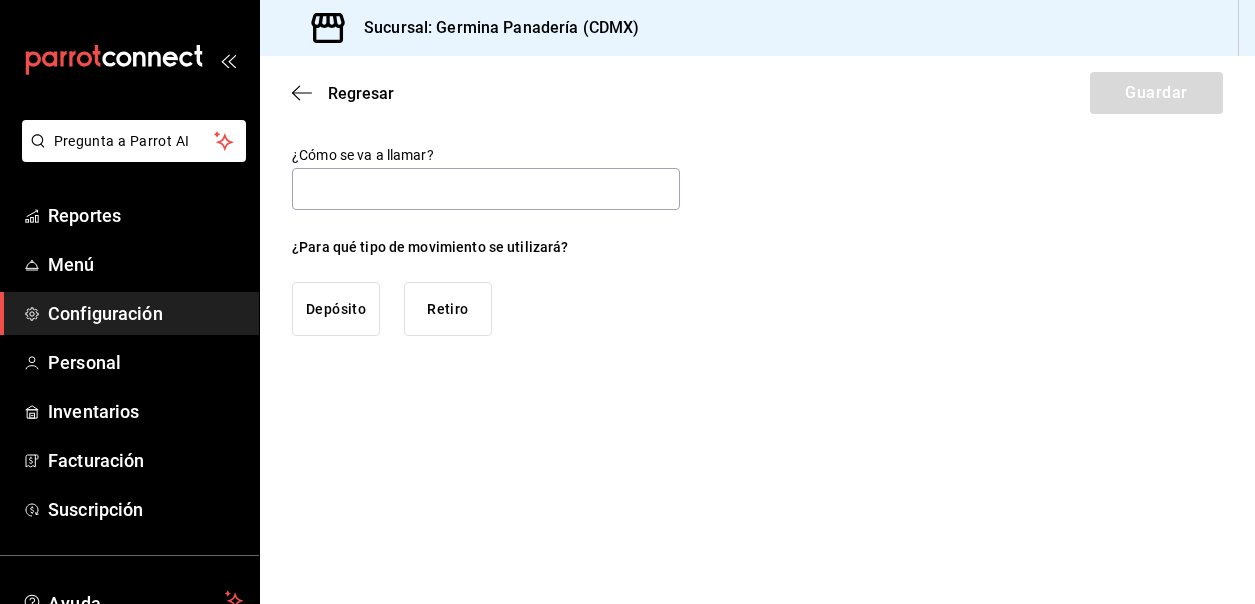 click on "Regresar Guardar" at bounding box center (757, 93) 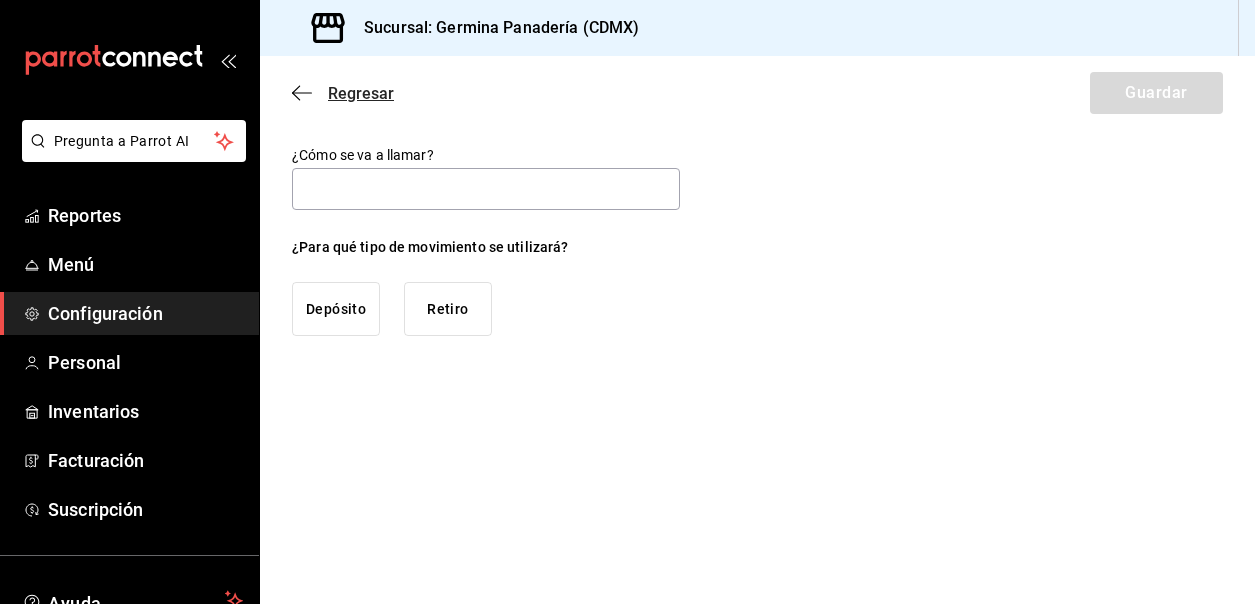 click 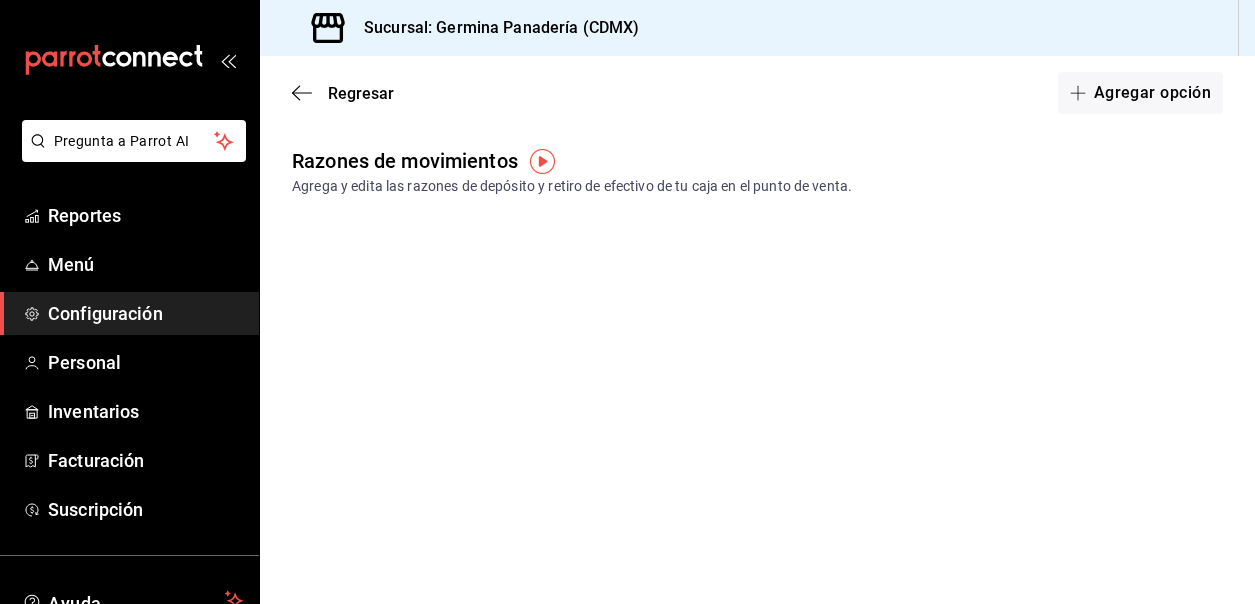 click on "Configuración" at bounding box center (145, 313) 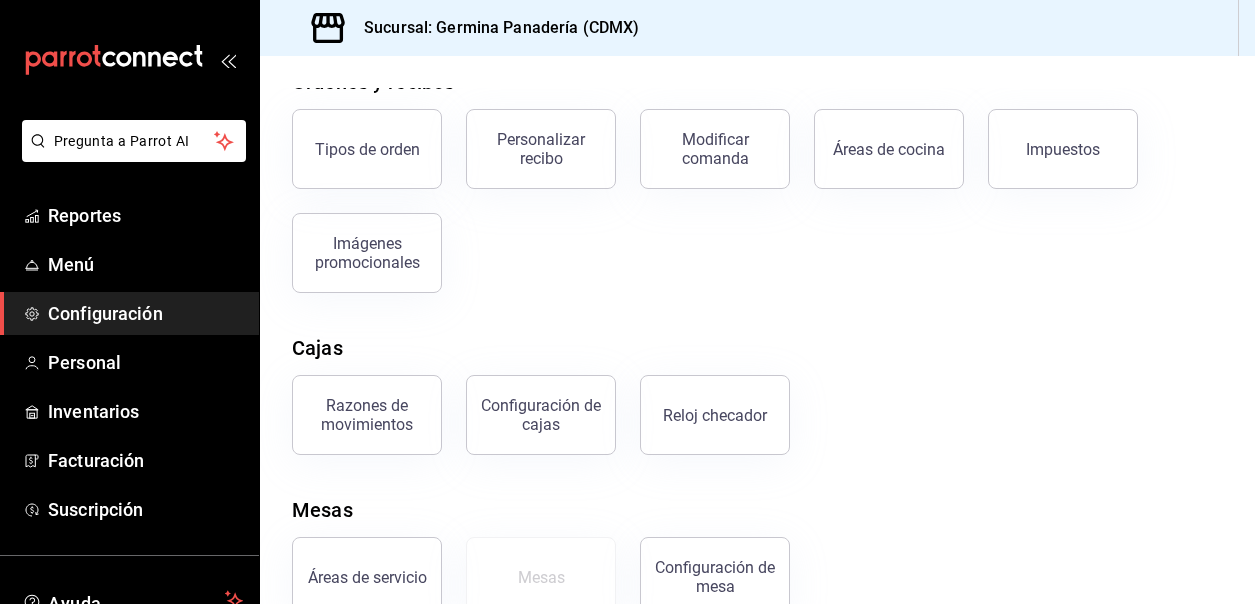 scroll, scrollTop: 410, scrollLeft: 0, axis: vertical 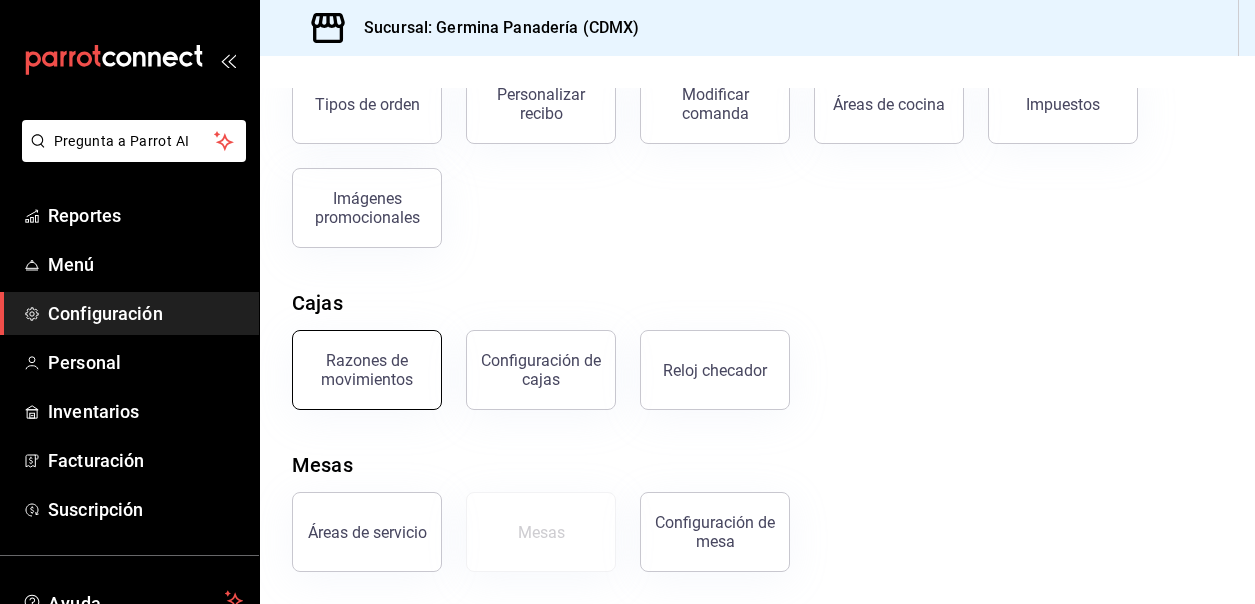 click on "Razones de movimientos" at bounding box center (367, 370) 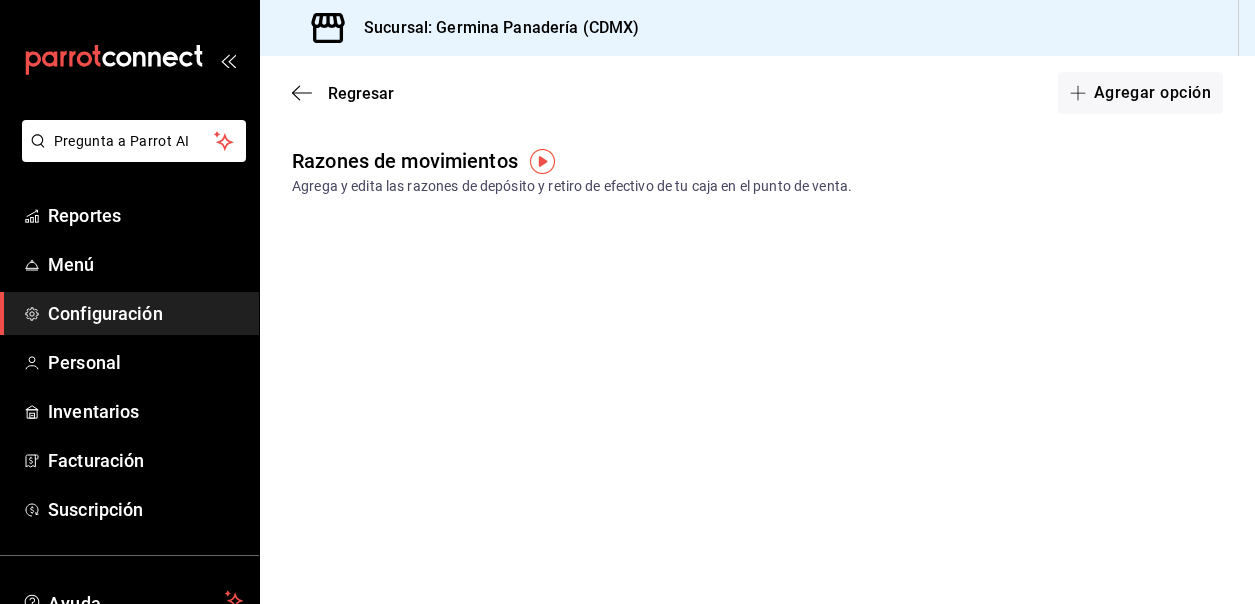click at bounding box center [542, 161] 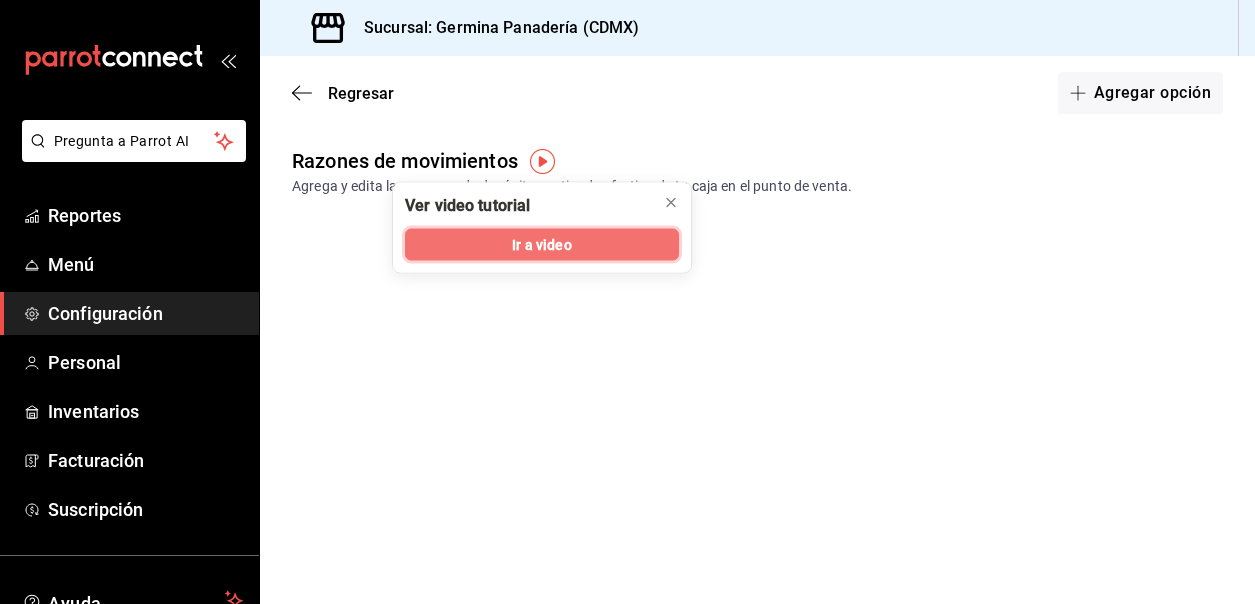 click on "Ir a video" at bounding box center (541, 244) 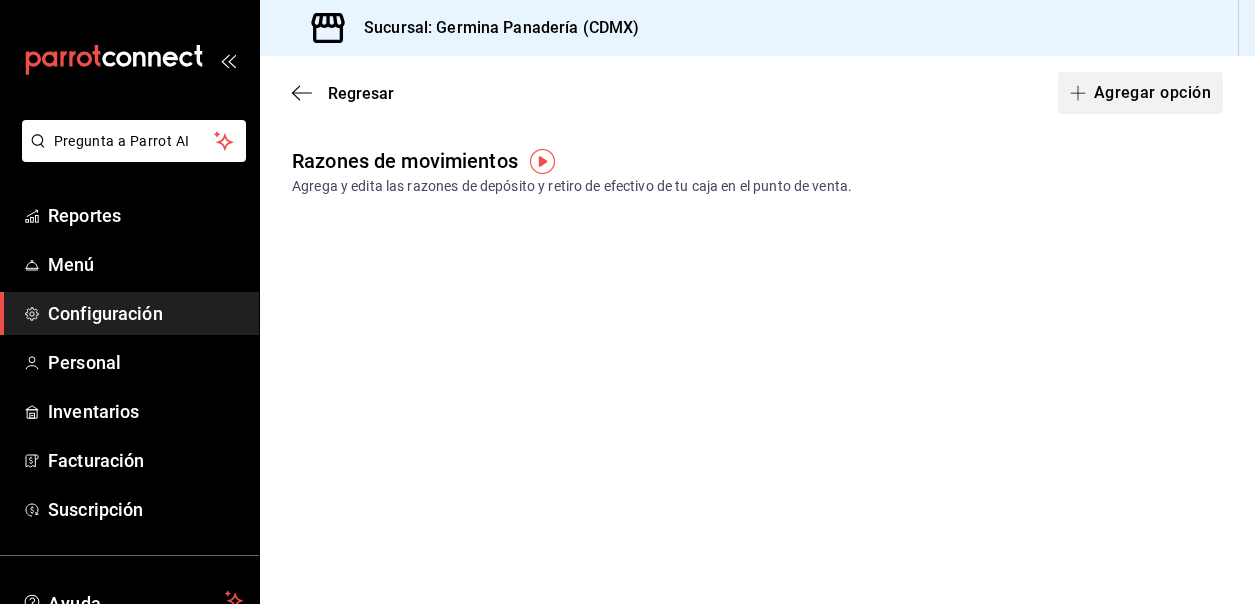 click on "Agregar opción" at bounding box center (1140, 93) 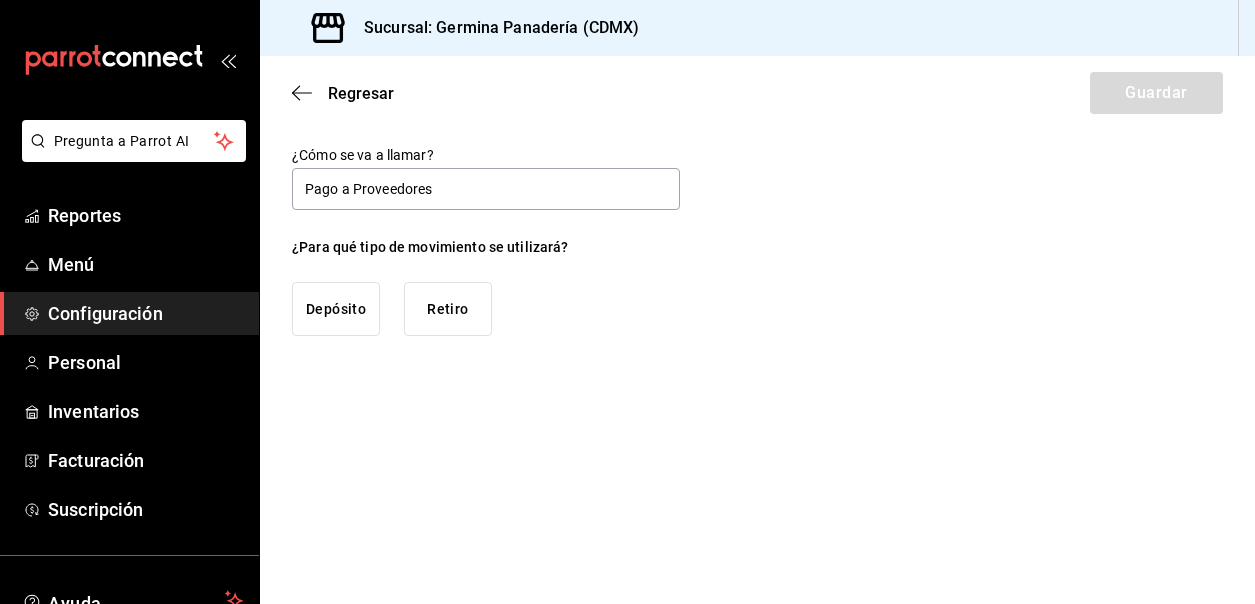 click on "Retiro" at bounding box center (448, 309) 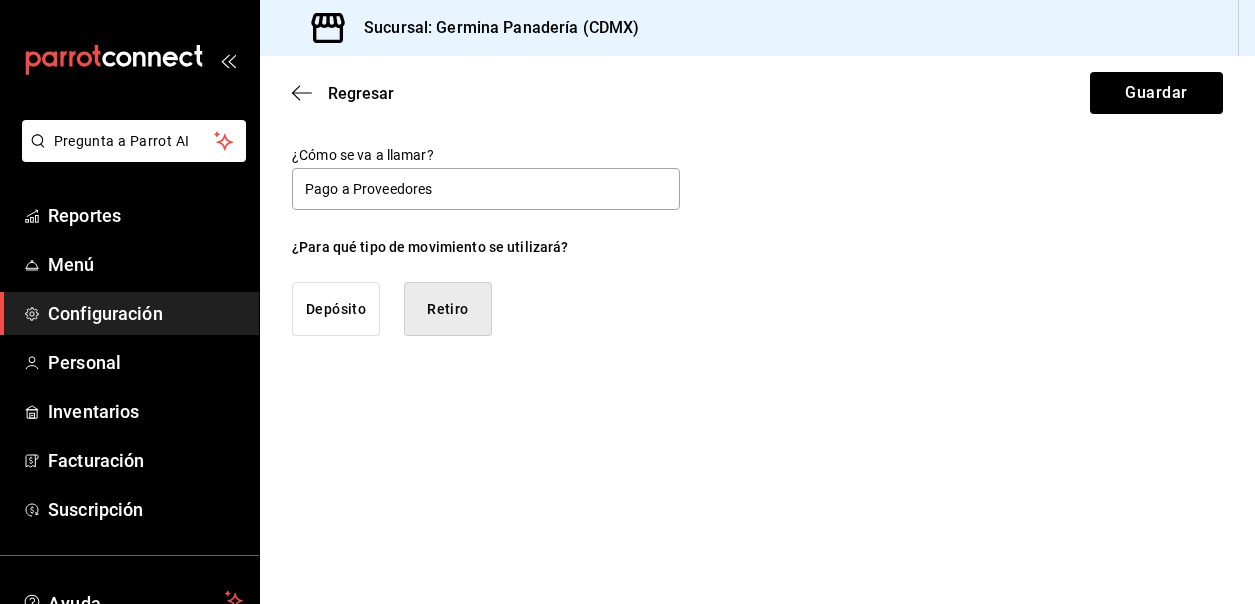 drag, startPoint x: 454, startPoint y: 294, endPoint x: 796, endPoint y: 255, distance: 344.2165 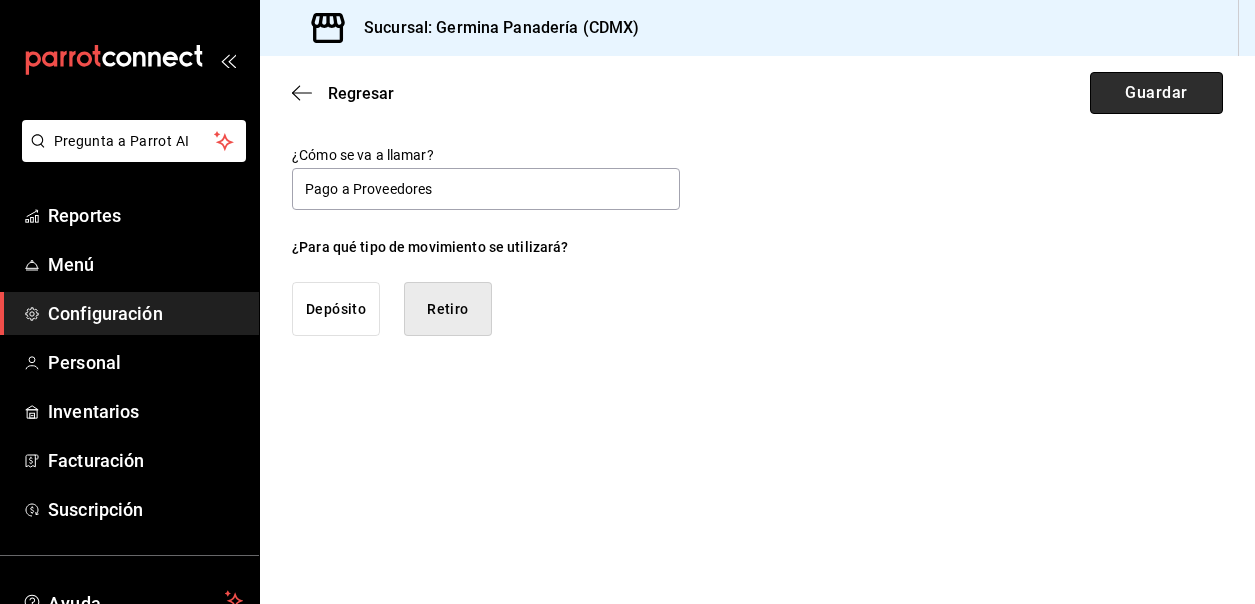 click on "Guardar" at bounding box center (1156, 93) 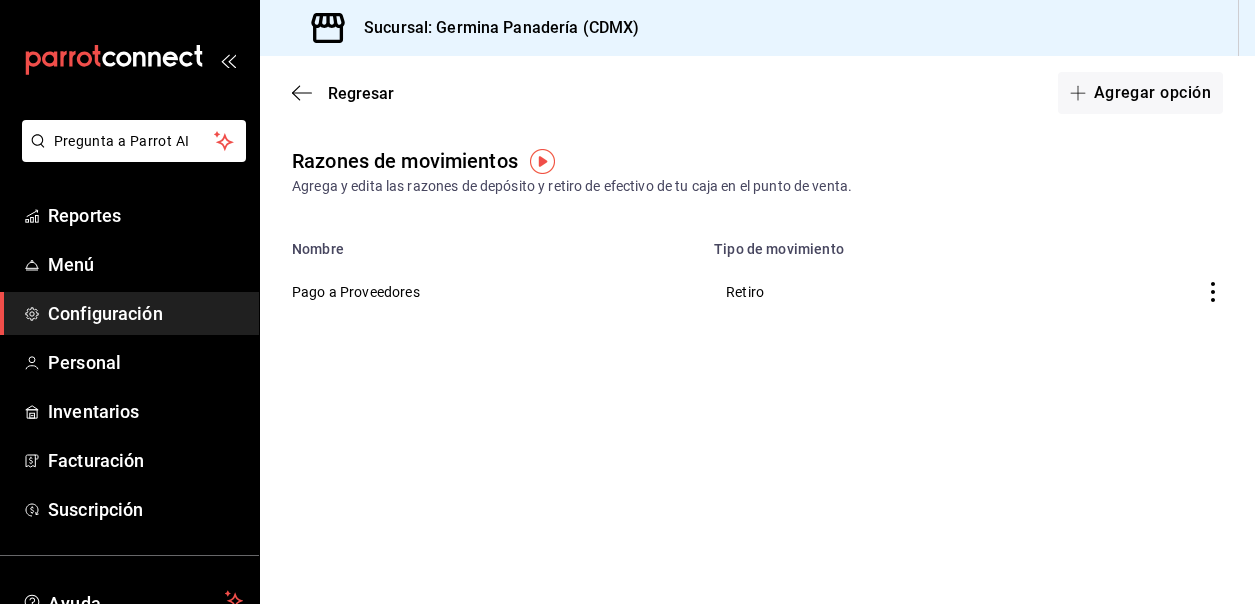 click on "Configuración" at bounding box center (145, 313) 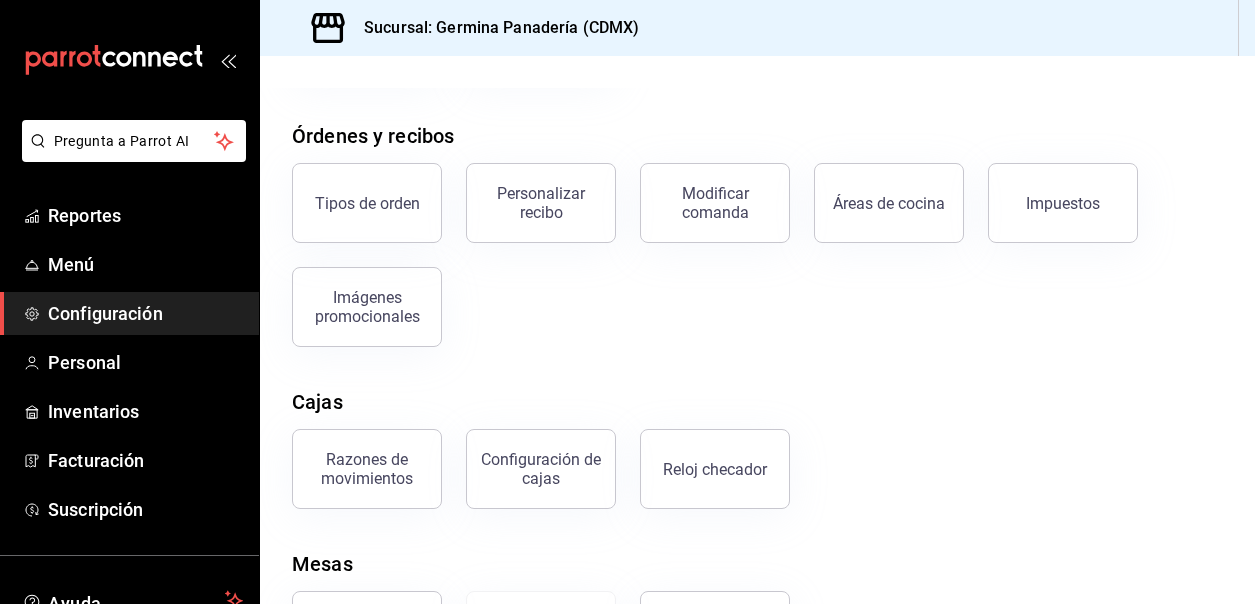 scroll, scrollTop: 410, scrollLeft: 0, axis: vertical 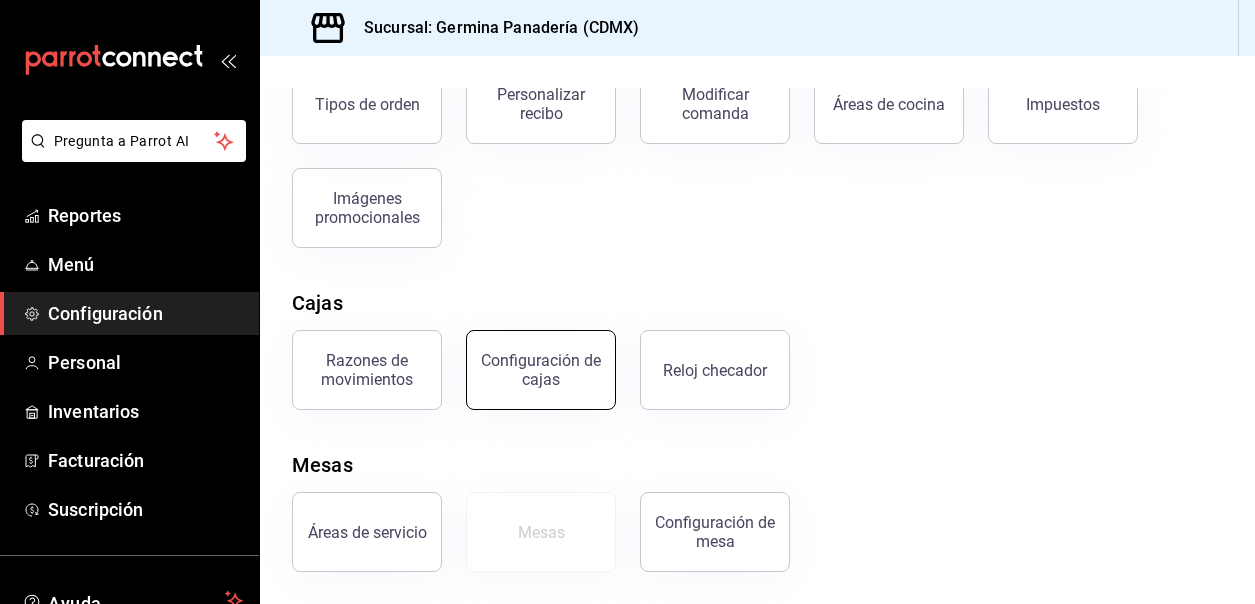 click on "Configuración de cajas" at bounding box center [541, 370] 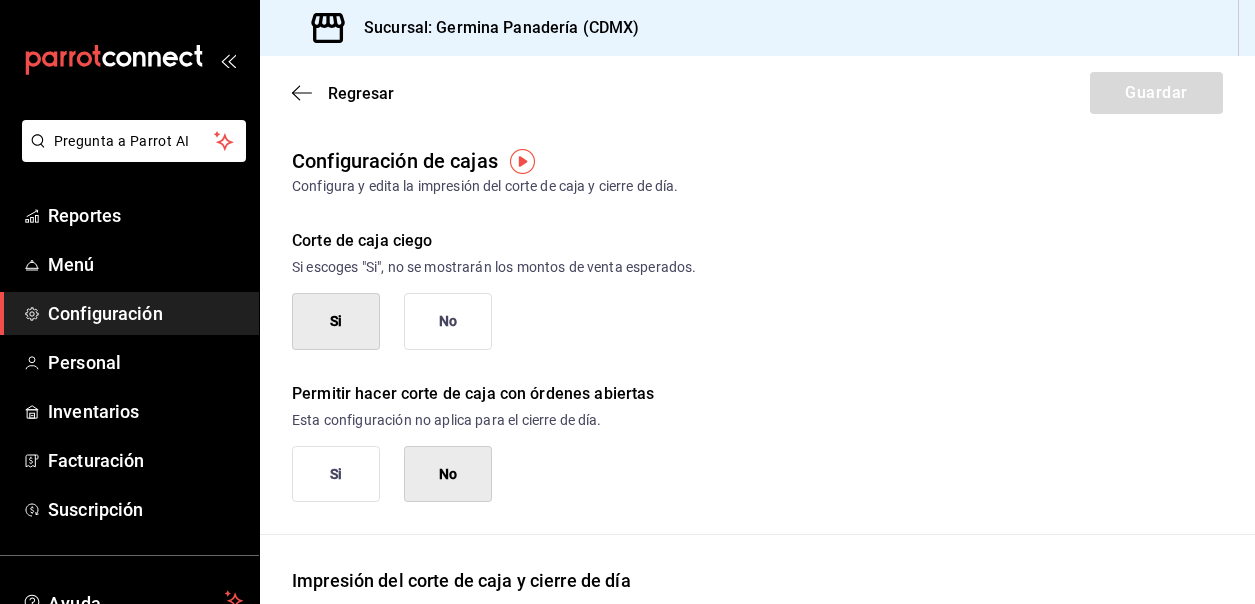 click on "No" at bounding box center (448, 321) 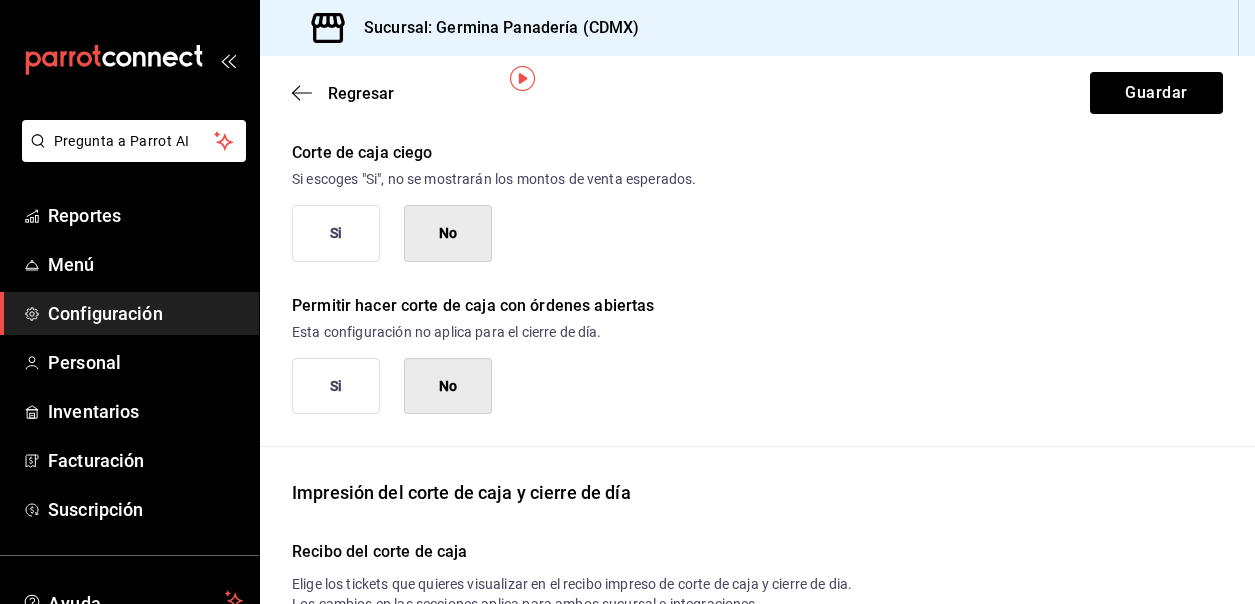 scroll, scrollTop: 107, scrollLeft: 0, axis: vertical 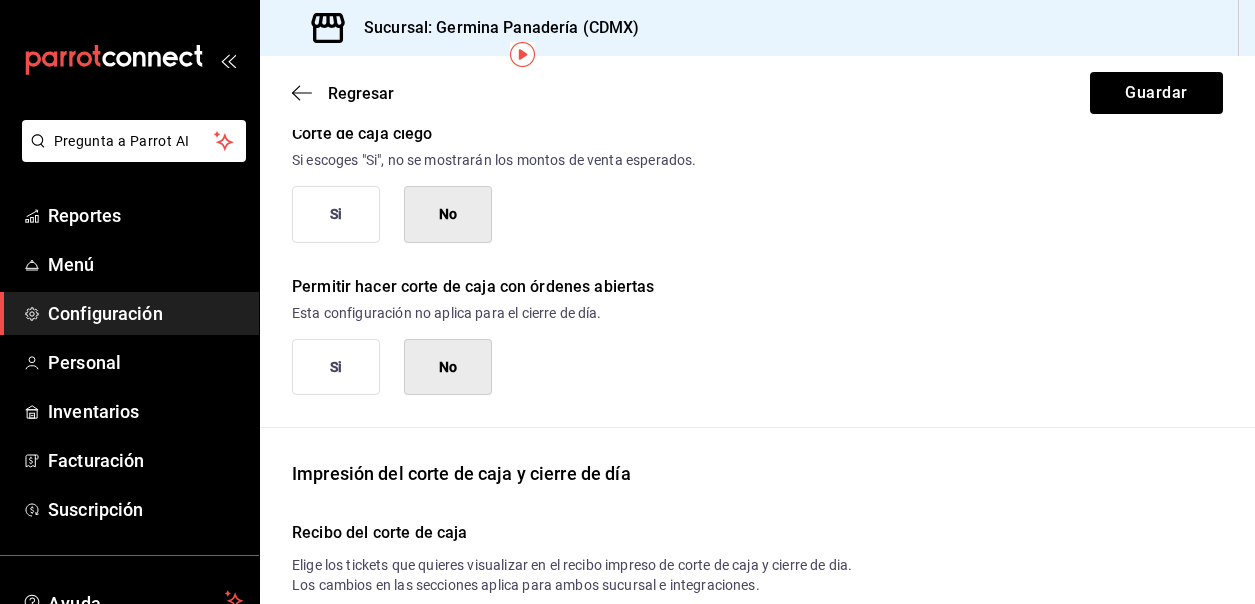 click on "Si" at bounding box center [336, 367] 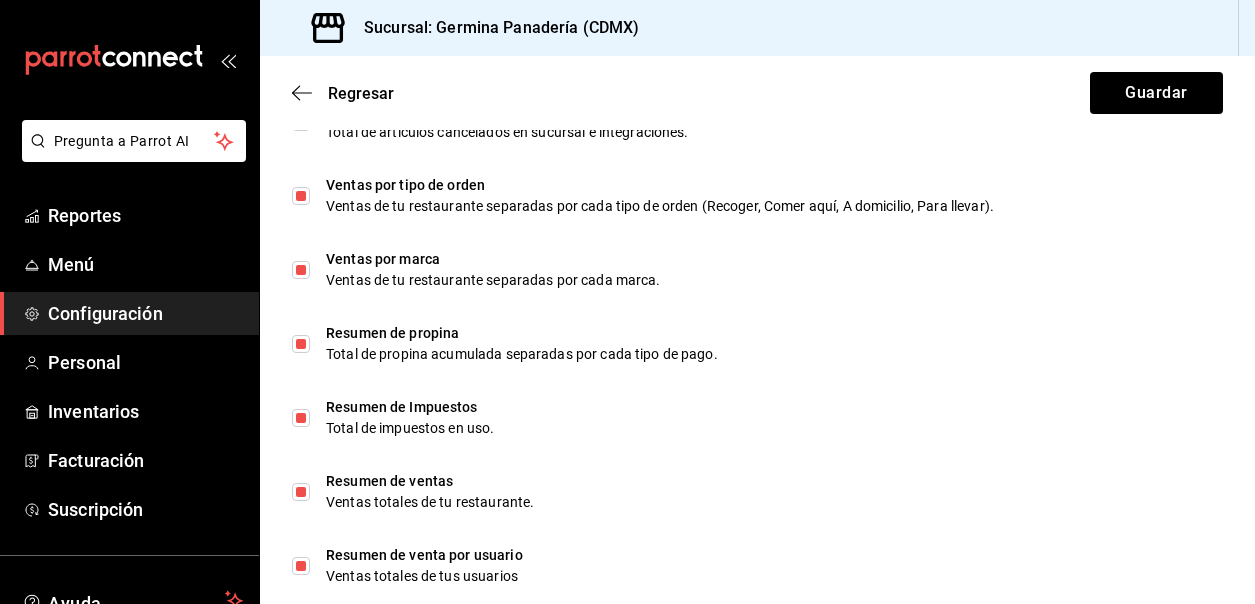 scroll, scrollTop: 1372, scrollLeft: 0, axis: vertical 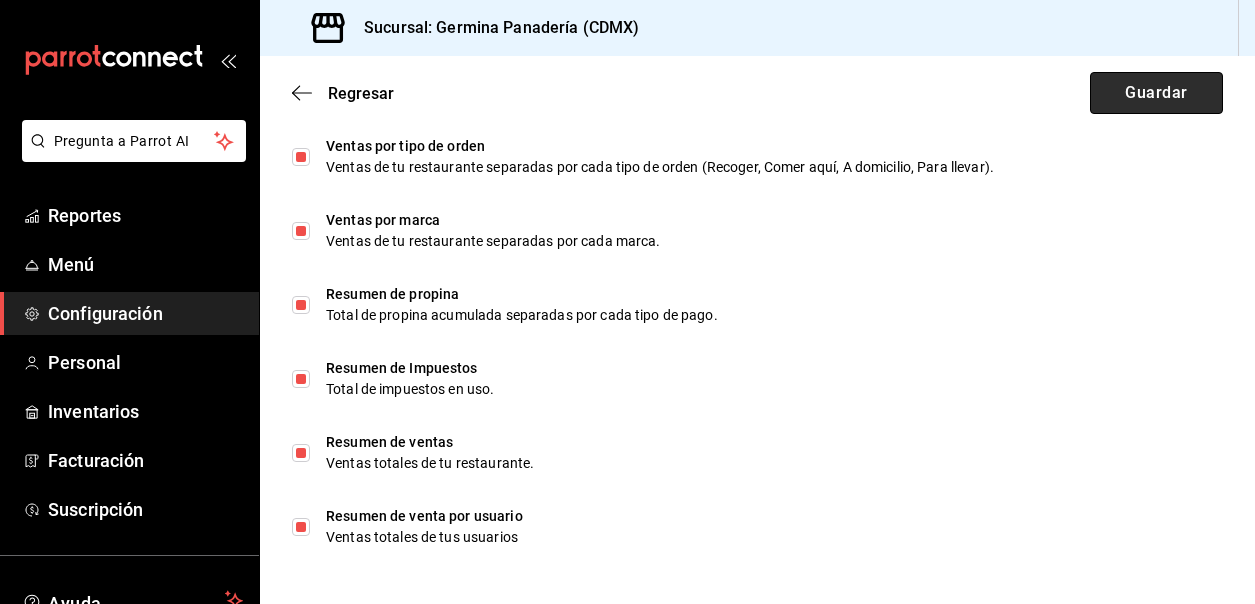click on "Guardar" at bounding box center [1156, 93] 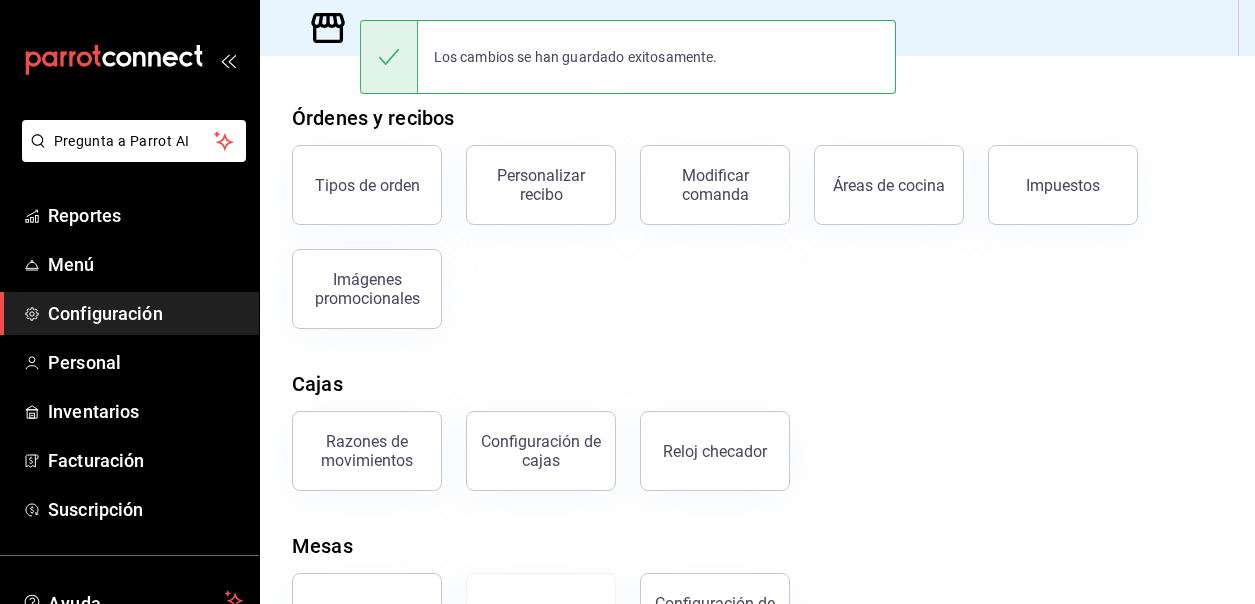 scroll, scrollTop: 410, scrollLeft: 0, axis: vertical 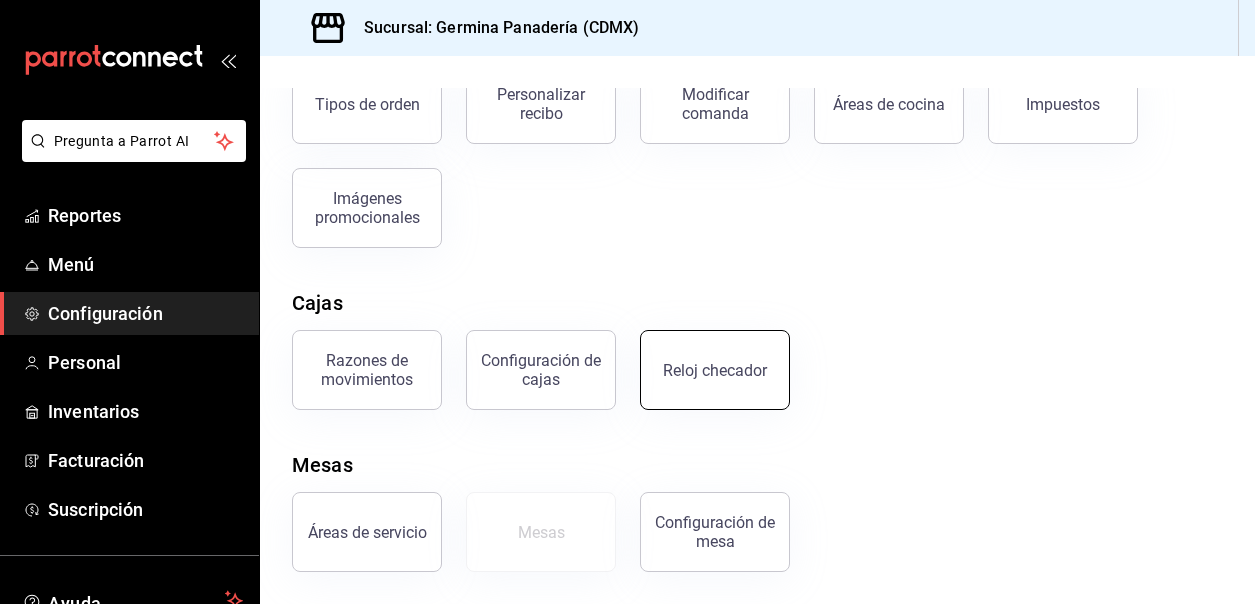 click on "Reloj checador" at bounding box center [715, 370] 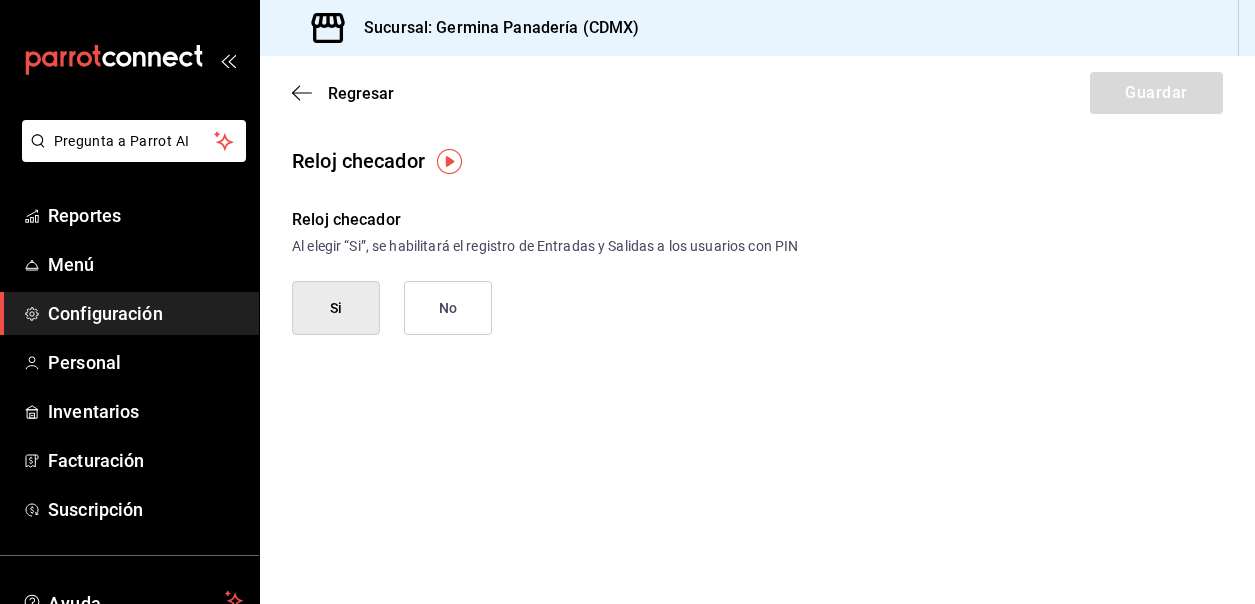 click on "Si" at bounding box center [336, 308] 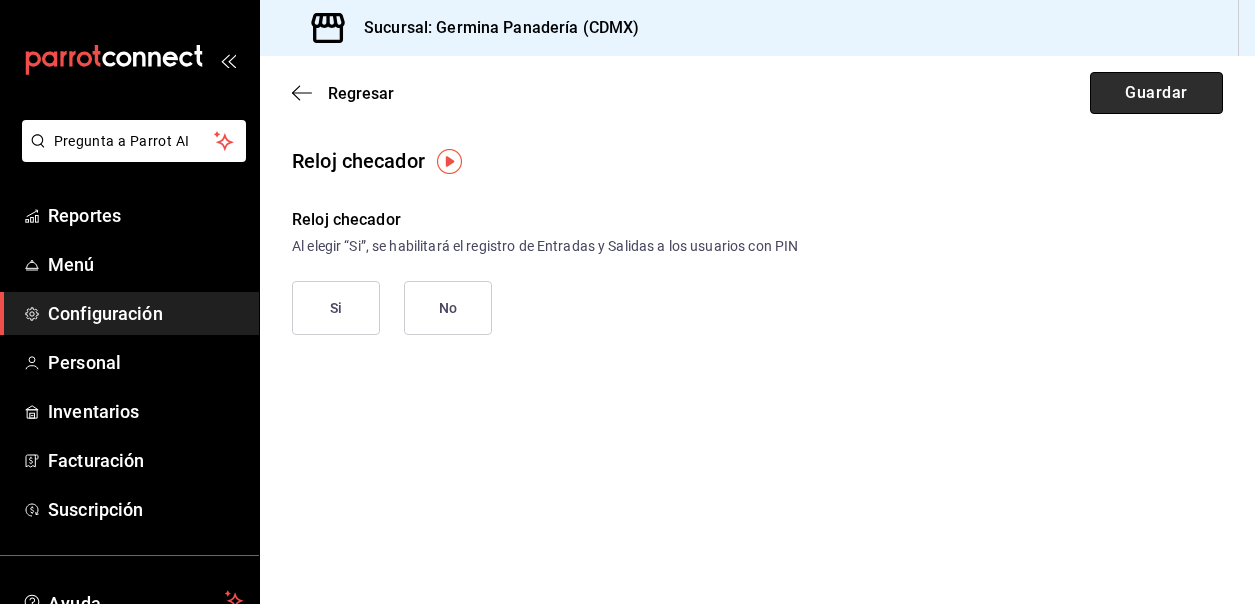 click on "Guardar" at bounding box center (1156, 93) 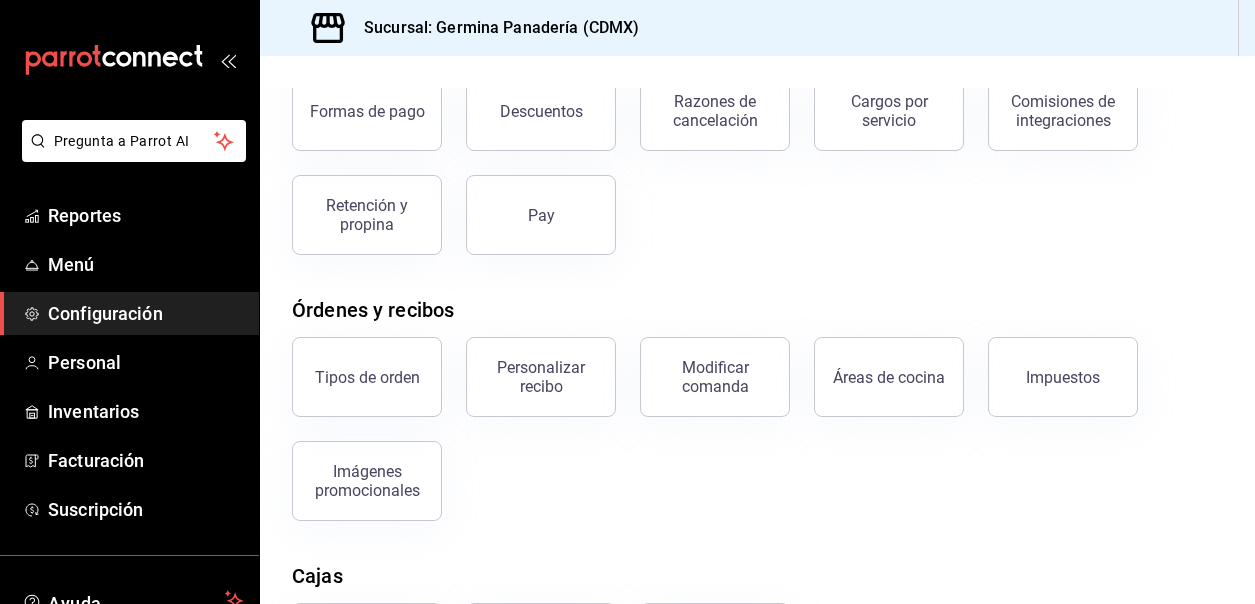 scroll, scrollTop: 410, scrollLeft: 0, axis: vertical 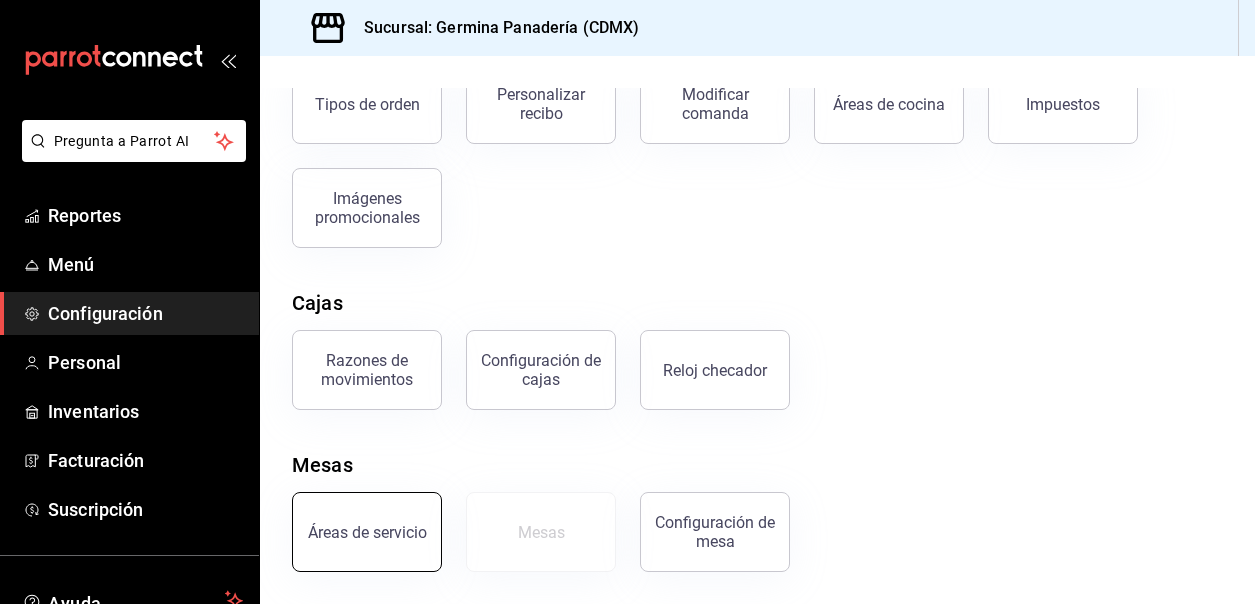 click on "Áreas de servicio" at bounding box center [367, 532] 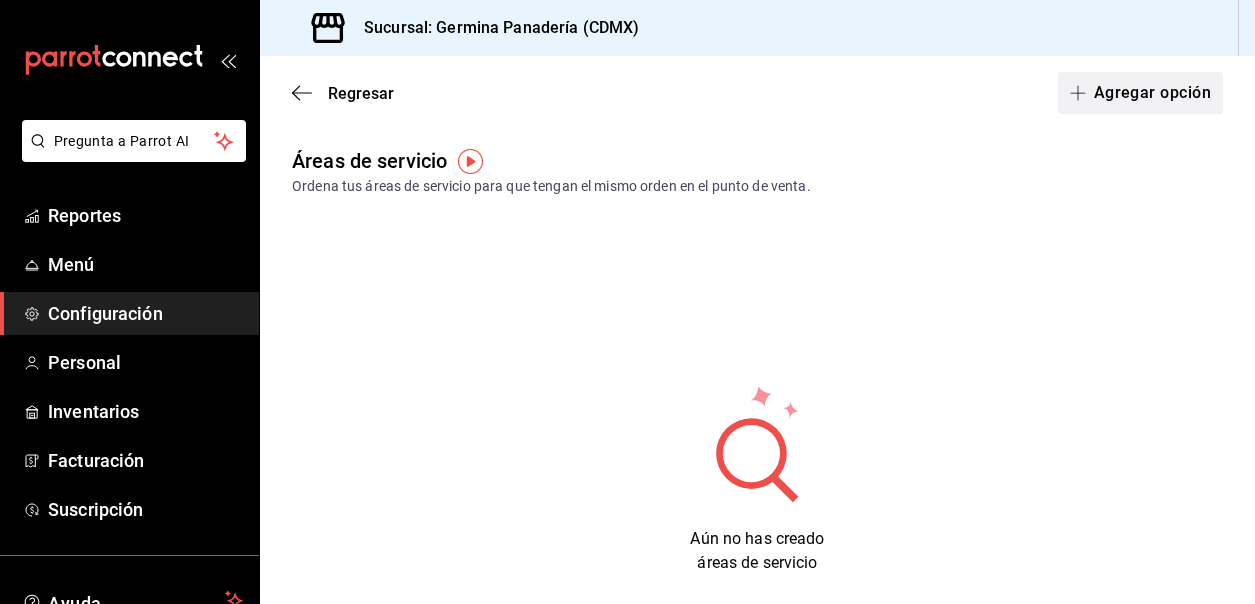 click on "Agregar opción" at bounding box center [1140, 93] 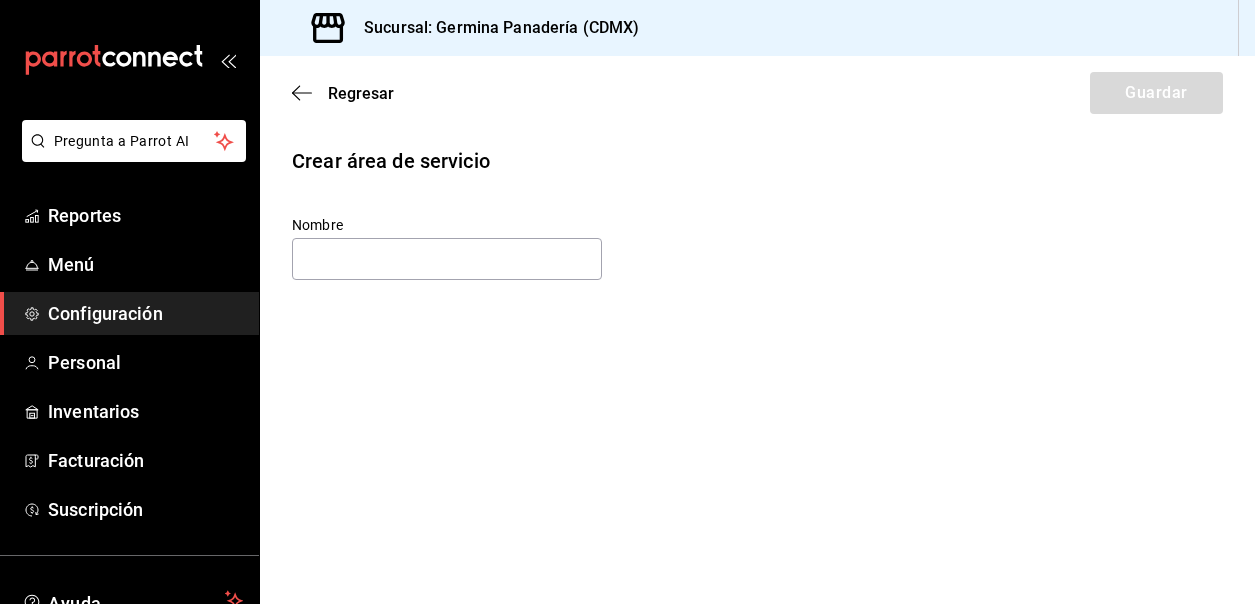 click on "Configuración" at bounding box center (145, 313) 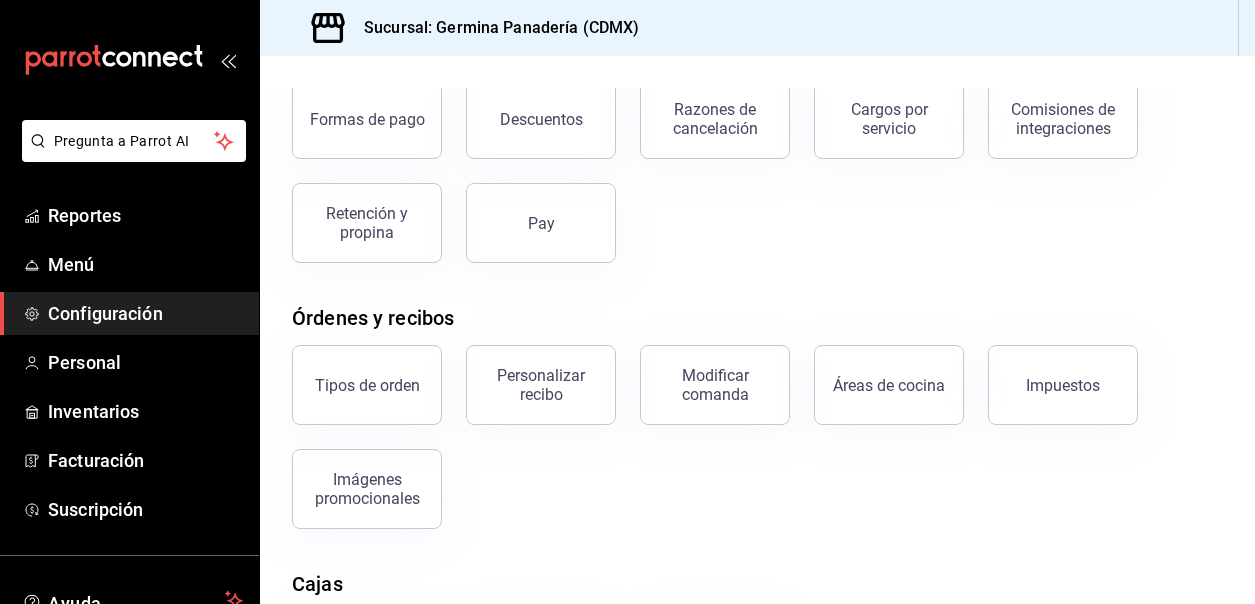 scroll, scrollTop: 410, scrollLeft: 0, axis: vertical 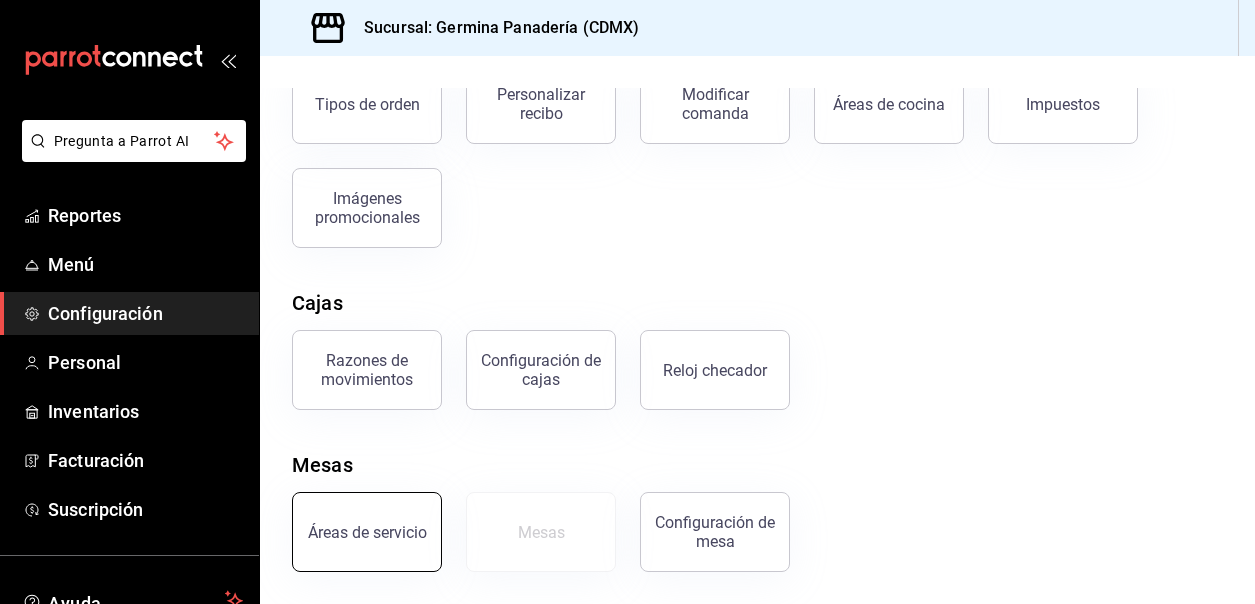 click on "Áreas de servicio" at bounding box center [367, 532] 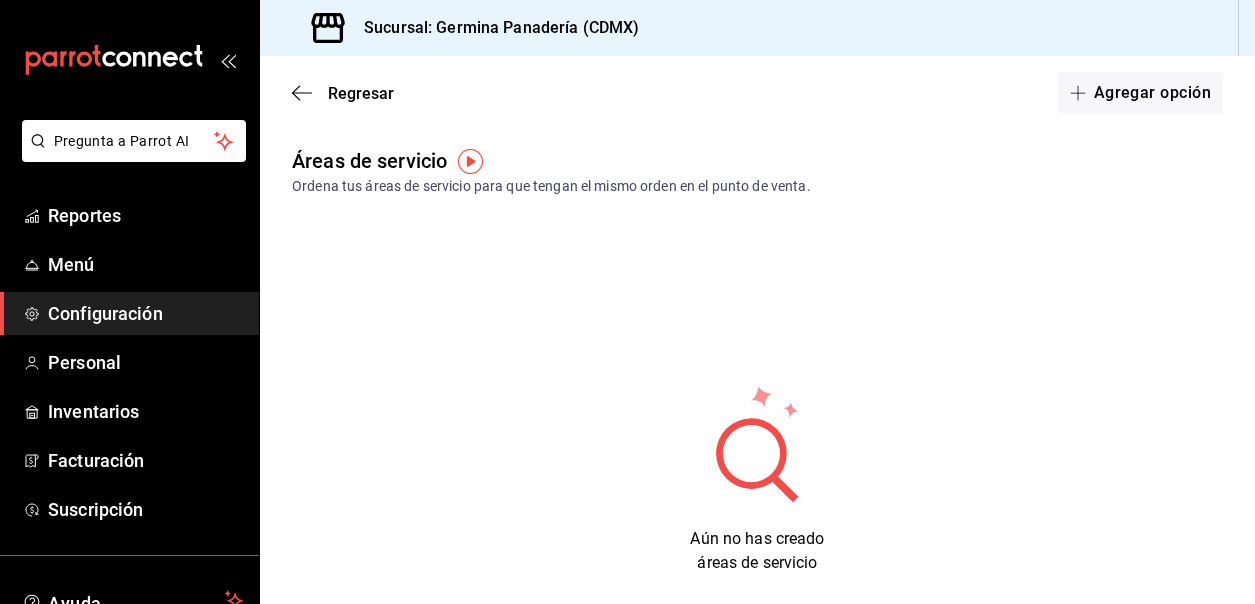 click on "Configuración" at bounding box center [145, 313] 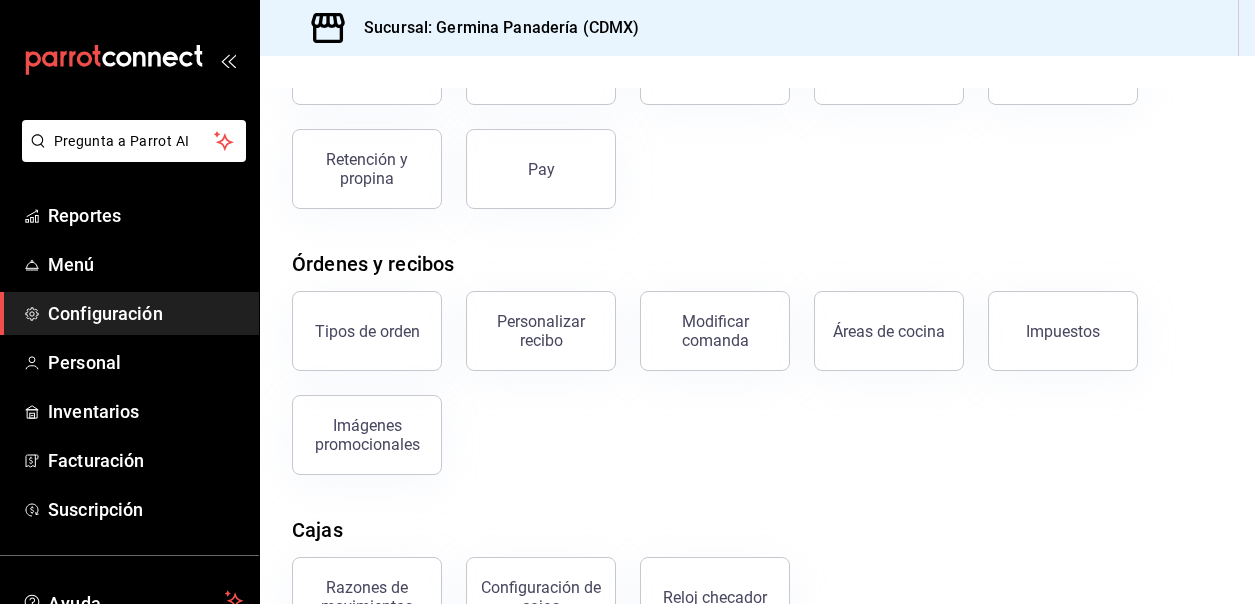 scroll, scrollTop: 410, scrollLeft: 0, axis: vertical 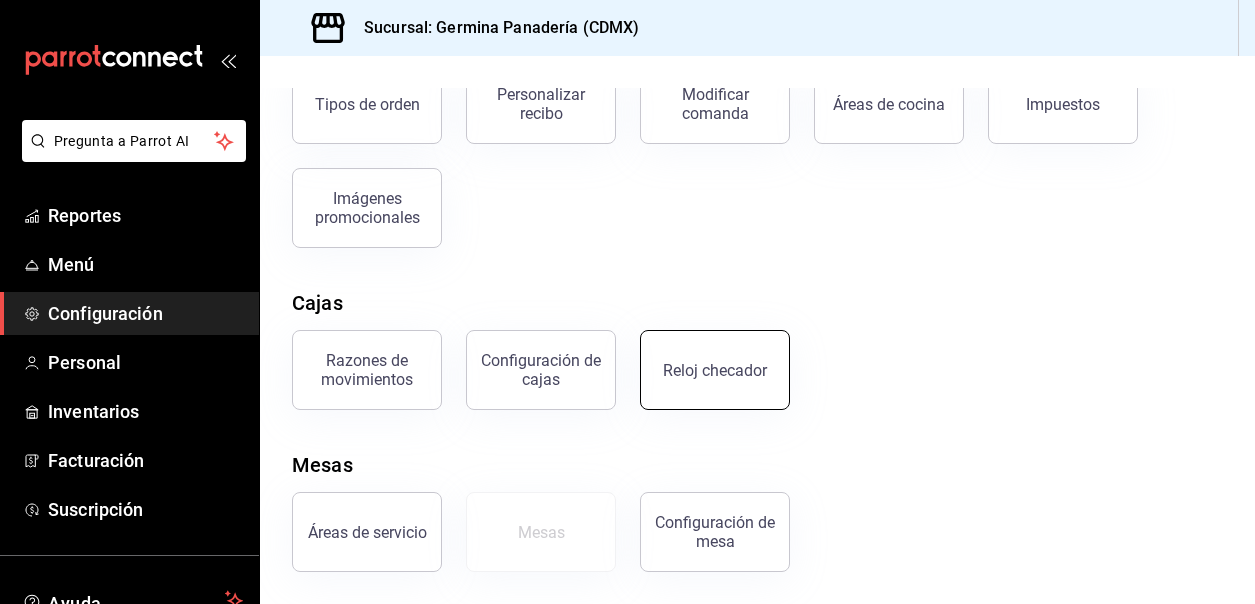 click on "Reloj checador" at bounding box center [715, 370] 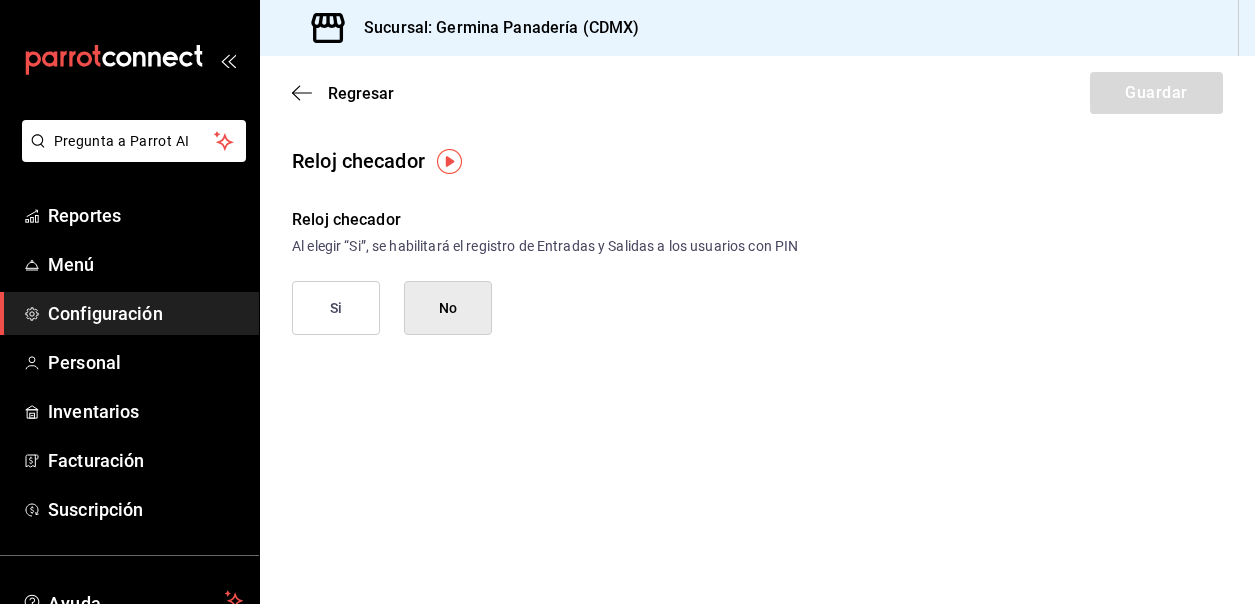 click on "Si" at bounding box center (336, 308) 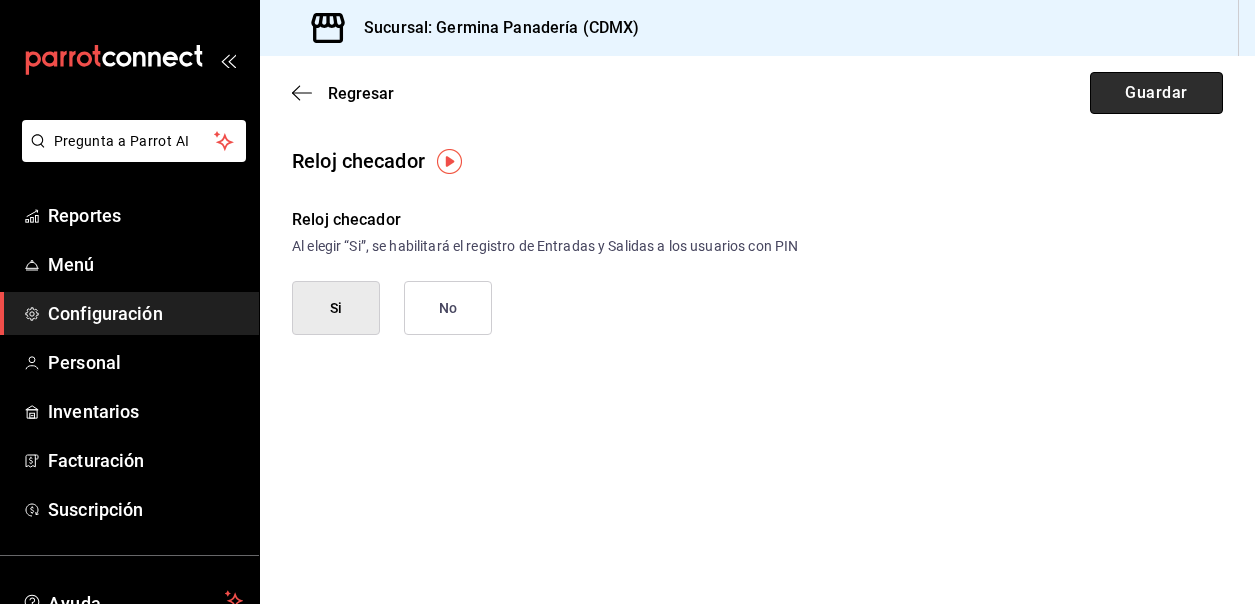 click on "Guardar" at bounding box center [1156, 93] 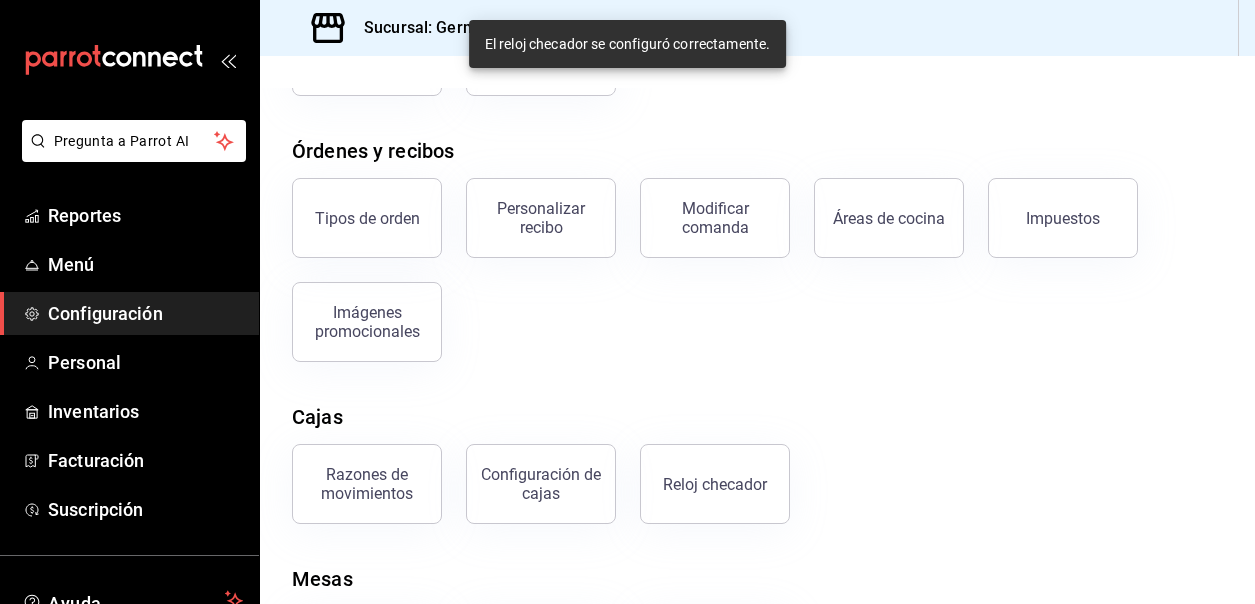 scroll, scrollTop: 410, scrollLeft: 0, axis: vertical 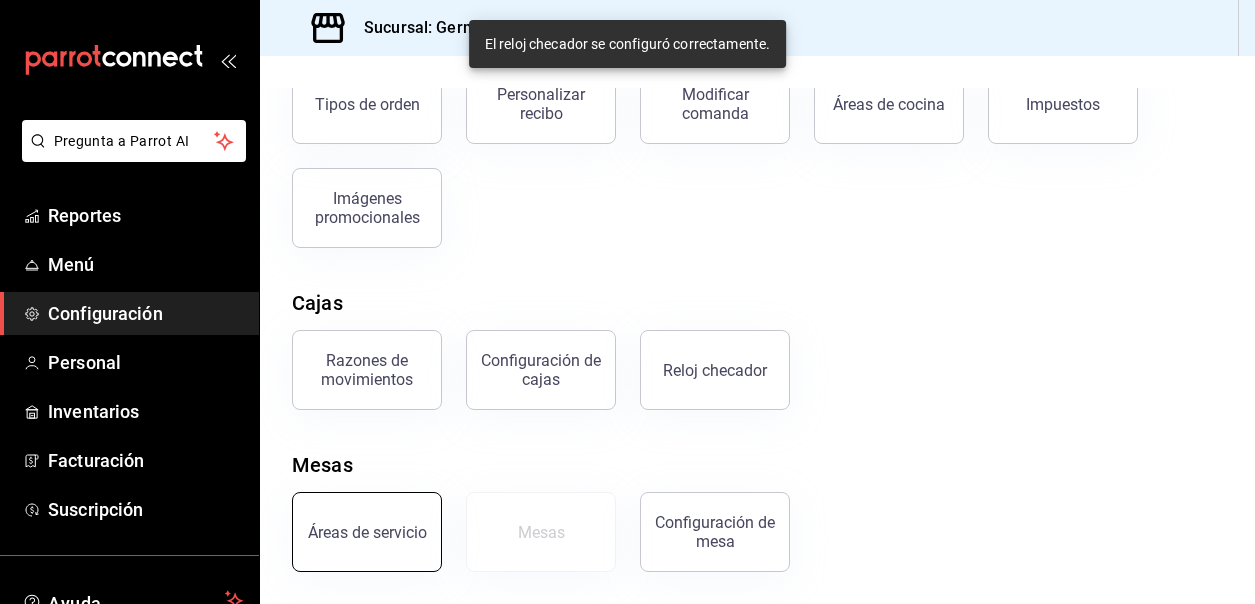 click on "Áreas de servicio" at bounding box center [367, 532] 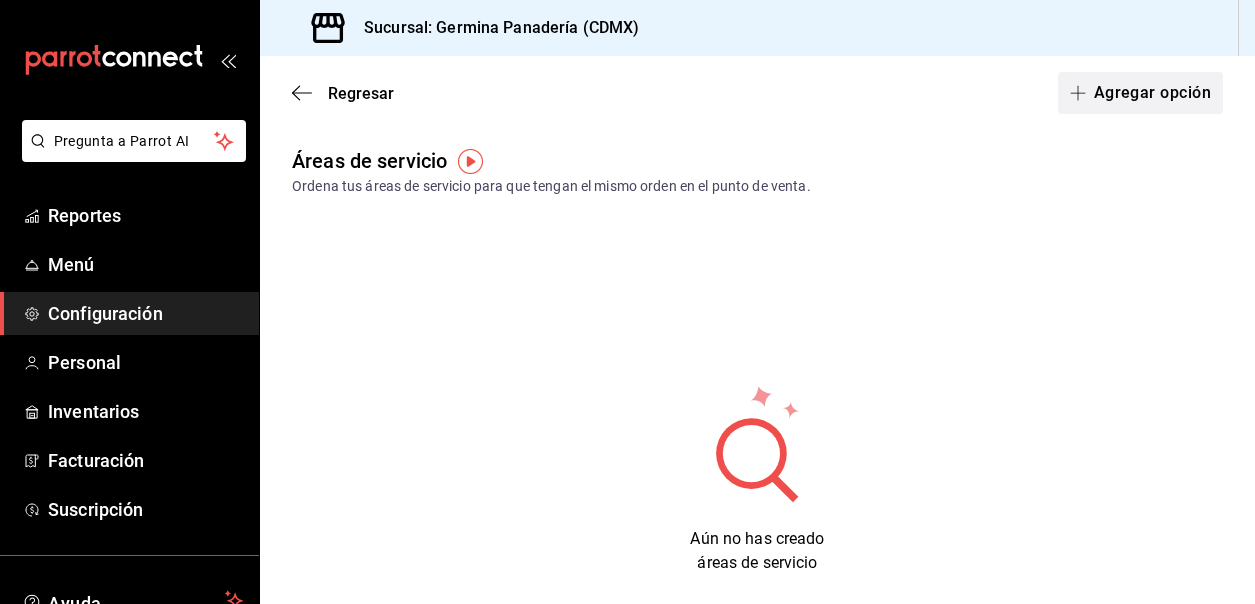 click on "Agregar opción" at bounding box center (1140, 93) 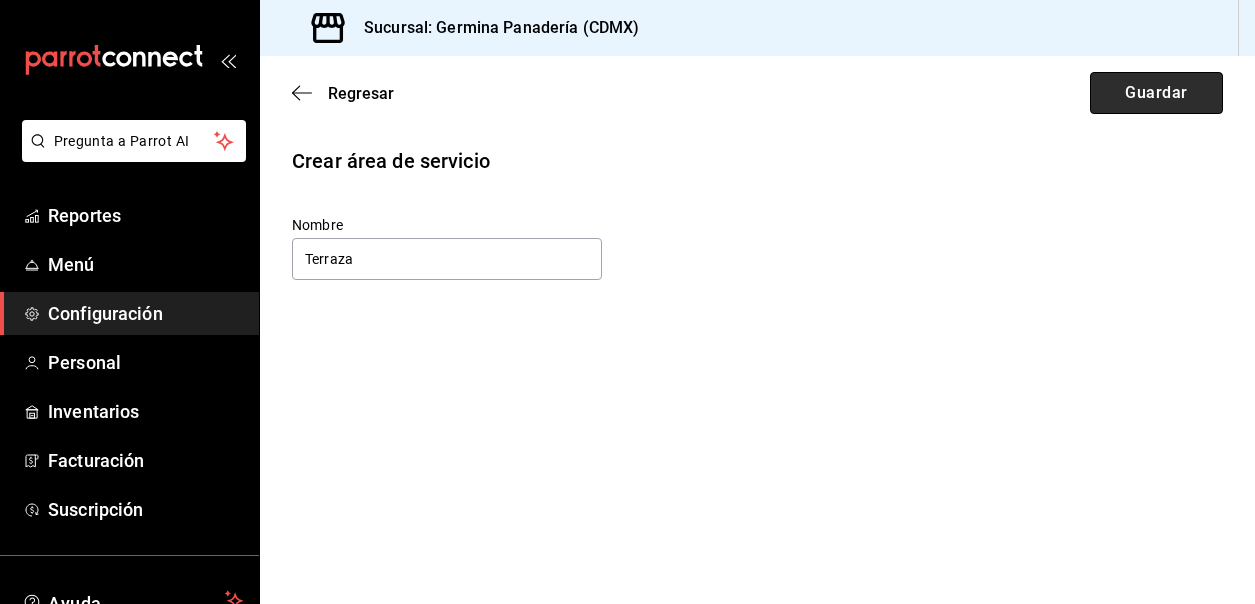 click on "Guardar" at bounding box center [1156, 93] 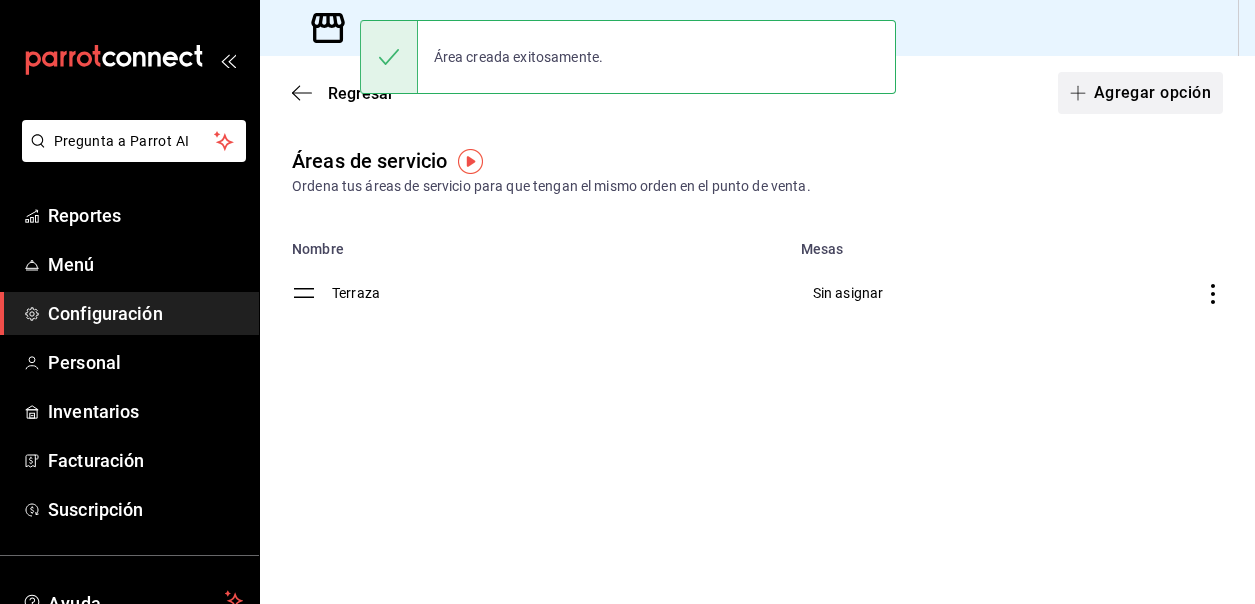 click on "Agregar opción" at bounding box center [1140, 93] 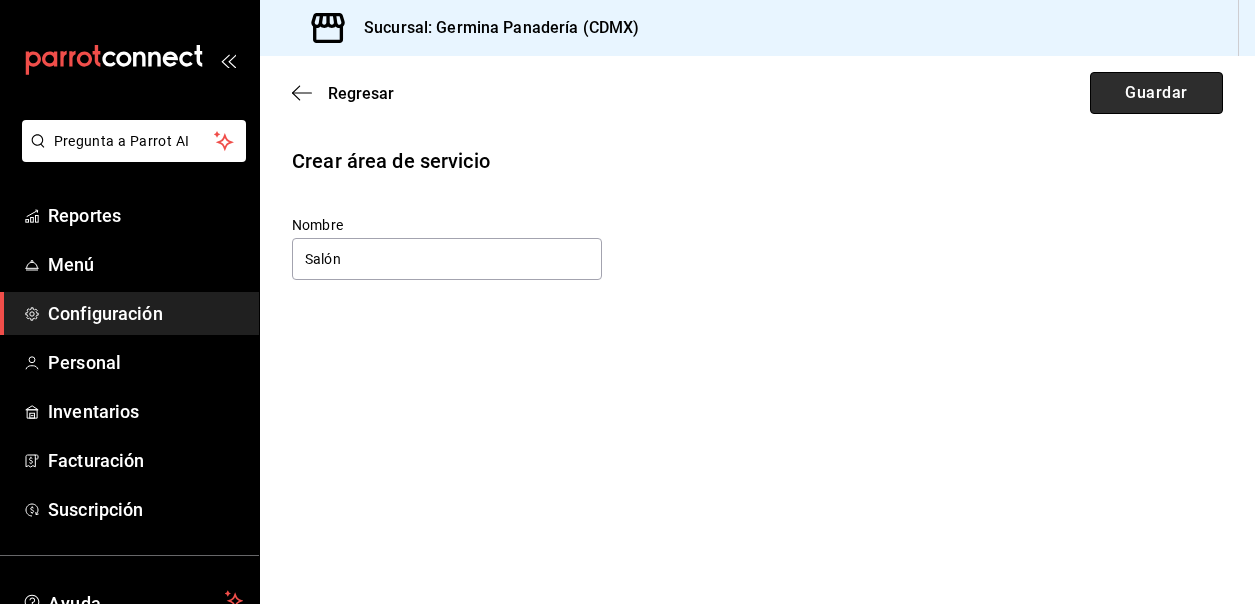 click on "Guardar" at bounding box center [1156, 93] 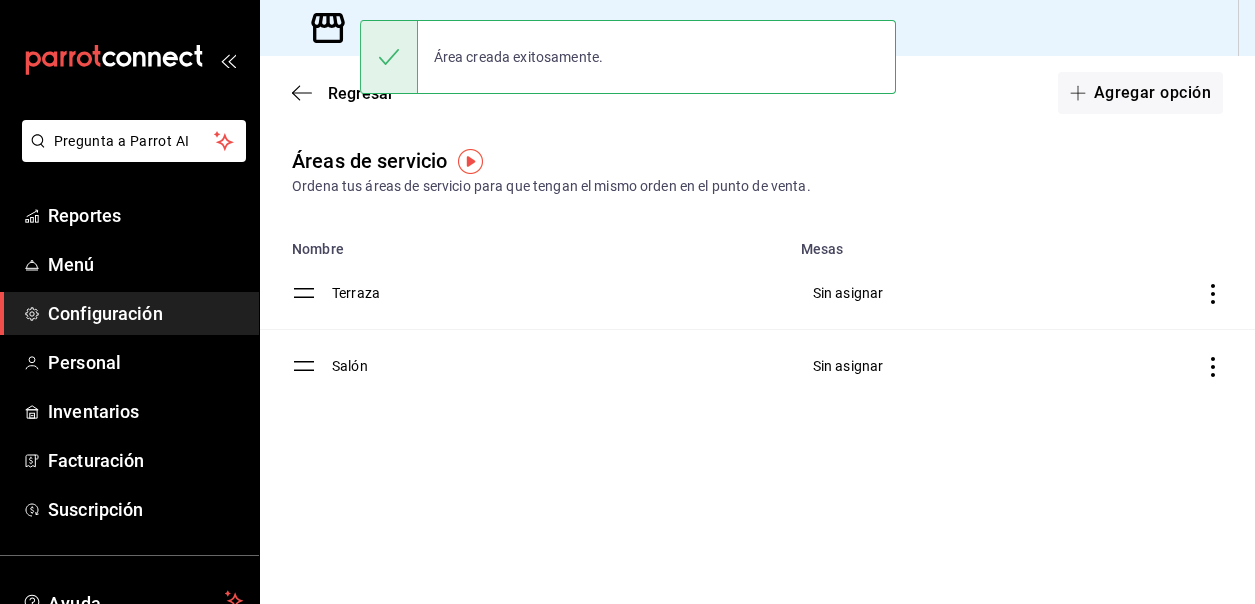 click on "Sin asignar" at bounding box center [848, 293] 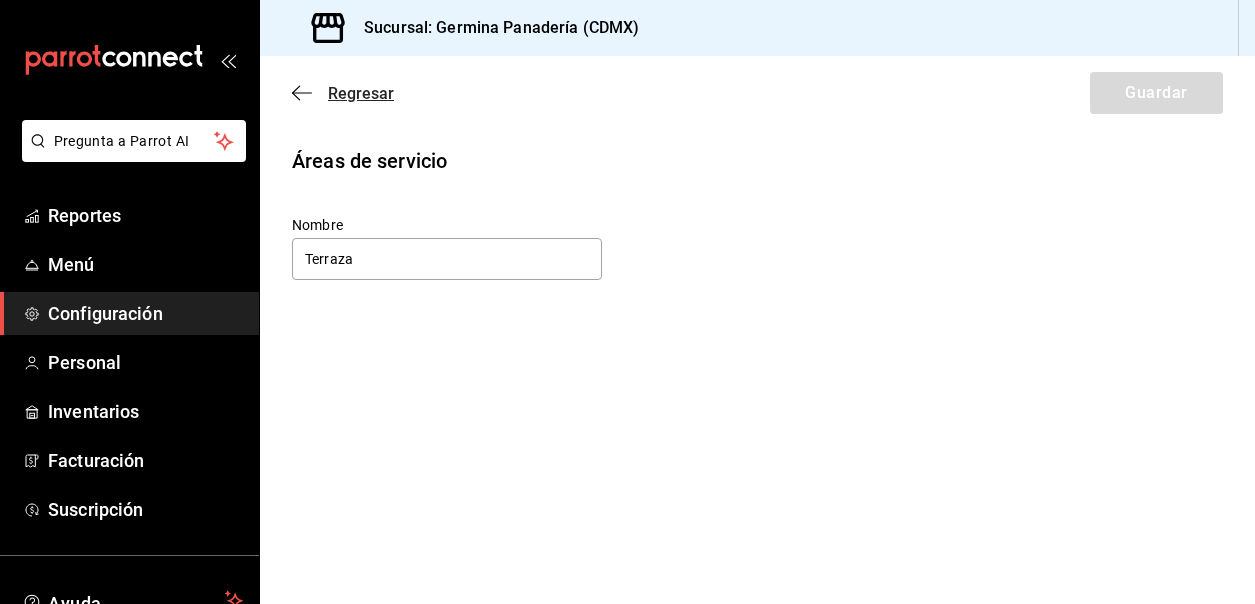 click 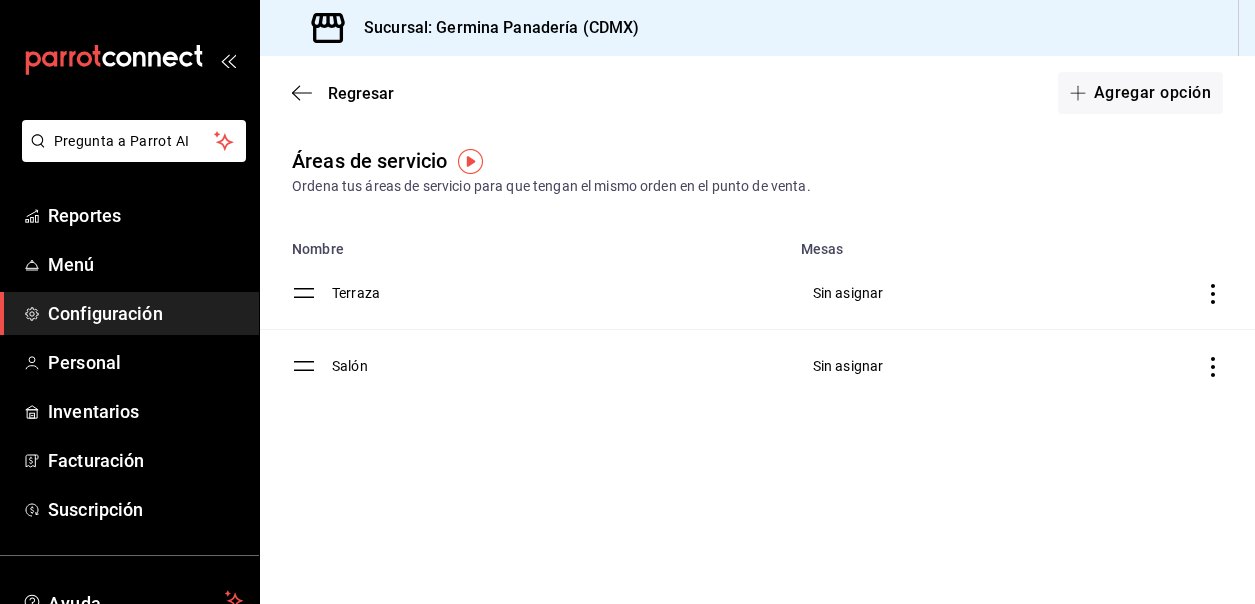 click on "Configuración" at bounding box center [145, 313] 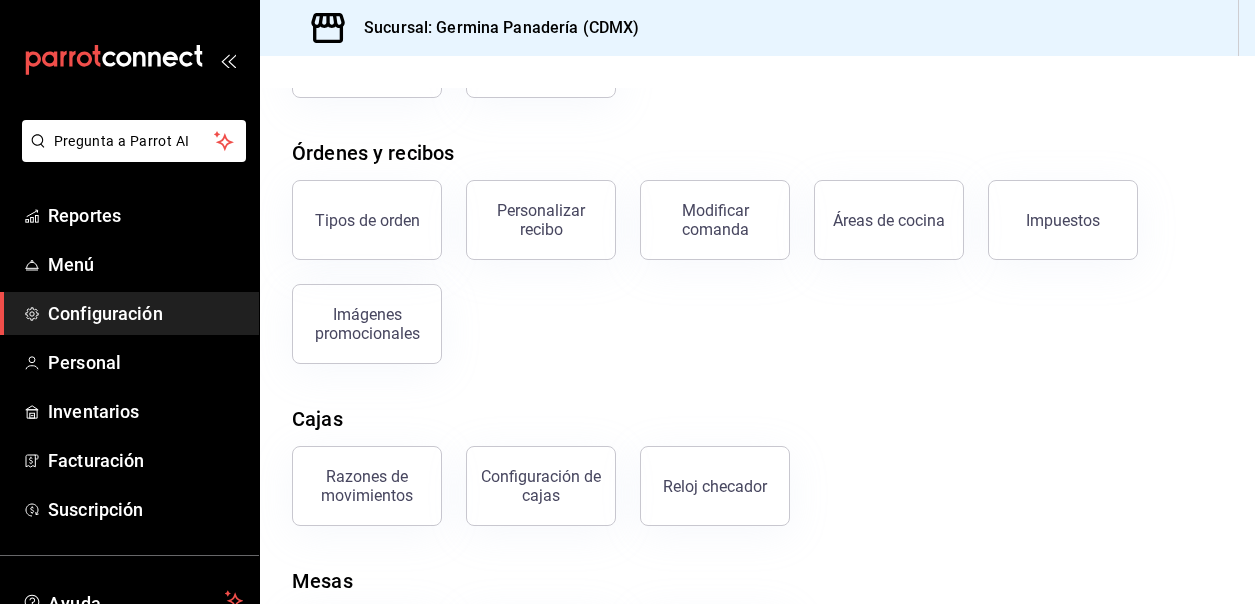 scroll, scrollTop: 410, scrollLeft: 0, axis: vertical 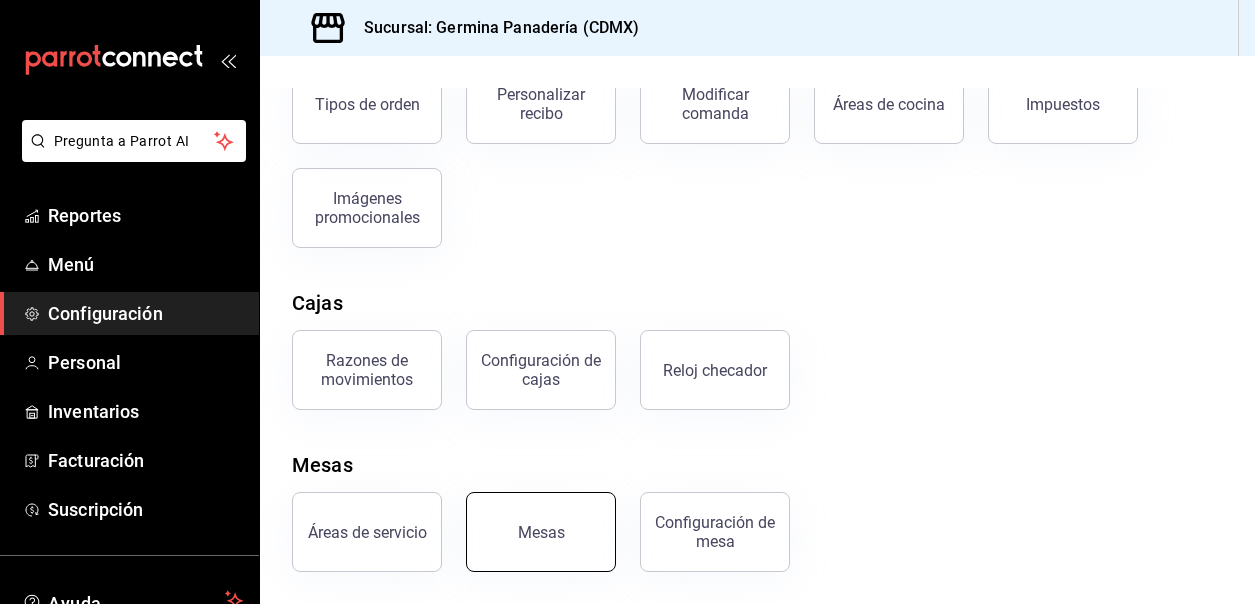 click on "Mesas" at bounding box center (541, 532) 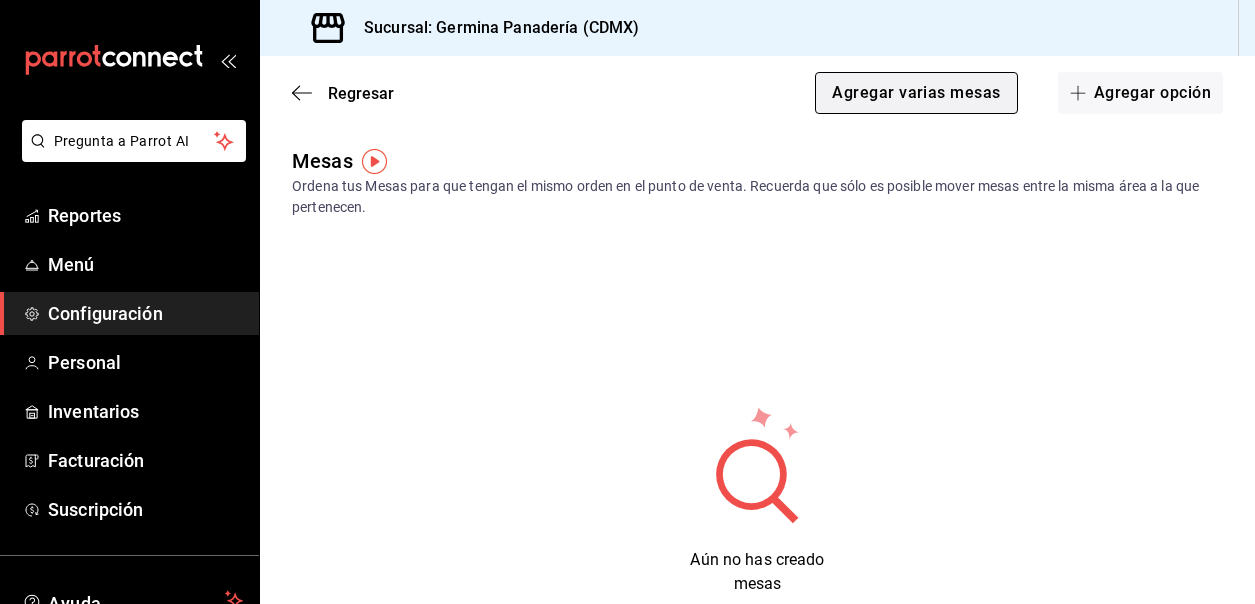 click on "Agregar varias mesas" at bounding box center [916, 93] 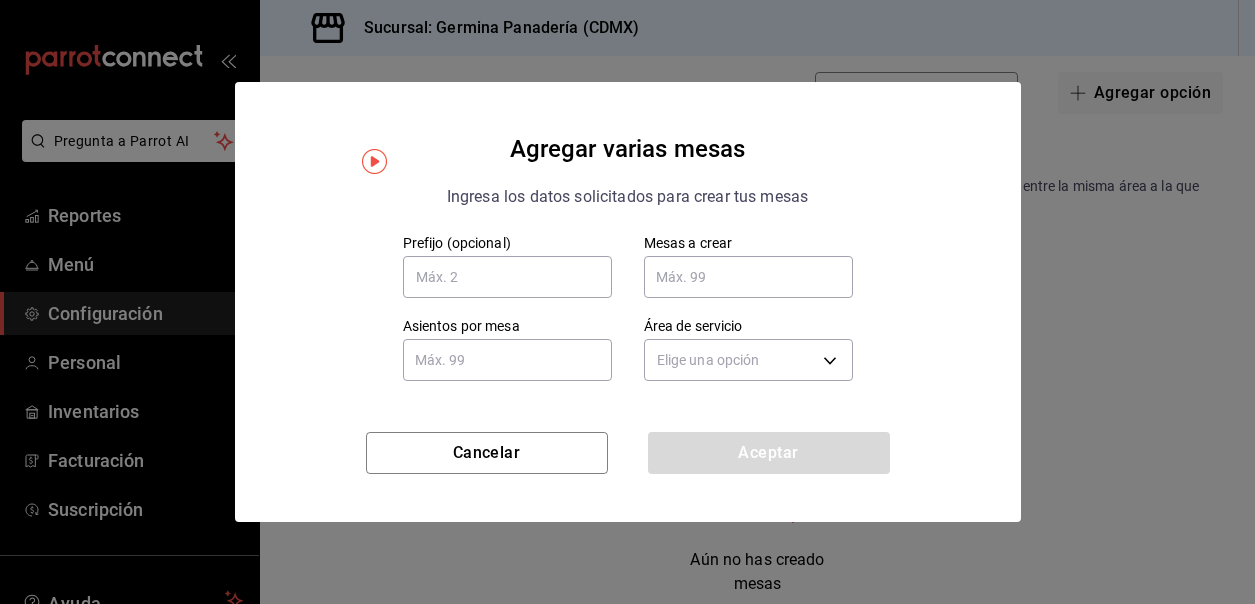 click at bounding box center [507, 360] 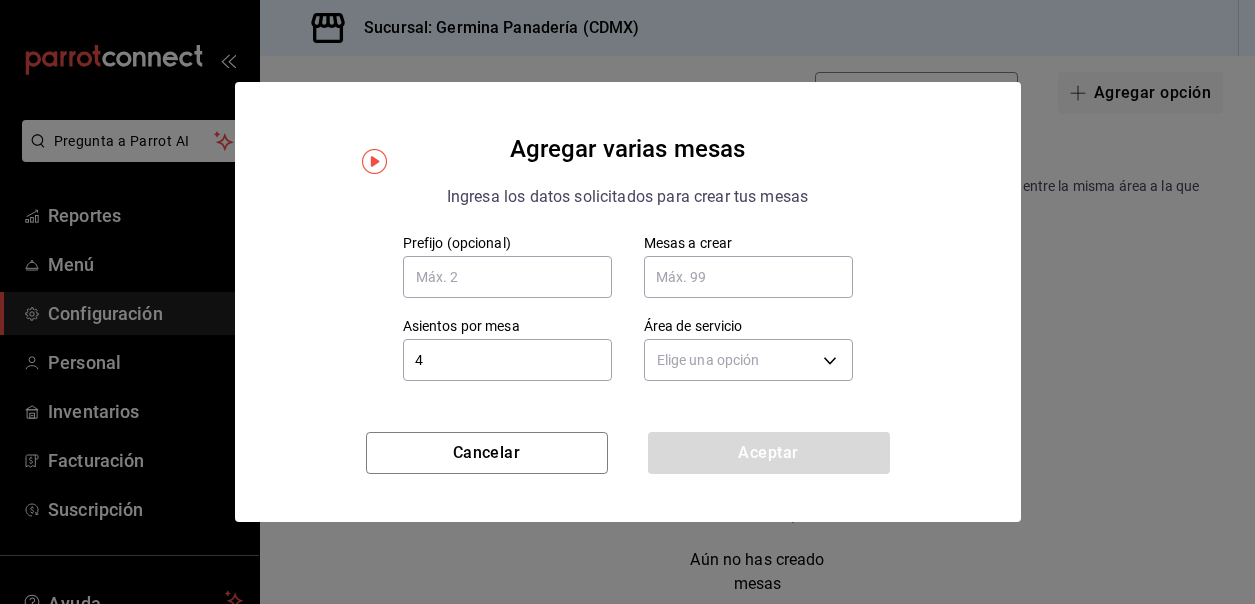 click at bounding box center [748, 277] 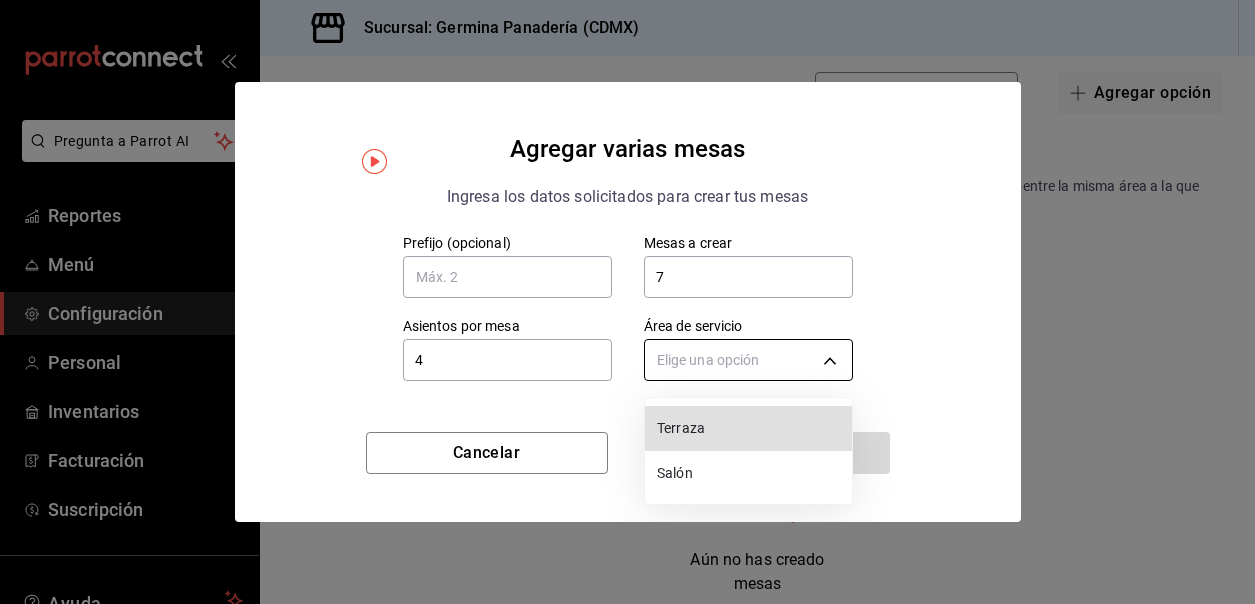 click on "Pregunta a Parrot AI Reportes   Menú   Configuración   Personal   Inventarios   Facturación   Suscripción   Ayuda Recomienda Parrot   Cerrar sesión   Sugerir nueva función   Sucursal: Germina Panadería (CDMX) Regresar Agregar varias mesas Agregar opción Mesas Ordena tus Mesas para que tengan el mismo orden en el punto de venta.
Recuerda que sólo es posible mover mesas entre la misma área a la que pertenecen. Aún no has creado mesas GANA 1 MES GRATIS EN TU SUSCRIPCIÓN AQUÍ ¿Recuerdas cómo empezó tu restaurante?
Hoy puedes ayudar a un colega a tener el mismo cambio que tú viviste.
Recomienda Parrot directamente desde tu Portal Administrador.
Es fácil y rápido.
🎁 Por cada restaurante que se una, ganas 1 mes gratis. Ver video tutorial Ir a video Ver video tutorial Ir a video Ver video tutorial Ir a video Ver video tutorial Ir a video Ver video tutorial Ir a video Ver video tutorial Ir a video Ver video tutorial Ir a video Ver video tutorial Ir a video Ver video tutorial Ir a video   Menú" at bounding box center [627, 302] 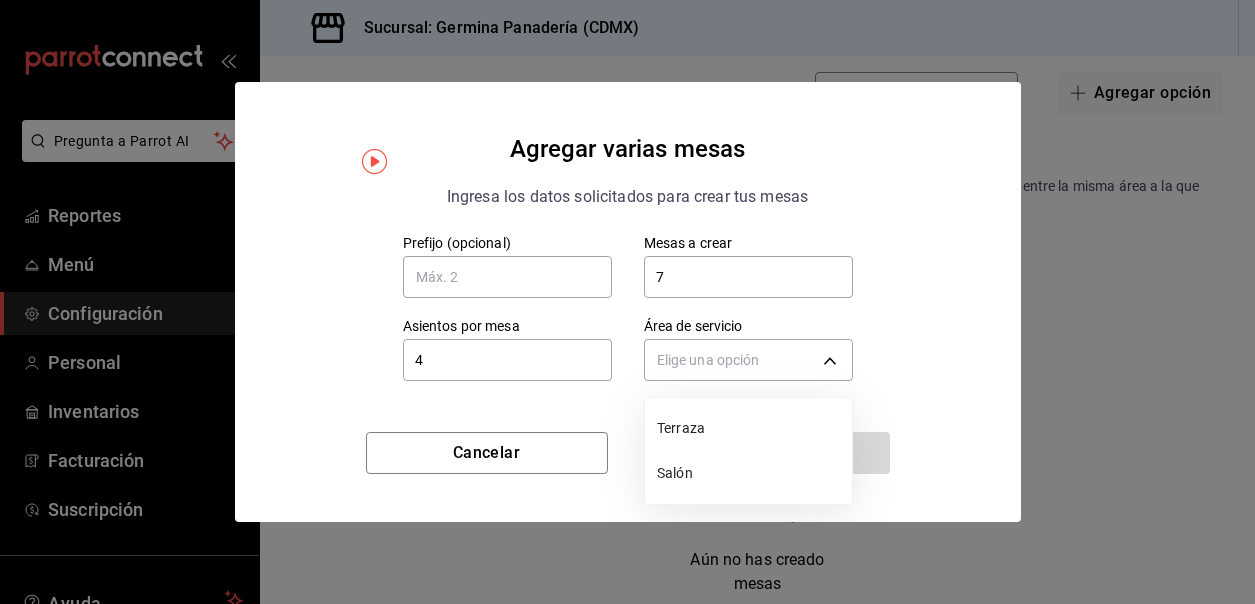 click at bounding box center (627, 302) 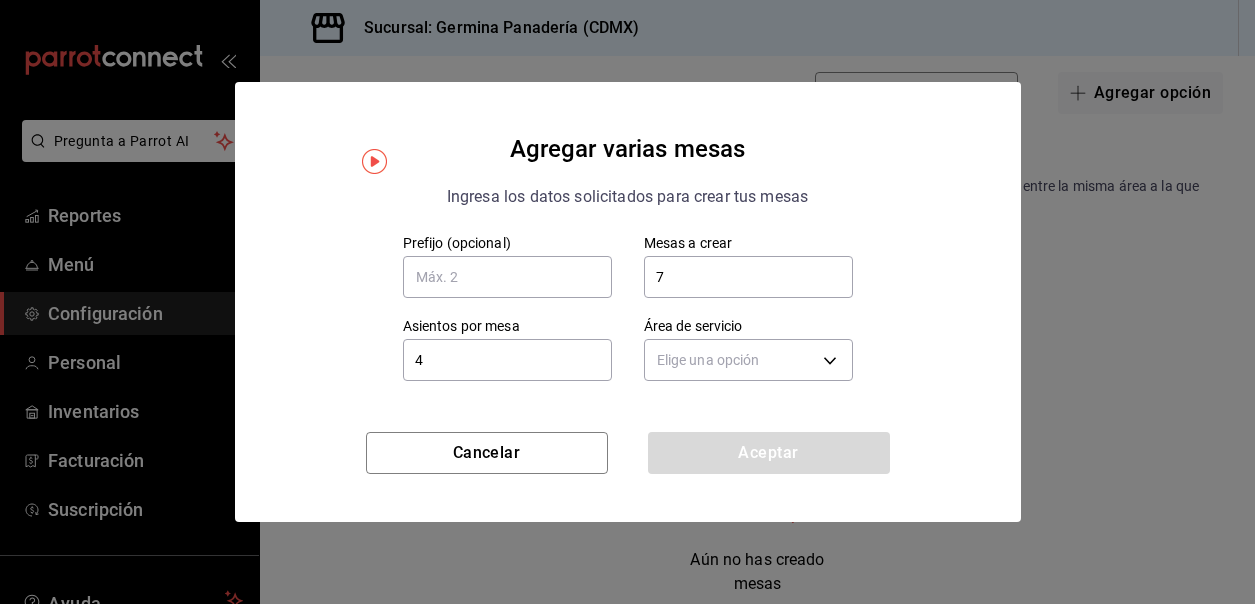 click on "7" at bounding box center (748, 277) 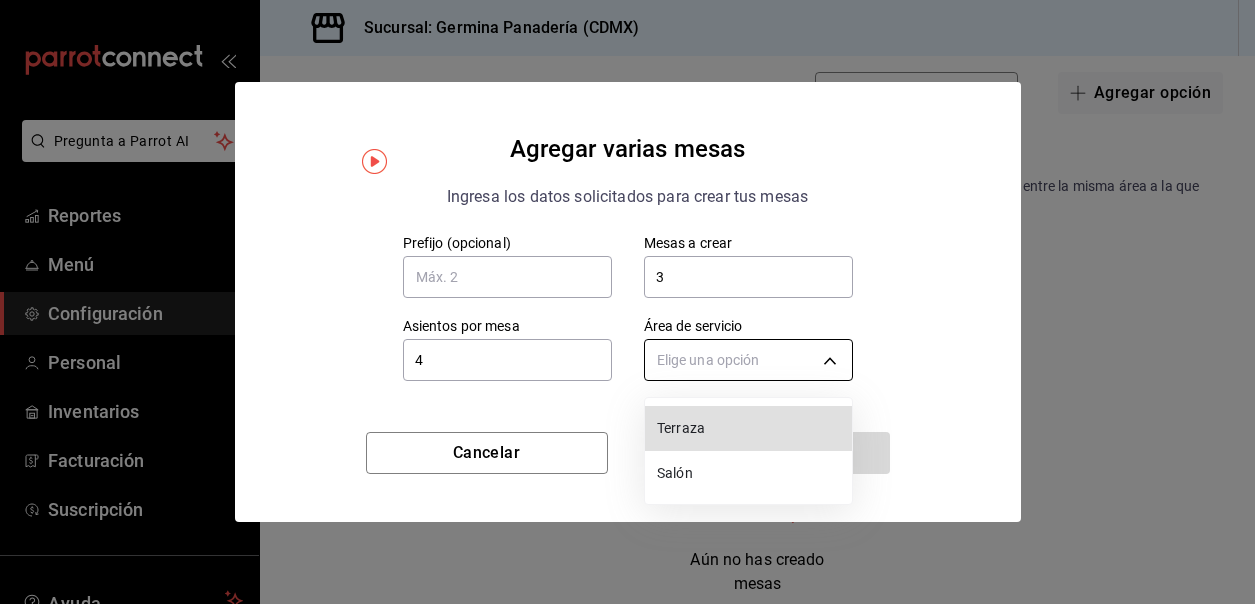 click on "Pregunta a Parrot AI Reportes   Menú   Configuración   Personal   Inventarios   Facturación   Suscripción   Ayuda Recomienda Parrot   Cerrar sesión   Sugerir nueva función   Sucursal: Germina Panadería (CDMX) Regresar Agregar varias mesas Agregar opción Mesas Ordena tus Mesas para que tengan el mismo orden en el punto de venta.
Recuerda que sólo es posible mover mesas entre la misma área a la que pertenecen. Aún no has creado mesas GANA 1 MES GRATIS EN TU SUSCRIPCIÓN AQUÍ ¿Recuerdas cómo empezó tu restaurante?
Hoy puedes ayudar a un colega a tener el mismo cambio que tú viviste.
Recomienda Parrot directamente desde tu Portal Administrador.
Es fácil y rápido.
🎁 Por cada restaurante que se una, ganas 1 mes gratis. Ver video tutorial Ir a video Ver video tutorial Ir a video Ver video tutorial Ir a video Ver video tutorial Ir a video Ver video tutorial Ir a video Ver video tutorial Ir a video Ver video tutorial Ir a video Ver video tutorial Ir a video Ver video tutorial Ir a video   Menú" at bounding box center (627, 302) 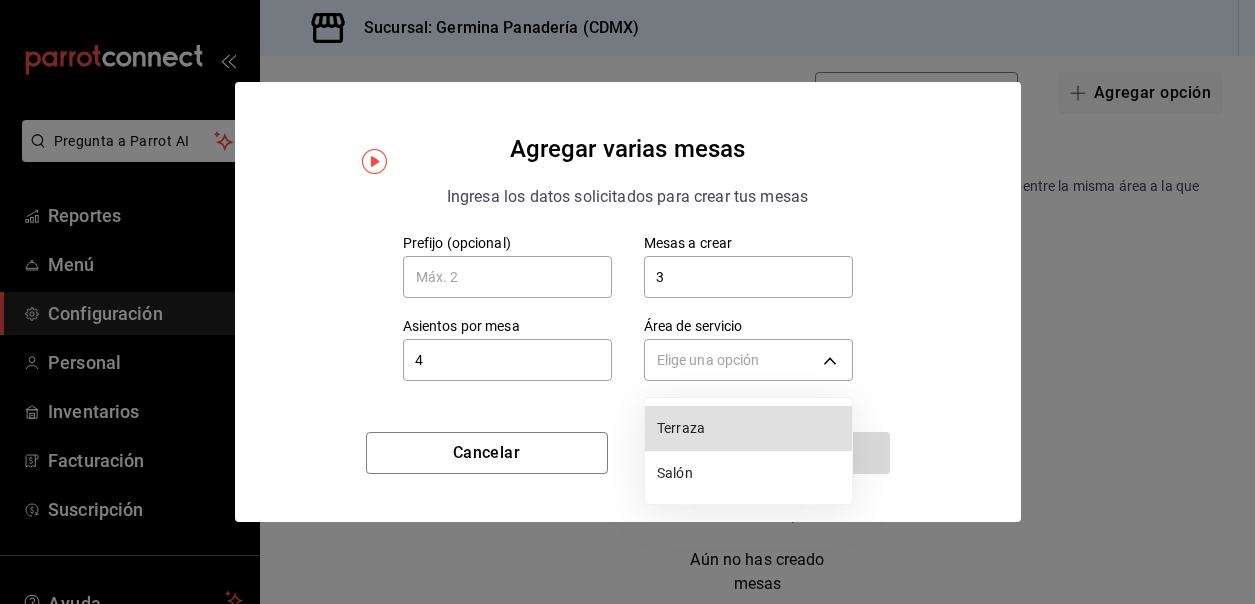 click on "Salón" at bounding box center (750, 473) 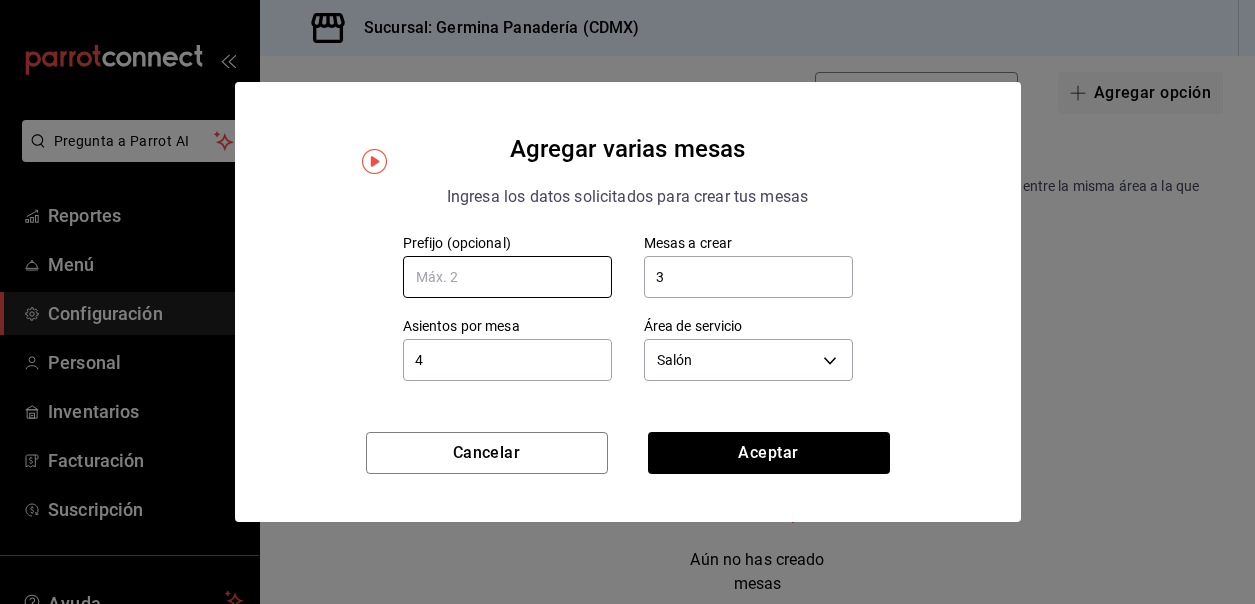 click at bounding box center [507, 277] 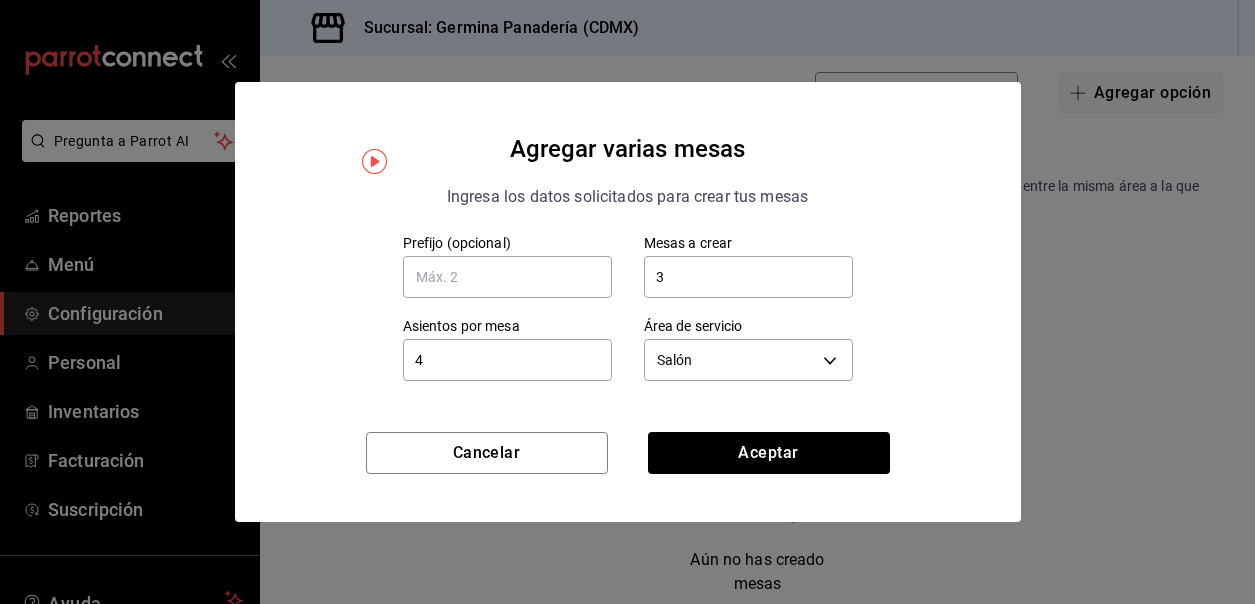 click at bounding box center (374, 161) 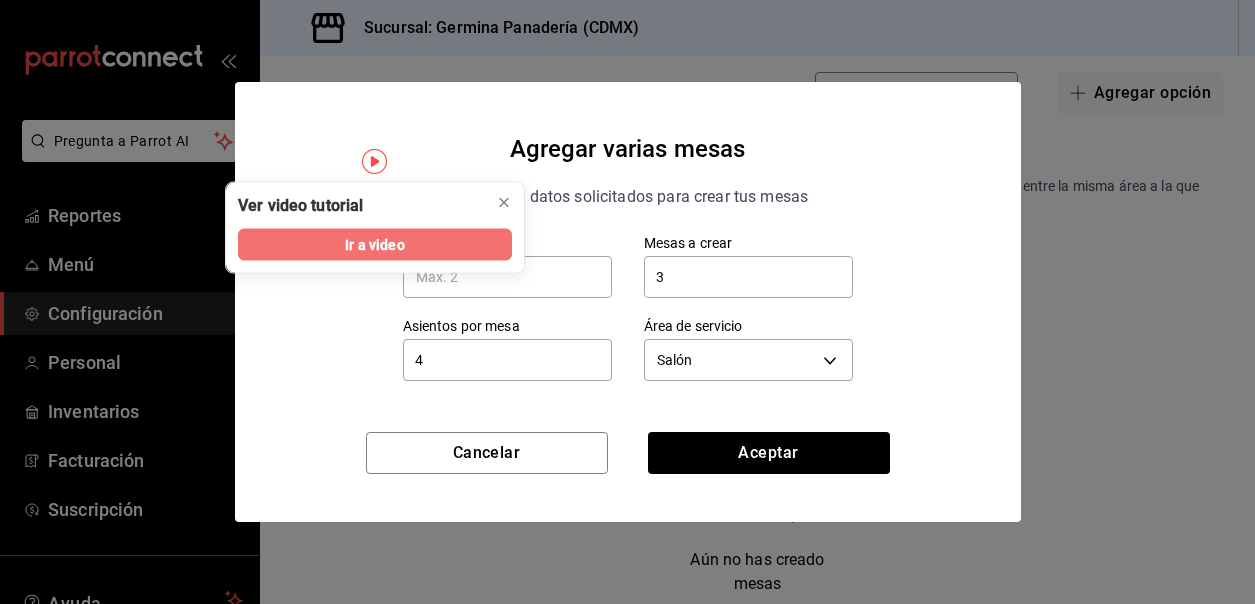 click on "Ir a video" at bounding box center [375, 245] 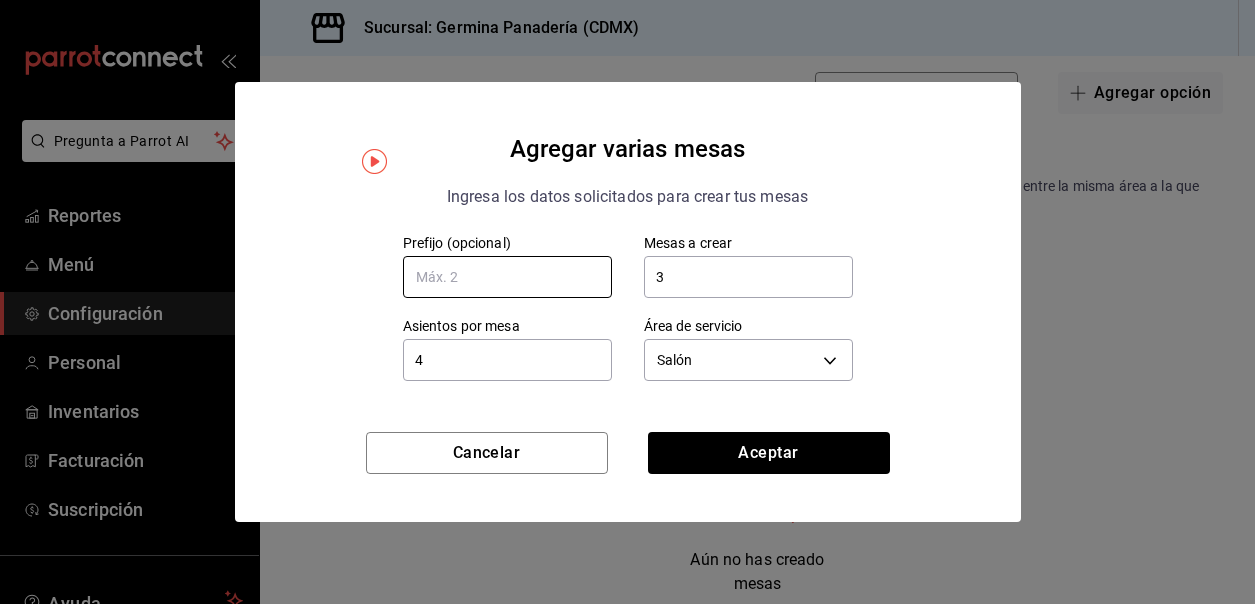 click at bounding box center [507, 277] 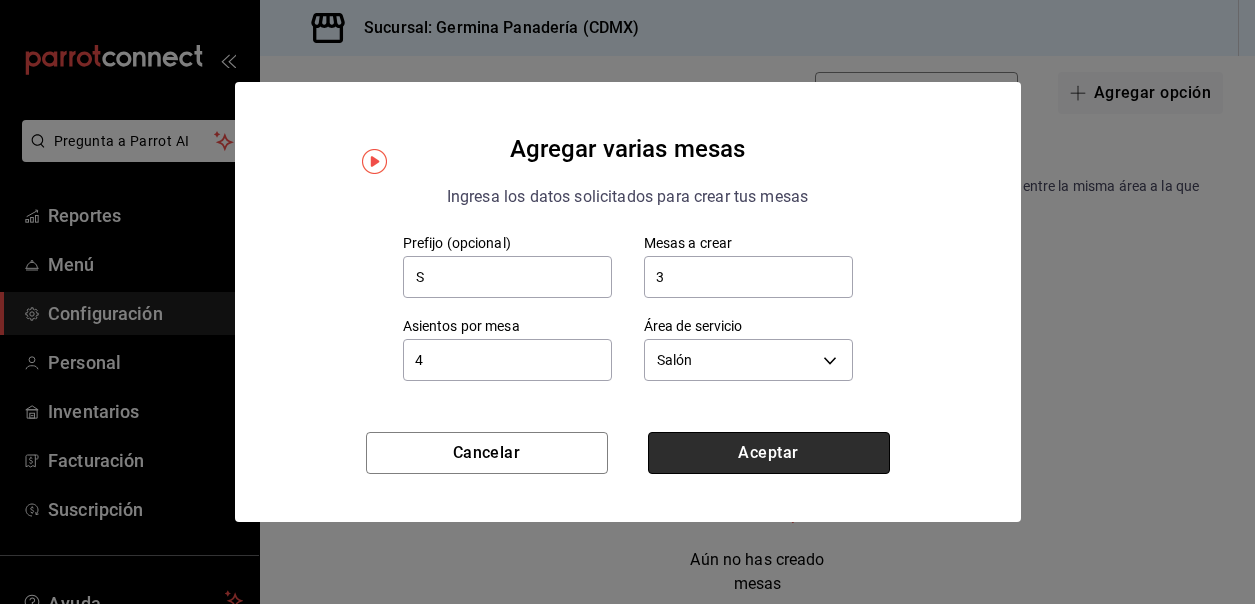click on "Aceptar" at bounding box center [769, 453] 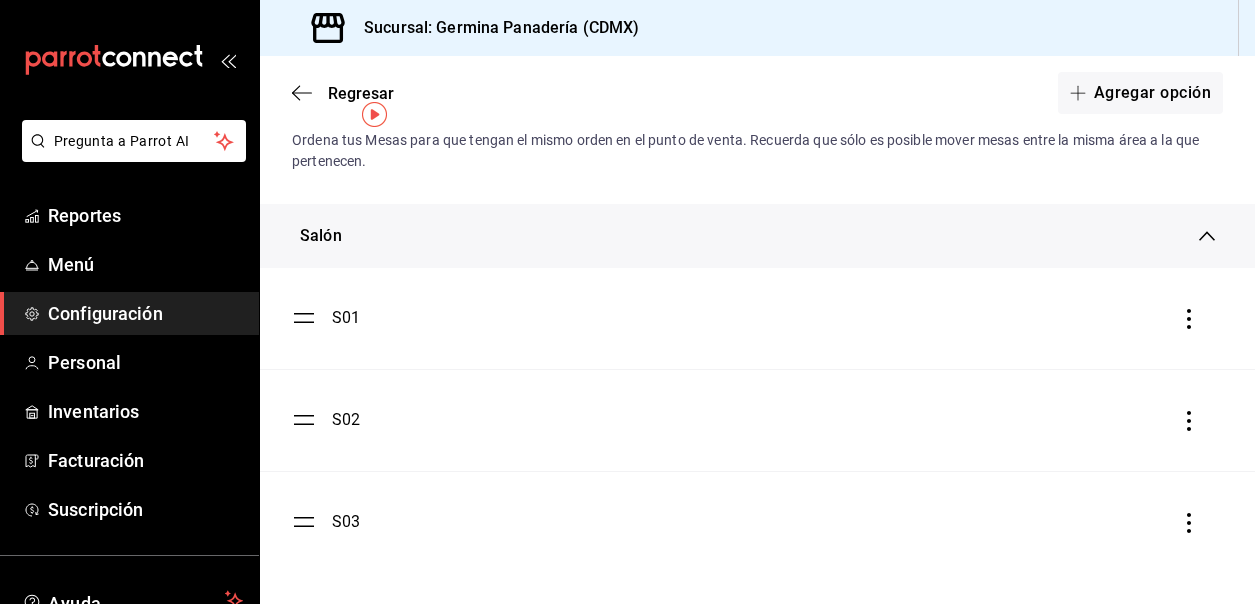 scroll, scrollTop: 0, scrollLeft: 0, axis: both 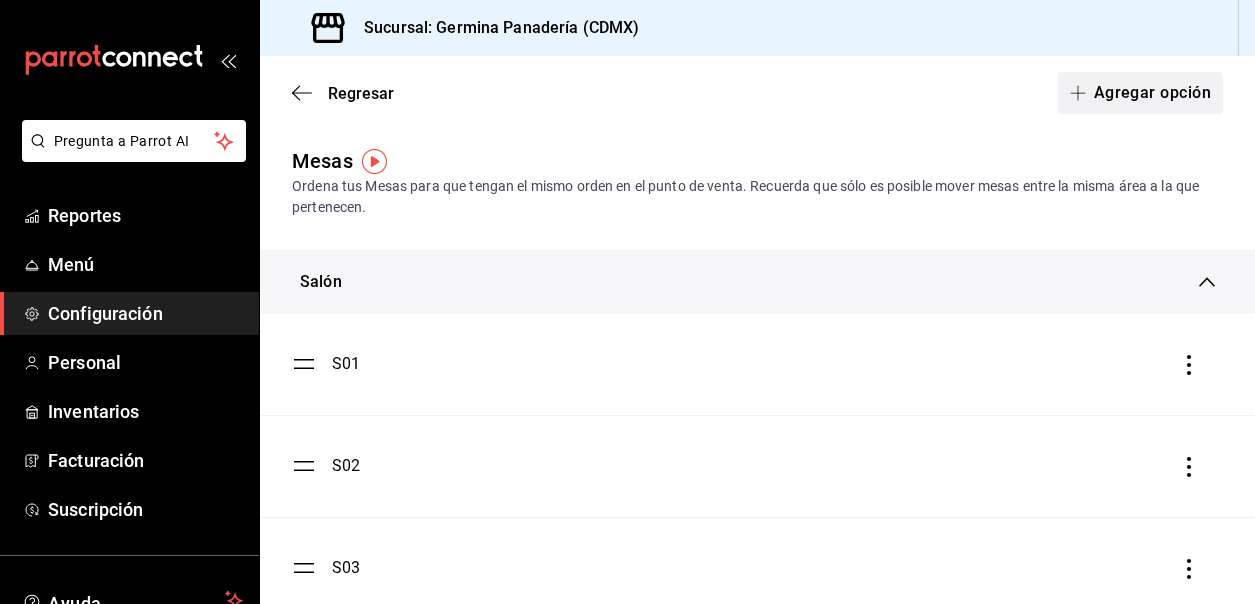 click on "Agregar opción" at bounding box center [1140, 93] 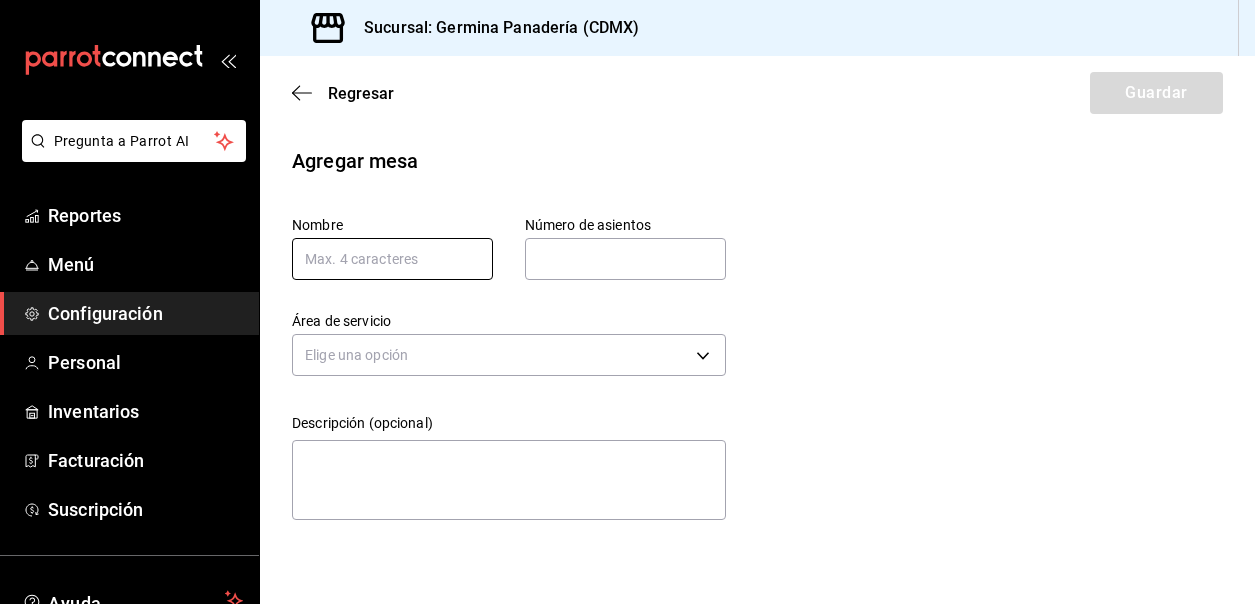 click at bounding box center [392, 259] 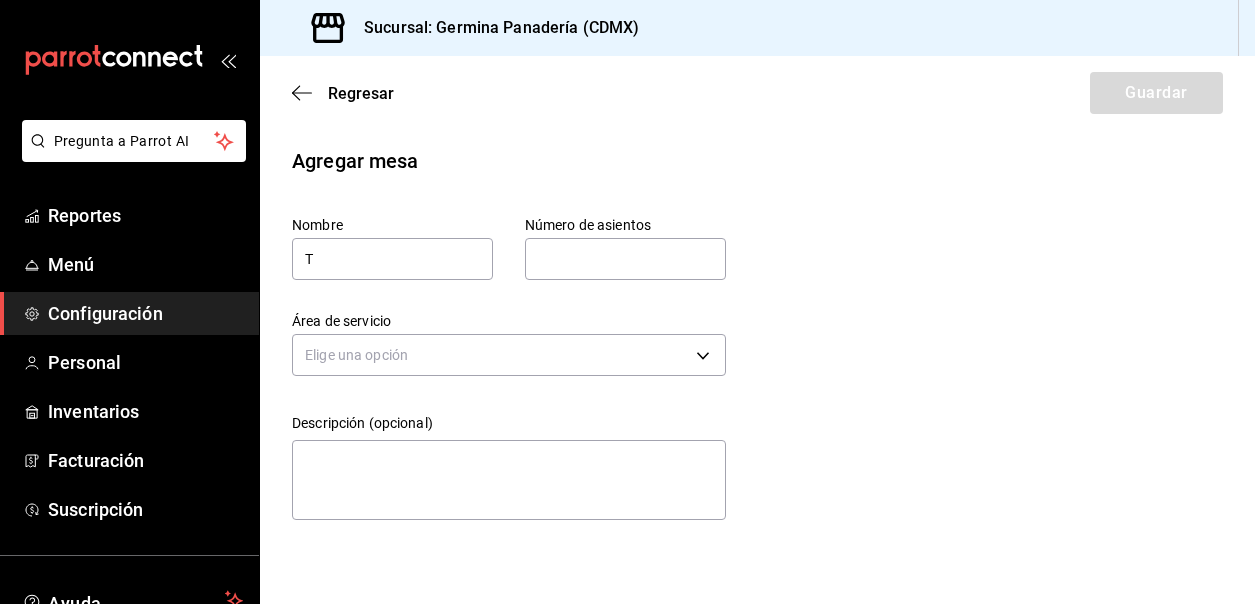 click at bounding box center [625, 259] 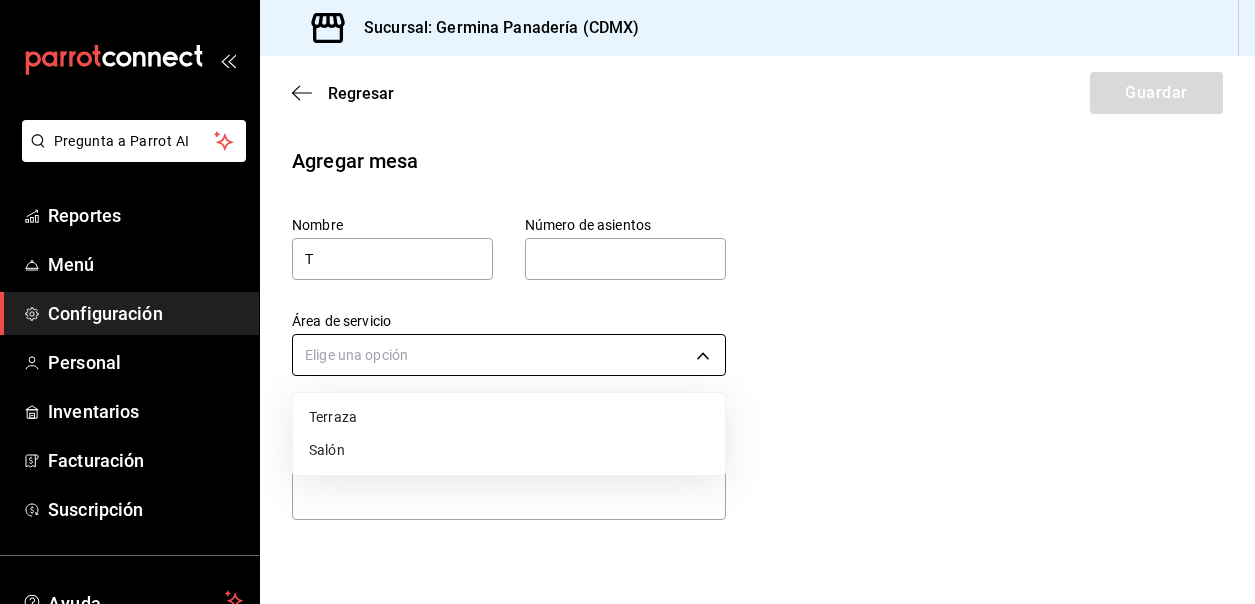 click on "Pregunta a Parrot AI Reportes   Menú   Configuración   Personal   Inventarios   Facturación   Suscripción   Ayuda Recomienda Parrot   Cerrar sesión   Sugerir nueva función   Sucursal: Germina Panadería (CDMX) Regresar Guardar Agregar mesa Nombre T Número de asientos Número de asientos Área de servicio Elige una opción Descripción (opcional) x GANA 1 MES GRATIS EN TU SUSCRIPCIÓN AQUÍ ¿Recuerdas cómo empezó tu restaurante?
Hoy puedes ayudar a un colega a tener el mismo cambio que tú viviste.
Recomienda Parrot directamente desde tu Portal Administrador.
Es fácil y rápido.
🎁 Por cada restaurante que se una, ganas 1 mes gratis. Ver video tutorial Ir a video Ver video tutorial Ir a video Ver video tutorial Ir a video Ver video tutorial Ir a video Ver video tutorial Ir a video Ver video tutorial Ir a video Ver video tutorial Ir a video Ver video tutorial Ir a video Ver video tutorial Ir a video Ver video tutorial Ir a video Ver video tutorial Ir a video Ver video tutorial Ir a video   Menú" at bounding box center [627, 302] 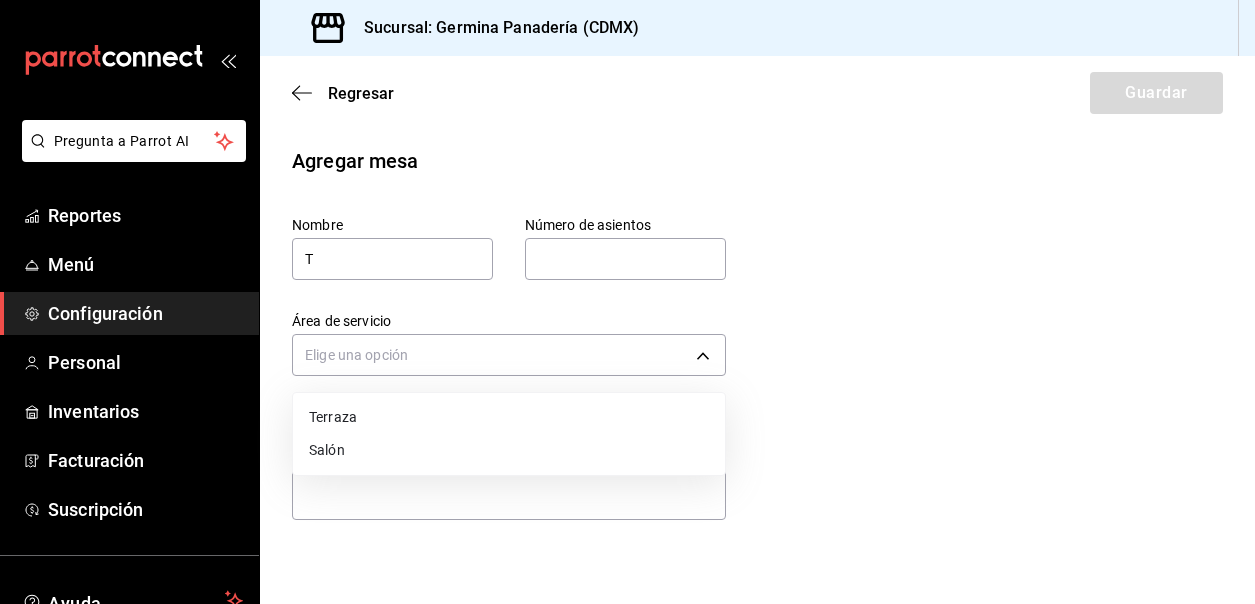 click on "Salón" at bounding box center [509, 450] 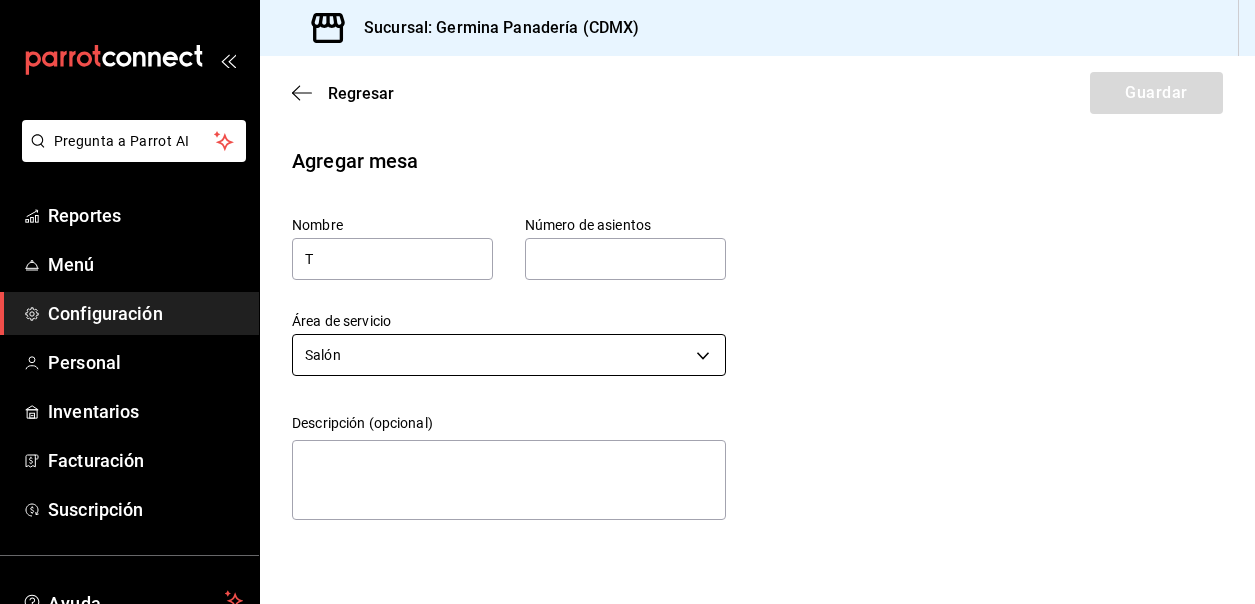 click on "Pregunta a Parrot AI Reportes   Menú   Configuración   Personal   Inventarios   Facturación   Suscripción   Ayuda Recomienda Parrot   Cerrar sesión   Sugerir nueva función   Sucursal: Germina Panadería (CDMX) Regresar Guardar Agregar mesa Nombre T Número de asientos Número de asientos Área de servicio Salón 23b8adc3-71aa-41e8-9272-c79b3a54a269 Descripción (opcional) x GANA 1 MES GRATIS EN TU SUSCRIPCIÓN AQUÍ ¿Recuerdas cómo empezó tu restaurante?
Hoy puedes ayudar a un colega a tener el mismo cambio que tú viviste.
Recomienda Parrot directamente desde tu Portal Administrador.
Es fácil y rápido.
🎁 Por cada restaurante que se una, ganas 1 mes gratis. Ver video tutorial Ir a video Ver video tutorial Ir a video Ver video tutorial Ir a video Ver video tutorial Ir a video Ver video tutorial Ir a video Ver video tutorial Ir a video Ver video tutorial Ir a video Ver video tutorial Ir a video Ver video tutorial Ir a video Ver video tutorial Ir a video Ver video tutorial Ir a video Ir a video" at bounding box center (627, 302) 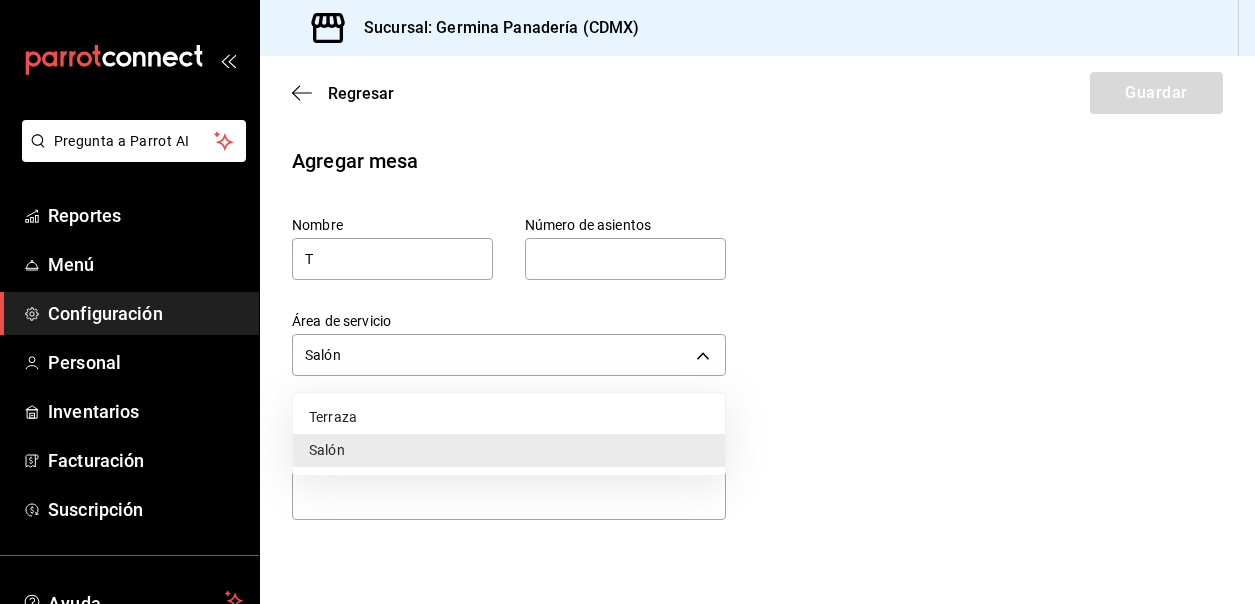 click on "Terraza" at bounding box center (509, 417) 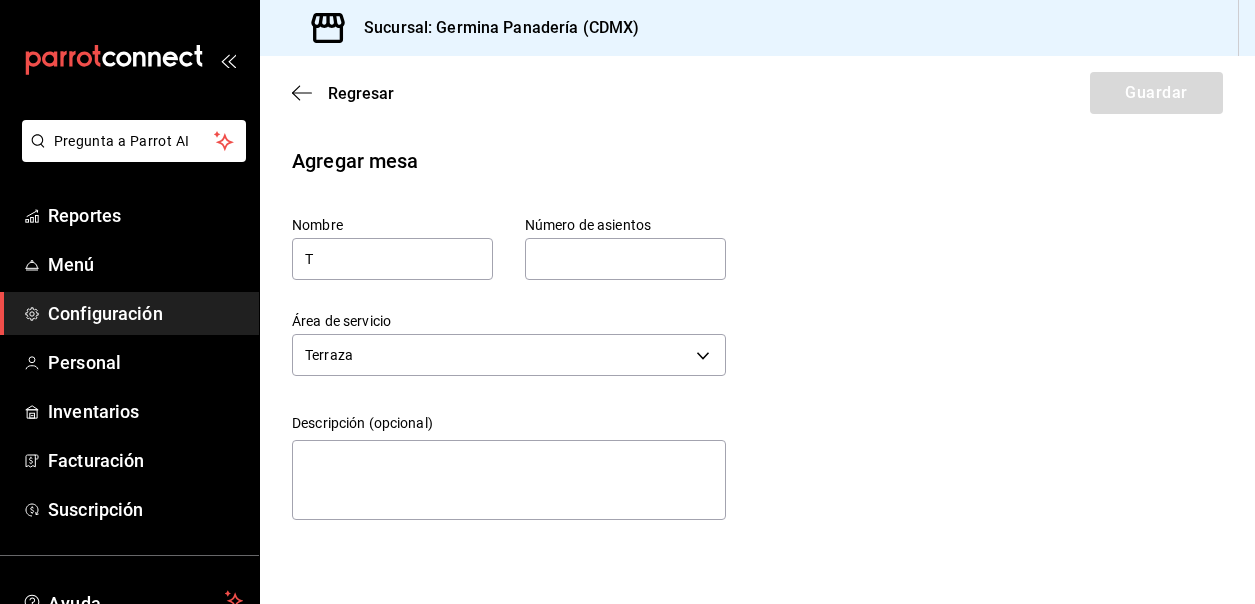 click on "Agregar mesa Nombre T Número de asientos Número de asientos Área de servicio Terraza 67b44a83-1b1c-447b-96b2-a03cfd5e5139 Descripción (opcional) x" at bounding box center (757, 337) 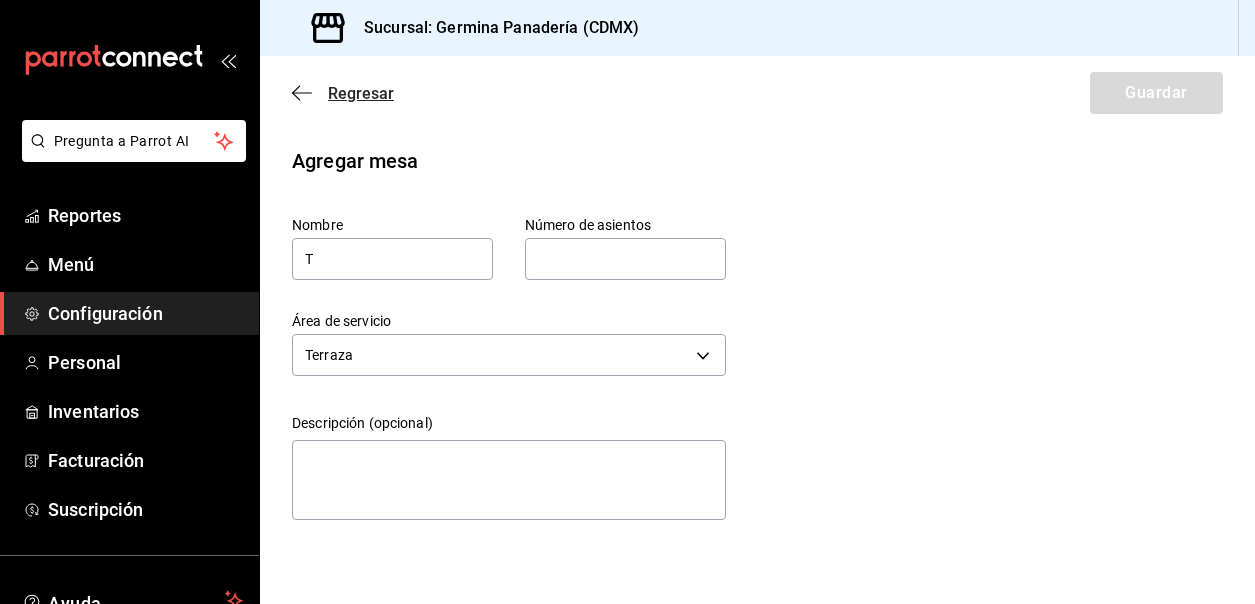 click 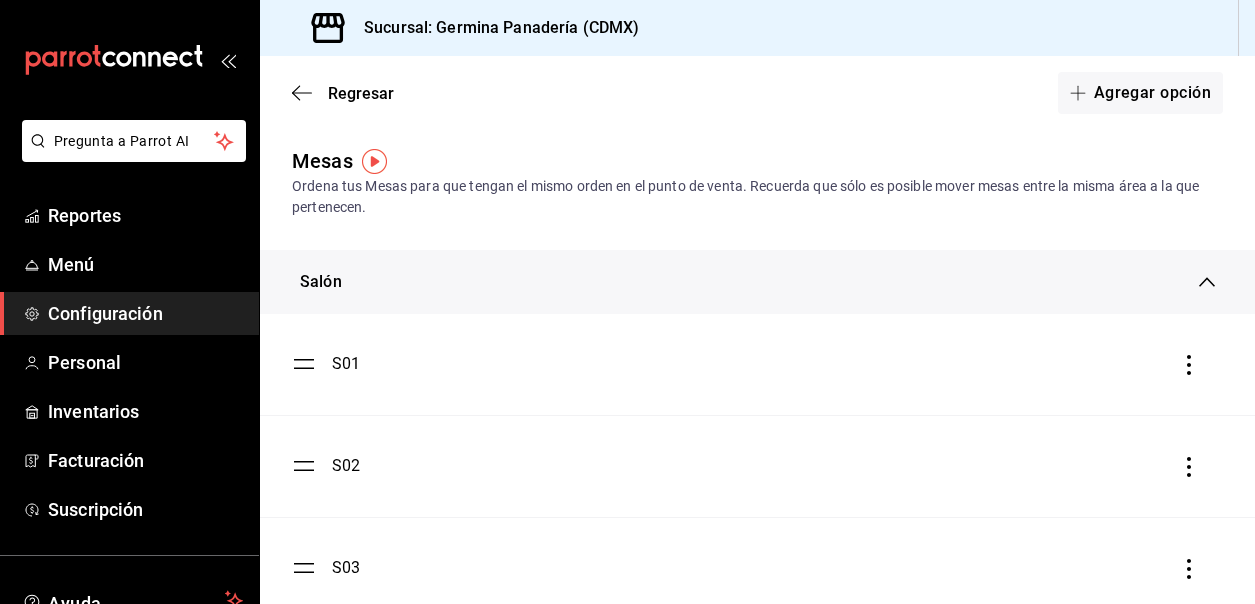 click on "Configuración" at bounding box center (145, 313) 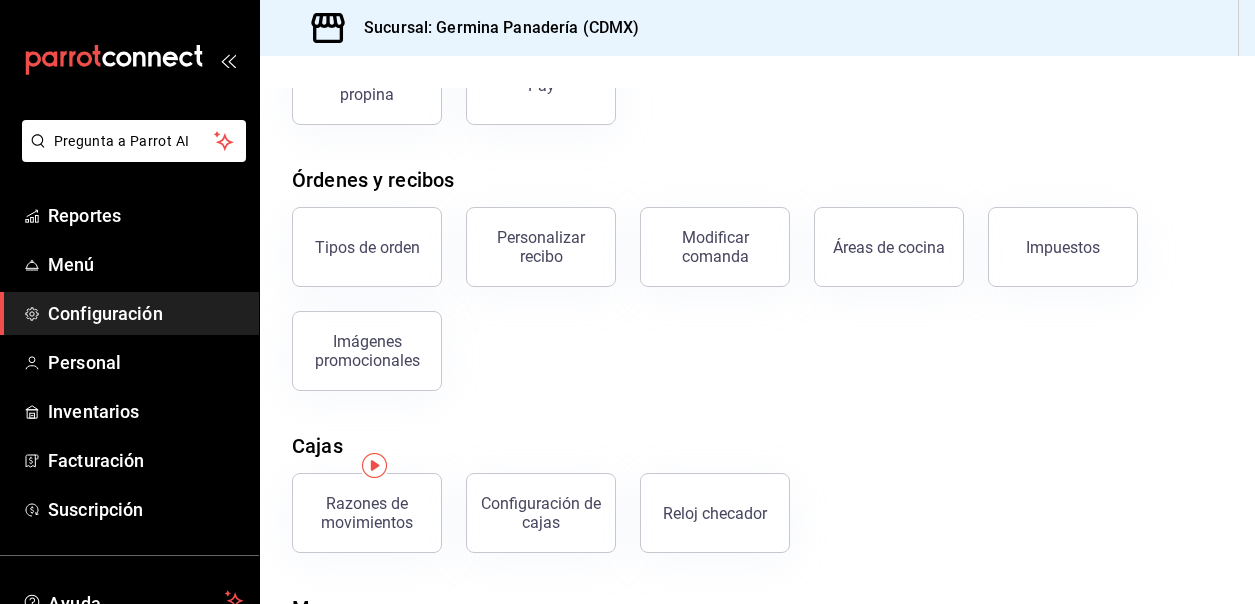 scroll, scrollTop: 410, scrollLeft: 0, axis: vertical 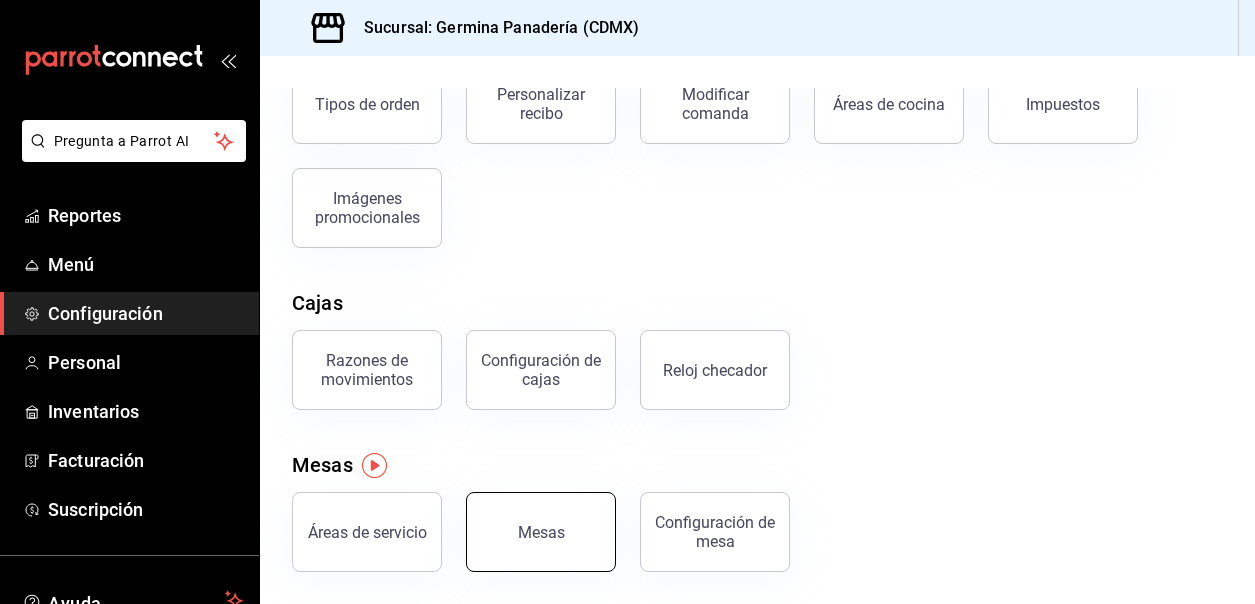 click on "Mesas" at bounding box center (541, 532) 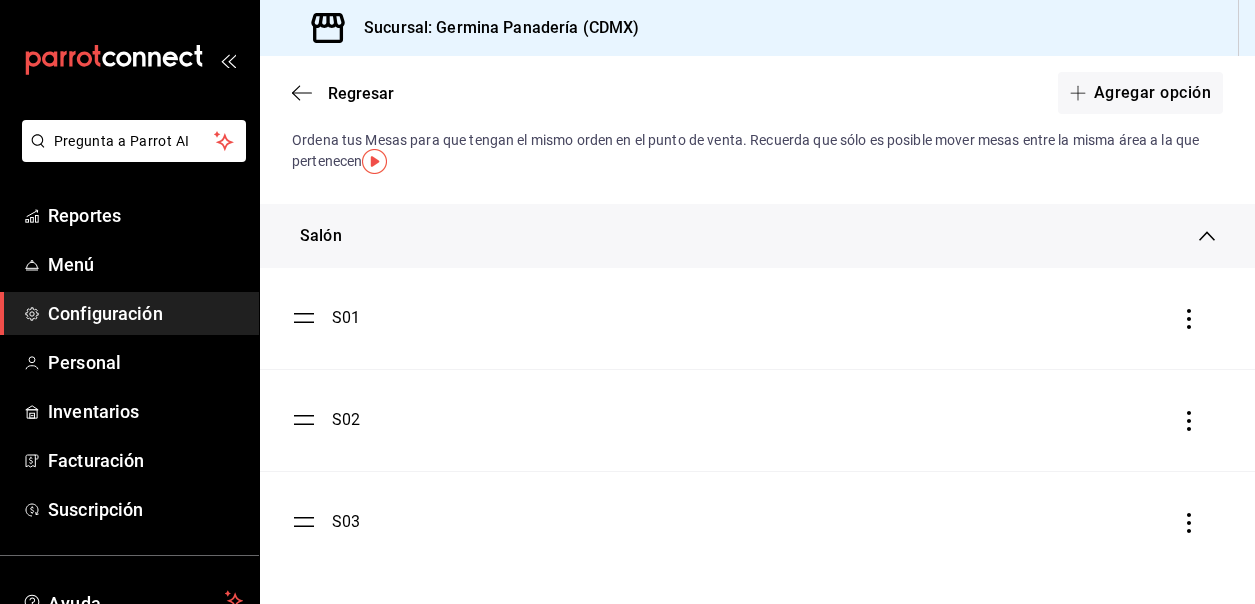 scroll, scrollTop: 0, scrollLeft: 0, axis: both 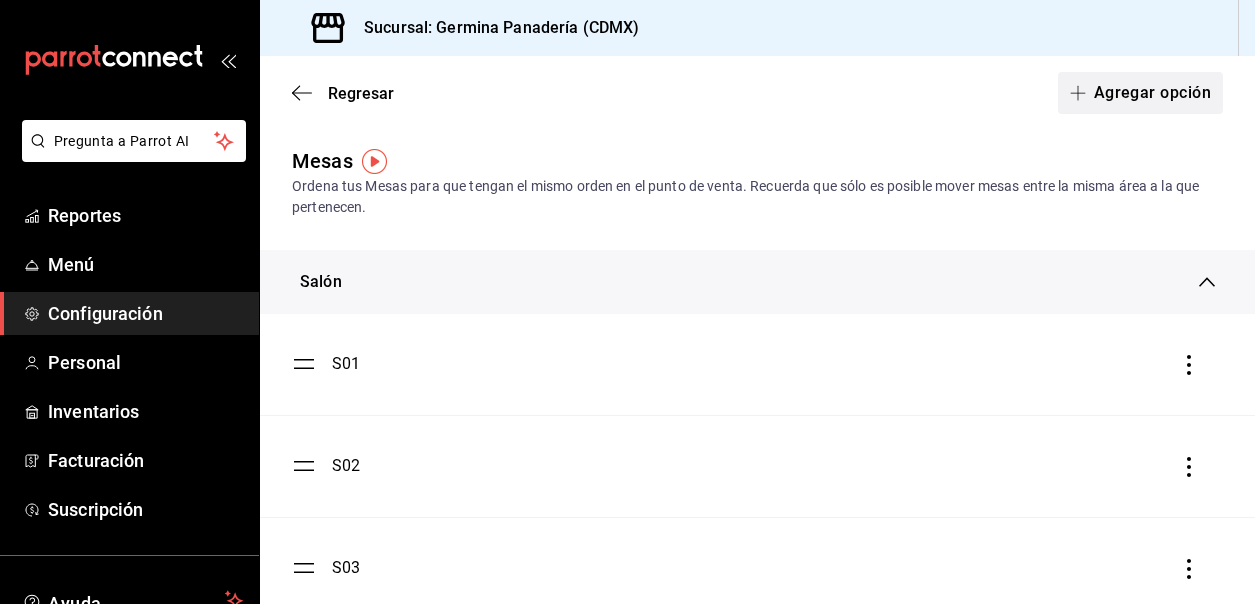 click on "Agregar opción" at bounding box center (1140, 93) 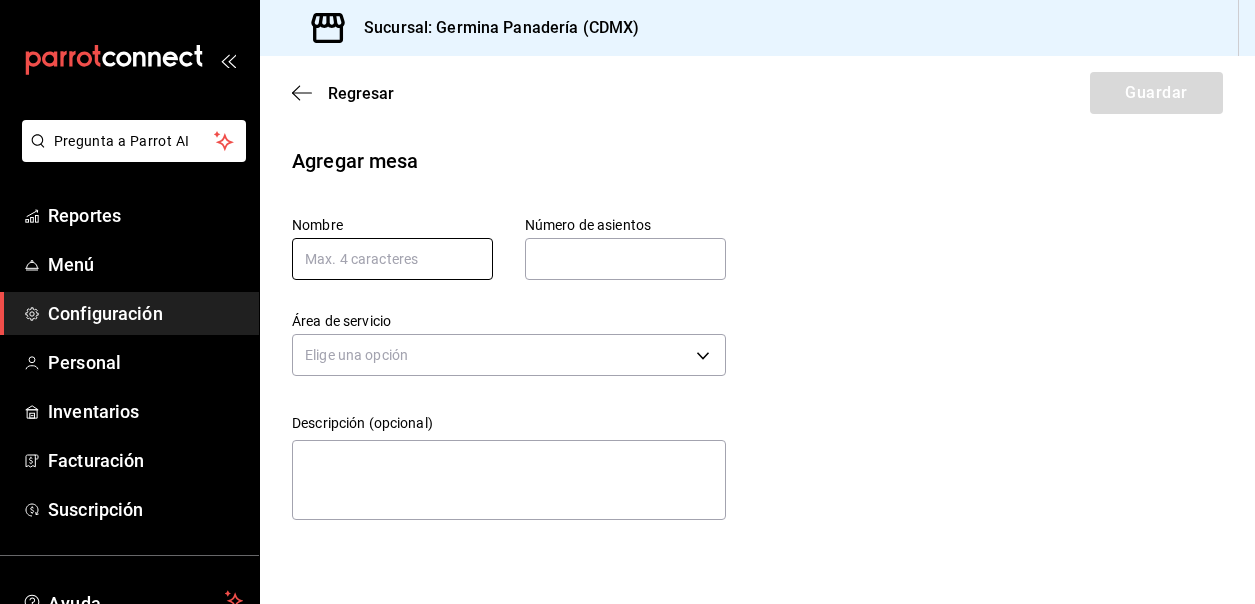 click at bounding box center [392, 259] 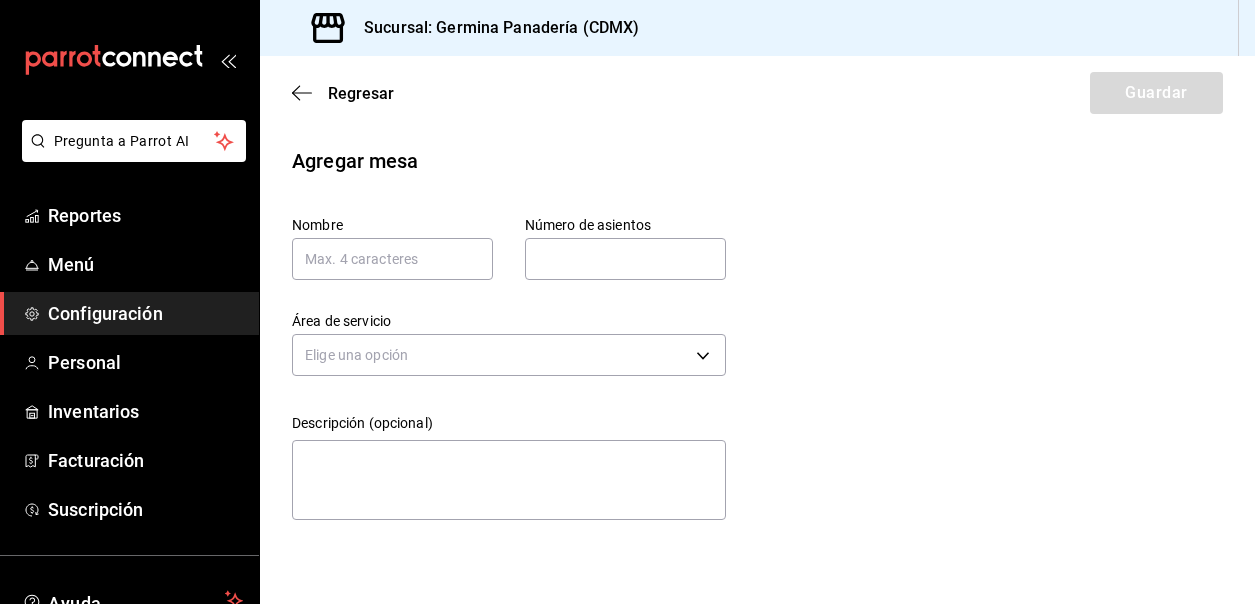 click on "Configuración" at bounding box center (145, 313) 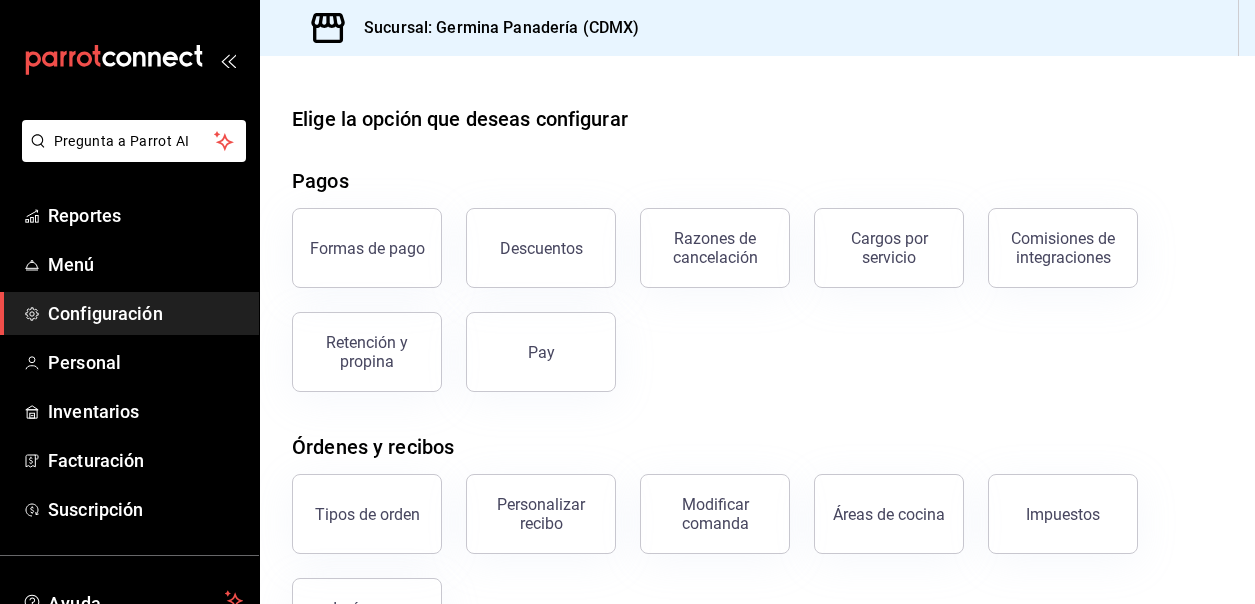 scroll, scrollTop: 410, scrollLeft: 0, axis: vertical 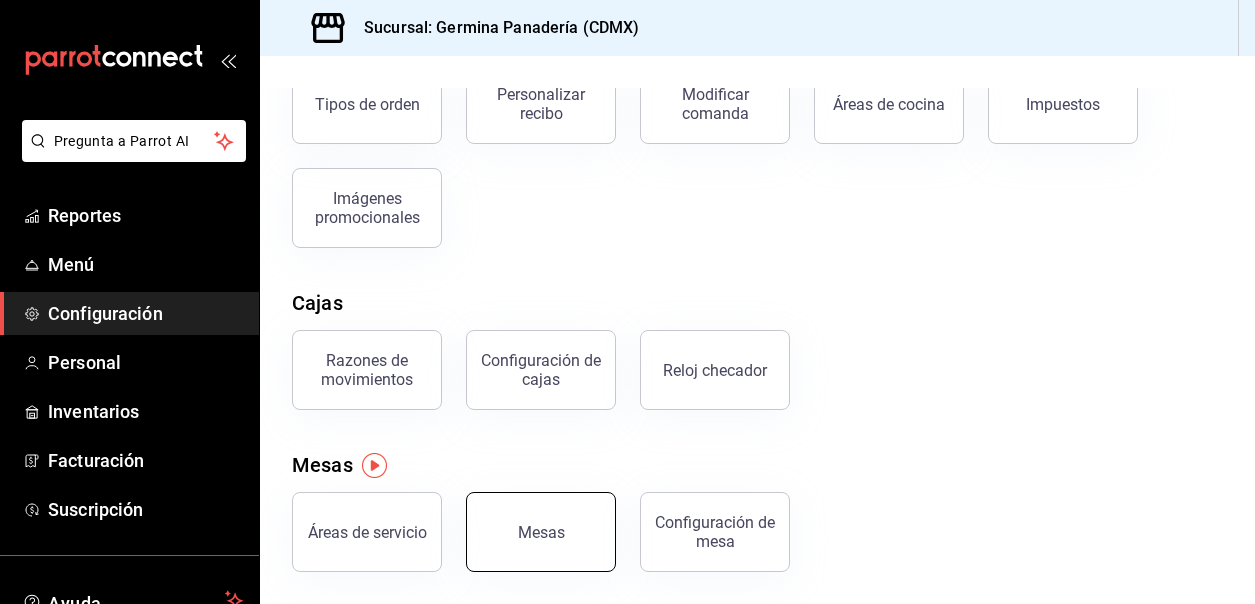 click on "Mesas" at bounding box center (541, 532) 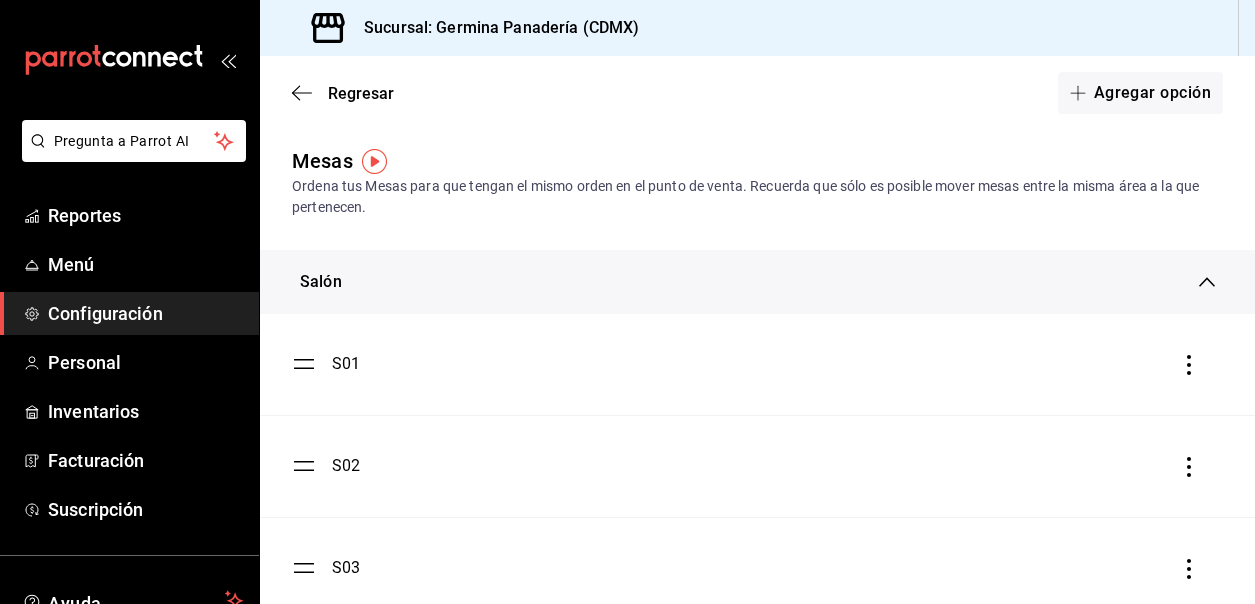 click on "Configuración" at bounding box center [145, 313] 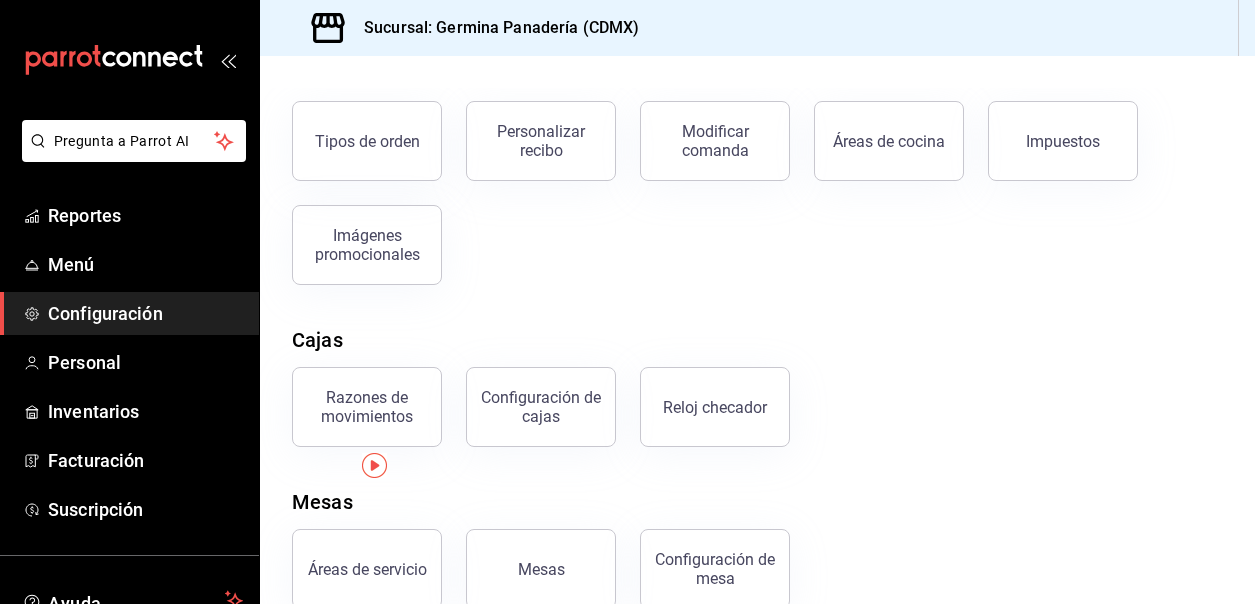 scroll, scrollTop: 410, scrollLeft: 0, axis: vertical 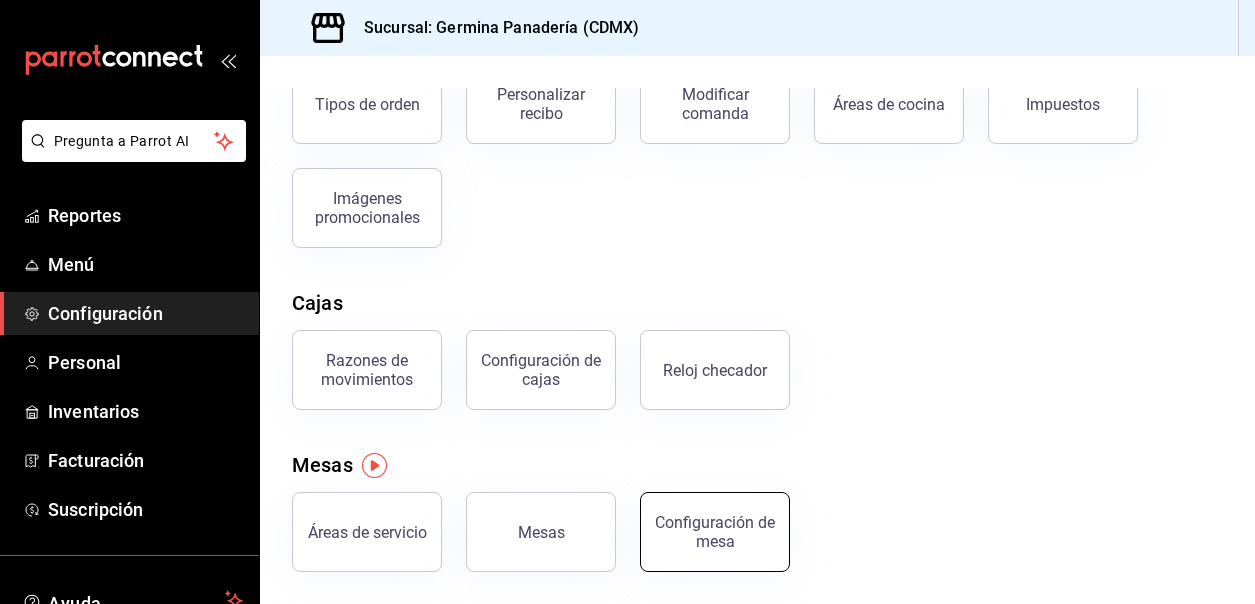 click on "Configuración de mesa" at bounding box center (715, 532) 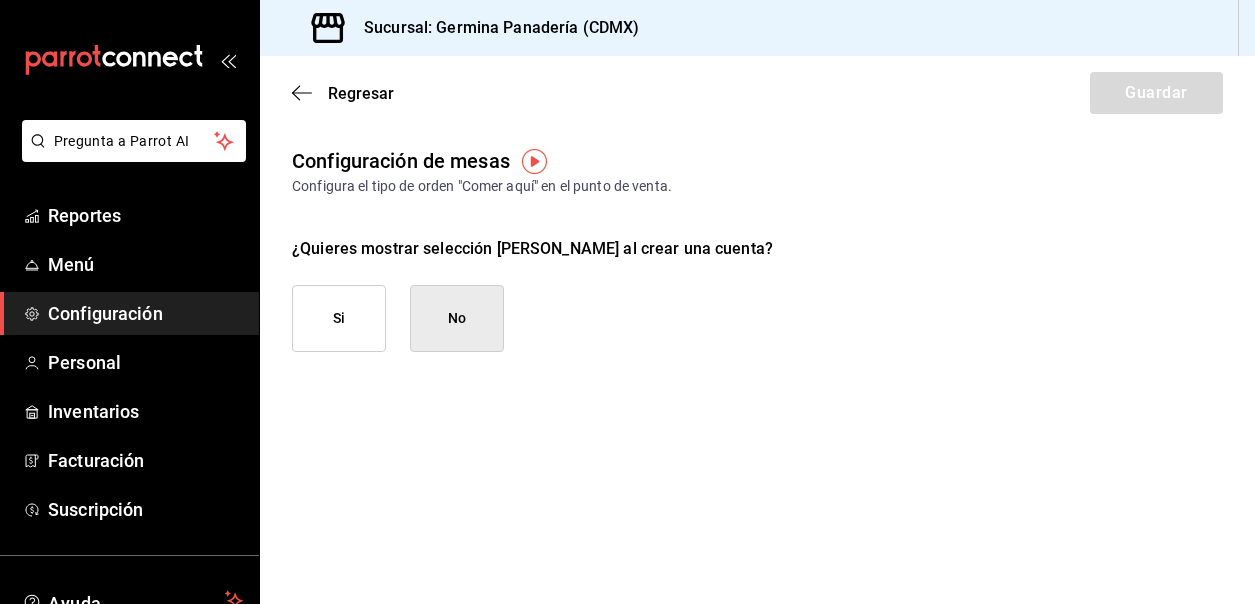 click on "Si" at bounding box center [339, 318] 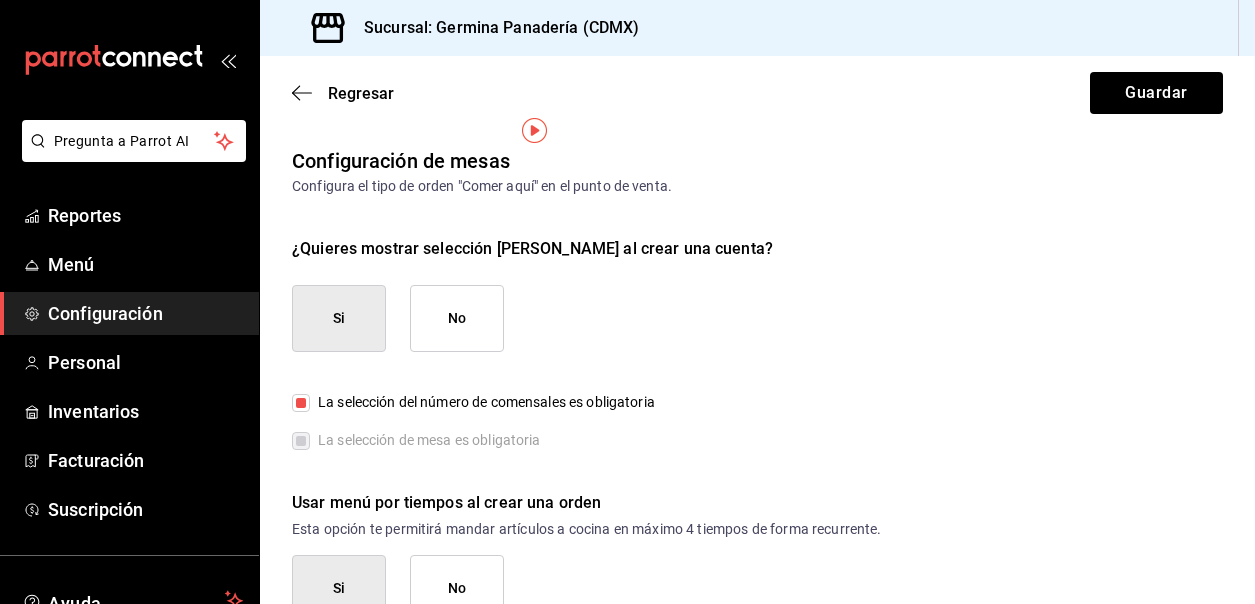 scroll, scrollTop: 49, scrollLeft: 0, axis: vertical 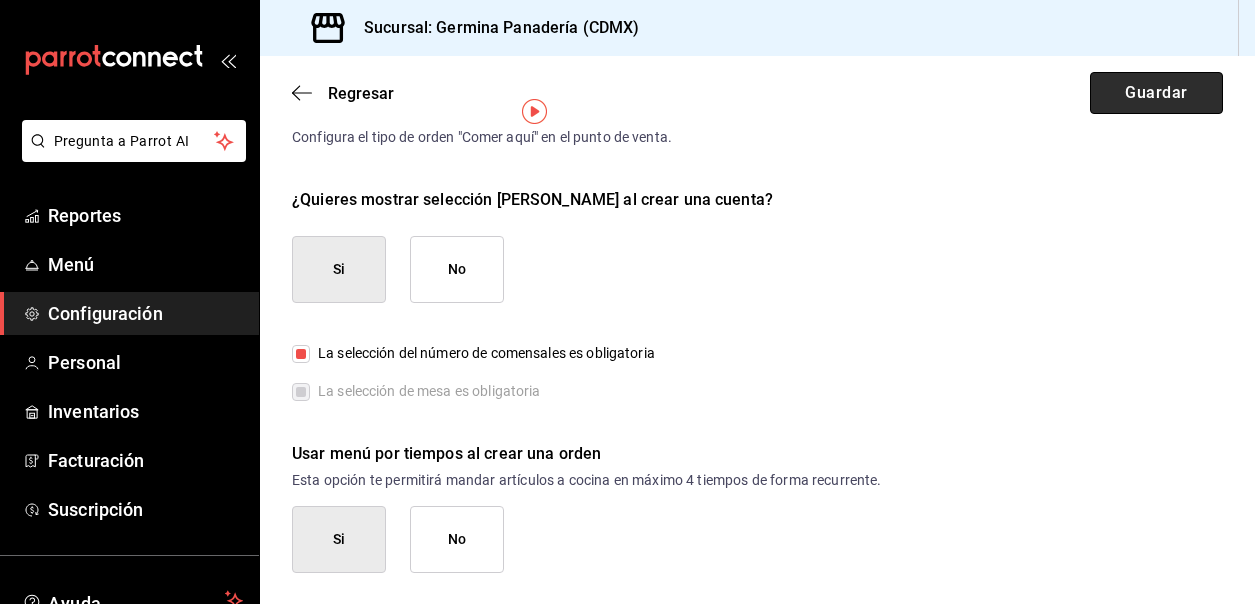 click on "Guardar" at bounding box center (1156, 93) 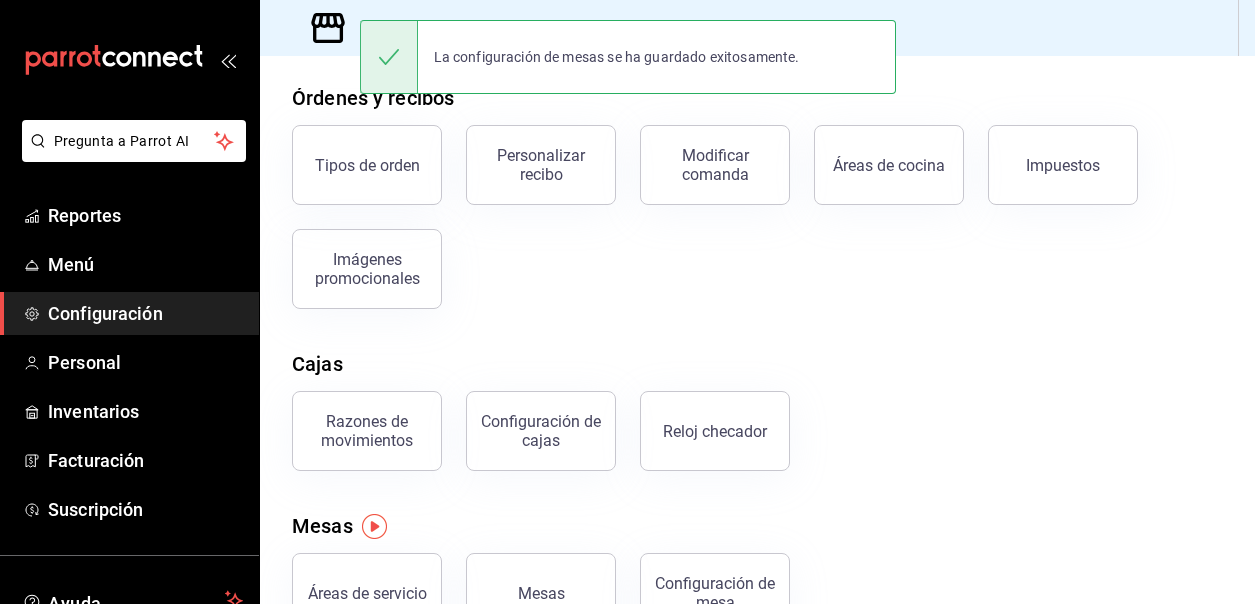 scroll, scrollTop: 410, scrollLeft: 0, axis: vertical 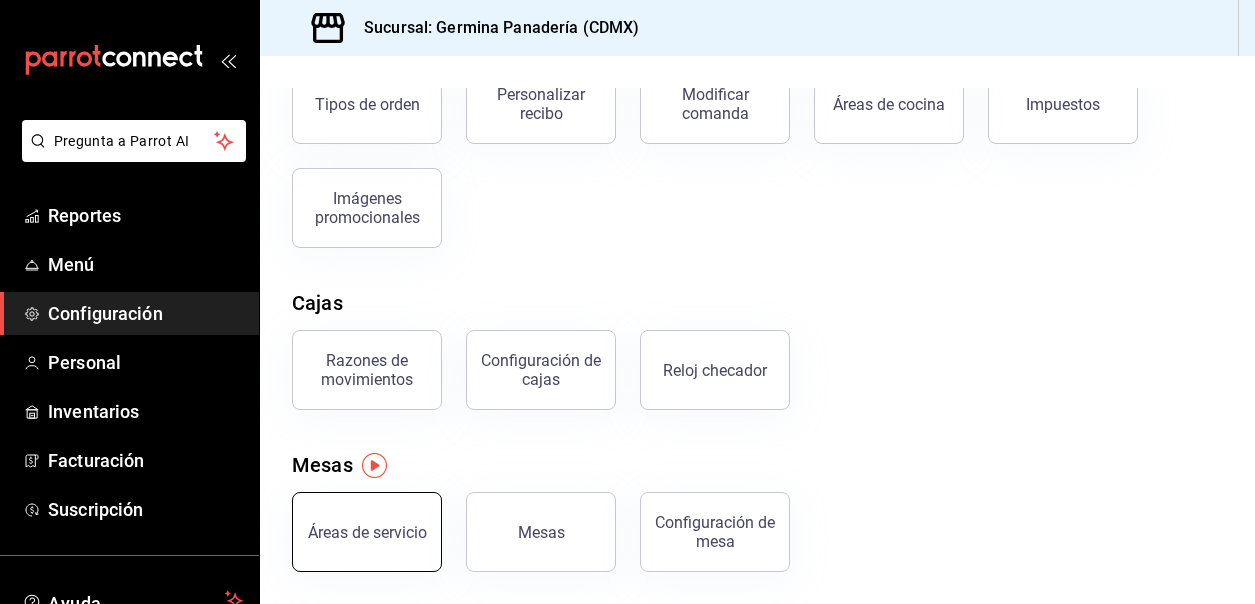 click on "Áreas de servicio" at bounding box center [367, 532] 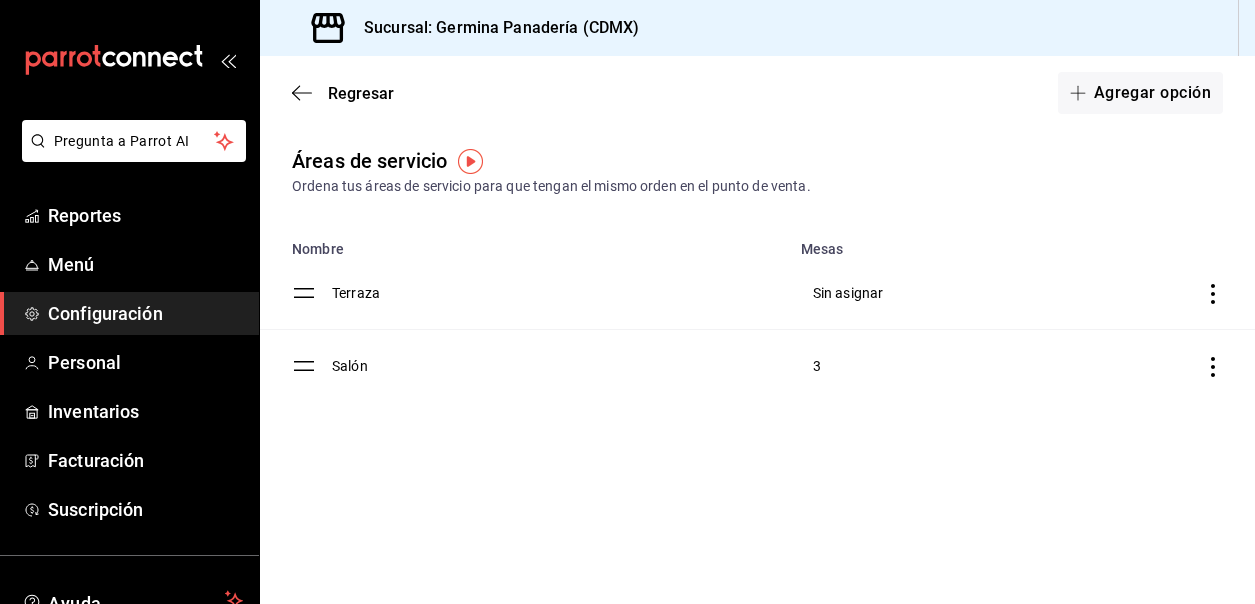click on "Sin asignar" at bounding box center (848, 293) 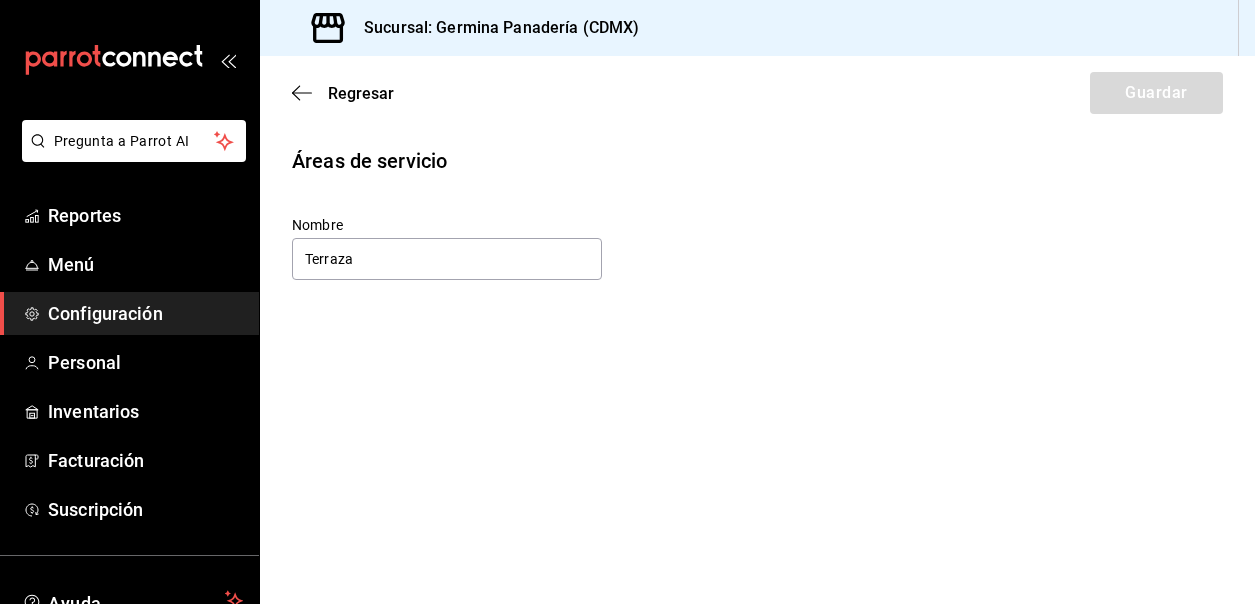 click on "Regresar Guardar" at bounding box center [757, 93] 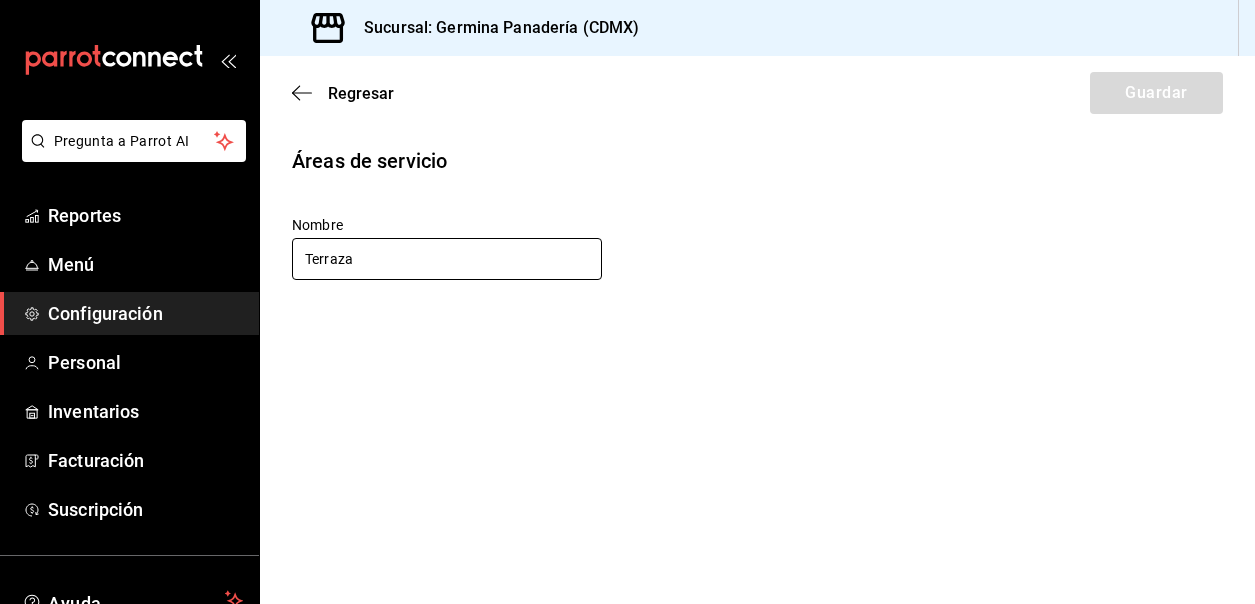 click on "Terraza" at bounding box center [447, 259] 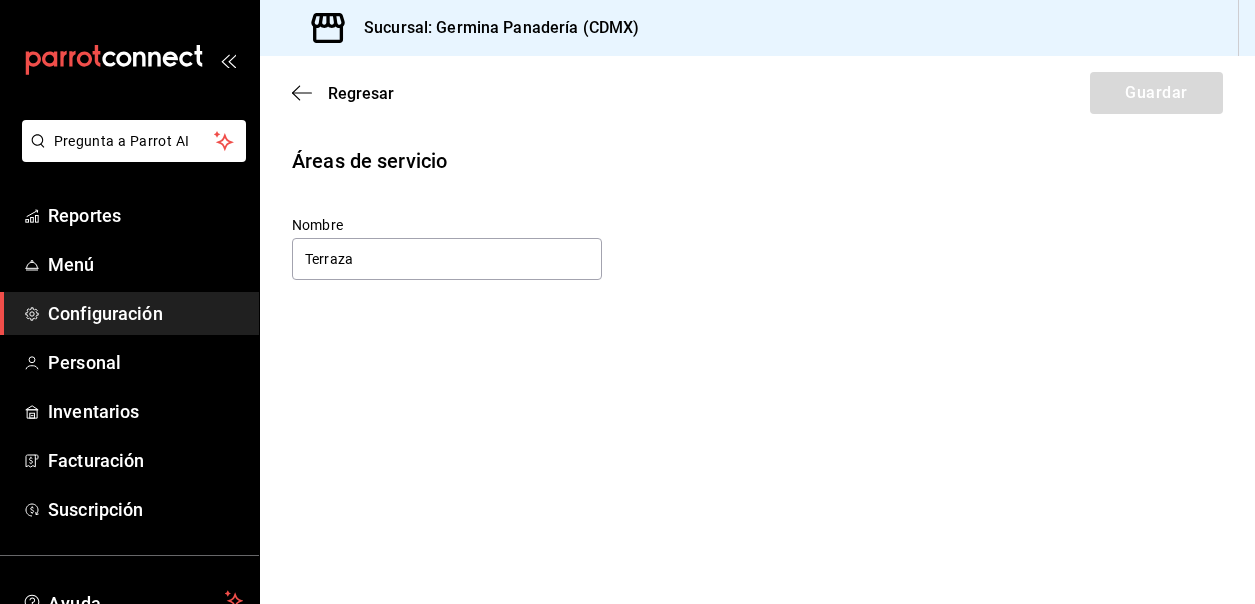 click on "Configuración" at bounding box center [145, 313] 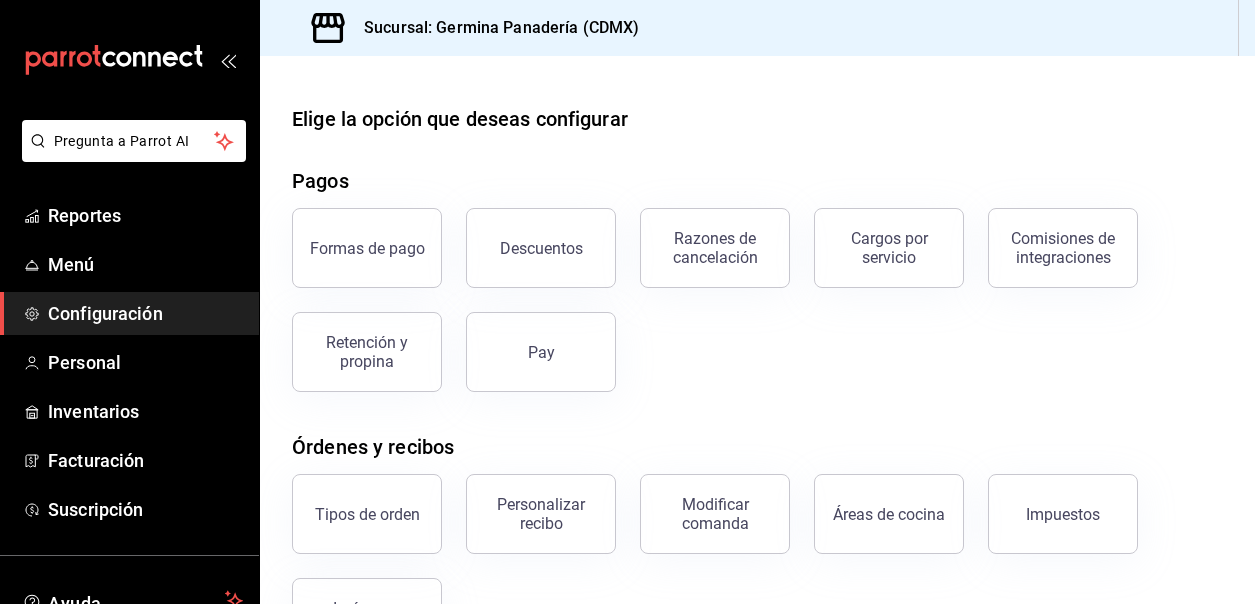 scroll, scrollTop: 410, scrollLeft: 0, axis: vertical 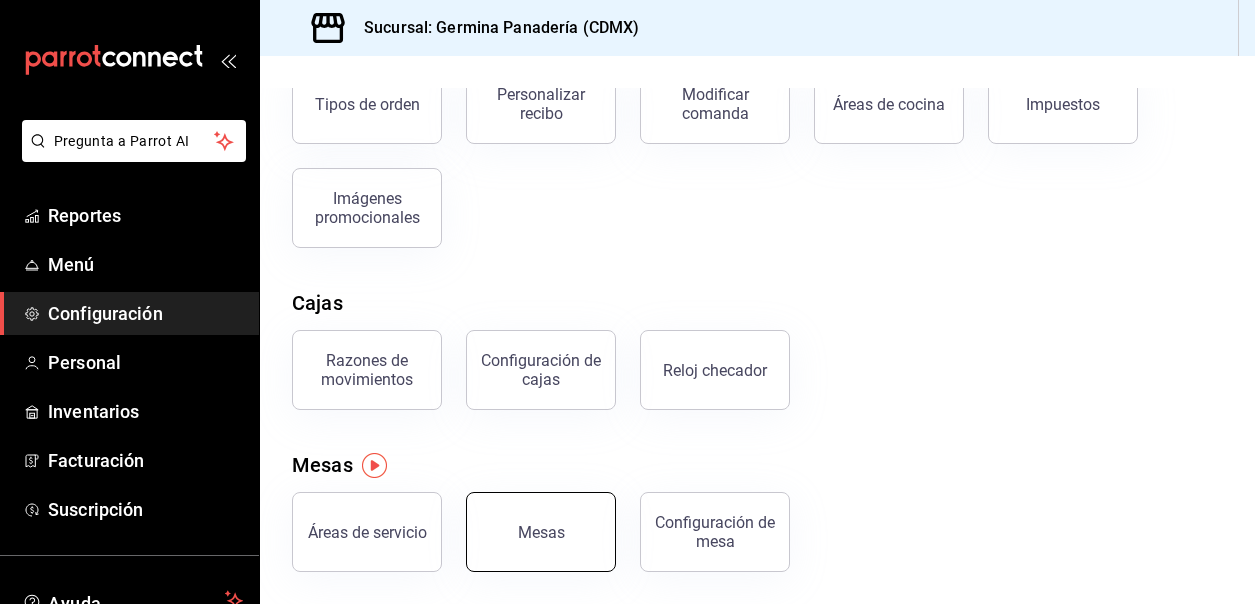 click on "Mesas" at bounding box center [541, 532] 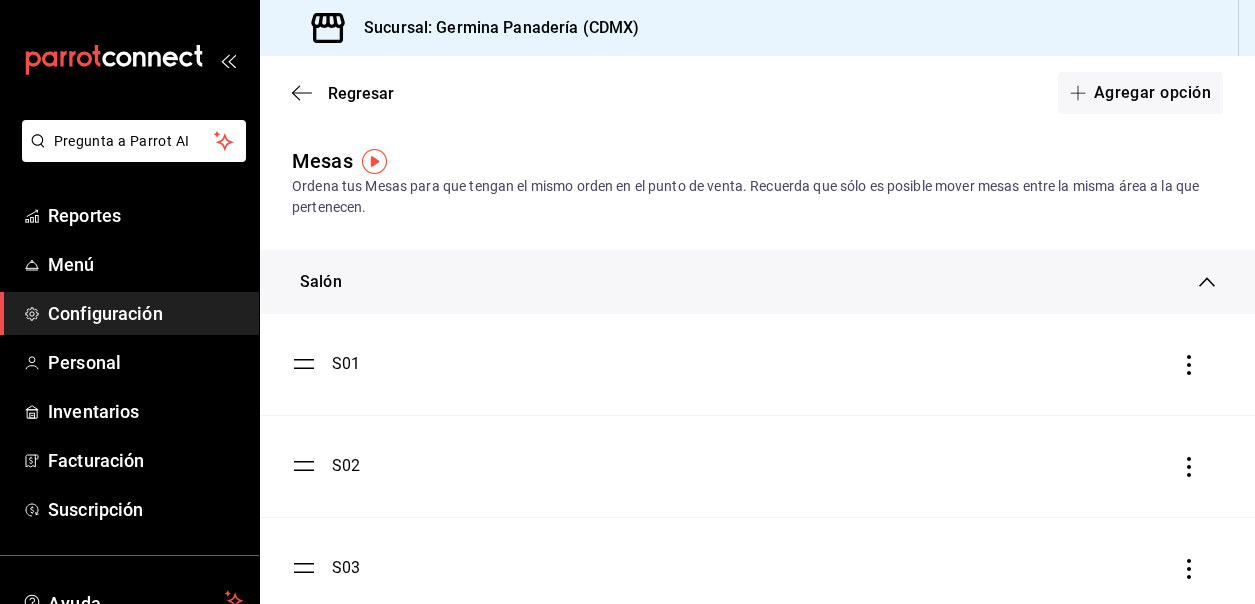 scroll, scrollTop: 46, scrollLeft: 0, axis: vertical 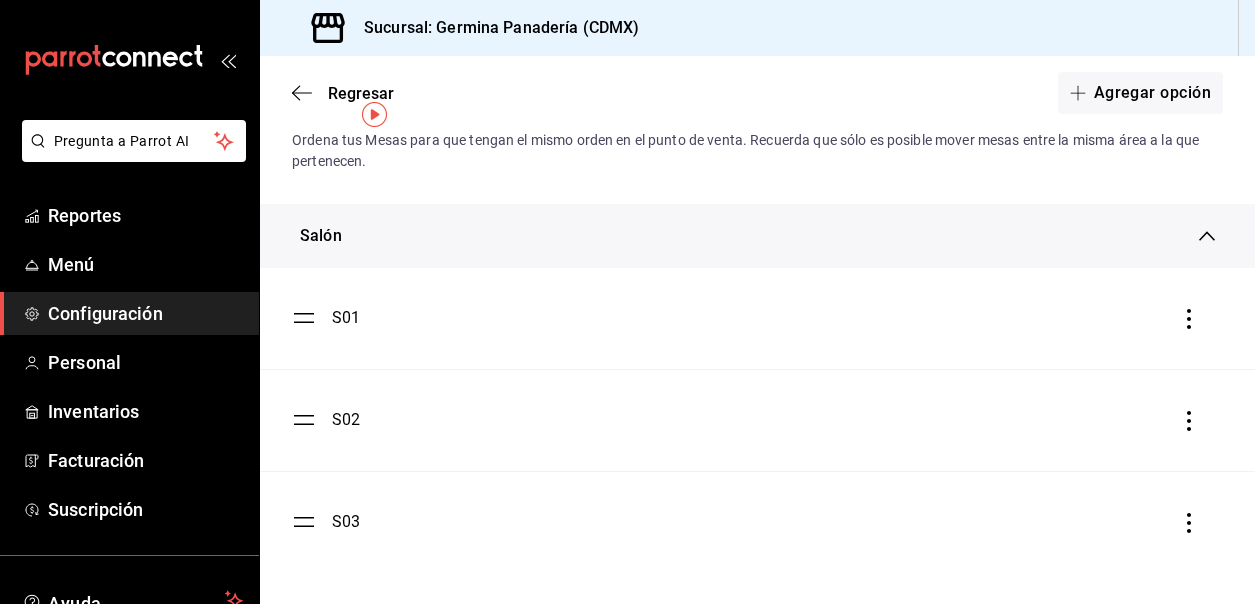 click 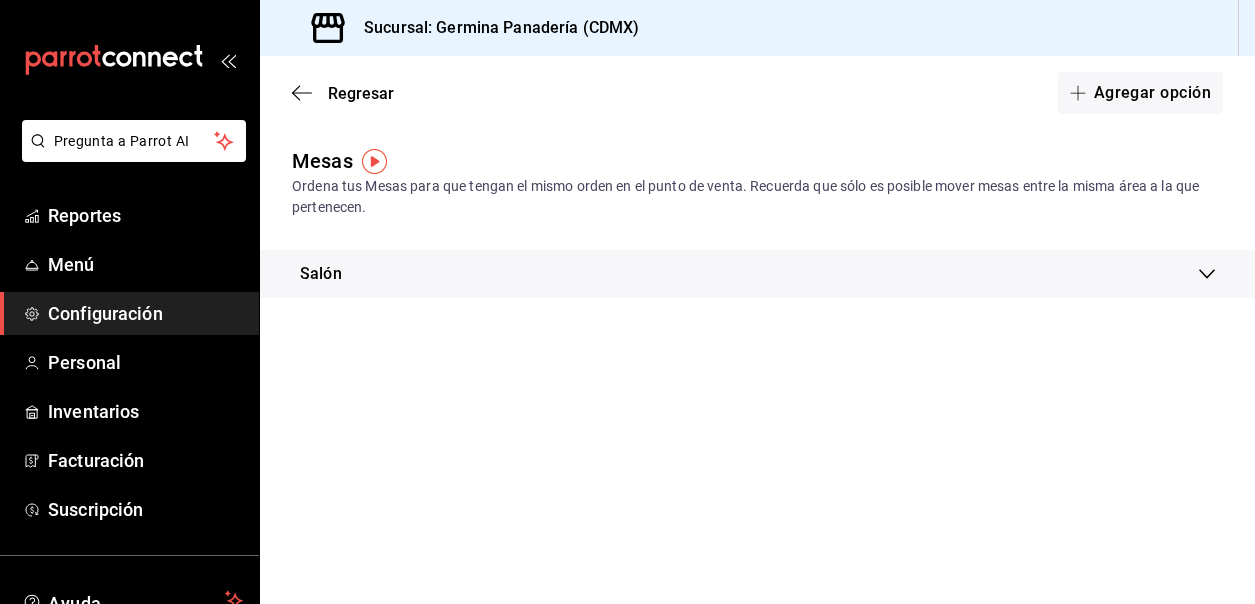 scroll, scrollTop: 0, scrollLeft: 0, axis: both 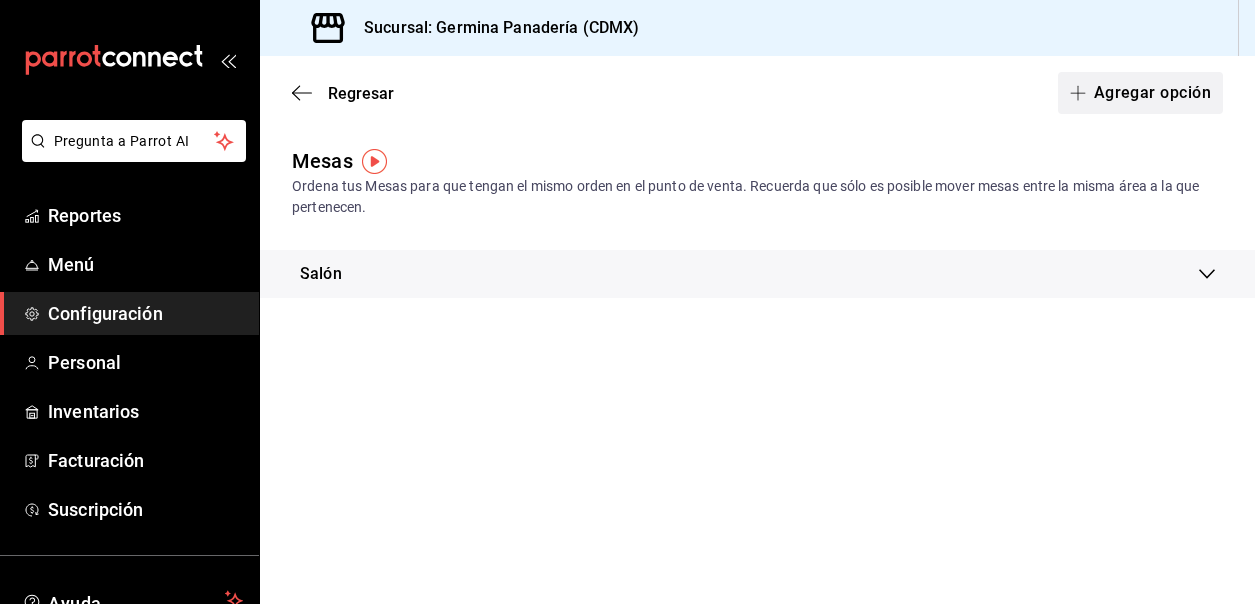 click on "Agregar opción" at bounding box center (1140, 93) 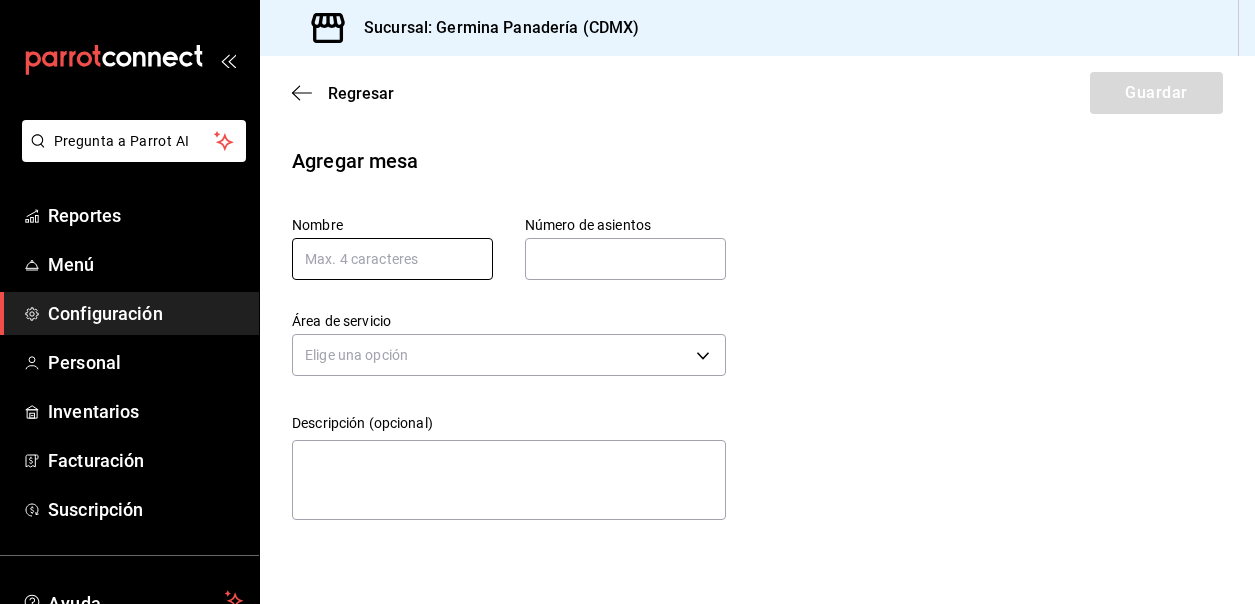 click at bounding box center [392, 259] 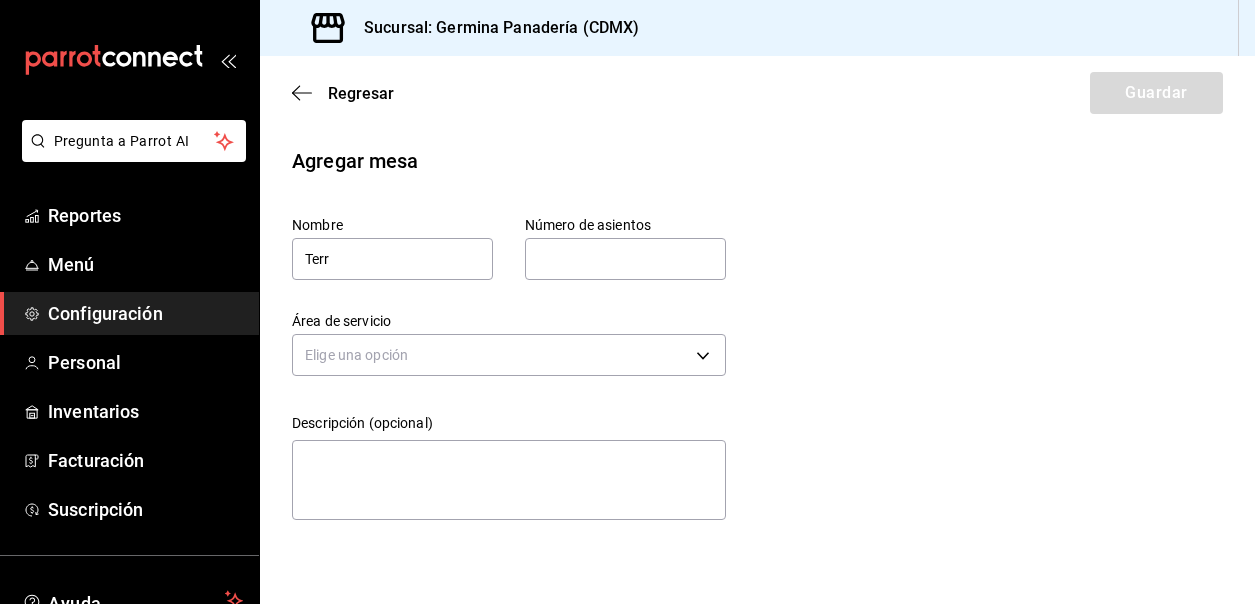click at bounding box center [625, 259] 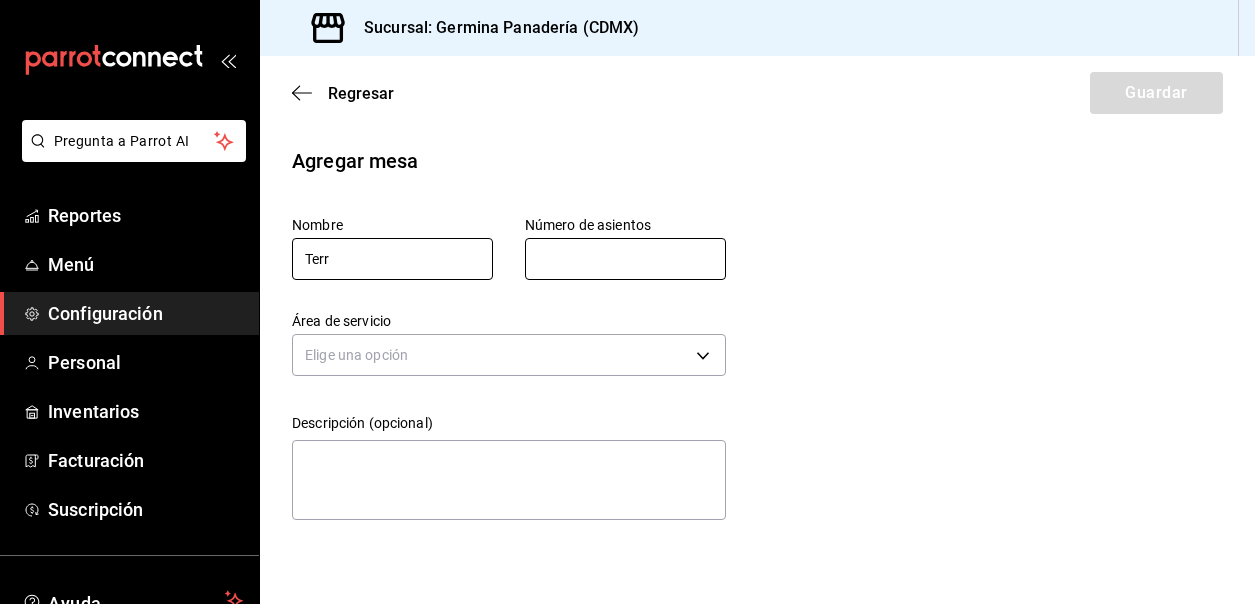 click on "Terr" at bounding box center [392, 259] 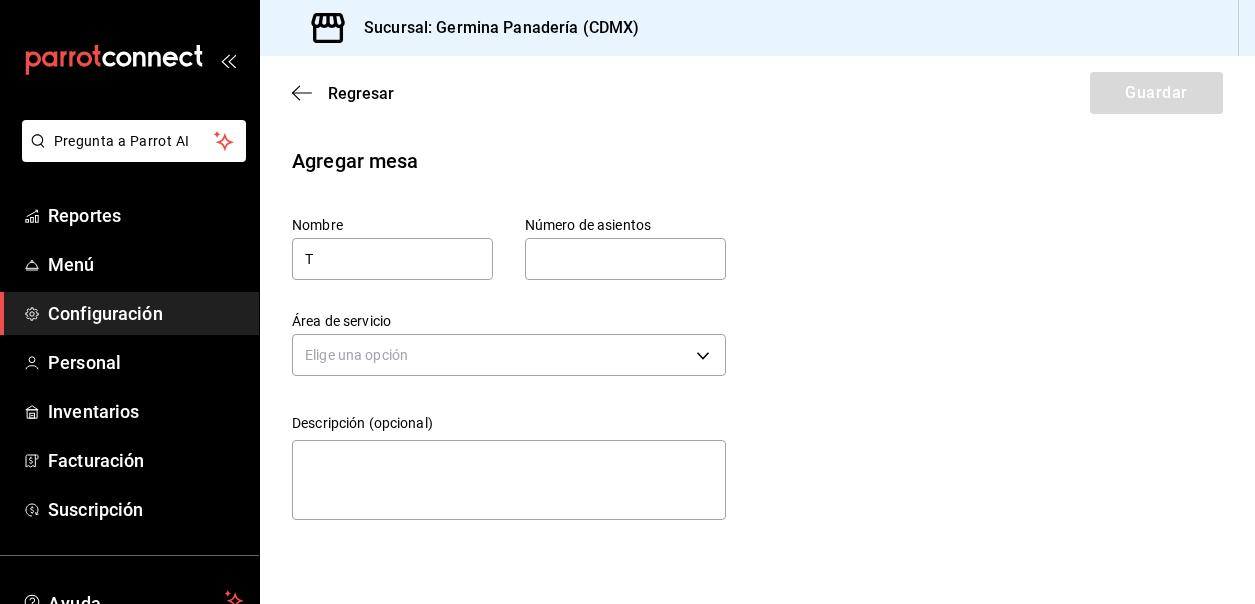 click at bounding box center [625, 259] 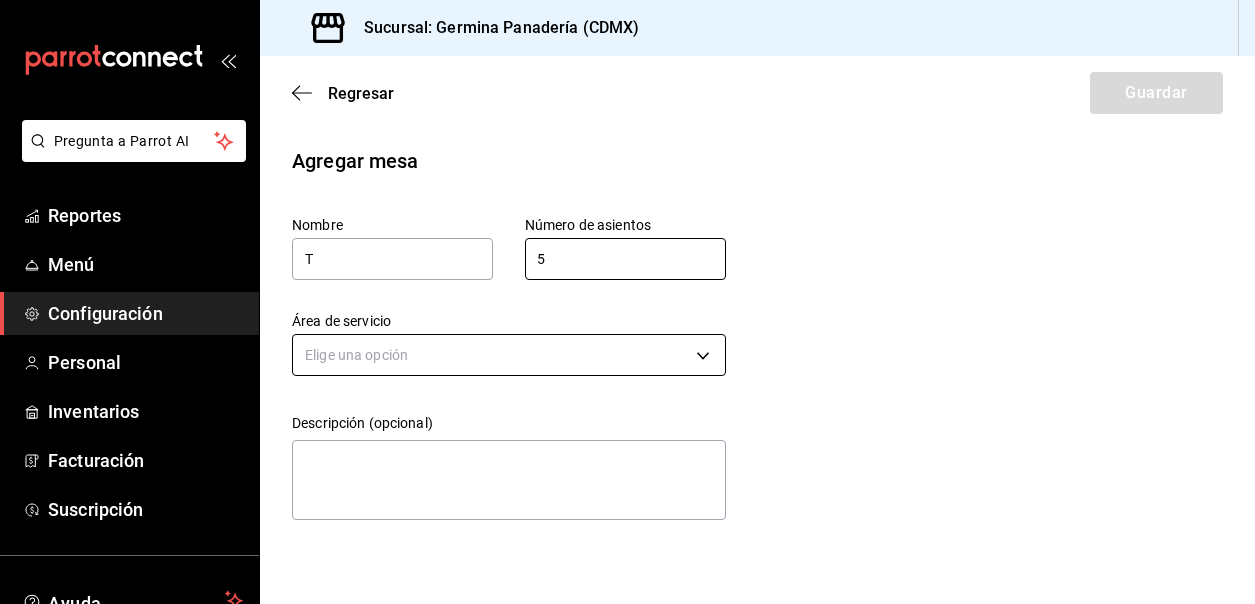 click on "Pregunta a Parrot AI Reportes   Menú   Configuración   Personal   Inventarios   Facturación   Suscripción   Ayuda Recomienda Parrot   Cerrar sesión   Sugerir nueva función   Sucursal: Germina Panadería (CDMX) Regresar Guardar Agregar mesa Nombre T Número de asientos 5 Número de asientos Área de servicio Elige una opción Descripción (opcional) x GANA 1 MES GRATIS EN TU SUSCRIPCIÓN AQUÍ ¿Recuerdas cómo empezó tu restaurante?
Hoy puedes ayudar a un colega a tener el mismo cambio que tú viviste.
Recomienda Parrot directamente desde tu Portal Administrador.
Es fácil y rápido.
🎁 Por cada restaurante que se una, ganas 1 mes gratis. Ver video tutorial Ir a video Ver video tutorial Ir a video Ver video tutorial Ir a video Ver video tutorial Ir a video Ver video tutorial Ir a video Ver video tutorial Ir a video Ver video tutorial Ir a video Ver video tutorial Ir a video Ver video tutorial Ir a video Ver video tutorial Ir a video Ver video tutorial Ir a video Ver video tutorial Ir a video" at bounding box center (627, 302) 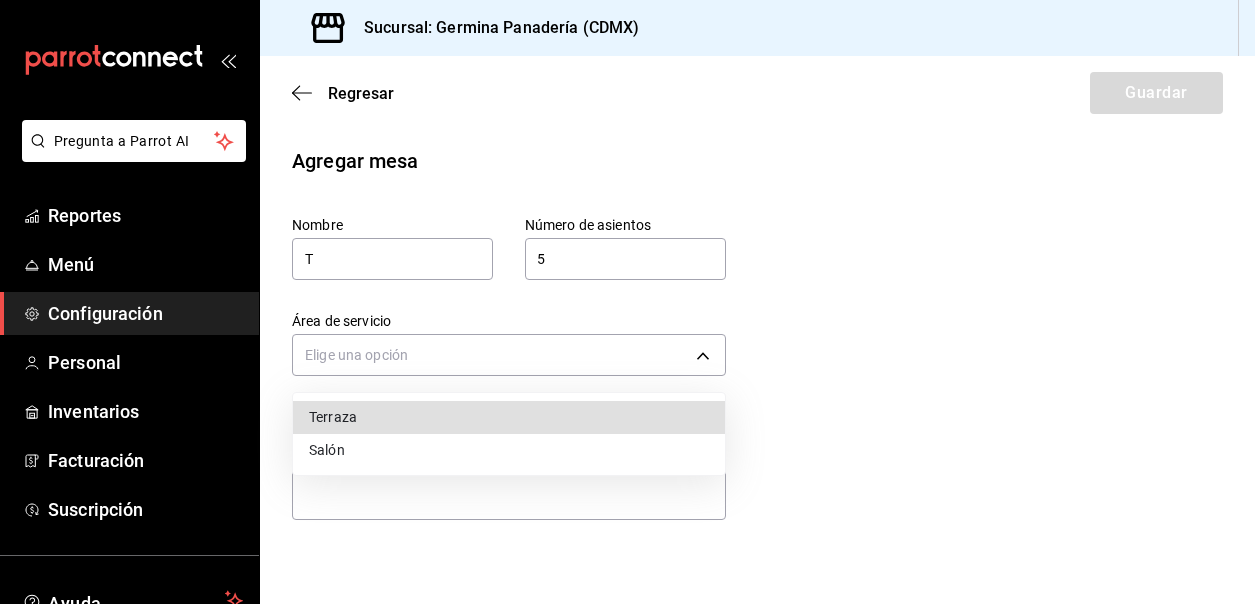click on "Terraza" at bounding box center [509, 417] 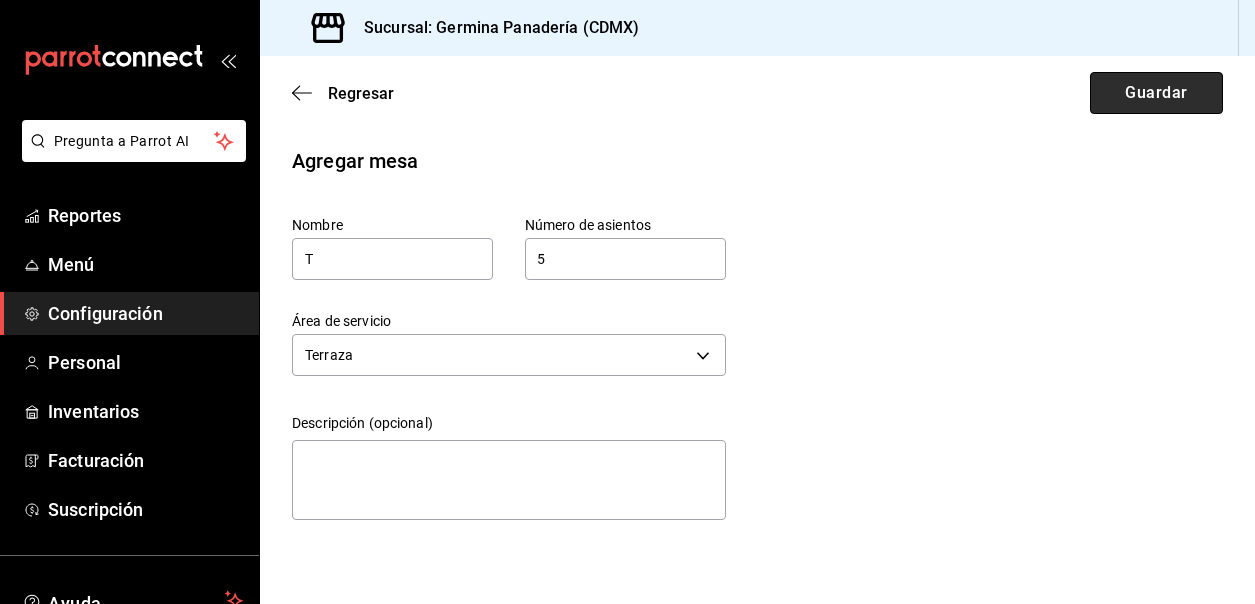 click on "Guardar" at bounding box center [1156, 93] 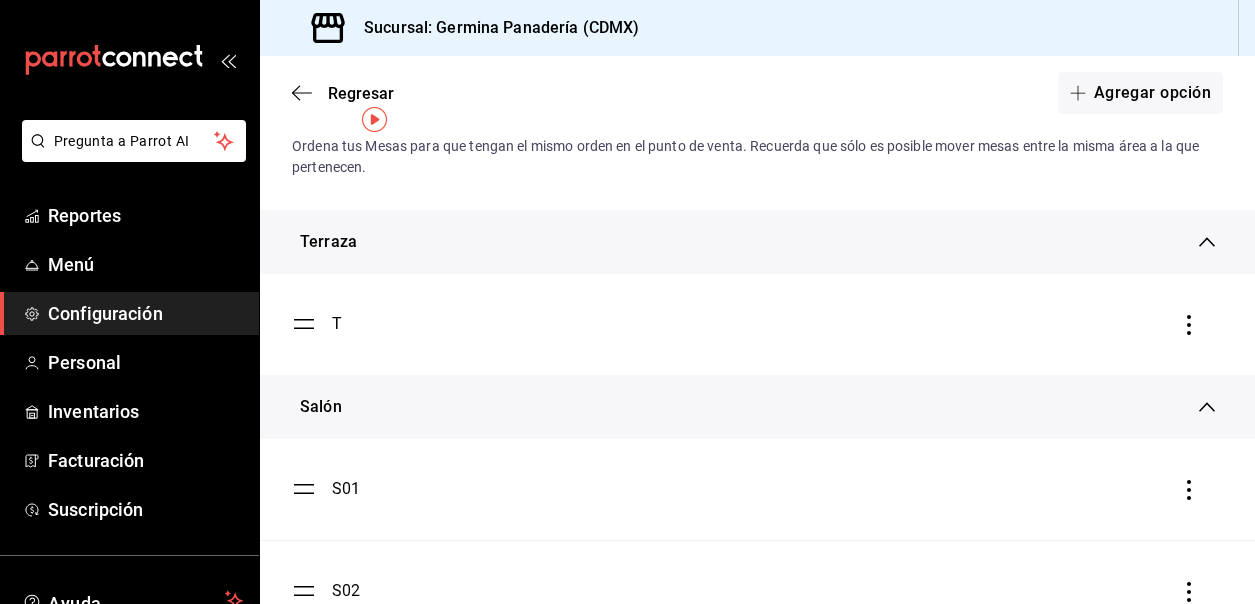 scroll, scrollTop: 39, scrollLeft: 0, axis: vertical 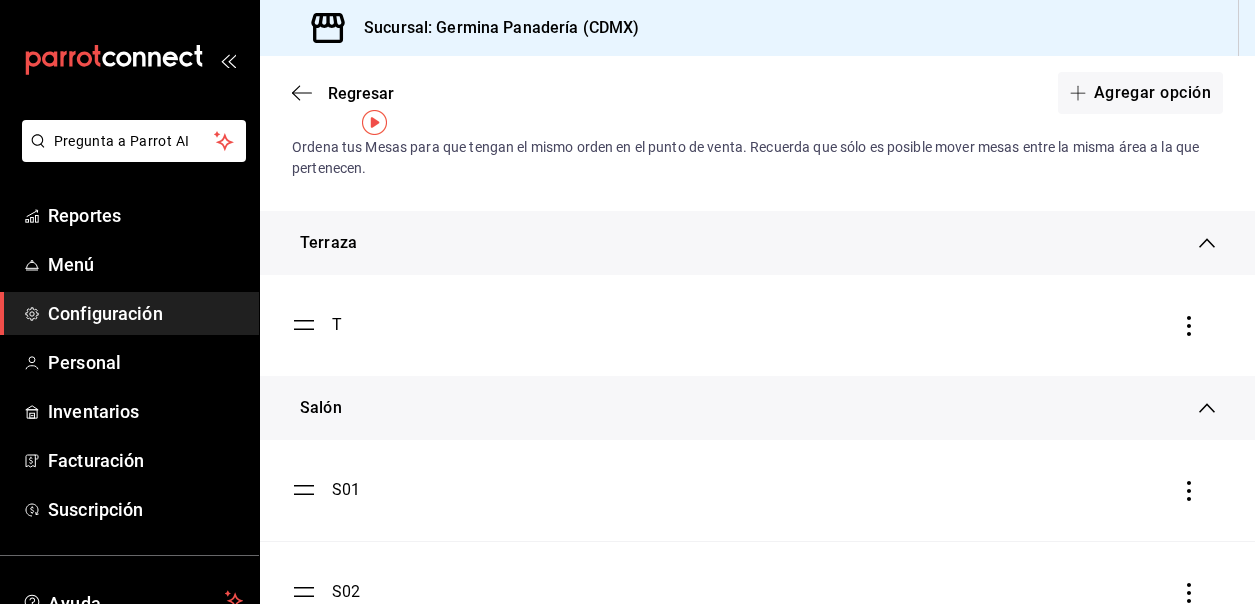click 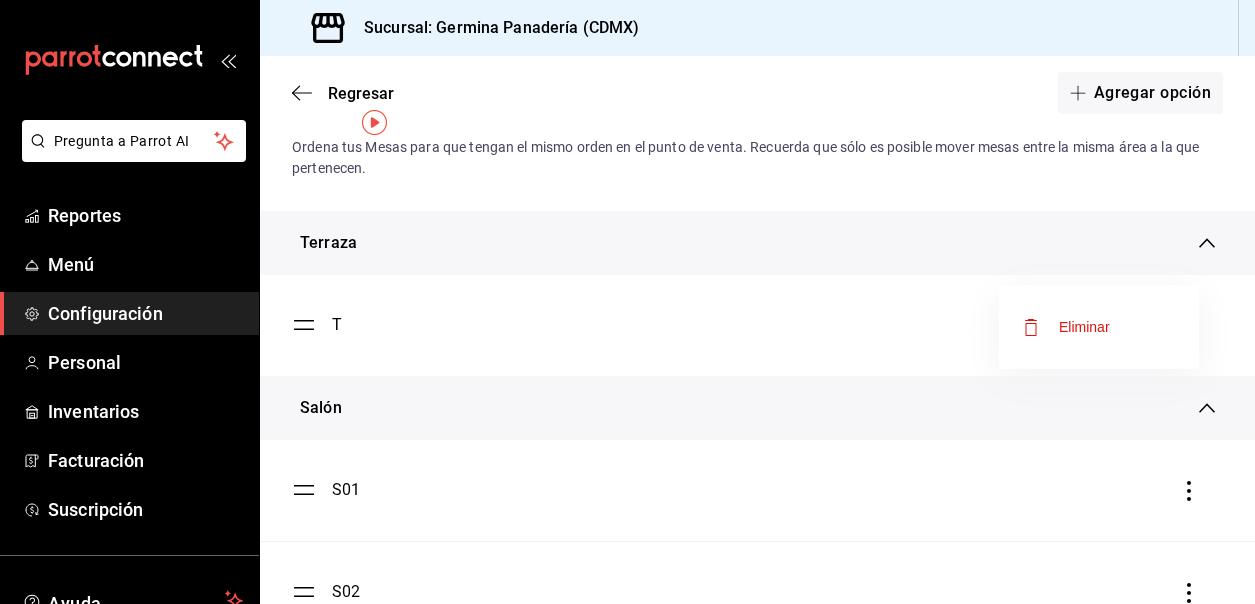 click on "Eliminar" at bounding box center [1099, 327] 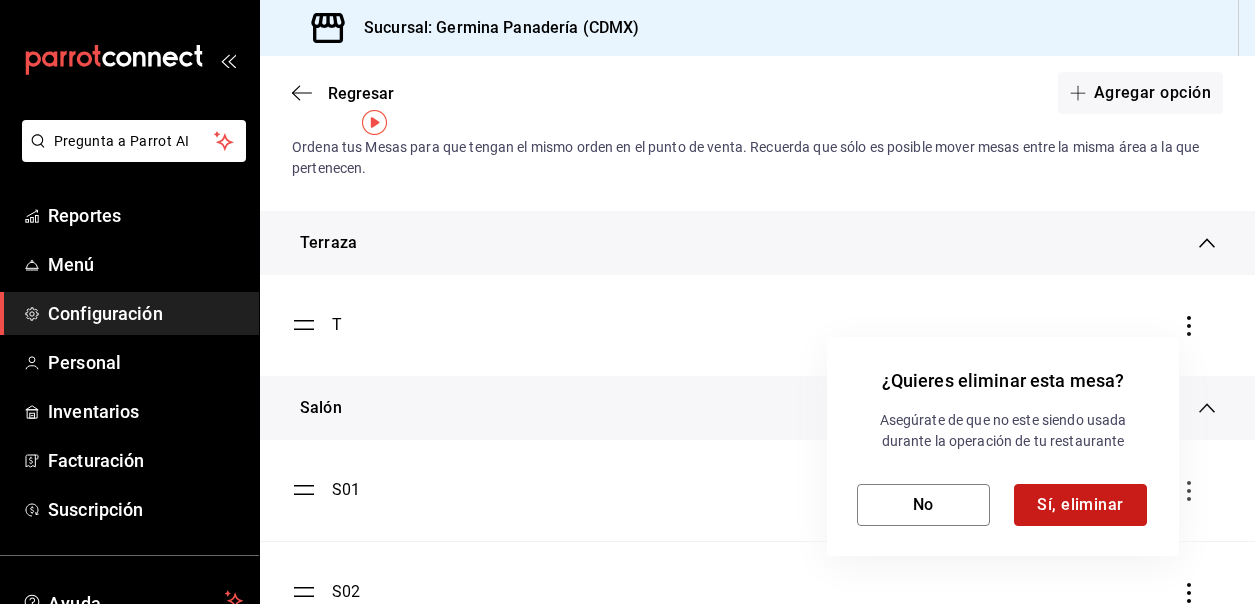 click on "Sí, eliminar" at bounding box center [1080, 505] 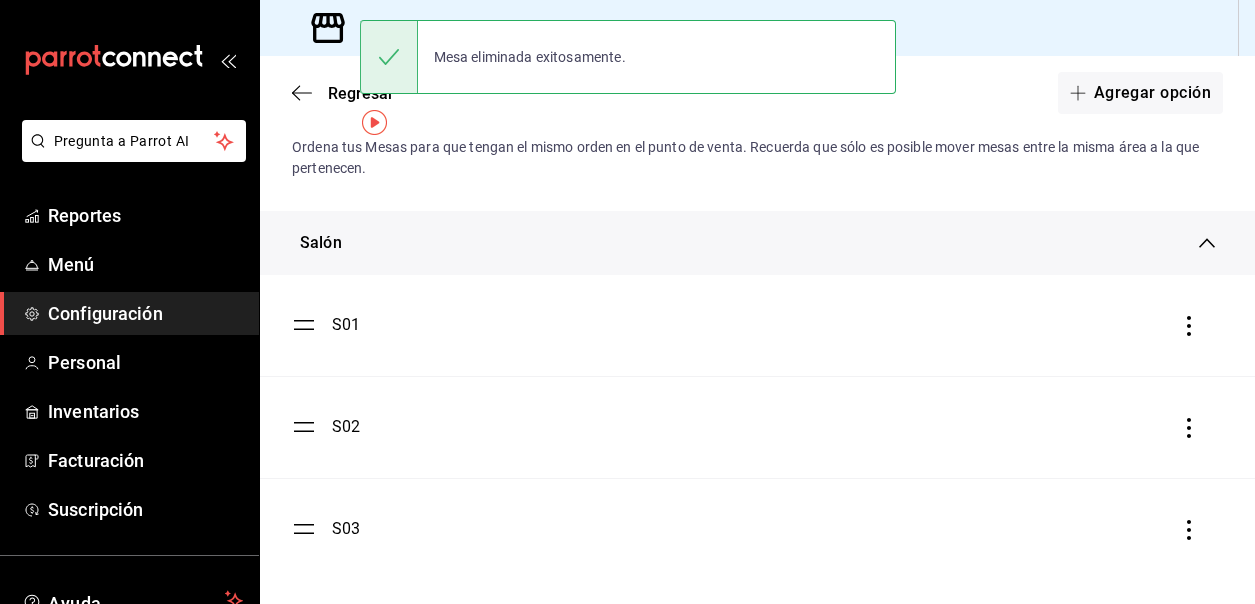 click 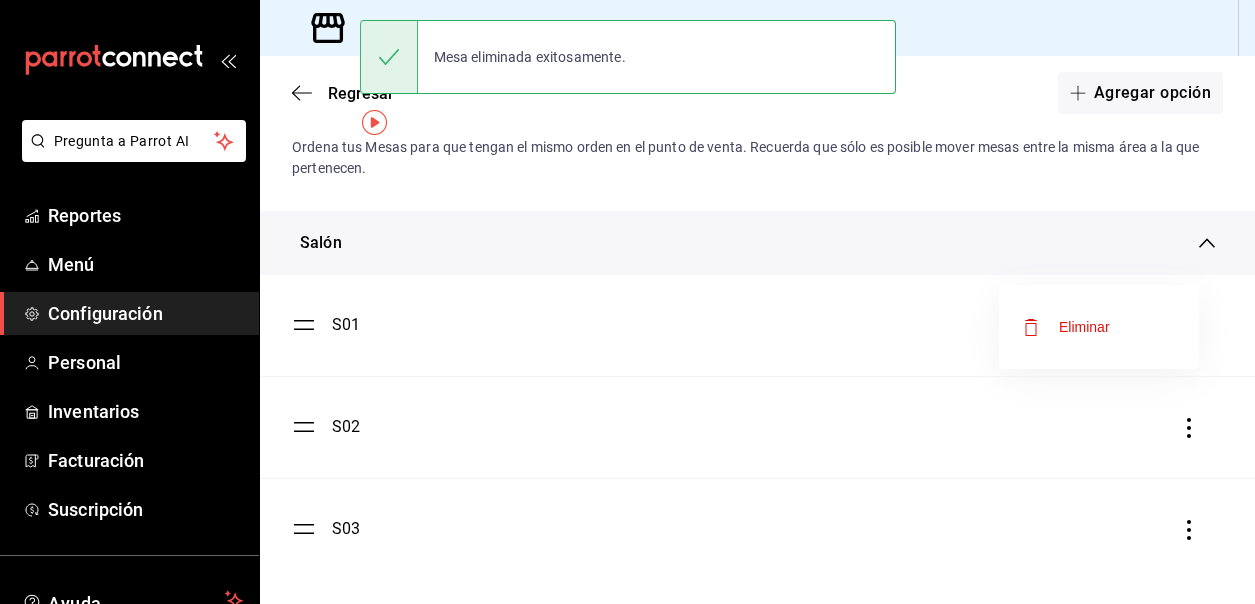 click on "Eliminar" at bounding box center (1099, 327) 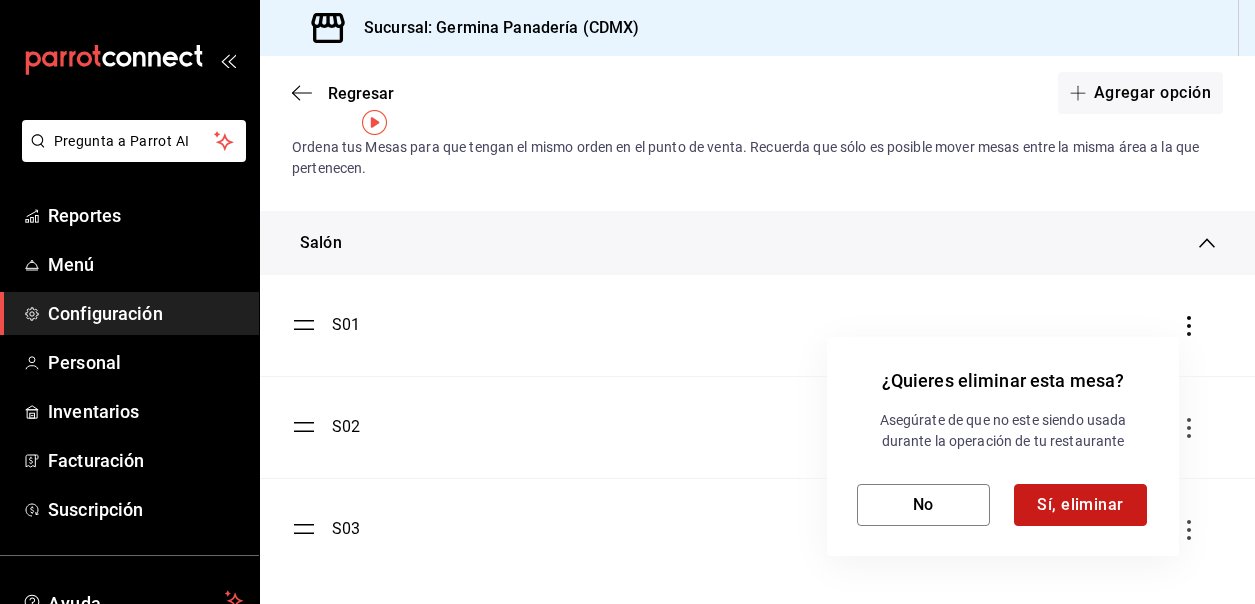 click on "Sí, eliminar" at bounding box center [1080, 505] 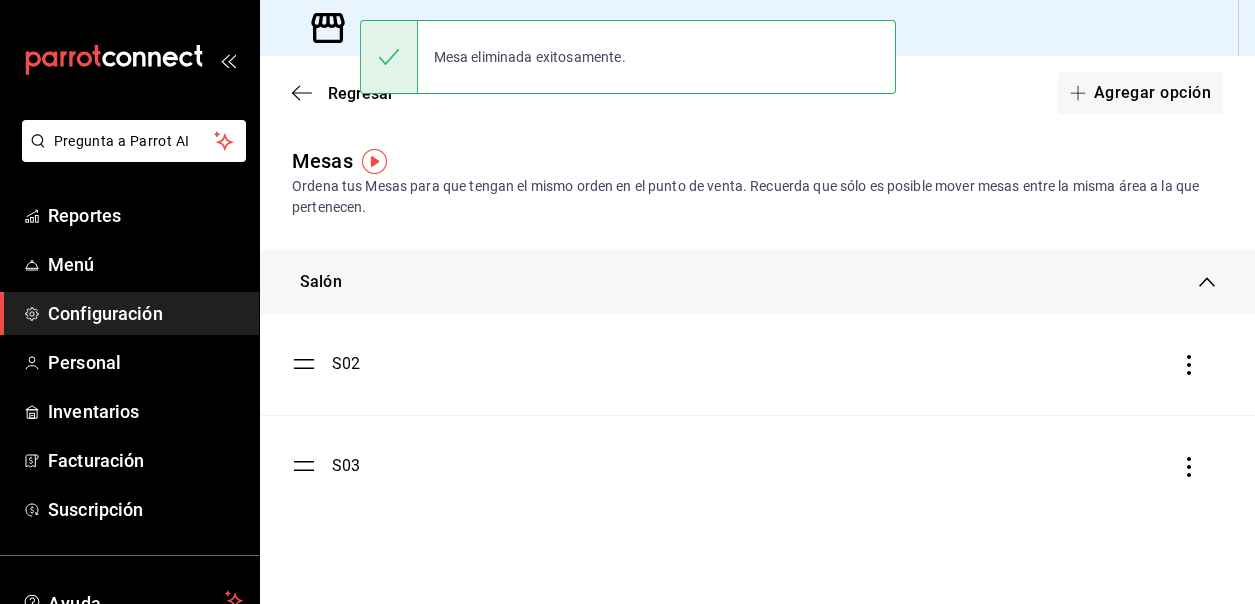 scroll, scrollTop: 0, scrollLeft: 0, axis: both 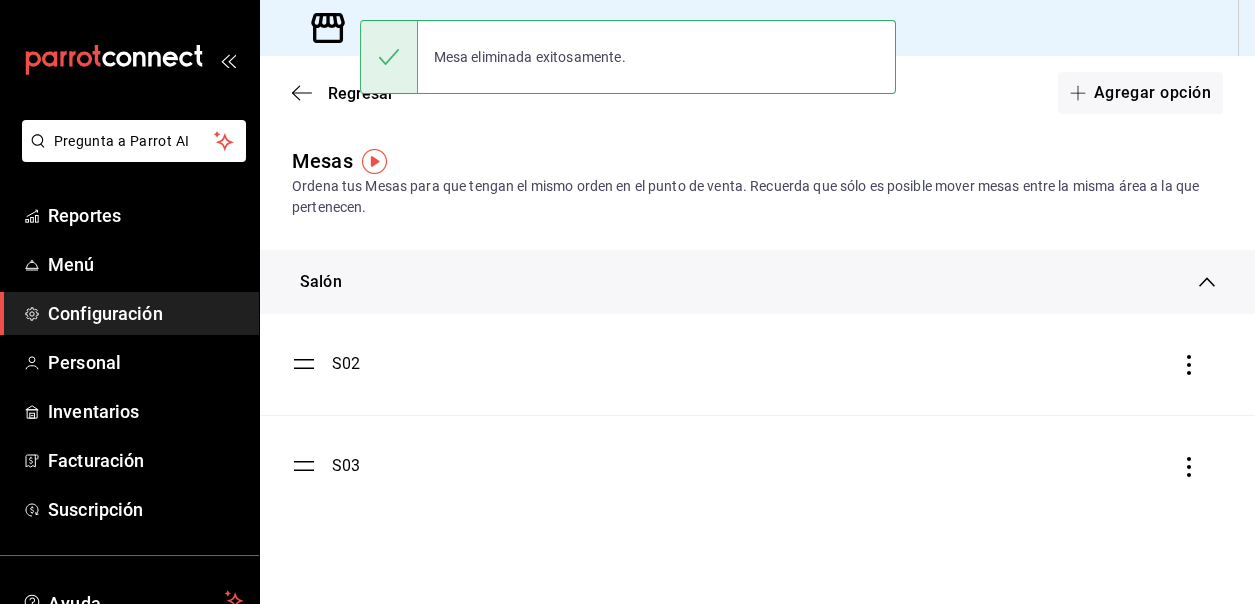 click 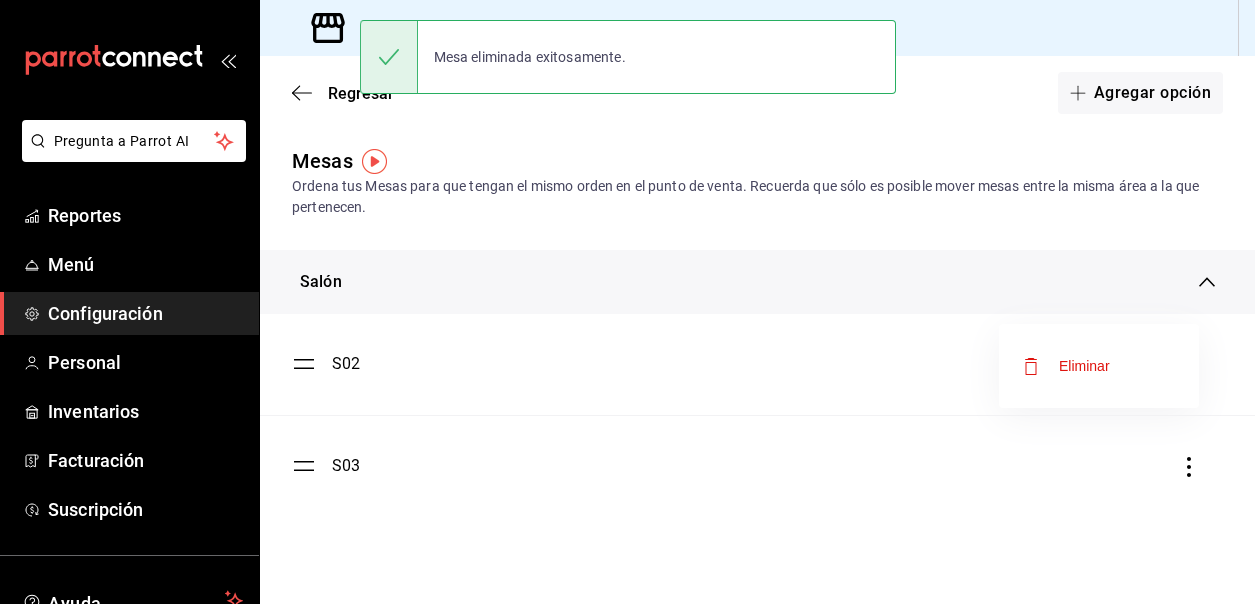 click on "Eliminar" at bounding box center [1099, 366] 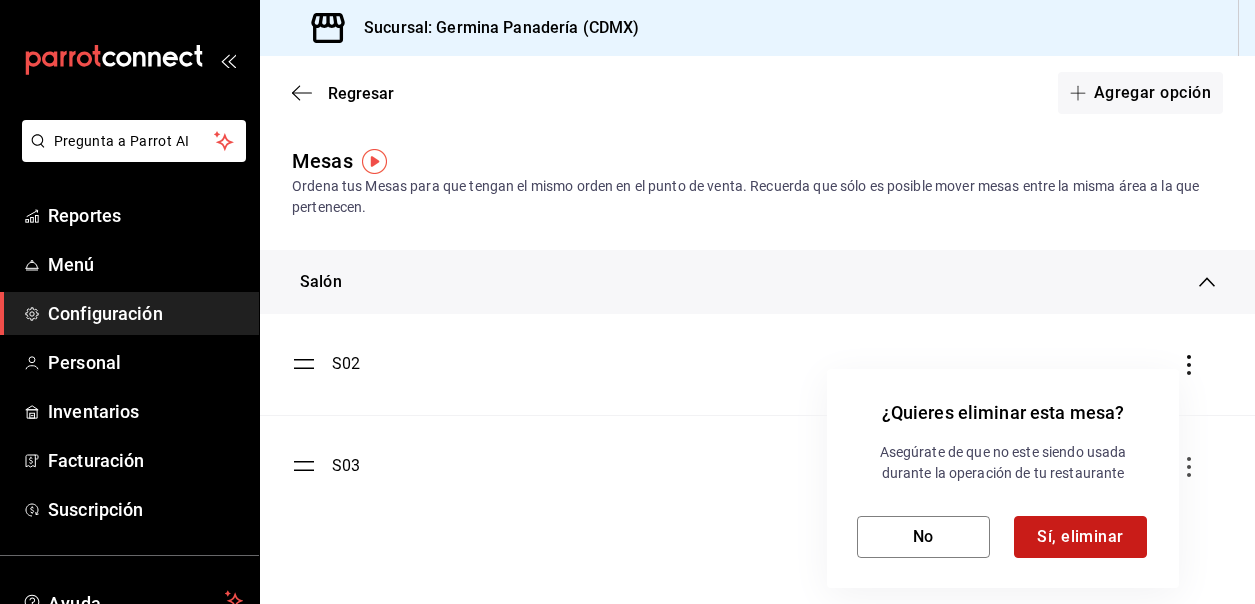 click on "Sí, eliminar" at bounding box center [1080, 537] 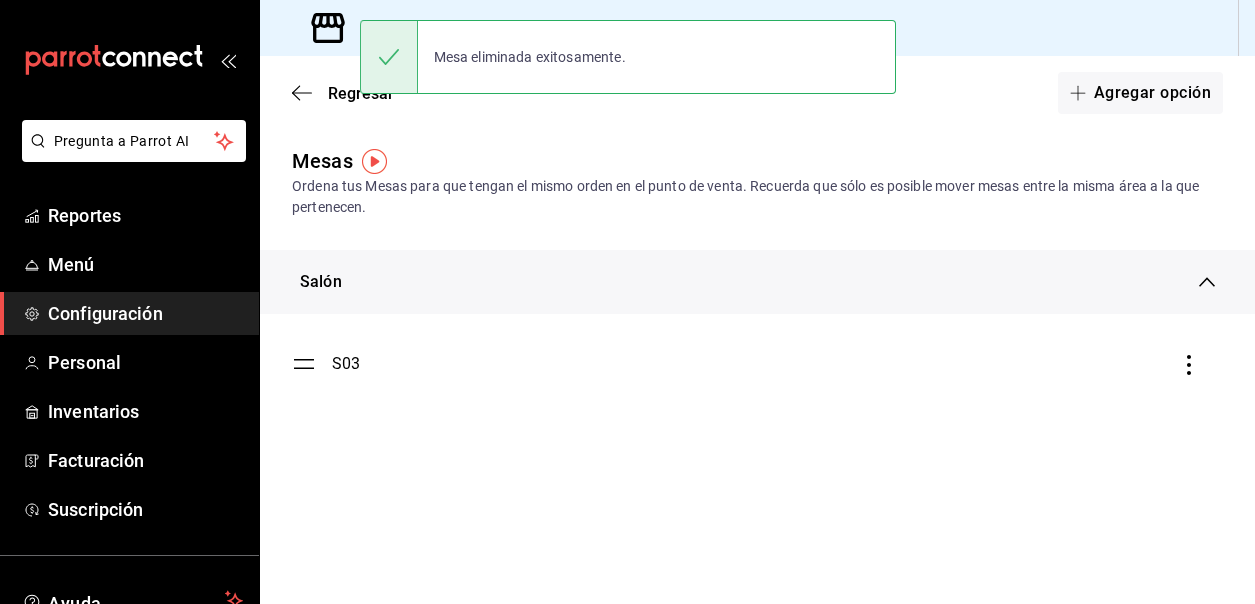 click 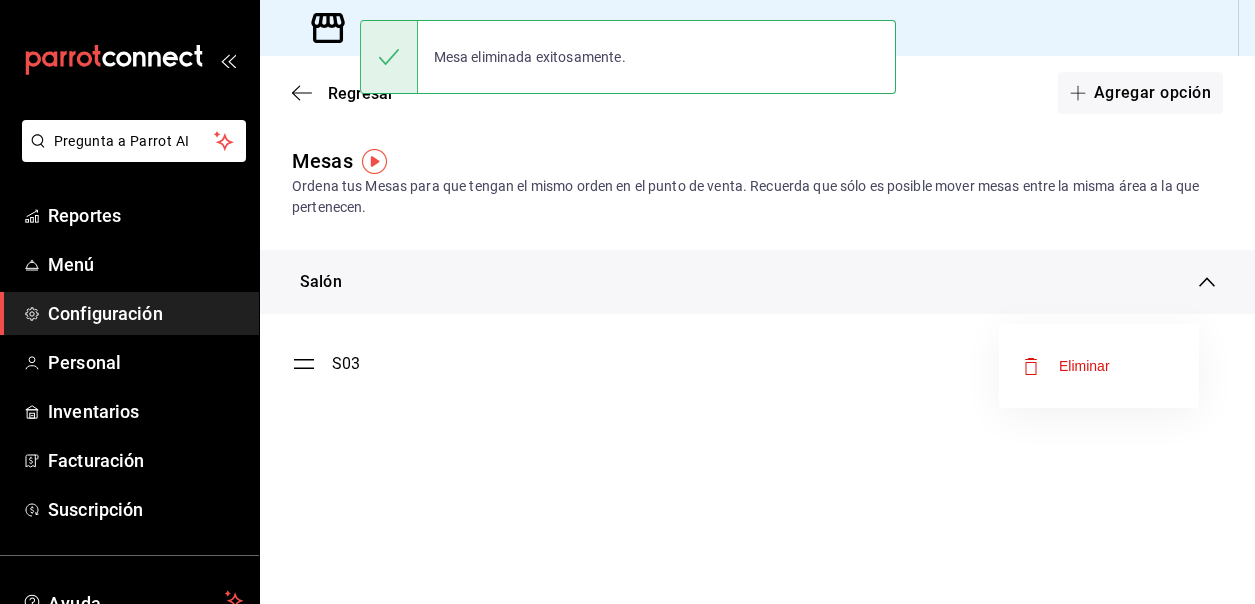 click on "Eliminar" at bounding box center (1099, 366) 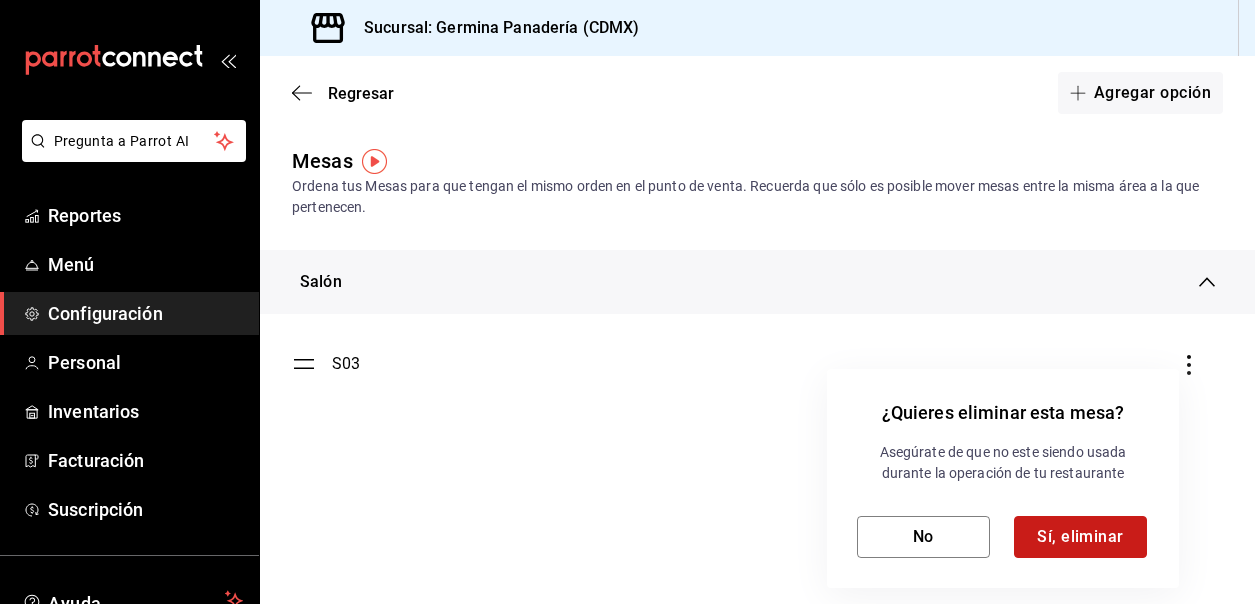 click on "Sí, eliminar" at bounding box center [1080, 537] 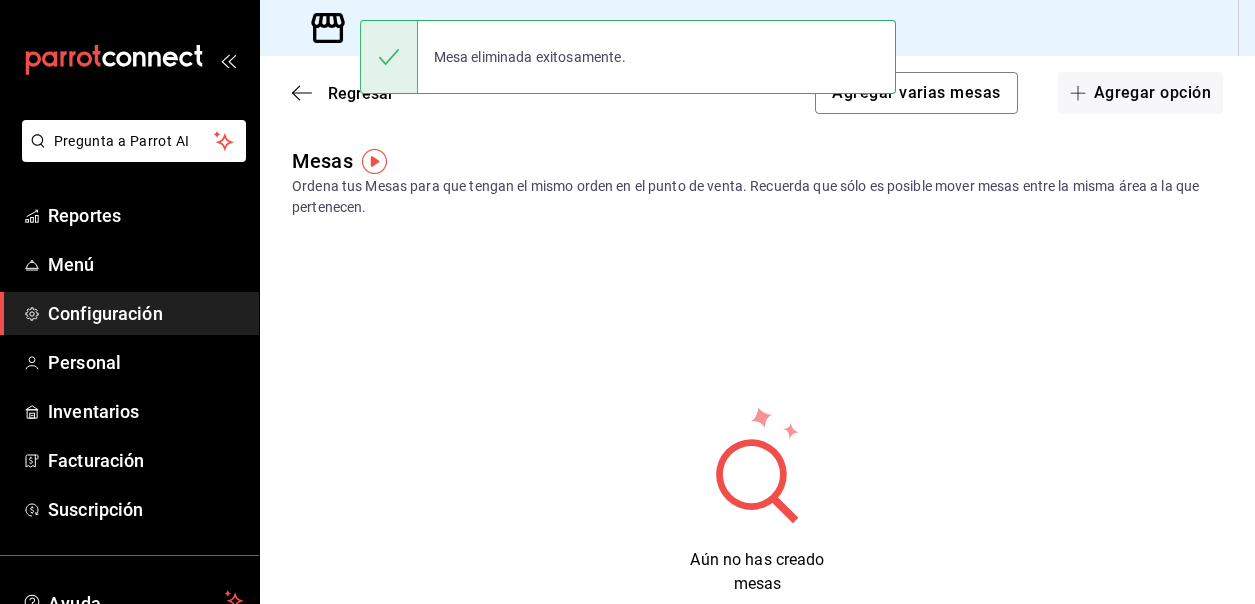 click on "Aún no has creado mesas" at bounding box center [757, 500] 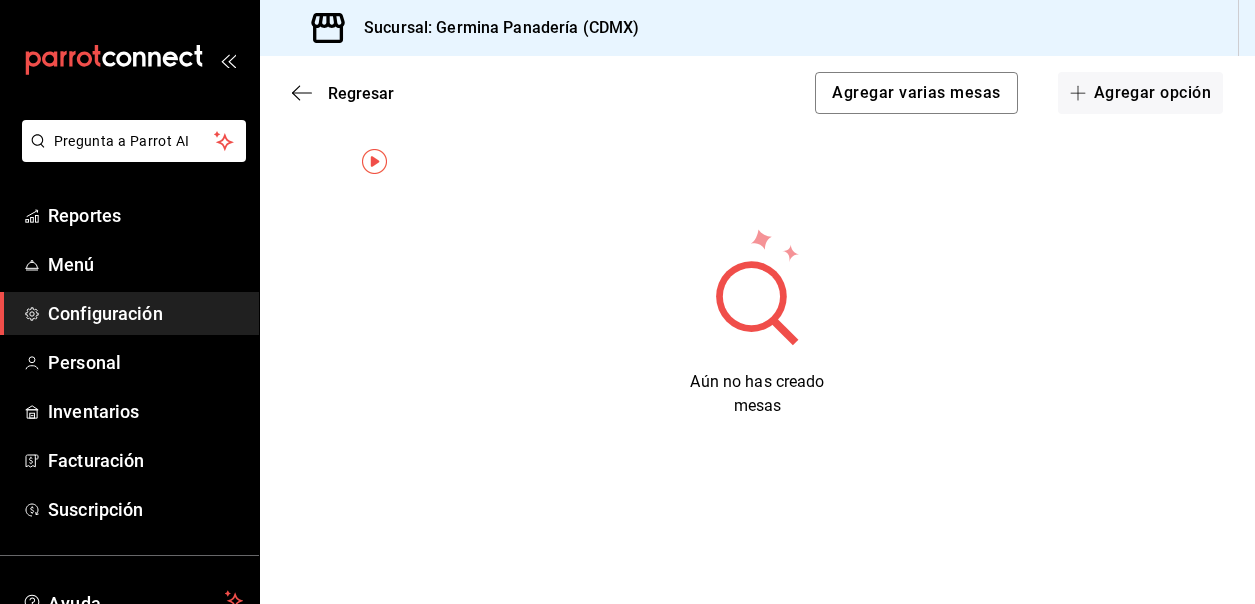 scroll, scrollTop: 0, scrollLeft: 0, axis: both 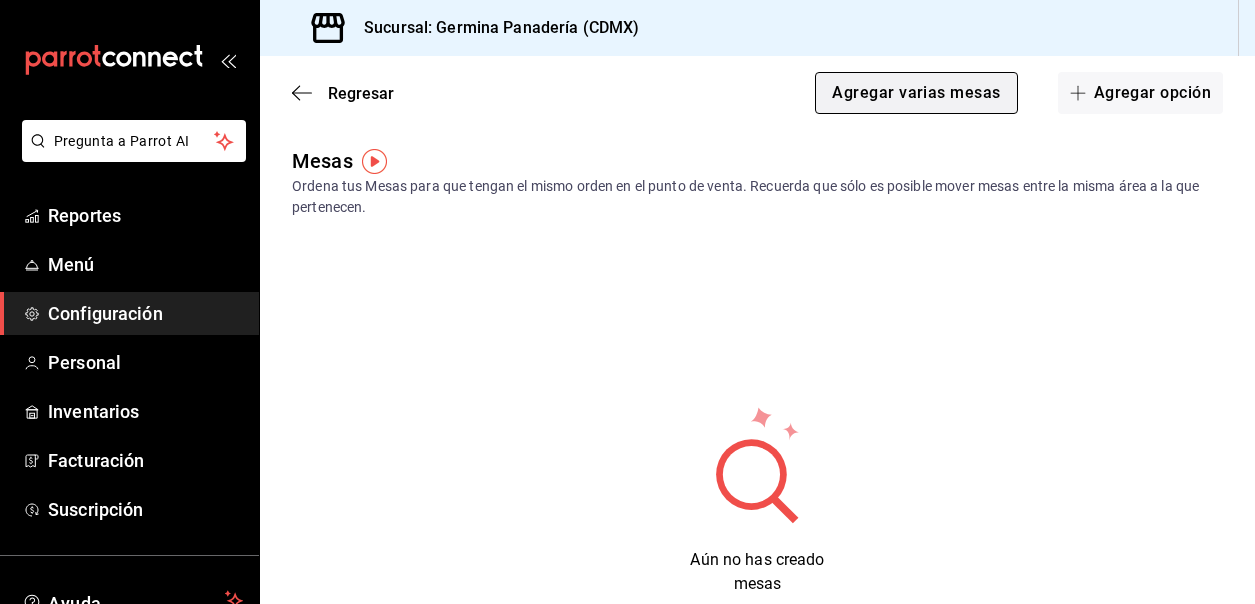 click on "Agregar varias mesas" at bounding box center (916, 93) 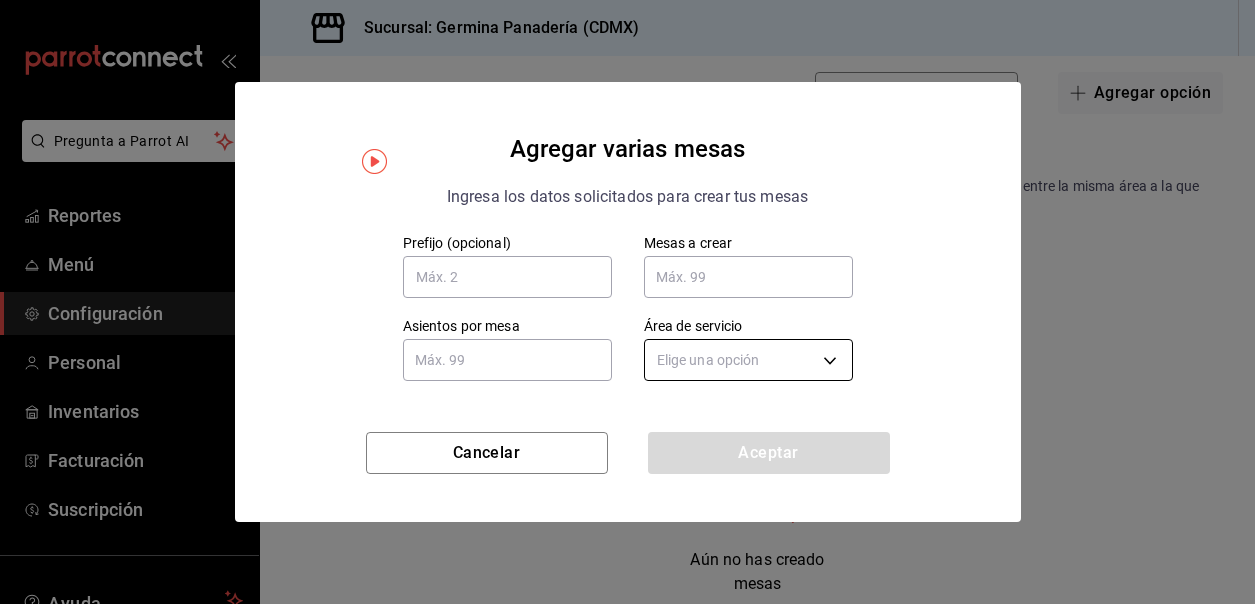 click on "Pregunta a Parrot AI Reportes   Menú   Configuración   Personal   Inventarios   Facturación   Suscripción   Ayuda Recomienda Parrot   Cerrar sesión   Sugerir nueva función   Sucursal: Germina Panadería (CDMX) Regresar Agregar varias mesas Agregar opción Mesas Ordena tus Mesas para que tengan el mismo orden en el punto de venta.
Recuerda que sólo es posible mover mesas entre la misma área a la que pertenecen. Aún no has creado mesas GANA 1 MES GRATIS EN TU SUSCRIPCIÓN AQUÍ ¿Recuerdas cómo empezó tu restaurante?
Hoy puedes ayudar a un colega a tener el mismo cambio que tú viviste.
Recomienda Parrot directamente desde tu Portal Administrador.
Es fácil y rápido.
🎁 Por cada restaurante que se una, ganas 1 mes gratis. Ver video tutorial Ir a video Ver video tutorial Ir a video Ver video tutorial Ir a video Ver video tutorial Ir a video Ver video tutorial Ir a video Ver video tutorial Ir a video Ver video tutorial Ir a video Ver video tutorial Ir a video Ver video tutorial Ir a video   Menú" at bounding box center (627, 302) 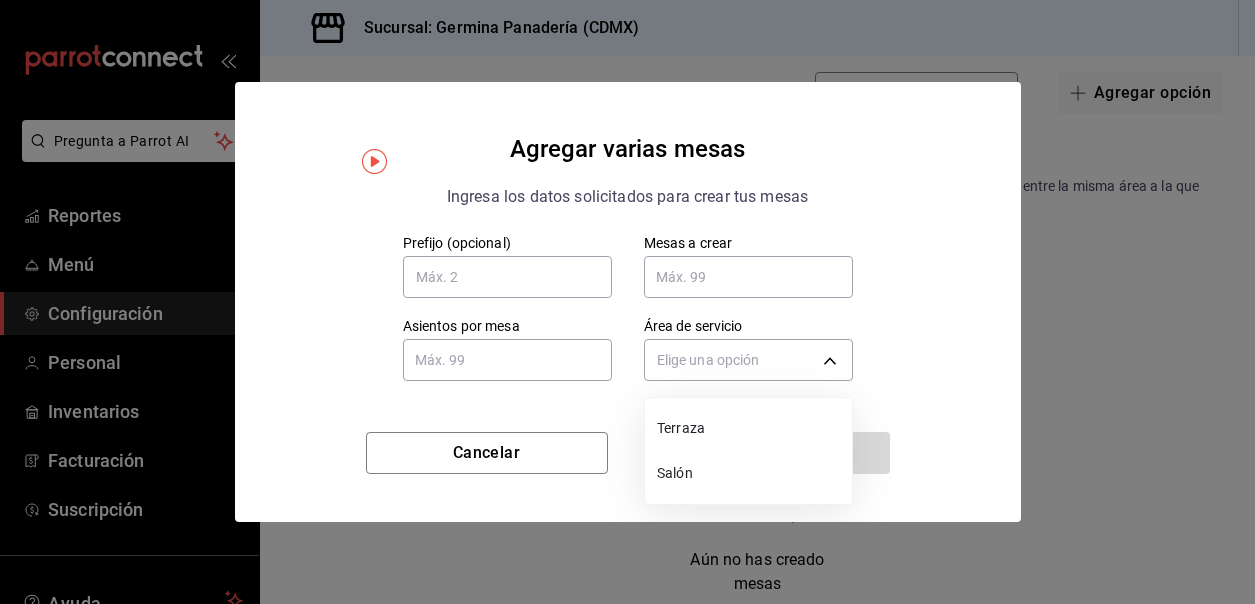 click on "Terraza" at bounding box center (750, 428) 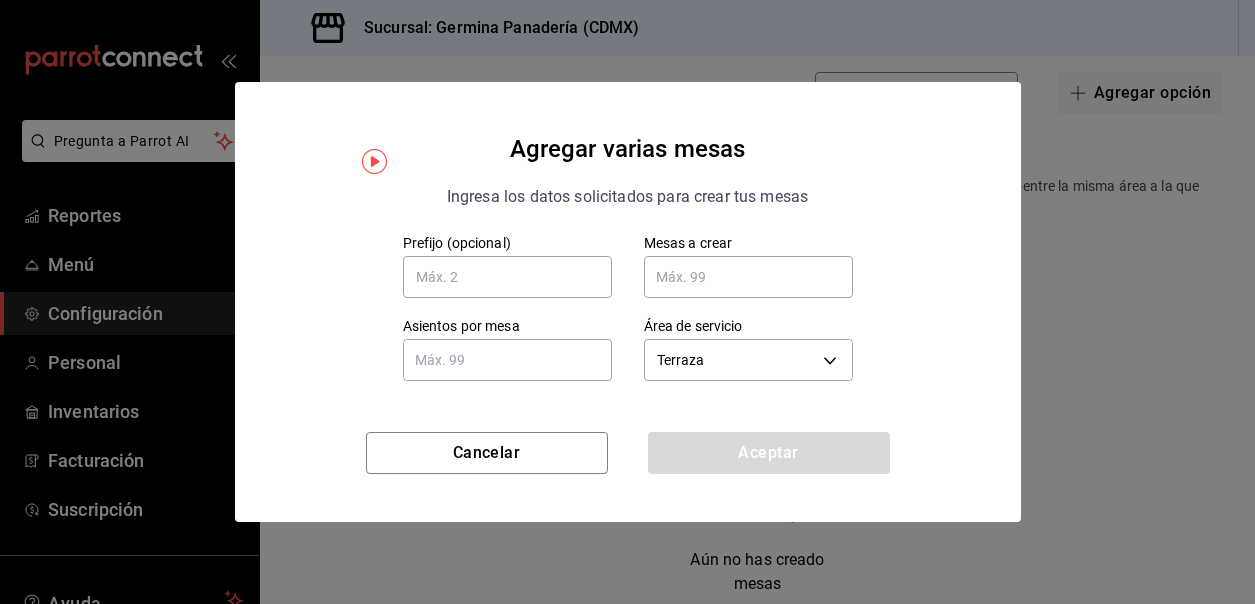 click on "Agregar varias mesas Ingresa los datos solicitados para crear tus mesas Prefijo (opcional) Mesas a crear Mesas a crear Asientos por mesa Asientos por mesa Área de servicio Terraza 67b44a83-1b1c-447b-96b2-a03cfd5e5139 Cancelar Aceptar" at bounding box center (627, 302) 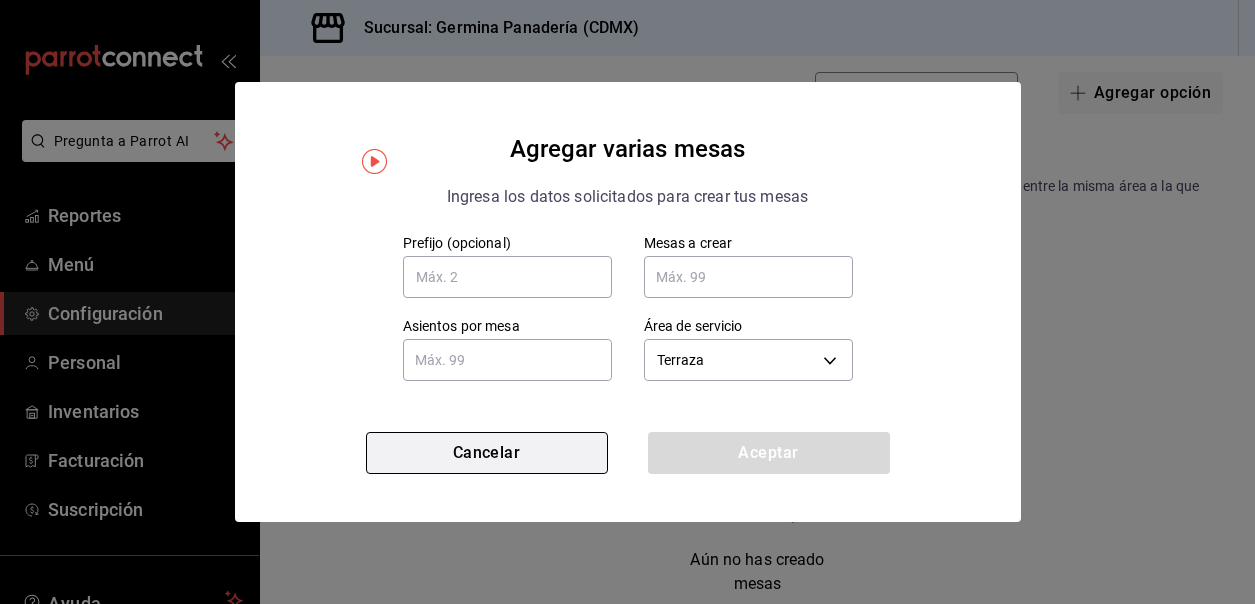click on "Cancelar" at bounding box center [487, 453] 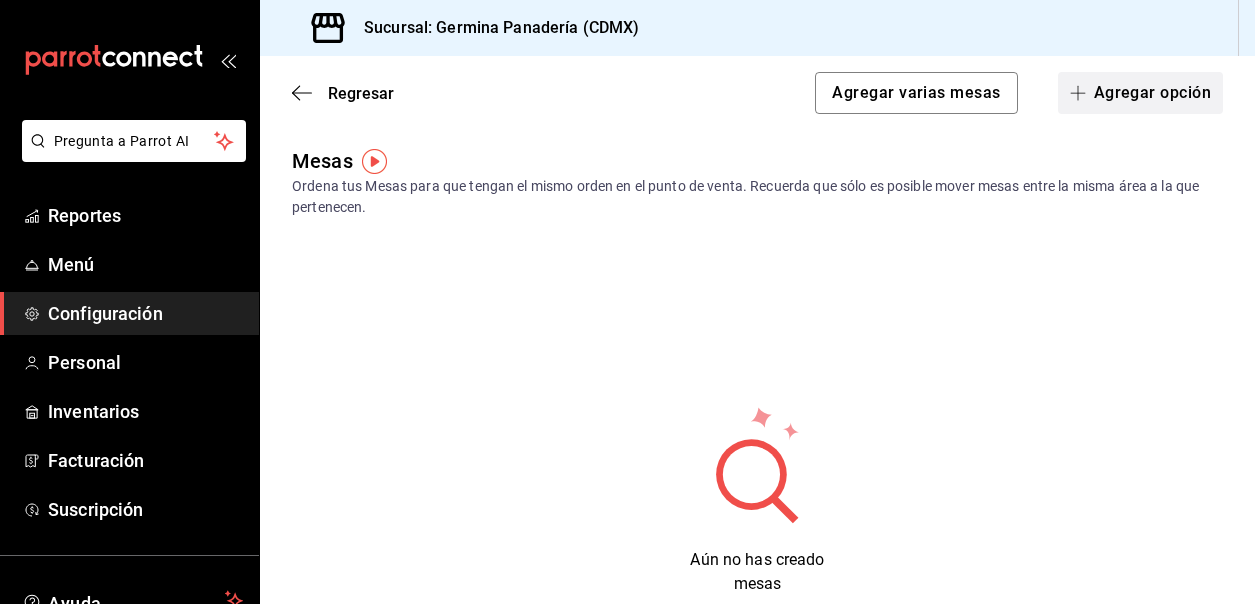 click on "Agregar opción" at bounding box center [1140, 93] 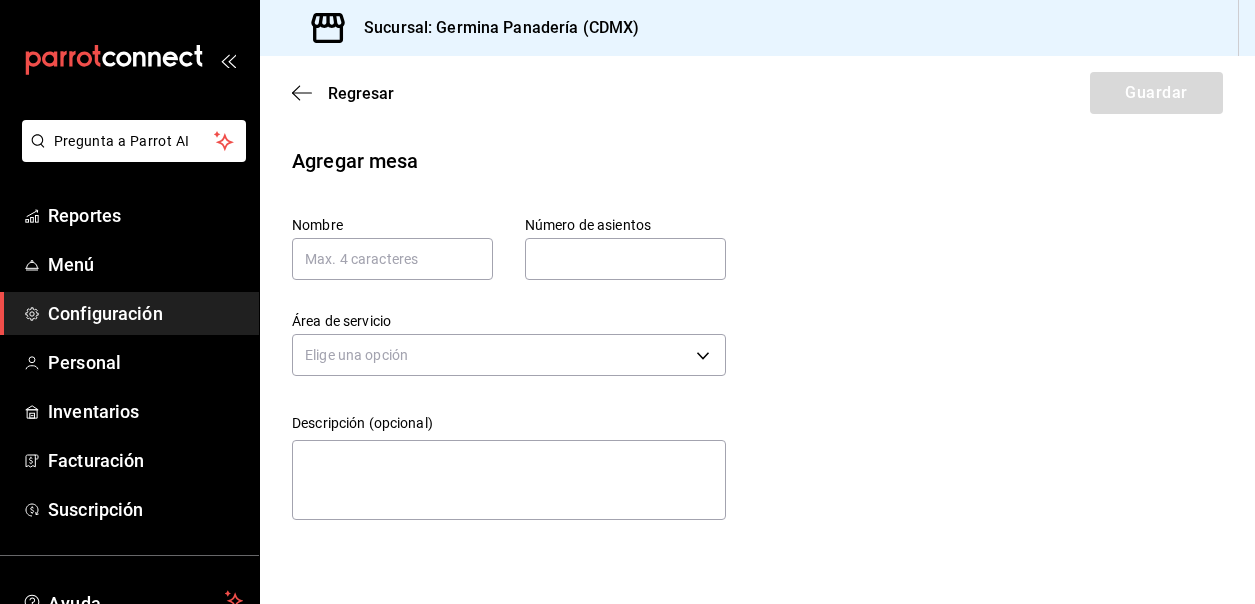 click on "Regresar Guardar" at bounding box center (757, 93) 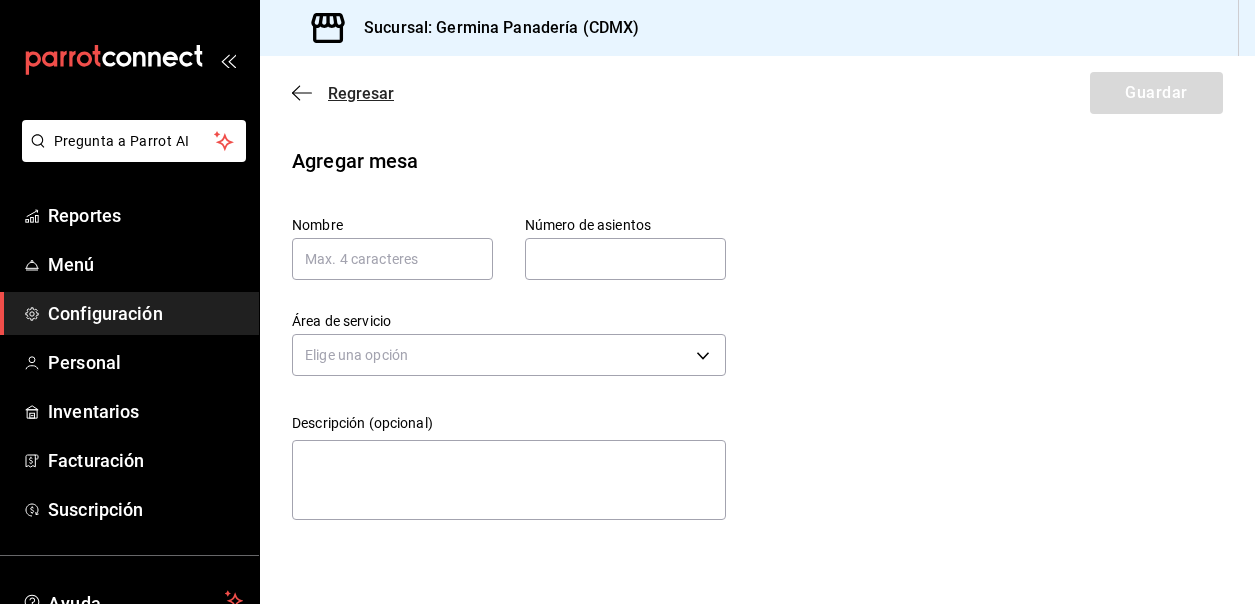 click 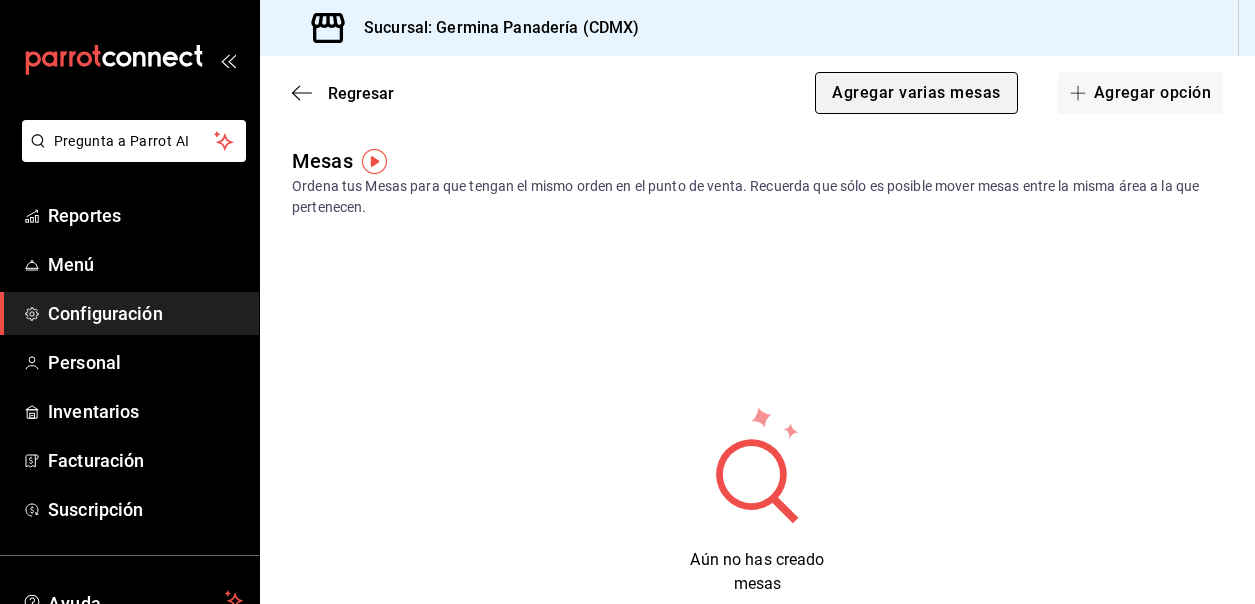 click on "Agregar varias mesas" at bounding box center (916, 93) 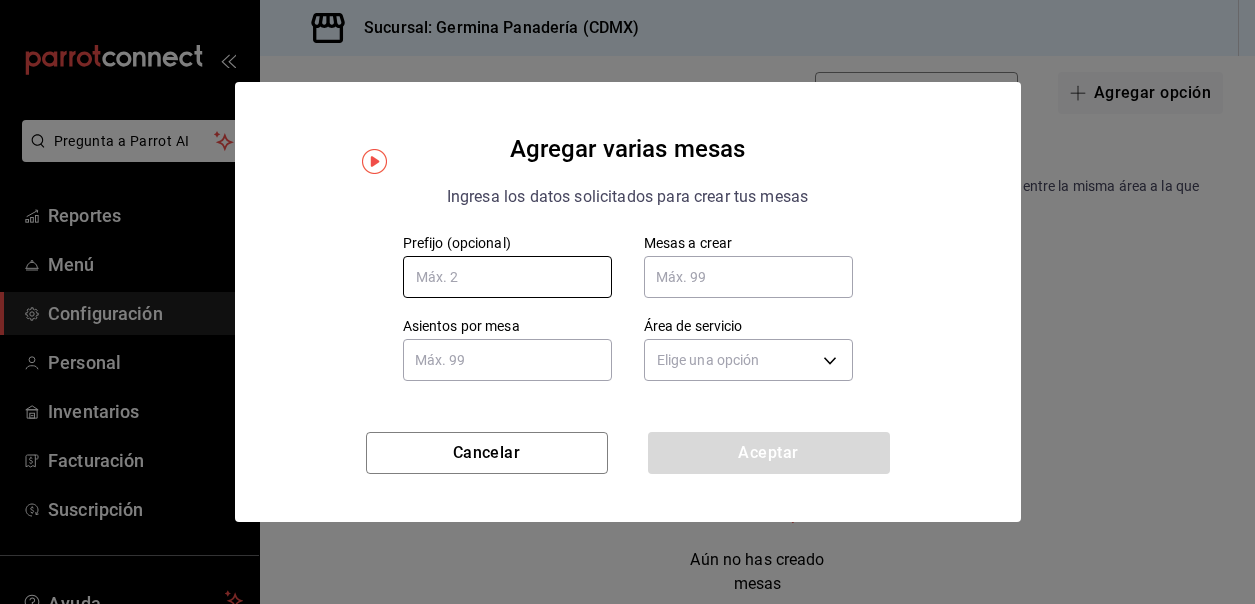 click at bounding box center (507, 277) 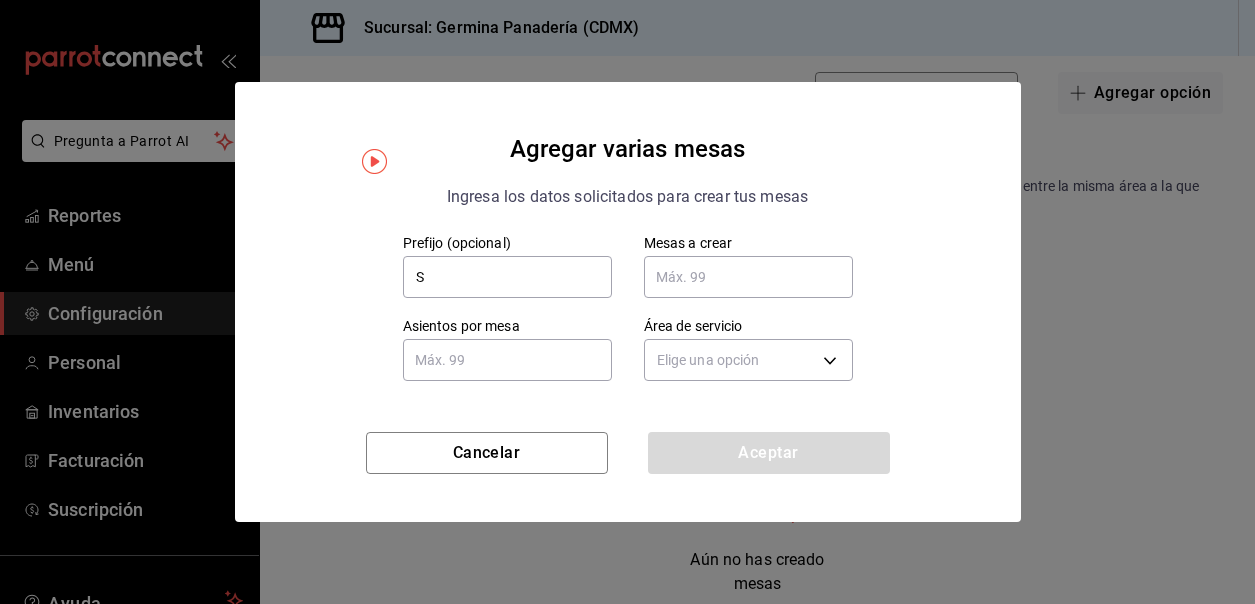 click at bounding box center (748, 277) 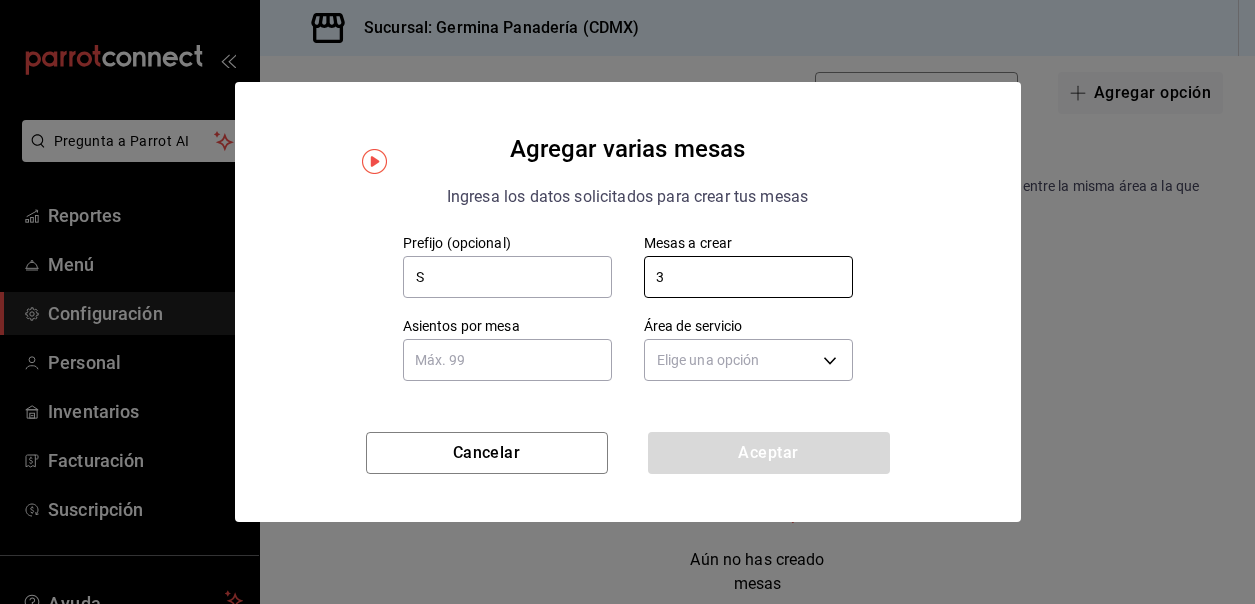 click at bounding box center [507, 360] 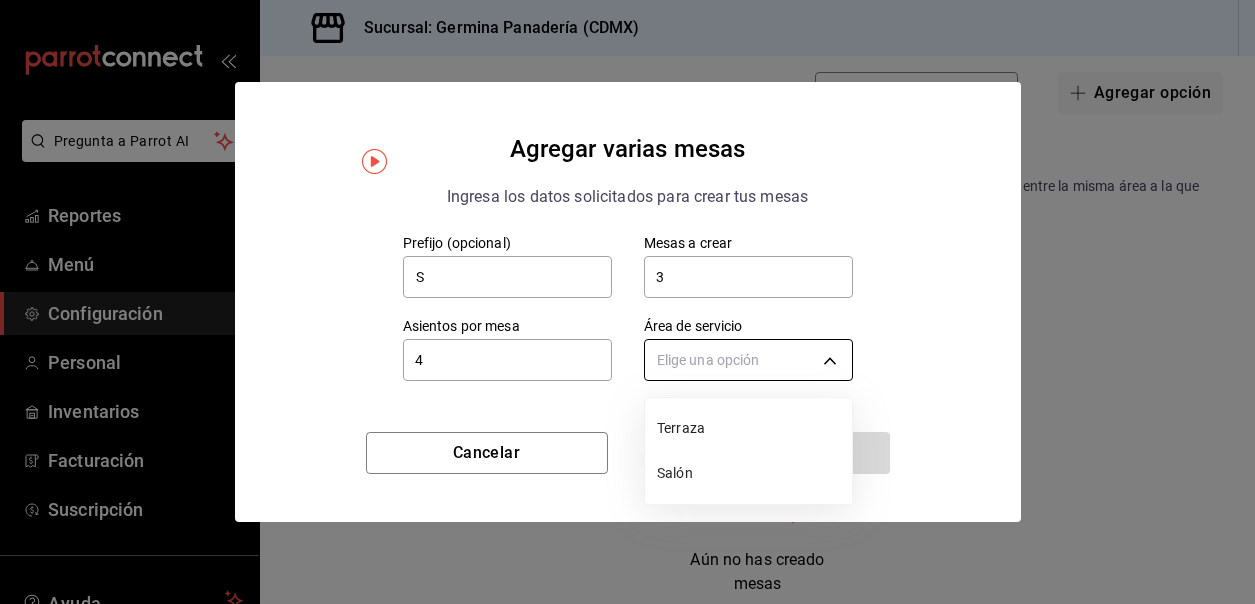 click on "Pregunta a Parrot AI Reportes   Menú   Configuración   Personal   Inventarios   Facturación   Suscripción   Ayuda Recomienda Parrot   Cerrar sesión   Sugerir nueva función   Sucursal: Germina Panadería (CDMX) Regresar Agregar varias mesas Agregar opción Mesas Ordena tus Mesas para que tengan el mismo orden en el punto de venta.
Recuerda que sólo es posible mover mesas entre la misma área a la que pertenecen. Aún no has creado mesas GANA 1 MES GRATIS EN TU SUSCRIPCIÓN AQUÍ ¿Recuerdas cómo empezó tu restaurante?
Hoy puedes ayudar a un colega a tener el mismo cambio que tú viviste.
Recomienda Parrot directamente desde tu Portal Administrador.
Es fácil y rápido.
🎁 Por cada restaurante que se una, ganas 1 mes gratis. Ver video tutorial Ir a video Ver video tutorial Ir a video Ver video tutorial Ir a video Ver video tutorial Ir a video Ver video tutorial Ir a video Ver video tutorial Ir a video Ver video tutorial Ir a video Ver video tutorial Ir a video Ver video tutorial Ir a video   Menú" at bounding box center (627, 302) 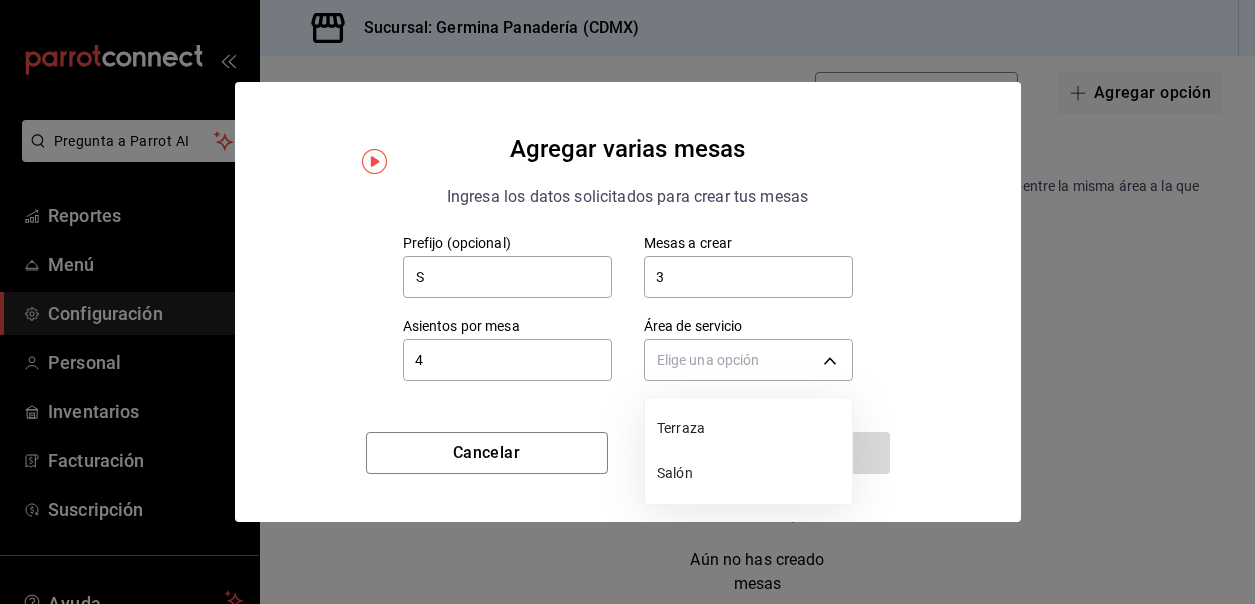 click on "Salón" at bounding box center [750, 473] 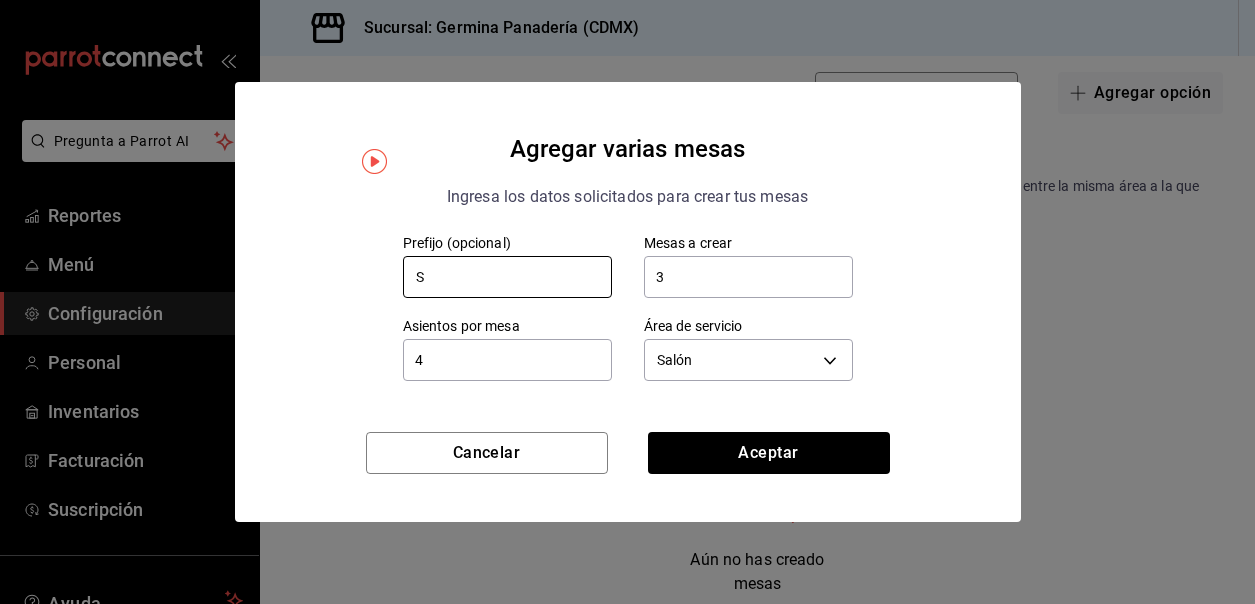 click on "S" at bounding box center (507, 277) 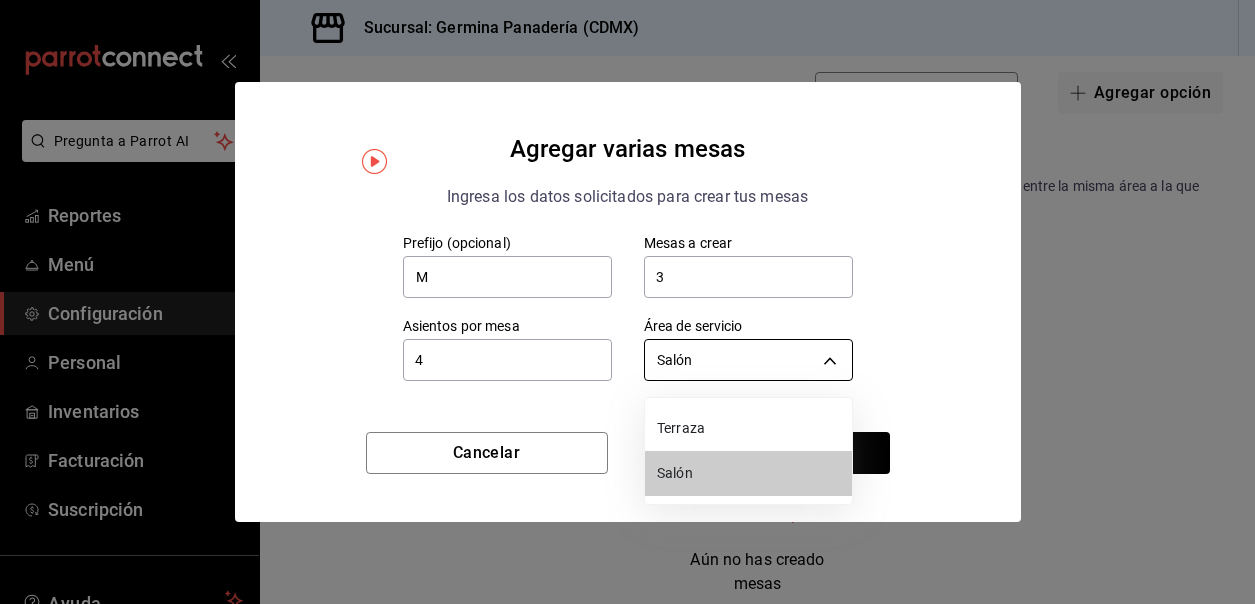 click on "Pregunta a Parrot AI Reportes   Menú   Configuración   Personal   Inventarios   Facturación   Suscripción   Ayuda Recomienda Parrot   Cerrar sesión   Sugerir nueva función   Sucursal: Germina Panadería (CDMX) Regresar Agregar varias mesas Agregar opción Mesas Ordena tus Mesas para que tengan el mismo orden en el punto de venta.
Recuerda que sólo es posible mover mesas entre la misma área a la que pertenecen. Aún no has creado mesas GANA 1 MES GRATIS EN TU SUSCRIPCIÓN AQUÍ ¿Recuerdas cómo empezó tu restaurante?
Hoy puedes ayudar a un colega a tener el mismo cambio que tú viviste.
Recomienda Parrot directamente desde tu Portal Administrador.
Es fácil y rápido.
🎁 Por cada restaurante que se una, ganas 1 mes gratis. Ver video tutorial Ir a video Ver video tutorial Ir a video Ver video tutorial Ir a video Ver video tutorial Ir a video Ver video tutorial Ir a video Ver video tutorial Ir a video Ver video tutorial Ir a video Ver video tutorial Ir a video Ver video tutorial Ir a video   Menú" at bounding box center [627, 302] 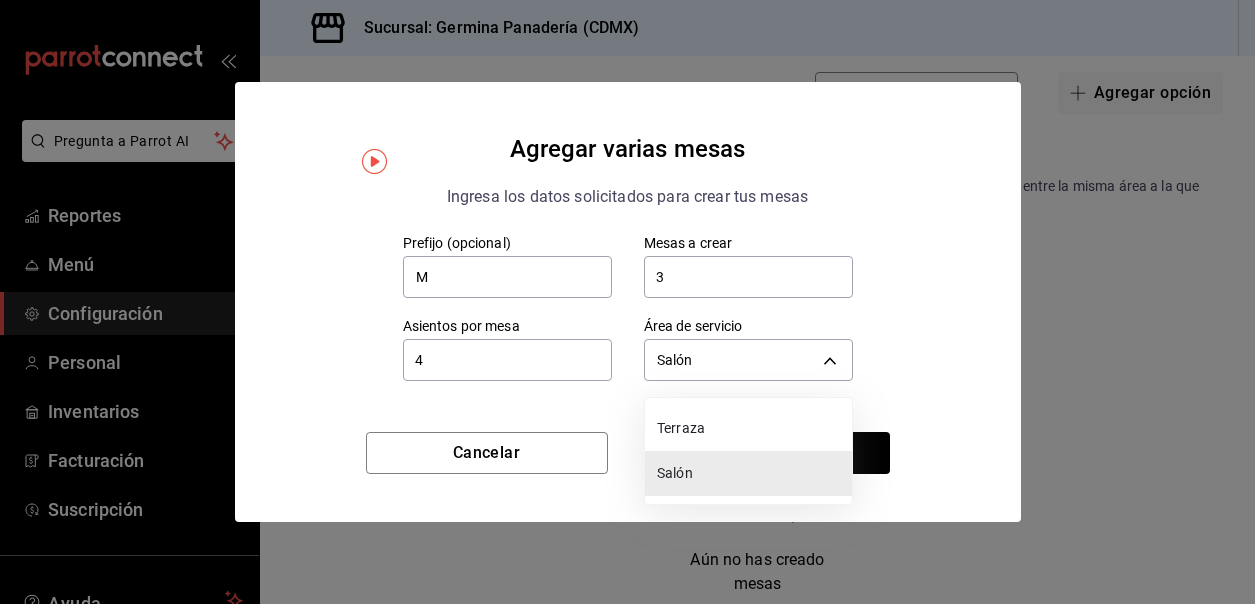 click at bounding box center (627, 302) 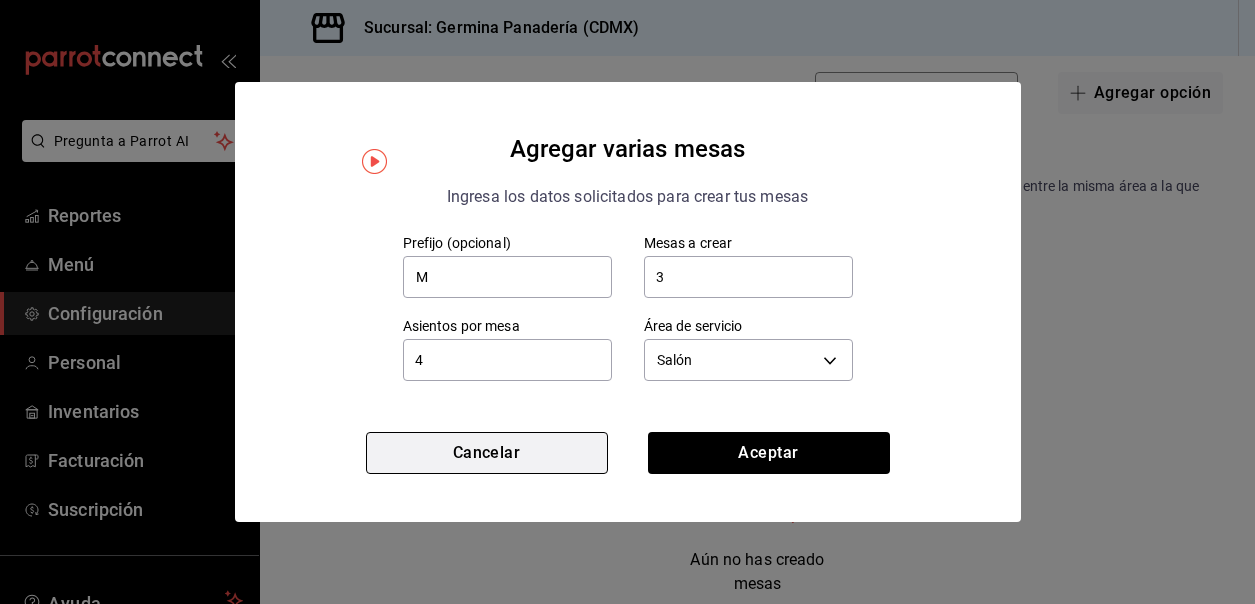 click on "Cancelar" at bounding box center (487, 453) 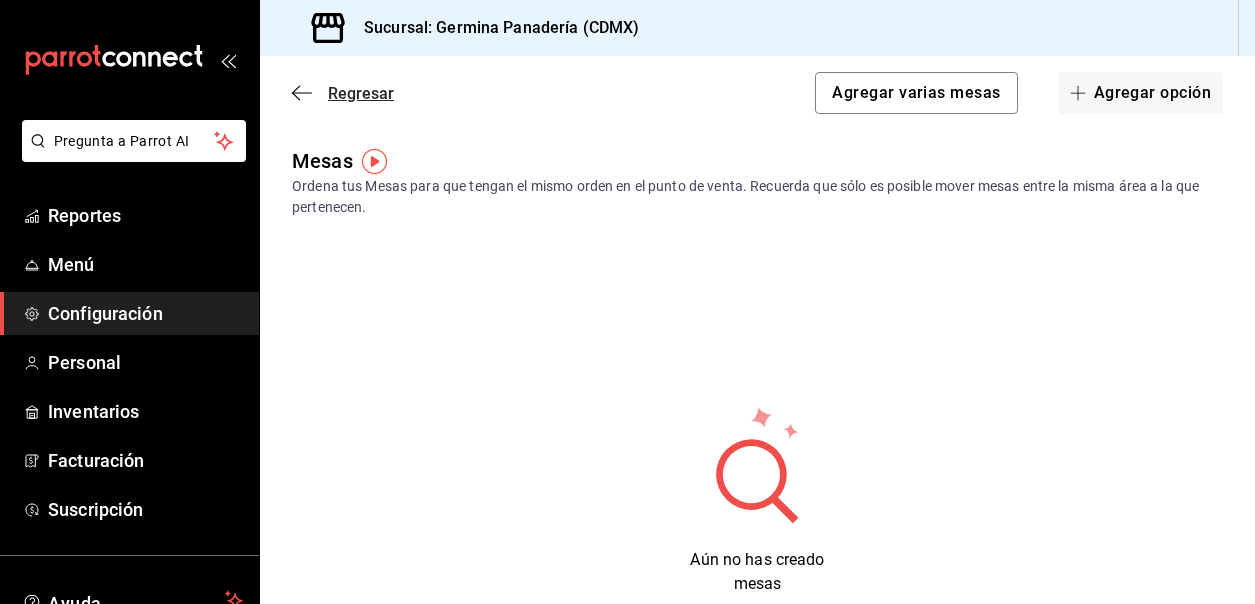 click 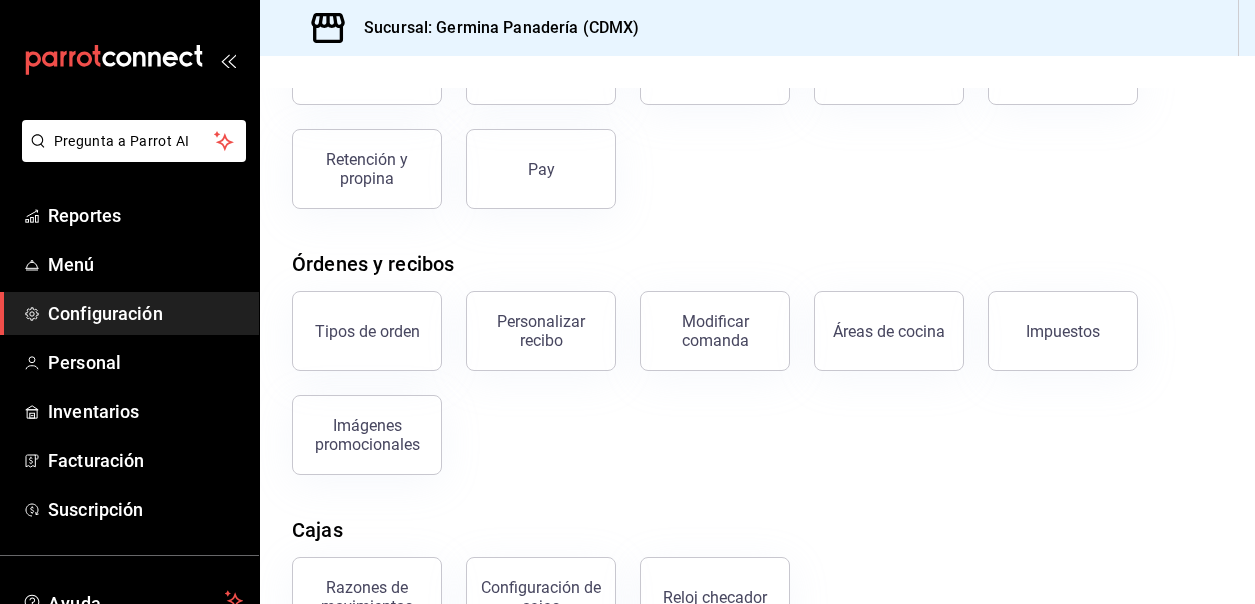 scroll, scrollTop: 410, scrollLeft: 0, axis: vertical 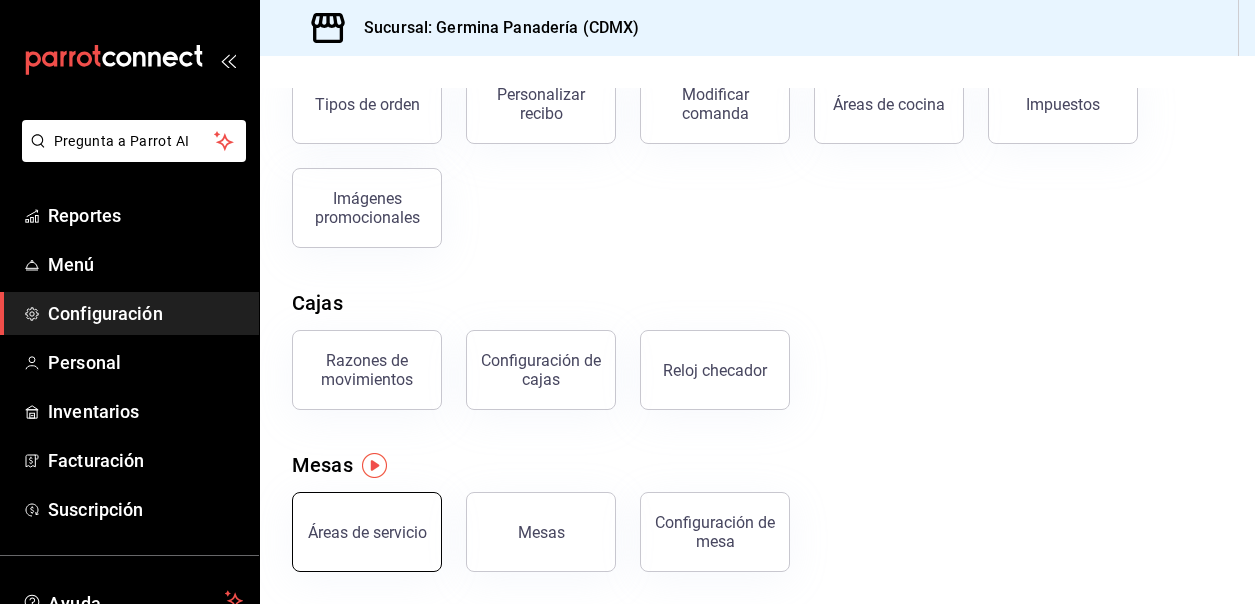 click on "Áreas de servicio" at bounding box center [367, 532] 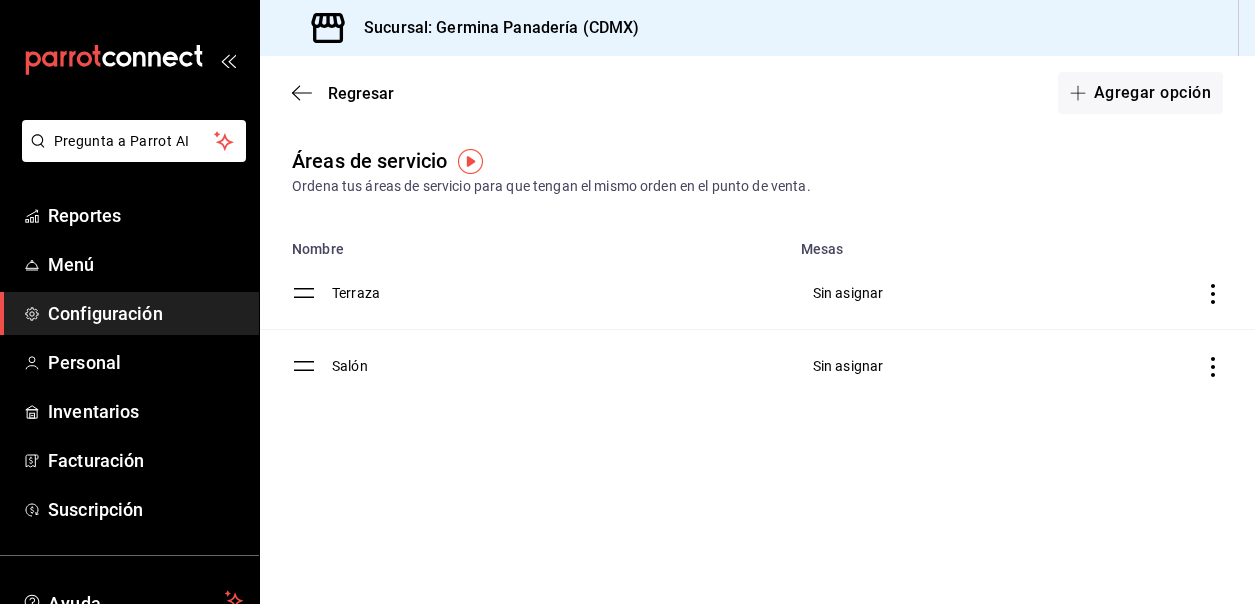 click 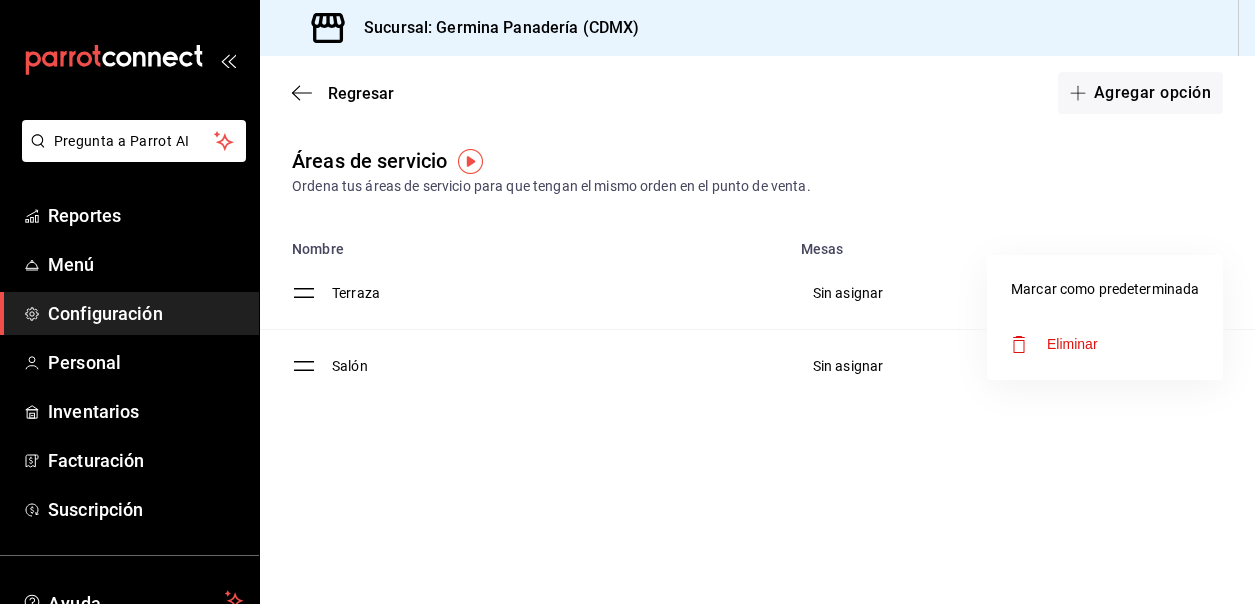 click on "Marcar como predeterminada" at bounding box center [1105, 289] 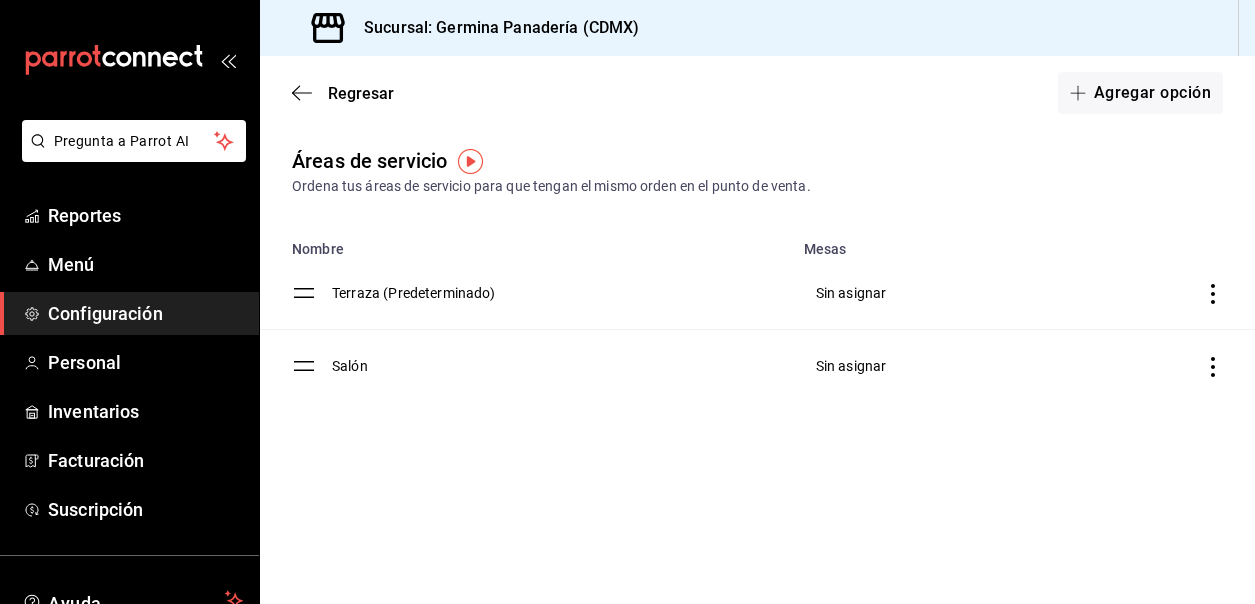 click 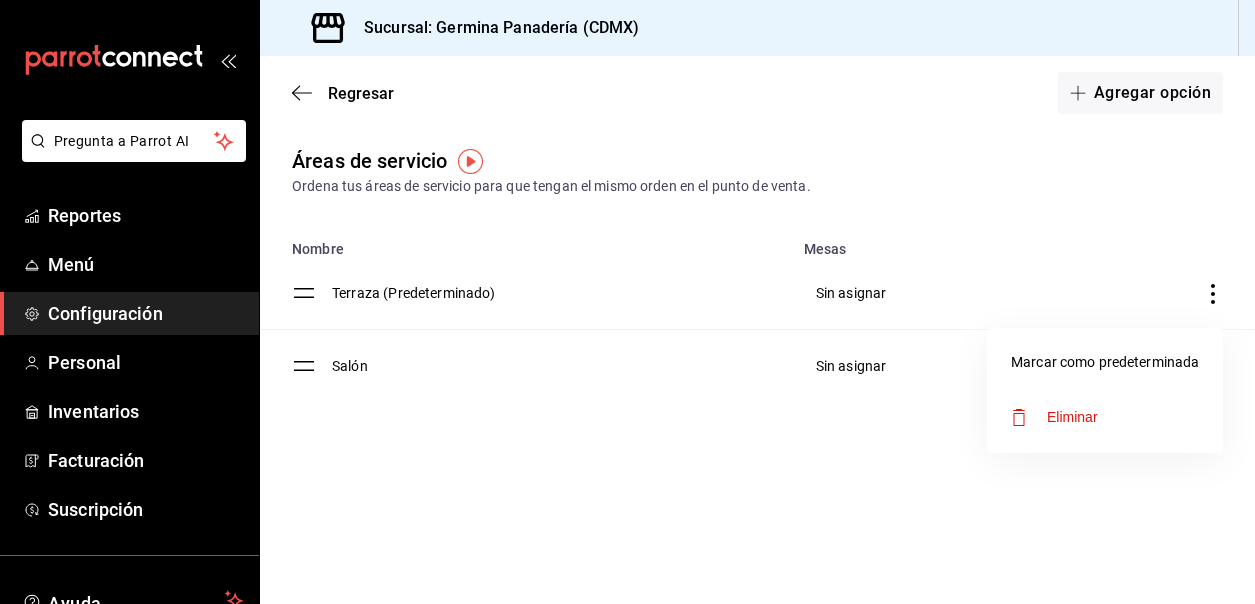 click on "Marcar como predeterminada" at bounding box center [1105, 362] 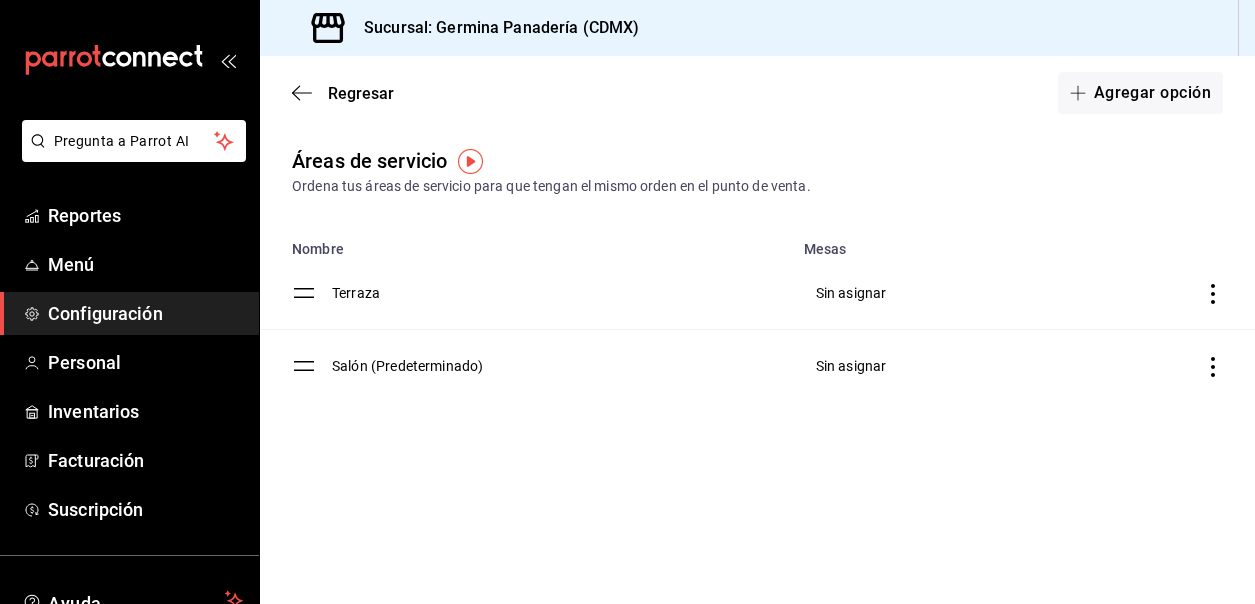 click 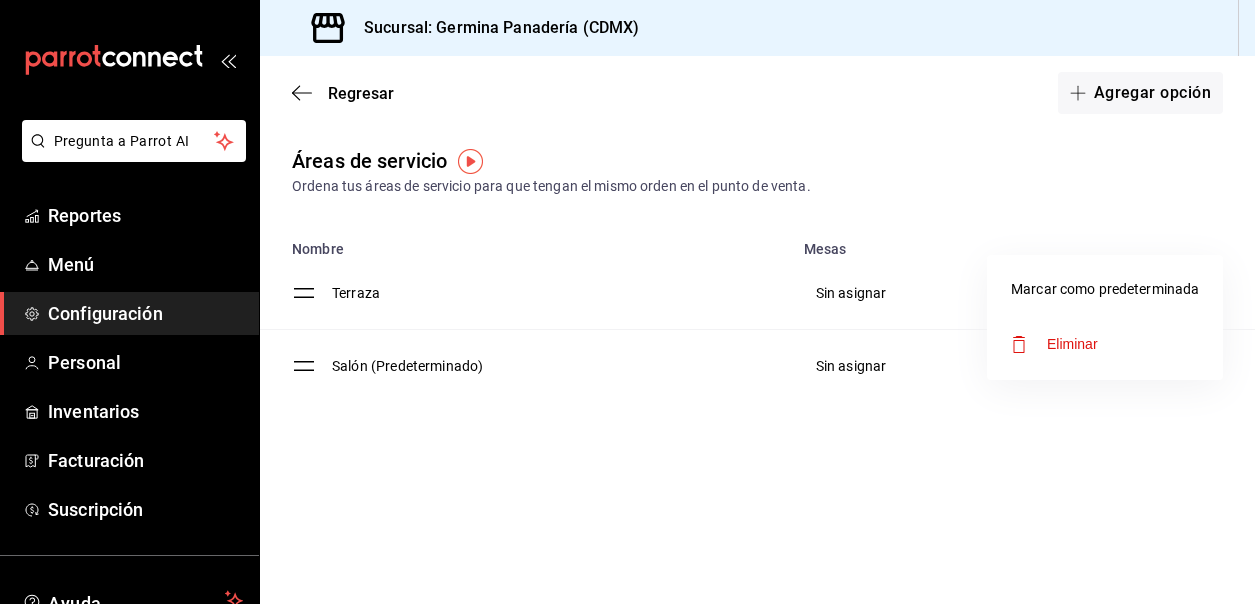click on "Marcar como predeterminada" at bounding box center (1105, 289) 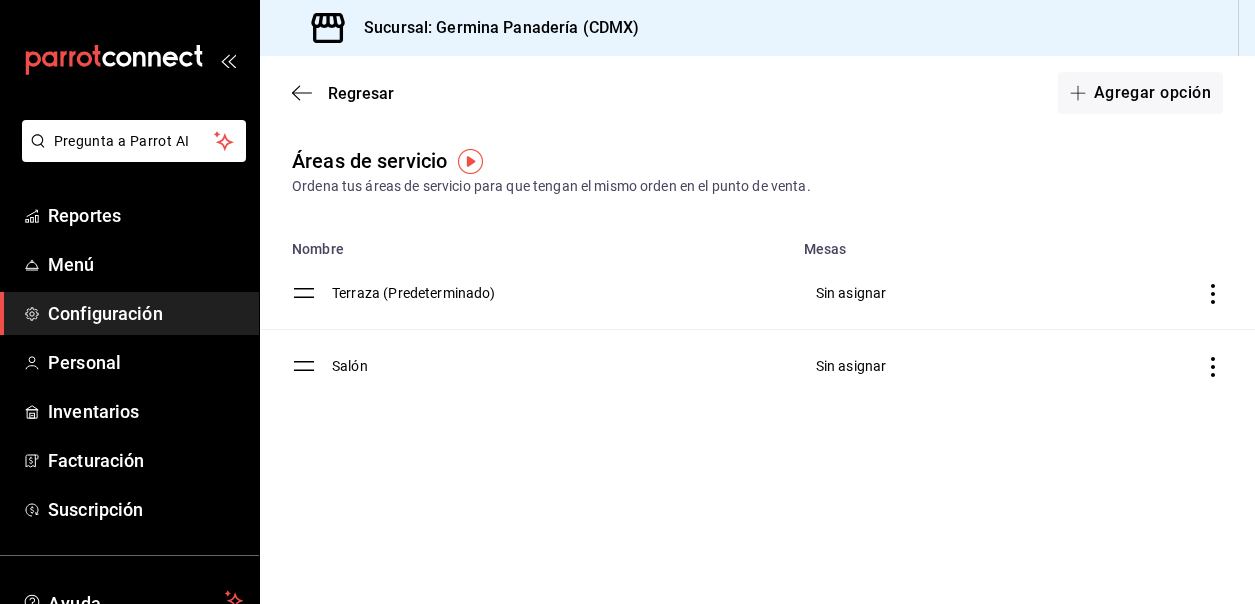 click on "Configuración" at bounding box center [145, 313] 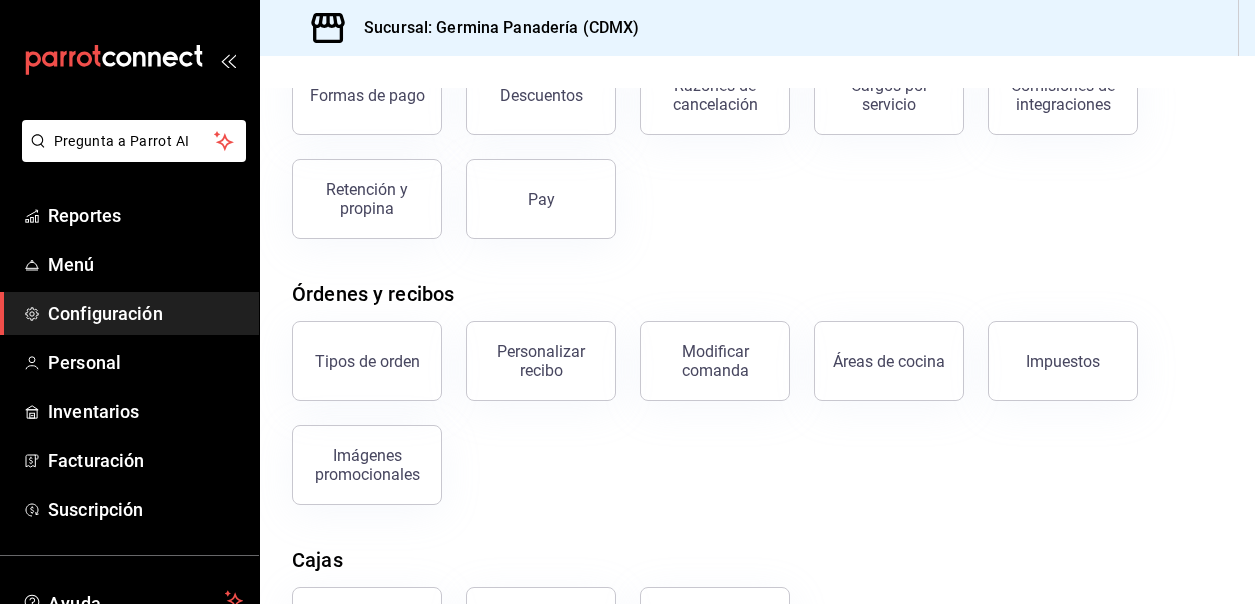 scroll, scrollTop: 410, scrollLeft: 0, axis: vertical 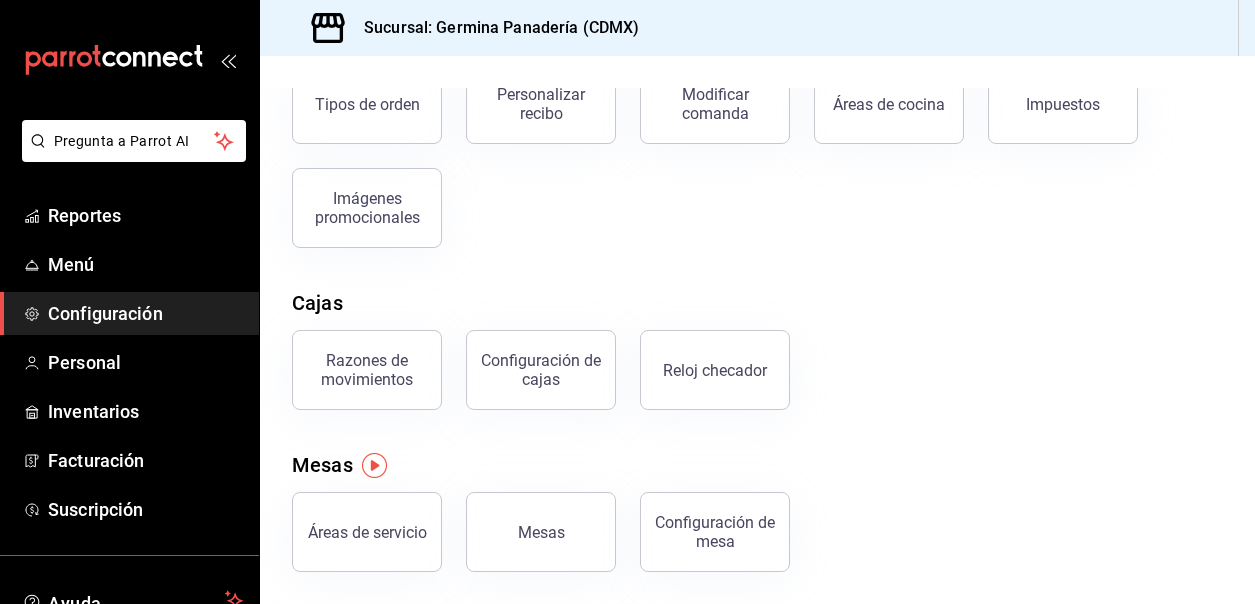 click on "Elige la opción que deseas configurar Pagos Formas de pago Descuentos Razones de cancelación Cargos por servicio Comisiones de integraciones Retención y propina Pay Órdenes y recibos Tipos de orden Personalizar recibo Modificar comanda Áreas de cocina Impuestos Imágenes promocionales Cajas Razones de movimientos Configuración de cajas Reloj checador Mesas Áreas de servicio Mesas Configuración de mesa" at bounding box center (757, 125) 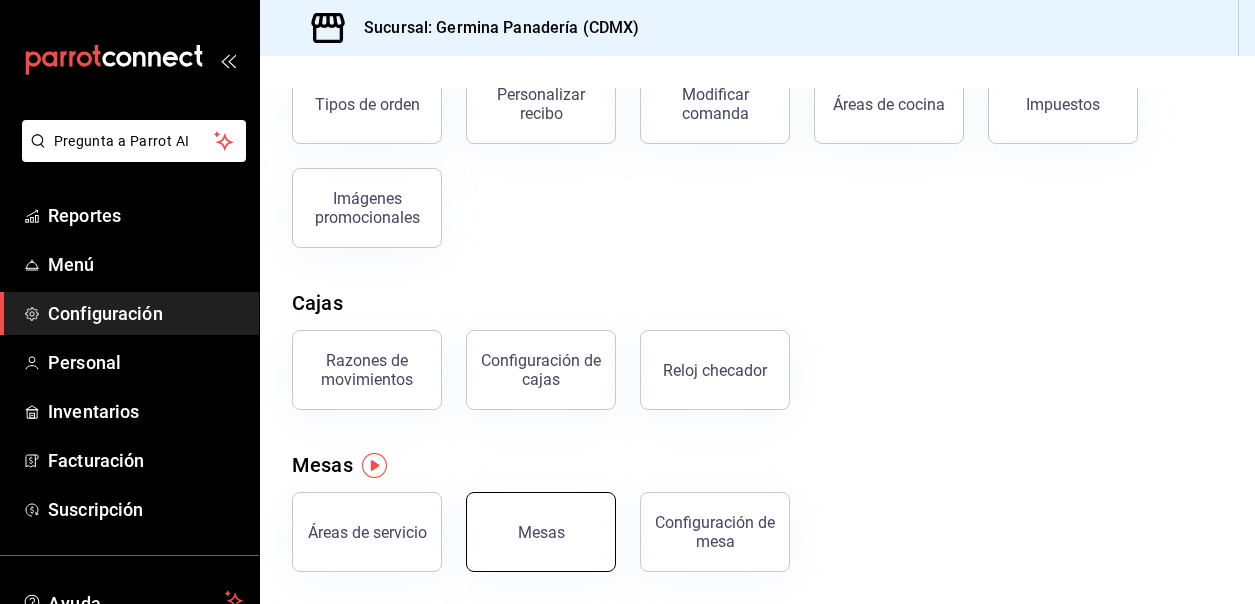 click on "Mesas" at bounding box center [541, 532] 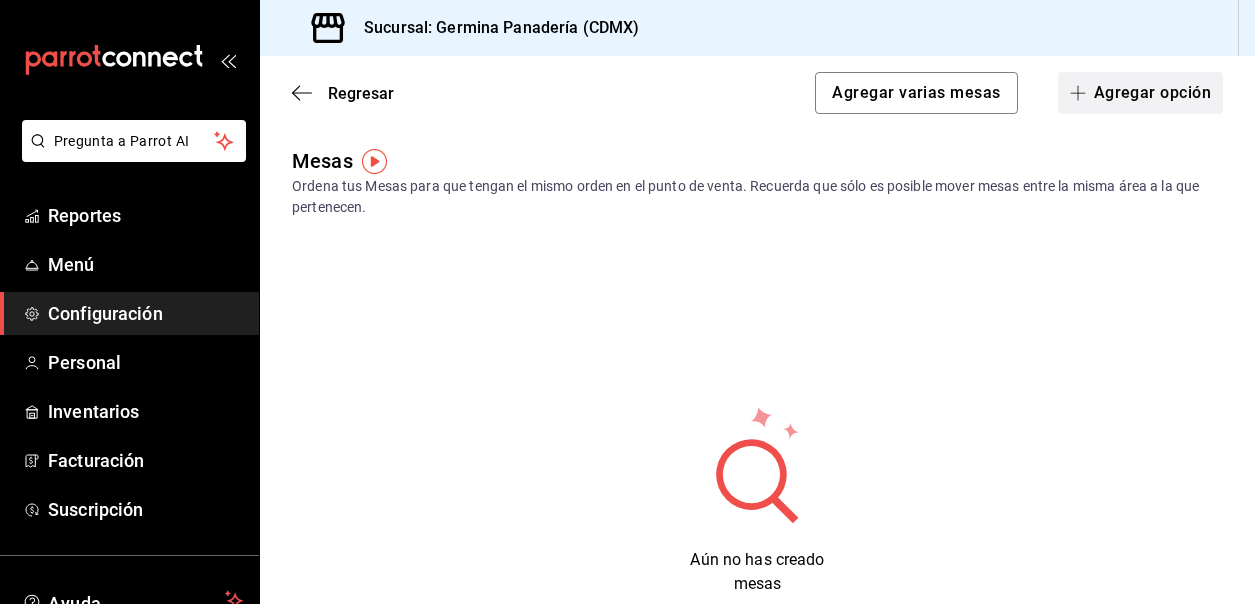 click on "Agregar opción" at bounding box center [1140, 93] 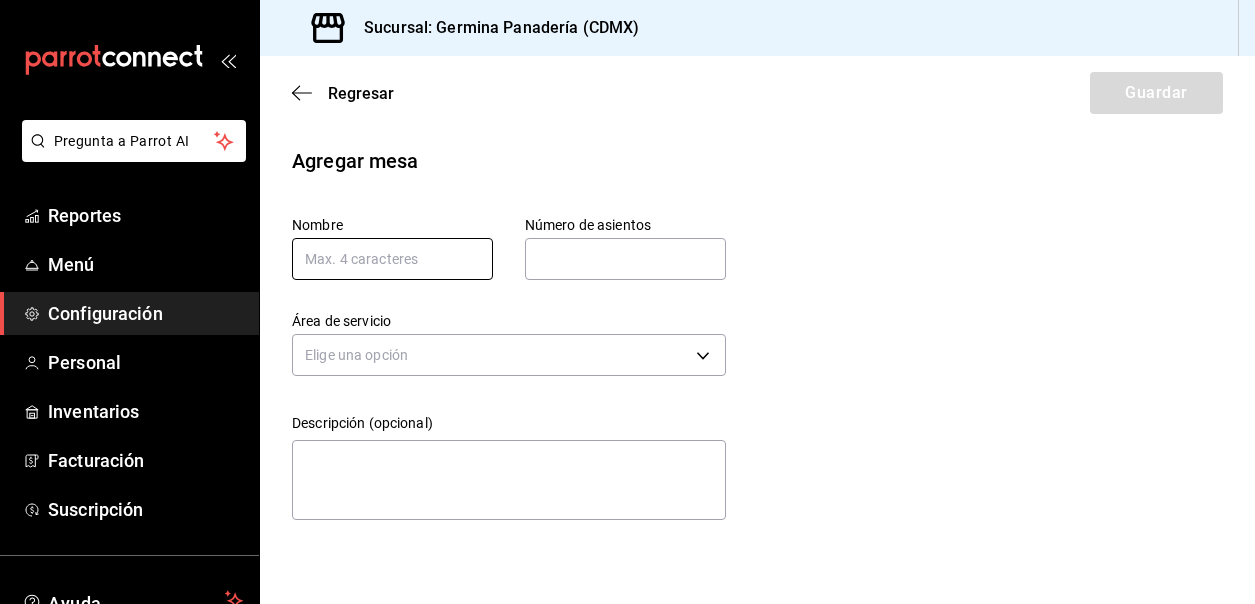 click at bounding box center (392, 259) 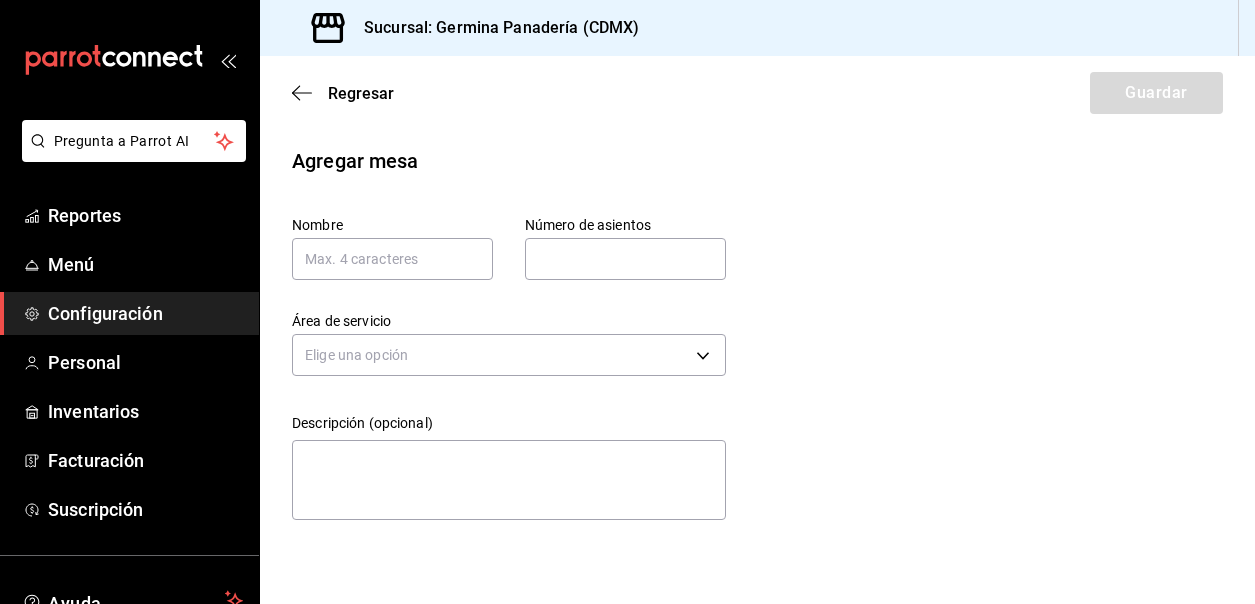 click on "Agregar mesa Nombre Número de asientos Número de asientos Área de servicio Elige una opción Descripción (opcional) x" at bounding box center [757, 337] 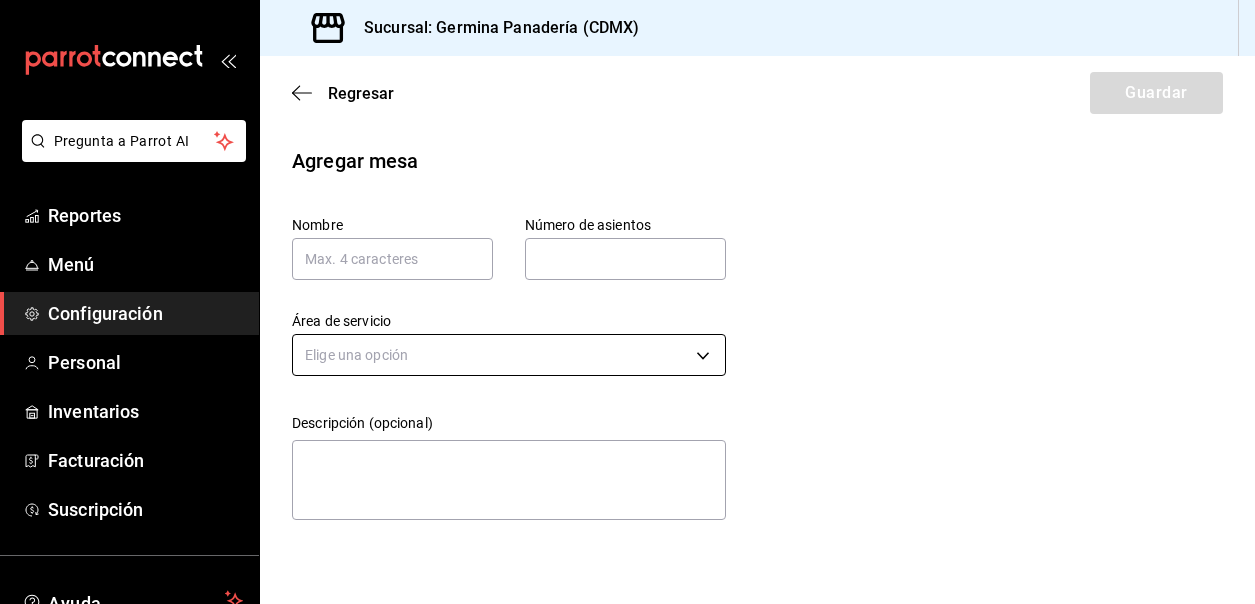 click on "Pregunta a Parrot AI Reportes   Menú   Configuración   Personal   Inventarios   Facturación   Suscripción   Ayuda Recomienda Parrot   Cerrar sesión   Sugerir nueva función   Sucursal: Germina Panadería (CDMX) Regresar Guardar Agregar mesa Nombre Número de asientos Número de asientos Área de servicio Elige una opción Descripción (opcional) x GANA 1 MES GRATIS EN TU SUSCRIPCIÓN AQUÍ ¿Recuerdas cómo empezó tu restaurante?
Hoy puedes ayudar a un colega a tener el mismo cambio que tú viviste.
Recomienda Parrot directamente desde tu Portal Administrador.
Es fácil y rápido.
🎁 Por cada restaurante que se una, ganas 1 mes gratis. Ver video tutorial Ir a video Ver video tutorial Ir a video Ver video tutorial Ir a video Ver video tutorial Ir a video Ver video tutorial Ir a video Ver video tutorial Ir a video Ver video tutorial Ir a video Ver video tutorial Ir a video Ver video tutorial Ir a video Ver video tutorial Ir a video Ver video tutorial Ir a video Ver video tutorial Ir a video Reportes" at bounding box center [627, 302] 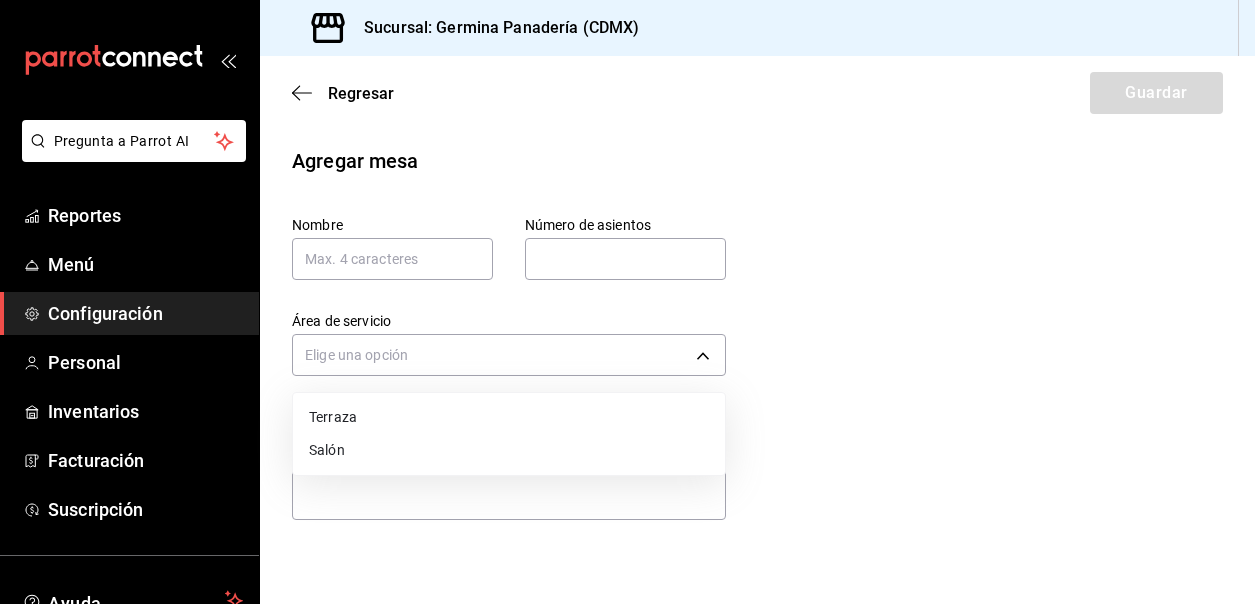click on "Terraza" at bounding box center [509, 417] 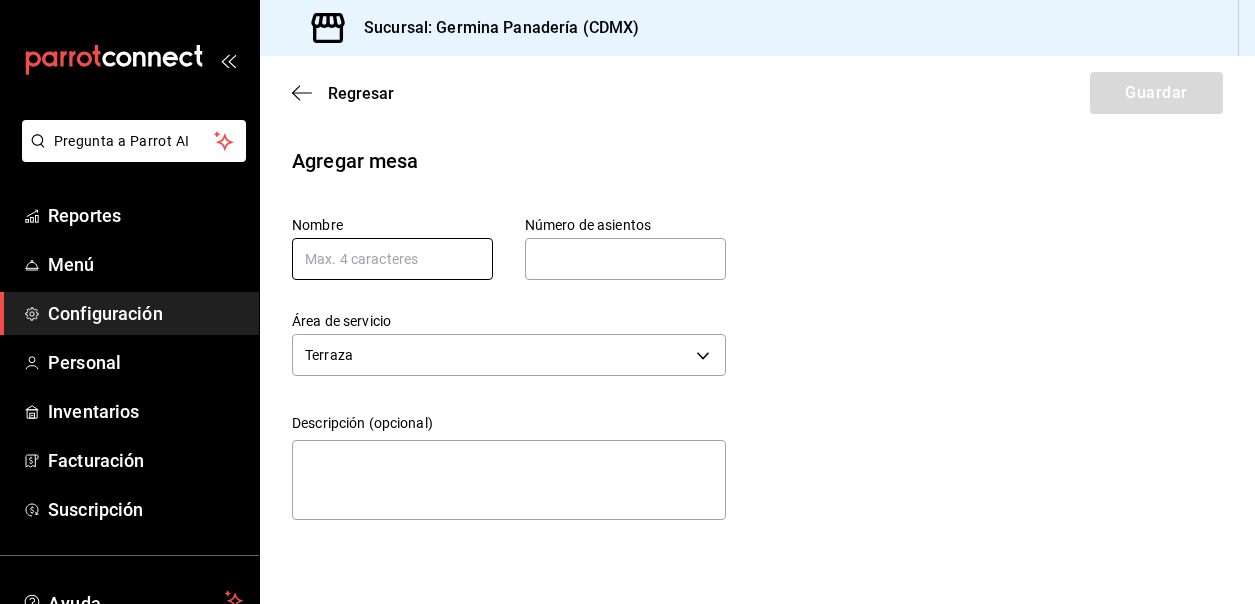 click at bounding box center [392, 259] 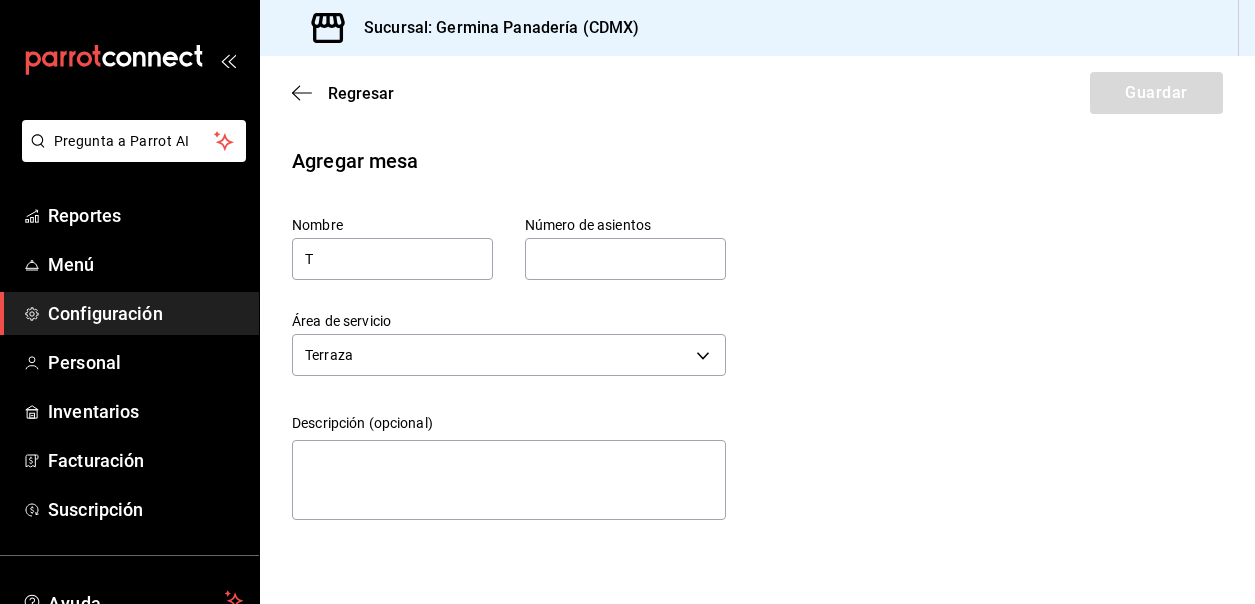 click at bounding box center [625, 259] 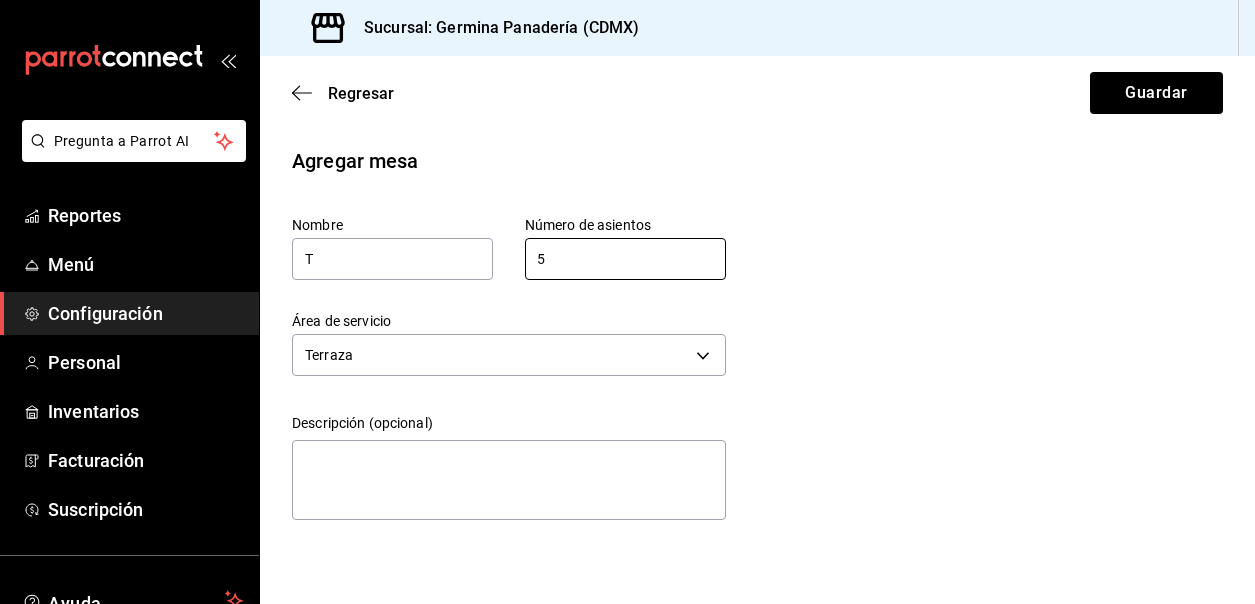 click on "Agregar mesa Nombre T Número de asientos 5 Número de asientos Área de servicio Terraza 67b44a83-1b1c-447b-96b2-a03cfd5e5139 Descripción (opcional) x" at bounding box center (757, 337) 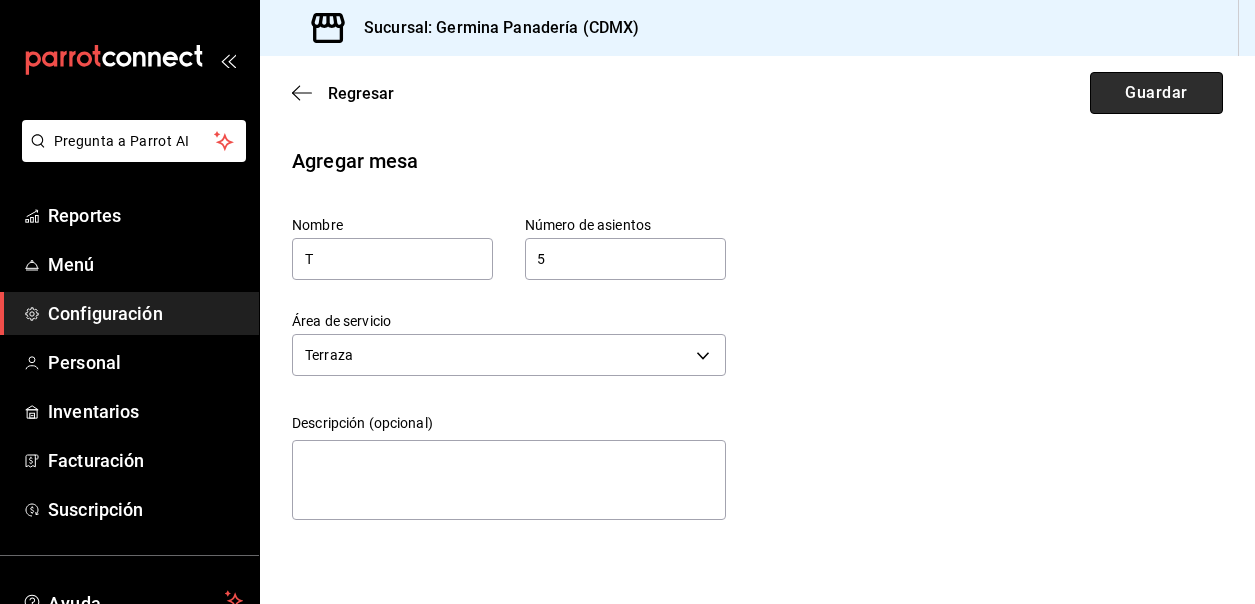 click on "Guardar" at bounding box center [1156, 93] 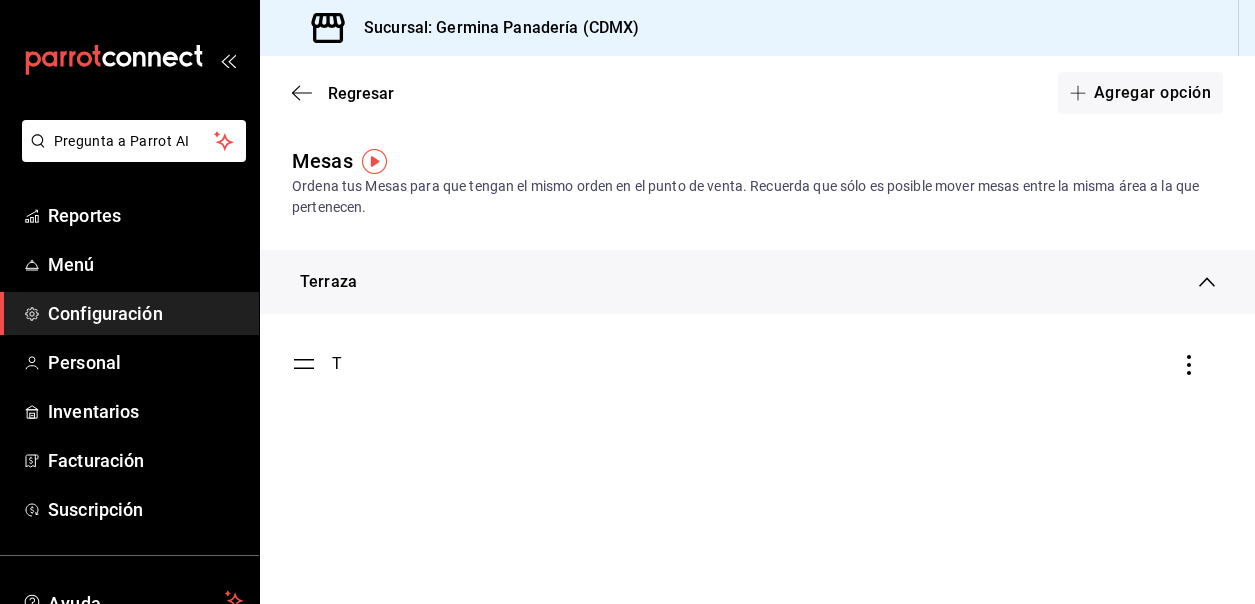 click 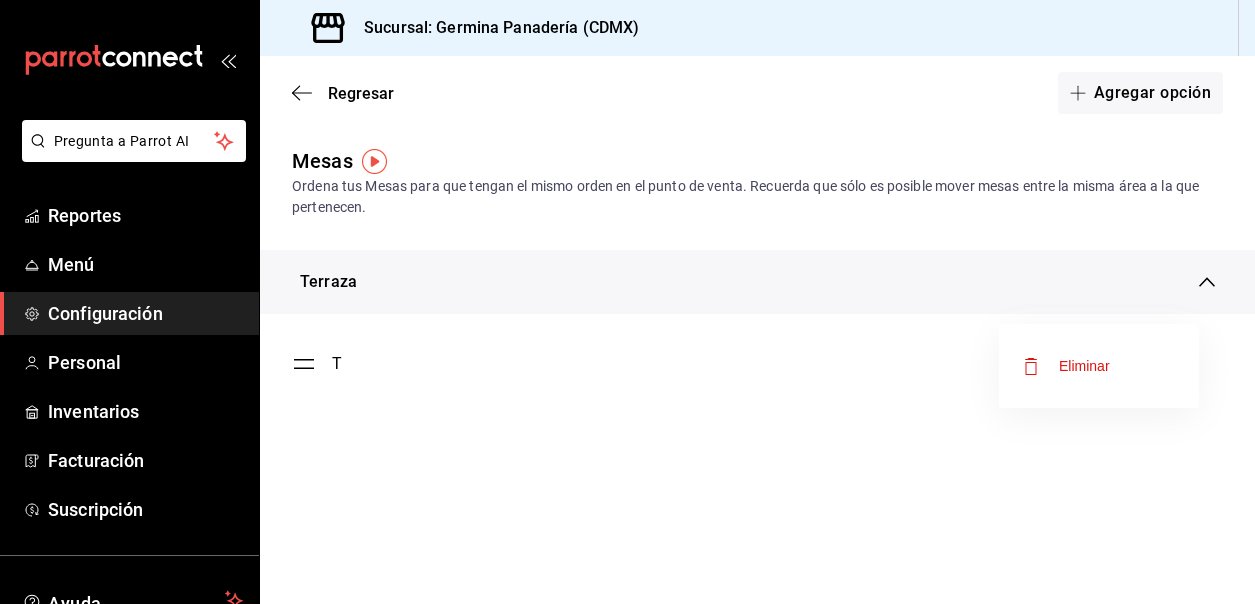 click at bounding box center (627, 302) 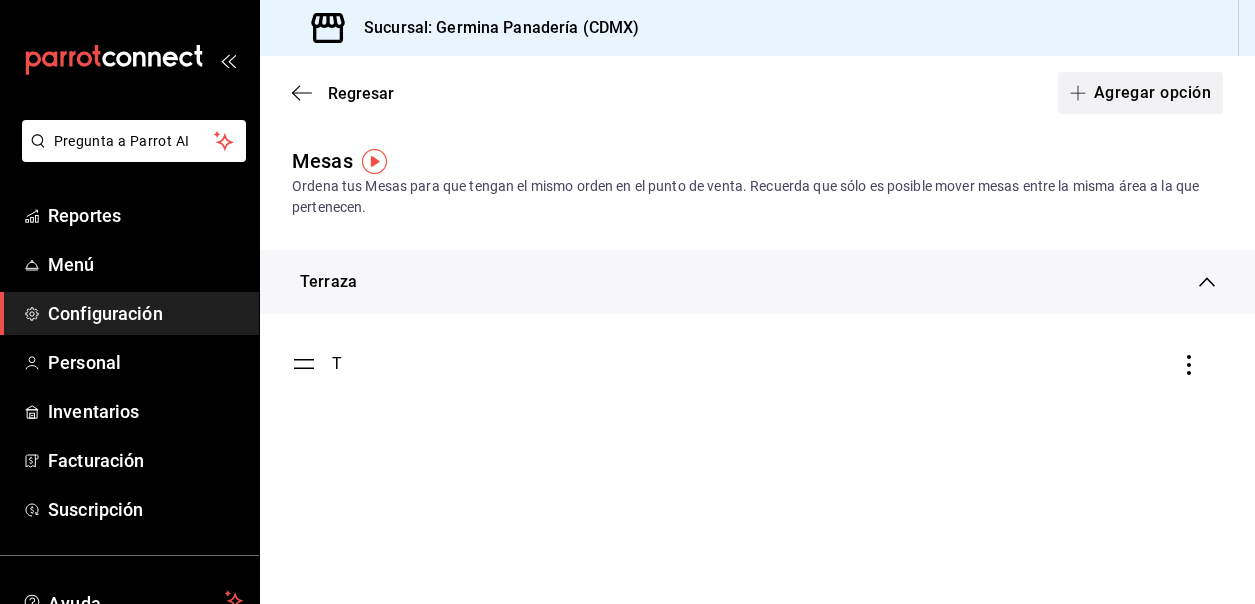 click on "Agregar opción" at bounding box center (1140, 93) 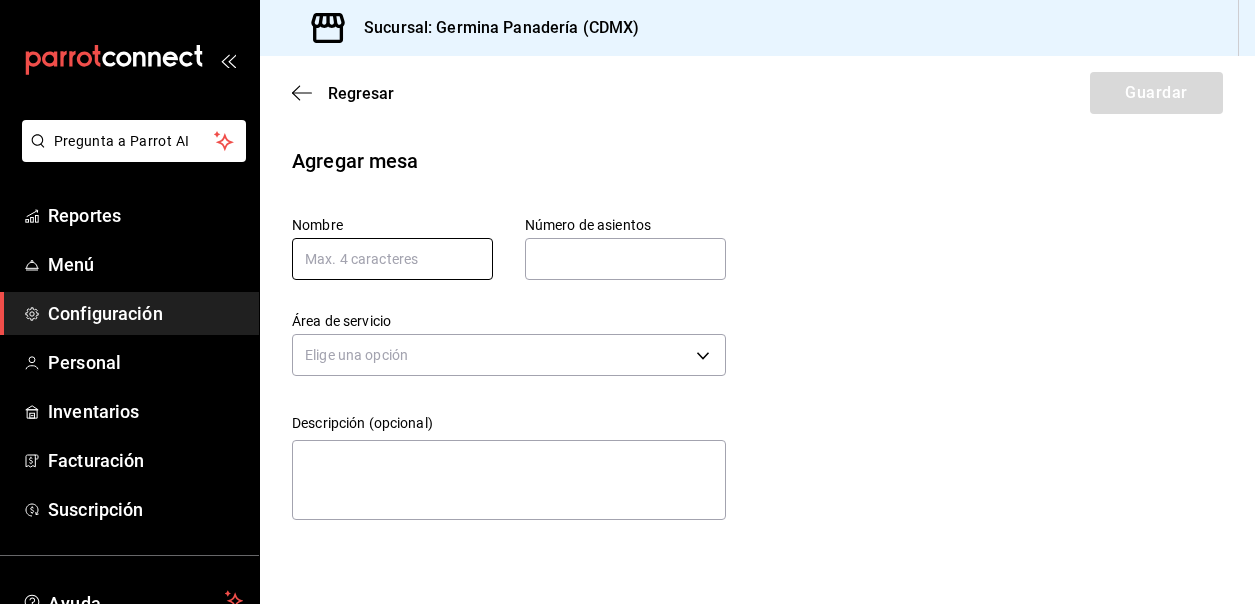 click at bounding box center [392, 259] 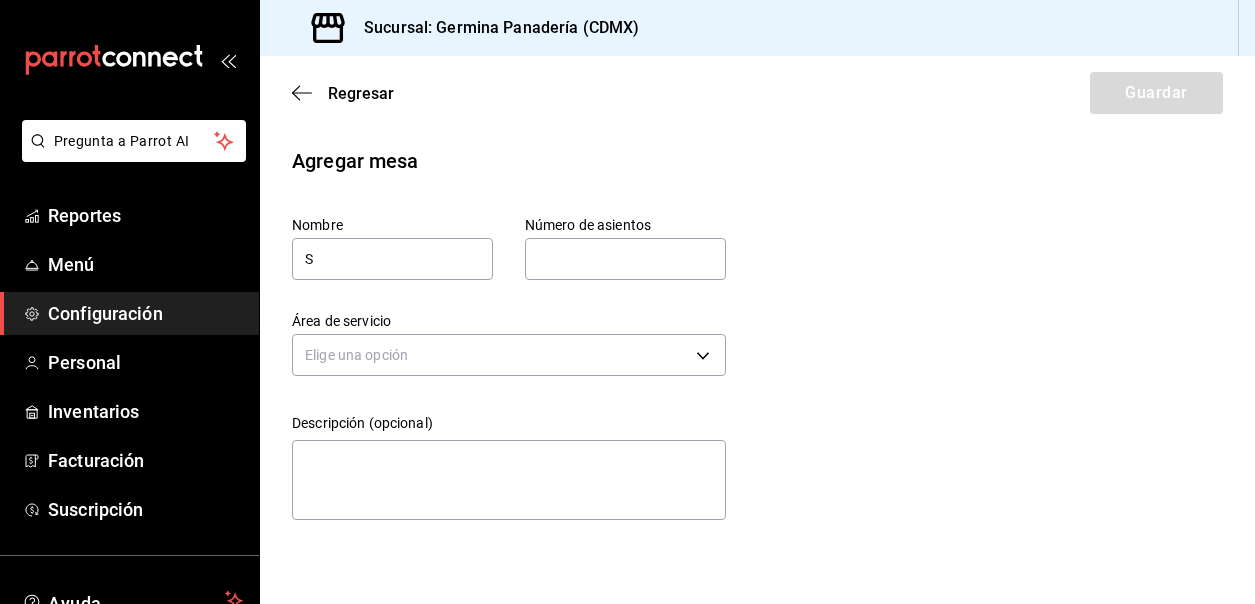 click at bounding box center (625, 259) 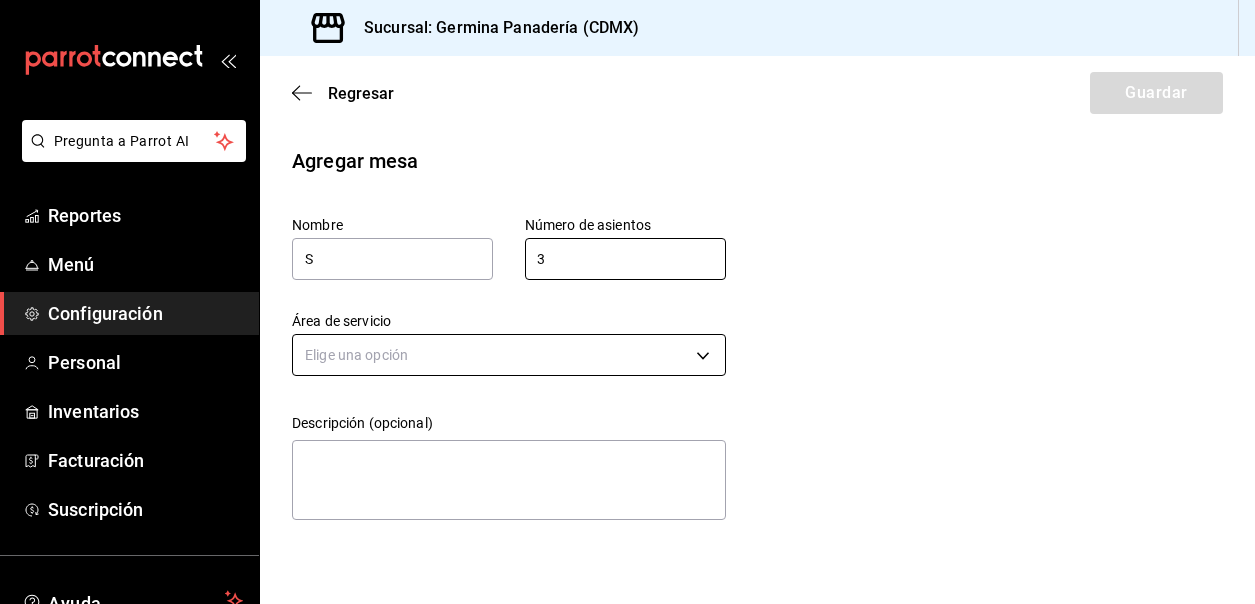 click on "Pregunta a Parrot AI Reportes   Menú   Configuración   Personal   Inventarios   Facturación   Suscripción   Ayuda Recomienda Parrot   Cerrar sesión   Sugerir nueva función   Sucursal: Germina Panadería (CDMX) Regresar Guardar Agregar mesa Nombre S Número de asientos 3 Número de asientos Área de servicio Elige una opción Descripción (opcional) x GANA 1 MES GRATIS EN TU SUSCRIPCIÓN AQUÍ ¿Recuerdas cómo empezó tu restaurante?
Hoy puedes ayudar a un colega a tener el mismo cambio que tú viviste.
Recomienda Parrot directamente desde tu Portal Administrador.
Es fácil y rápido.
🎁 Por cada restaurante que se una, ganas 1 mes gratis. Ver video tutorial Ir a video Ver video tutorial Ir a video Ver video tutorial Ir a video Ver video tutorial Ir a video Ver video tutorial Ir a video Ver video tutorial Ir a video Ver video tutorial Ir a video Ver video tutorial Ir a video Ver video tutorial Ir a video Ver video tutorial Ir a video Ver video tutorial Ir a video Ver video tutorial Ir a video" at bounding box center (627, 302) 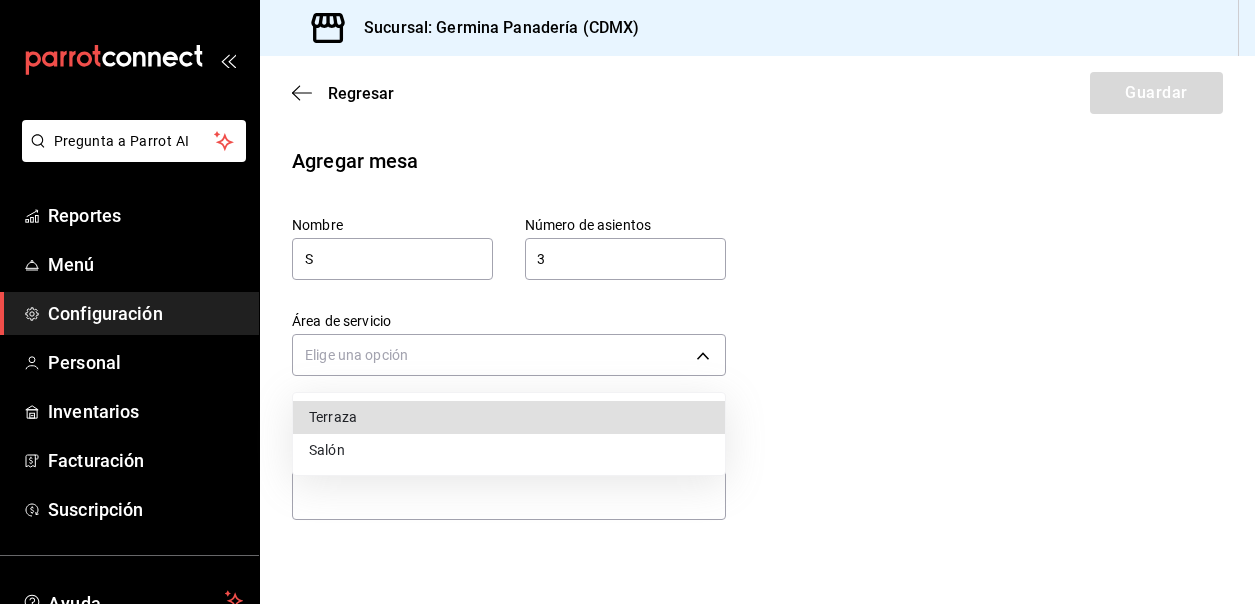 click on "Salón" at bounding box center (509, 450) 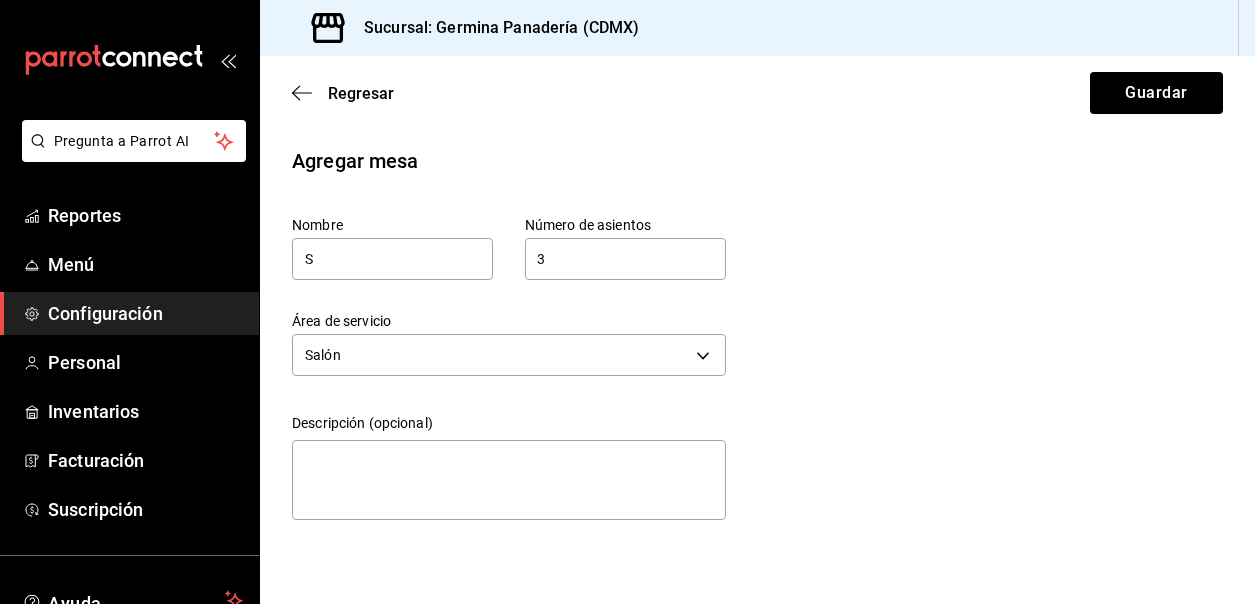 click on "Agregar mesa Nombre S Número de asientos 3 Número de asientos Área de servicio Salón 23b8adc3-71aa-41e8-9272-c79b3a54a269 Descripción (opcional) x" at bounding box center [757, 337] 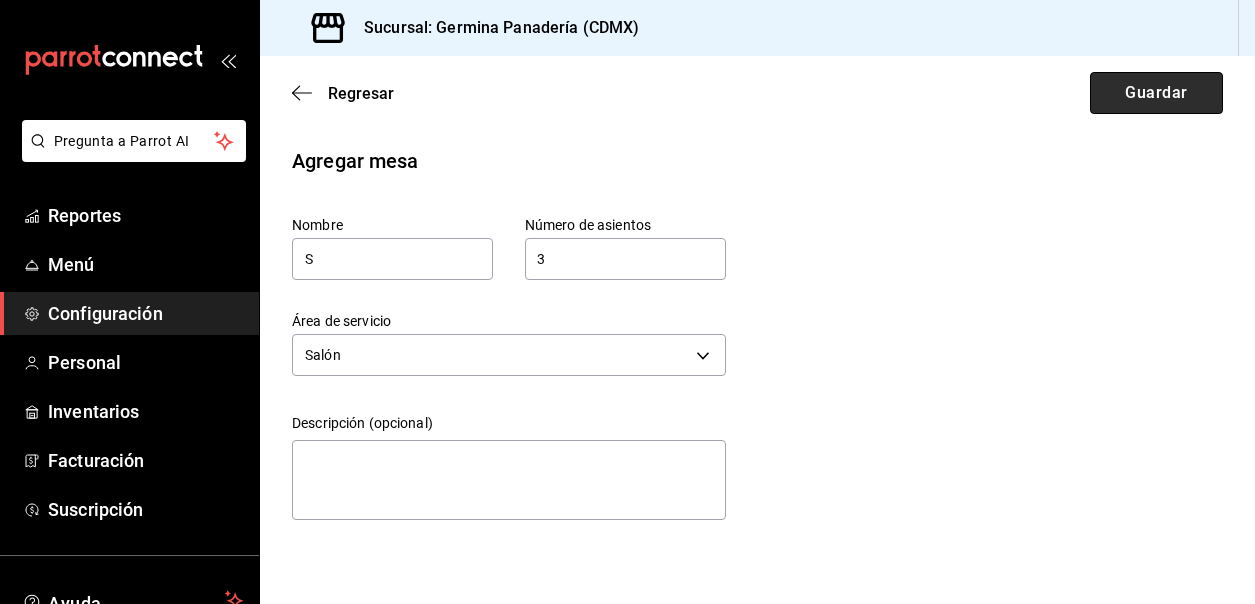 click on "Guardar" at bounding box center (1156, 93) 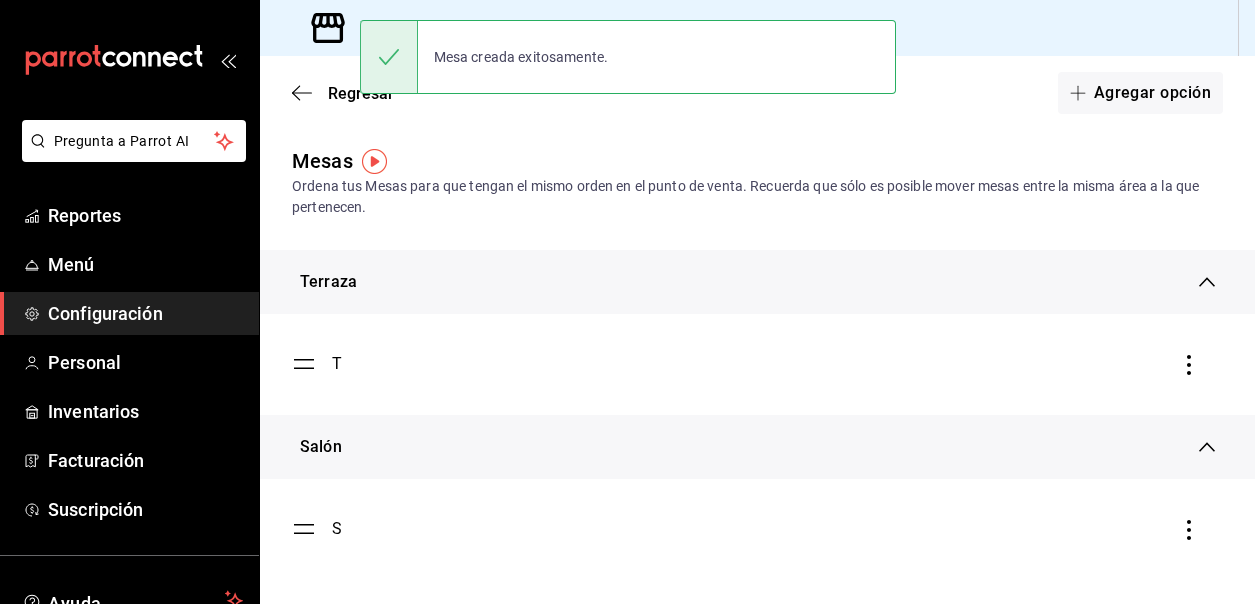 scroll, scrollTop: 7, scrollLeft: 0, axis: vertical 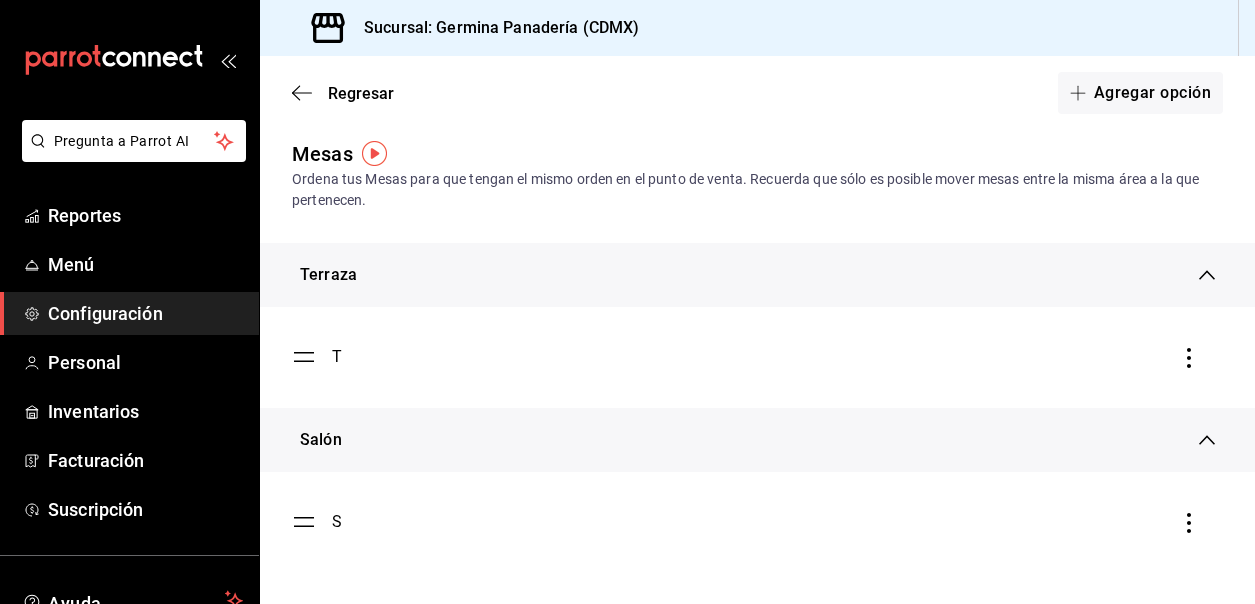 click on "Configuración" at bounding box center [145, 313] 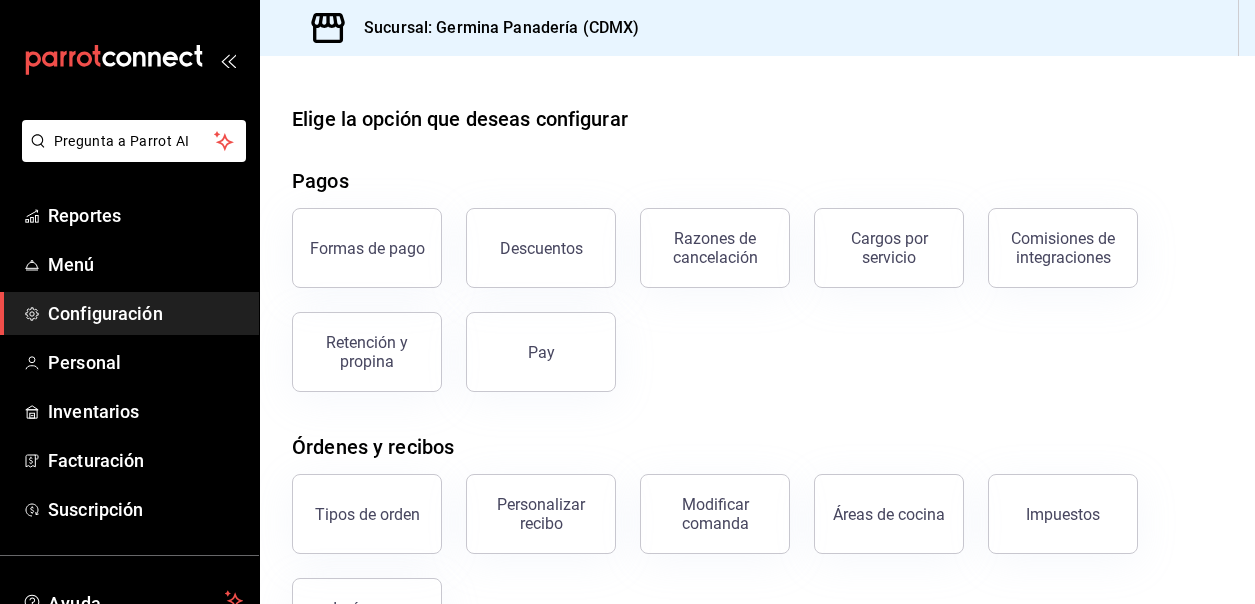 scroll, scrollTop: 410, scrollLeft: 0, axis: vertical 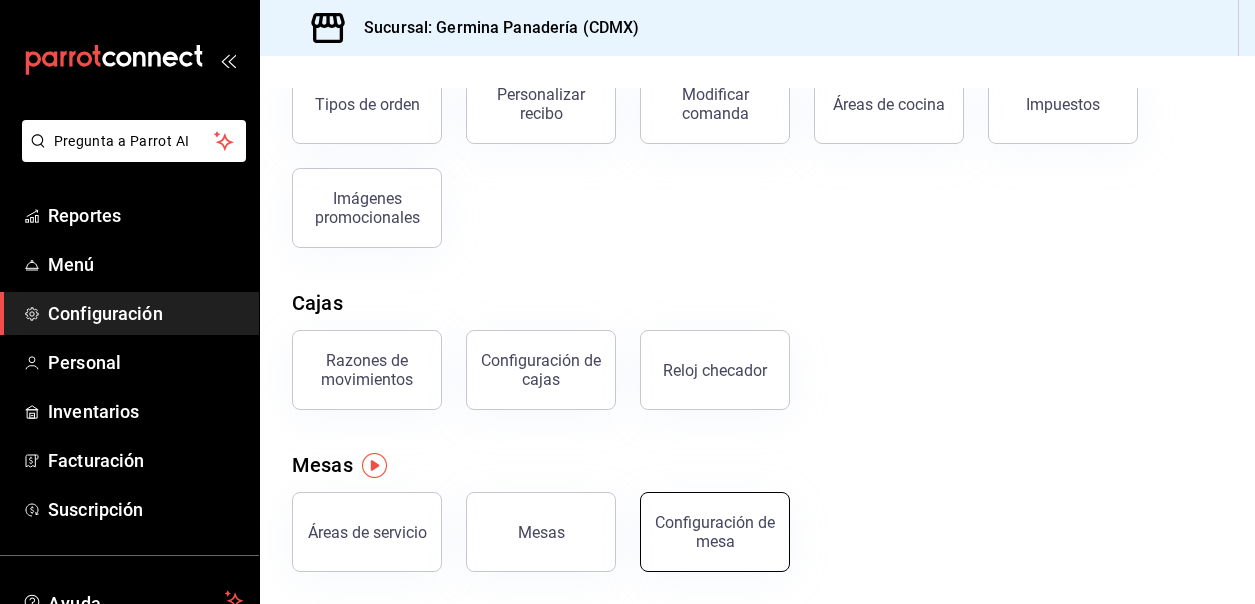 click on "Configuración de mesa" at bounding box center (715, 532) 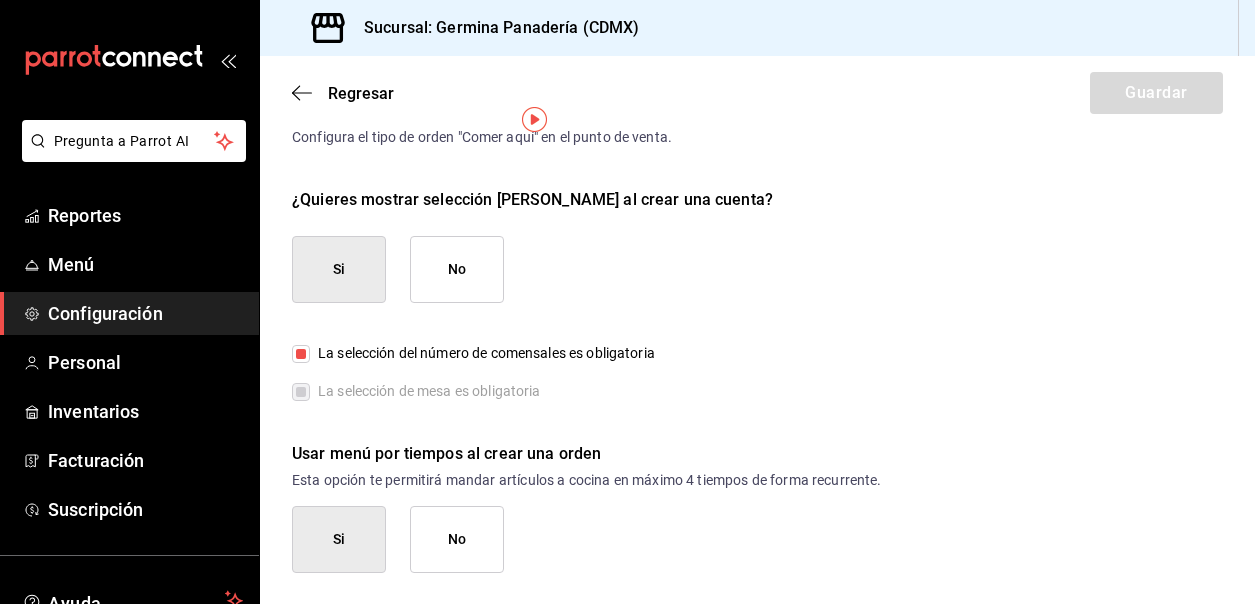scroll, scrollTop: 0, scrollLeft: 0, axis: both 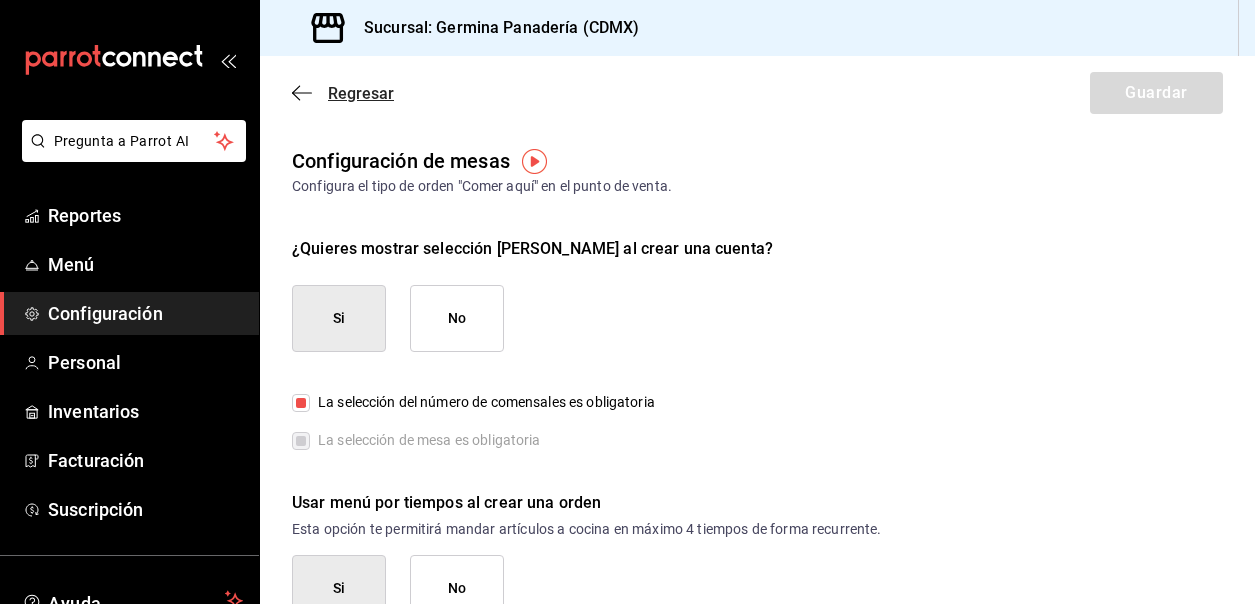 click on "Regresar" at bounding box center (361, 93) 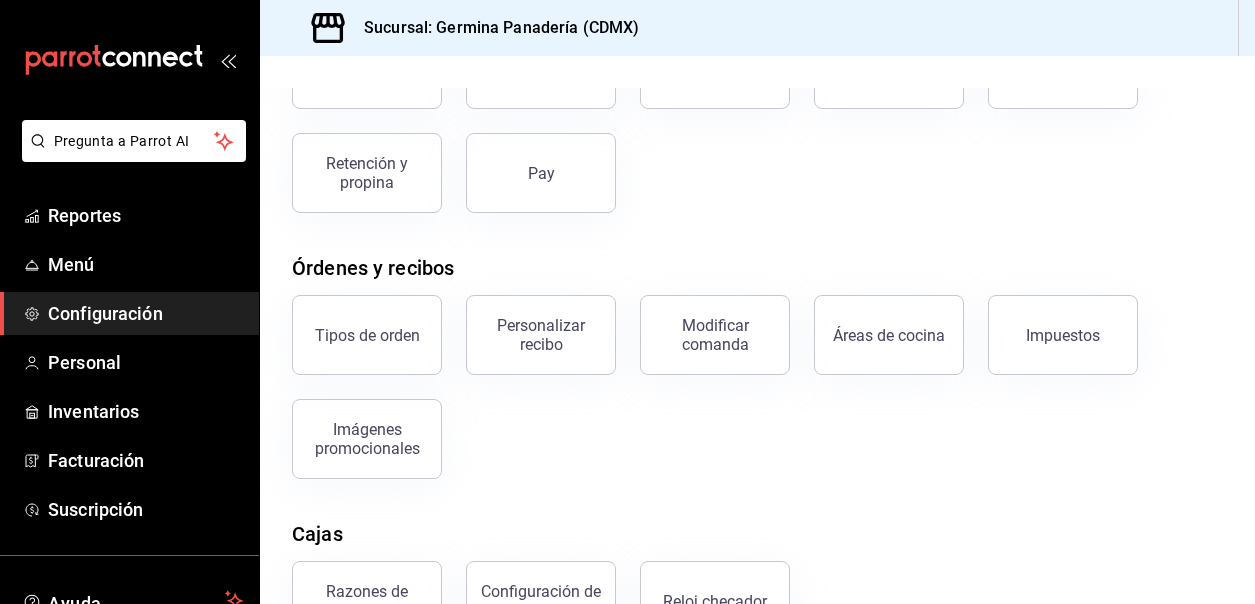 scroll, scrollTop: 410, scrollLeft: 0, axis: vertical 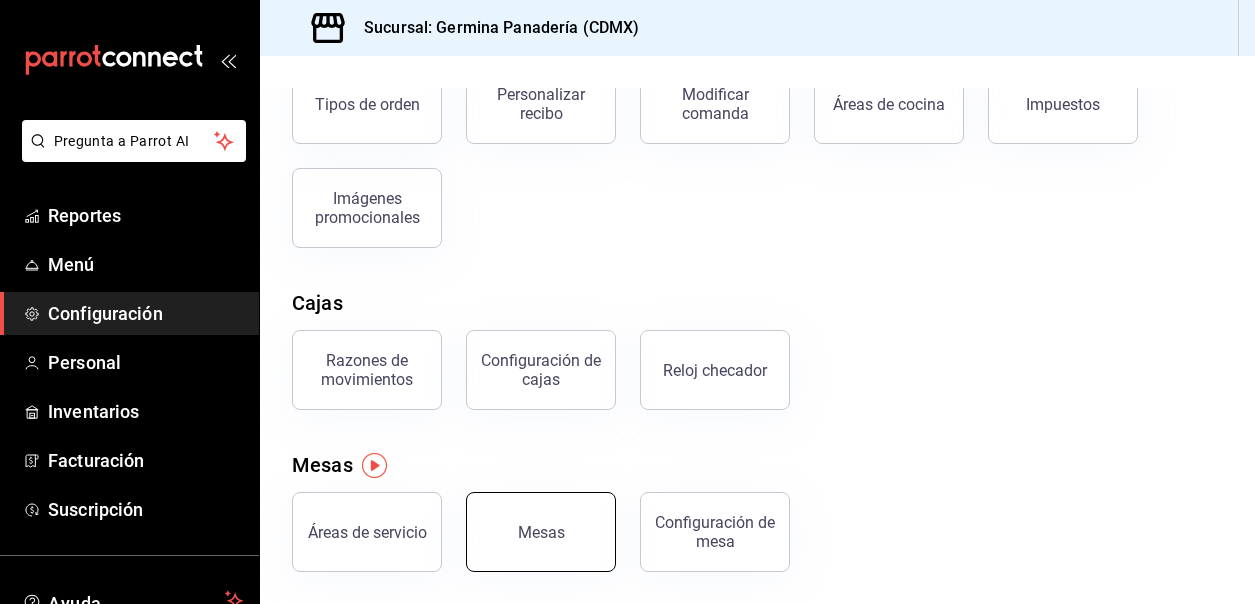 click on "Mesas" at bounding box center [541, 532] 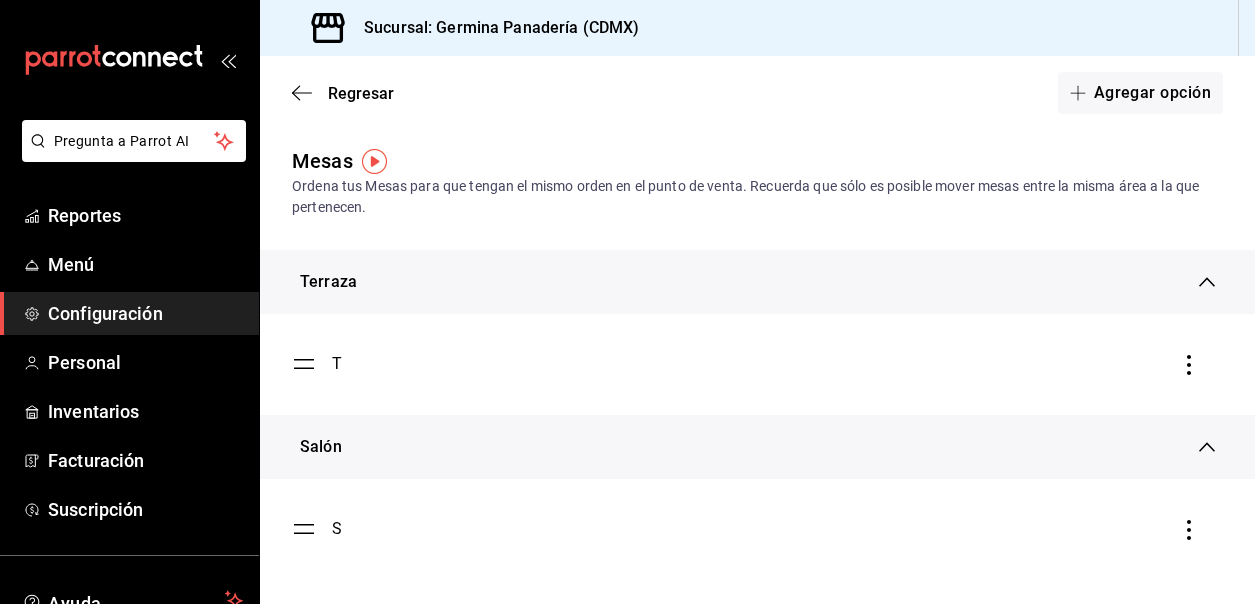 click on "T" at bounding box center (757, 364) 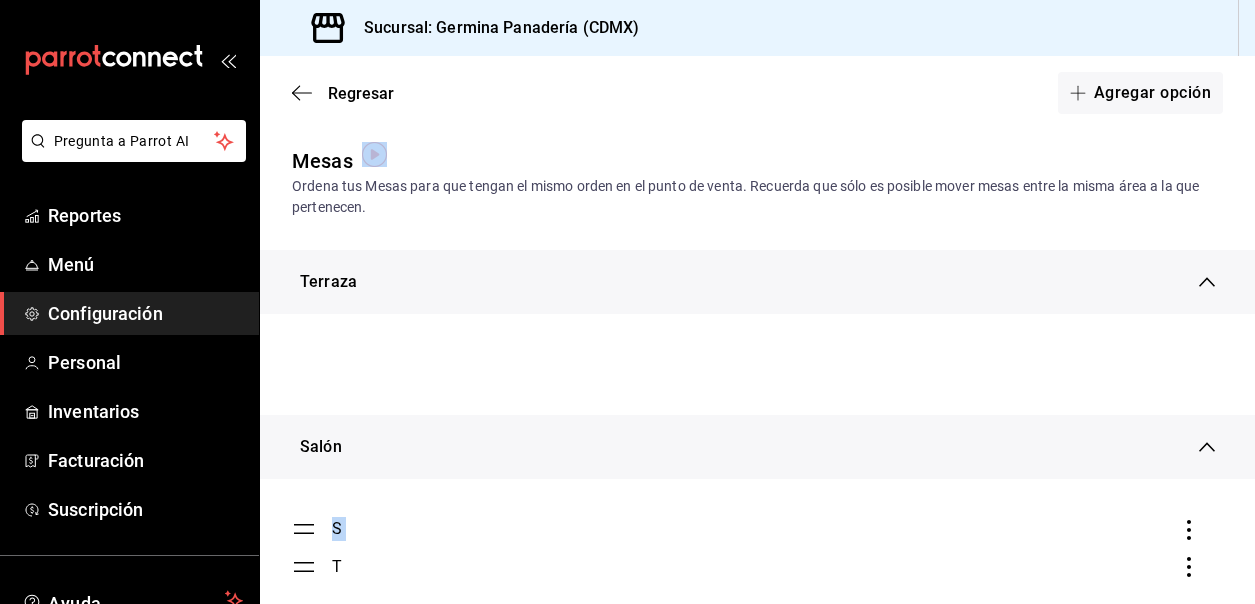 scroll, scrollTop: 7, scrollLeft: 0, axis: vertical 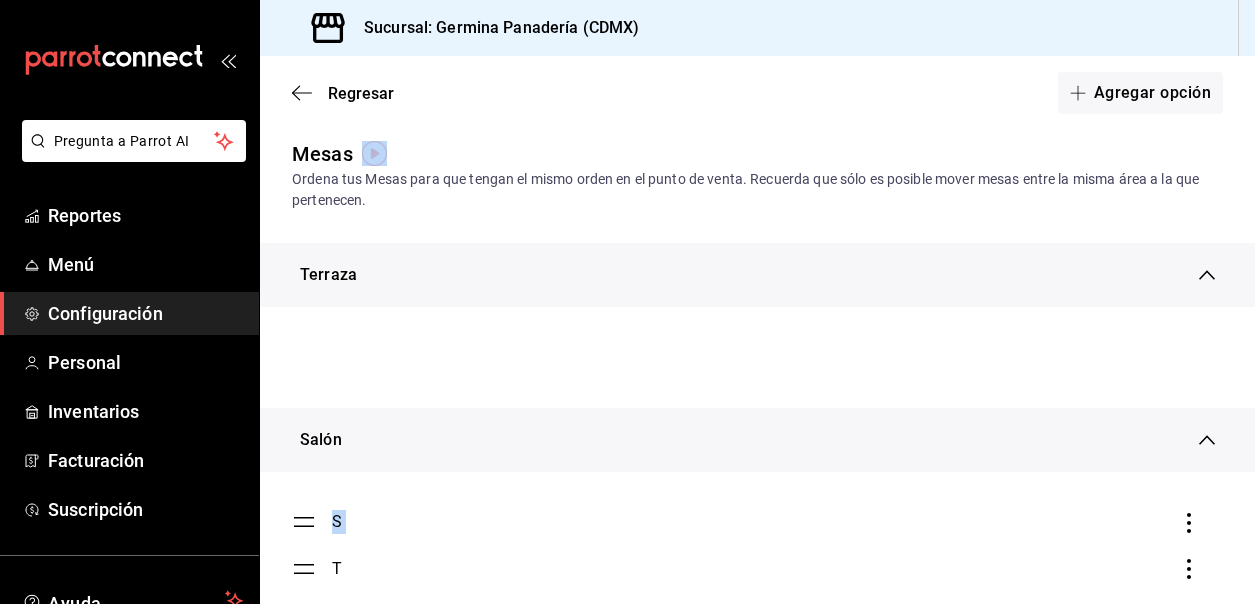 drag, startPoint x: 305, startPoint y: 364, endPoint x: 453, endPoint y: 568, distance: 252.03174 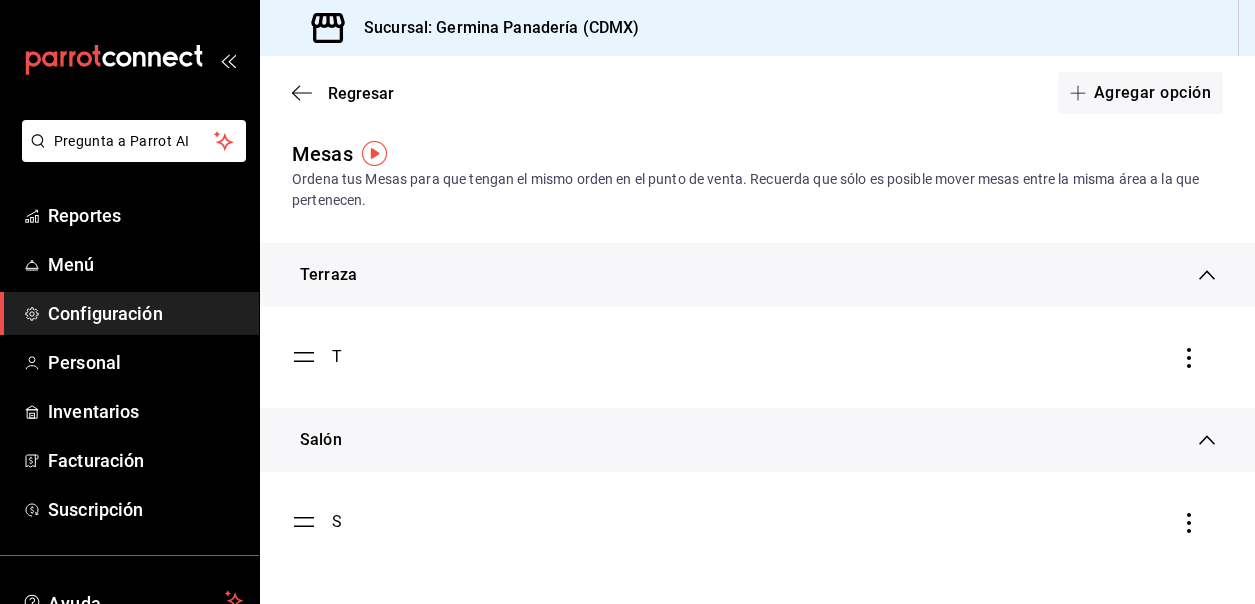 click on "T" at bounding box center [757, 357] 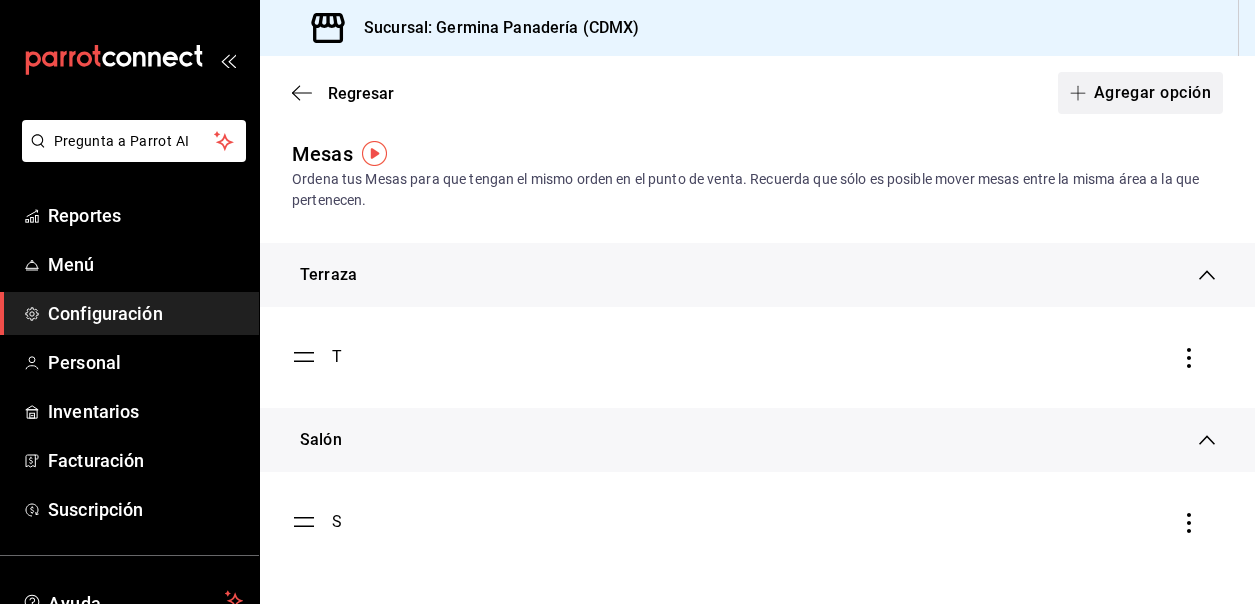 click on "Agregar opción" at bounding box center [1140, 93] 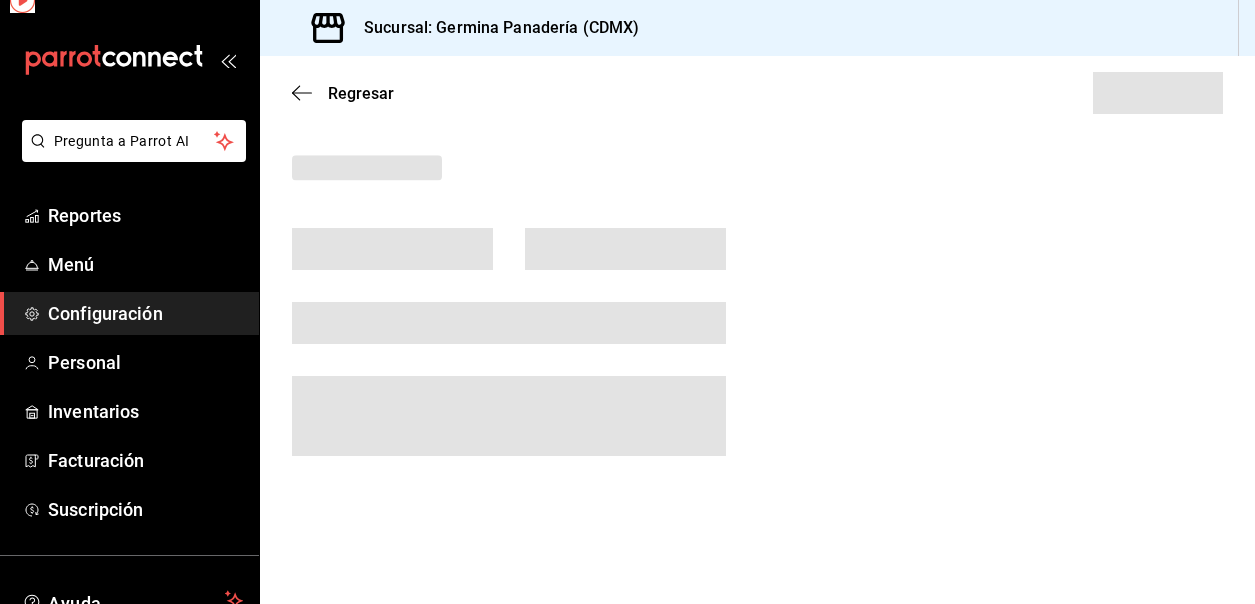 scroll, scrollTop: 0, scrollLeft: 0, axis: both 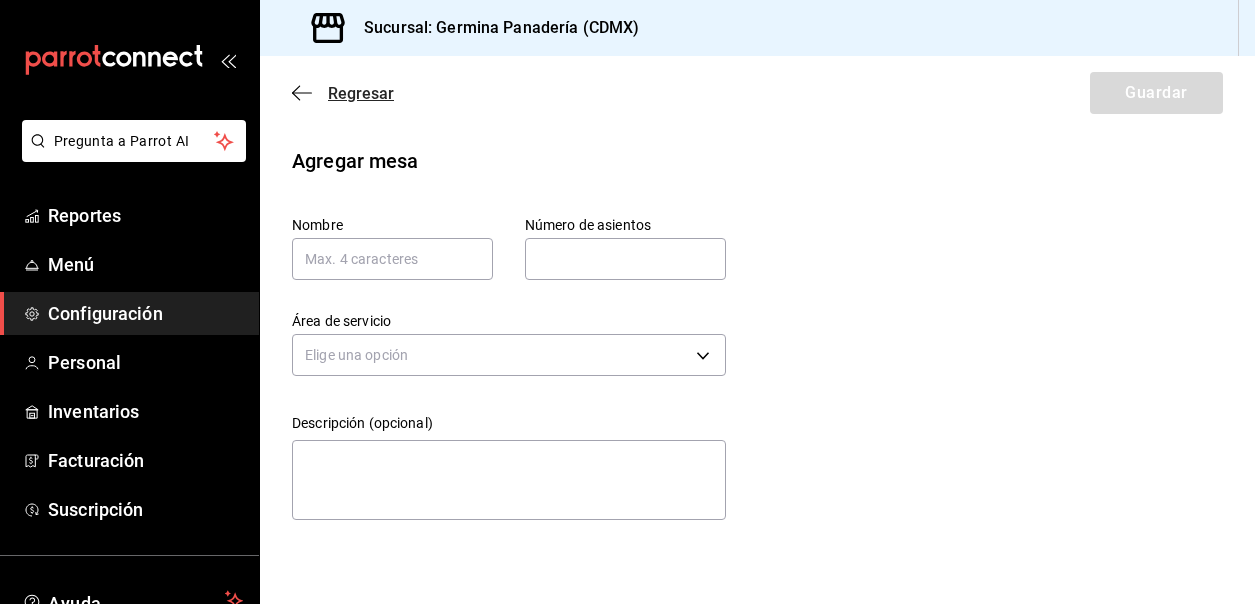 click 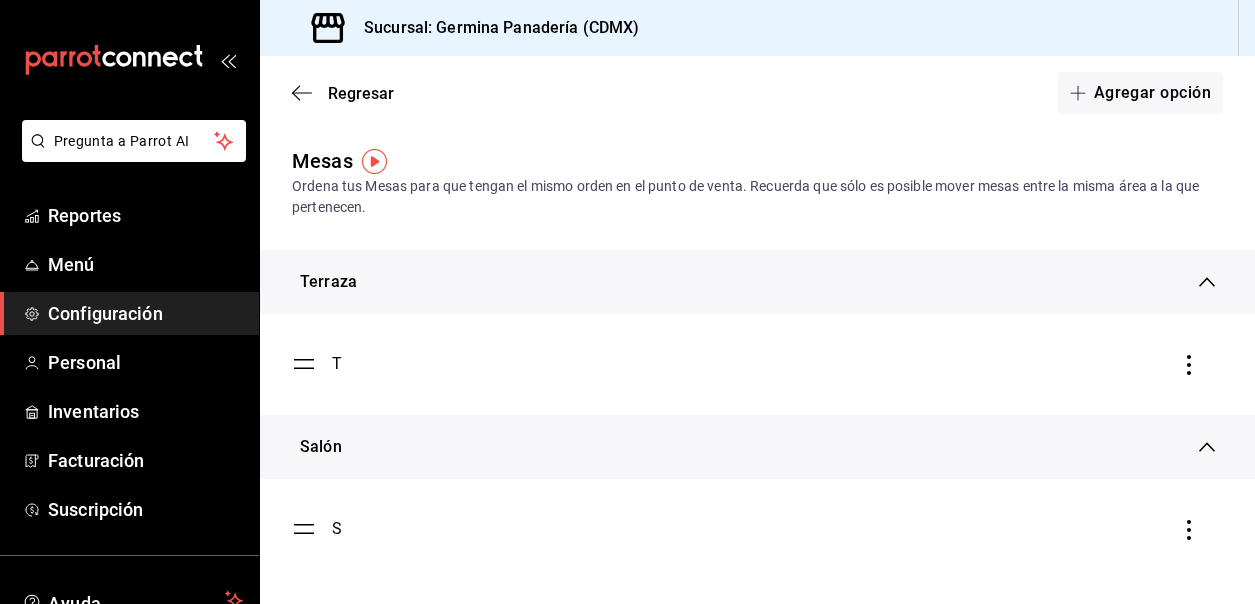 click 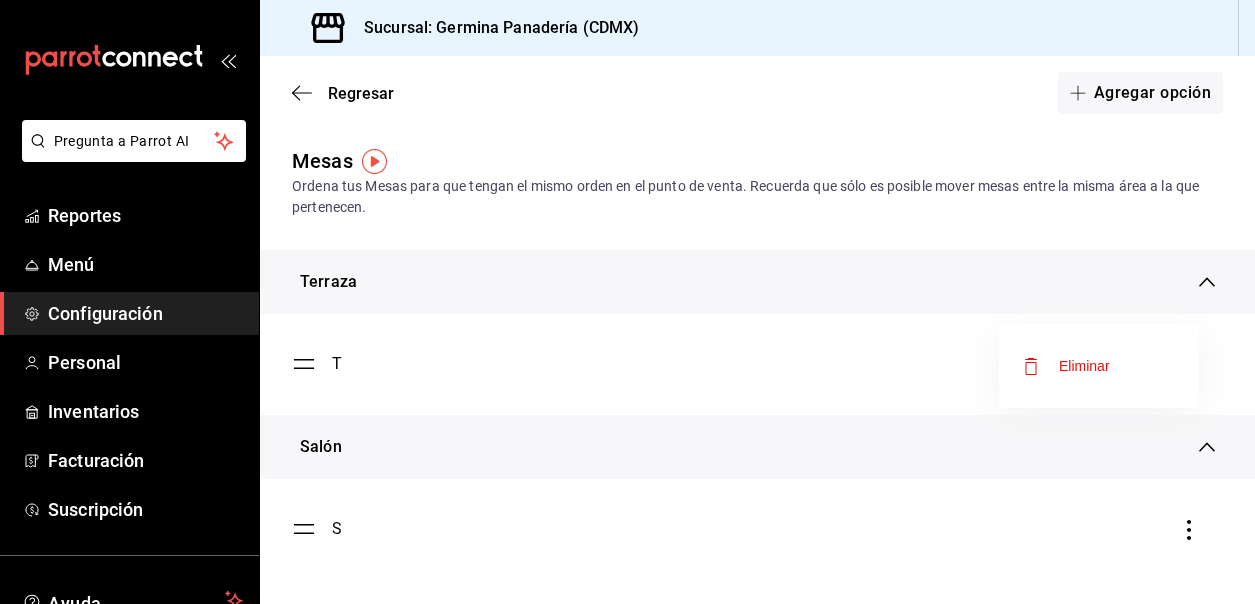 click on "Eliminar" at bounding box center [1099, 366] 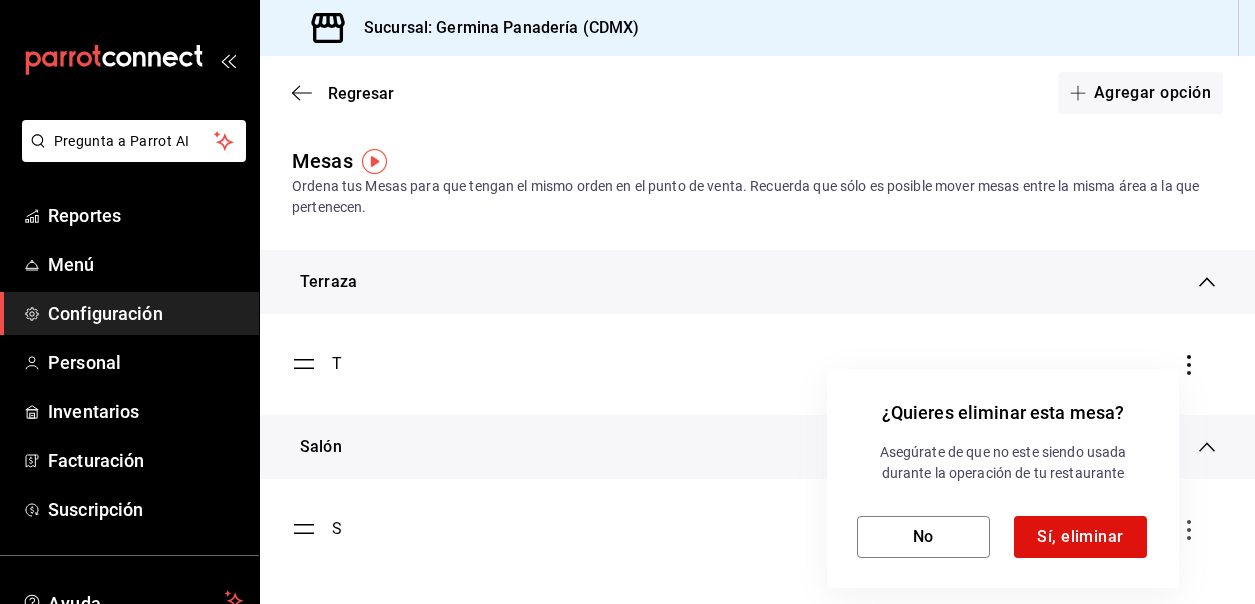 click at bounding box center (627, 302) 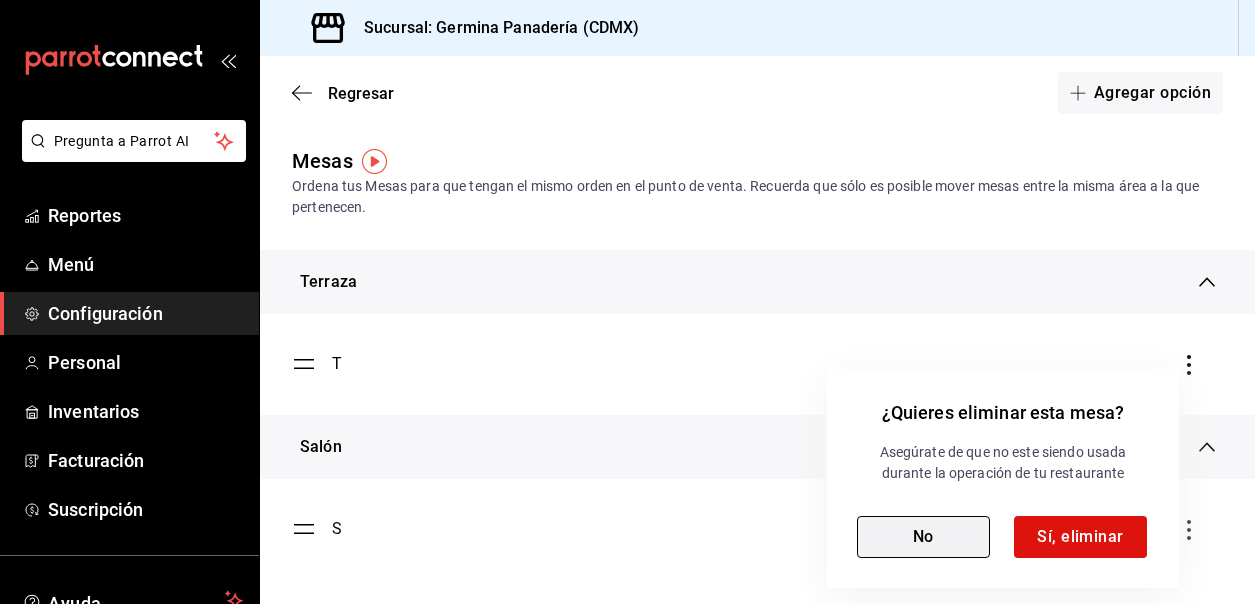 click on "No" at bounding box center (923, 537) 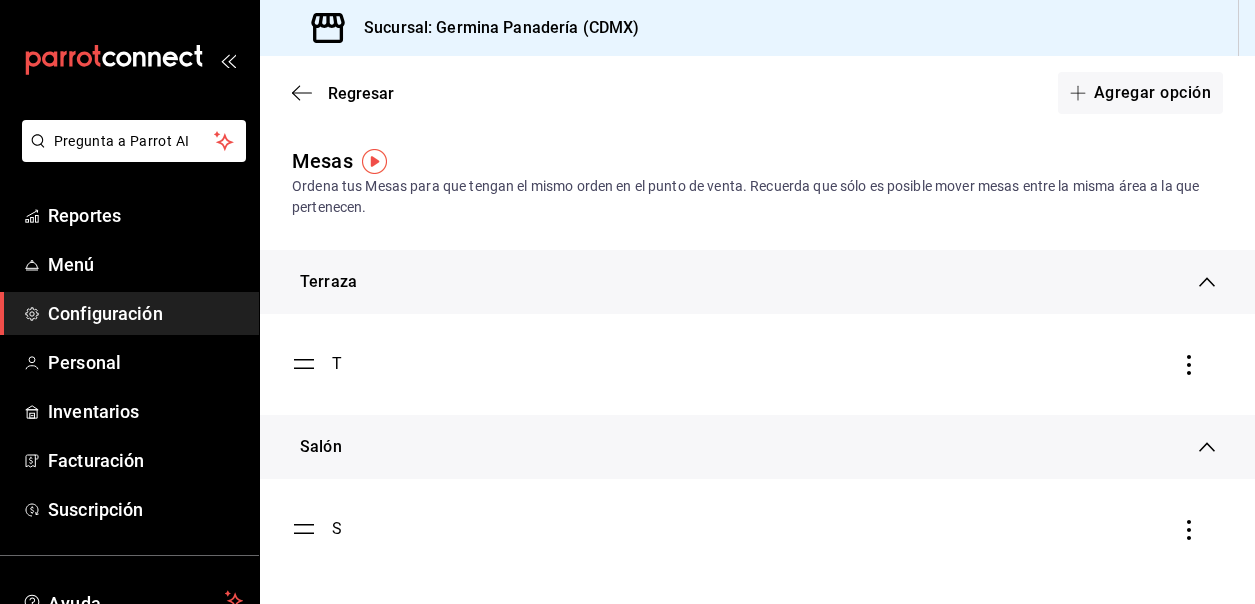 click 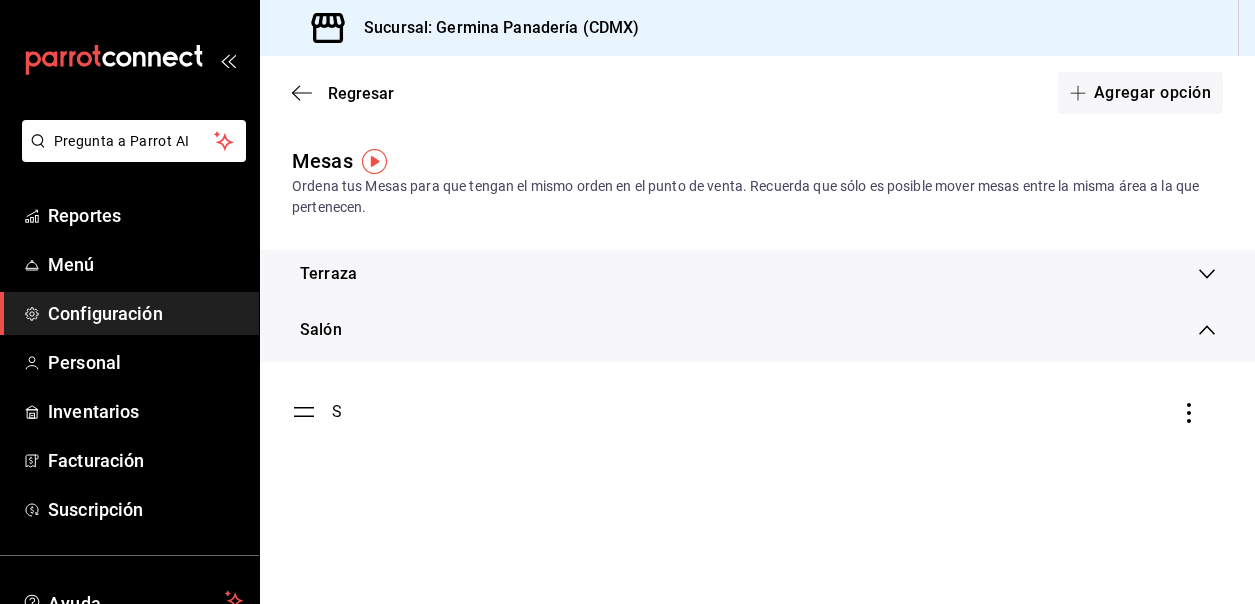 click 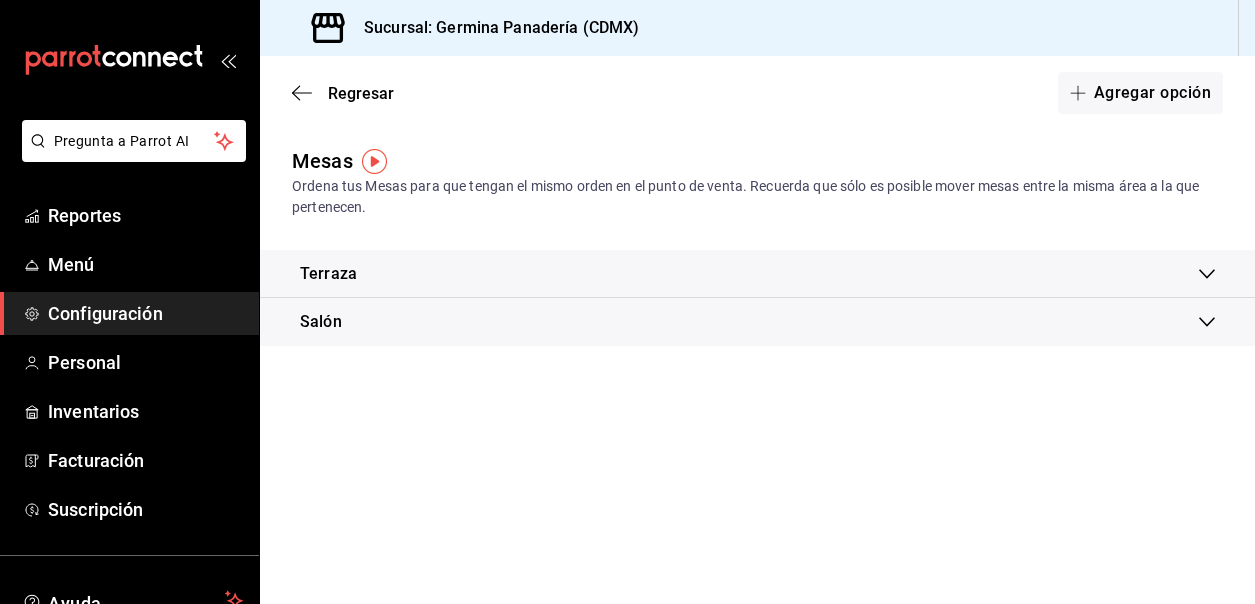 click on "Terraza" at bounding box center (757, 274) 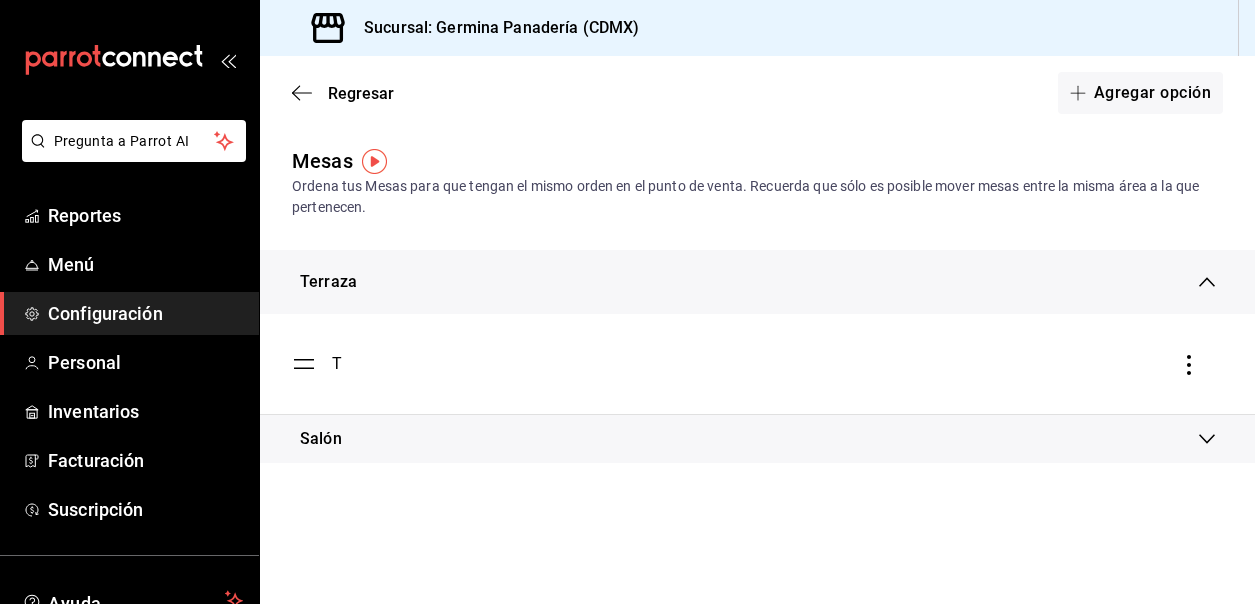 click 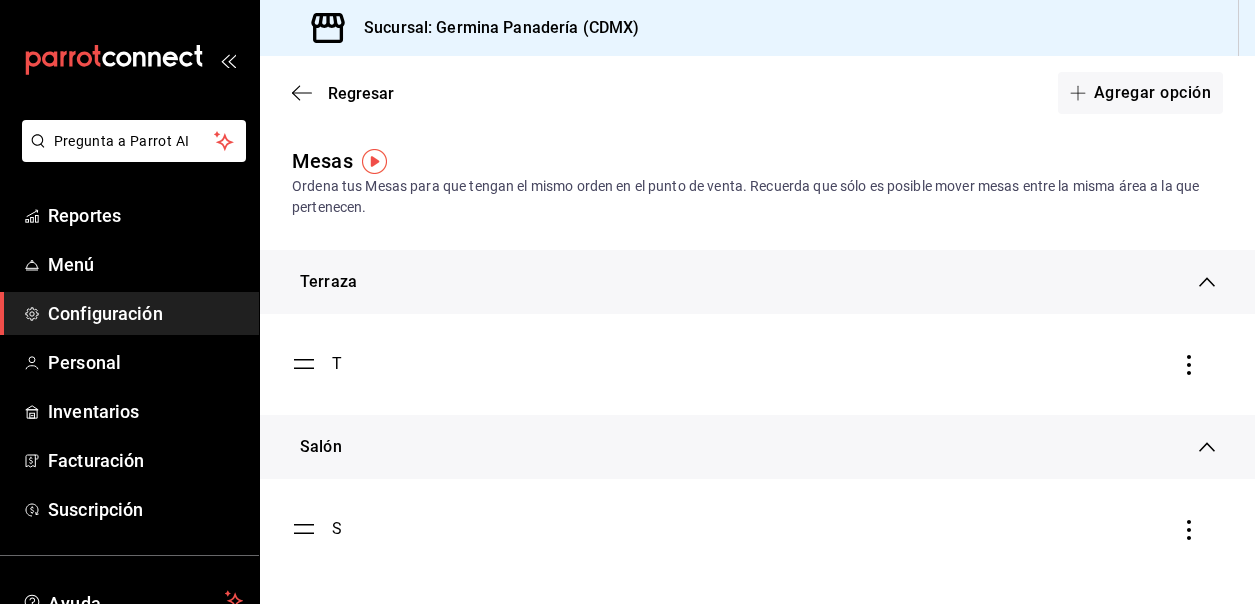 click 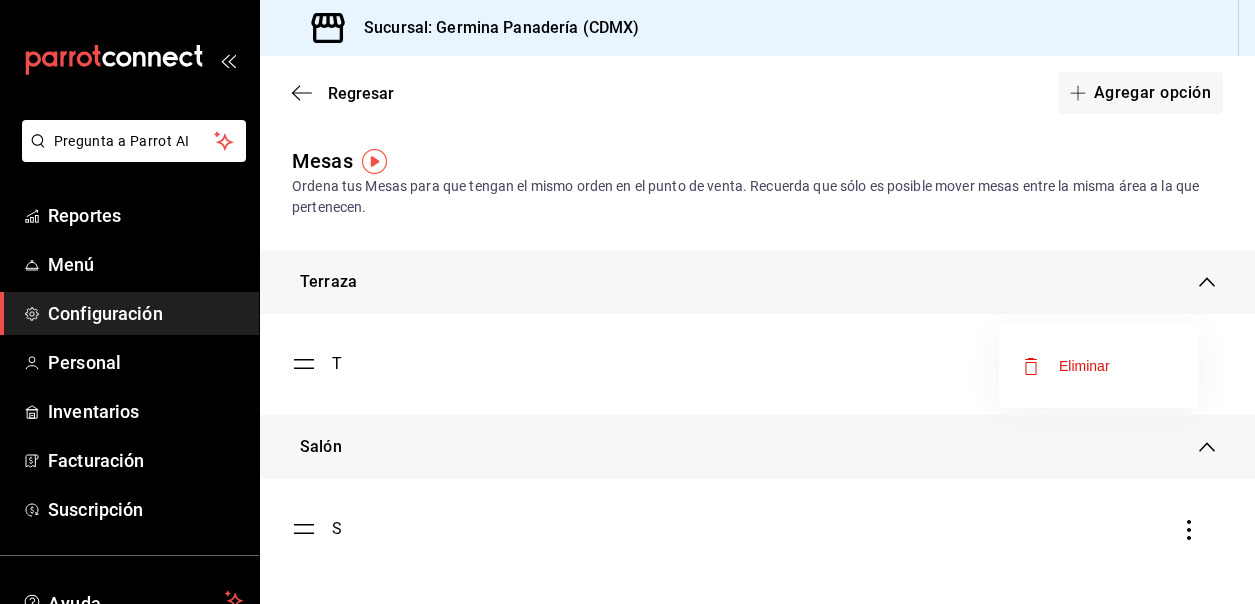 click on "Eliminar" at bounding box center (1099, 366) 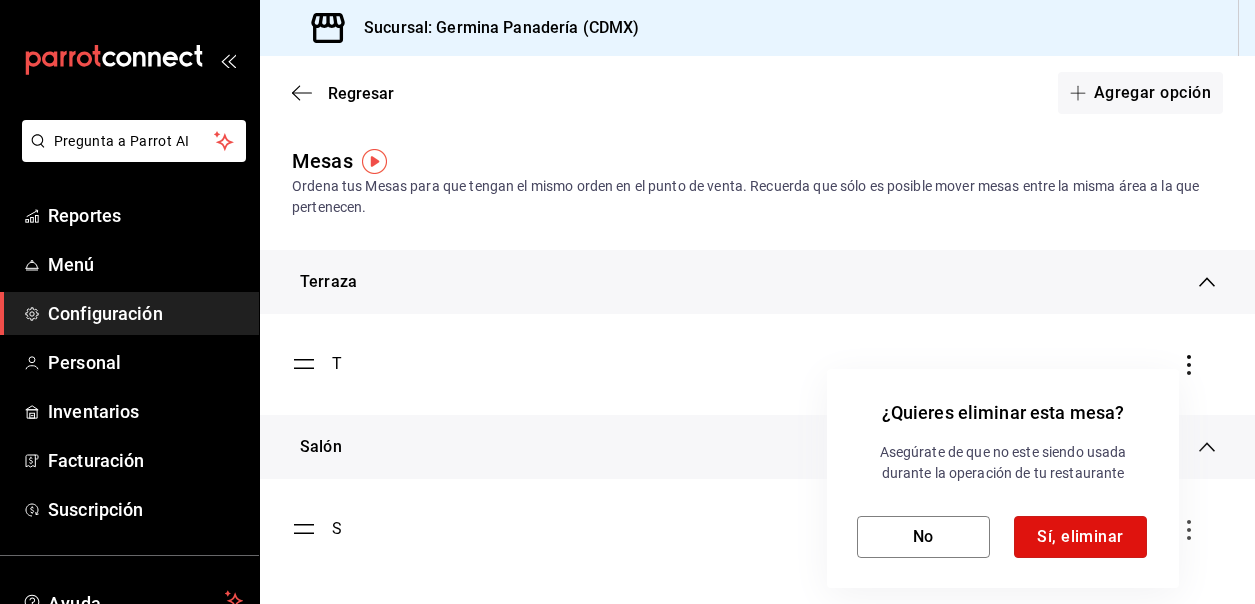 click on "Sí, eliminar" at bounding box center [1080, 537] 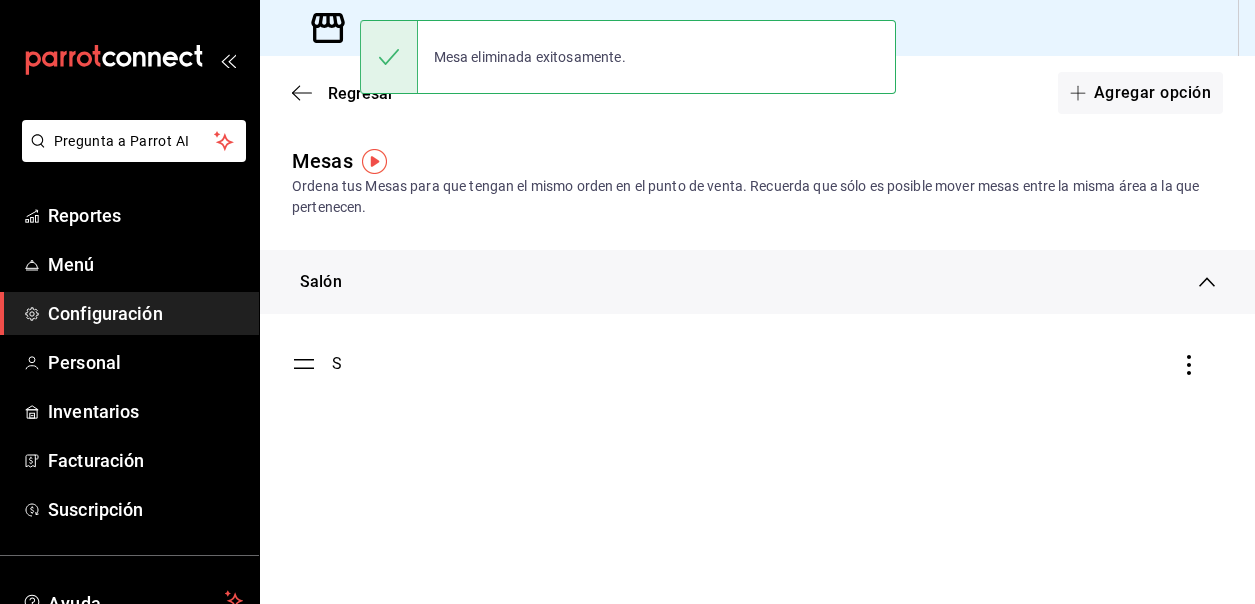 click at bounding box center (1189, 364) 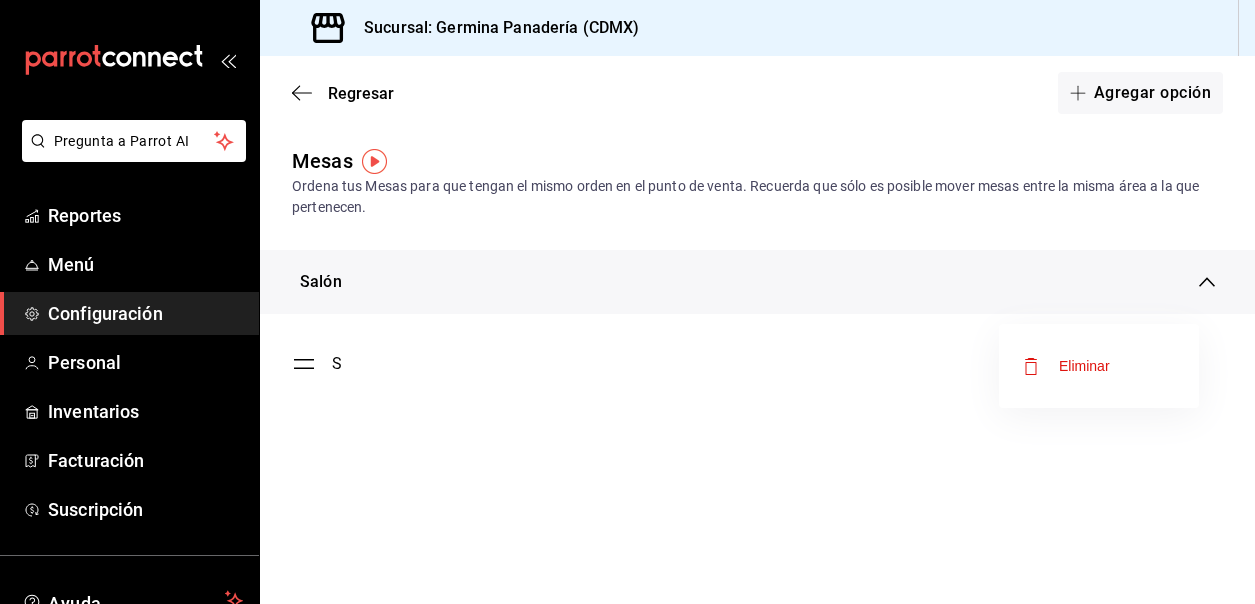 click on "Eliminar" at bounding box center [1066, 366] 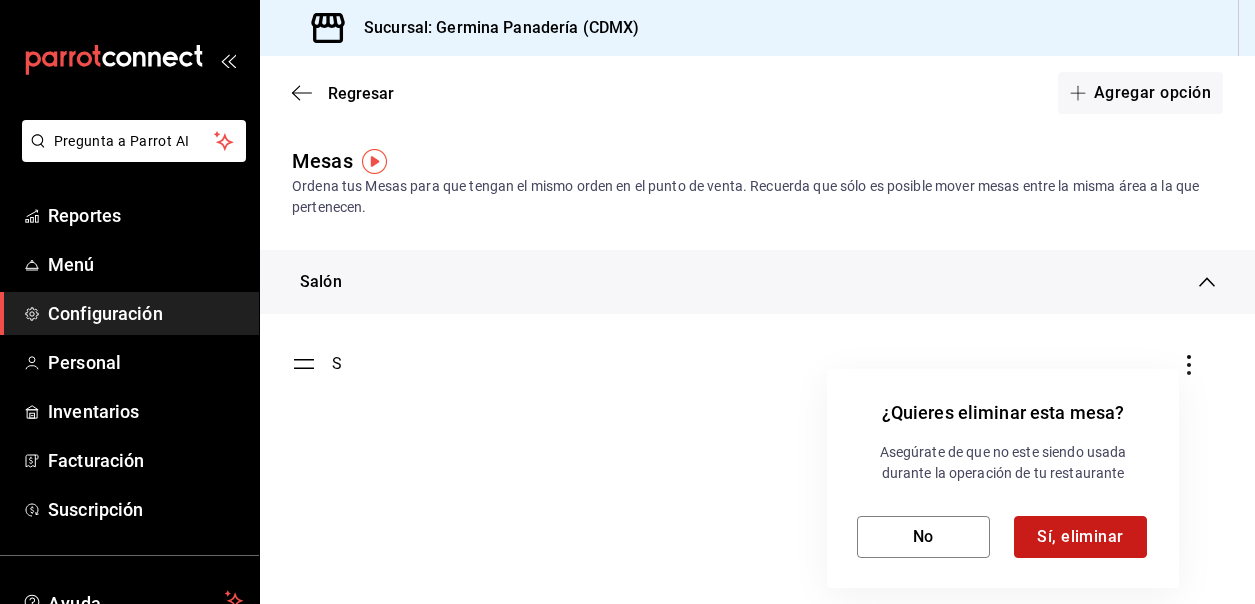 click on "Sí, eliminar" at bounding box center (1080, 537) 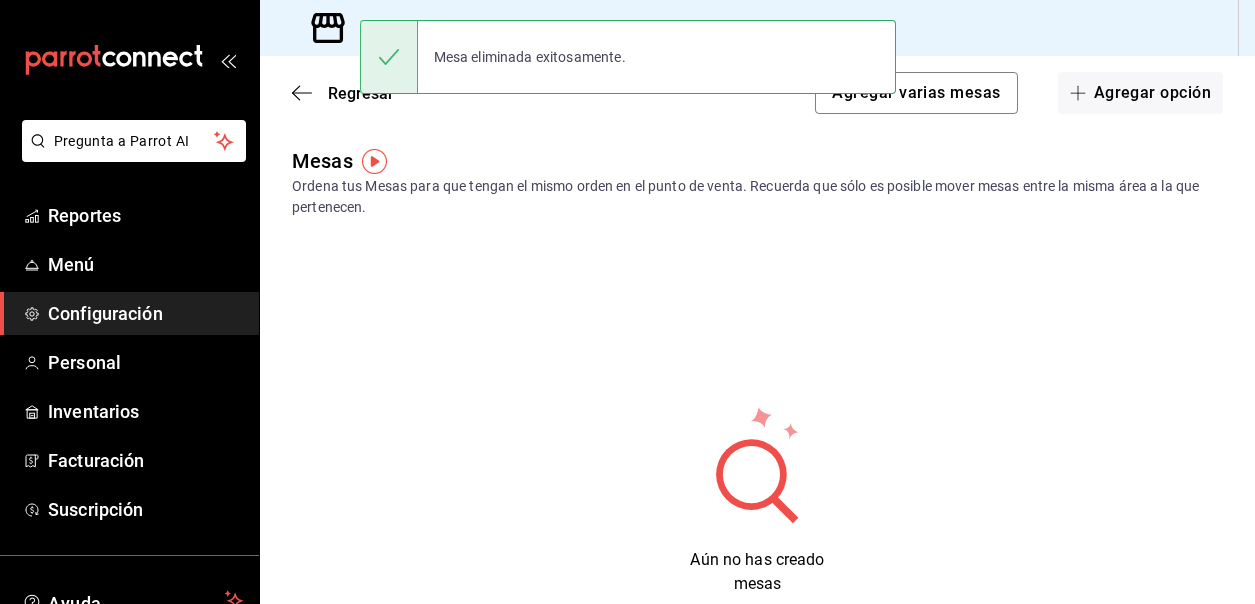 click on "Aún no has creado mesas" at bounding box center [757, 500] 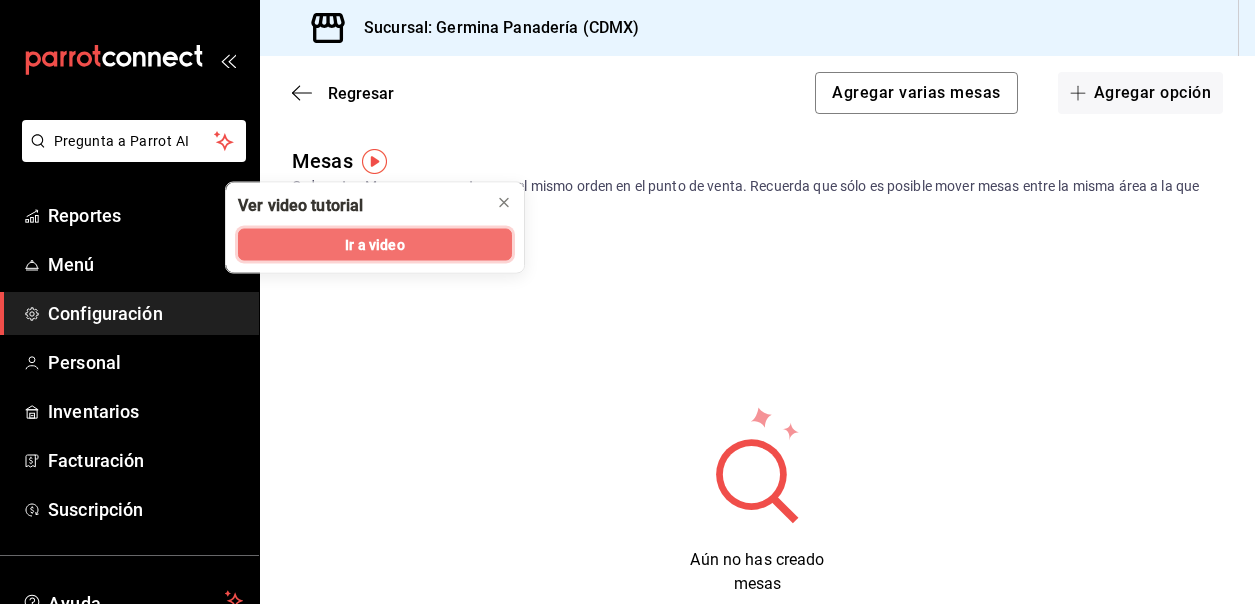 click on "Ir a video" at bounding box center [375, 245] 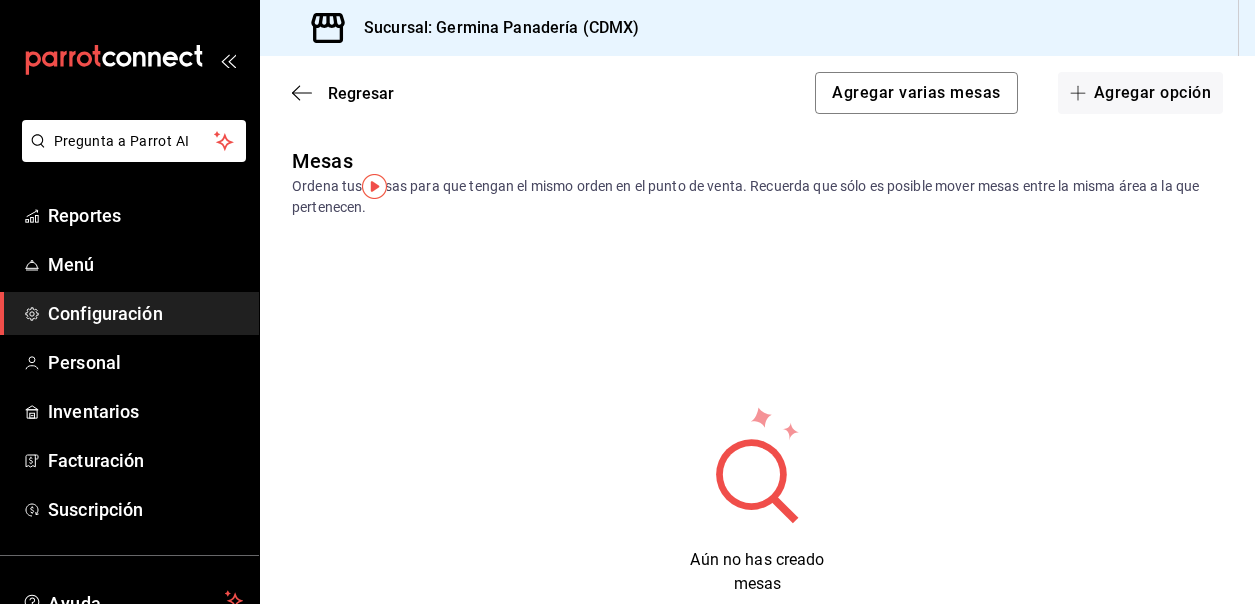 click on "Configuración" at bounding box center (145, 313) 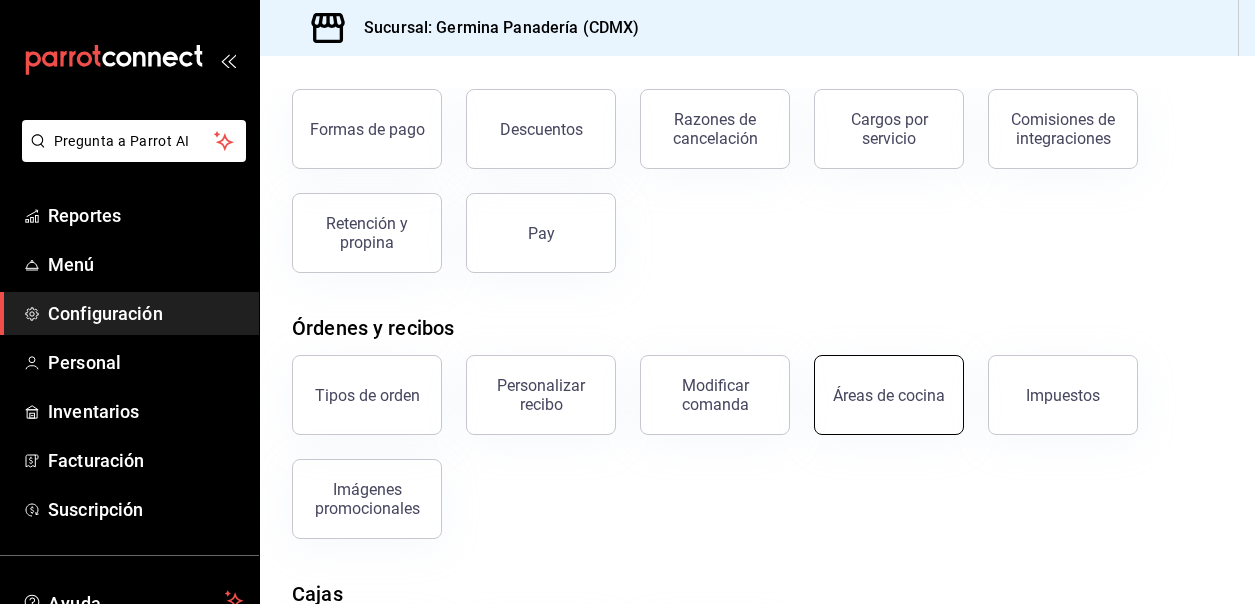 scroll, scrollTop: 410, scrollLeft: 0, axis: vertical 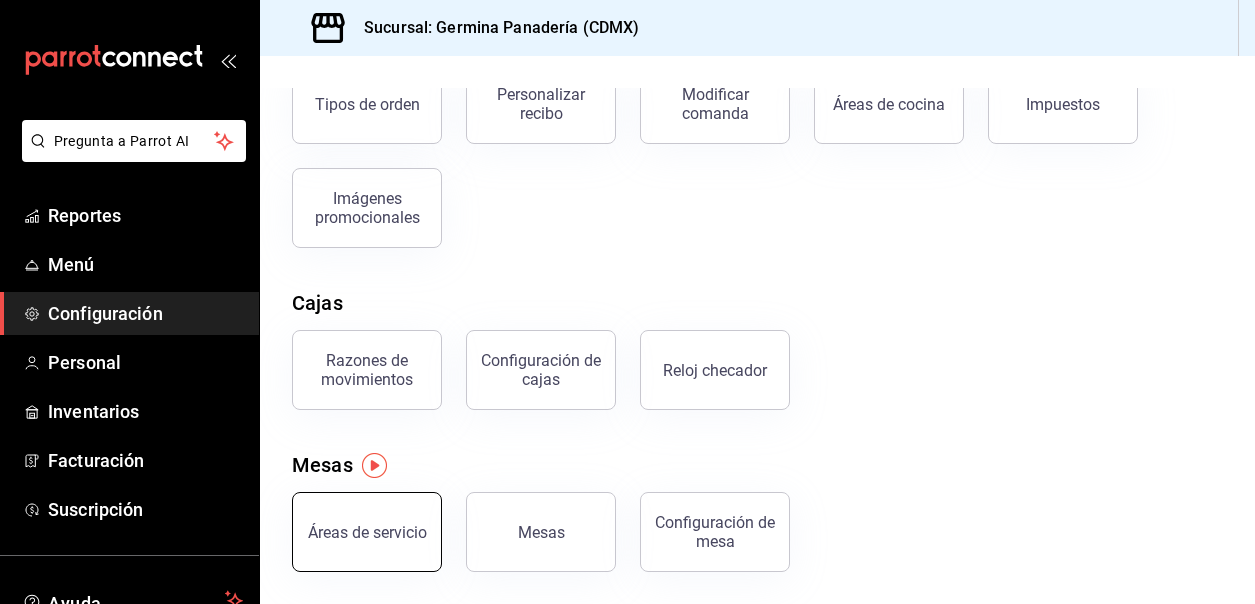 click on "Áreas de servicio" at bounding box center [367, 532] 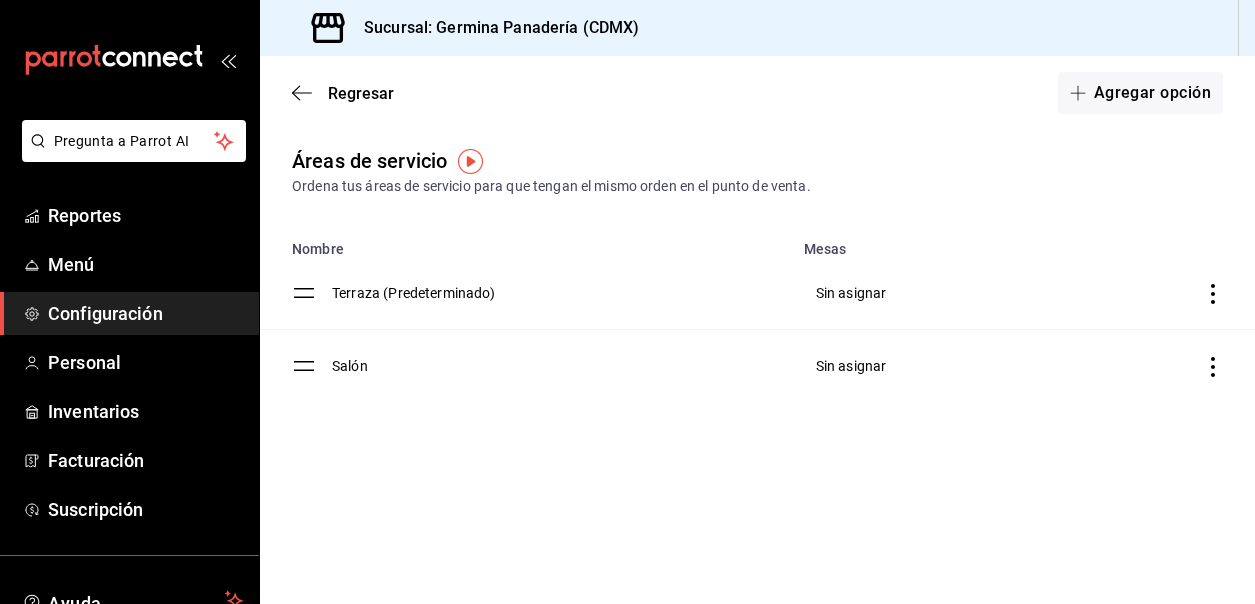 click on "Configuración" at bounding box center [145, 313] 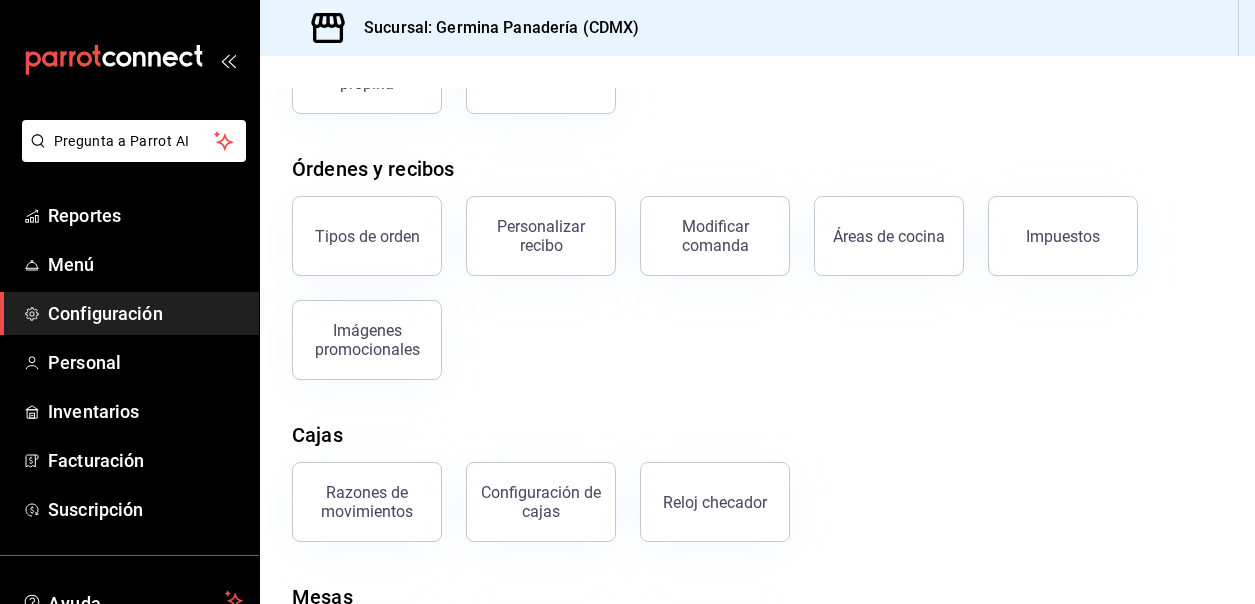 scroll, scrollTop: 410, scrollLeft: 0, axis: vertical 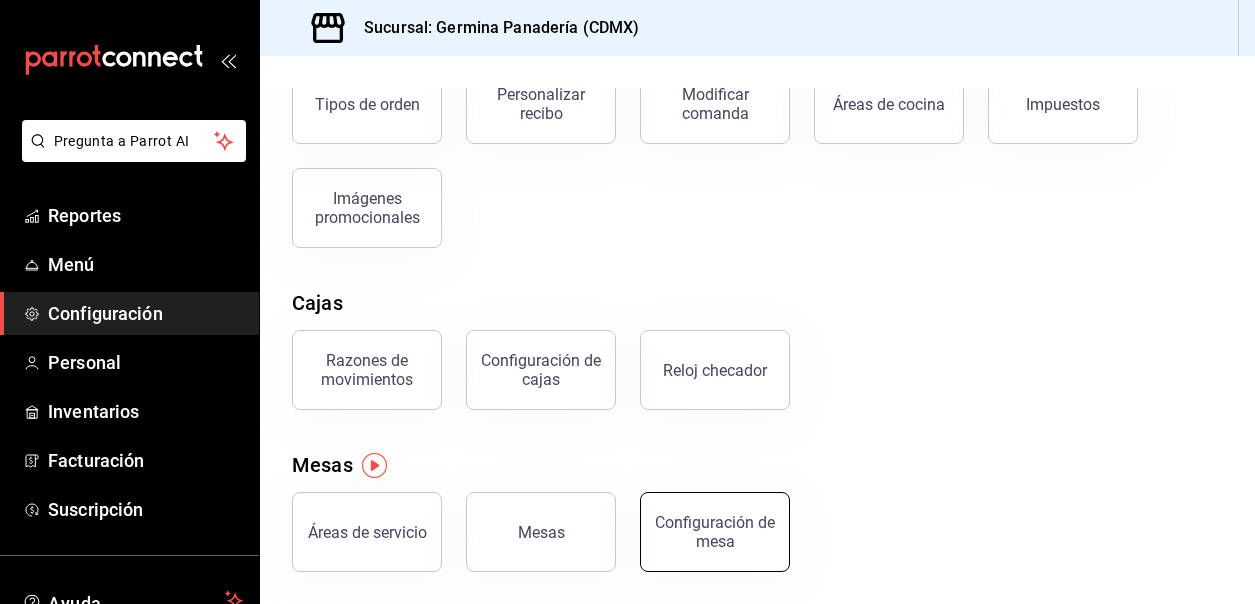 click on "Configuración de mesa" at bounding box center [715, 532] 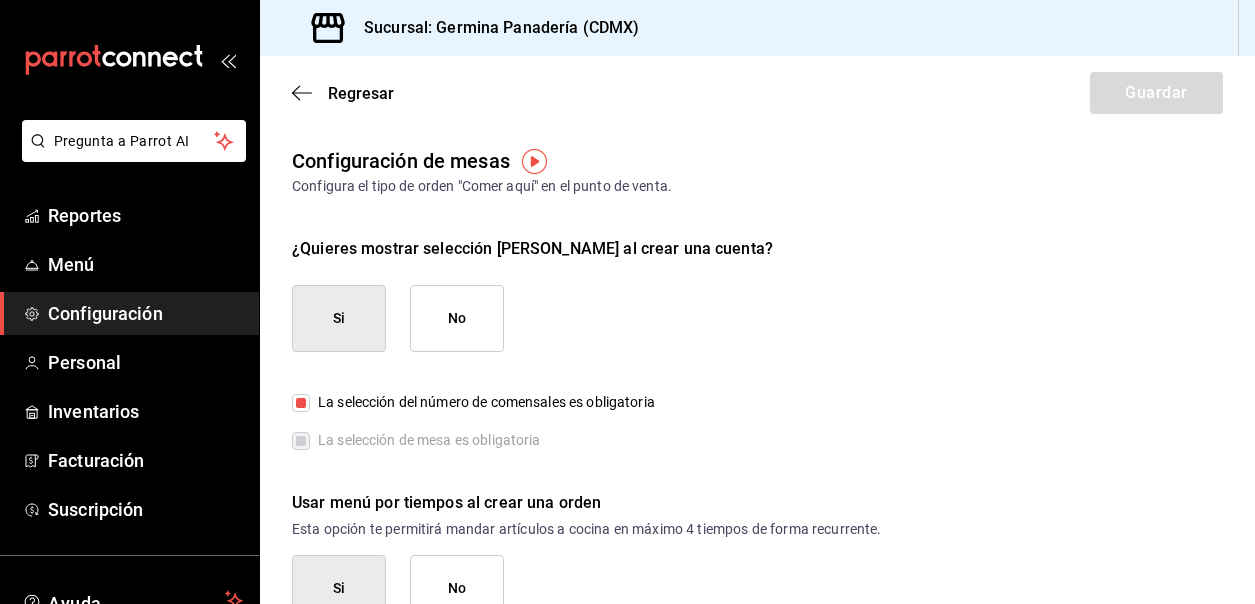 click on "Si" at bounding box center (339, 318) 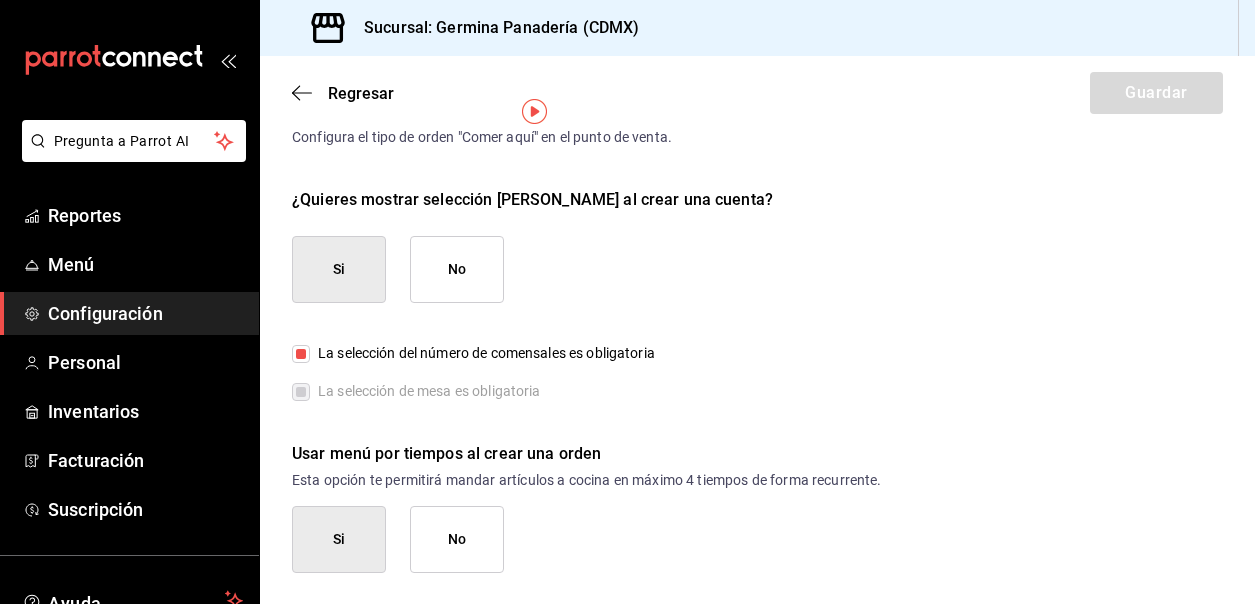 click on "La selección de mesa es obligatoria" at bounding box center (416, 391) 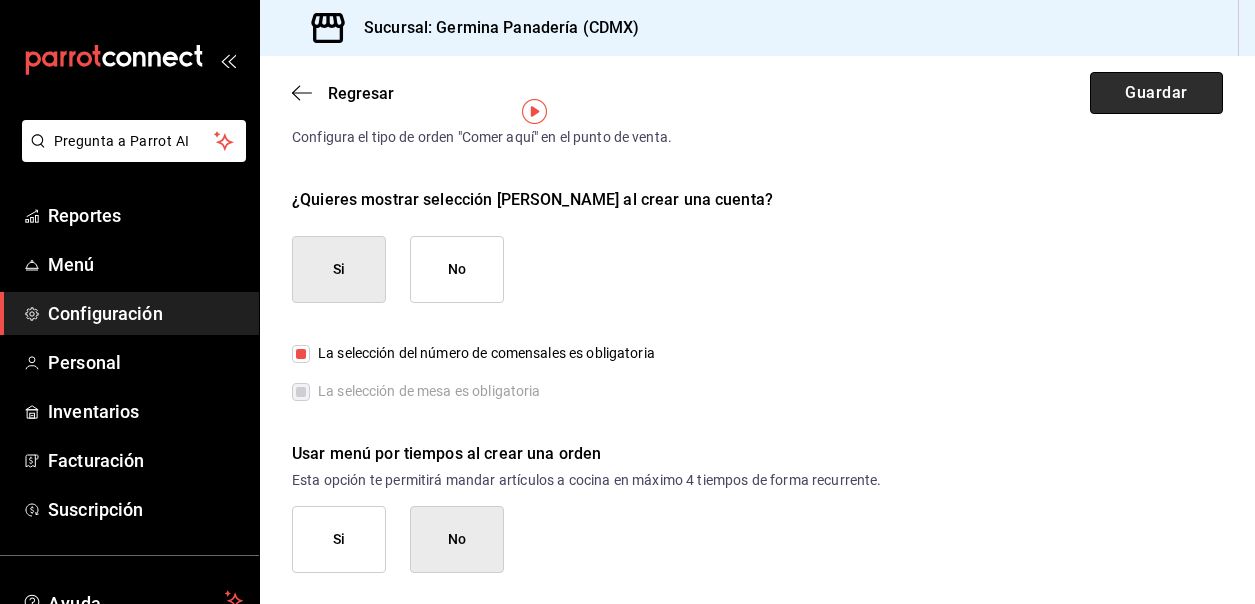 click on "Guardar" at bounding box center [1156, 93] 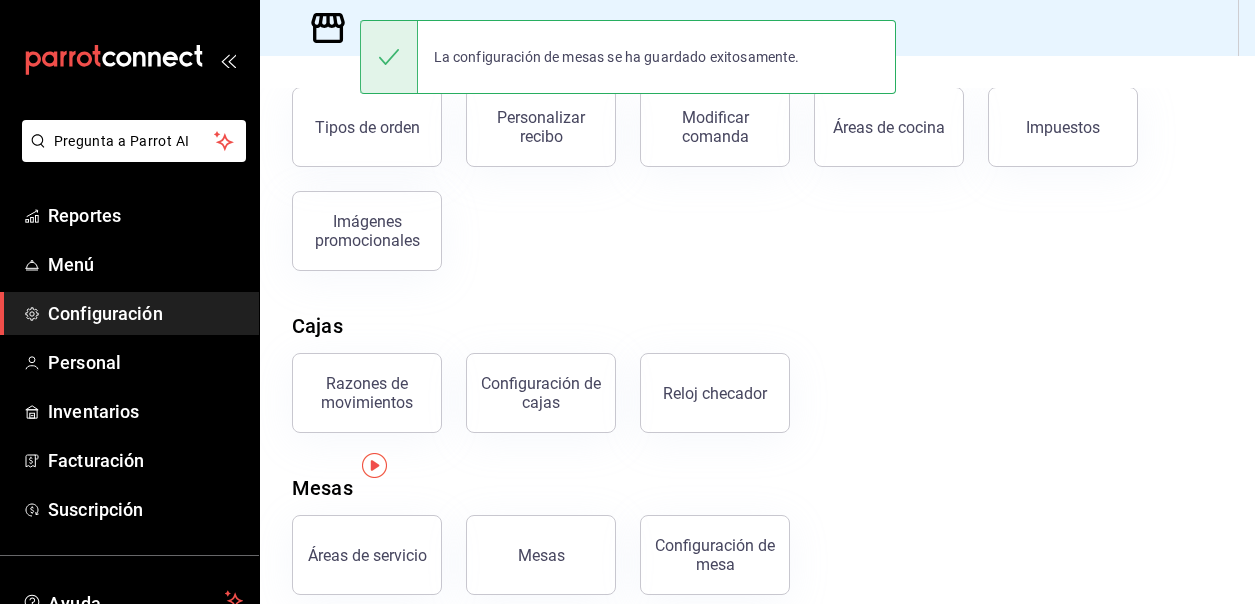 scroll, scrollTop: 410, scrollLeft: 0, axis: vertical 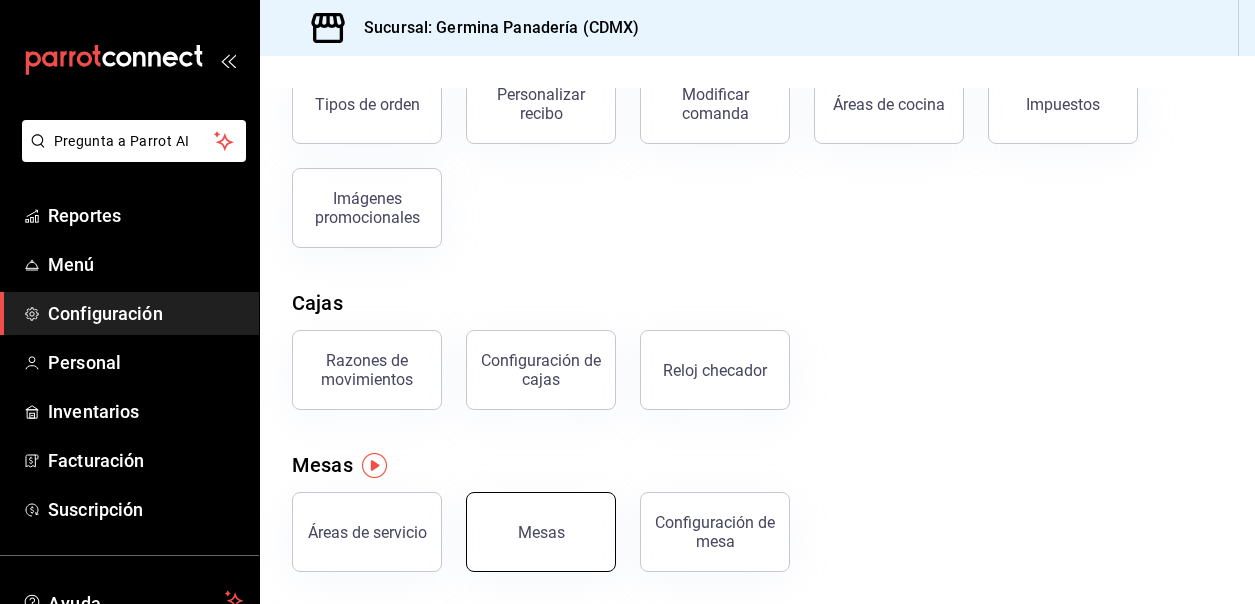click on "Mesas" at bounding box center [541, 532] 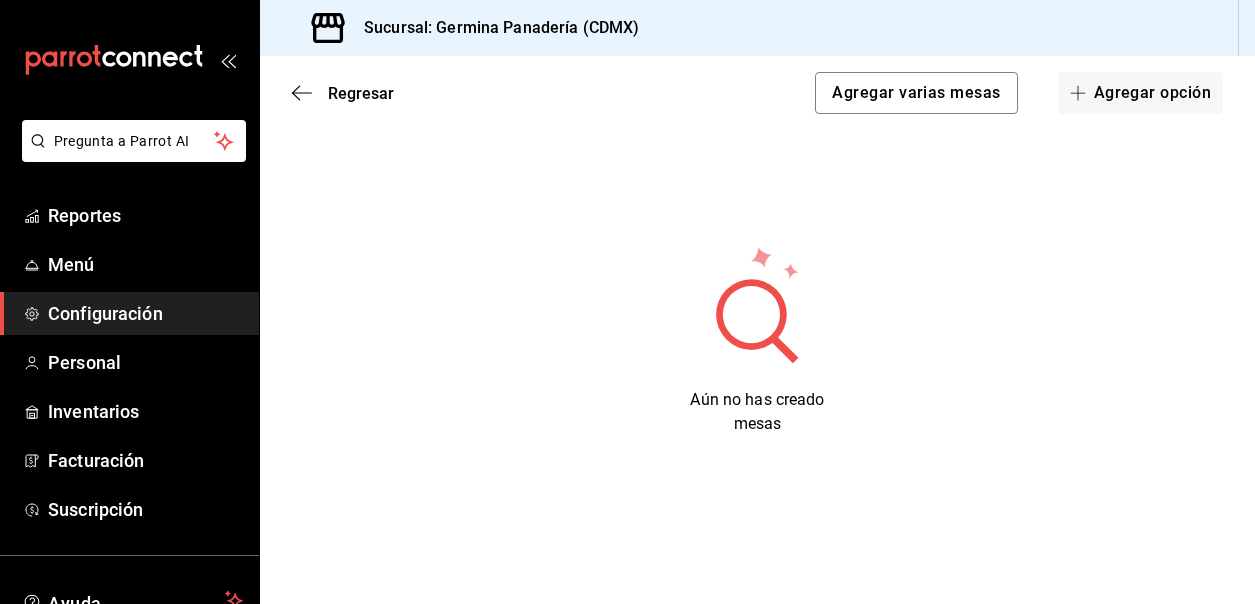 scroll, scrollTop: 178, scrollLeft: 0, axis: vertical 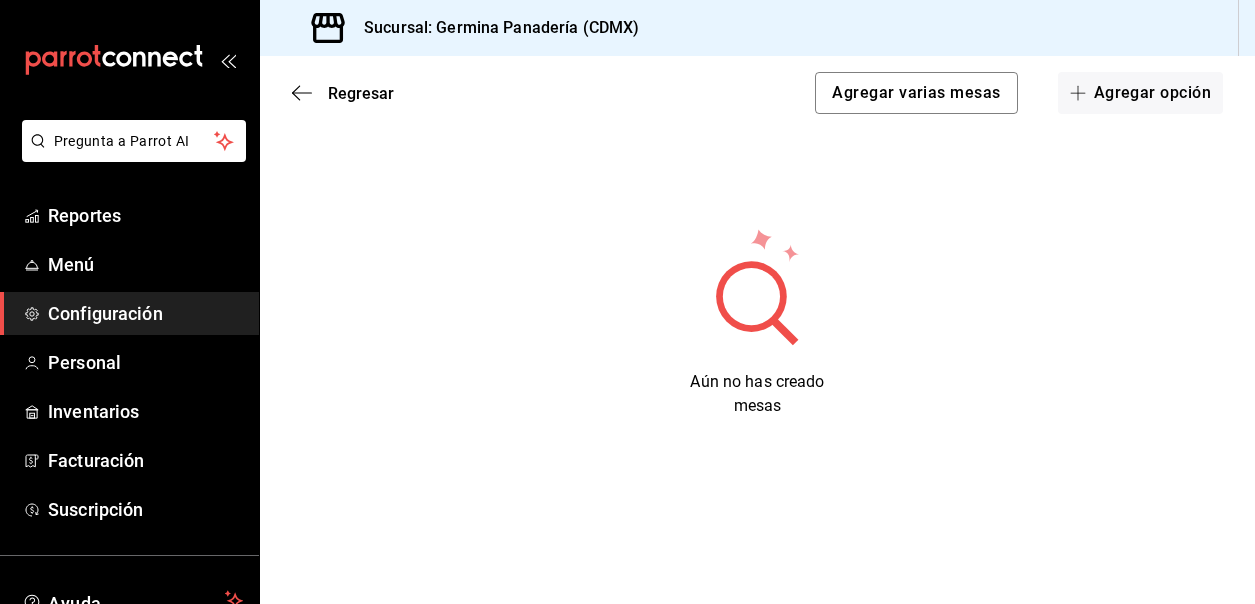 click on "Aún no has creado mesas" at bounding box center [757, 393] 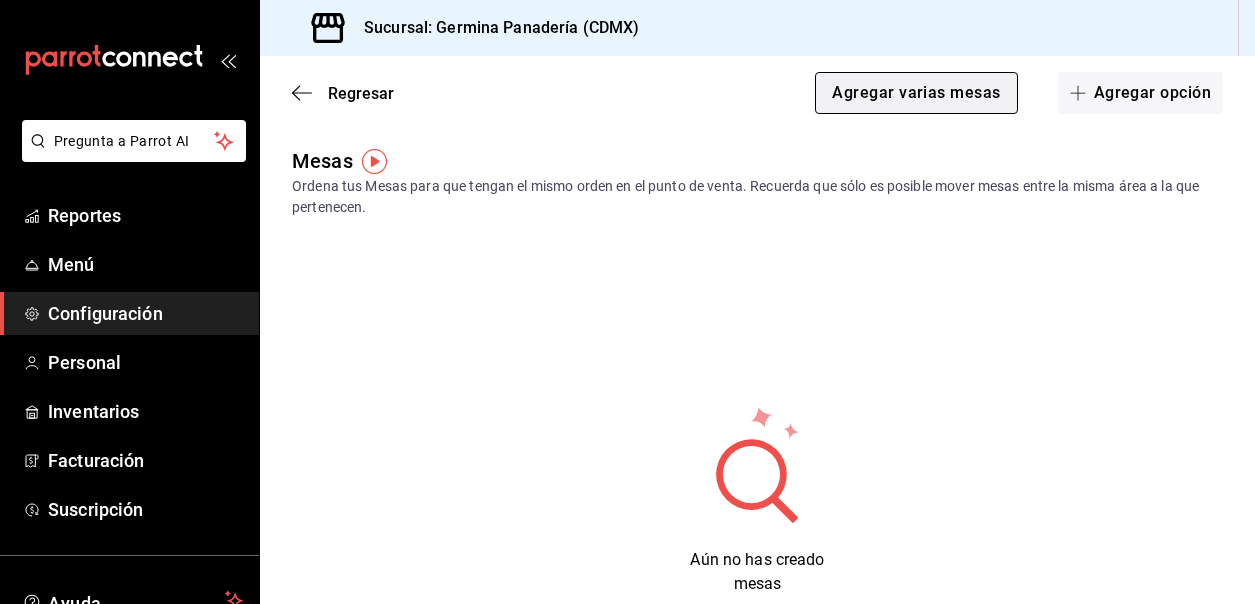 click on "Agregar varias mesas" at bounding box center (916, 93) 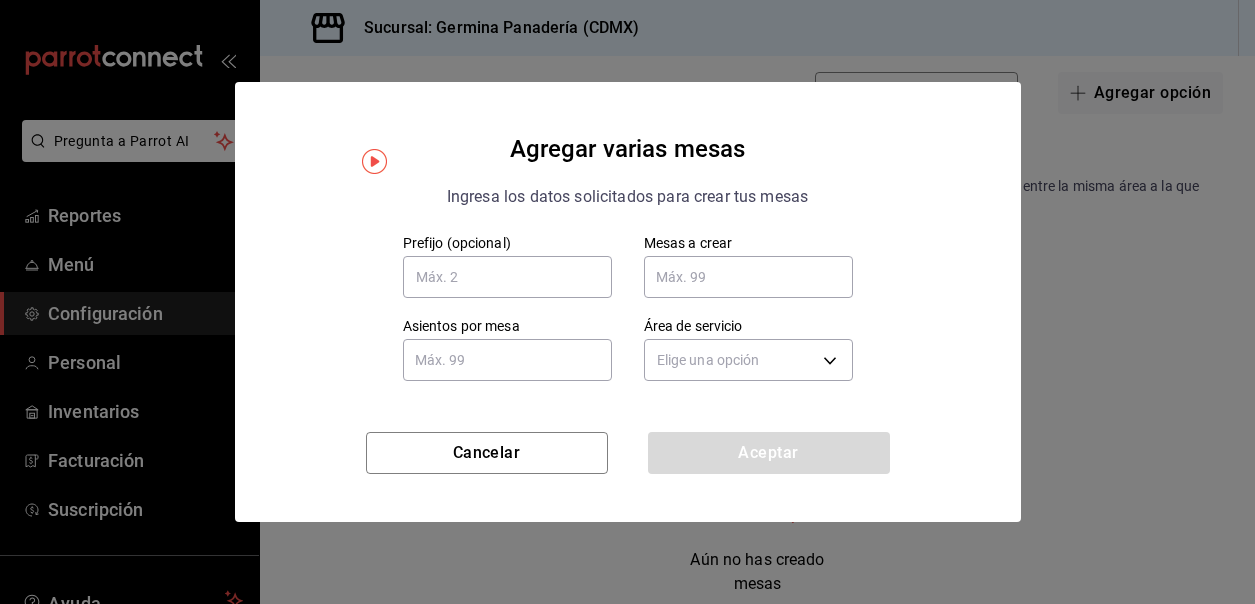click at bounding box center (374, 161) 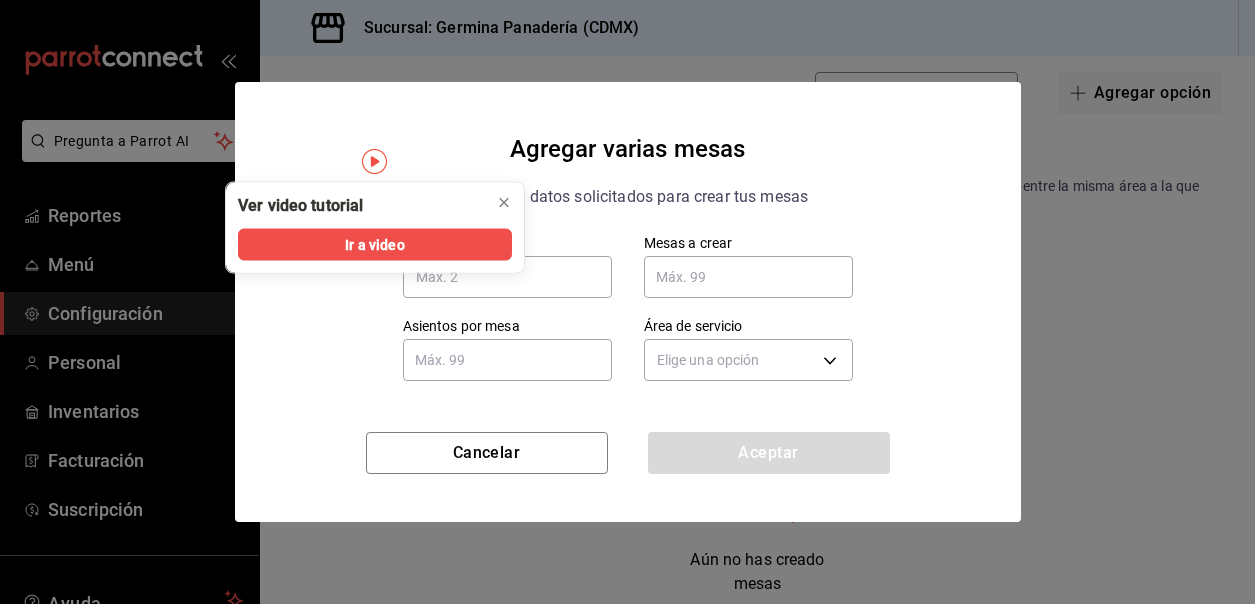 click on "Agregar varias mesas Ingresa los datos solicitados para crear tus mesas" at bounding box center (628, 170) 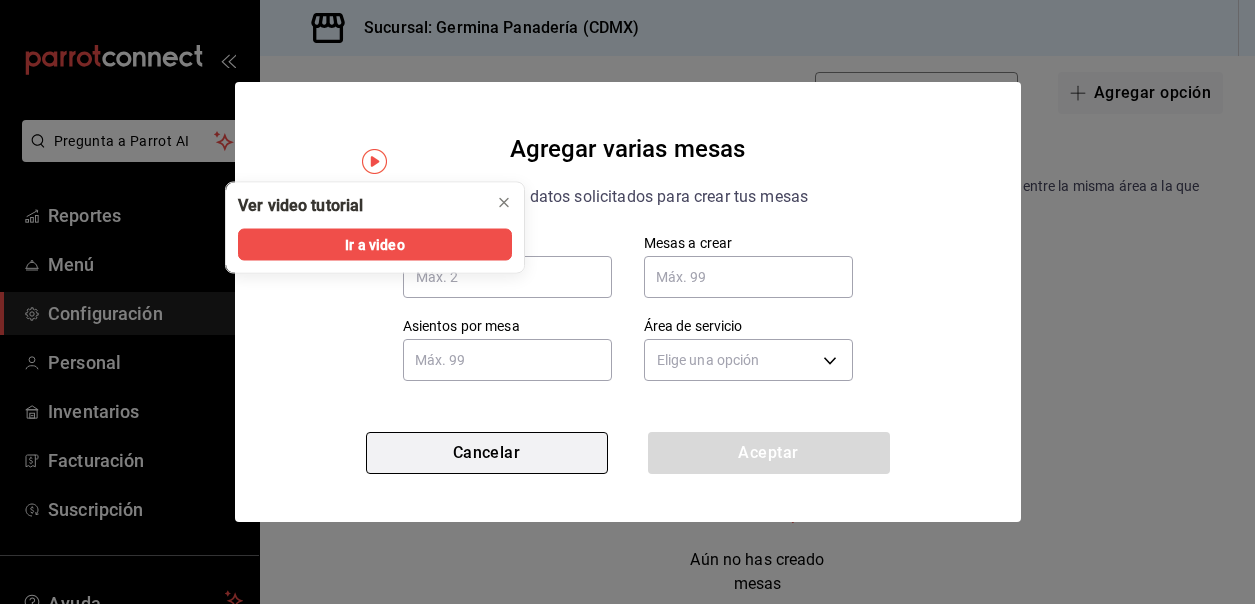 click on "Cancelar" at bounding box center (487, 453) 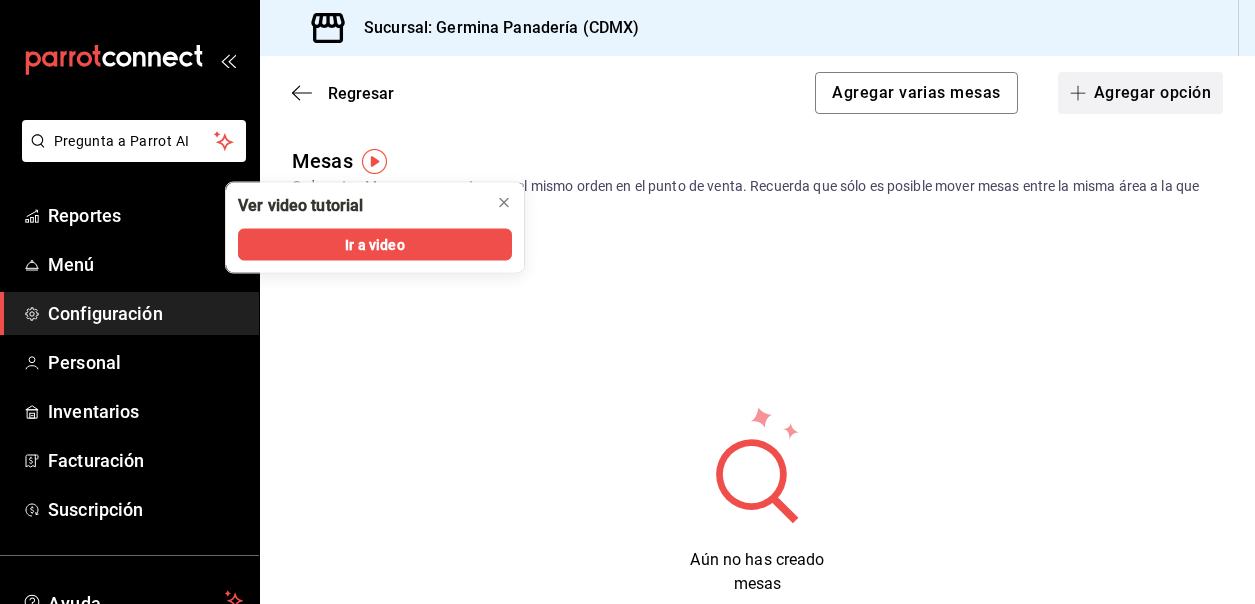 click on "Agregar opción" at bounding box center (1140, 93) 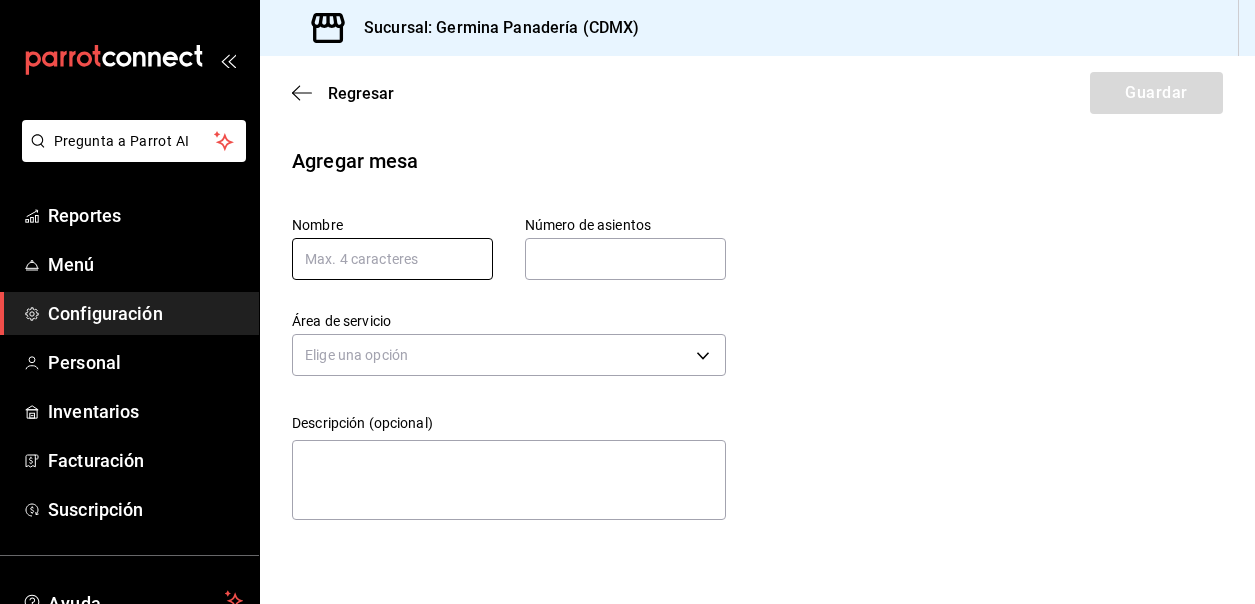 click at bounding box center (392, 259) 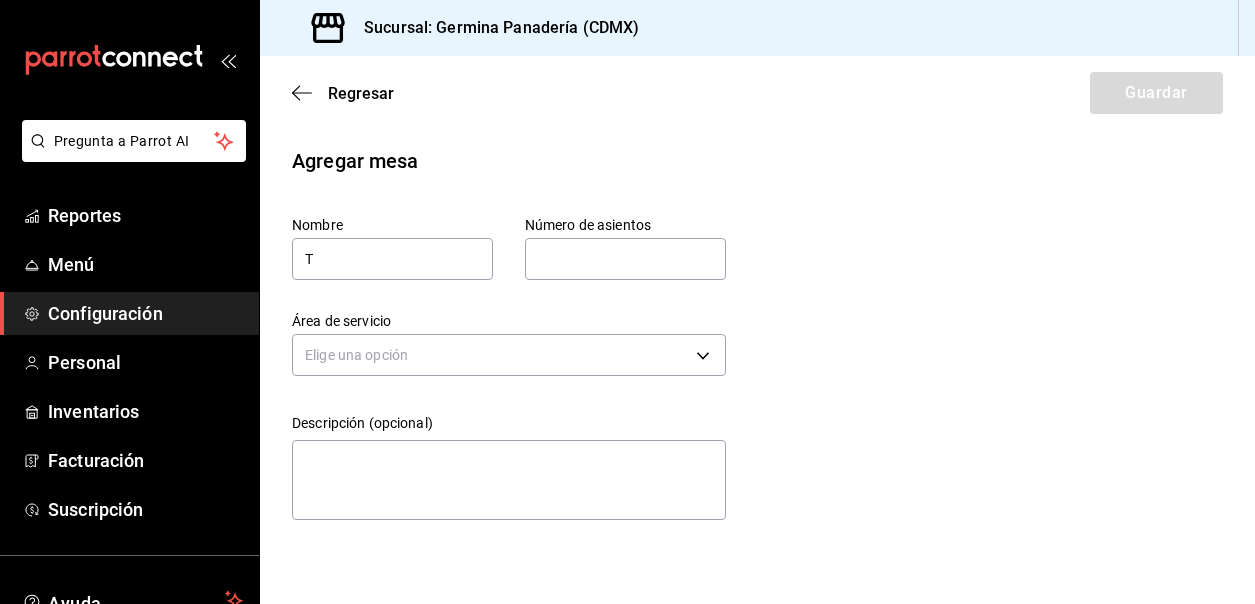 click at bounding box center [625, 259] 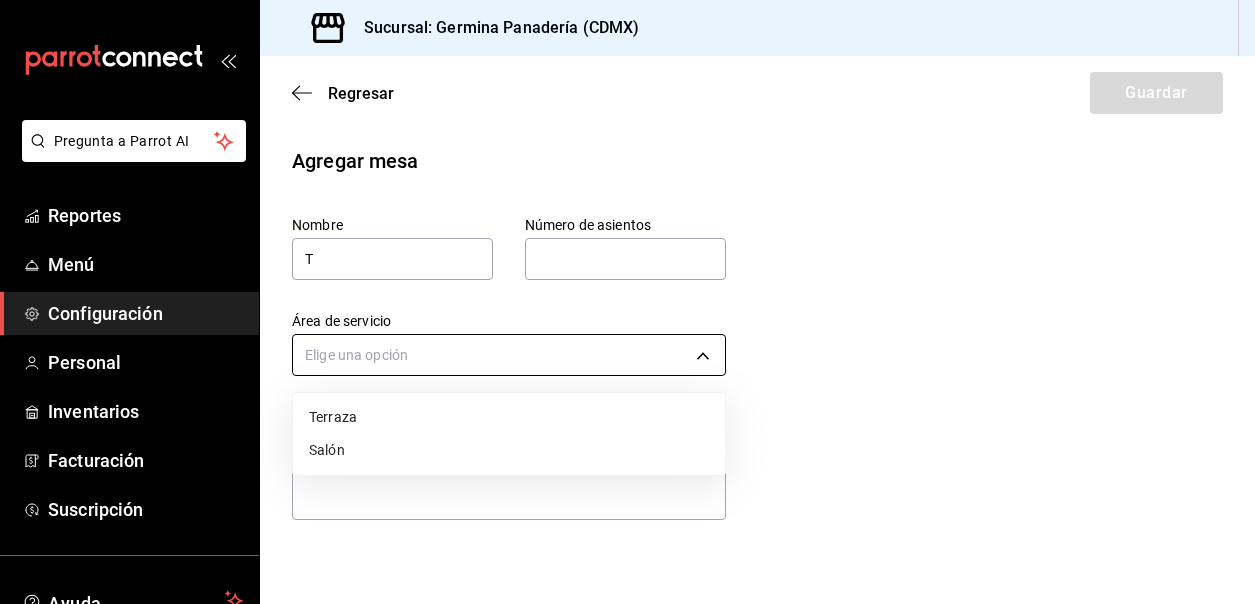 click on "Pregunta a Parrot AI Reportes   Menú   Configuración   Personal   Inventarios   Facturación   Suscripción   Ayuda Recomienda Parrot   Cerrar sesión   Sugerir nueva función   Sucursal: Germina Panadería (CDMX) Regresar Guardar Agregar mesa Nombre T Número de asientos Número de asientos Área de servicio Elige una opción Descripción (opcional) x GANA 1 MES GRATIS EN TU SUSCRIPCIÓN AQUÍ ¿Recuerdas cómo empezó tu restaurante?
Hoy puedes ayudar a un colega a tener el mismo cambio que tú viviste.
Recomienda Parrot directamente desde tu Portal Administrador.
Es fácil y rápido.
🎁 Por cada restaurante que se una, ganas 1 mes gratis. Ver video tutorial Ir a video Ver video tutorial Ir a video Ver video tutorial Ir a video Ver video tutorial Ir a video Ver video tutorial Ir a video Ver video tutorial Ir a video Ver video tutorial Ir a video Ver video tutorial Ir a video Ver video tutorial Ir a video Ver video tutorial Ir a video Ver video tutorial Ir a video Ver video tutorial Ir a video   Menú" at bounding box center (627, 302) 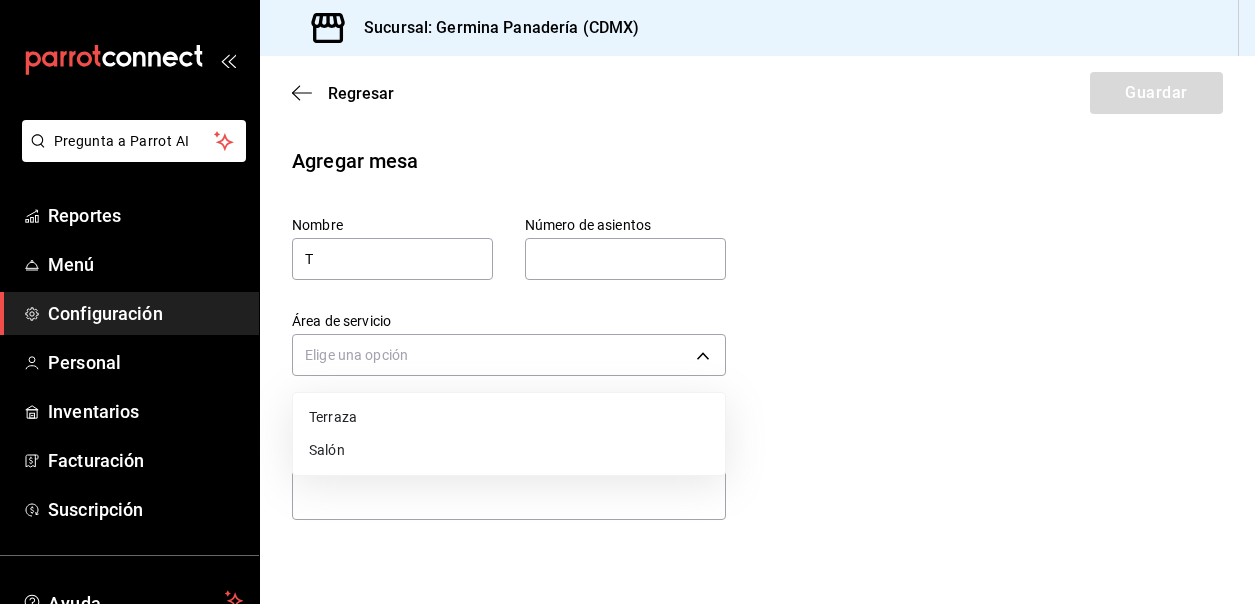 click on "Terraza" at bounding box center [509, 417] 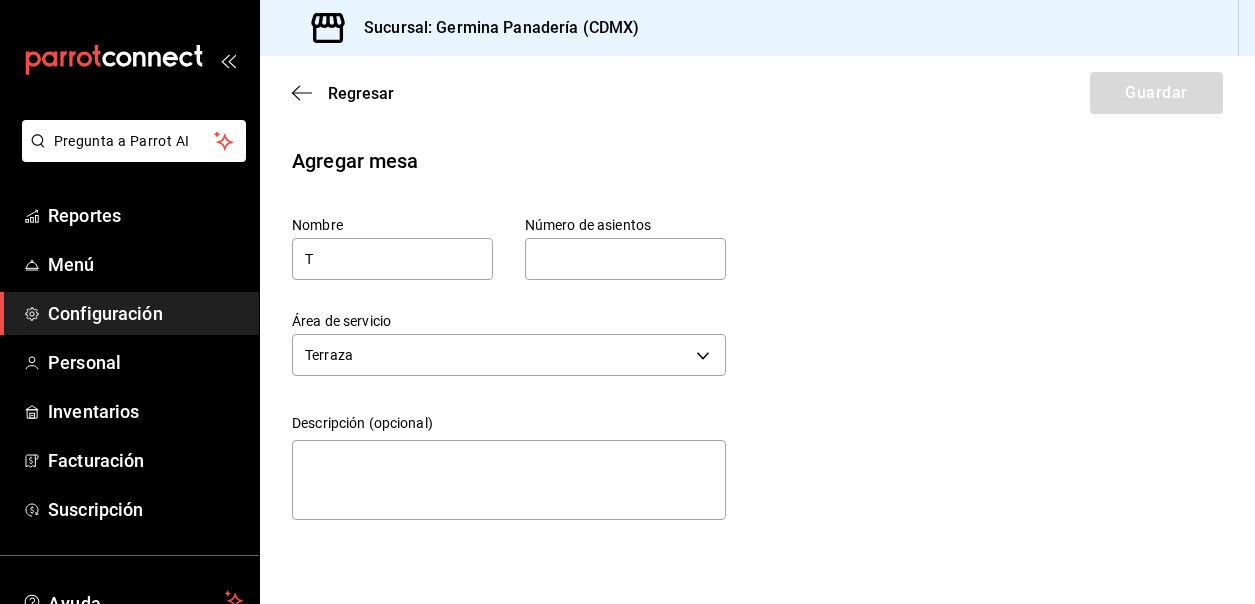 click at bounding box center (625, 259) 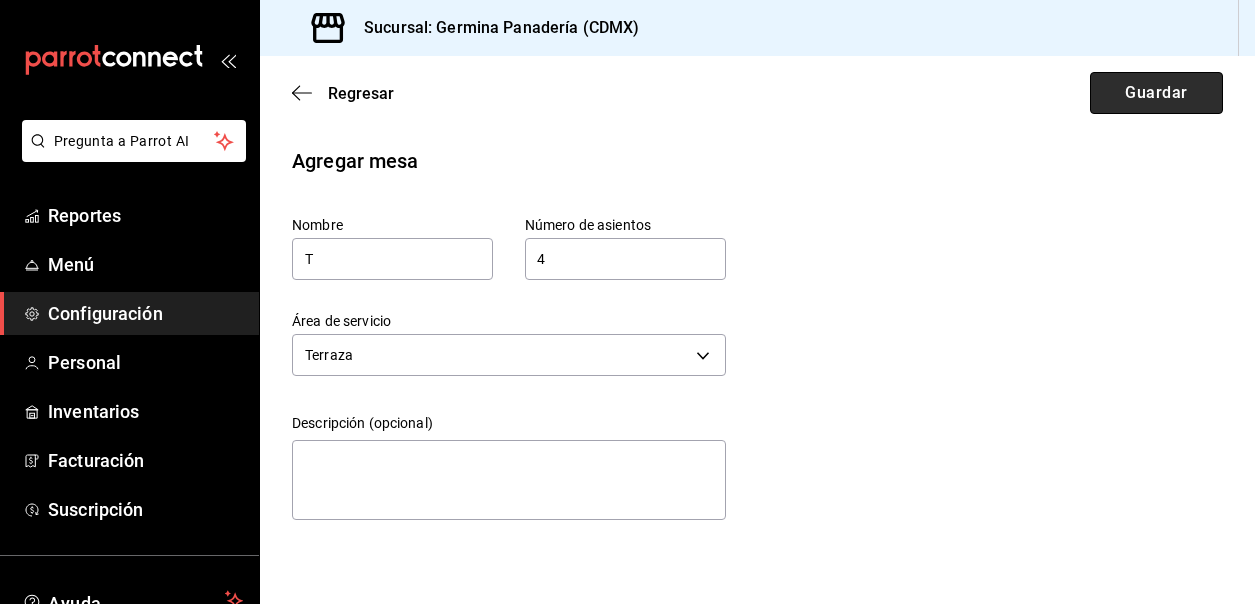 click on "Guardar" at bounding box center [1156, 93] 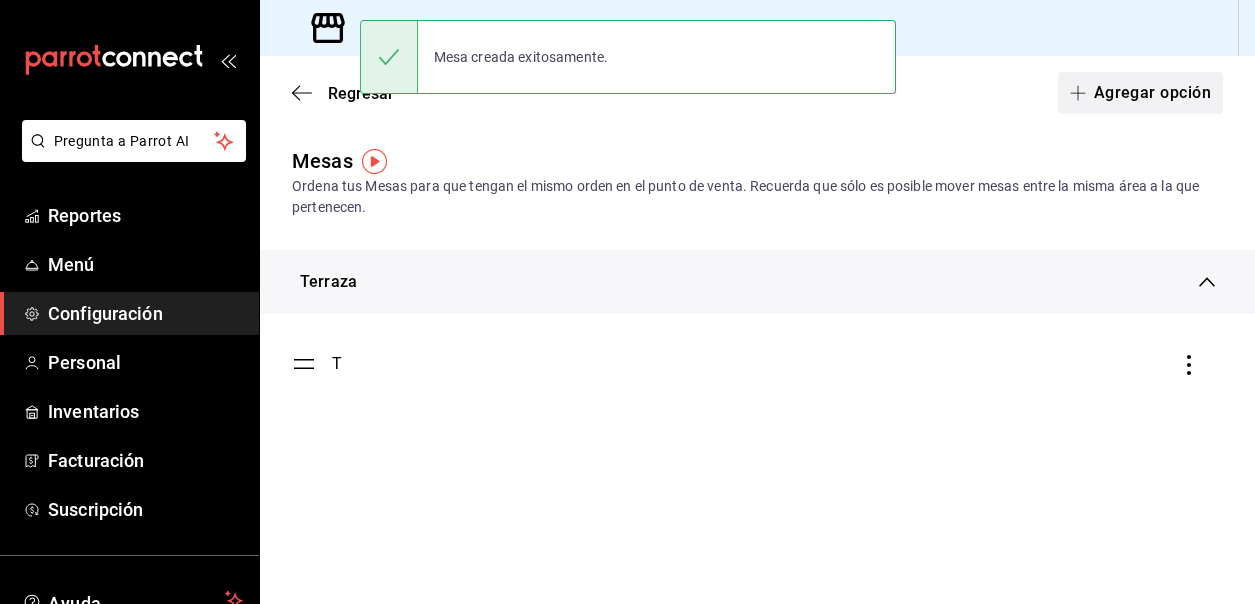click on "Agregar opción" at bounding box center [1140, 93] 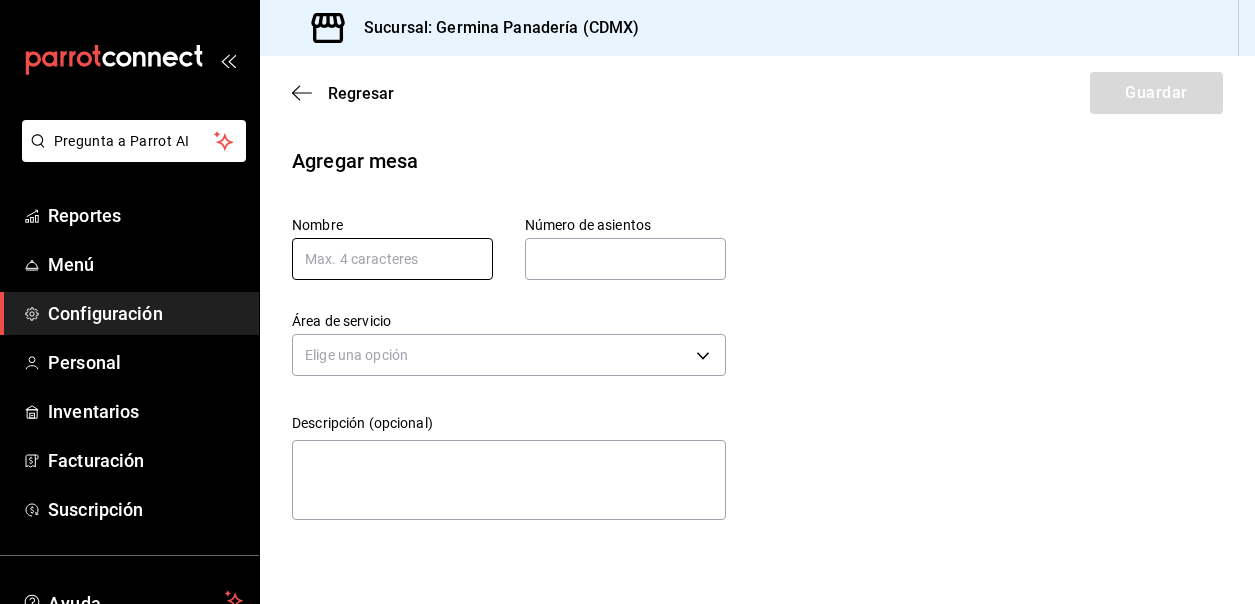 click at bounding box center [392, 259] 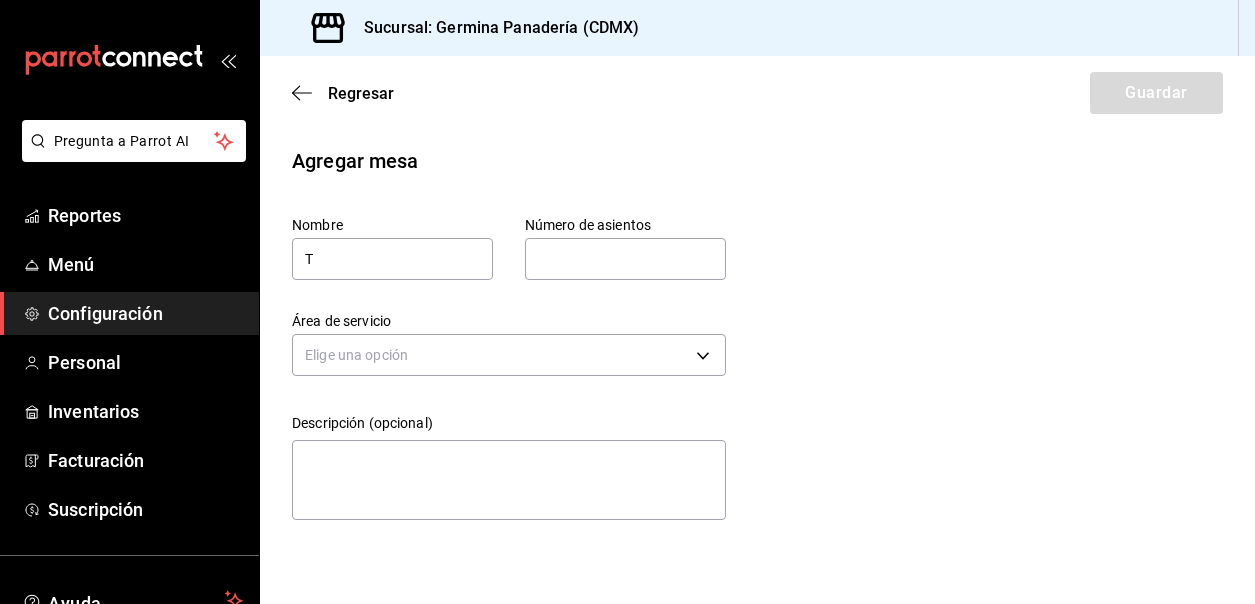 click at bounding box center (625, 259) 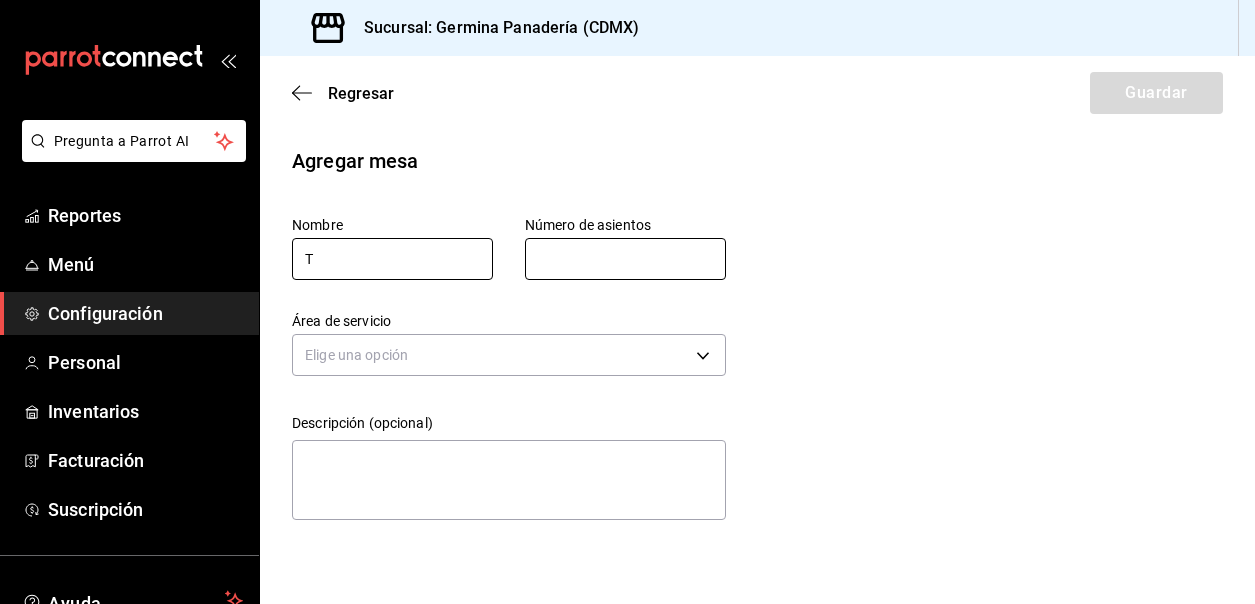 click on "T" at bounding box center (392, 259) 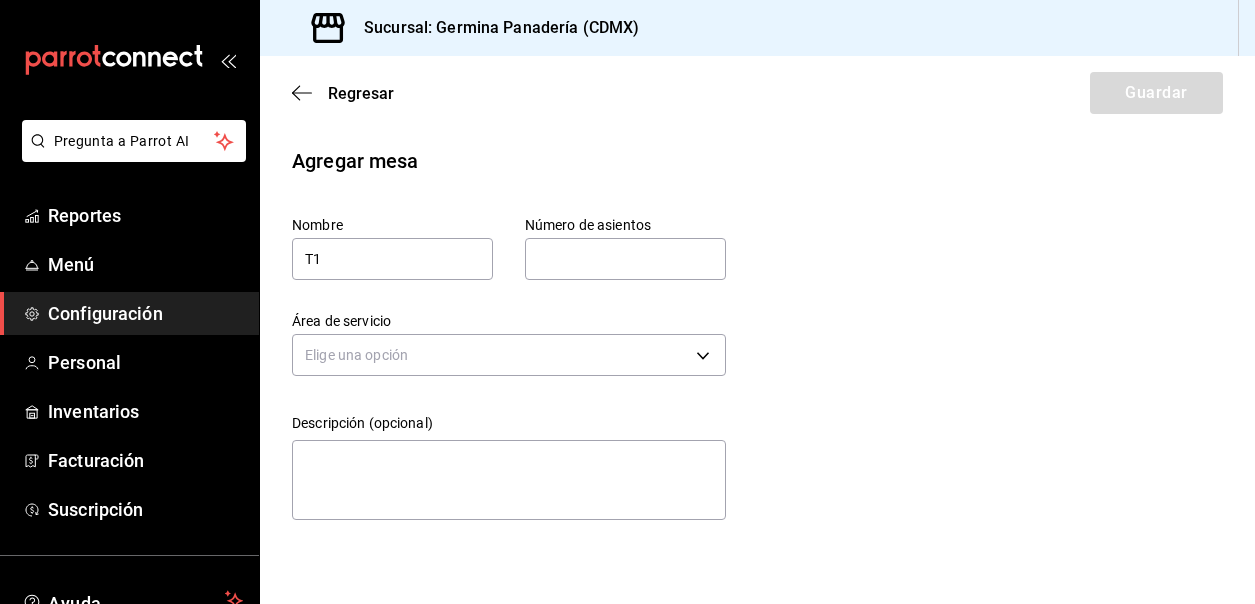 click at bounding box center (625, 259) 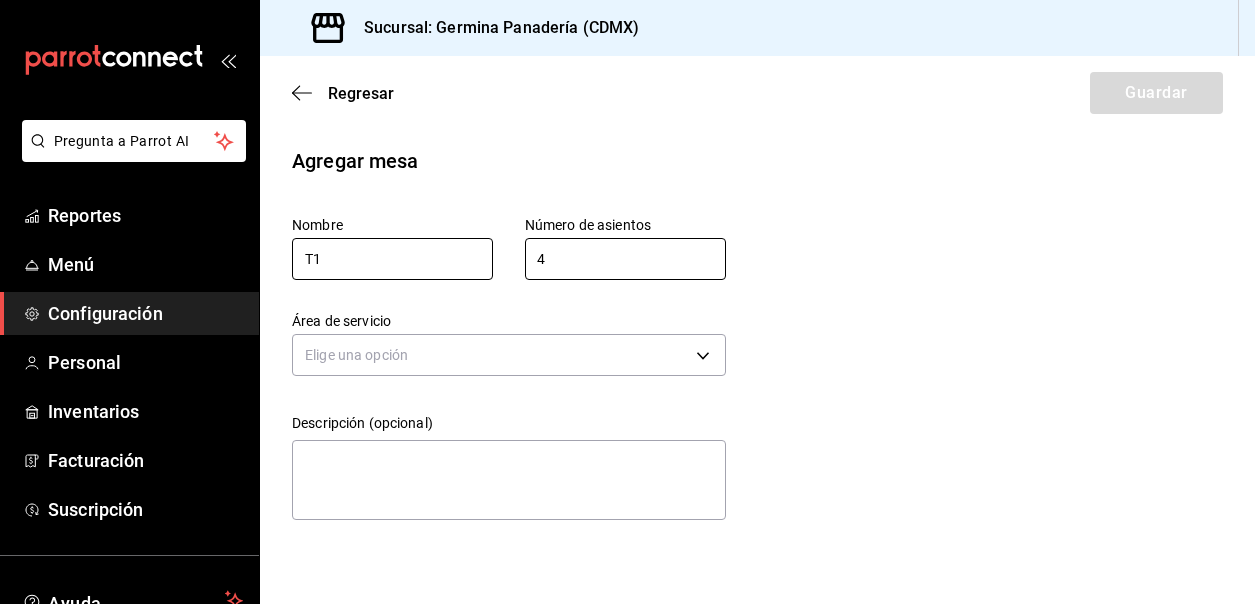 click on "T1" at bounding box center (392, 259) 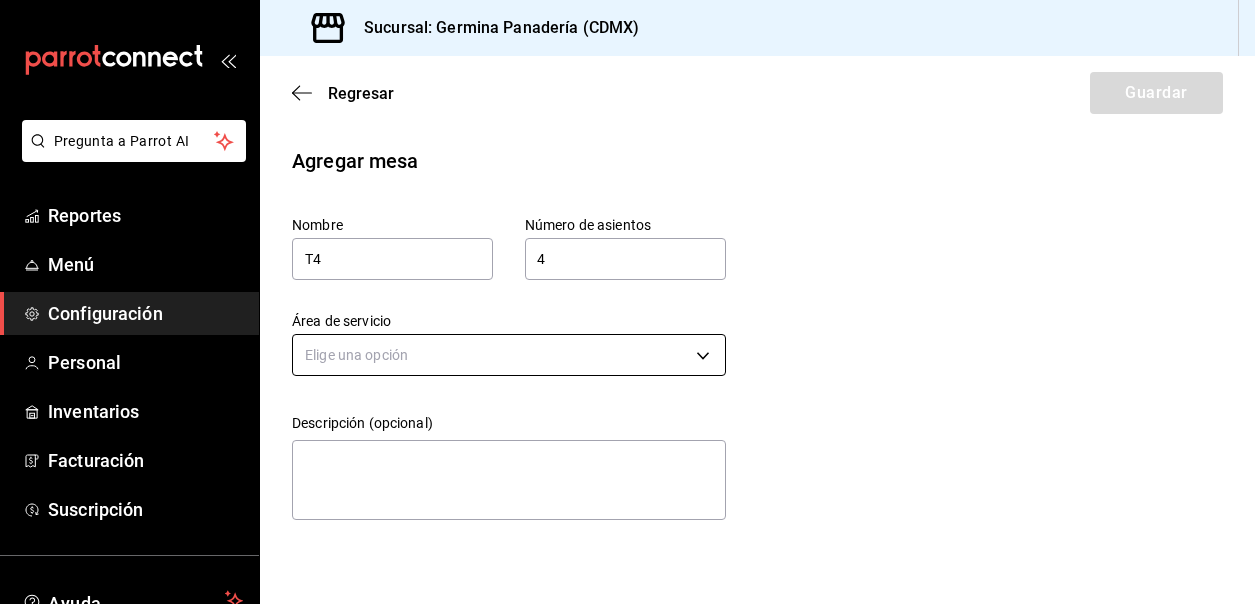 click on "Pregunta a Parrot AI Reportes   Menú   Configuración   Personal   Inventarios   Facturación   Suscripción   Ayuda Recomienda Parrot   Cerrar sesión   Sugerir nueva función   Sucursal: Germina Panadería (CDMX) Regresar Guardar Agregar mesa Nombre T4 Número de asientos 4 Número de asientos Área de servicio Elige una opción Descripción (opcional) x GANA 1 MES GRATIS EN TU SUSCRIPCIÓN AQUÍ ¿Recuerdas cómo empezó tu restaurante?
Hoy puedes ayudar a un colega a tener el mismo cambio que tú viviste.
Recomienda Parrot directamente desde tu Portal Administrador.
Es fácil y rápido.
🎁 Por cada restaurante que se una, ganas 1 mes gratis. Ver video tutorial Ir a video Ver video tutorial Ir a video Ver video tutorial Ir a video Ver video tutorial Ir a video Ver video tutorial Ir a video Ver video tutorial Ir a video Ver video tutorial Ir a video Ver video tutorial Ir a video Ver video tutorial Ir a video Ver video tutorial Ir a video Ver video tutorial Ir a video Ver video tutorial Ir a video" at bounding box center (627, 302) 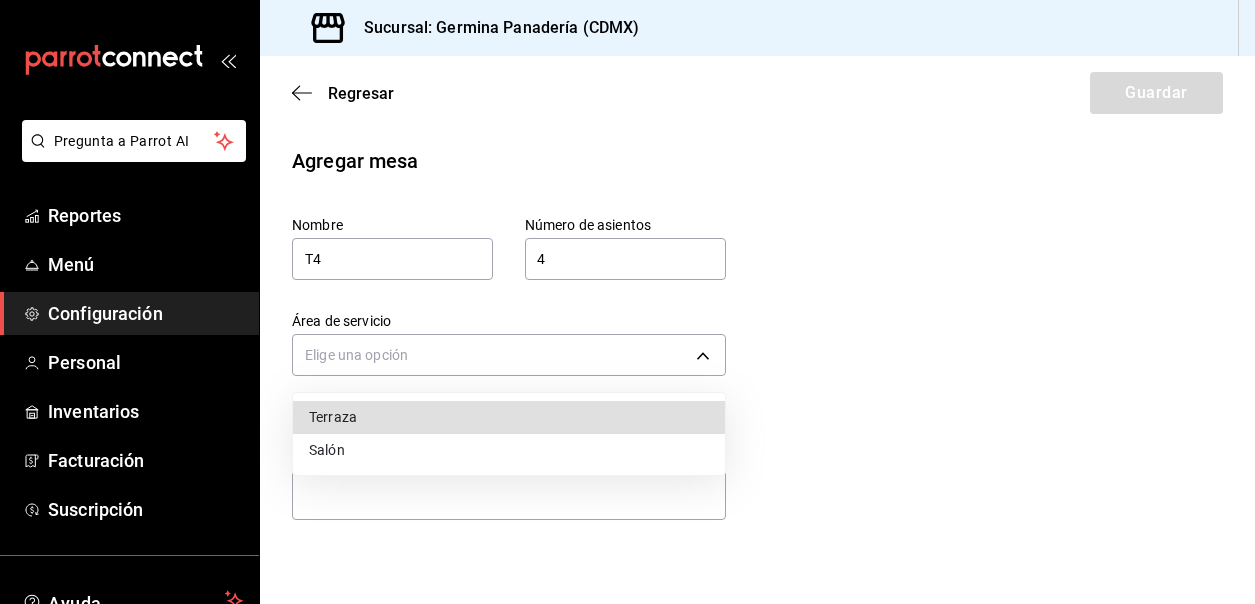 click on "Terraza" at bounding box center (509, 417) 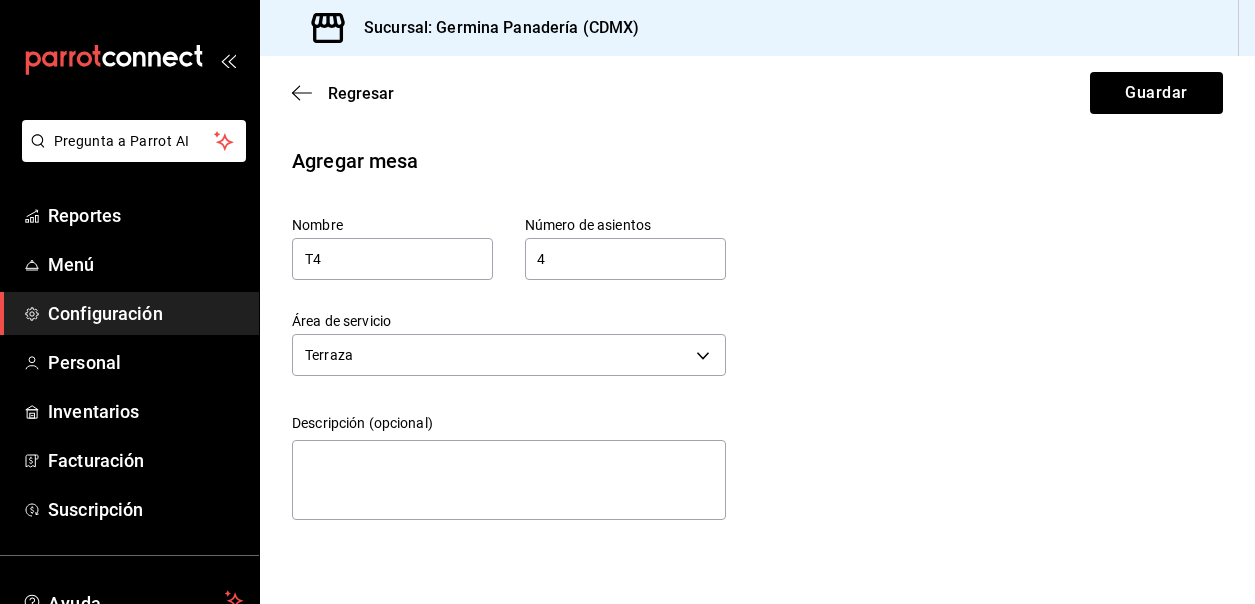 click on "Agregar mesa Nombre T4 Número de asientos 4 Número de asientos Área de servicio Terraza 67b44a83-1b1c-447b-96b2-a03cfd5e5139 Descripción (opcional) x" at bounding box center [757, 337] 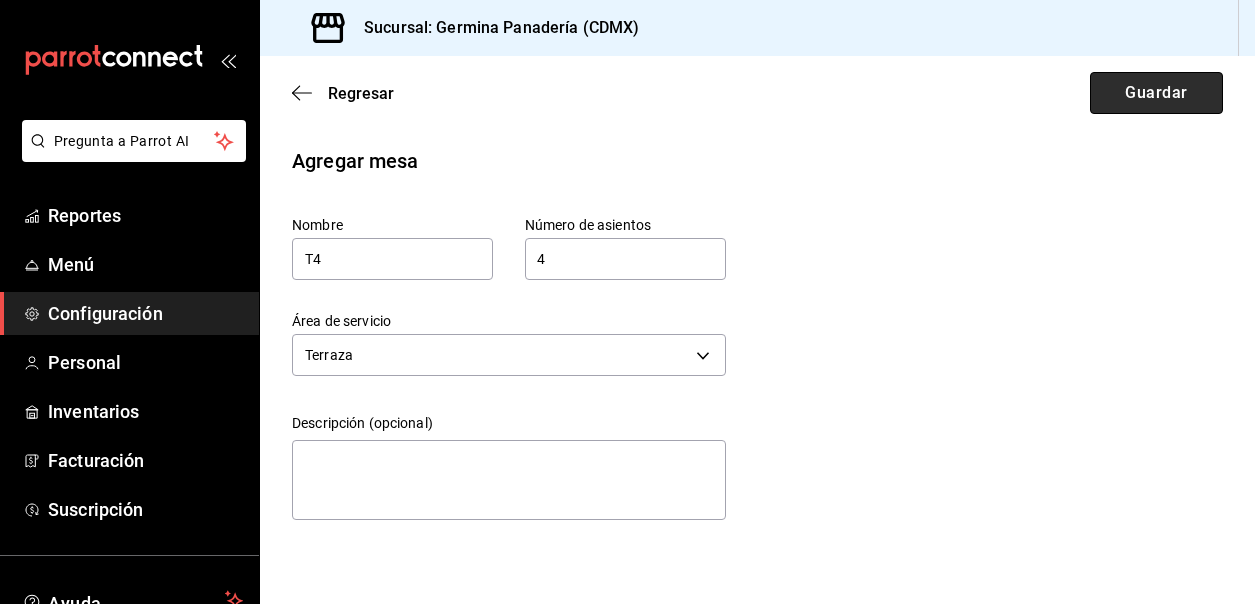click on "Guardar" at bounding box center [1156, 93] 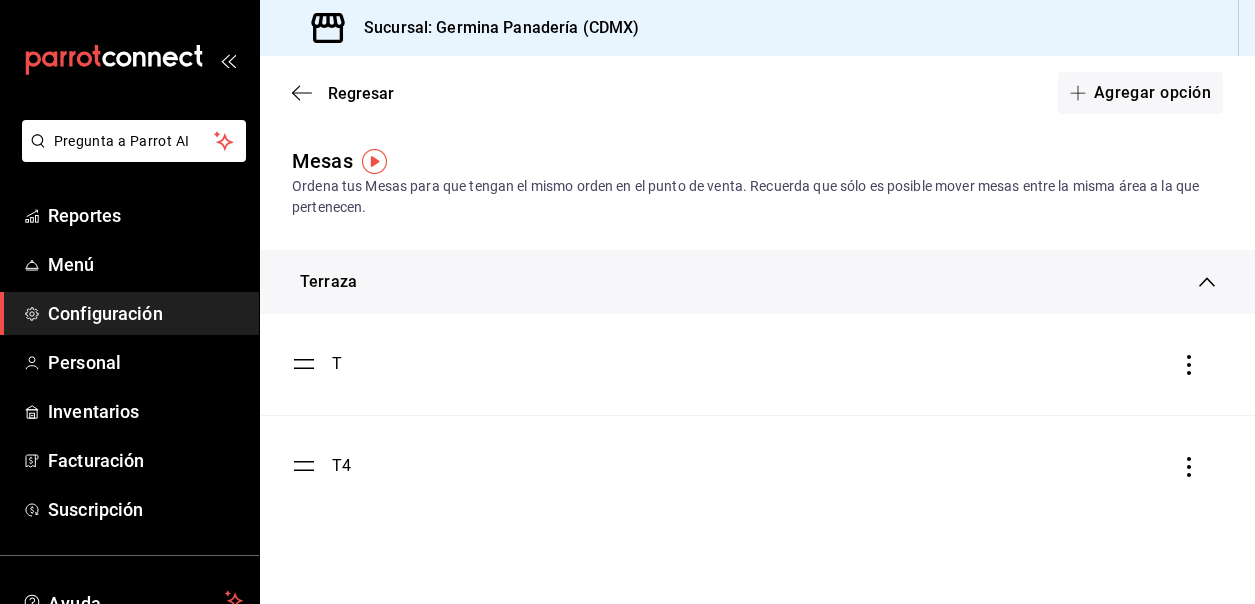 click 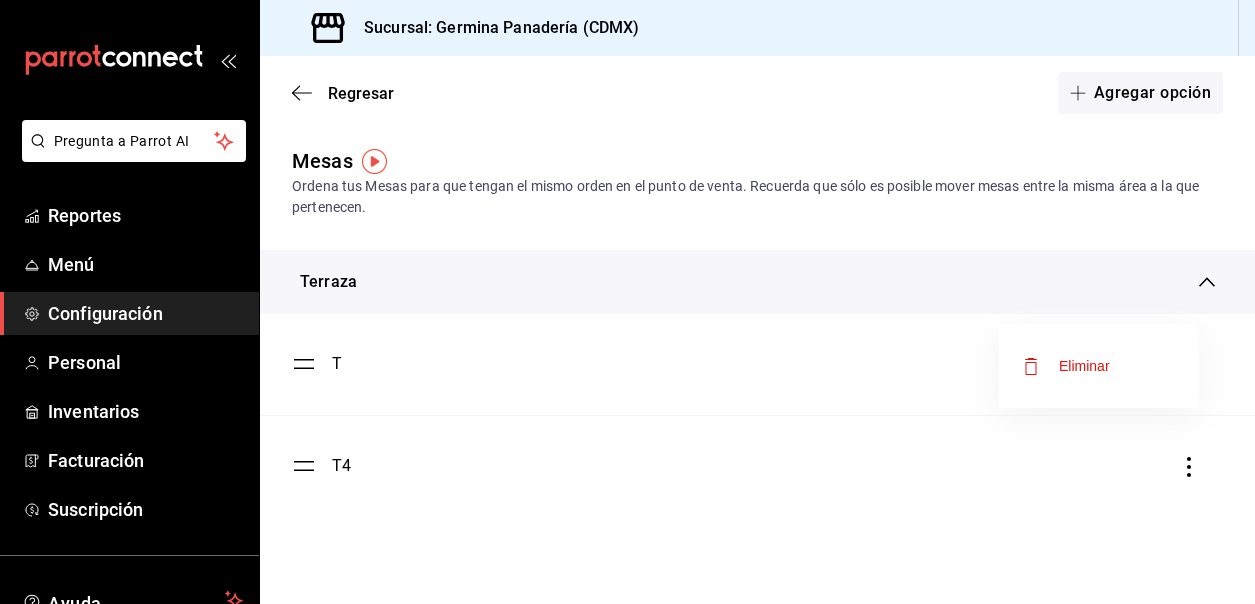 click on "Eliminar" at bounding box center (1099, 366) 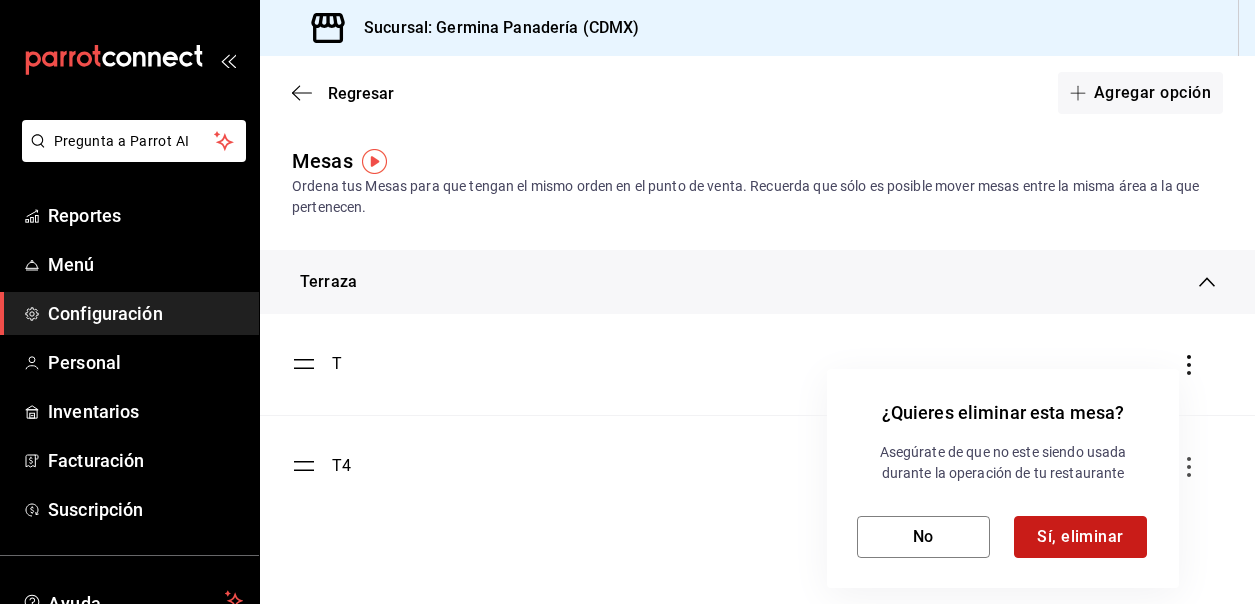 click on "Sí, eliminar" at bounding box center [1080, 537] 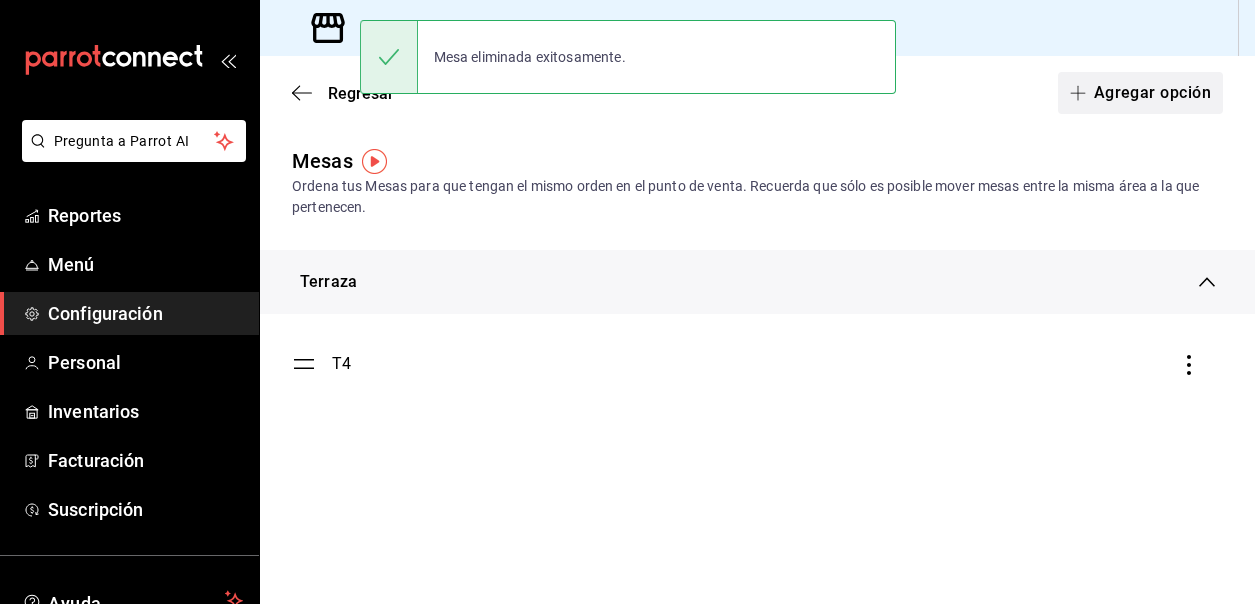 click on "Agregar opción" at bounding box center [1140, 93] 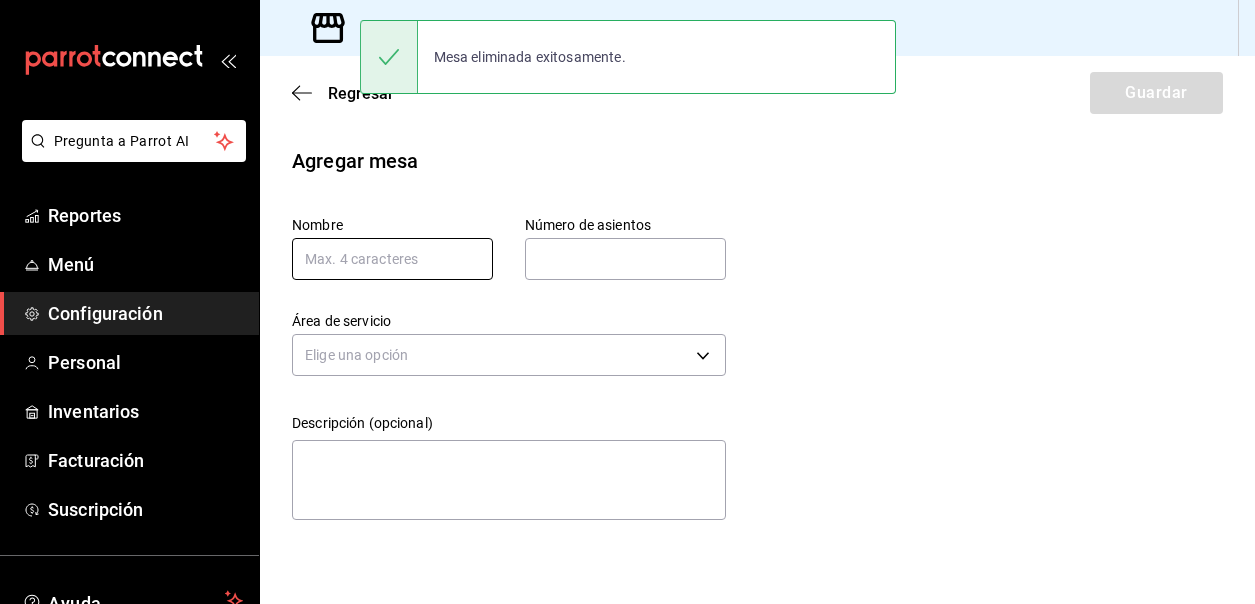 click at bounding box center (392, 259) 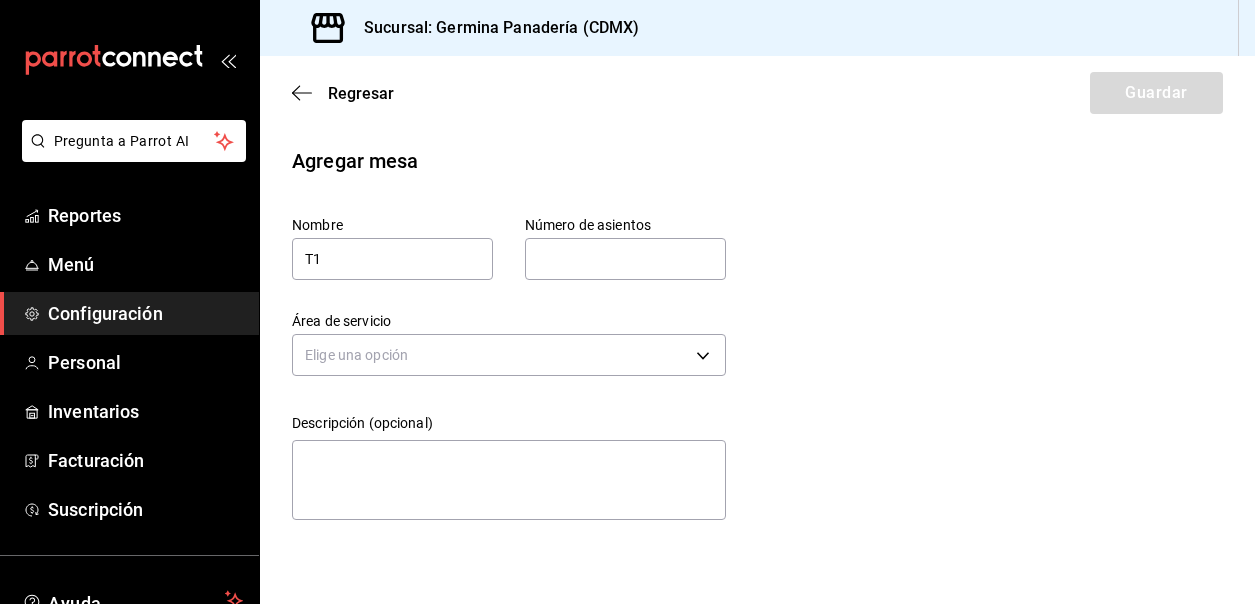 click at bounding box center [625, 259] 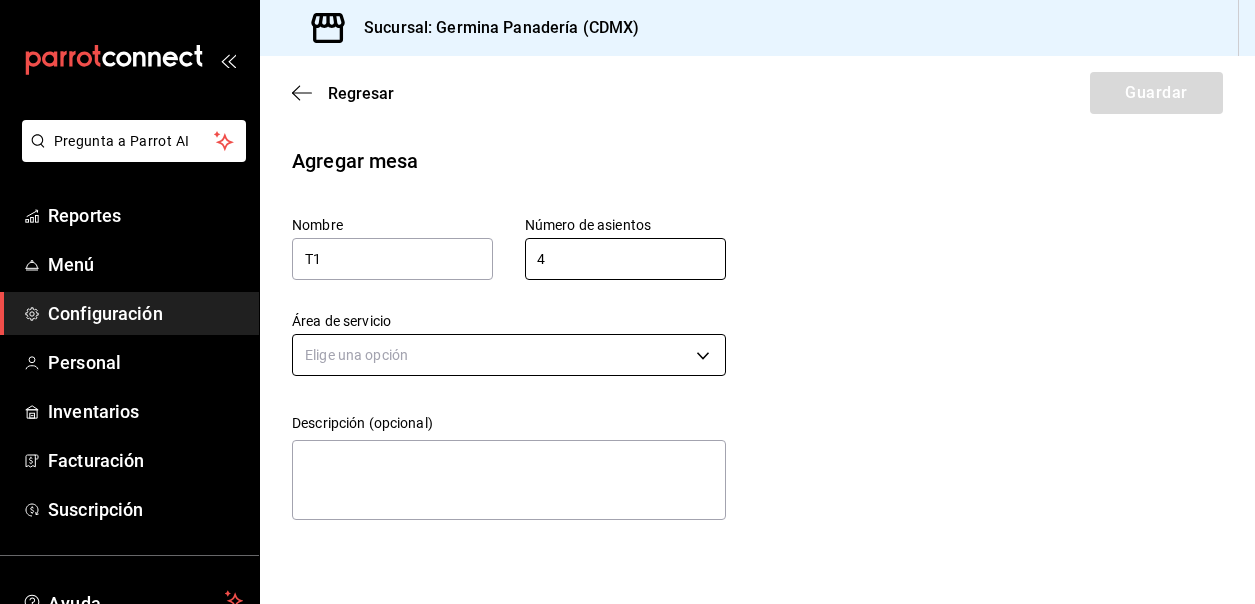 click on "Pregunta a Parrot AI Reportes   Menú   Configuración   Personal   Inventarios   Facturación   Suscripción   Ayuda Recomienda Parrot   Cerrar sesión   Sugerir nueva función   Sucursal: Germina Panadería (CDMX) Regresar Guardar Agregar mesa Nombre T1 Número de asientos 4 Número de asientos Área de servicio Elige una opción Descripción (opcional) x GANA 1 MES GRATIS EN TU SUSCRIPCIÓN AQUÍ ¿Recuerdas cómo empezó tu restaurante?
Hoy puedes ayudar a un colega a tener el mismo cambio que tú viviste.
Recomienda Parrot directamente desde tu Portal Administrador.
Es fácil y rápido.
🎁 Por cada restaurante que se una, ganas 1 mes gratis. Ver video tutorial Ir a video Ver video tutorial Ir a video Ver video tutorial Ir a video Ver video tutorial Ir a video Ver video tutorial Ir a video Ver video tutorial Ir a video Ver video tutorial Ir a video Ver video tutorial Ir a video Ver video tutorial Ir a video Ver video tutorial Ir a video Ver video tutorial Ir a video Ver video tutorial Ir a video" at bounding box center [627, 302] 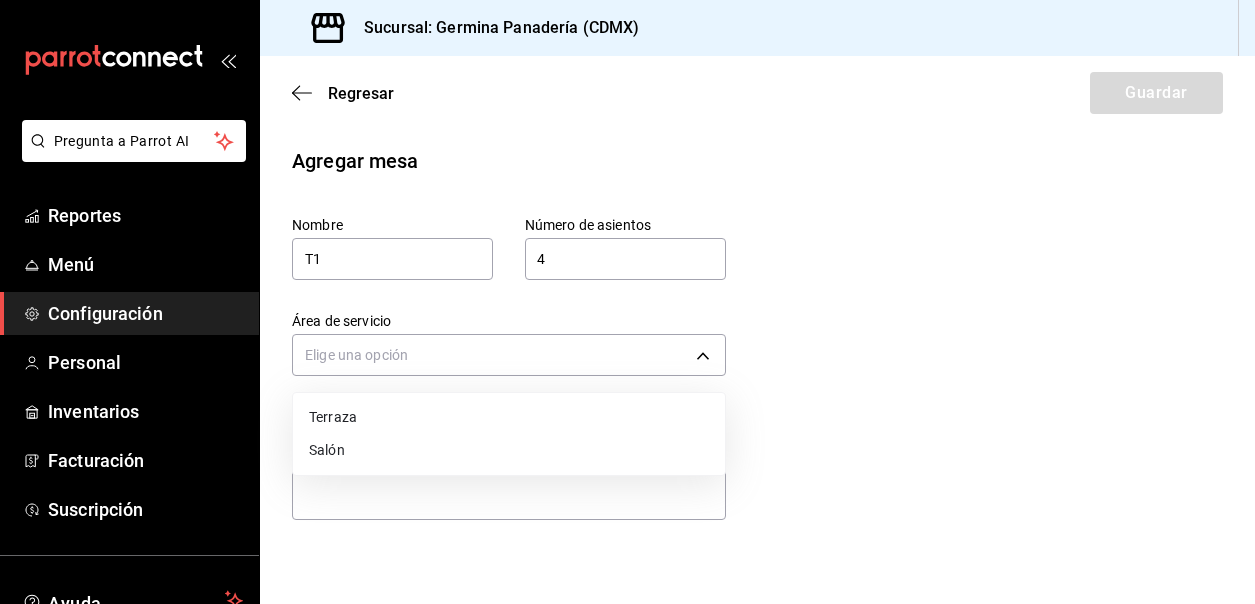 click on "Terraza" at bounding box center (509, 417) 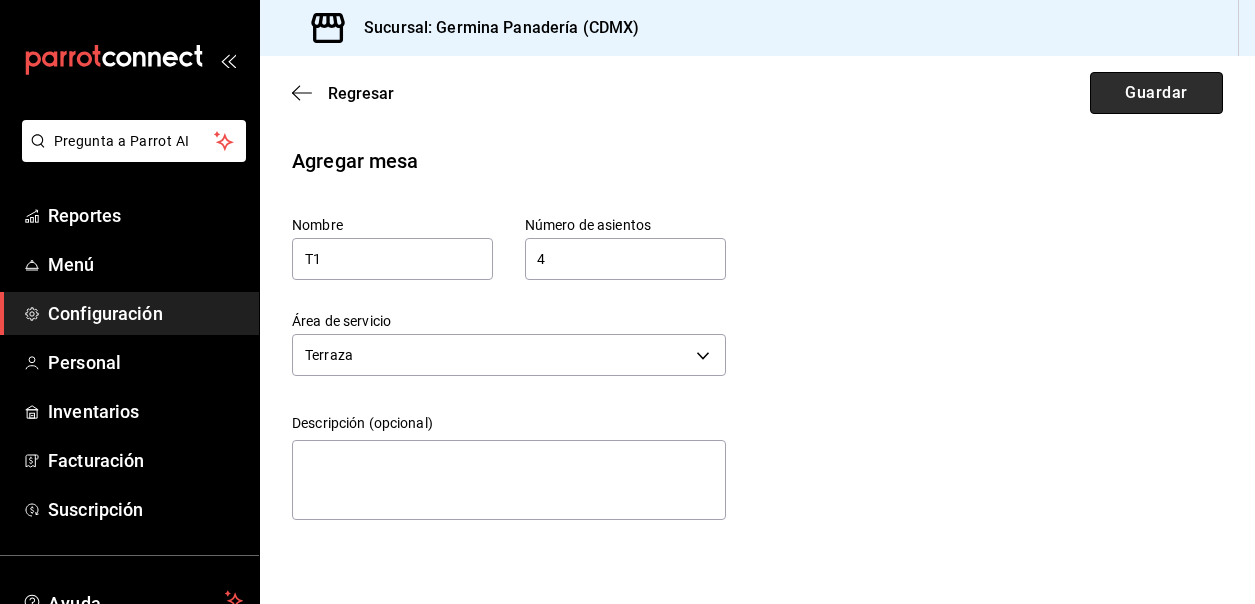 click on "Guardar" at bounding box center [1156, 93] 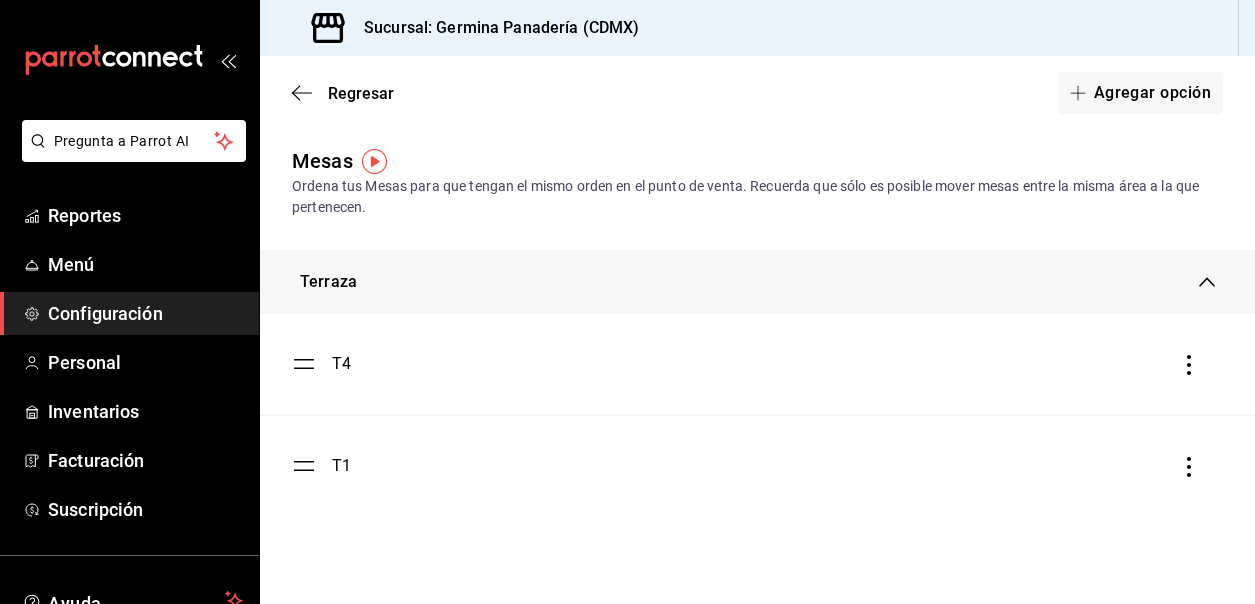 click 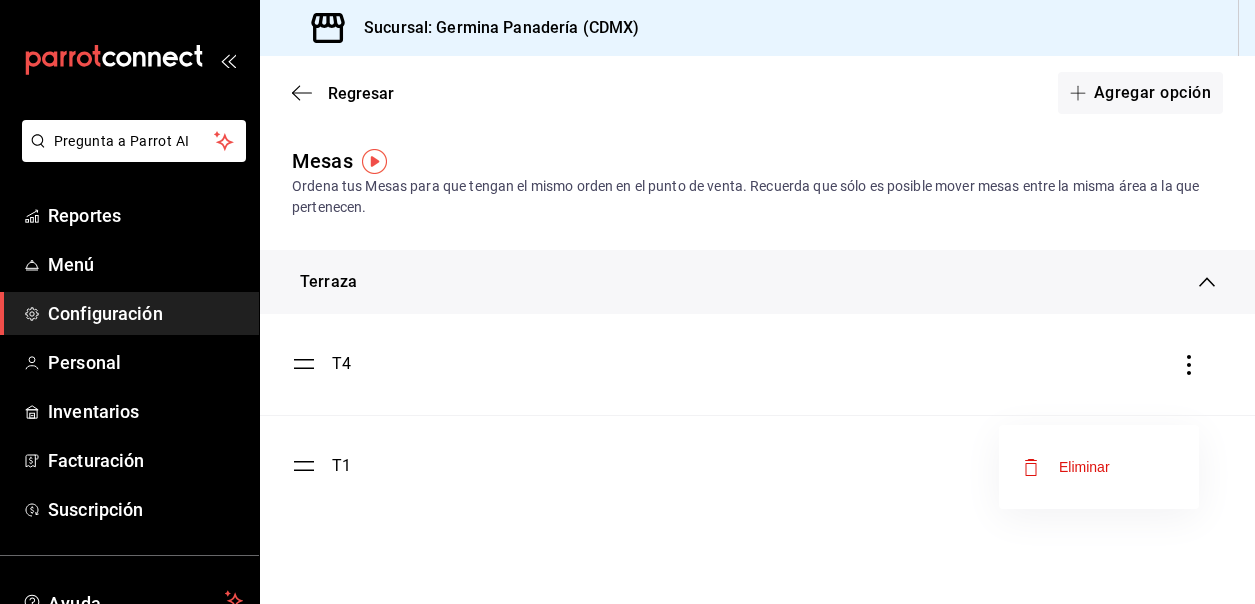 click on "Eliminar" at bounding box center (1099, 467) 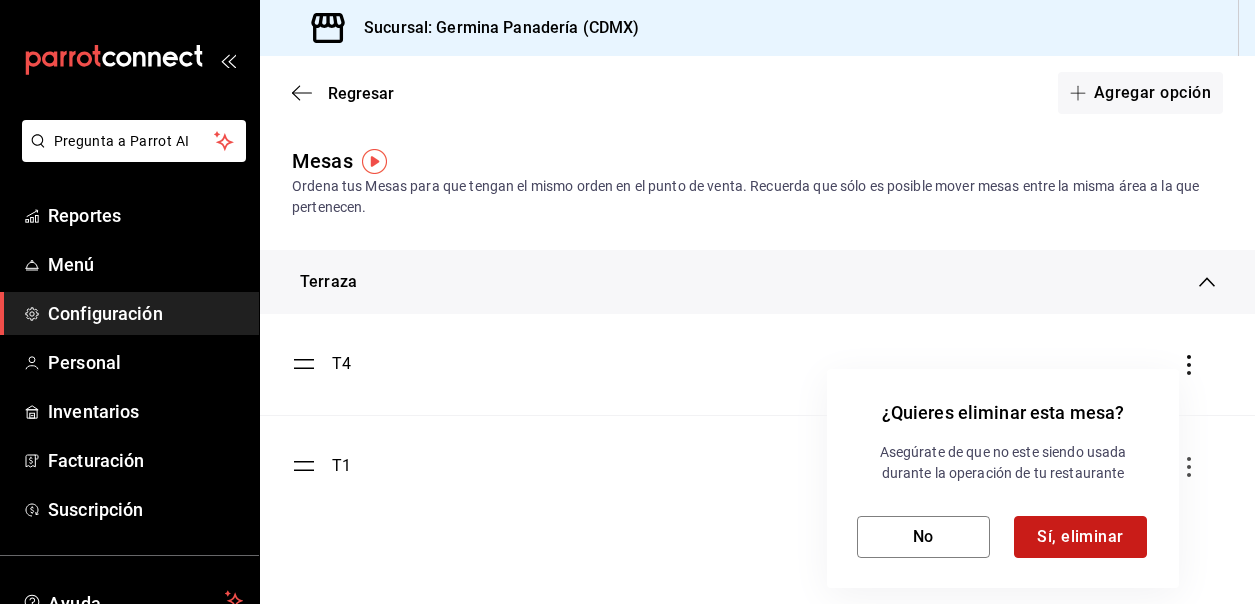 click on "Sí, eliminar" at bounding box center (1080, 537) 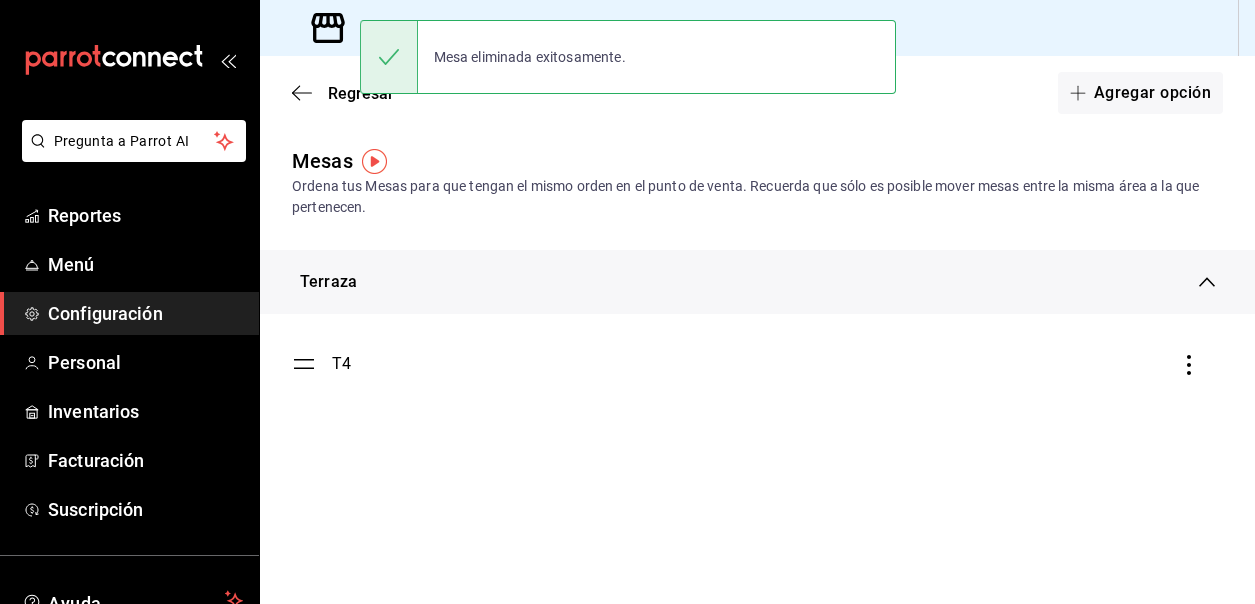 click 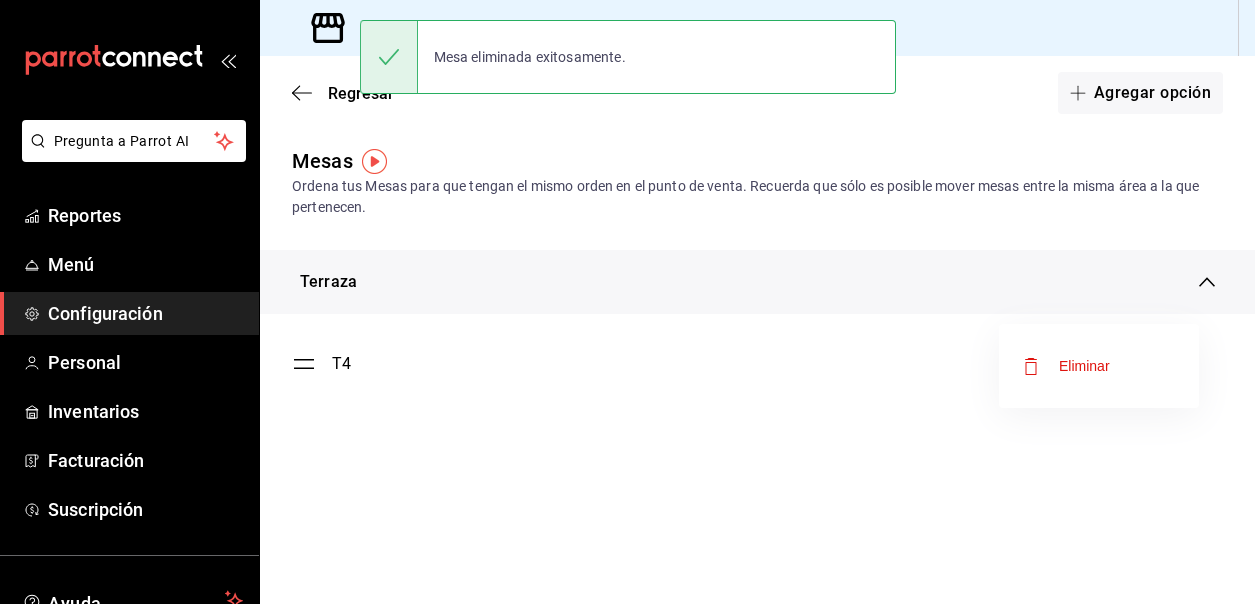 click on "Eliminar" at bounding box center (1099, 366) 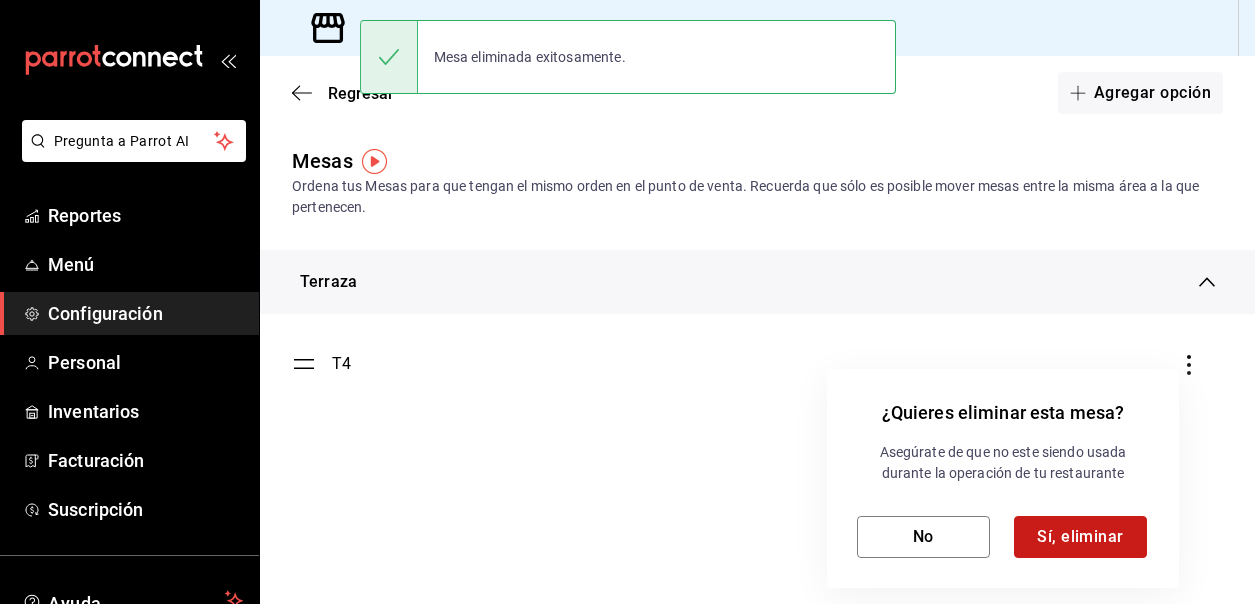click on "Sí, eliminar" at bounding box center (1080, 537) 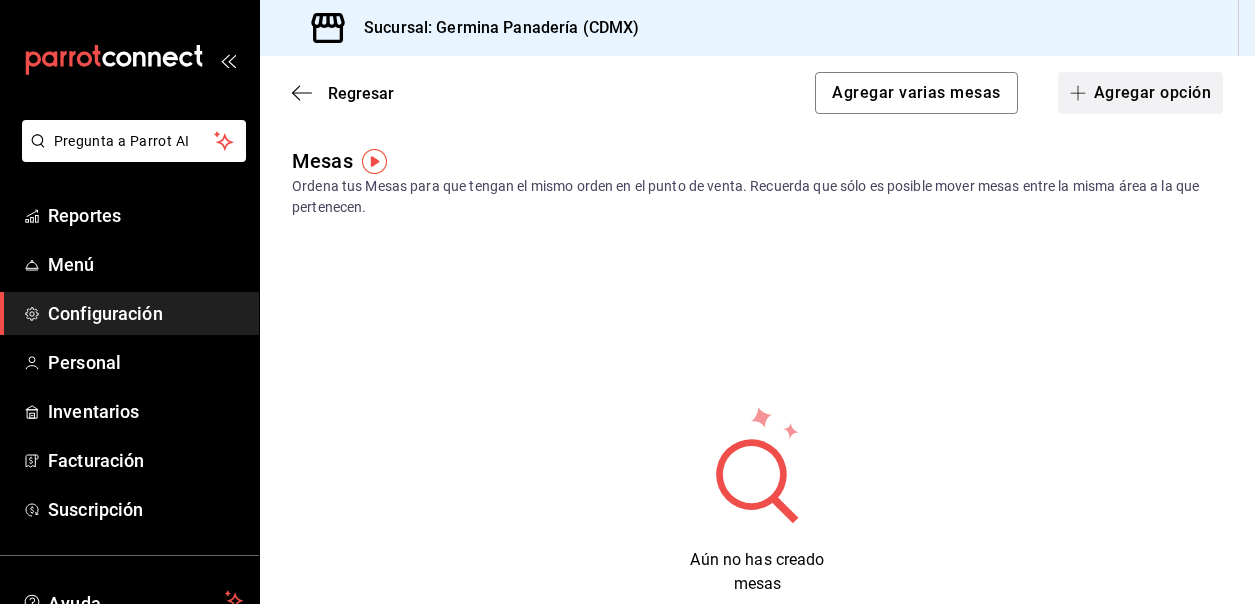 click on "Agregar opción" at bounding box center (1140, 93) 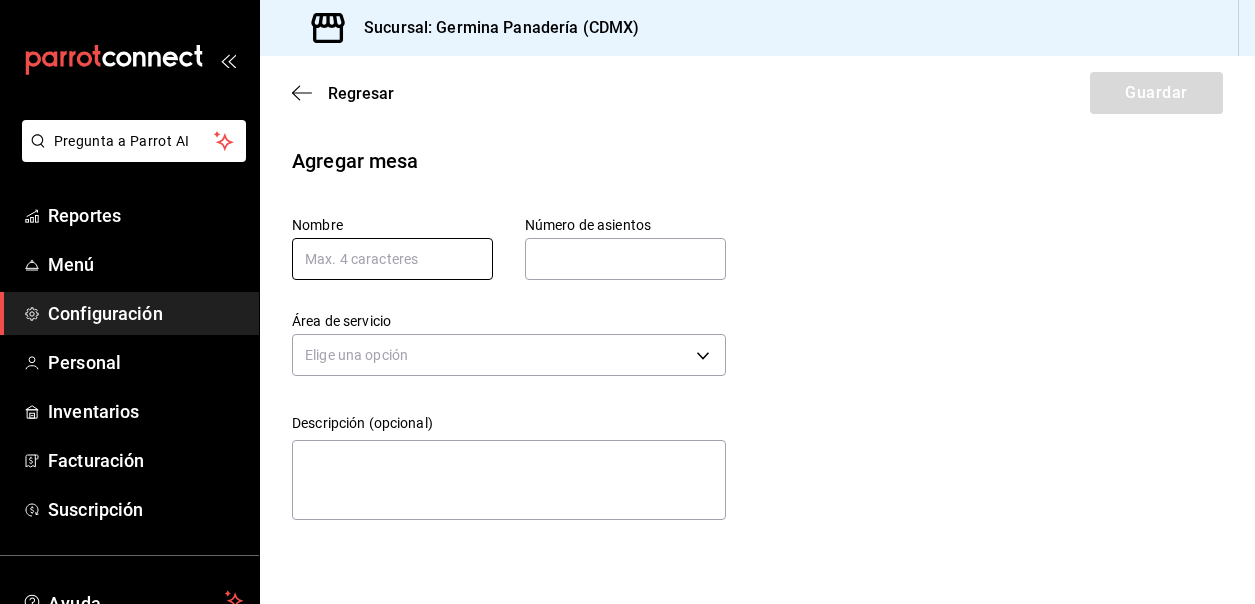 click at bounding box center [392, 259] 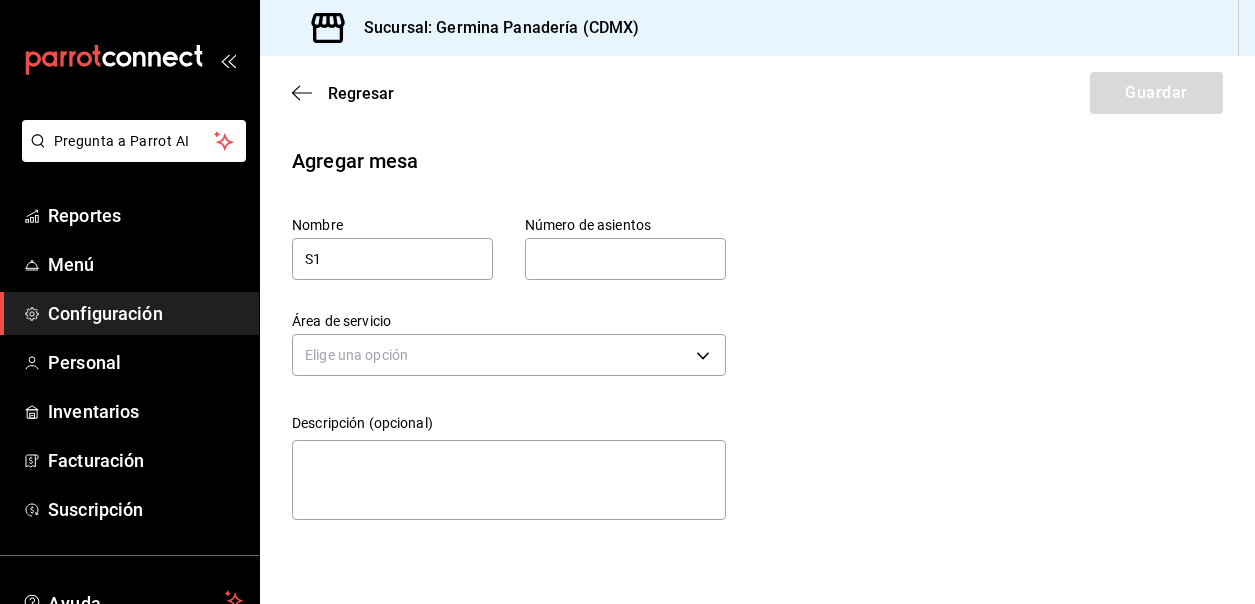 click at bounding box center [625, 259] 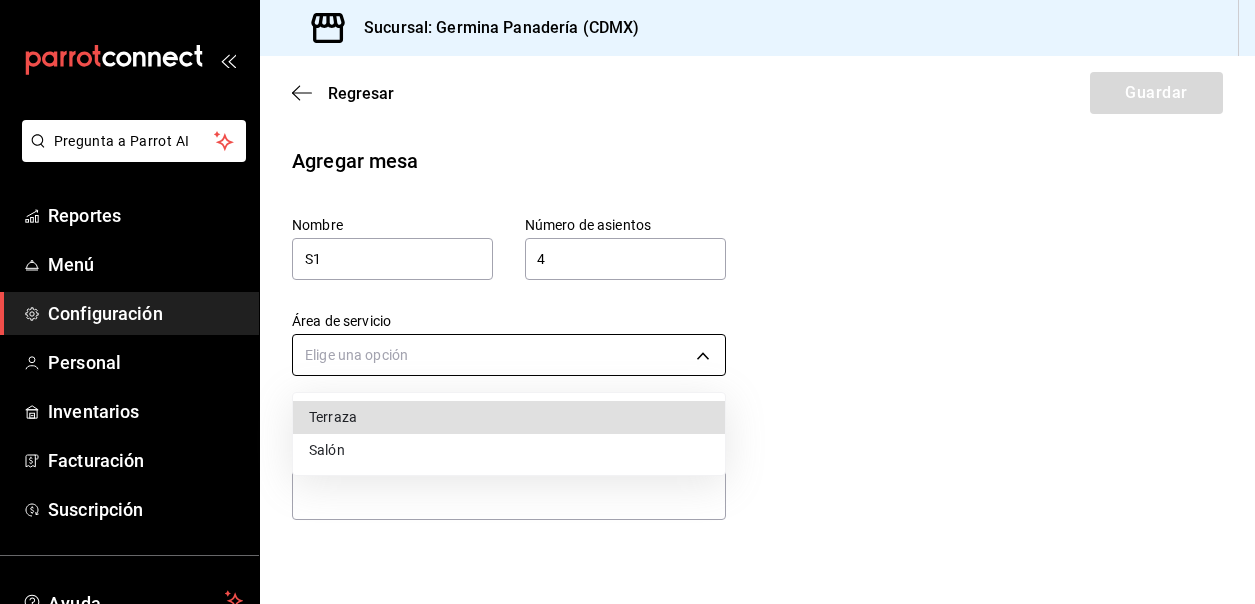click on "Pregunta a Parrot AI Reportes   Menú   Configuración   Personal   Inventarios   Facturación   Suscripción   Ayuda Recomienda Parrot   Cerrar sesión   Sugerir nueva función   Sucursal: Germina Panadería (CDMX) Regresar Guardar Agregar mesa Nombre S1 Número de asientos 4 Número de asientos Área de servicio Elige una opción Descripción (opcional) x GANA 1 MES GRATIS EN TU SUSCRIPCIÓN AQUÍ ¿Recuerdas cómo empezó tu restaurante?
Hoy puedes ayudar a un colega a tener el mismo cambio que tú viviste.
Recomienda Parrot directamente desde tu Portal Administrador.
Es fácil y rápido.
🎁 Por cada restaurante que se una, ganas 1 mes gratis. Ver video tutorial Ir a video Ver video tutorial Ir a video Ver video tutorial Ir a video Ver video tutorial Ir a video Ver video tutorial Ir a video Ver video tutorial Ir a video Ver video tutorial Ir a video Ver video tutorial Ir a video Ver video tutorial Ir a video Ver video tutorial Ir a video Ver video tutorial Ir a video Ver video tutorial Ir a video" at bounding box center [627, 302] 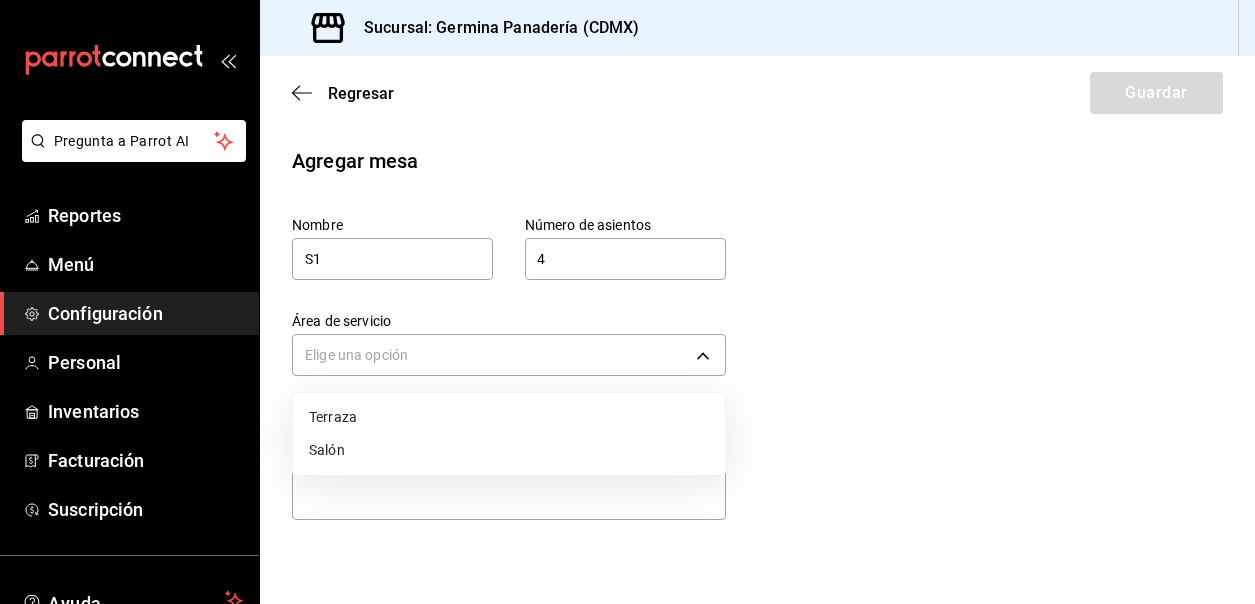 click on "Salón" at bounding box center (509, 450) 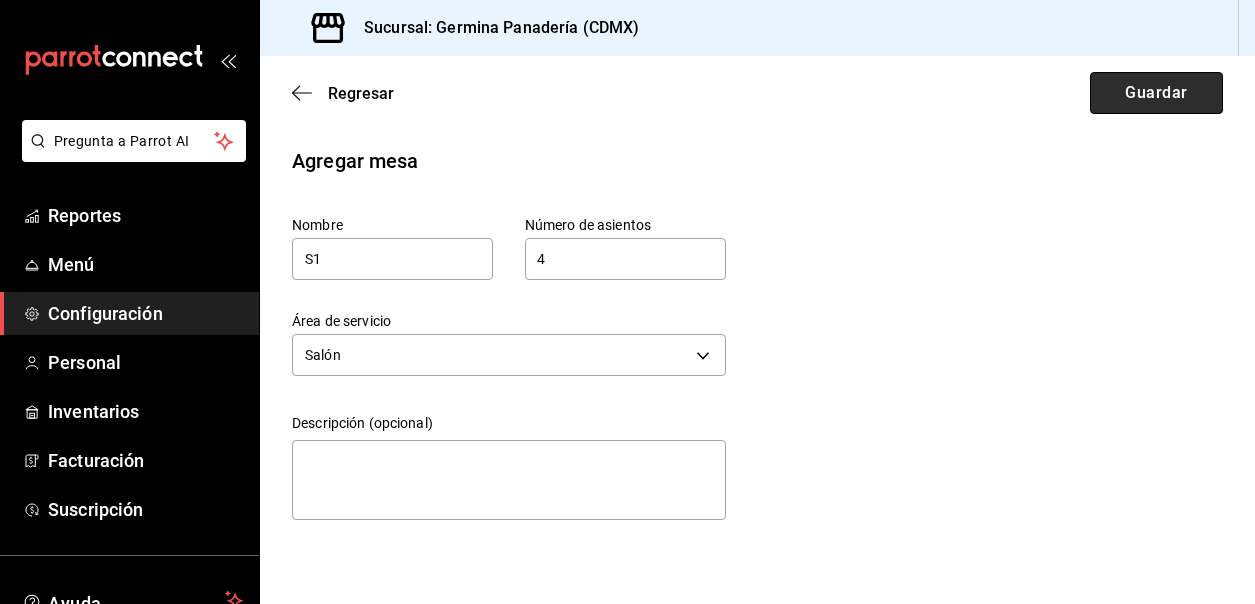 click on "Guardar" at bounding box center (1156, 93) 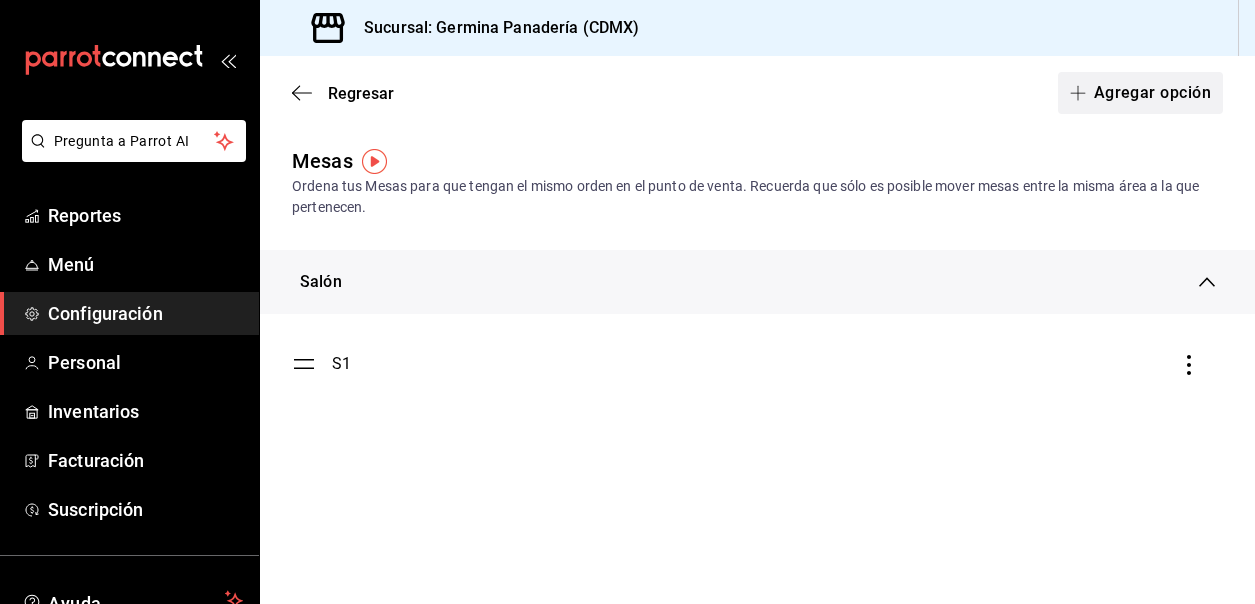 click on "Agregar opción" at bounding box center (1140, 93) 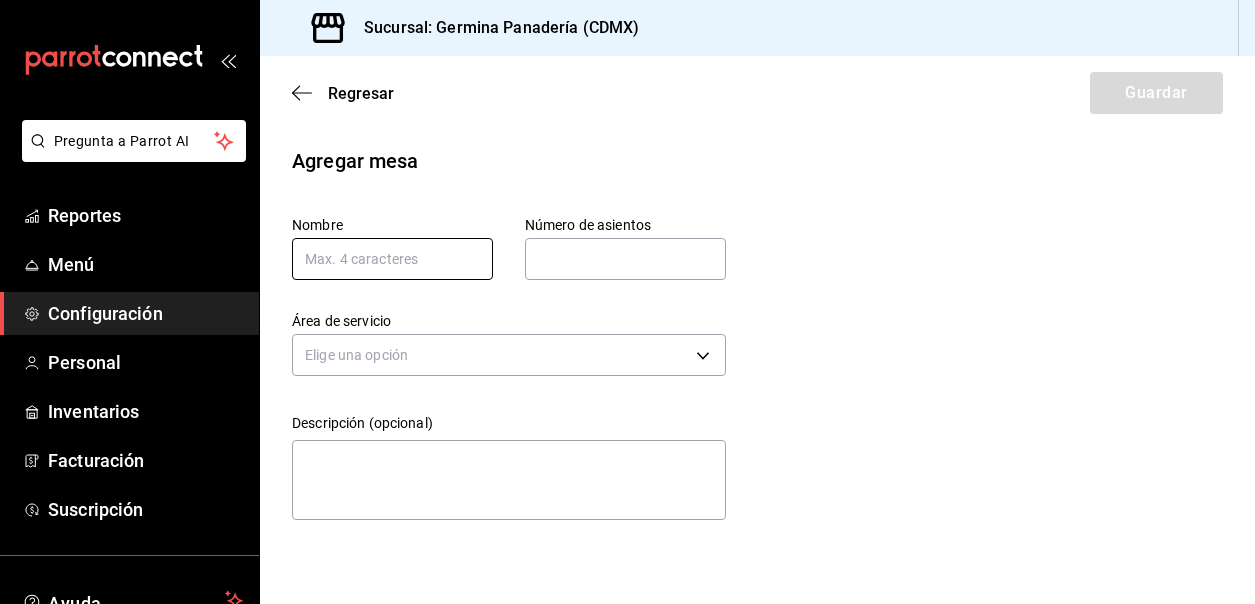 click at bounding box center [392, 259] 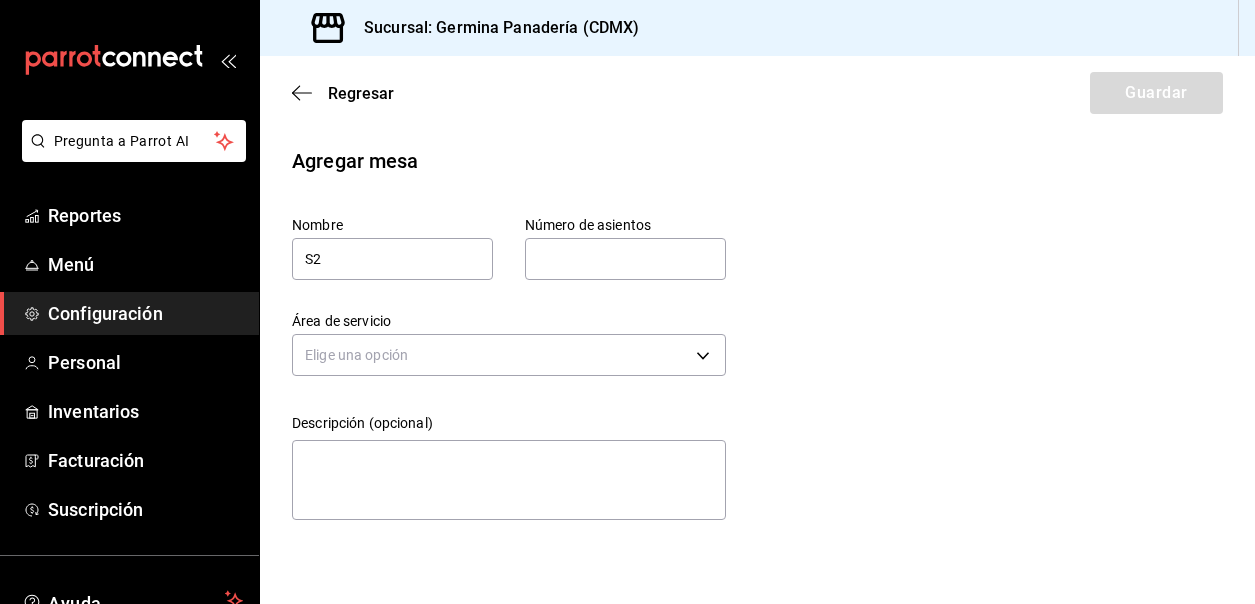 click at bounding box center [625, 259] 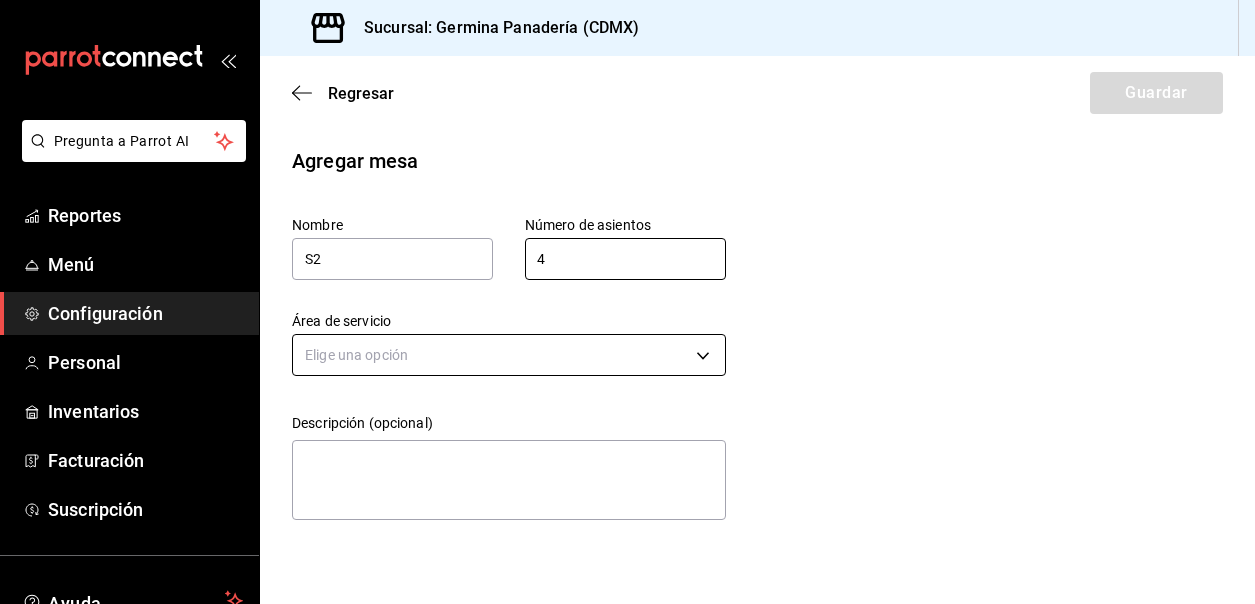 click on "Pregunta a Parrot AI Reportes   Menú   Configuración   Personal   Inventarios   Facturación   Suscripción   Ayuda Recomienda Parrot   Cerrar sesión   Sugerir nueva función   Sucursal: Germina Panadería (CDMX) Regresar Guardar Agregar mesa Nombre S2 Número de asientos 4 Número de asientos Área de servicio Elige una opción Descripción (opcional) x GANA 1 MES GRATIS EN TU SUSCRIPCIÓN AQUÍ ¿Recuerdas cómo empezó tu restaurante?
Hoy puedes ayudar a un colega a tener el mismo cambio que tú viviste.
Recomienda Parrot directamente desde tu Portal Administrador.
Es fácil y rápido.
🎁 Por cada restaurante que se una, ganas 1 mes gratis. Ver video tutorial Ir a video Ver video tutorial Ir a video Ver video tutorial Ir a video Ver video tutorial Ir a video Ver video tutorial Ir a video Ver video tutorial Ir a video Ver video tutorial Ir a video Ver video tutorial Ir a video Ver video tutorial Ir a video Ver video tutorial Ir a video Ver video tutorial Ir a video Ver video tutorial Ir a video" at bounding box center (627, 302) 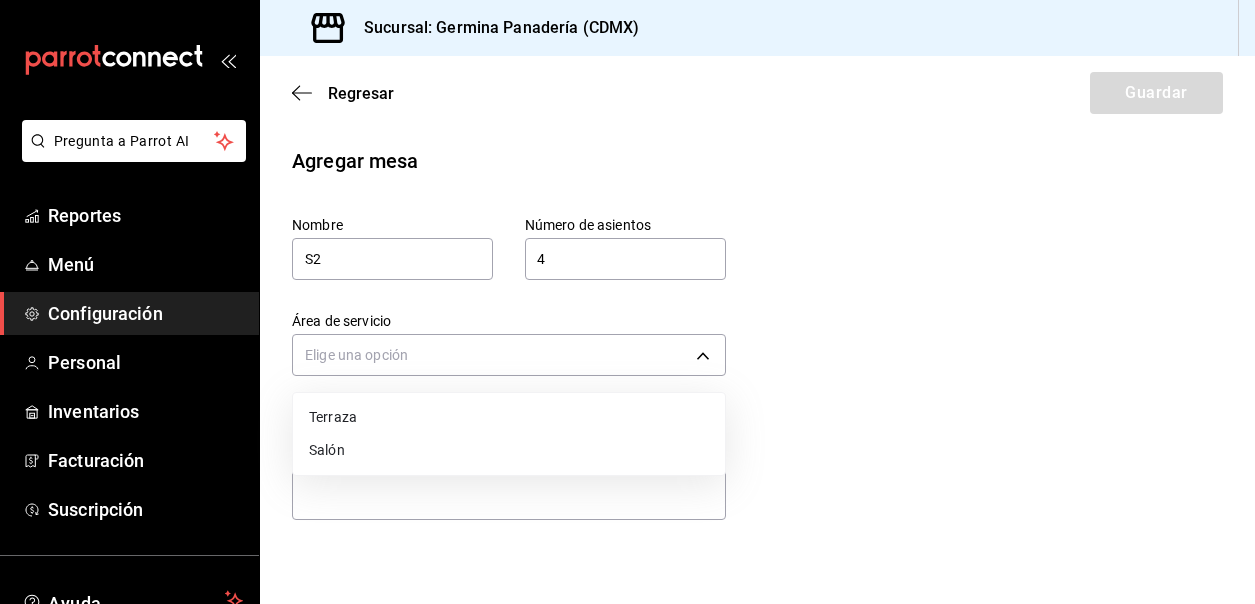 click on "Salón" at bounding box center [509, 450] 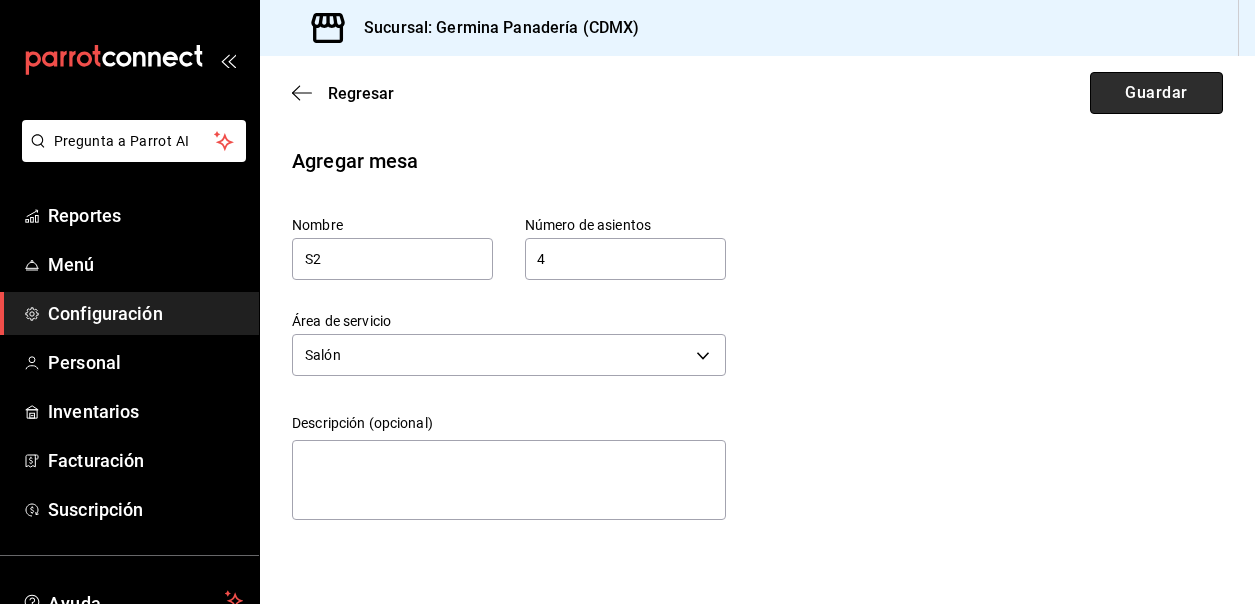 click on "Guardar" at bounding box center [1156, 93] 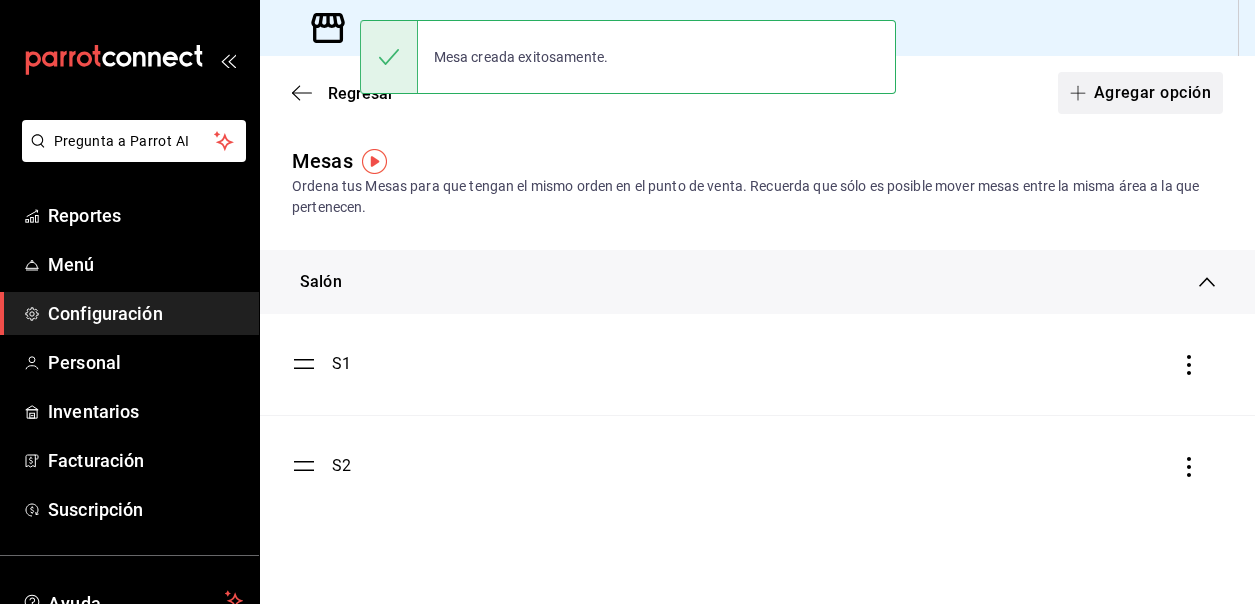 click on "Agregar opción" at bounding box center (1140, 93) 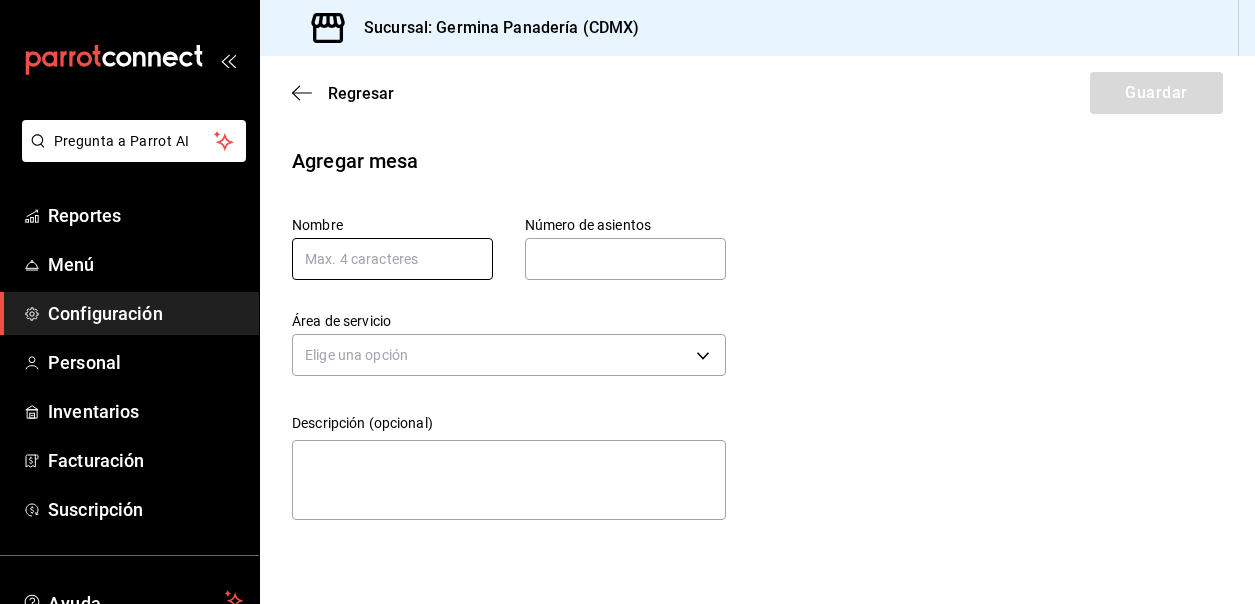 click at bounding box center [392, 259] 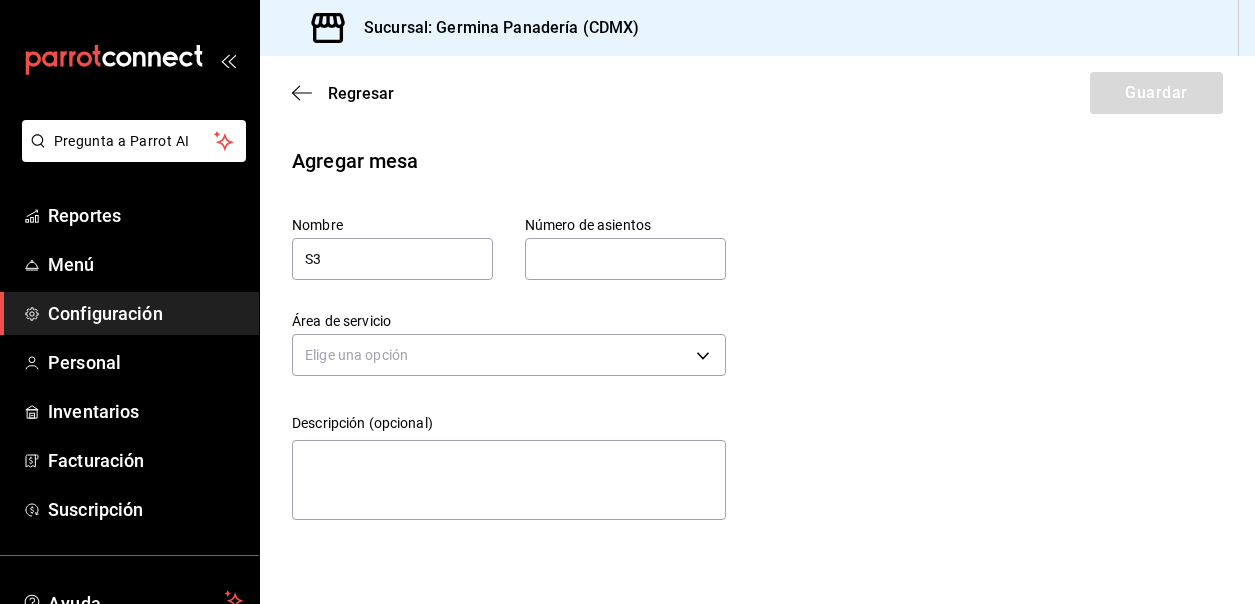click at bounding box center [625, 259] 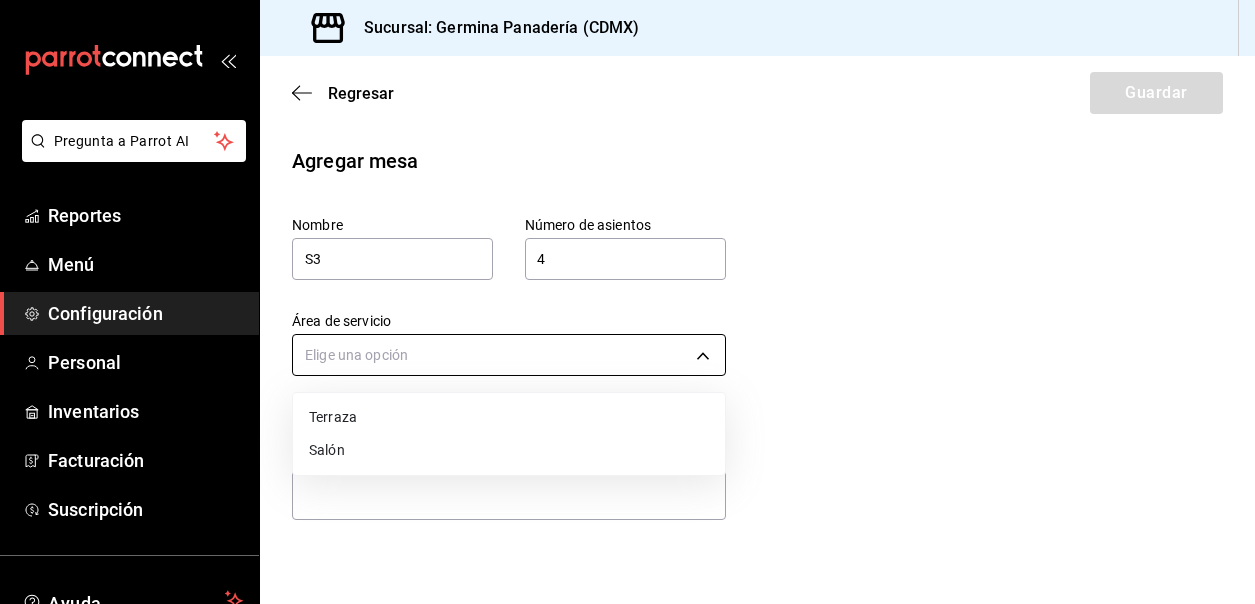 click on "Pregunta a Parrot AI Reportes   Menú   Configuración   Personal   Inventarios   Facturación   Suscripción   Ayuda Recomienda Parrot   Cerrar sesión   Sugerir nueva función   Sucursal: Germina Panadería (CDMX) Regresar Guardar Agregar mesa Nombre S3 Número de asientos 4 Número de asientos Área de servicio Elige una opción Descripción (opcional) x GANA 1 MES GRATIS EN TU SUSCRIPCIÓN AQUÍ ¿Recuerdas cómo empezó tu restaurante?
Hoy puedes ayudar a un colega a tener el mismo cambio que tú viviste.
Recomienda Parrot directamente desde tu Portal Administrador.
Es fácil y rápido.
🎁 Por cada restaurante que se una, ganas 1 mes gratis. Ver video tutorial Ir a video Ver video tutorial Ir a video Ver video tutorial Ir a video Ver video tutorial Ir a video Ver video tutorial Ir a video Ver video tutorial Ir a video Ver video tutorial Ir a video Ver video tutorial Ir a video Ver video tutorial Ir a video Ver video tutorial Ir a video Ver video tutorial Ir a video Ver video tutorial Ir a video" at bounding box center [627, 302] 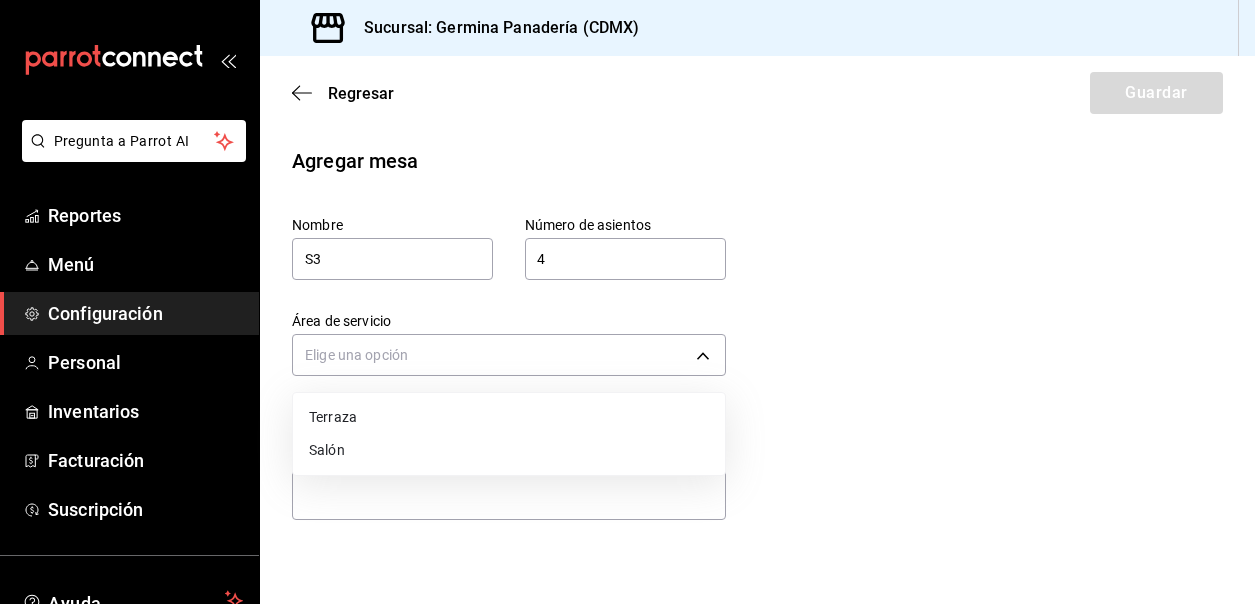 click on "Salón" at bounding box center (509, 450) 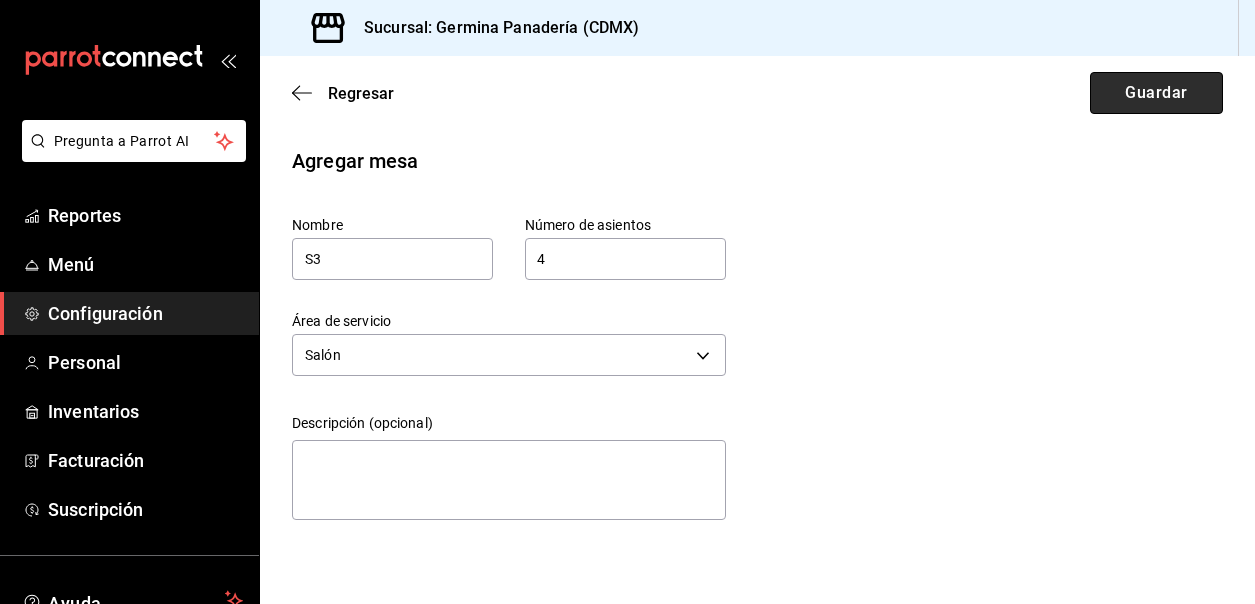 click on "Guardar" at bounding box center [1156, 93] 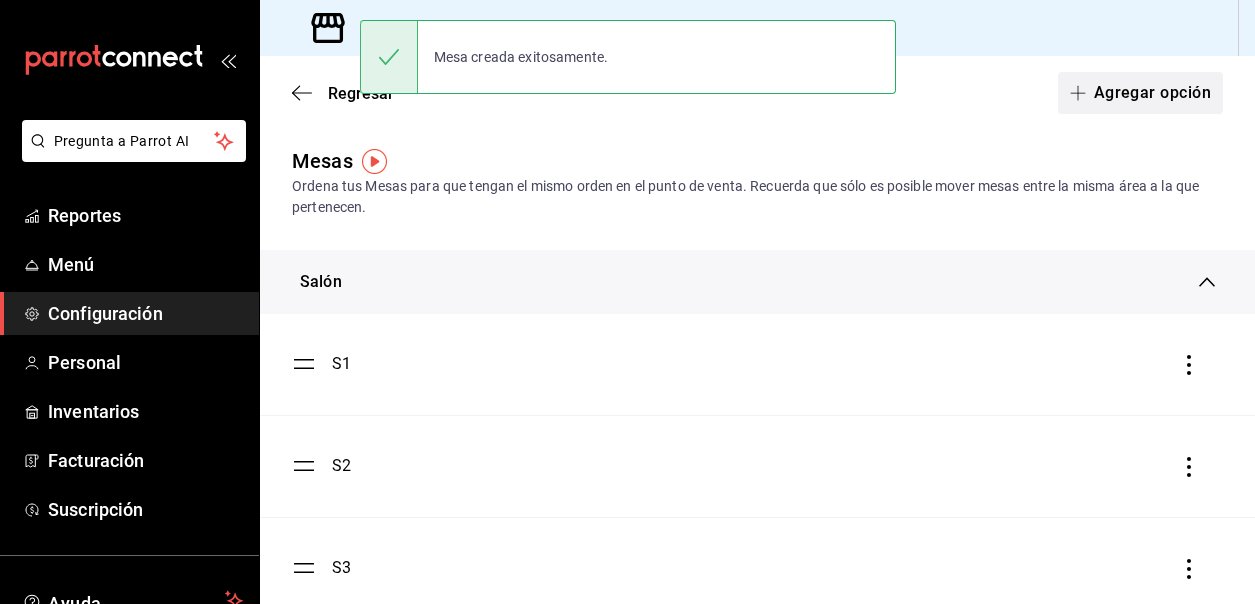 click on "Agregar opción" at bounding box center [1140, 93] 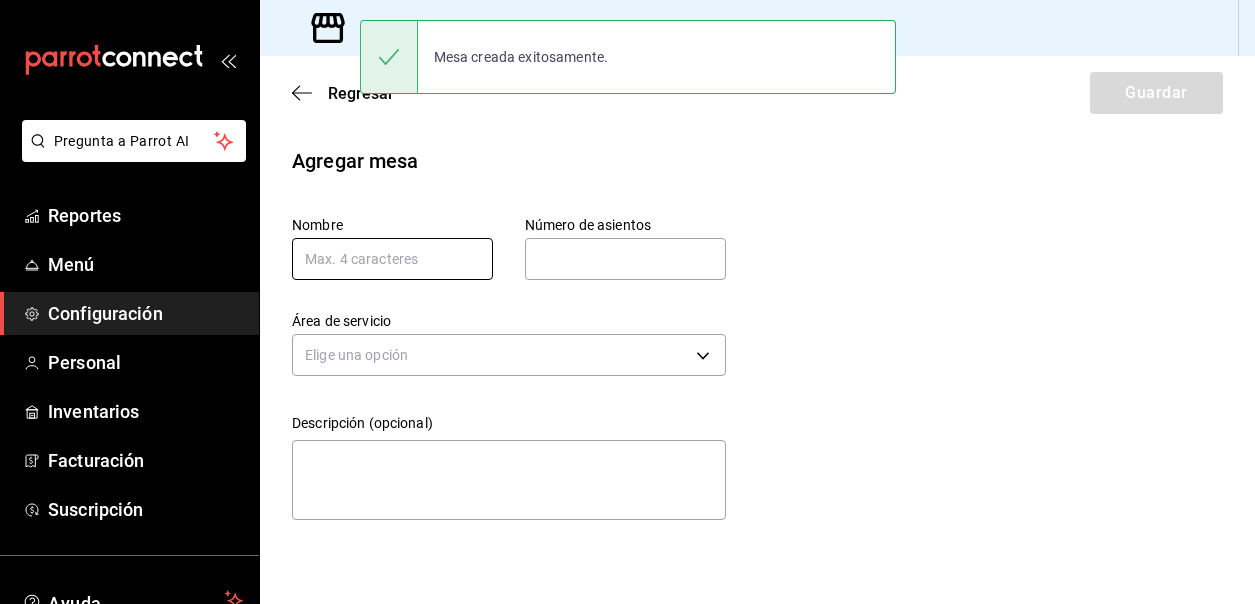 click at bounding box center [392, 259] 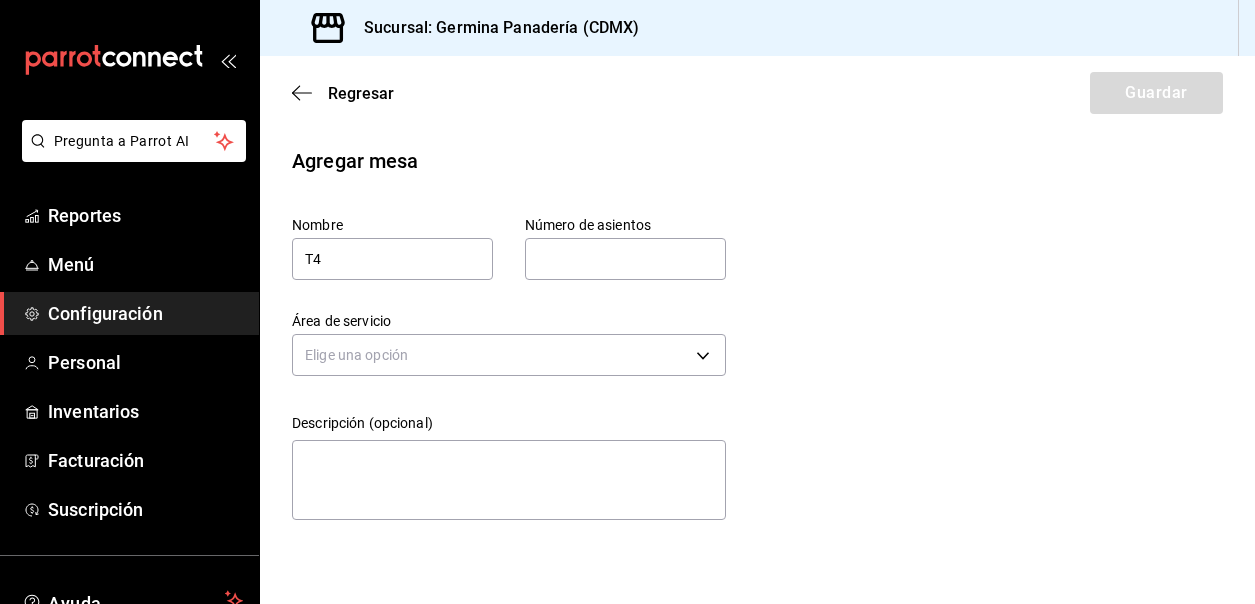 click at bounding box center (625, 259) 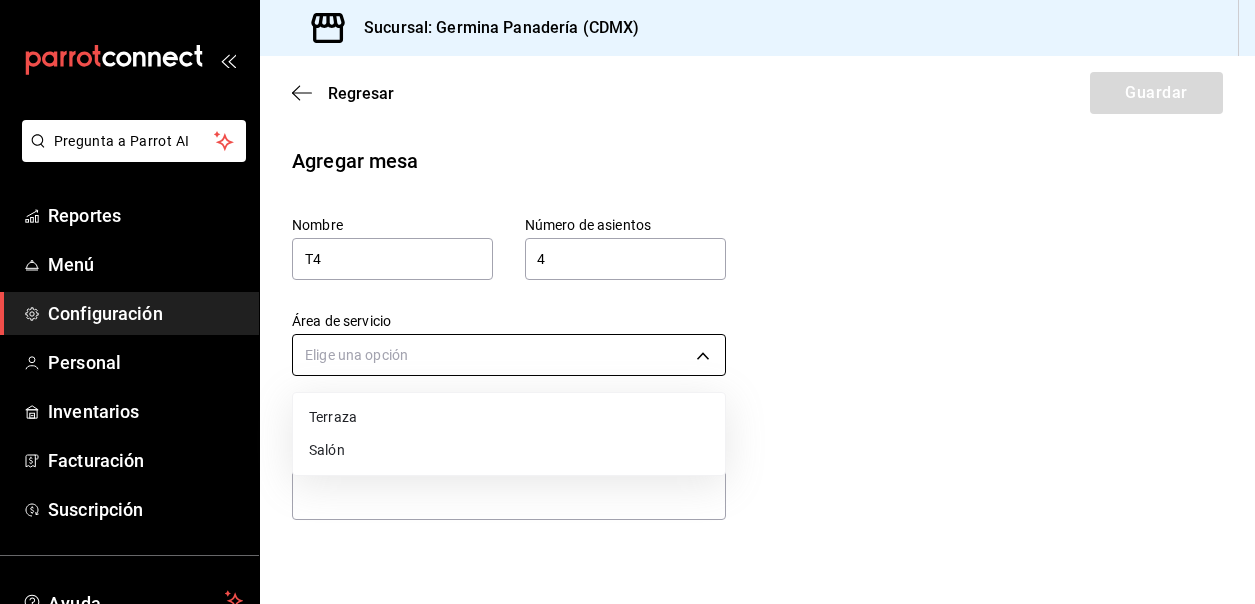 click on "Pregunta a Parrot AI Reportes   Menú   Configuración   Personal   Inventarios   Facturación   Suscripción   Ayuda Recomienda Parrot   Cerrar sesión   Sugerir nueva función   Sucursal: Germina Panadería (CDMX) Regresar Guardar Agregar mesa Nombre T4 Número de asientos 4 Número de asientos Área de servicio Elige una opción Descripción (opcional) x GANA 1 MES GRATIS EN TU SUSCRIPCIÓN AQUÍ ¿Recuerdas cómo empezó tu restaurante?
Hoy puedes ayudar a un colega a tener el mismo cambio que tú viviste.
Recomienda Parrot directamente desde tu Portal Administrador.
Es fácil y rápido.
🎁 Por cada restaurante que se una, ganas 1 mes gratis. Ver video tutorial Ir a video Ver video tutorial Ir a video Ver video tutorial Ir a video Ver video tutorial Ir a video Ver video tutorial Ir a video Ver video tutorial Ir a video Ver video tutorial Ir a video Ver video tutorial Ir a video Ver video tutorial Ir a video Ver video tutorial Ir a video Ver video tutorial Ir a video Ver video tutorial Ir a video" at bounding box center (627, 302) 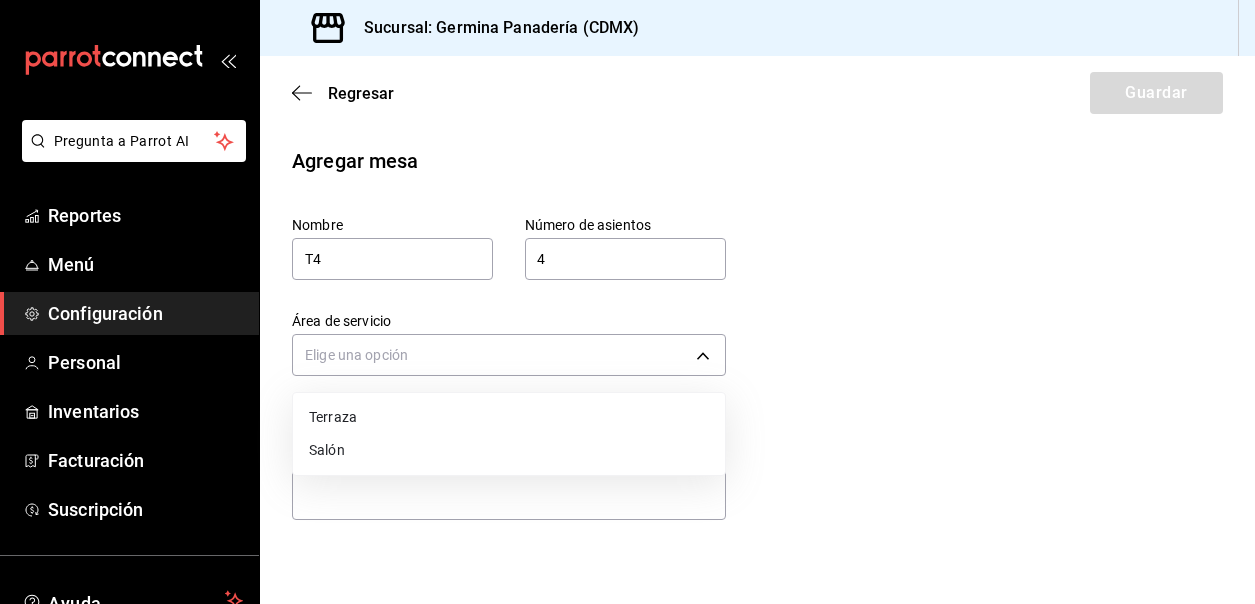 click on "Terraza" at bounding box center (509, 417) 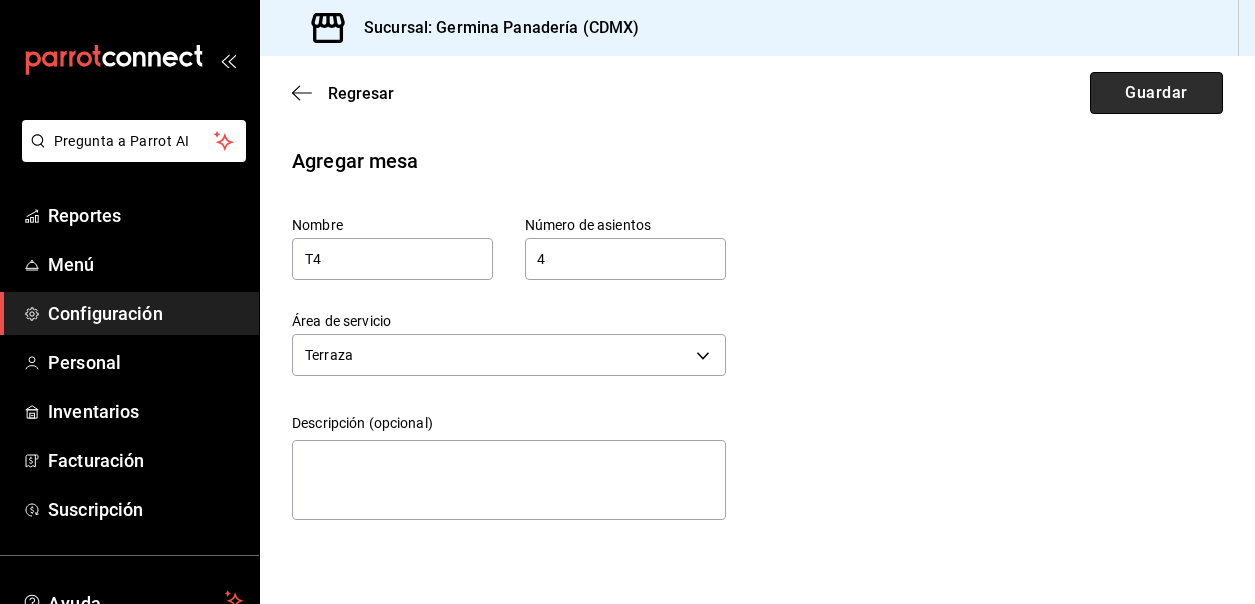 click on "Guardar" at bounding box center (1156, 93) 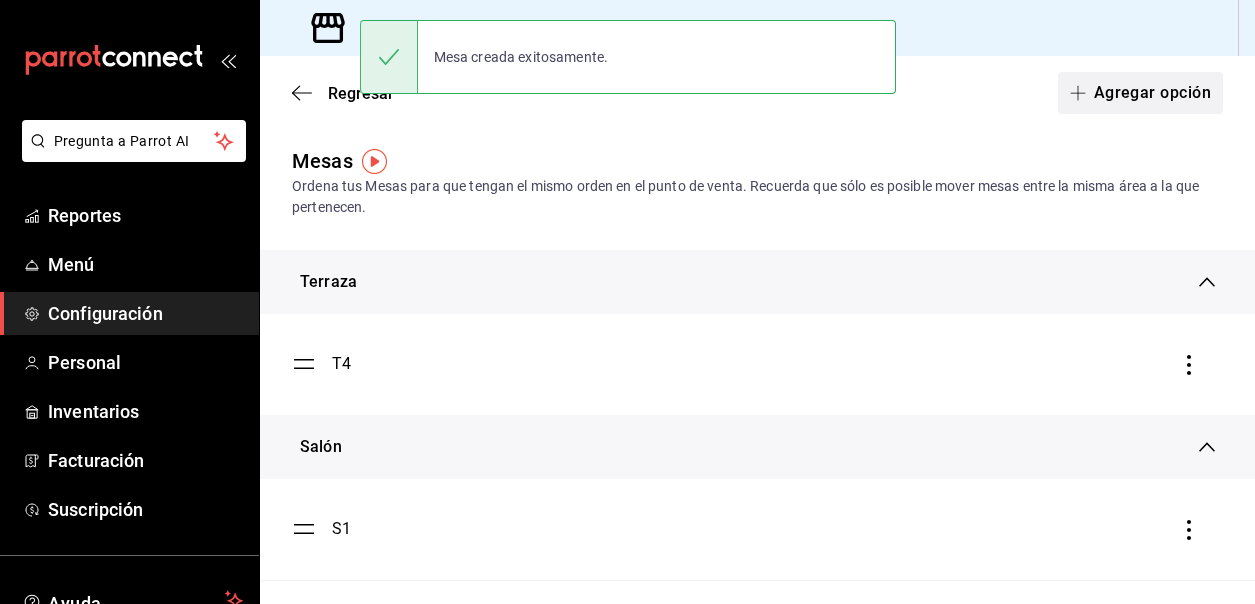 click on "Agregar opción" at bounding box center (1140, 93) 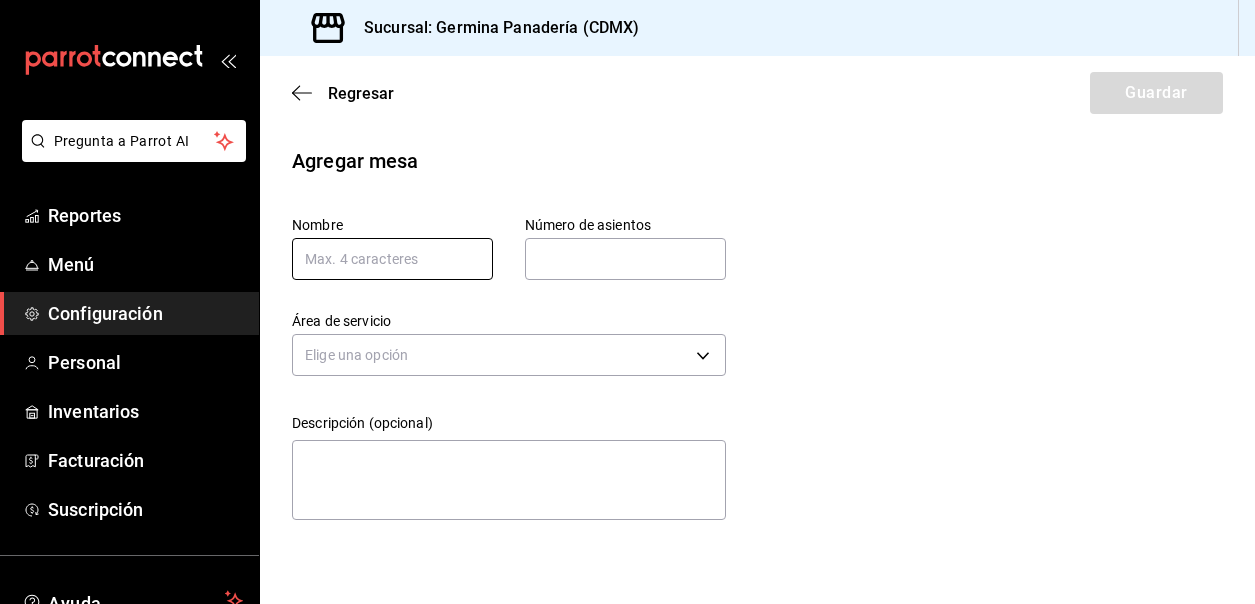 click at bounding box center (392, 259) 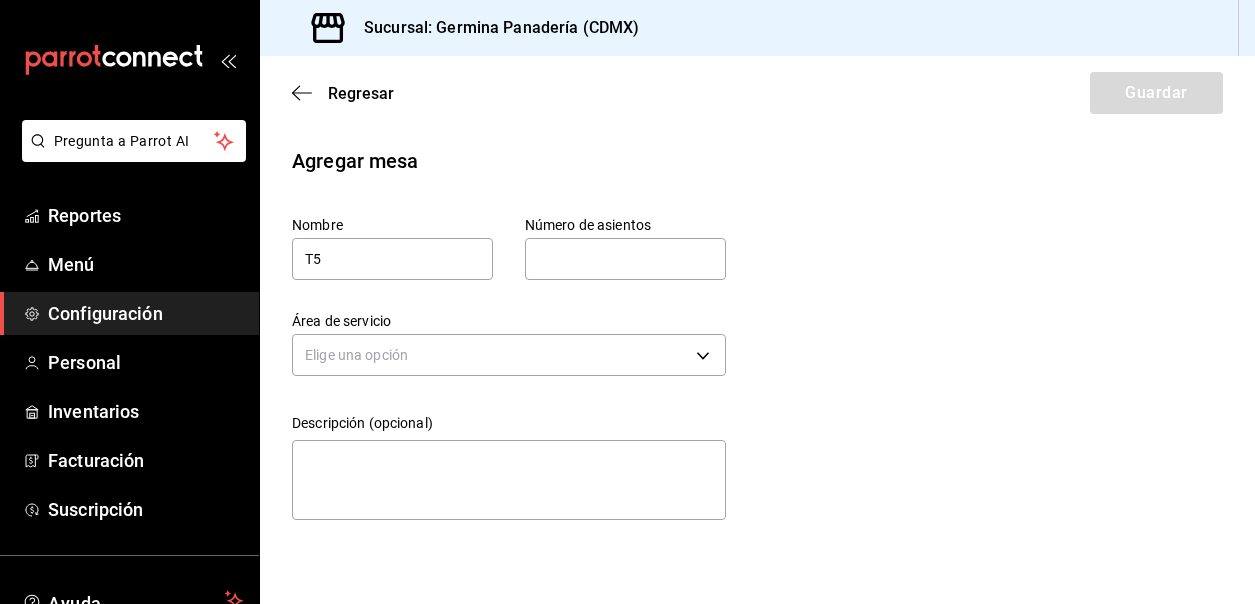 click at bounding box center [625, 259] 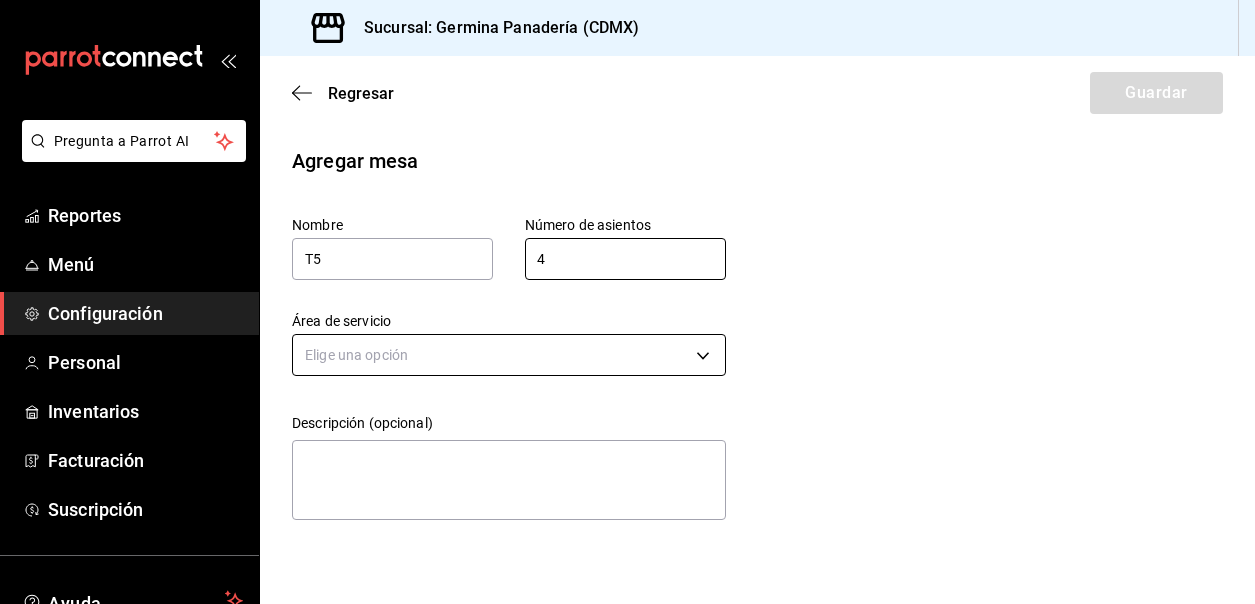 click on "Pregunta a Parrot AI Reportes   Menú   Configuración   Personal   Inventarios   Facturación   Suscripción   Ayuda Recomienda Parrot   Cerrar sesión   Sugerir nueva función   Sucursal: Germina Panadería (CDMX) Regresar Guardar Agregar mesa Nombre T5 Número de asientos 4 Número de asientos Área de servicio Elige una opción Descripción (opcional) x GANA 1 MES GRATIS EN TU SUSCRIPCIÓN AQUÍ ¿Recuerdas cómo empezó tu restaurante?
Hoy puedes ayudar a un colega a tener el mismo cambio que tú viviste.
Recomienda Parrot directamente desde tu Portal Administrador.
Es fácil y rápido.
🎁 Por cada restaurante que se una, ganas 1 mes gratis. Ver video tutorial Ir a video Ver video tutorial Ir a video Ver video tutorial Ir a video Ver video tutorial Ir a video Ver video tutorial Ir a video Ver video tutorial Ir a video Ver video tutorial Ir a video Ver video tutorial Ir a video Ver video tutorial Ir a video Ver video tutorial Ir a video Ver video tutorial Ir a video Ver video tutorial Ir a video" at bounding box center (627, 302) 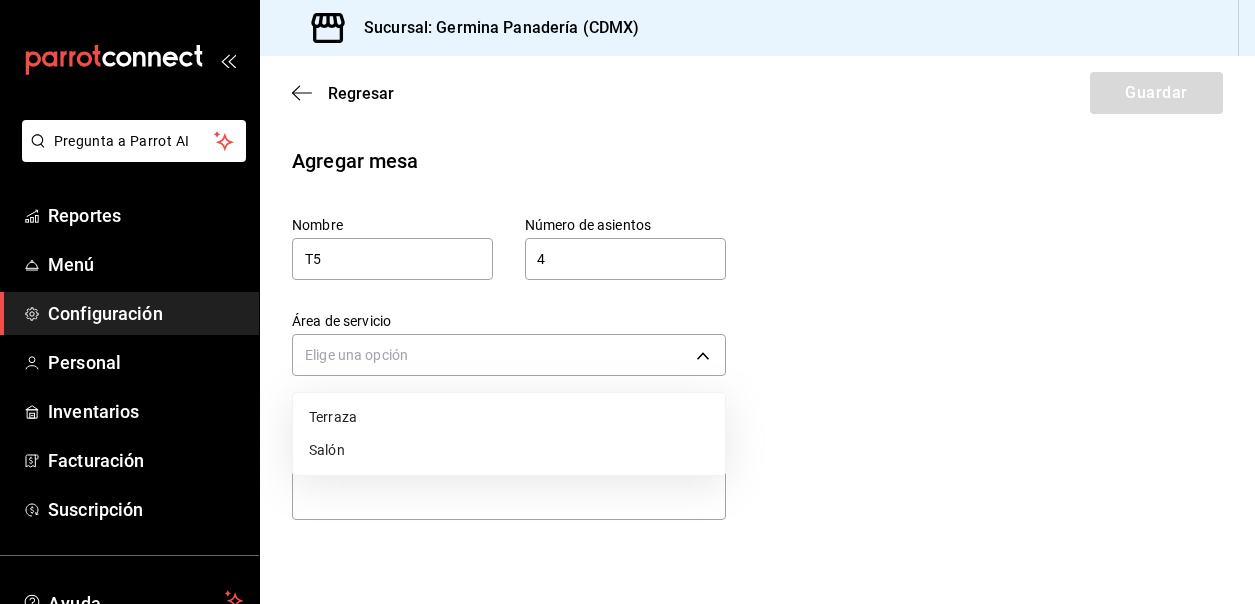 click on "Terraza" at bounding box center (509, 417) 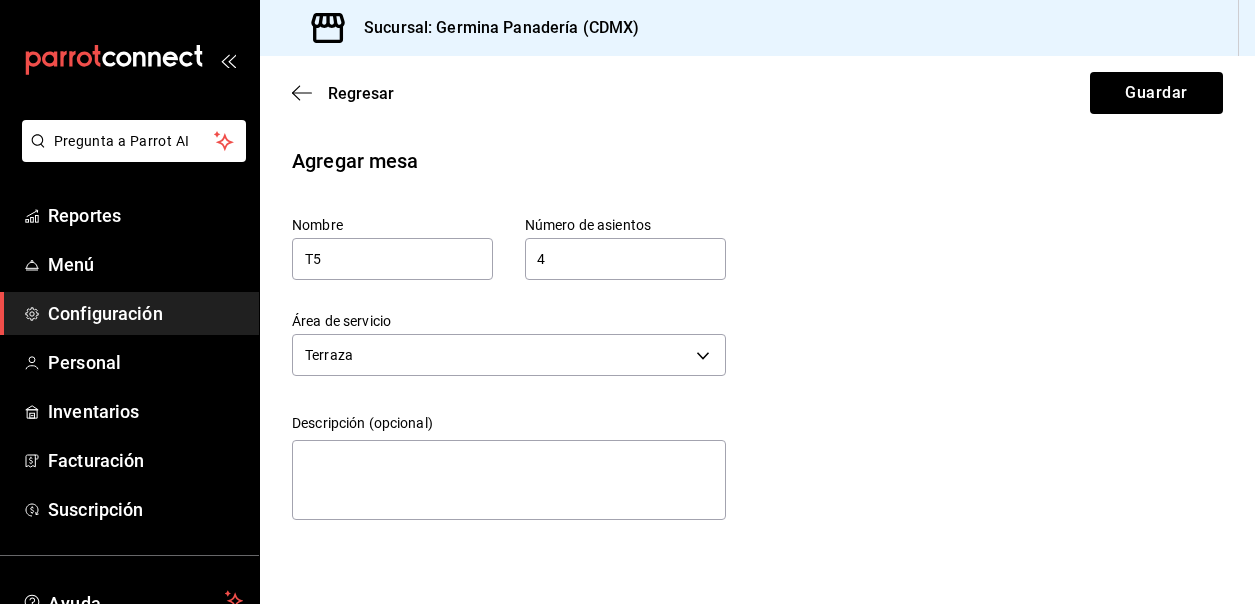 click on "Agregar mesa Nombre T5 Número de asientos 4 Número de asientos Área de servicio Terraza 67b44a83-1b1c-447b-96b2-a03cfd5e5139 Descripción (opcional) x" at bounding box center [757, 337] 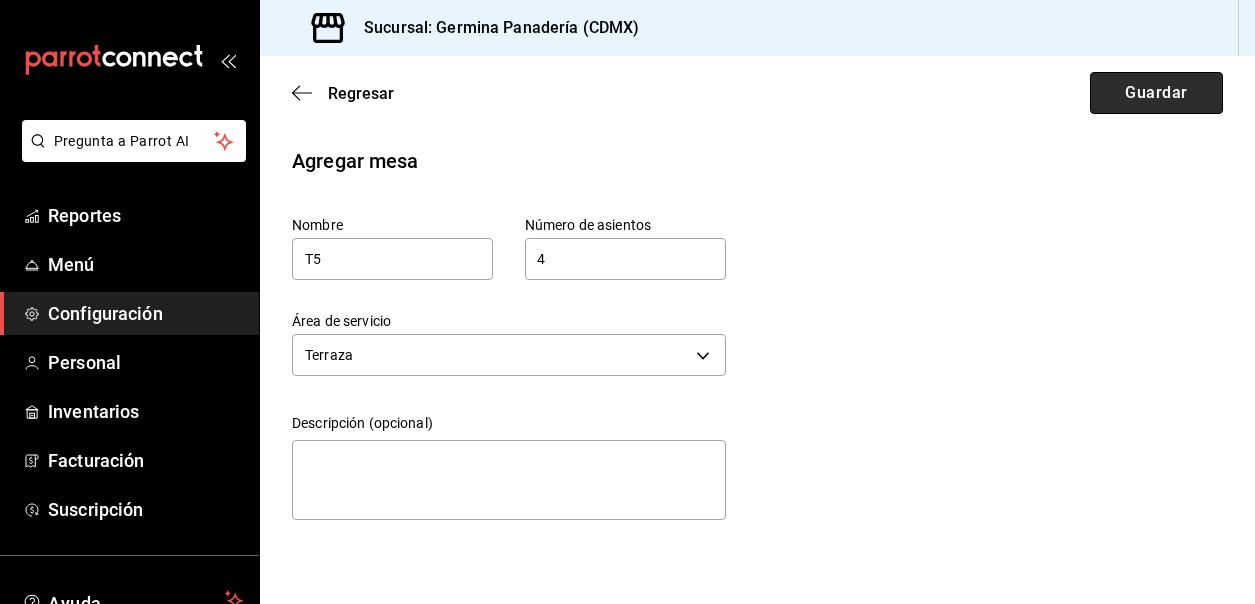 click on "Guardar" at bounding box center [1156, 93] 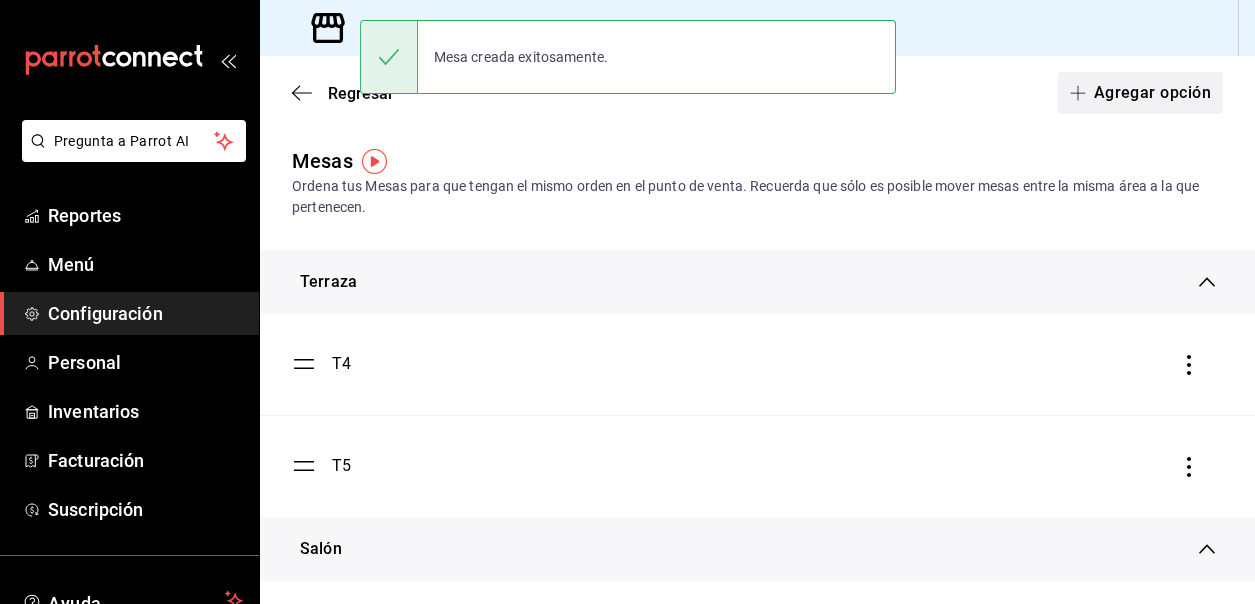 click on "Agregar opción" at bounding box center [1140, 93] 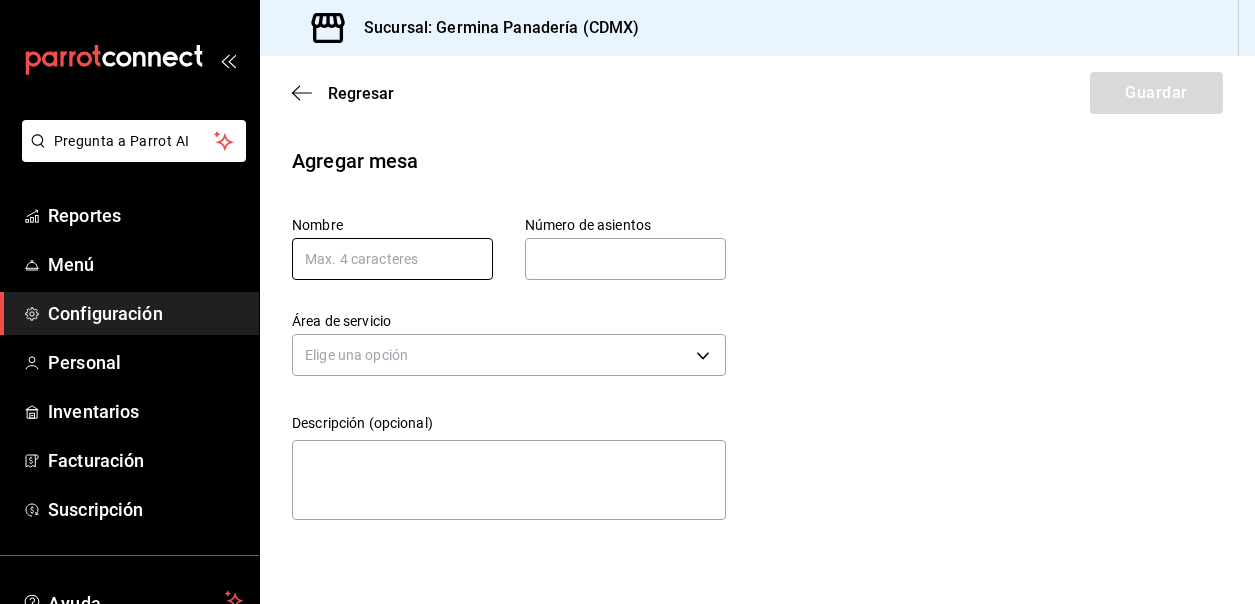 click at bounding box center (392, 259) 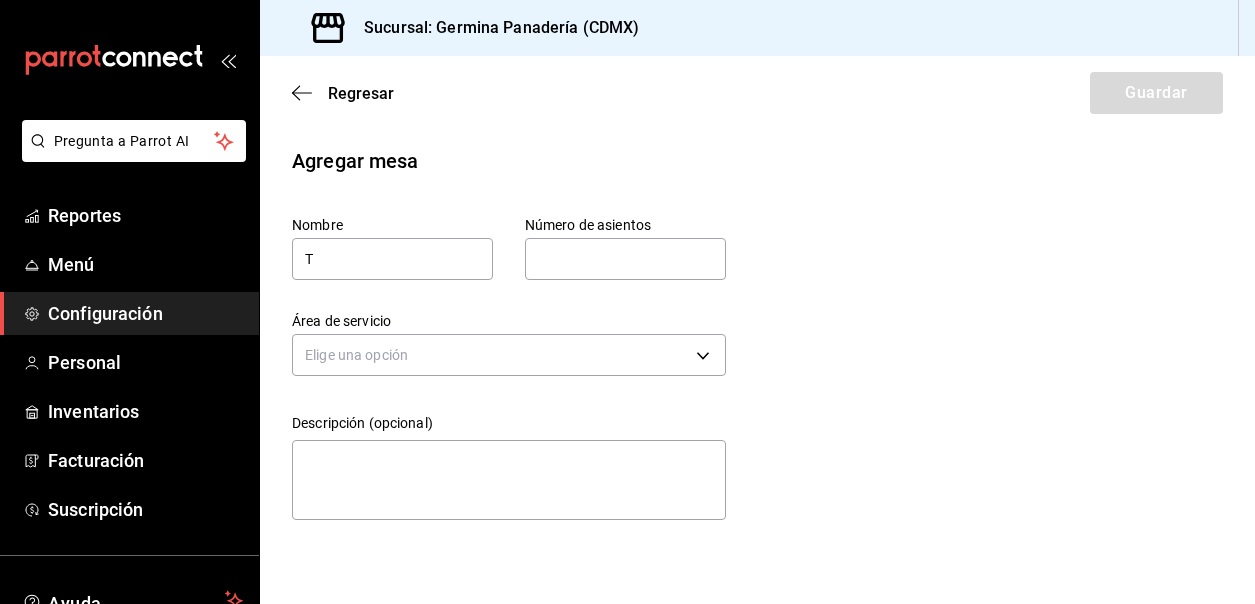 click on "Agregar mesa" at bounding box center (757, 161) 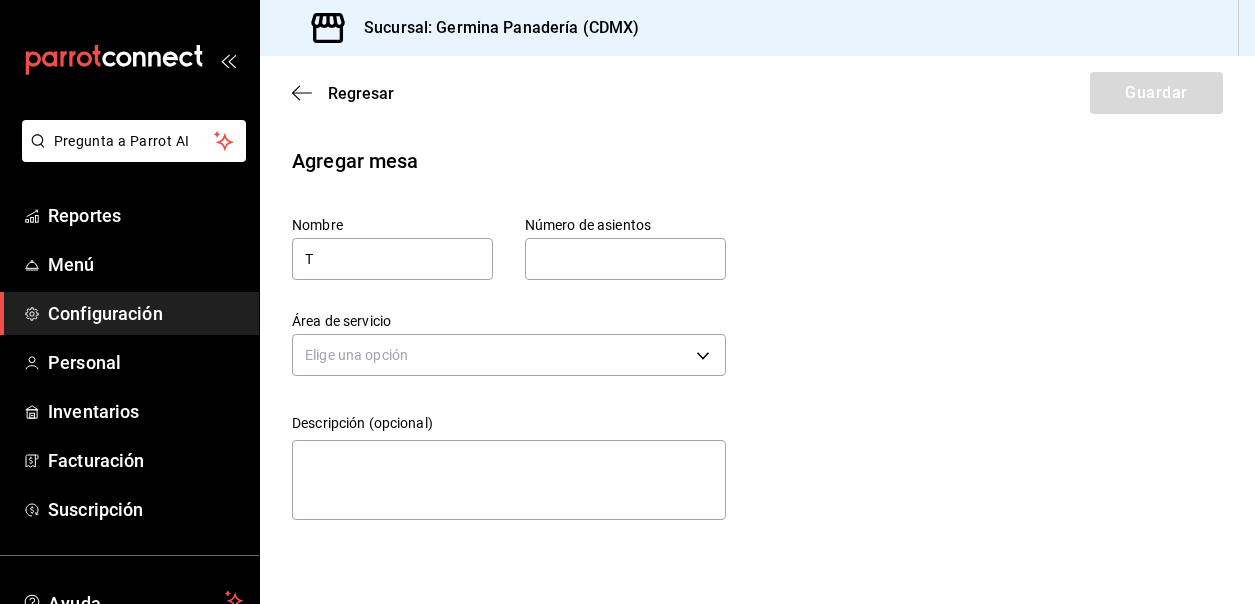 click on "Regresar Guardar" at bounding box center (757, 93) 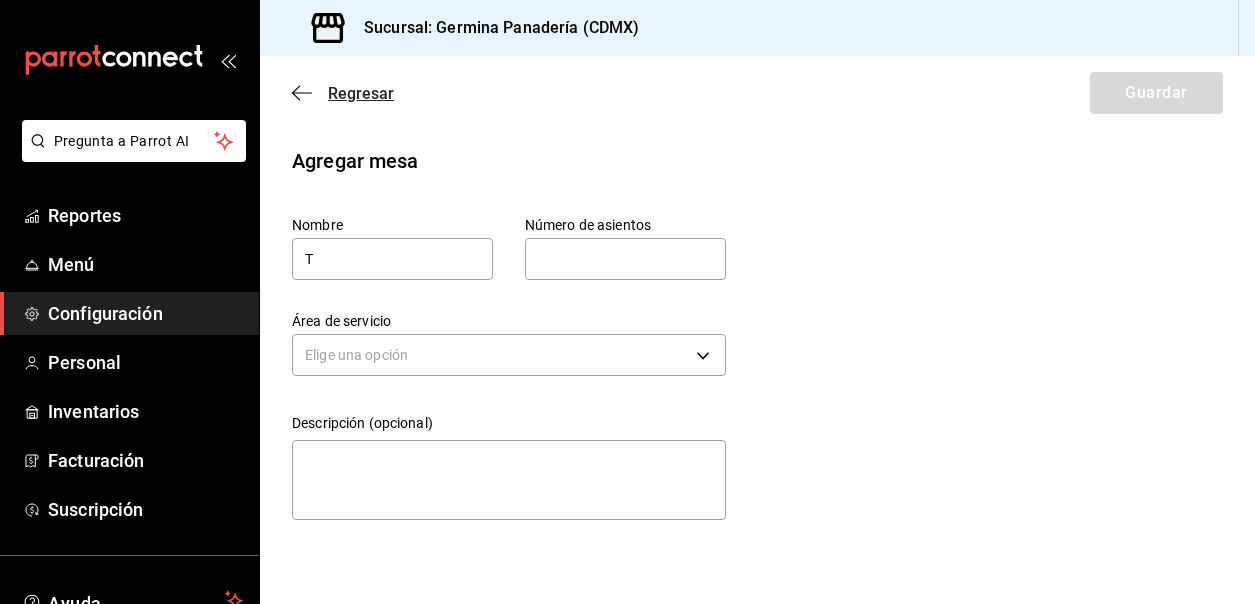click on "Regresar" at bounding box center [361, 93] 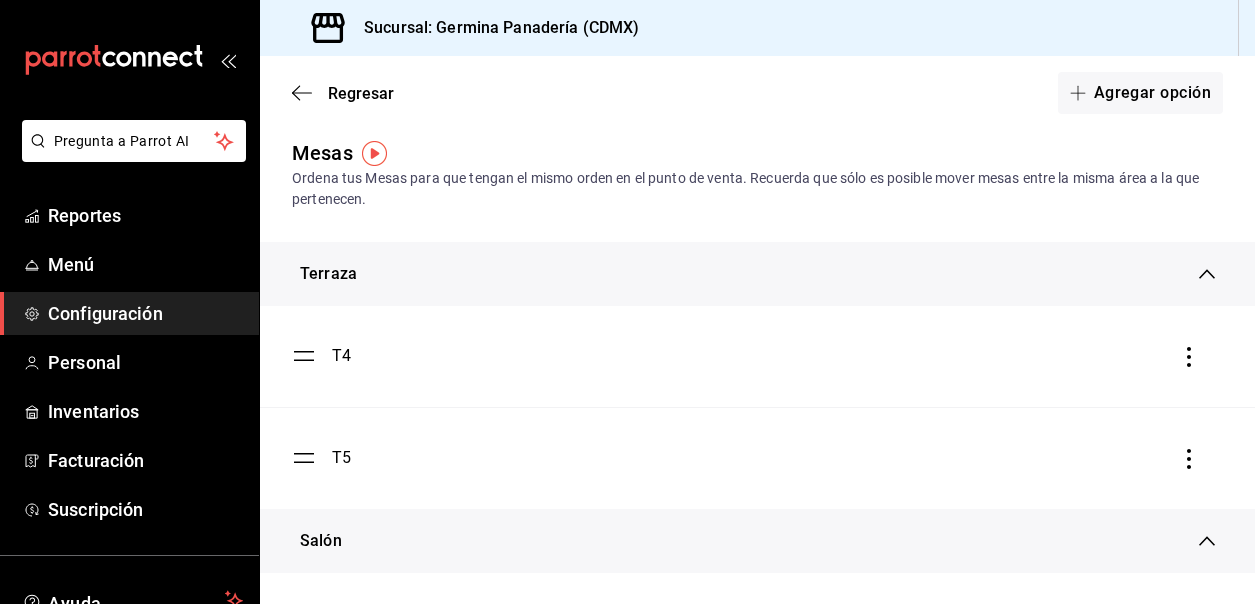 scroll, scrollTop: 0, scrollLeft: 0, axis: both 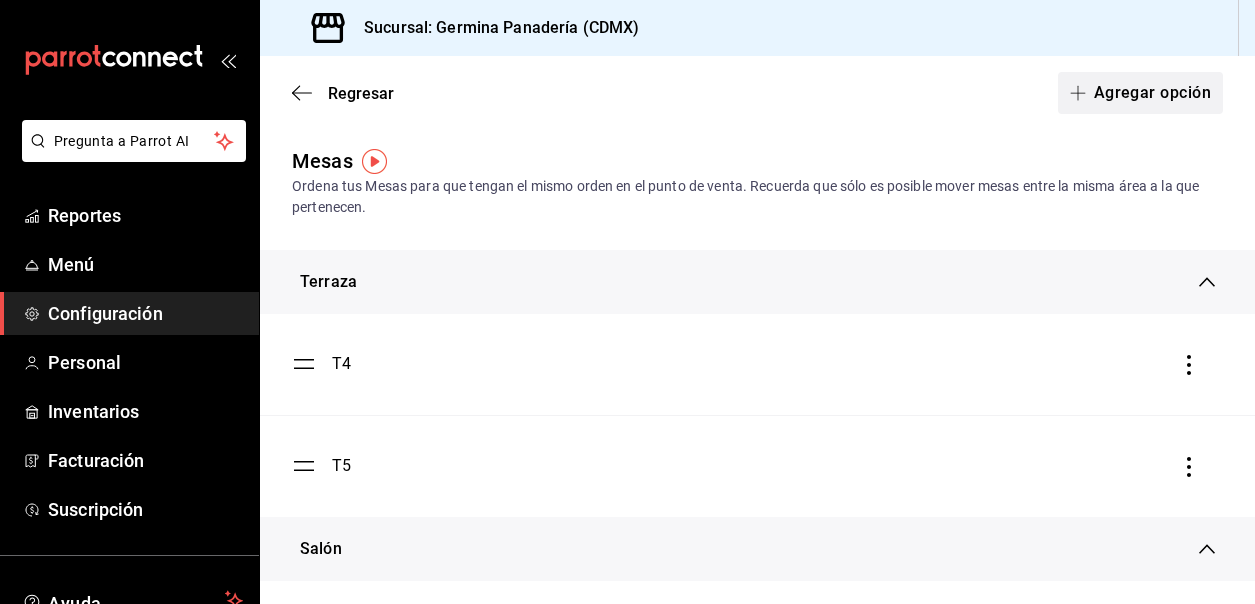 click on "Agregar opción" at bounding box center [1140, 93] 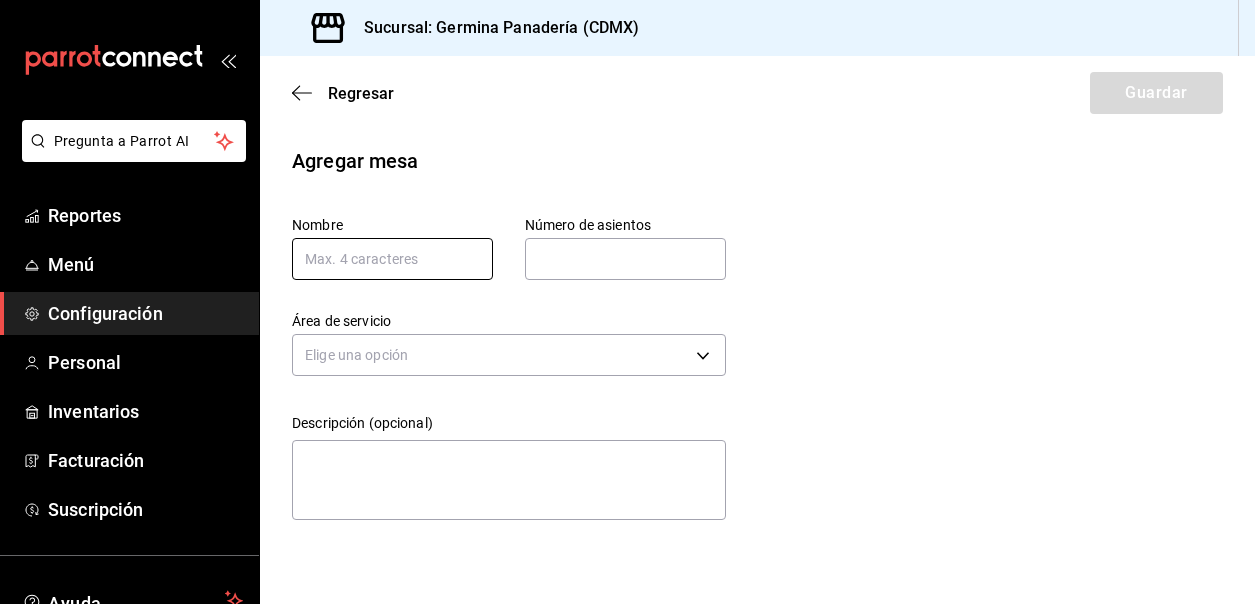 click at bounding box center [392, 259] 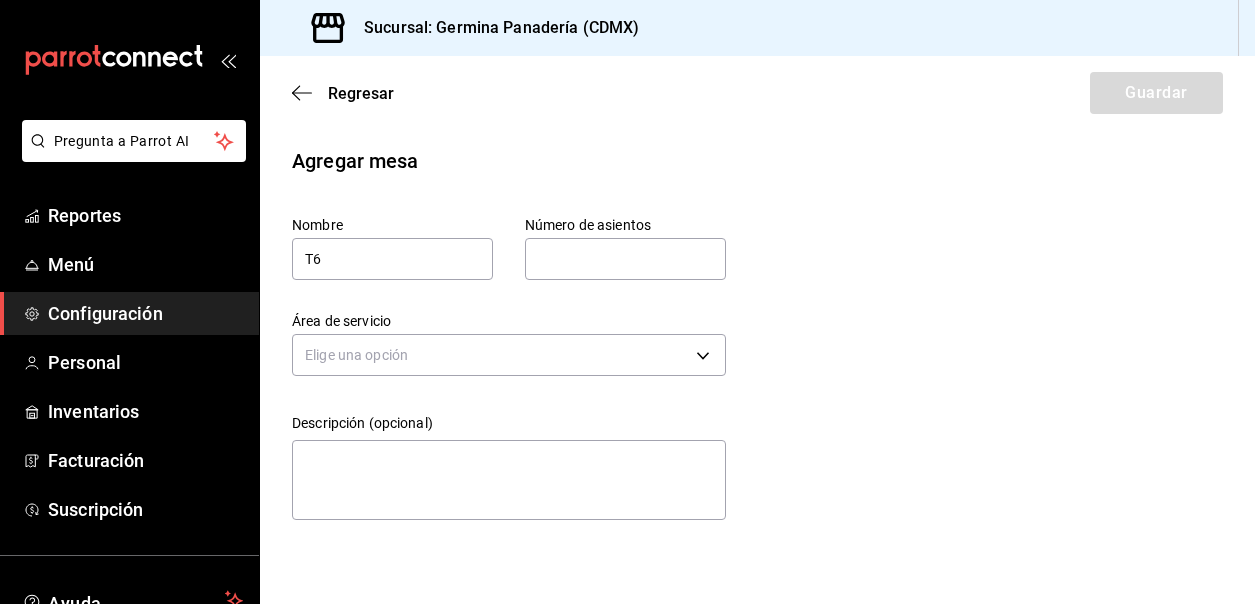 click at bounding box center [625, 259] 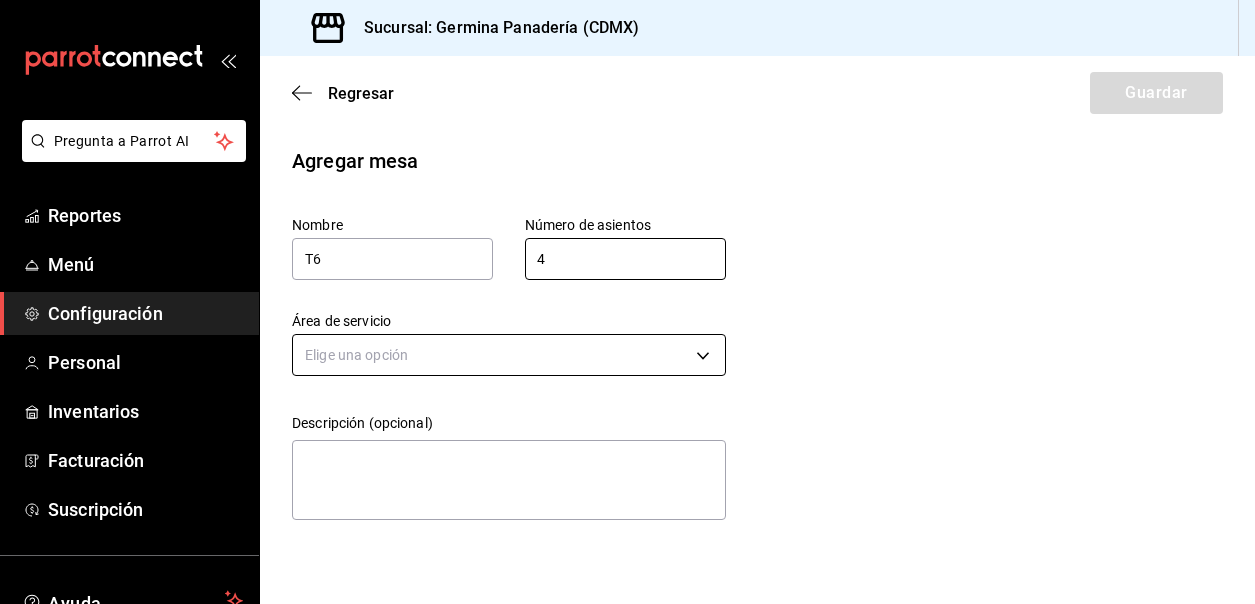 click on "Pregunta a Parrot AI Reportes   Menú   Configuración   Personal   Inventarios   Facturación   Suscripción   Ayuda Recomienda Parrot   Cerrar sesión   Sugerir nueva función   Sucursal: Germina Panadería (CDMX) Regresar Guardar Agregar mesa Nombre T6 Número de asientos 4 Número de asientos Área de servicio Elige una opción Descripción (opcional) x GANA 1 MES GRATIS EN TU SUSCRIPCIÓN AQUÍ ¿Recuerdas cómo empezó tu restaurante?
Hoy puedes ayudar a un colega a tener el mismo cambio que tú viviste.
Recomienda Parrot directamente desde tu Portal Administrador.
Es fácil y rápido.
🎁 Por cada restaurante que se una, ganas 1 mes gratis. Ver video tutorial Ir a video Ver video tutorial Ir a video Ver video tutorial Ir a video Ver video tutorial Ir a video Ver video tutorial Ir a video Ver video tutorial Ir a video Ver video tutorial Ir a video Ver video tutorial Ir a video Ver video tutorial Ir a video Ver video tutorial Ir a video Ver video tutorial Ir a video Ver video tutorial Ir a video" at bounding box center (627, 302) 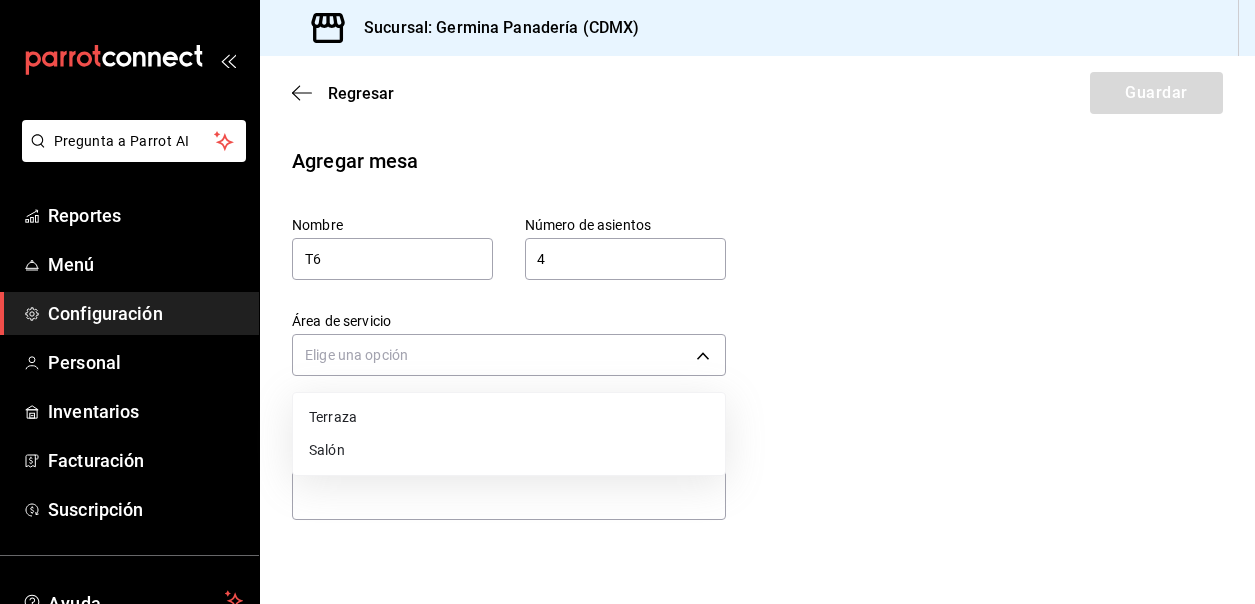 click on "Terraza" at bounding box center (509, 417) 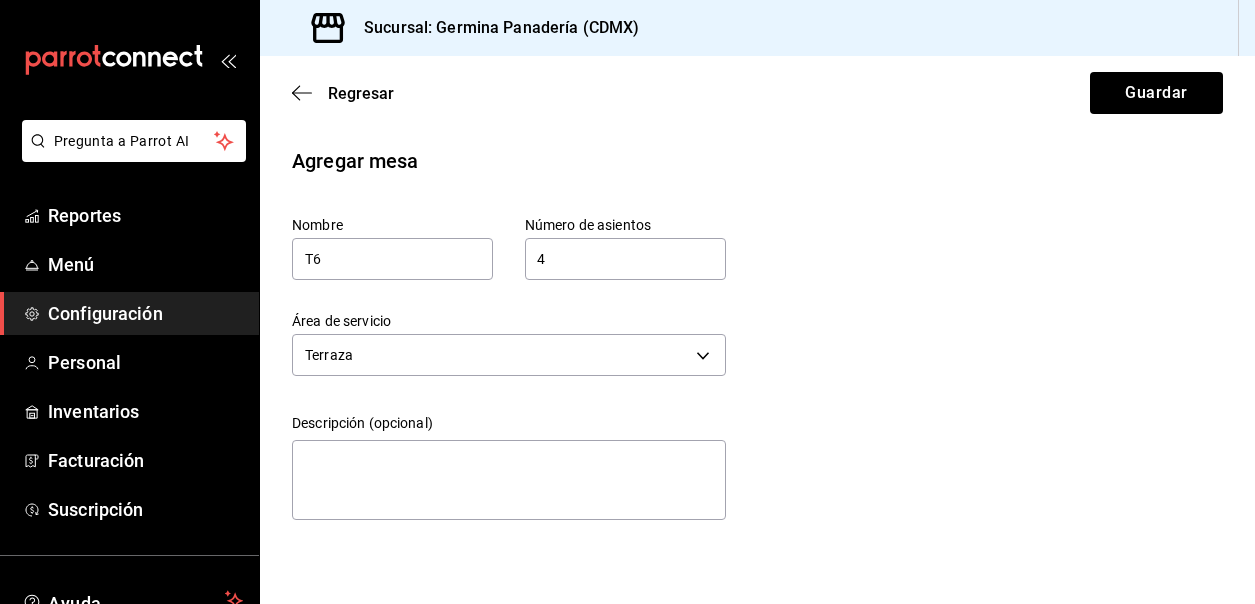 click on "Agregar mesa Nombre T6 Número de asientos 4 Número de asientos Área de servicio Terraza 67b44a83-1b1c-447b-96b2-a03cfd5e5139 Descripción (opcional) x" at bounding box center [757, 337] 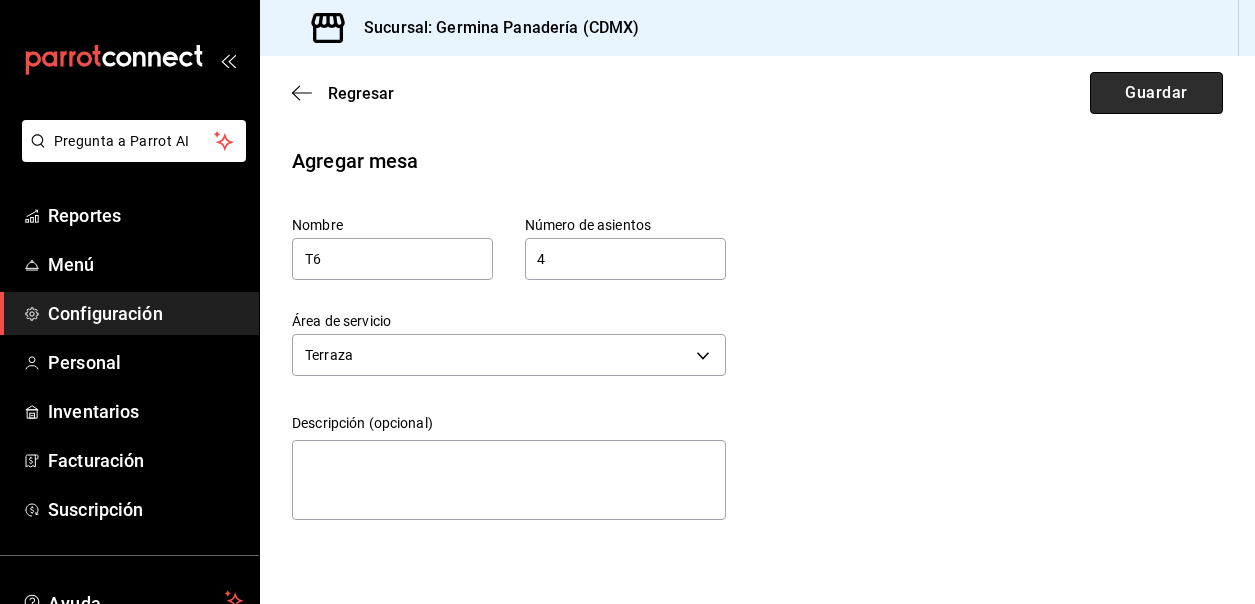 click on "Guardar" at bounding box center [1156, 93] 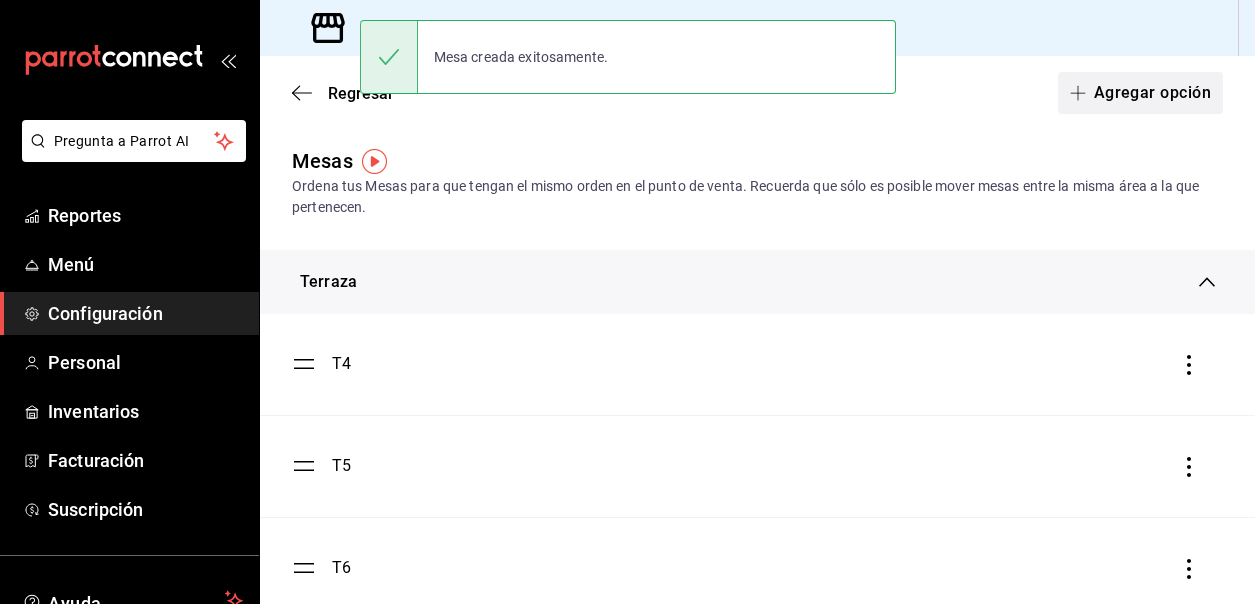 click on "Agregar opción" at bounding box center (1140, 93) 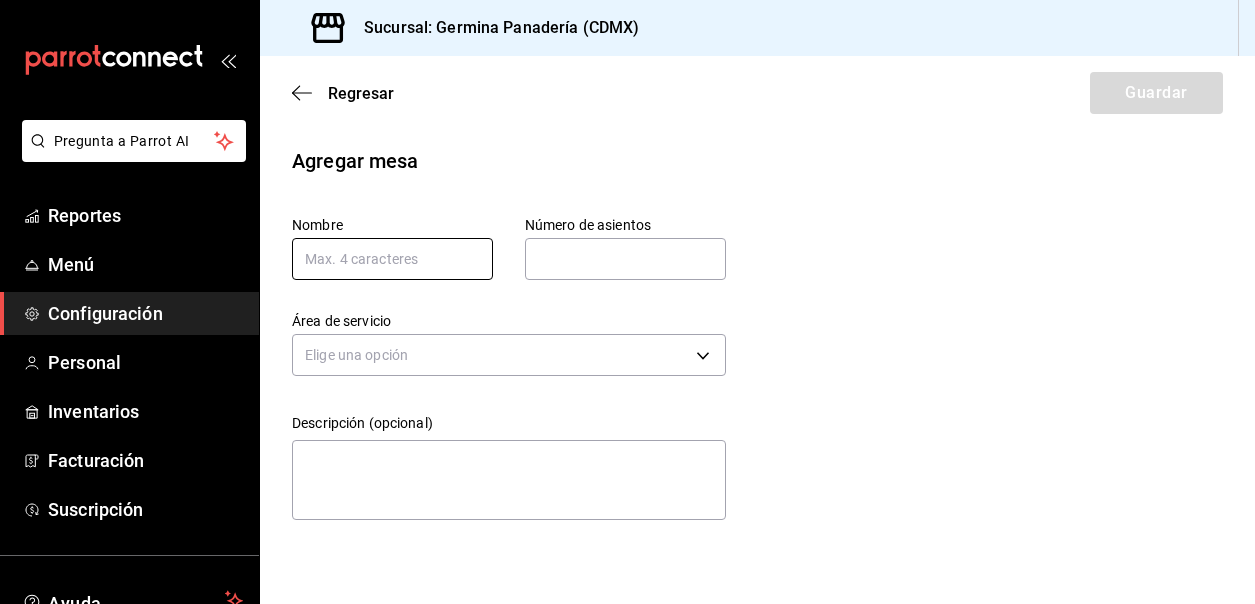 click at bounding box center (392, 259) 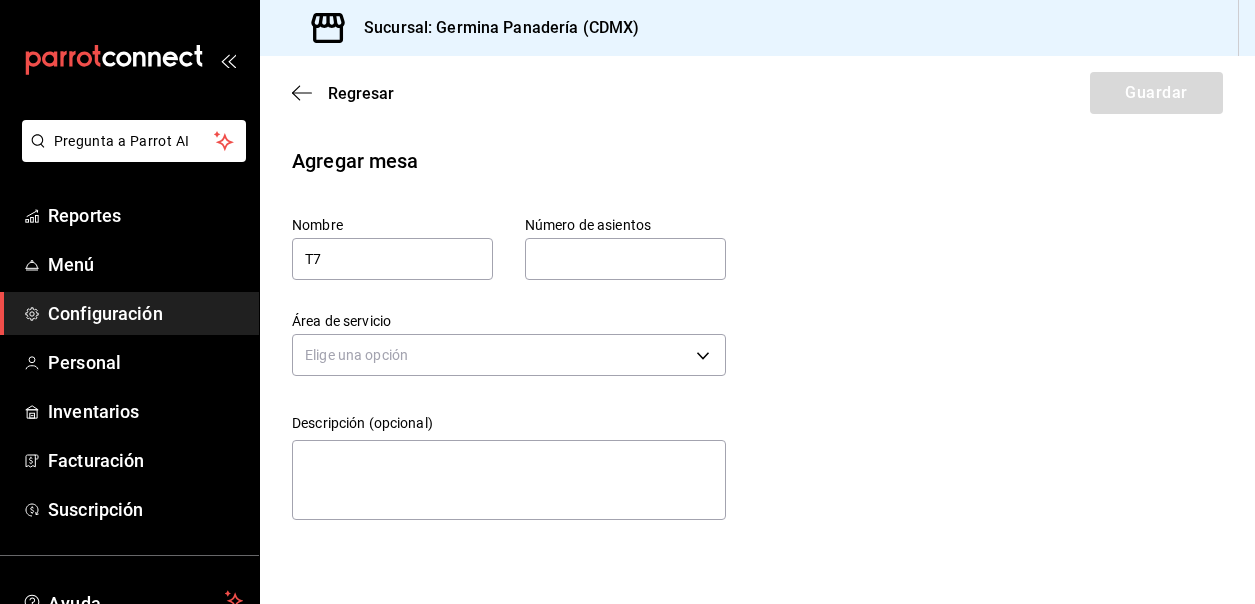 click at bounding box center [625, 259] 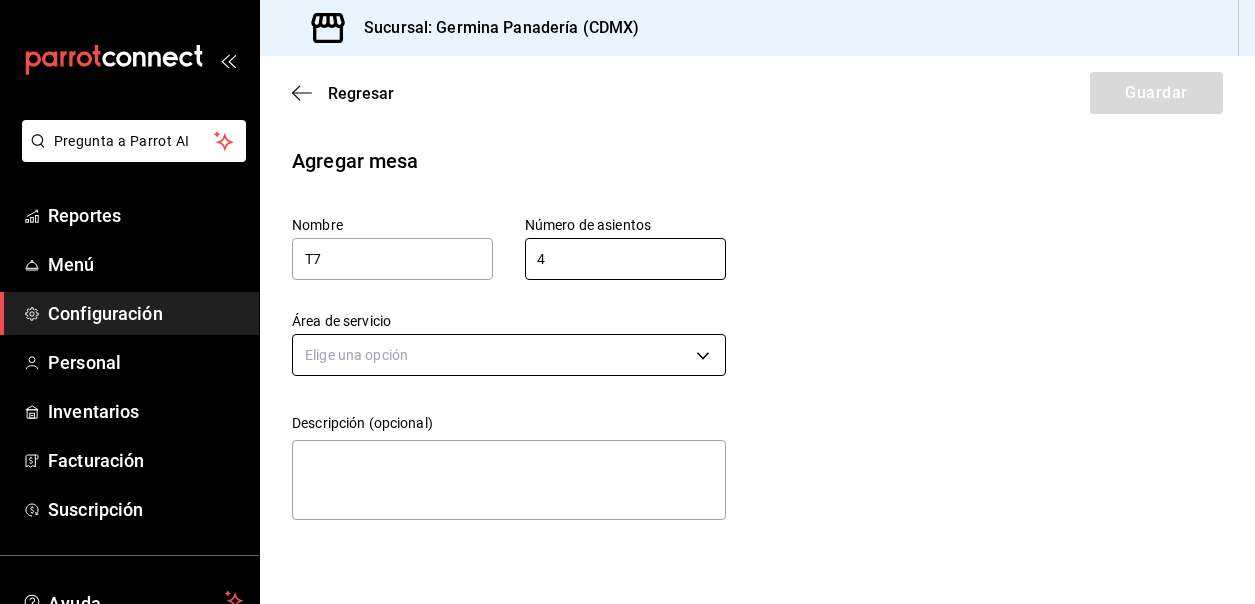 click on "Pregunta a Parrot AI Reportes   Menú   Configuración   Personal   Inventarios   Facturación   Suscripción   Ayuda Recomienda Parrot   Cerrar sesión   Sugerir nueva función   Sucursal: Germina Panadería (CDMX) Regresar Guardar Agregar mesa Nombre T7 Número de asientos 4 Número de asientos Área de servicio Elige una opción Descripción (opcional) x GANA 1 MES GRATIS EN TU SUSCRIPCIÓN AQUÍ ¿Recuerdas cómo empezó tu restaurante?
Hoy puedes ayudar a un colega a tener el mismo cambio que tú viviste.
Recomienda Parrot directamente desde tu Portal Administrador.
Es fácil y rápido.
🎁 Por cada restaurante que se una, ganas 1 mes gratis. Ver video tutorial Ir a video Ver video tutorial Ir a video Ver video tutorial Ir a video Ver video tutorial Ir a video Ver video tutorial Ir a video Ver video tutorial Ir a video Ver video tutorial Ir a video Ver video tutorial Ir a video Ver video tutorial Ir a video Ver video tutorial Ir a video Ver video tutorial Ir a video Ver video tutorial Ir a video" at bounding box center [627, 302] 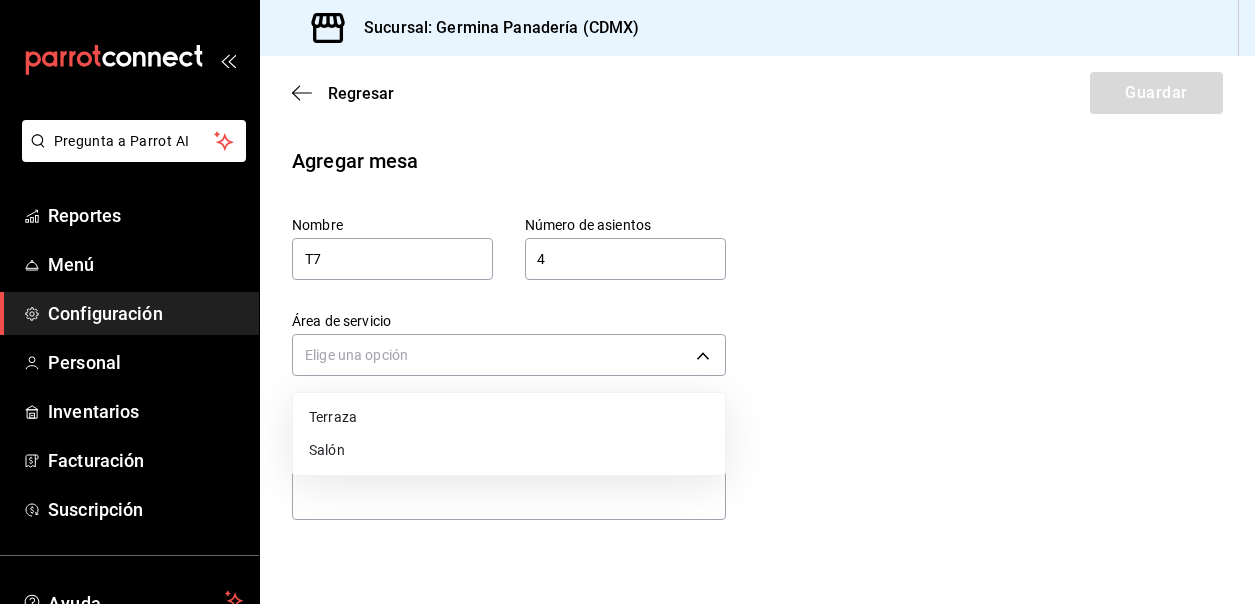 click on "Terraza" at bounding box center (509, 417) 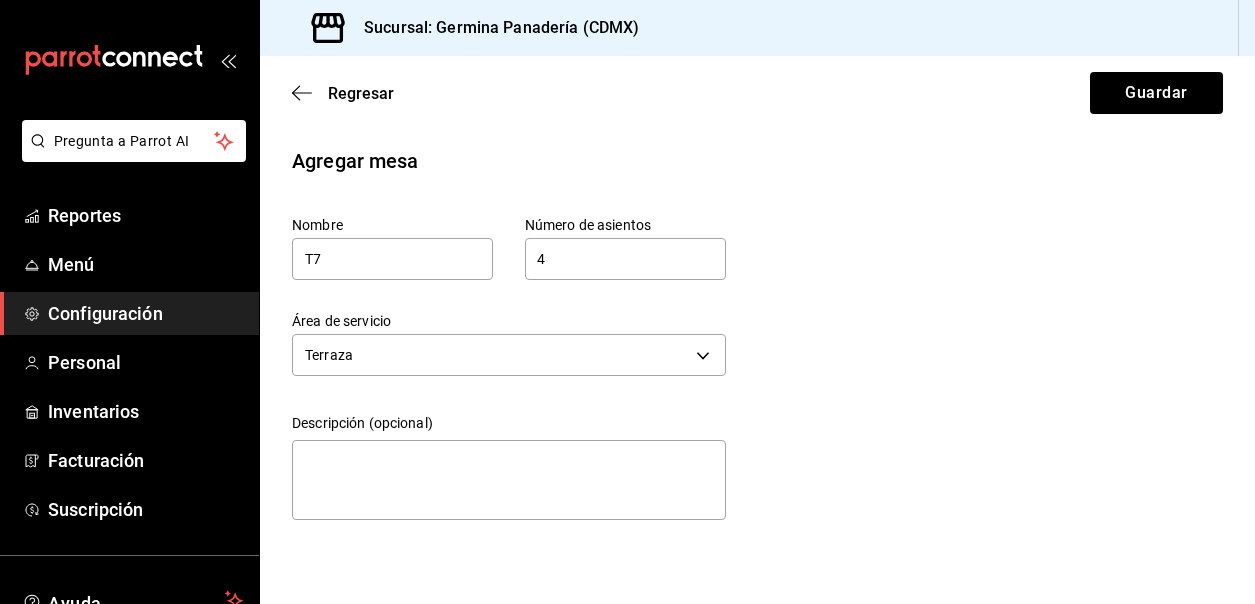 click on "Agregar mesa Nombre T7 Número de asientos 4 Número de asientos Área de servicio Terraza 67b44a83-1b1c-447b-96b2-a03cfd5e5139 Descripción (opcional) x" at bounding box center [757, 337] 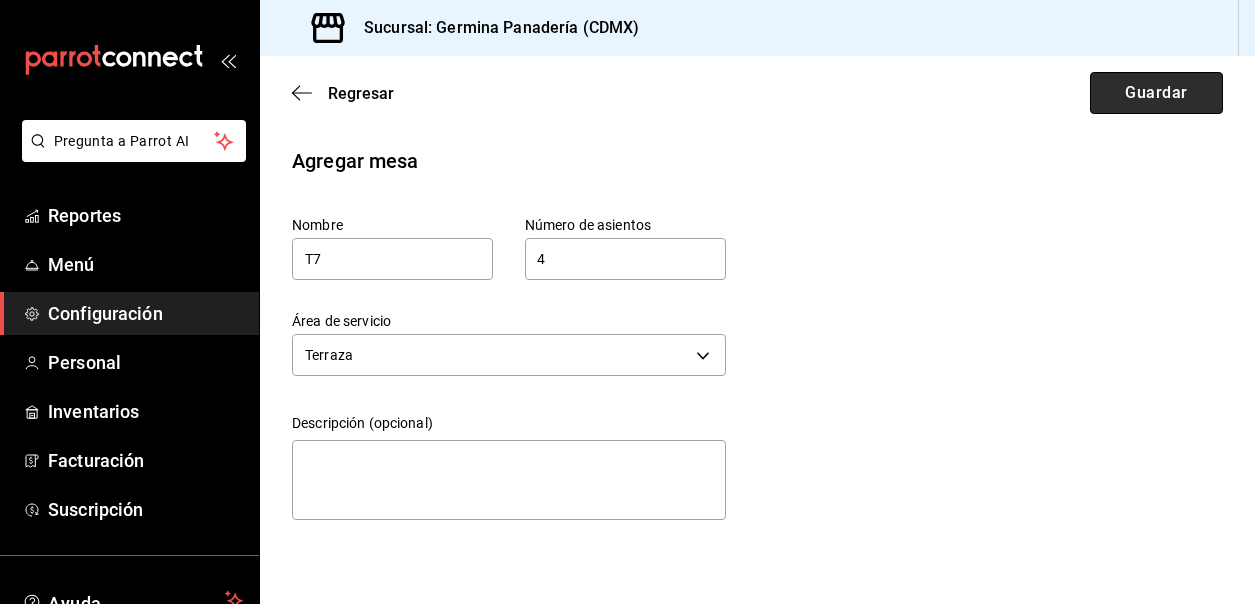 click on "Guardar" at bounding box center (1156, 93) 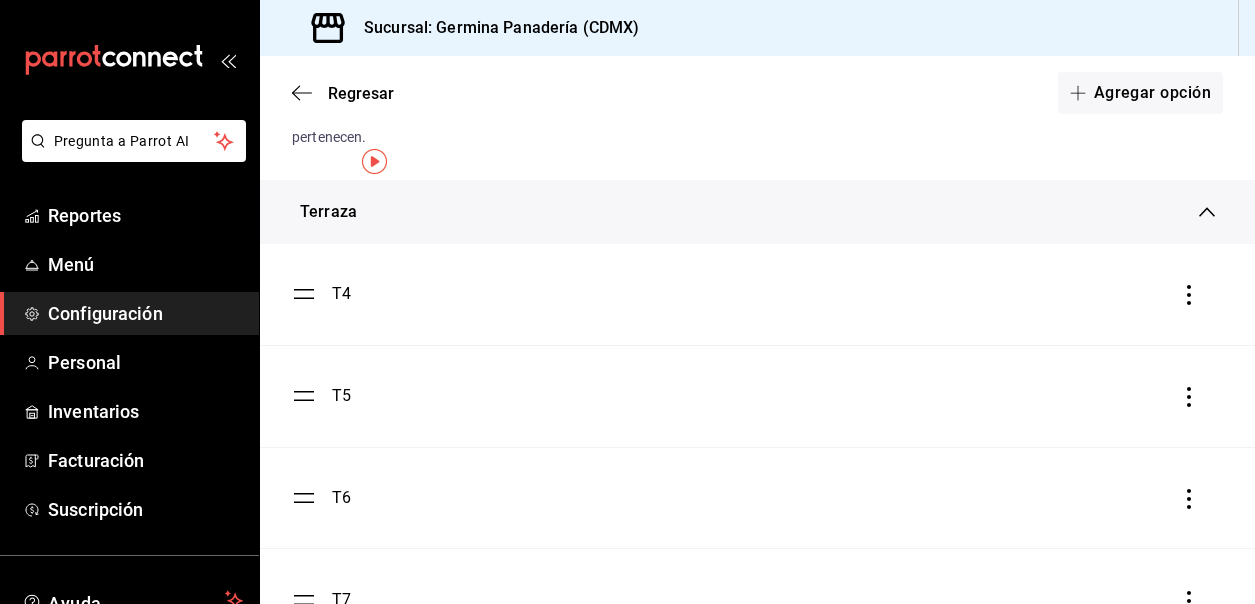 scroll, scrollTop: 0, scrollLeft: 0, axis: both 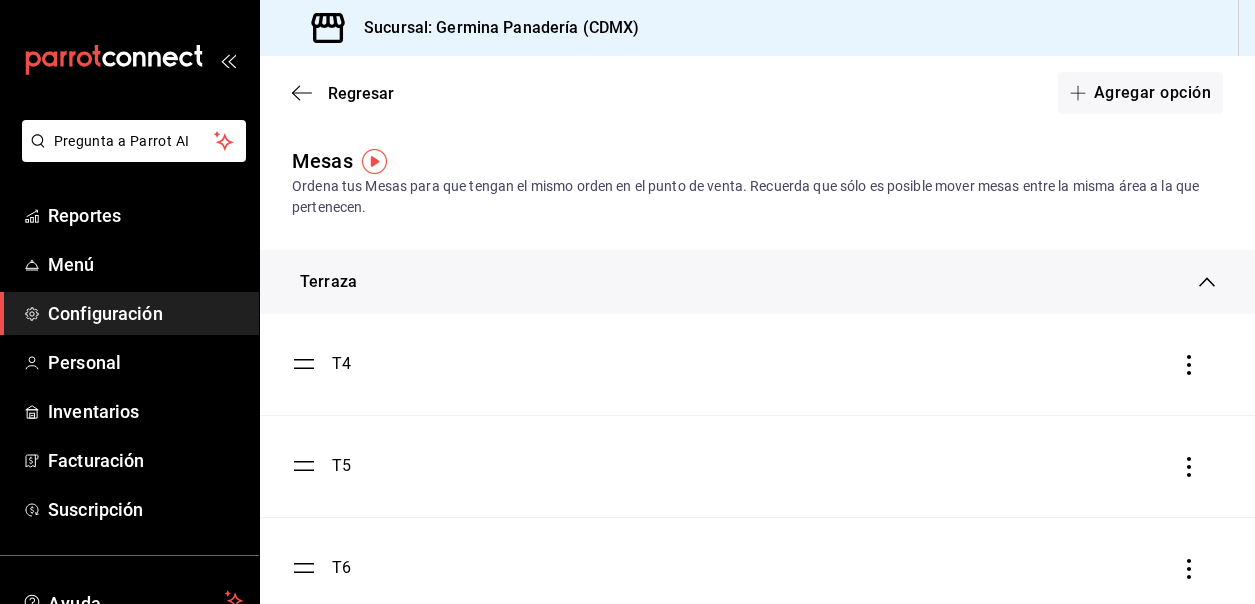 click on "Configuración" at bounding box center [145, 313] 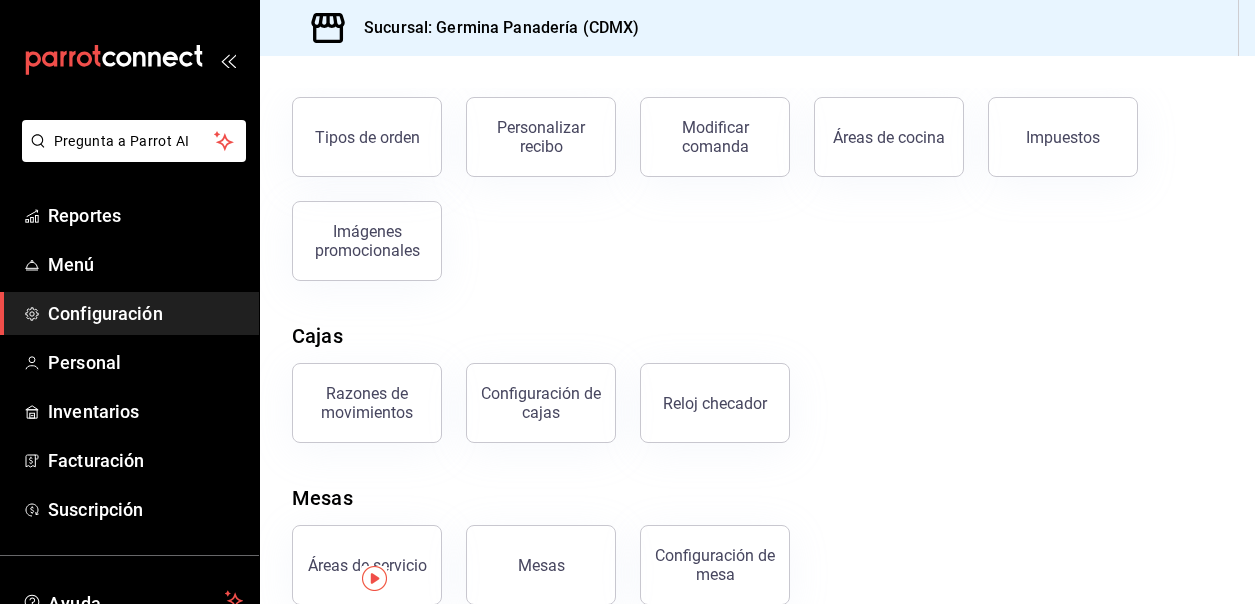 scroll, scrollTop: 410, scrollLeft: 0, axis: vertical 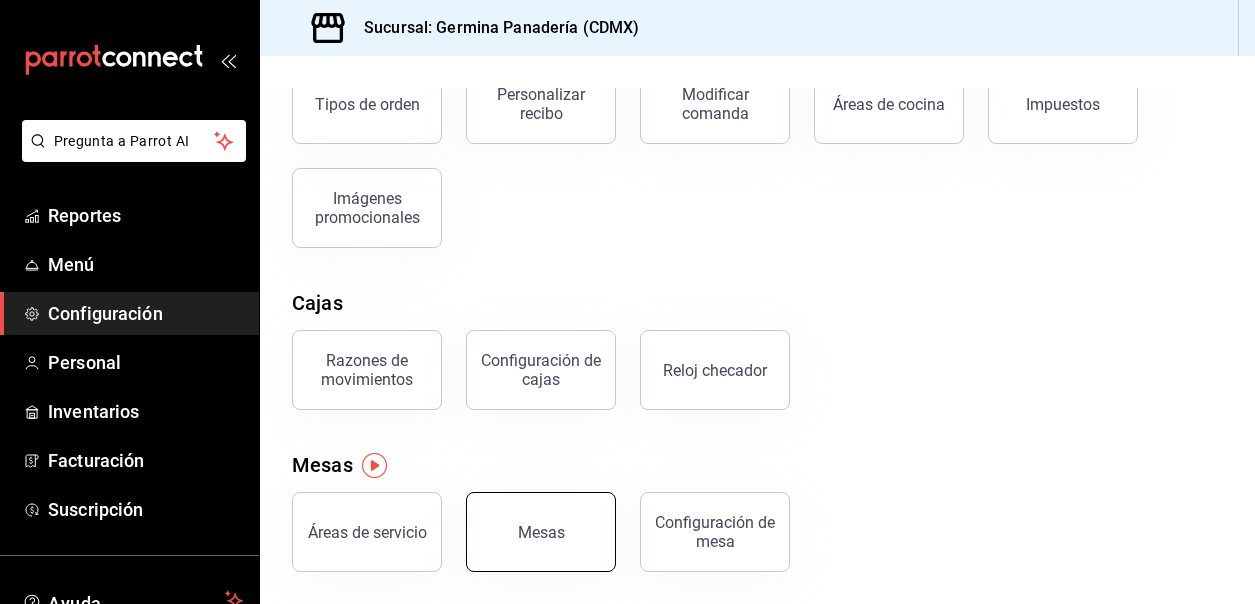click on "Mesas" at bounding box center (541, 532) 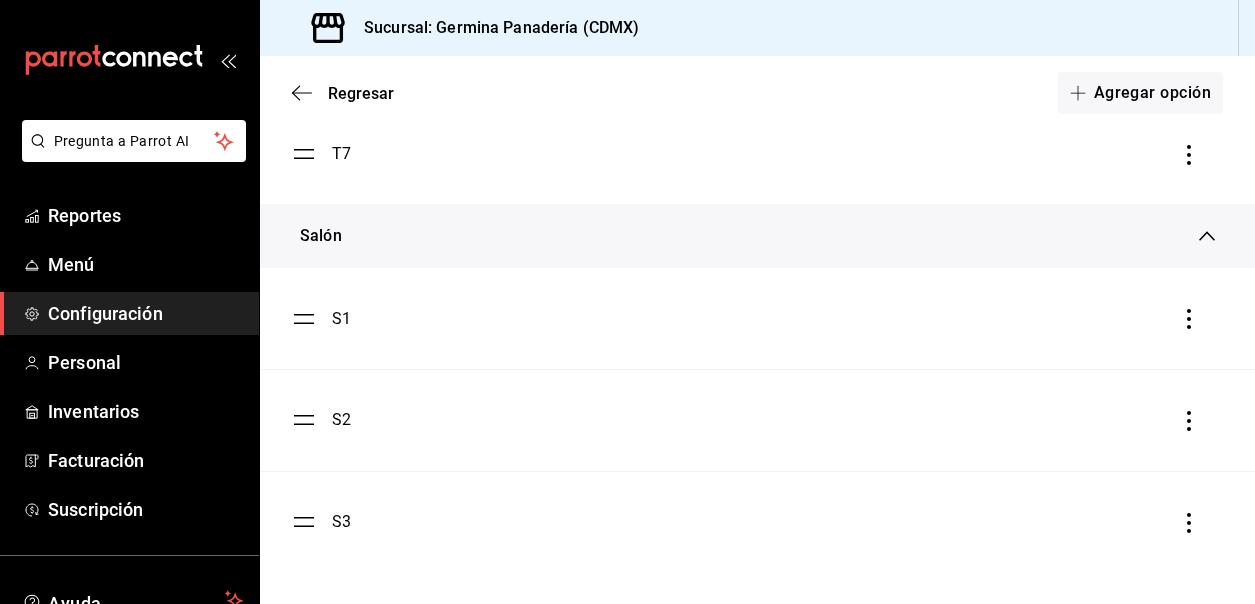 scroll, scrollTop: 0, scrollLeft: 0, axis: both 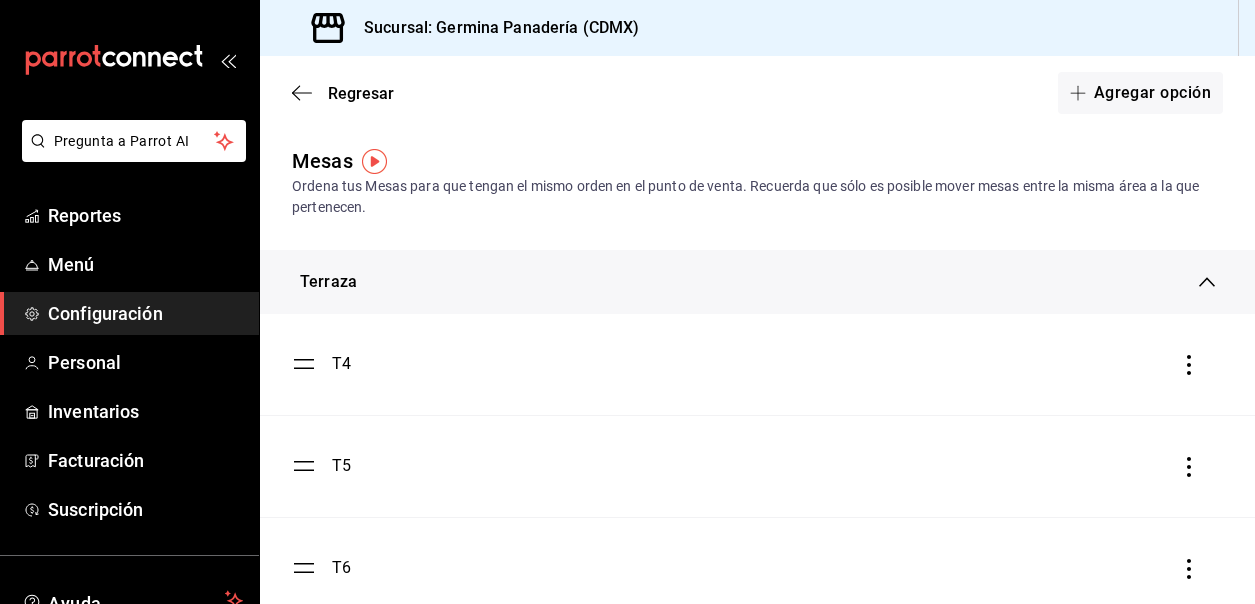 click on "Configuración" at bounding box center [145, 313] 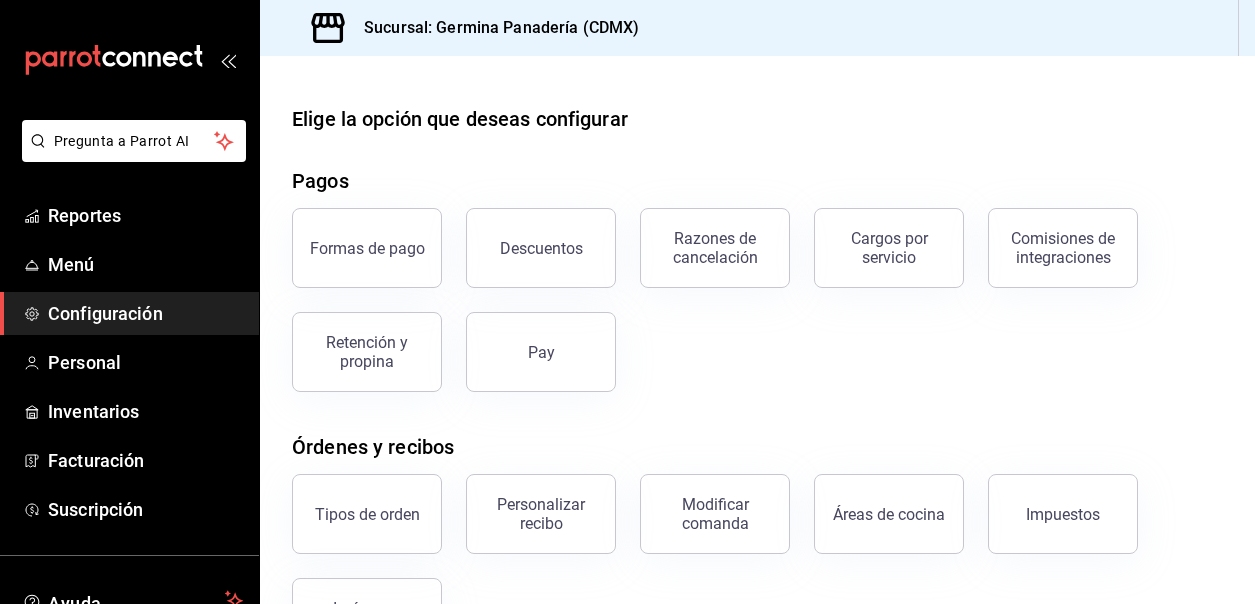 scroll, scrollTop: 410, scrollLeft: 0, axis: vertical 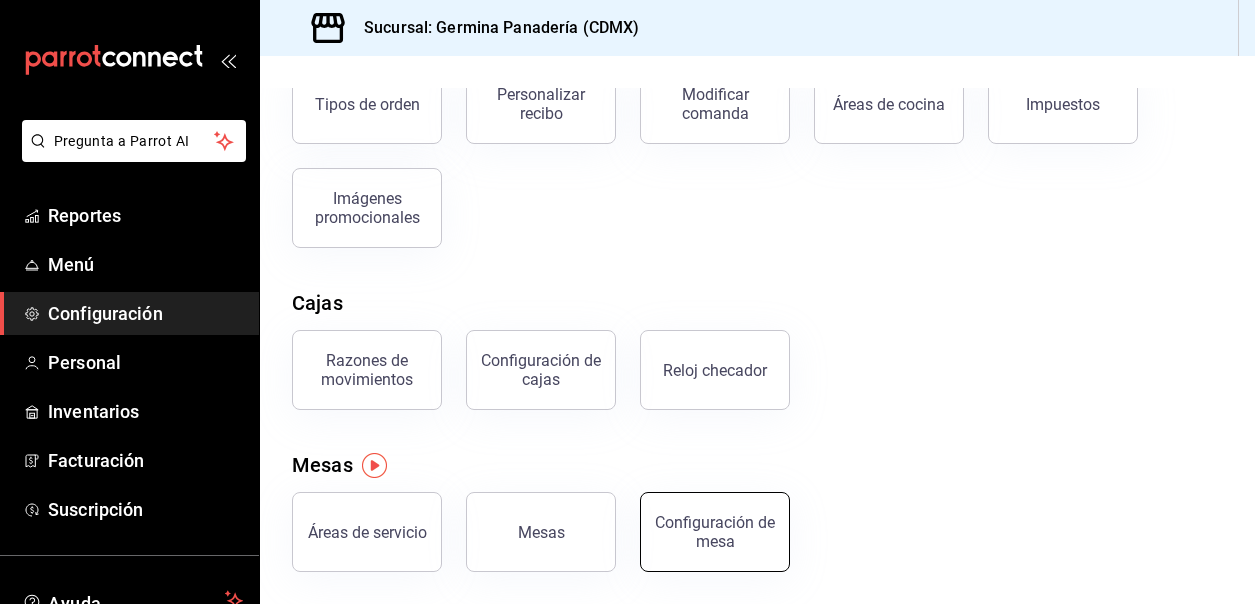 click on "Configuración de mesa" at bounding box center (715, 532) 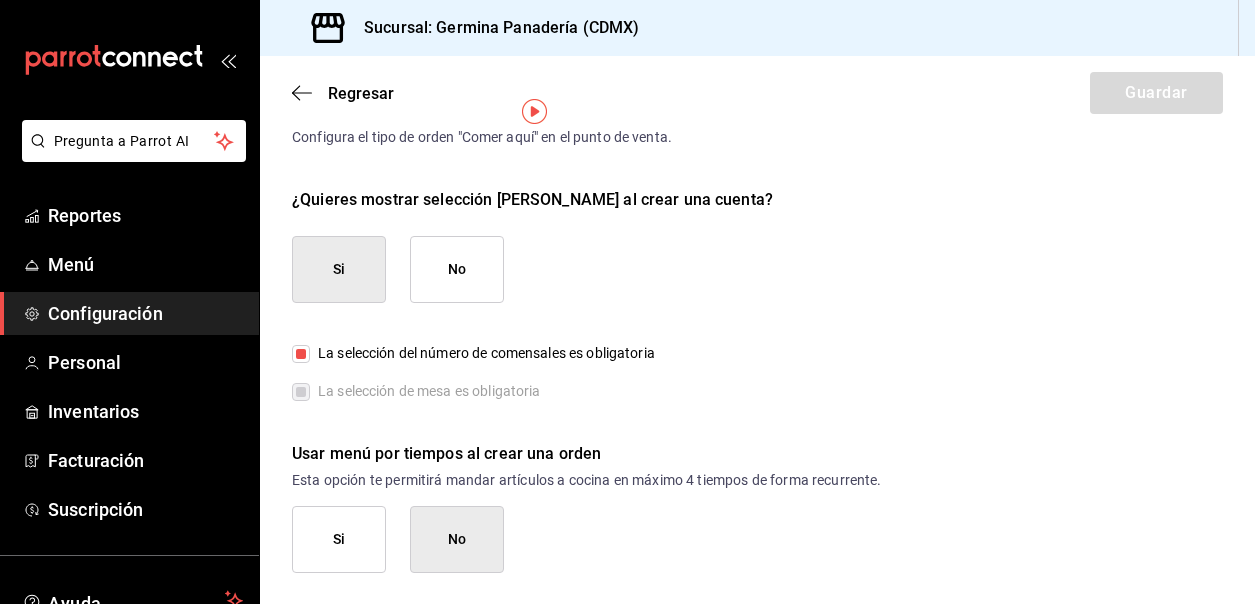 scroll, scrollTop: 0, scrollLeft: 0, axis: both 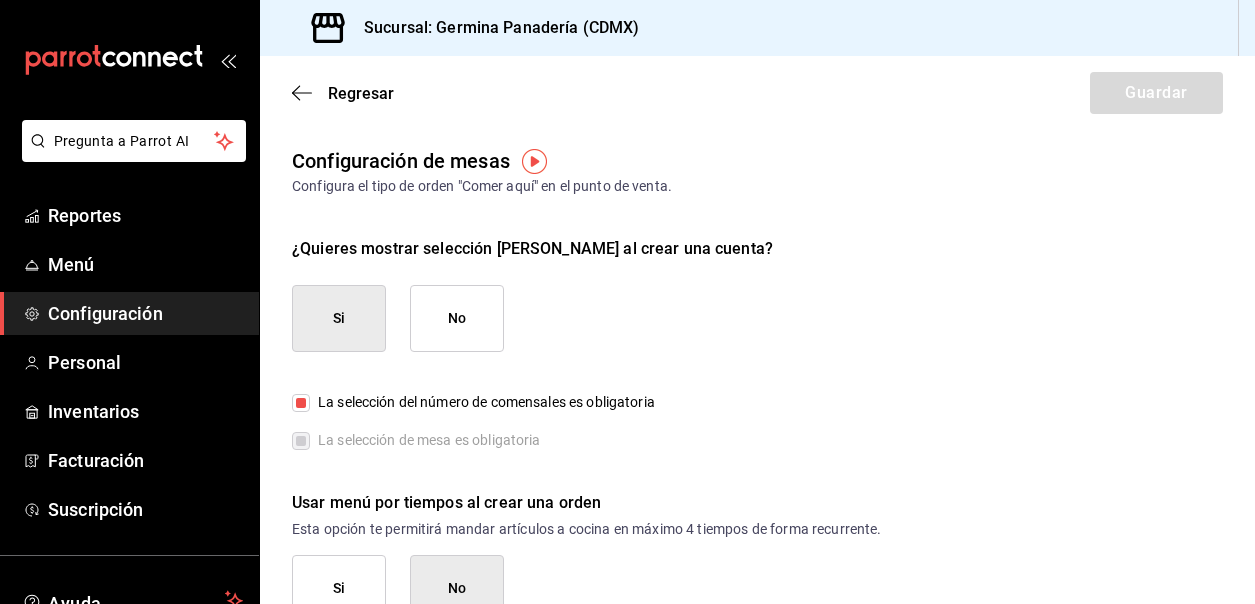click on "Configuración" at bounding box center (145, 313) 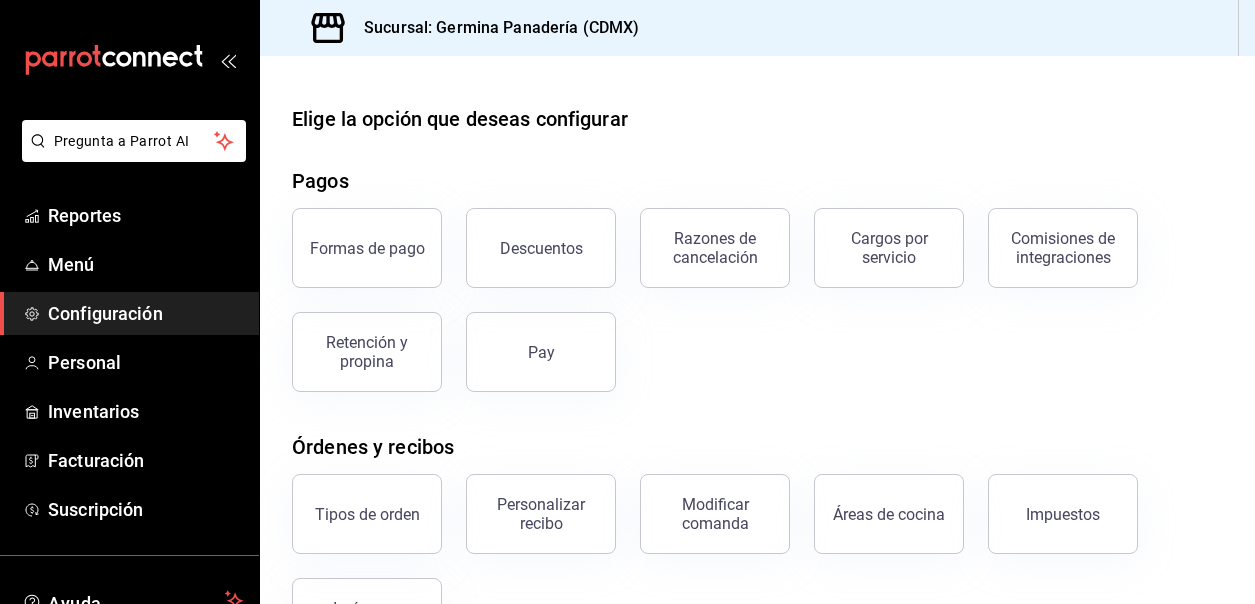 scroll, scrollTop: 410, scrollLeft: 0, axis: vertical 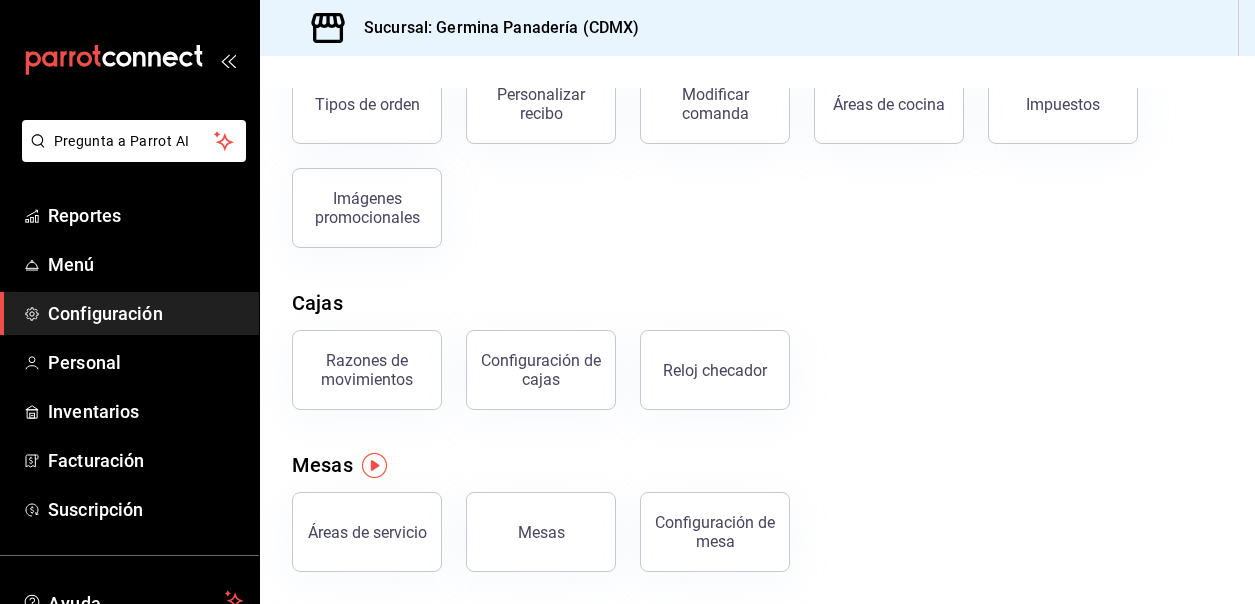 click at bounding box center (374, 465) 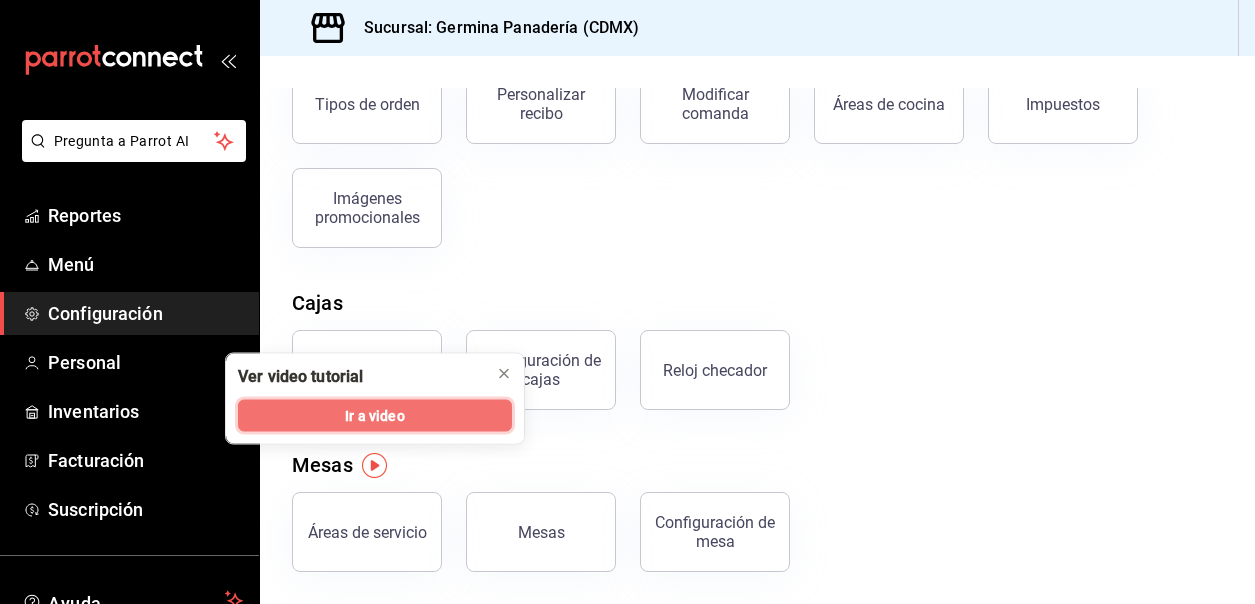 click on "Ir a video" at bounding box center (375, 416) 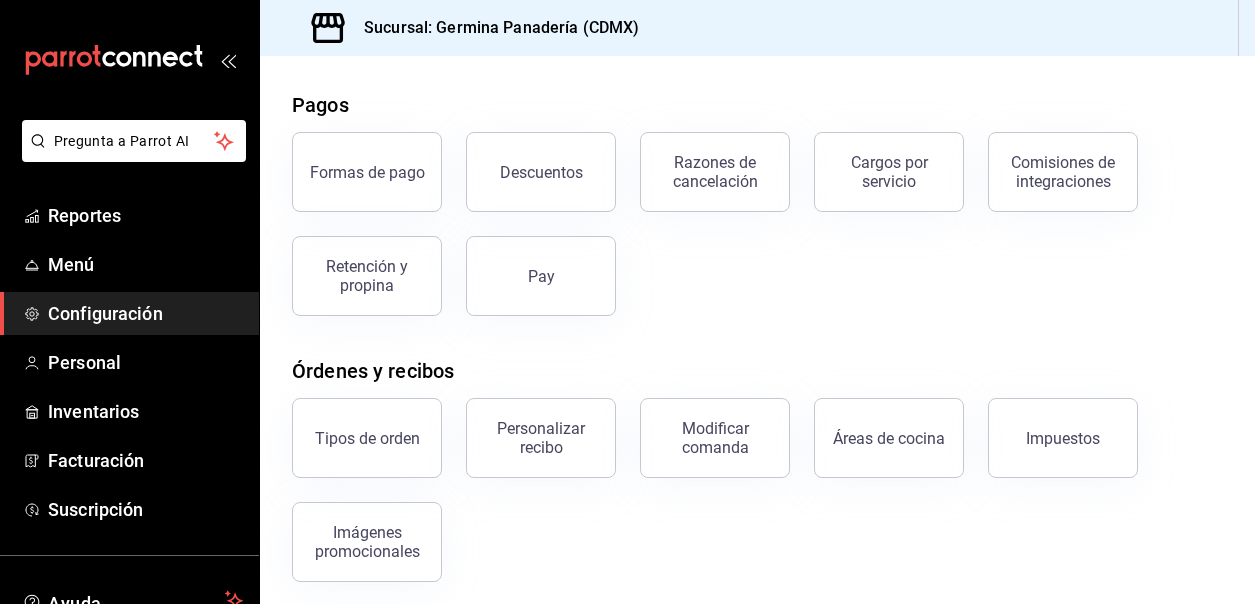 scroll, scrollTop: 0, scrollLeft: 0, axis: both 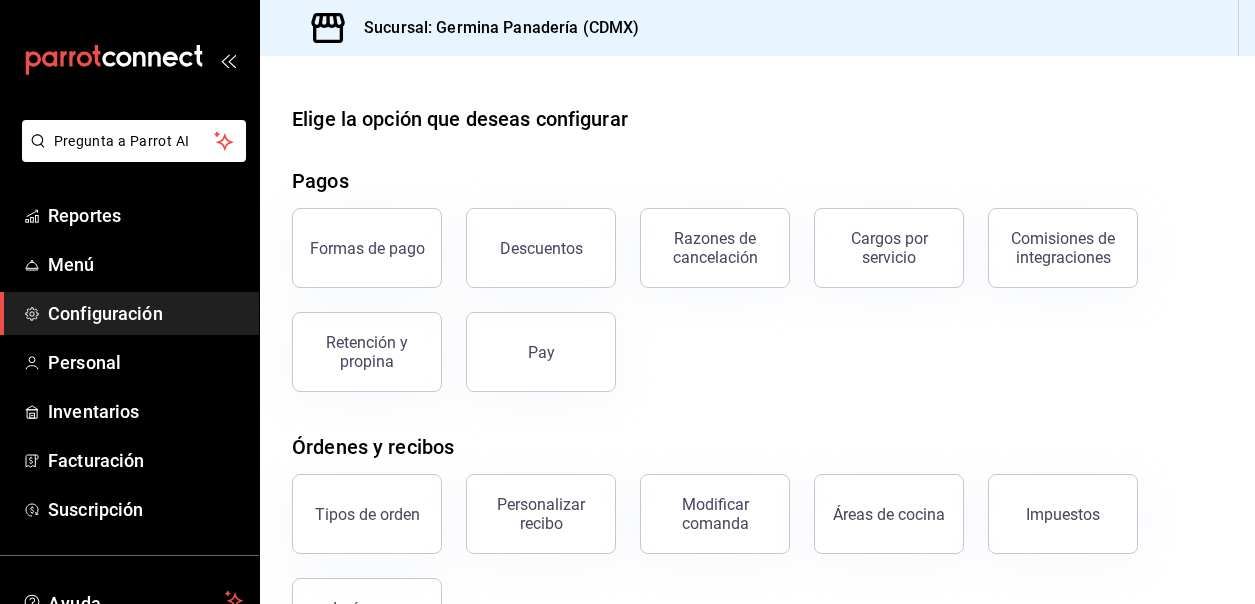 click 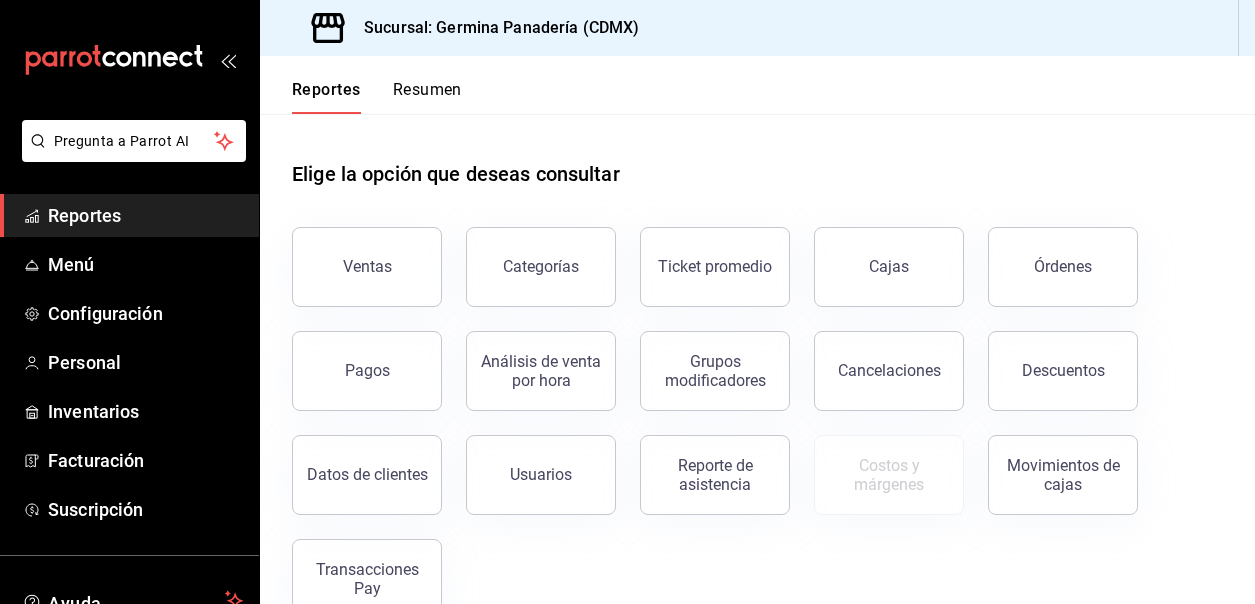 click 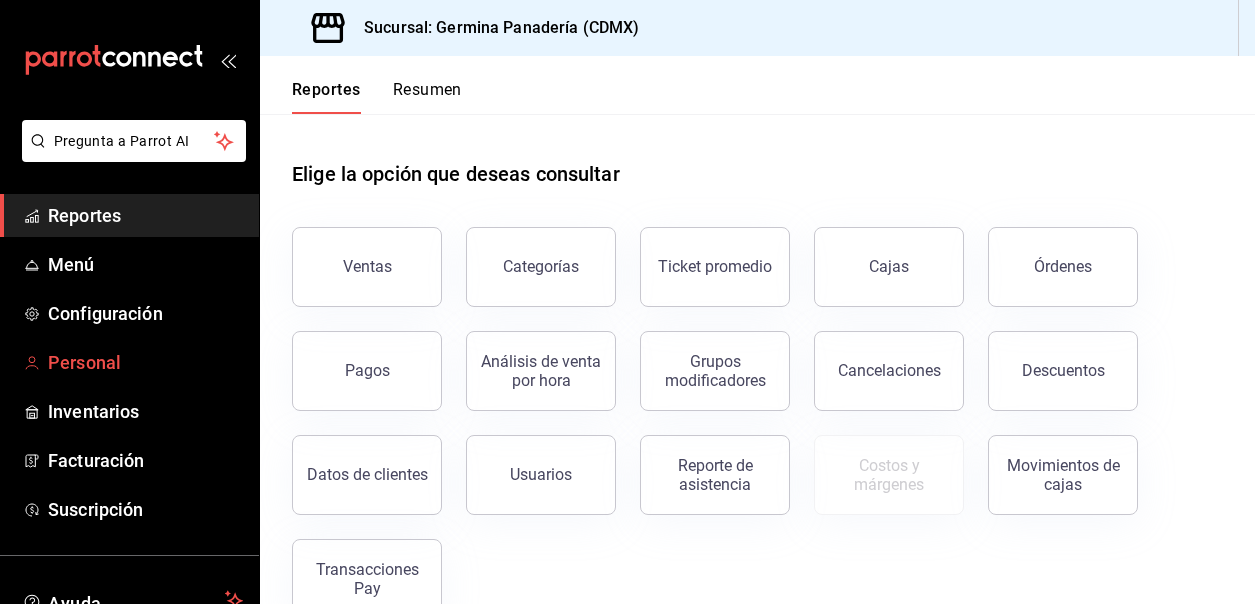 scroll, scrollTop: 150, scrollLeft: 0, axis: vertical 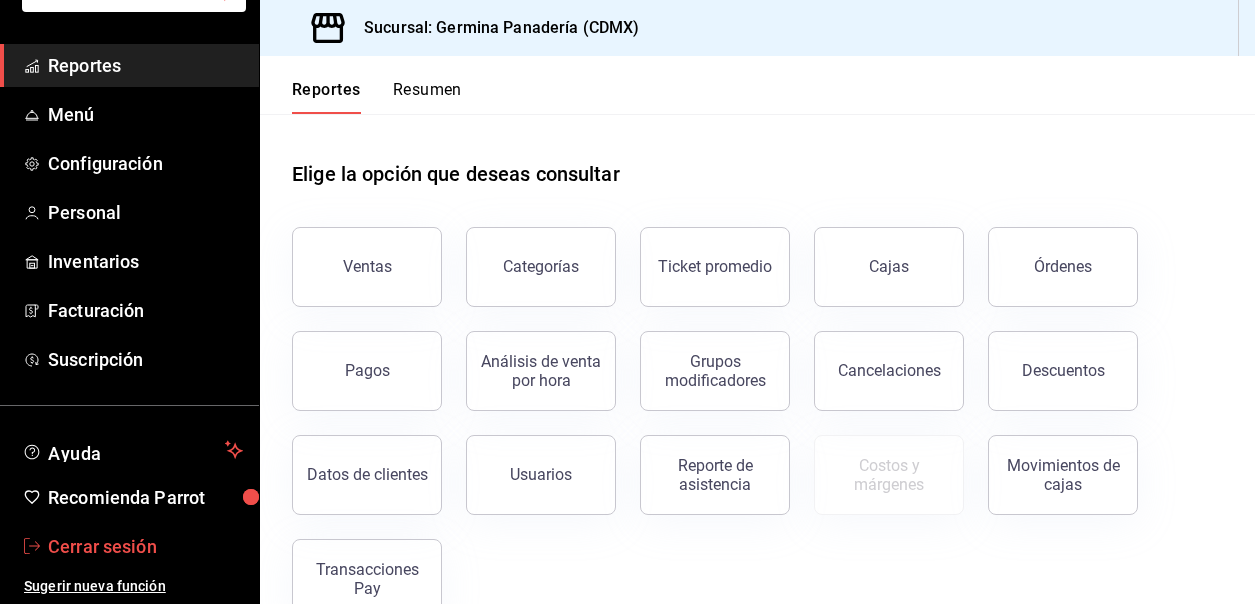 click on "Cerrar sesión" at bounding box center (145, 546) 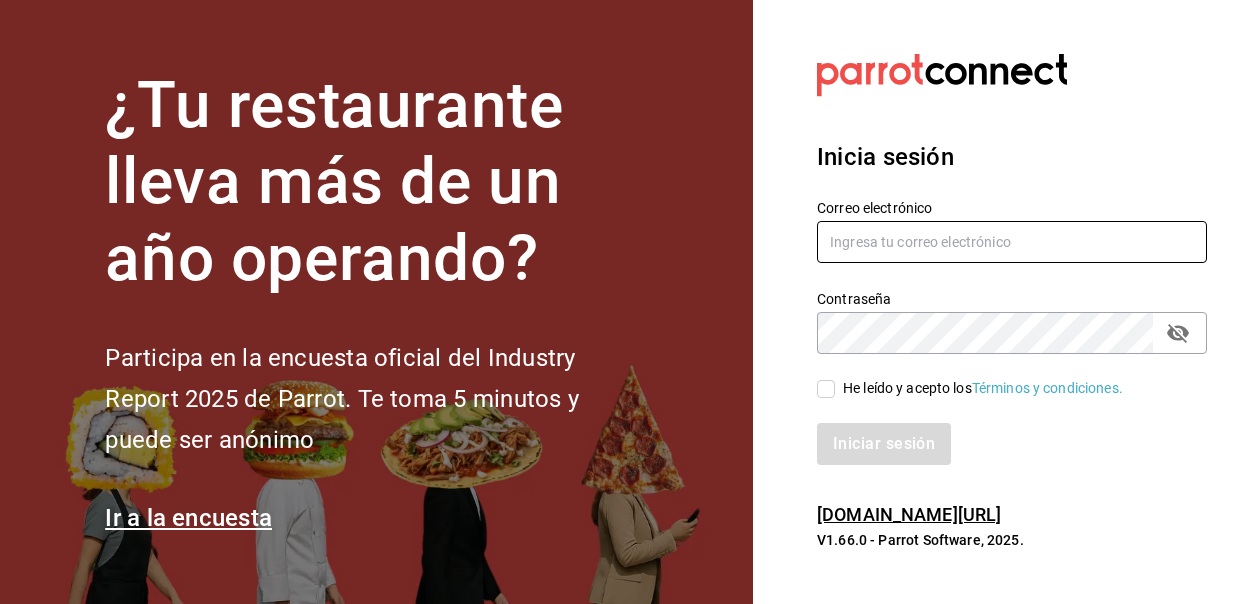 click at bounding box center [1012, 242] 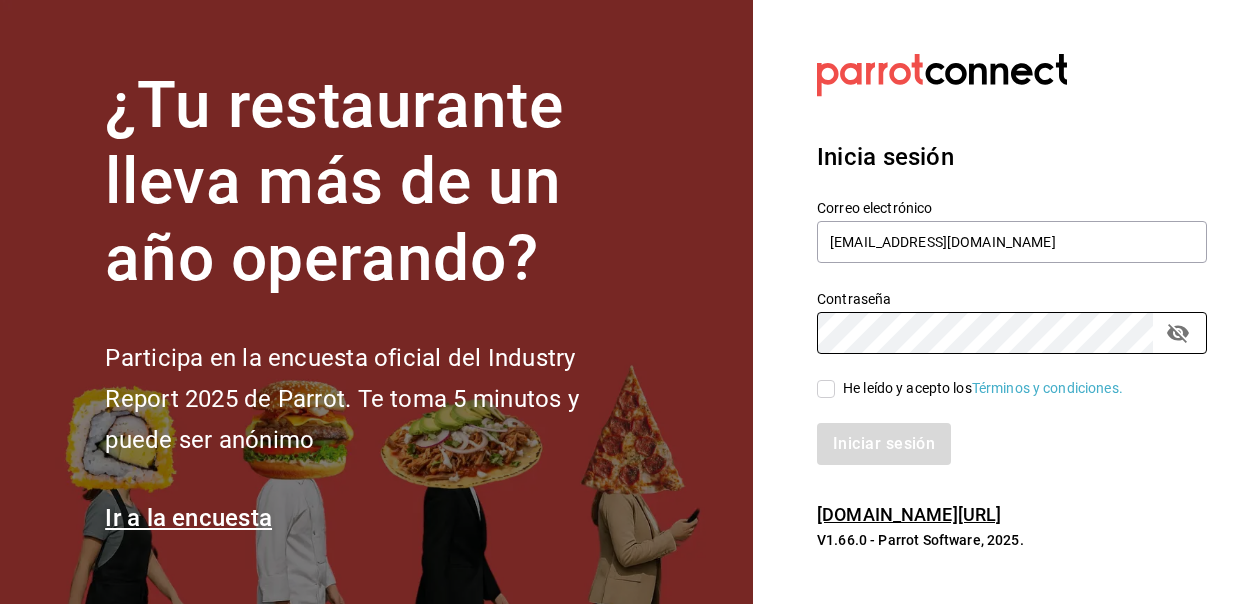 click on "He leído y acepto los  Términos y condiciones." at bounding box center [826, 389] 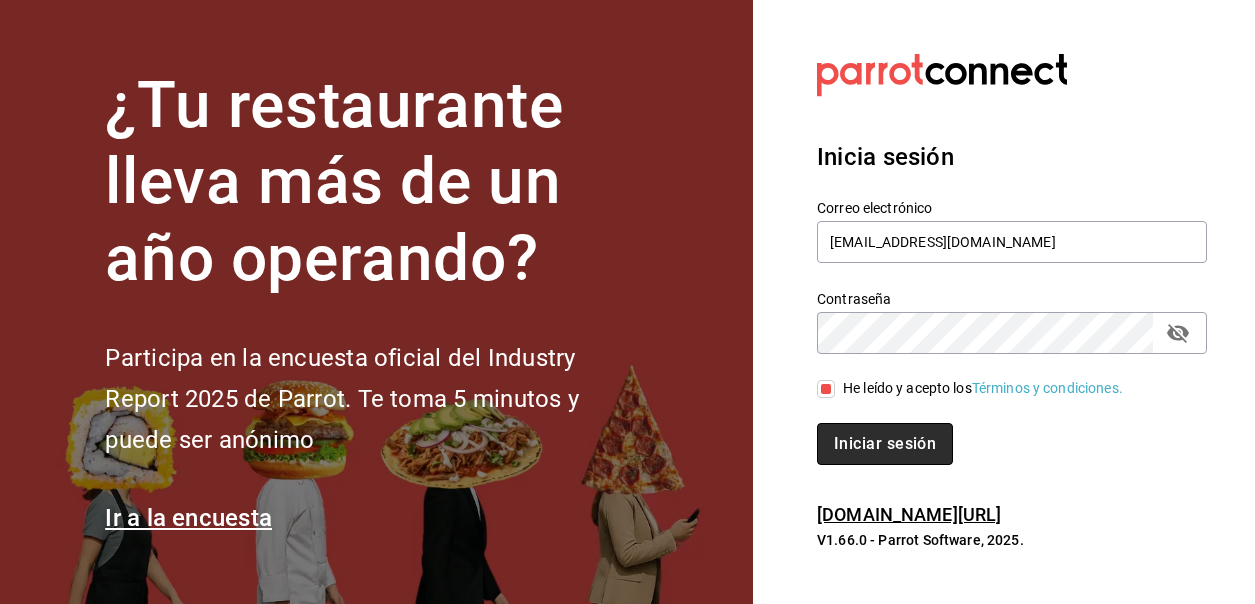 click on "Iniciar sesión" at bounding box center (885, 444) 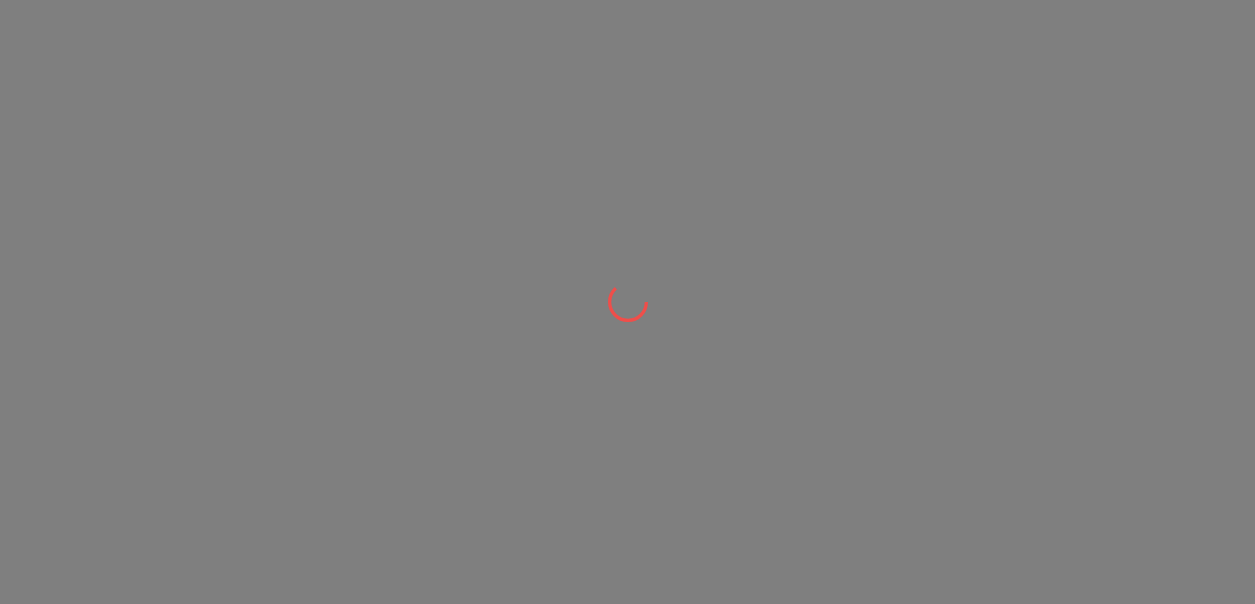 scroll, scrollTop: 0, scrollLeft: 0, axis: both 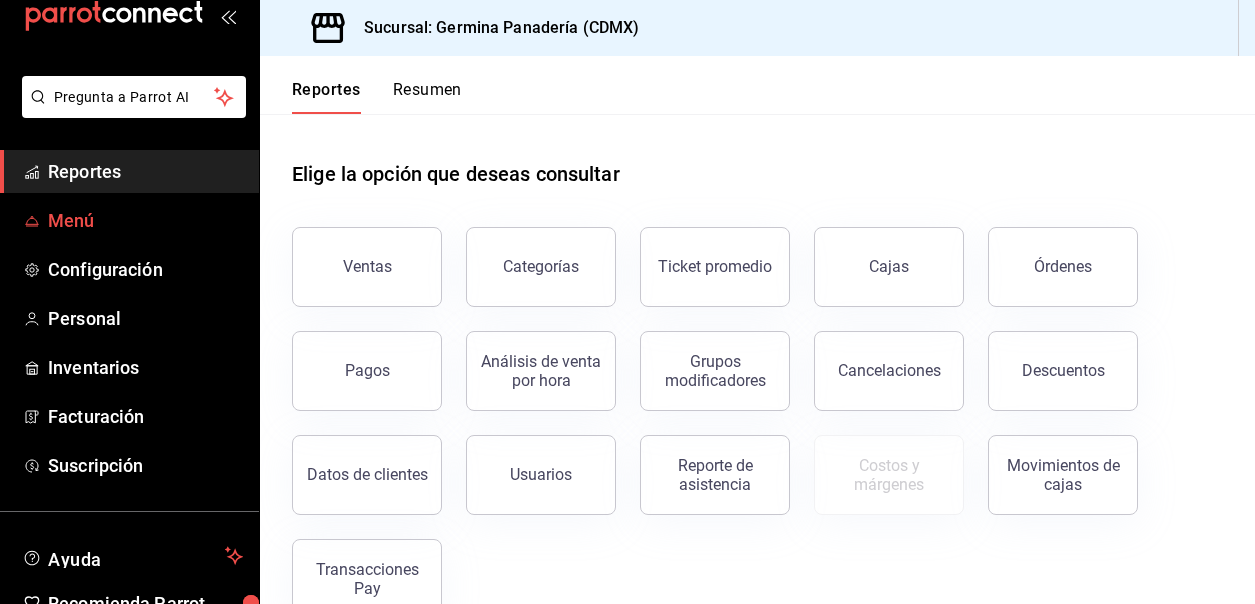 click on "Menú" at bounding box center [145, 220] 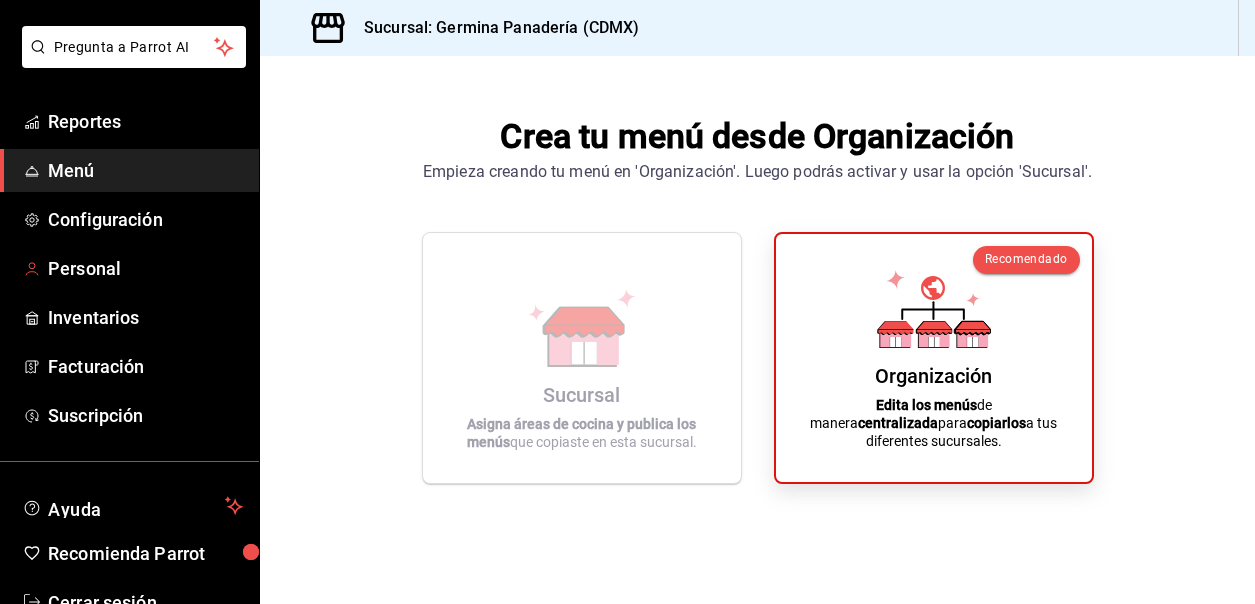 scroll, scrollTop: 91, scrollLeft: 0, axis: vertical 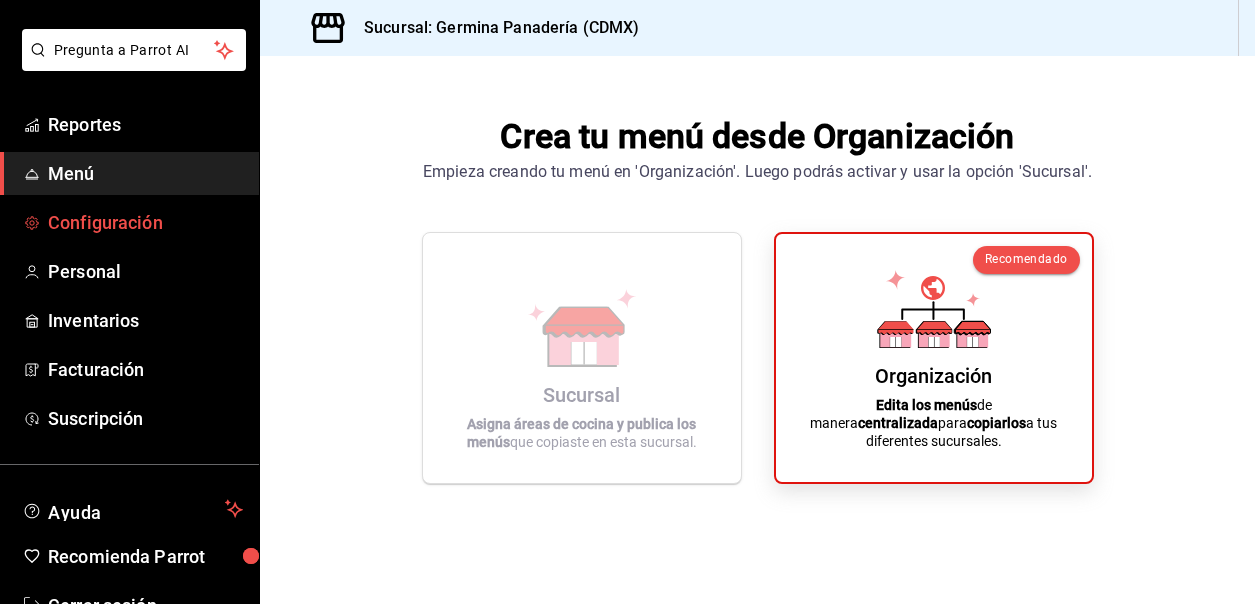 click on "Configuración" at bounding box center [145, 222] 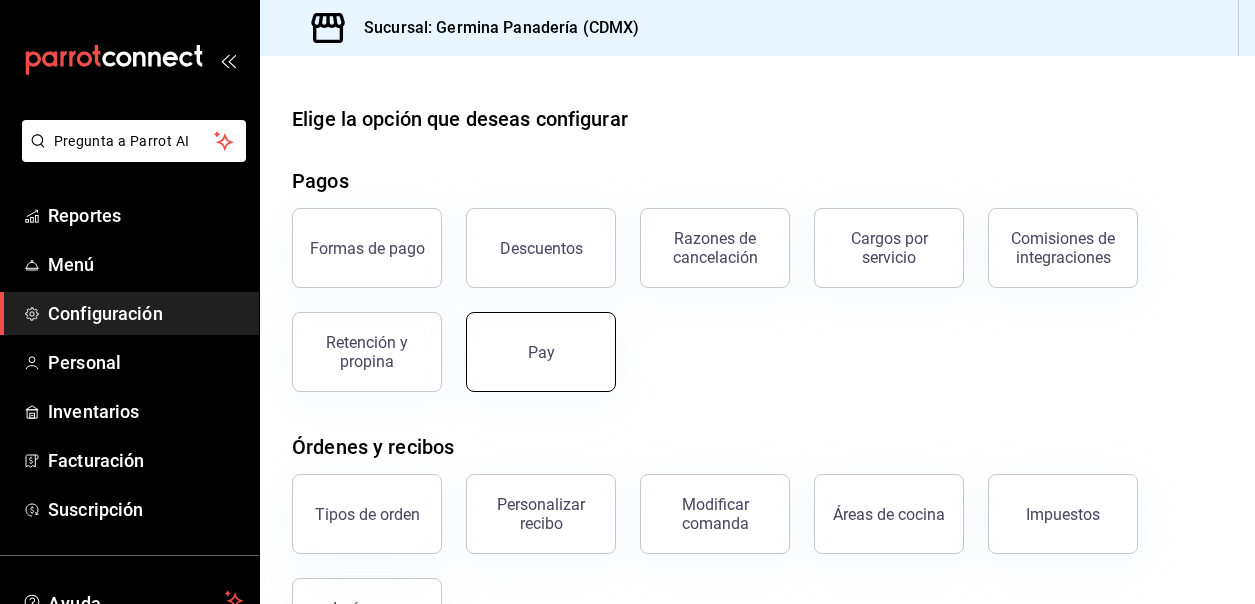 click on "Pay" at bounding box center (541, 352) 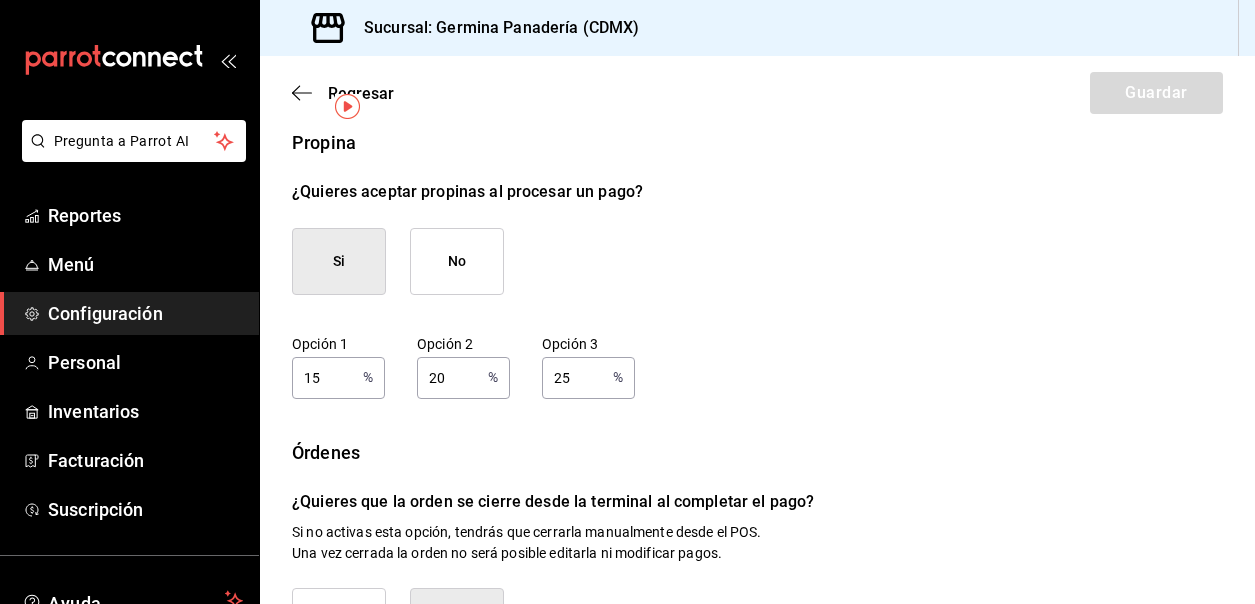 scroll, scrollTop: 106, scrollLeft: 0, axis: vertical 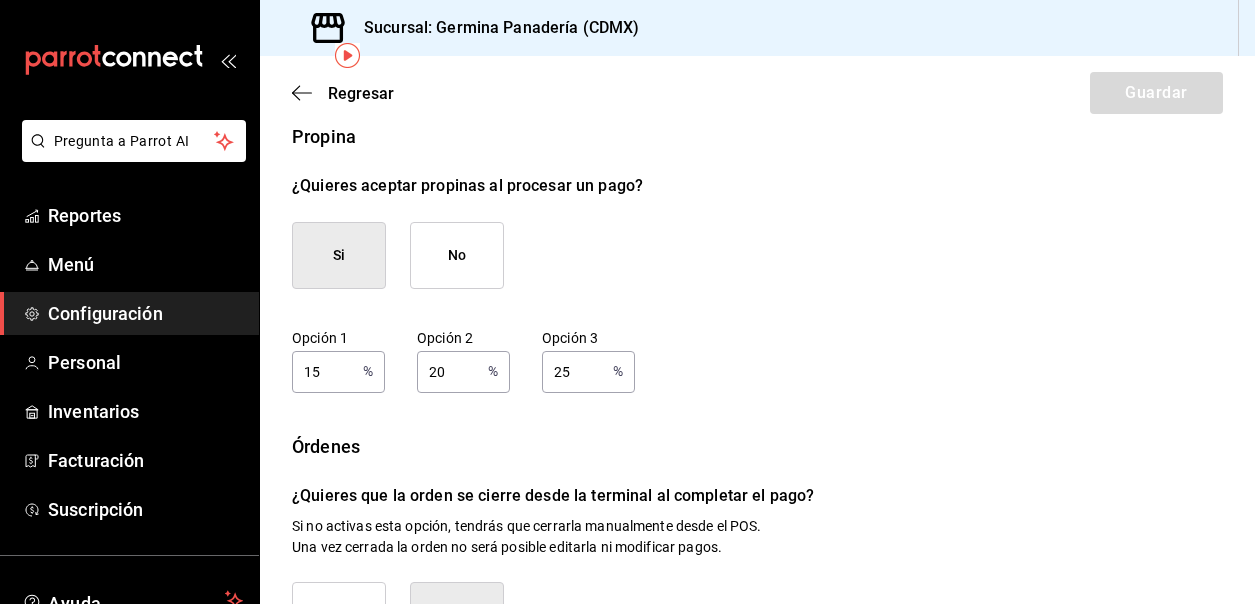 click on "15" at bounding box center (323, 371) 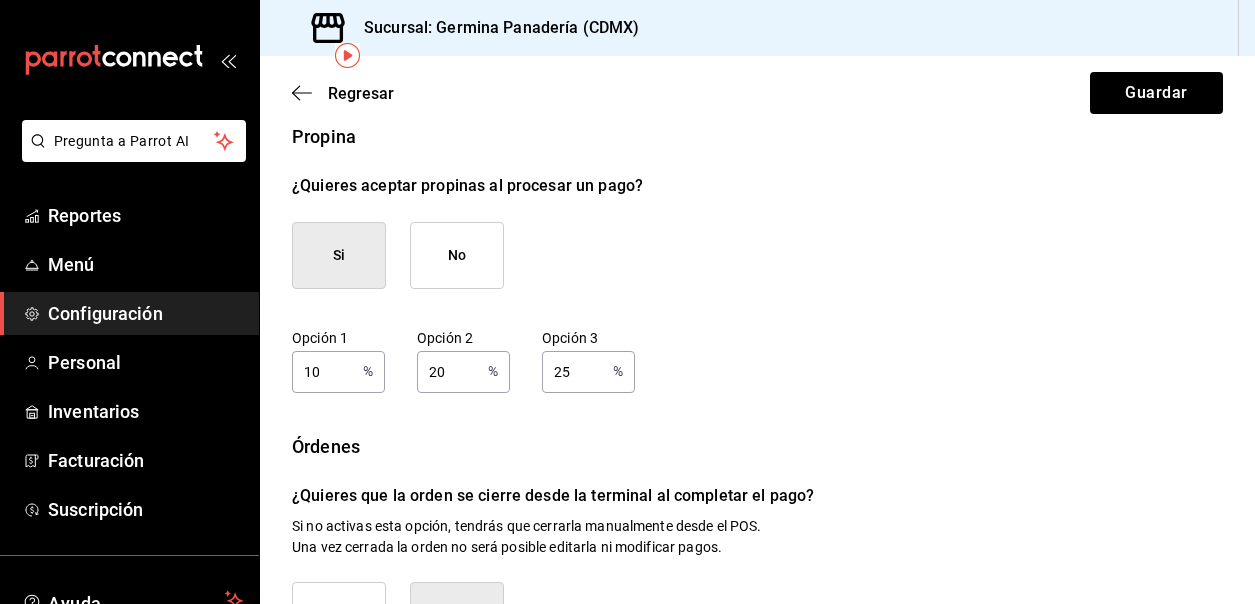 type on "10" 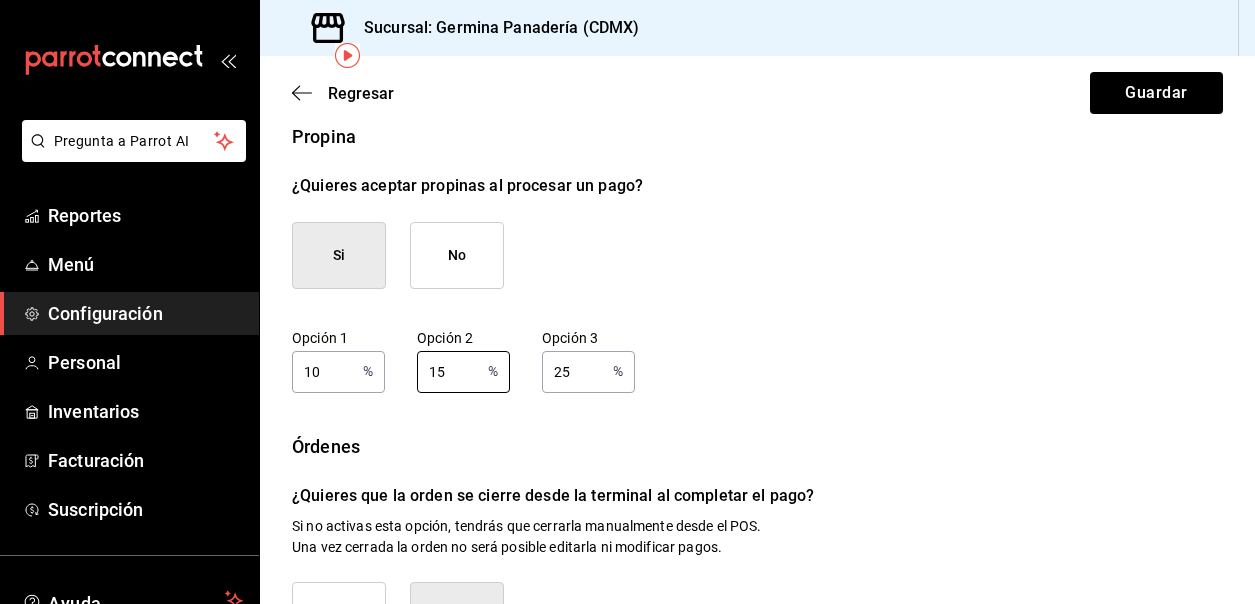 type on "15" 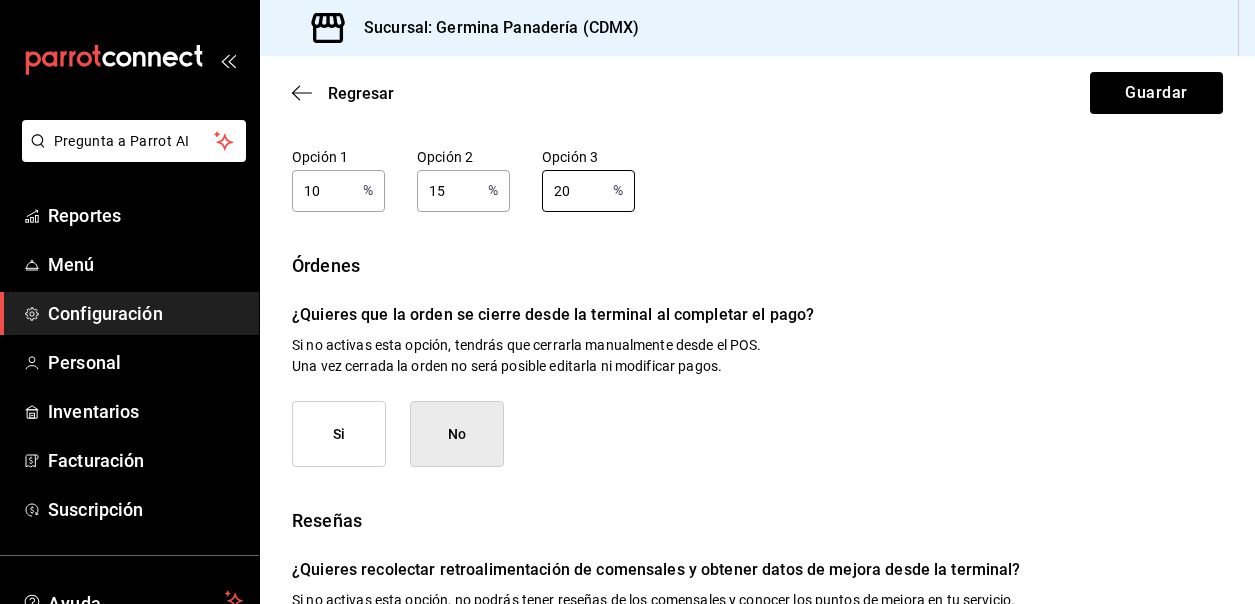 scroll, scrollTop: 289, scrollLeft: 0, axis: vertical 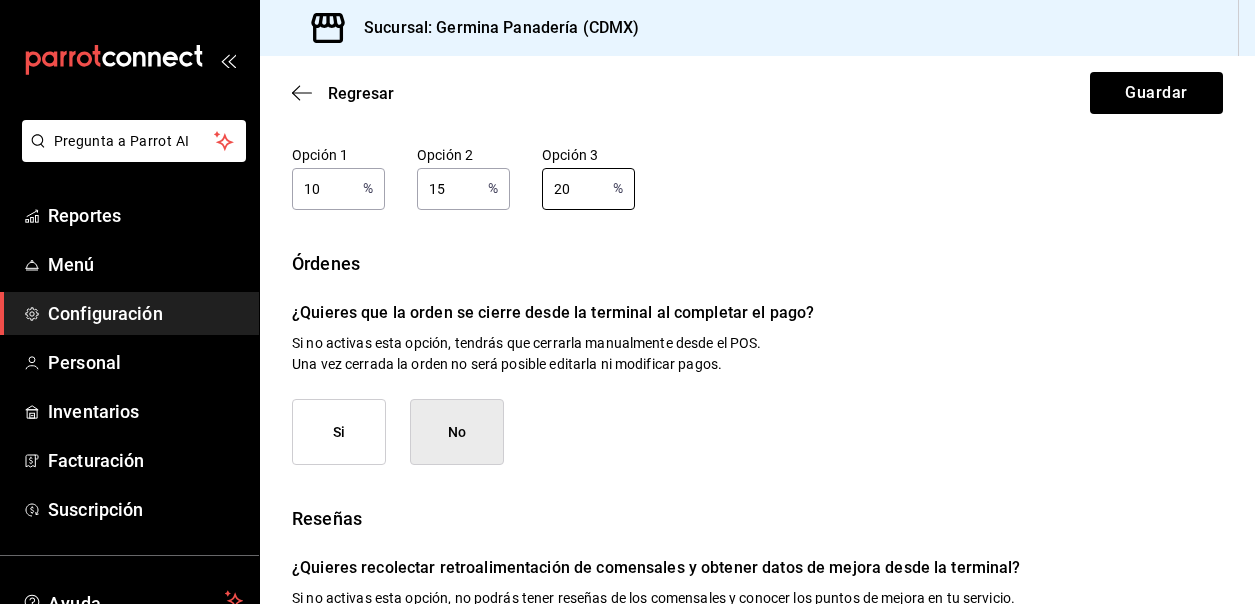 type on "20" 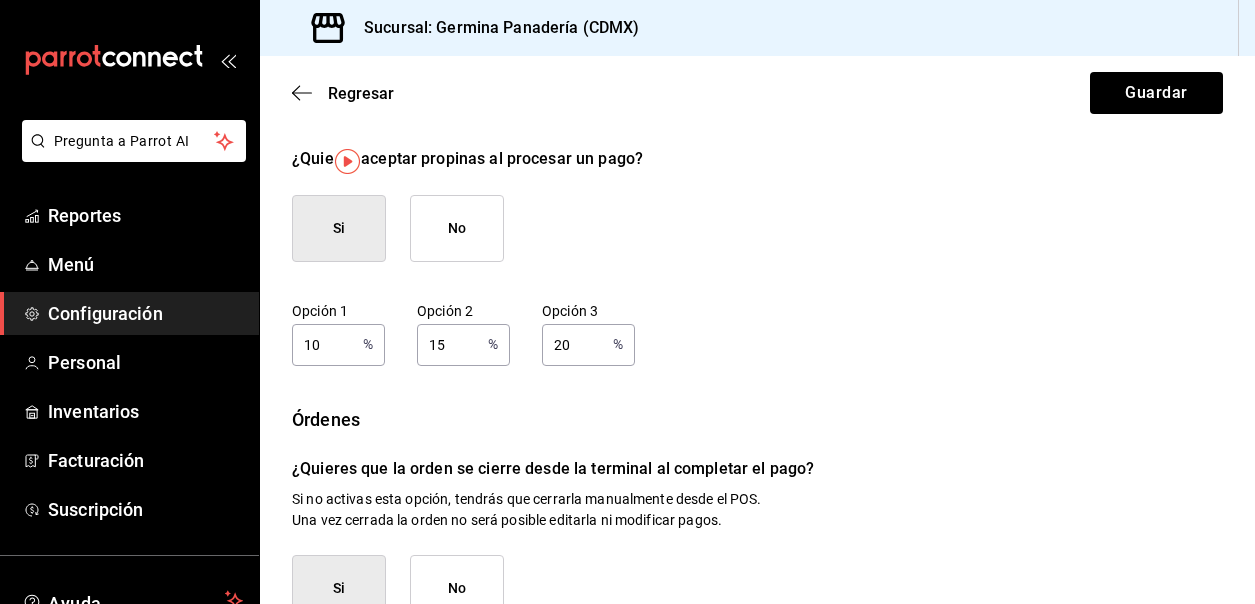 scroll, scrollTop: 0, scrollLeft: 0, axis: both 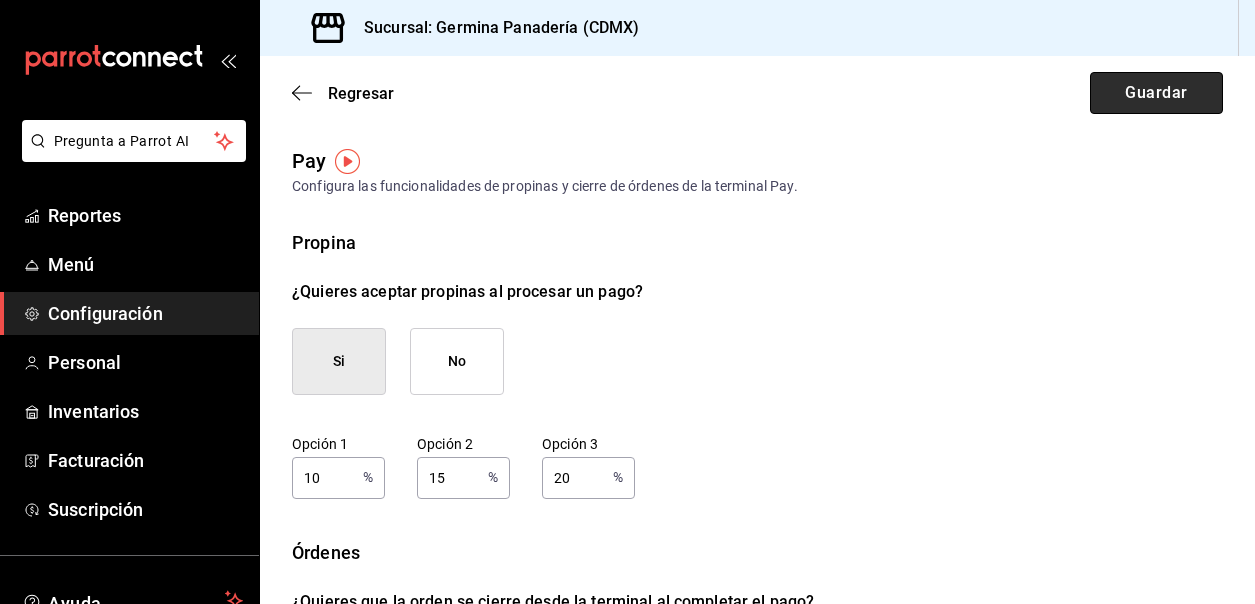 click on "Guardar" at bounding box center [1156, 93] 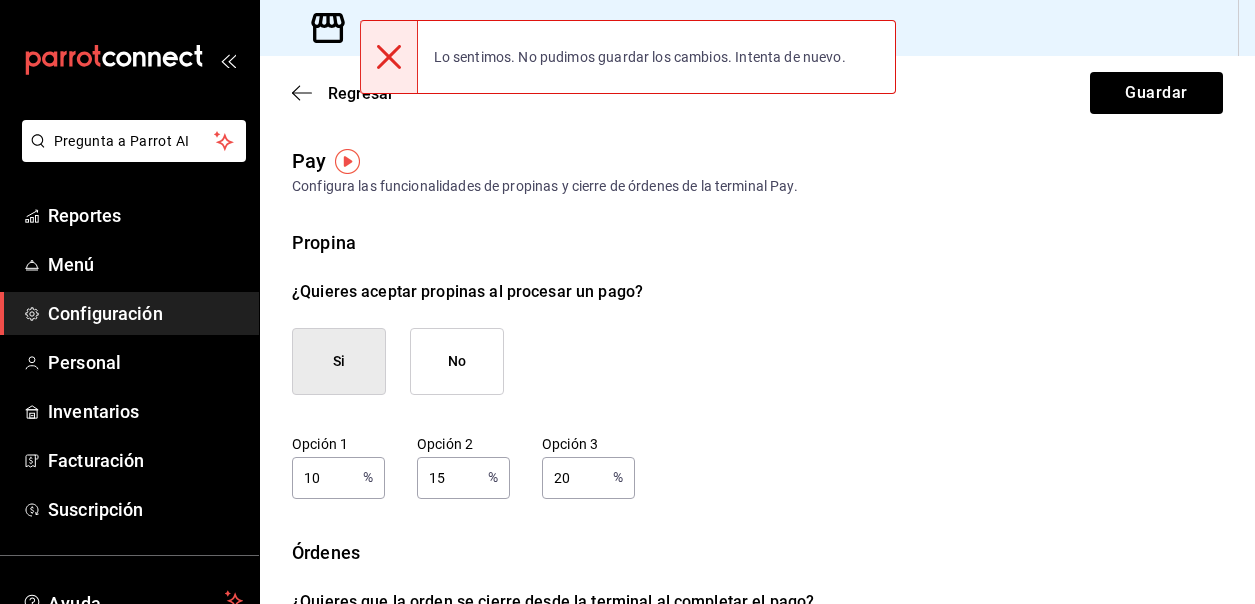 click on "Configuración" at bounding box center [129, 313] 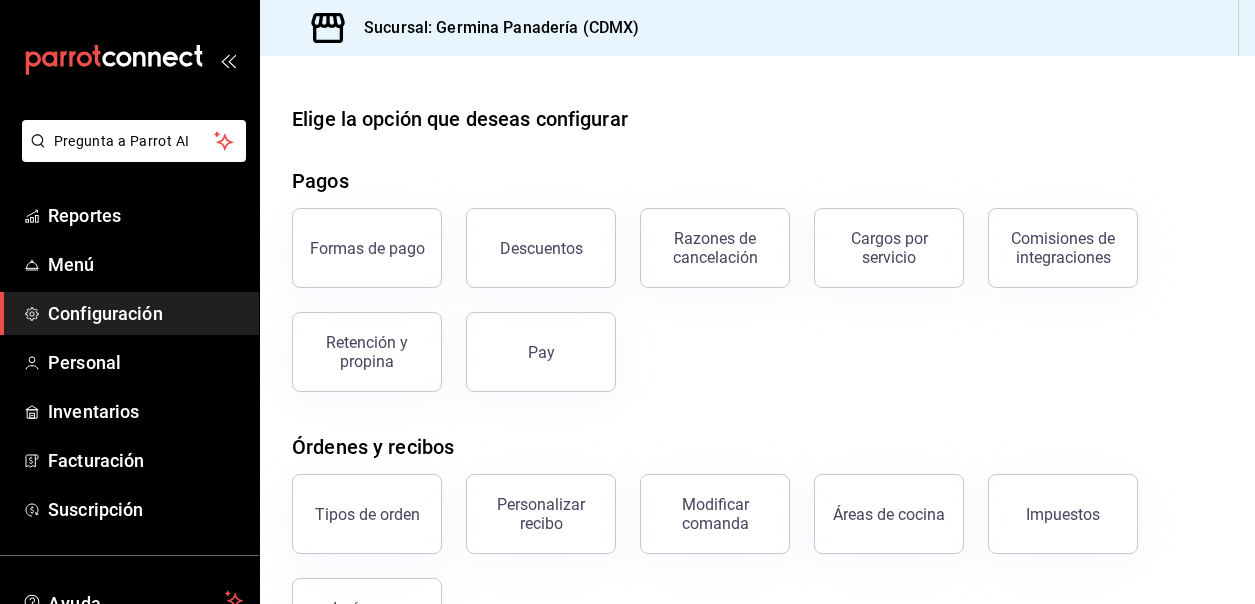 click on "Formas de pago" at bounding box center (367, 248) 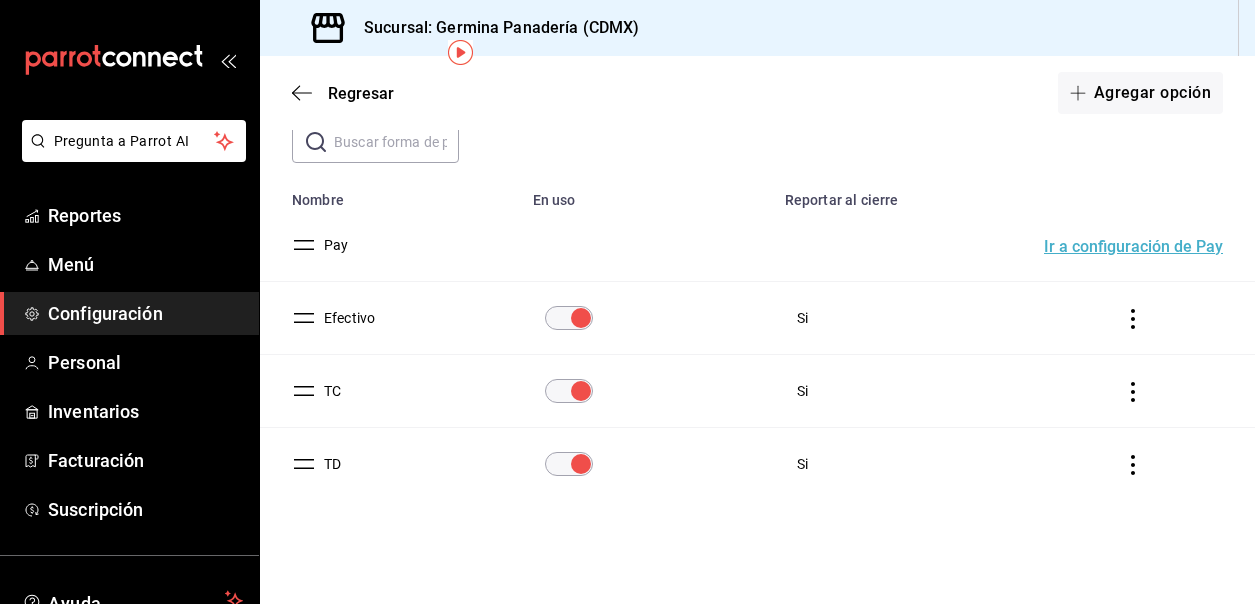 scroll, scrollTop: 0, scrollLeft: 0, axis: both 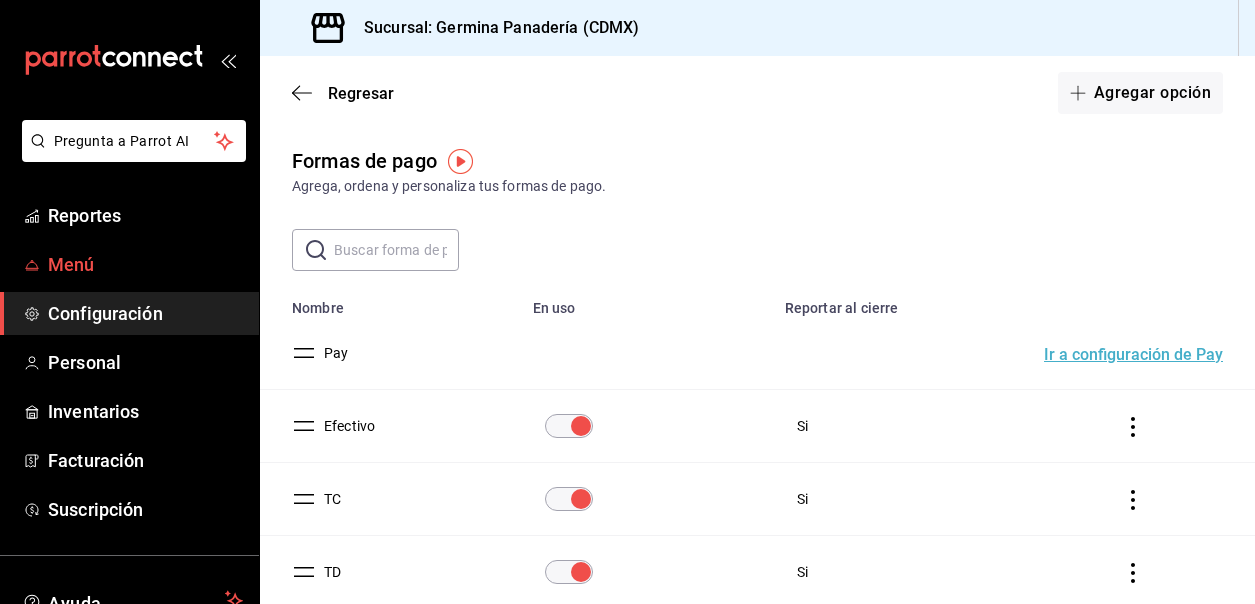 click on "Menú" at bounding box center (145, 264) 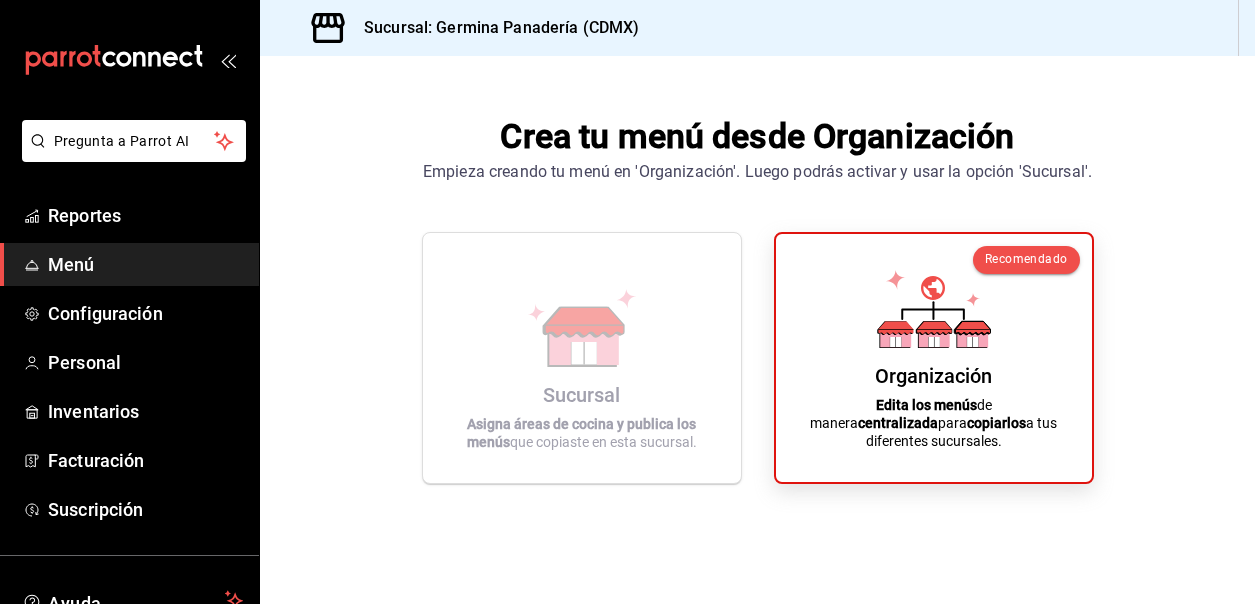 click on "Menú" at bounding box center [145, 264] 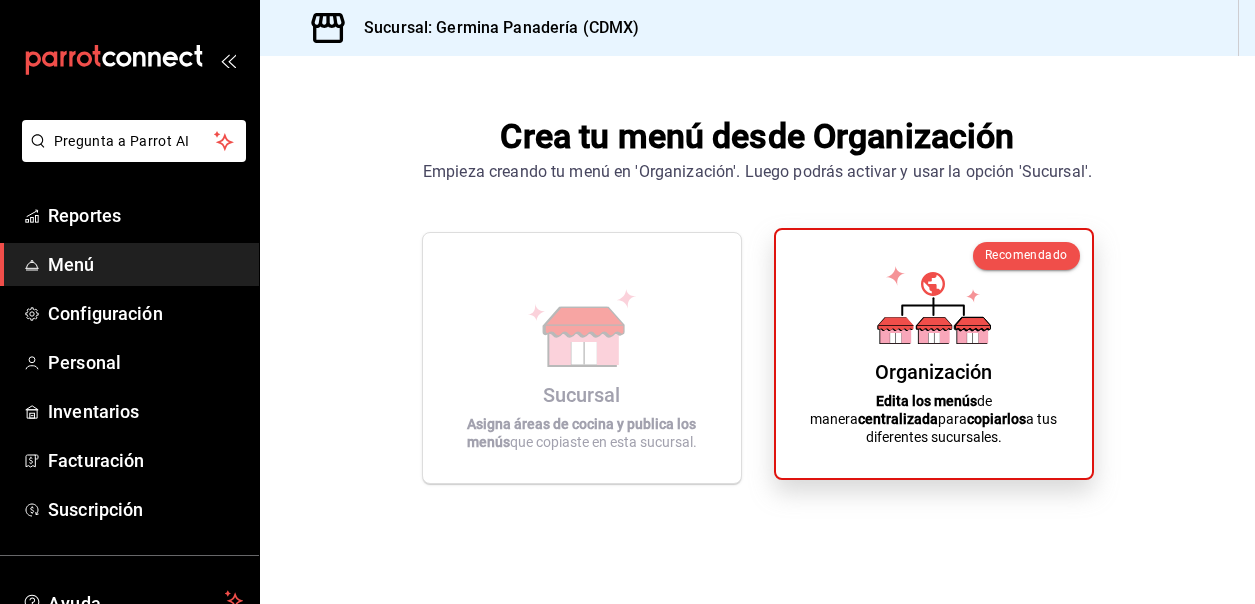 click on "Organización Edita los menús  de manera  centralizada  para  copiarlos  a tus diferentes sucursales." at bounding box center (934, 354) 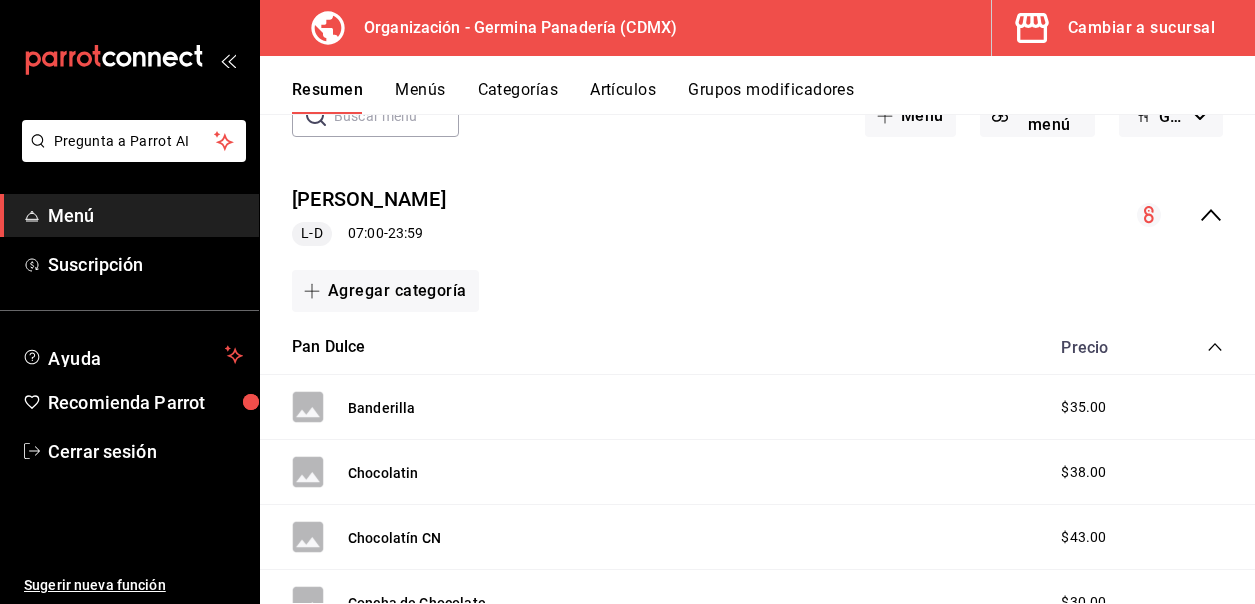 scroll, scrollTop: 0, scrollLeft: 0, axis: both 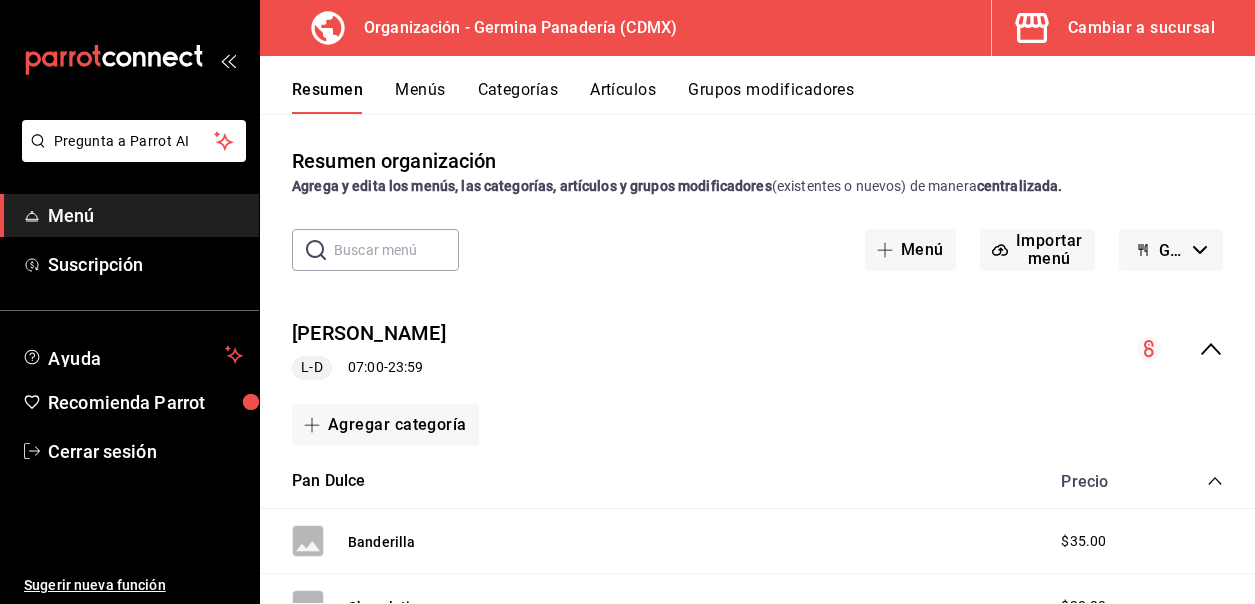 click on "L-D 07:00  -  23:59" at bounding box center (369, 368) 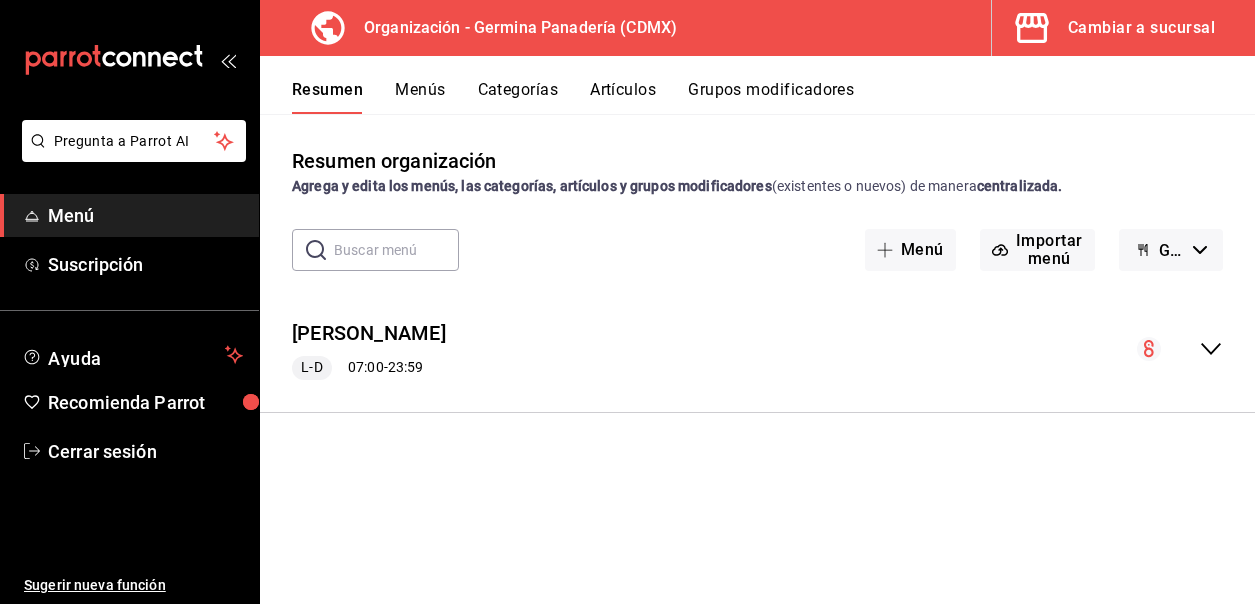 click on "Categorías" at bounding box center (518, 97) 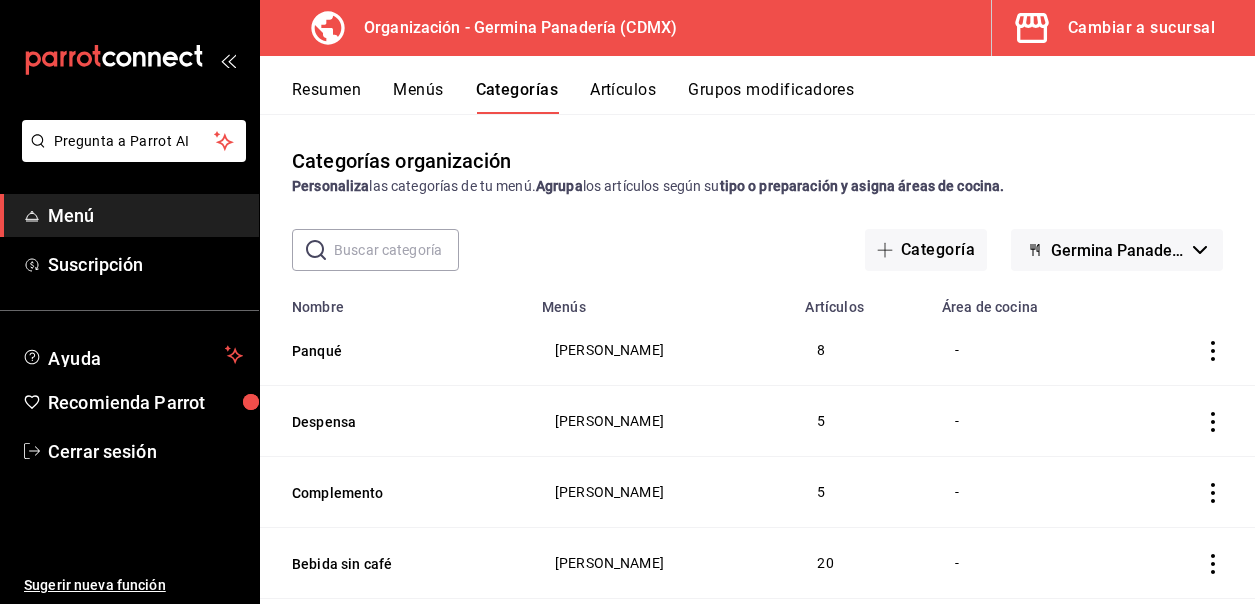 click on "Menús" at bounding box center [418, 97] 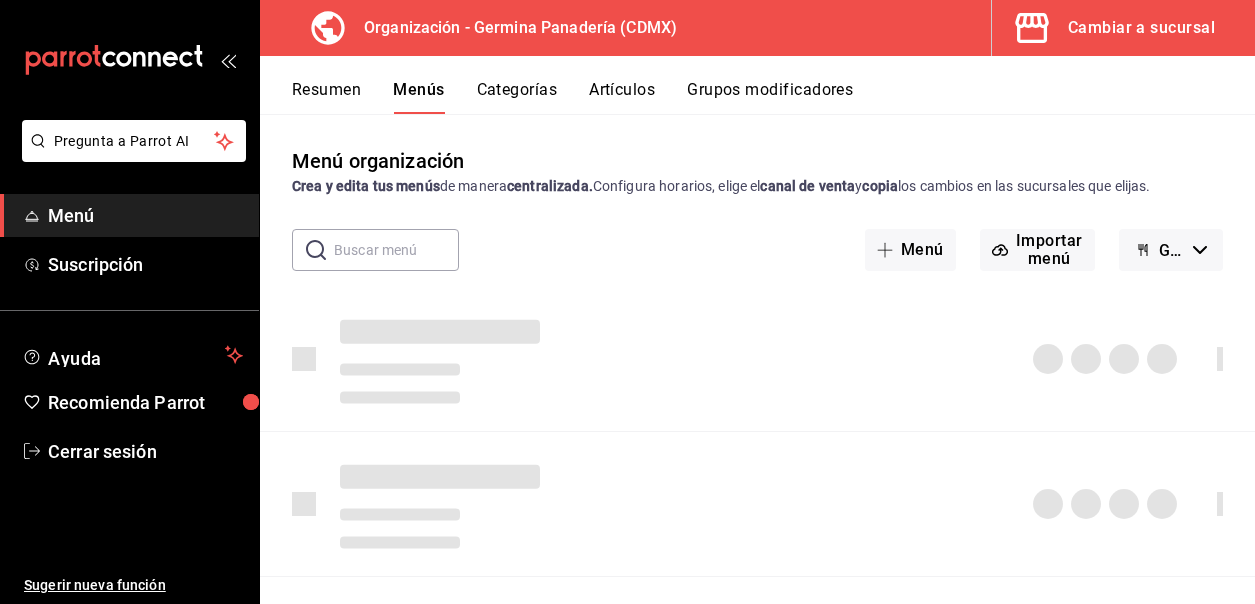 click on "Resumen" at bounding box center [326, 97] 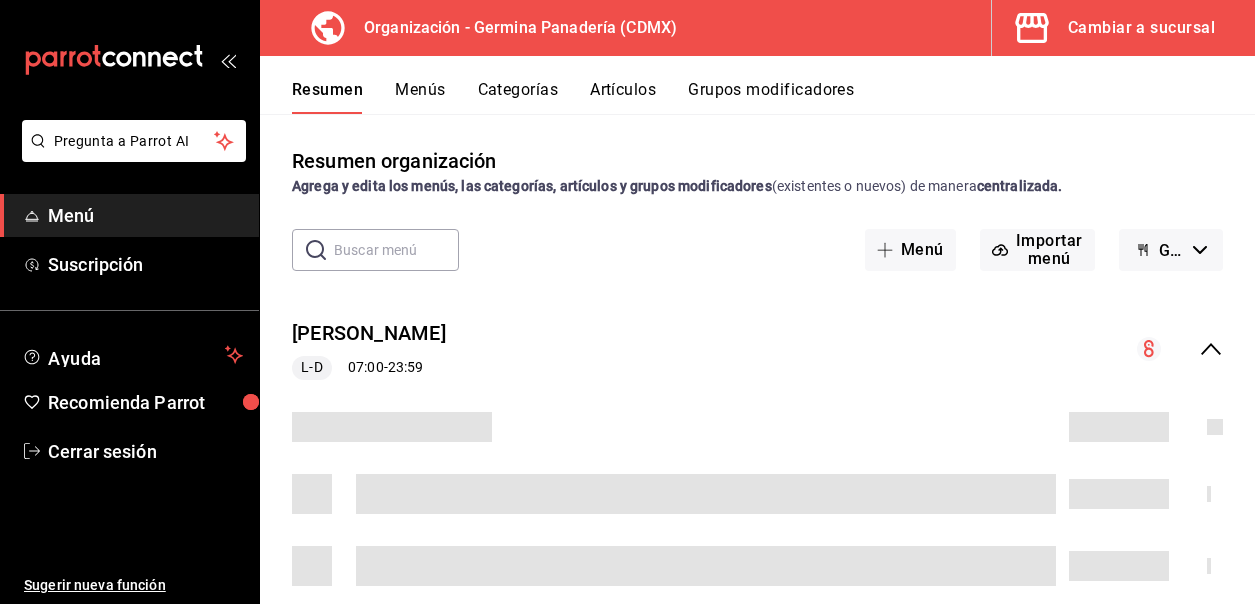 click on "Menú" at bounding box center (145, 215) 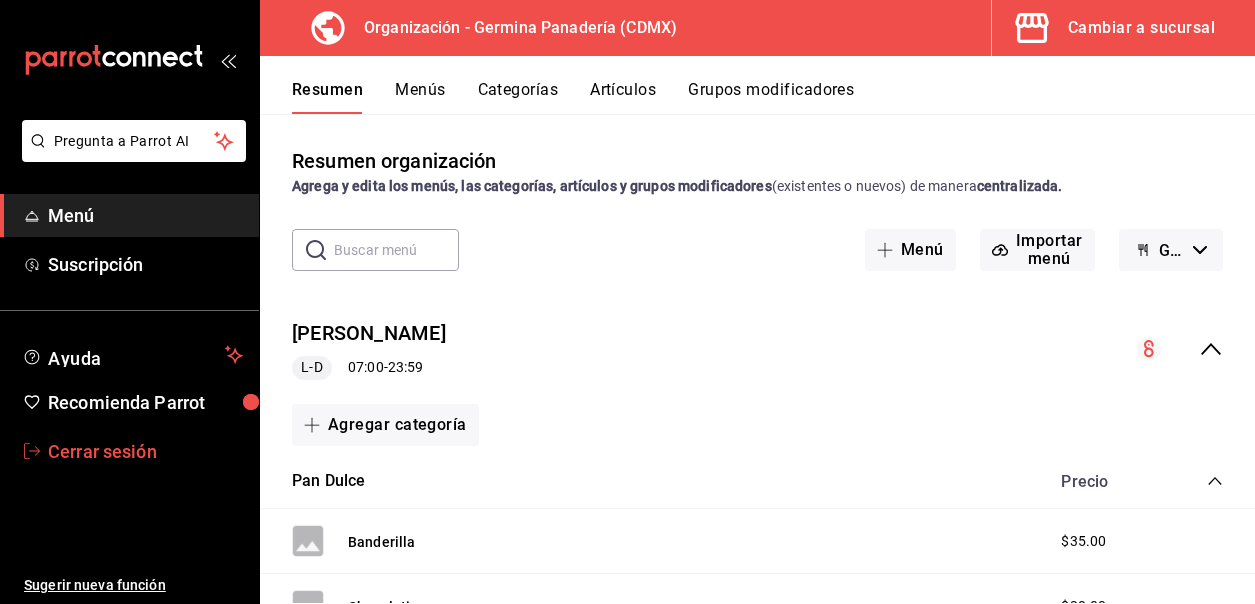 click on "Cerrar sesión" at bounding box center (145, 451) 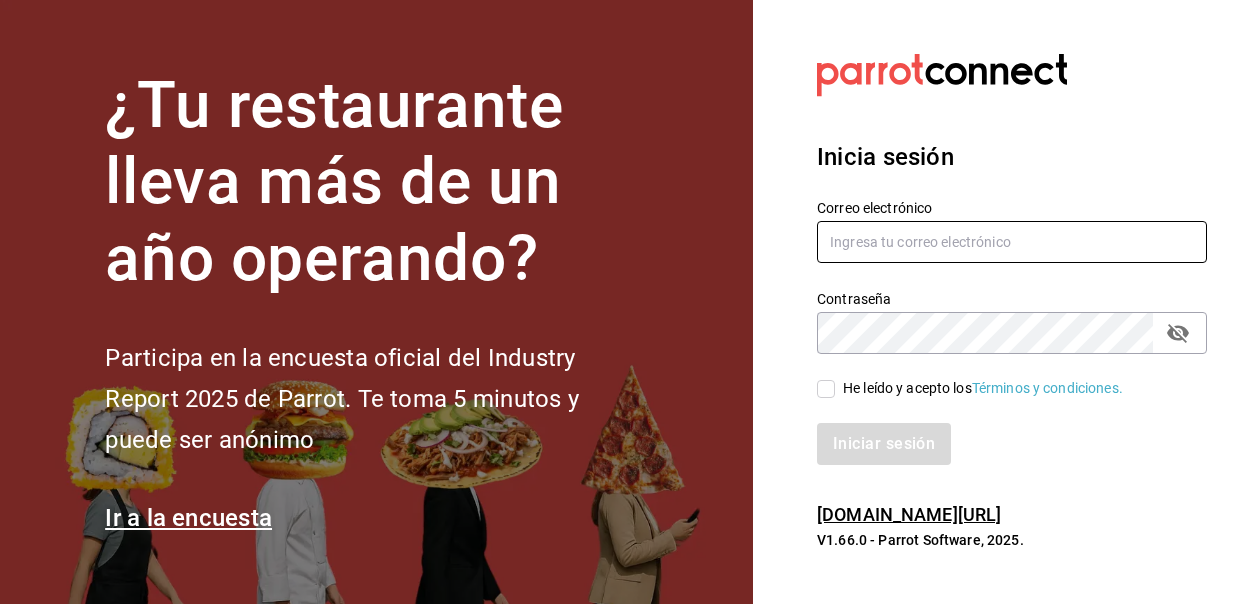 click at bounding box center [1012, 242] 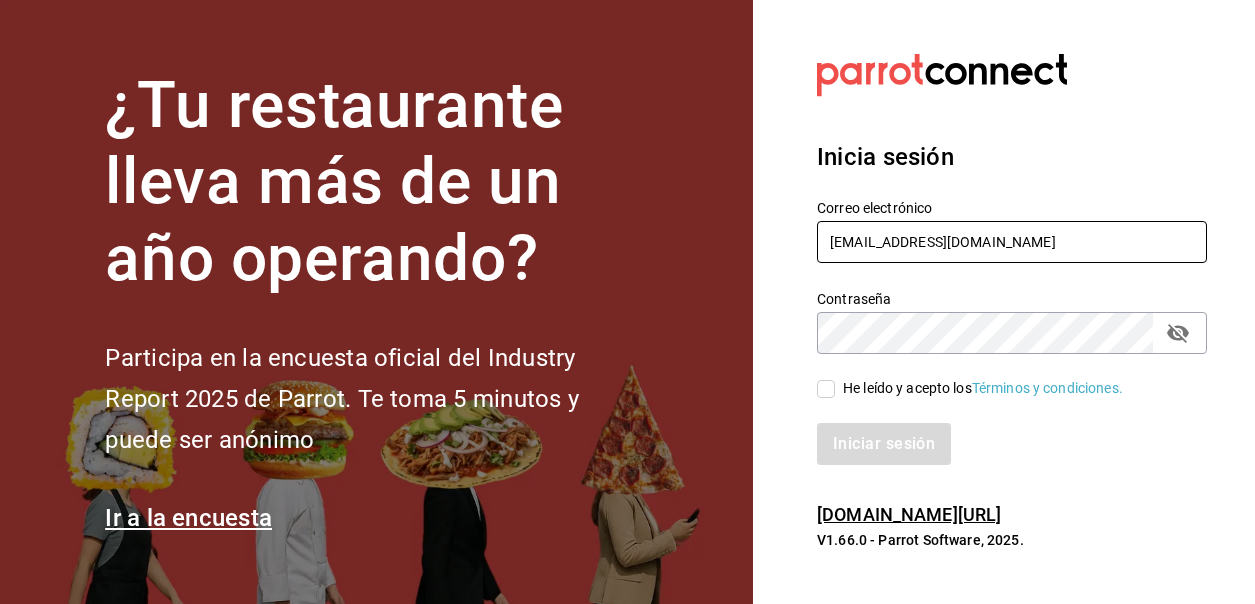 type on "[EMAIL_ADDRESS][DOMAIN_NAME]" 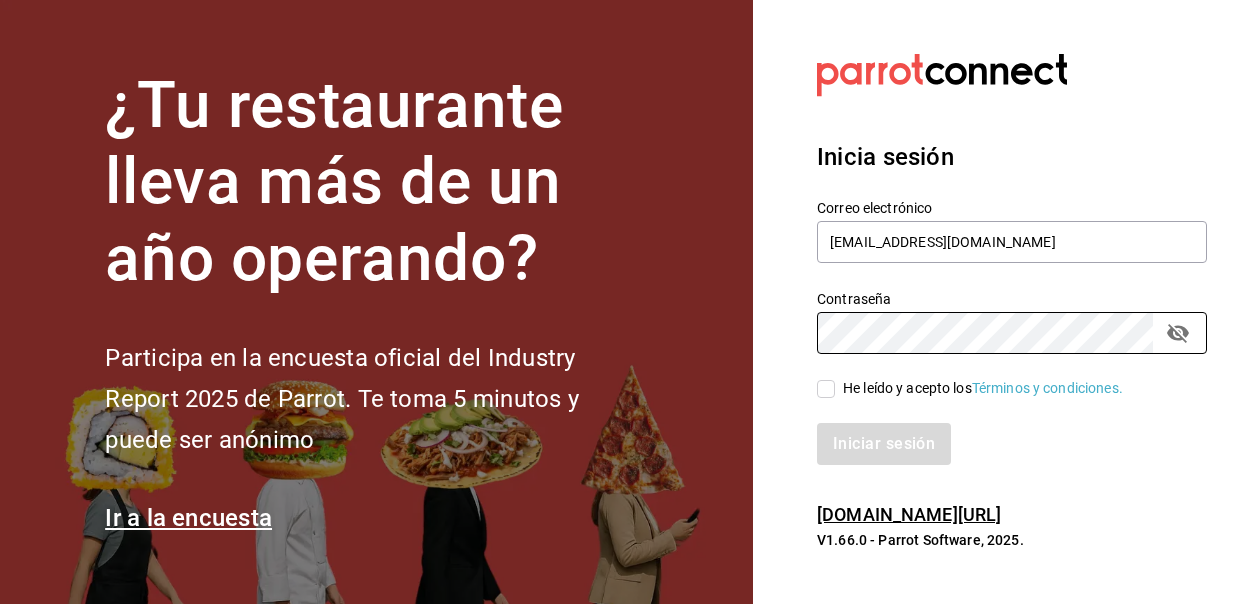 click on "He leído y acepto los  Términos y condiciones." at bounding box center [826, 389] 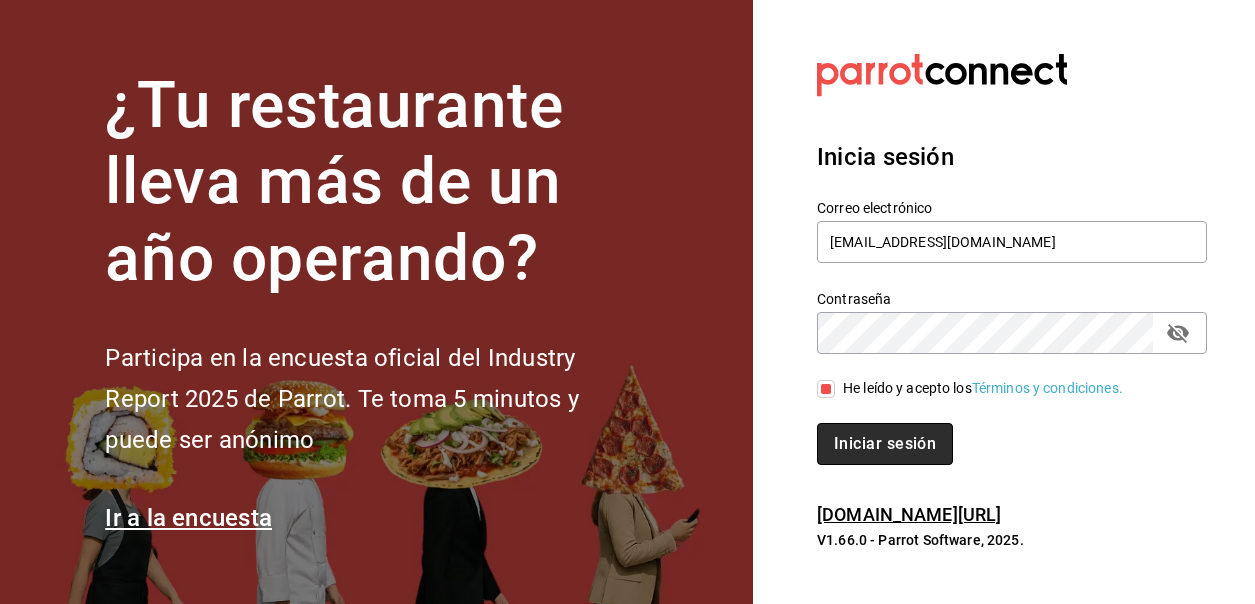click on "Iniciar sesión" at bounding box center [885, 444] 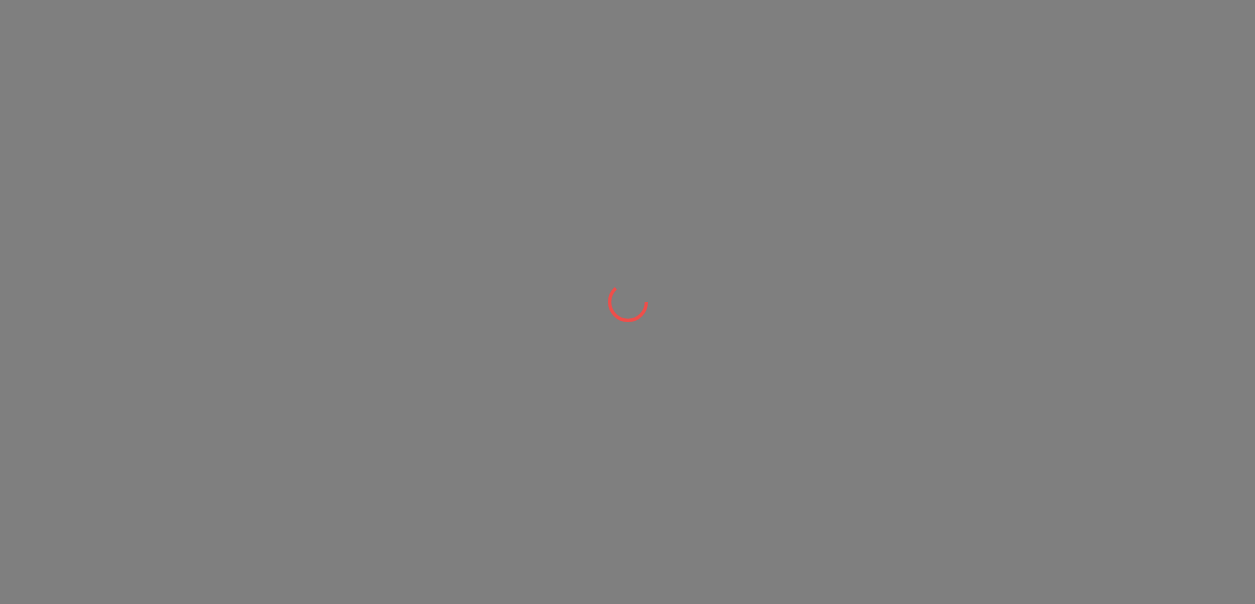 scroll, scrollTop: 0, scrollLeft: 0, axis: both 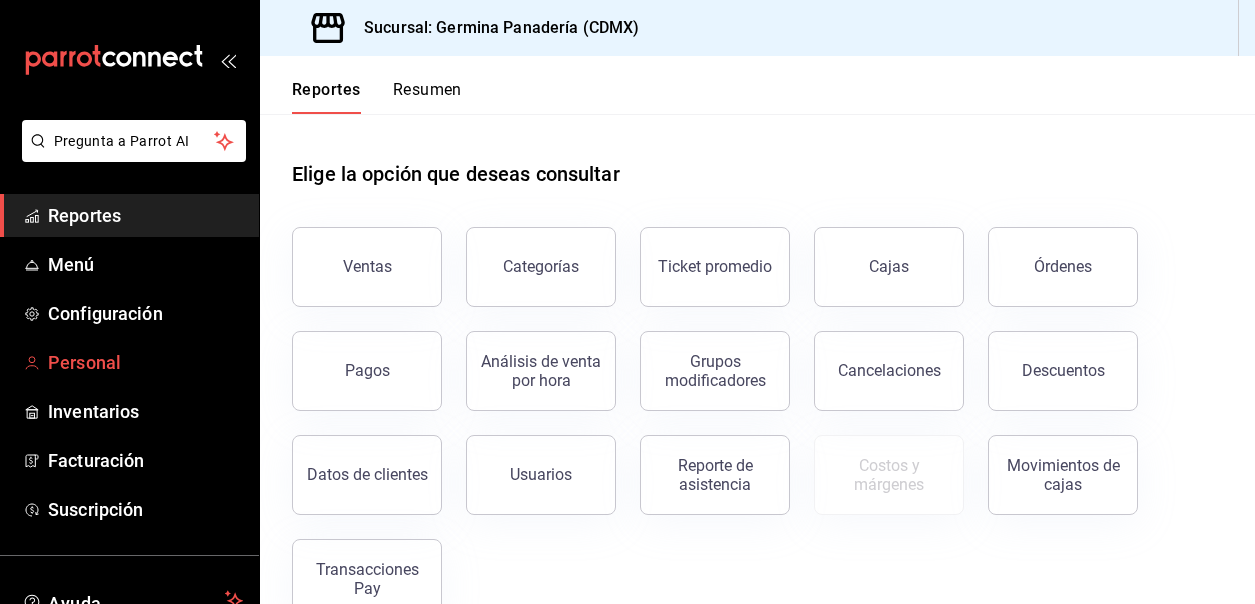 click on "Personal" at bounding box center (145, 362) 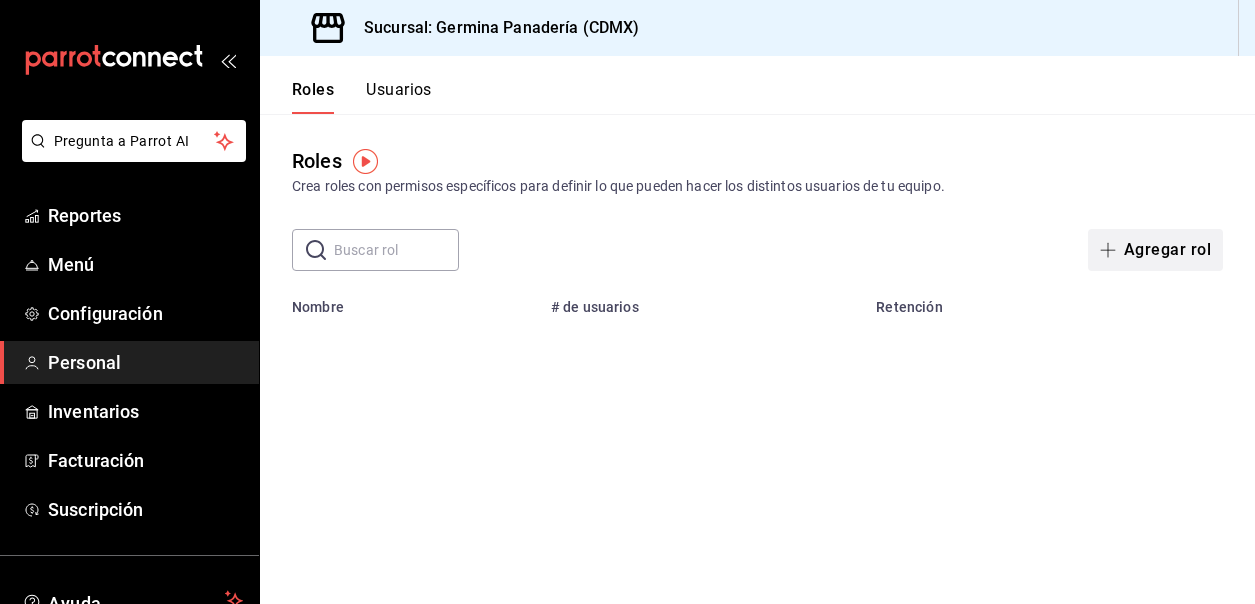 click on "Agregar rol" at bounding box center (1155, 250) 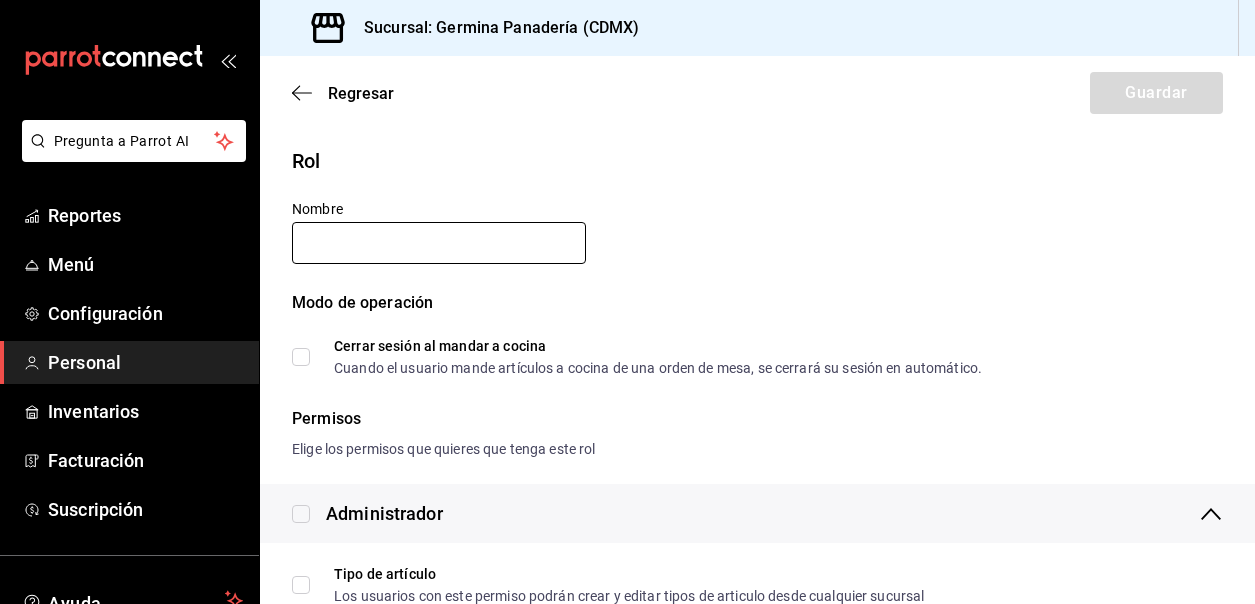 click at bounding box center [439, 243] 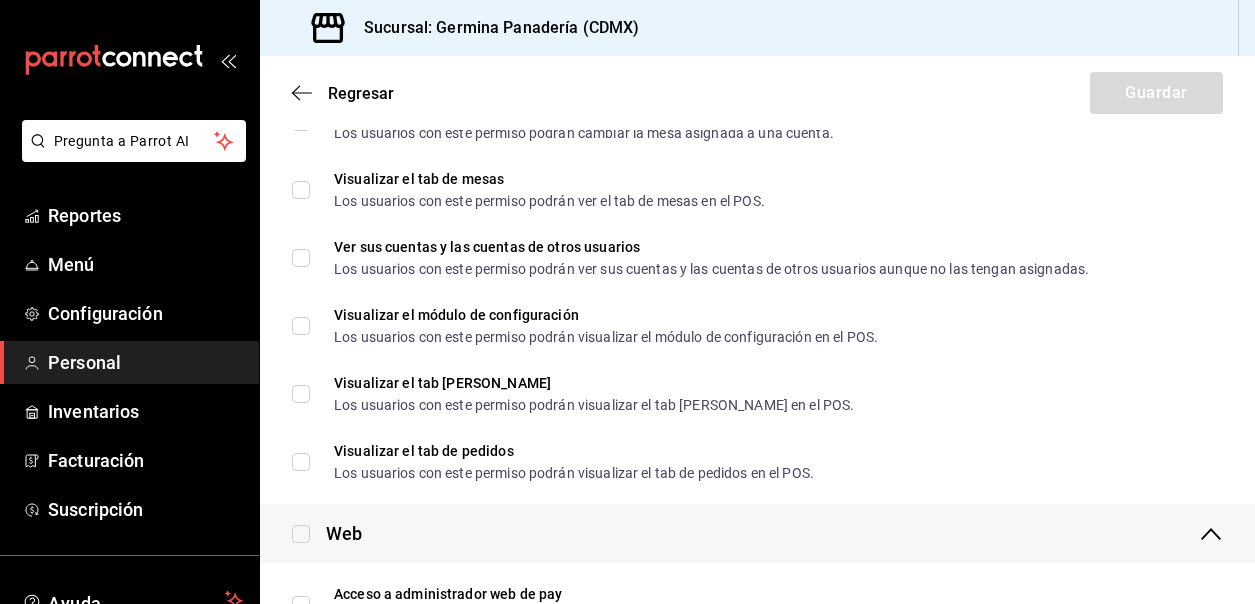 scroll, scrollTop: 0, scrollLeft: 0, axis: both 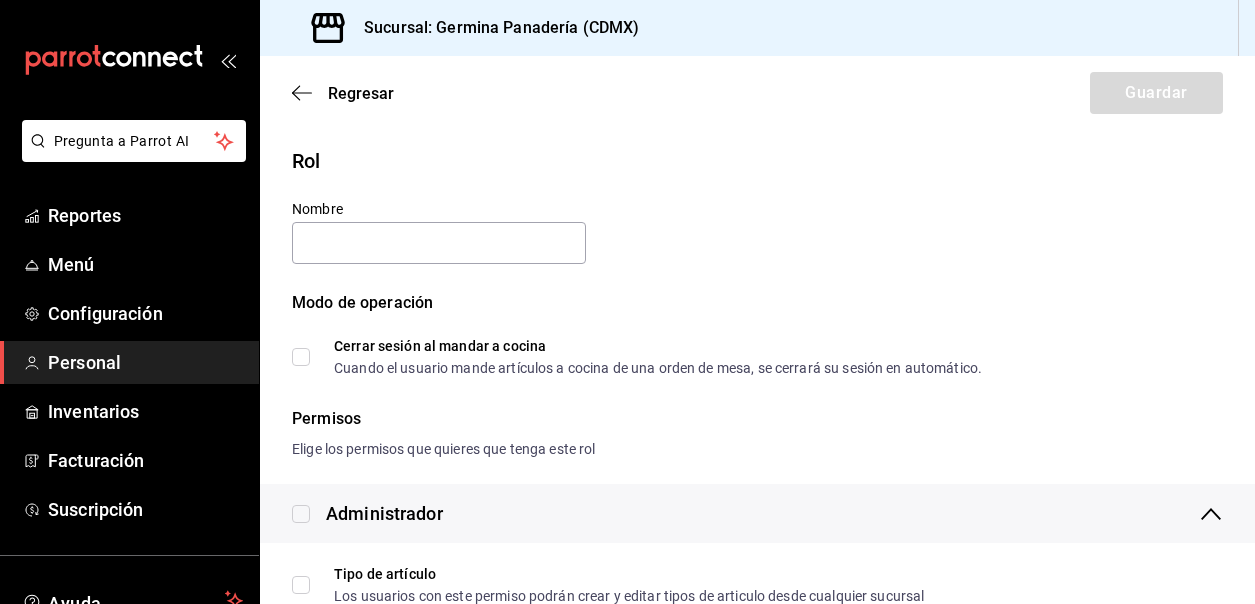 click on "Regresar Guardar" at bounding box center (757, 93) 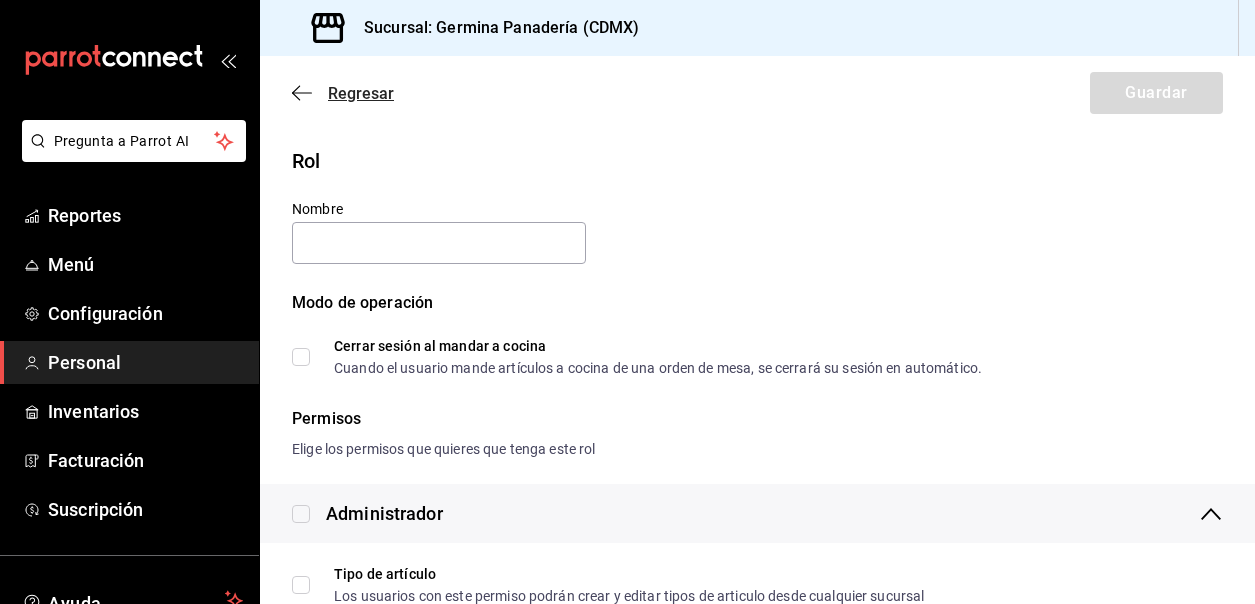 click 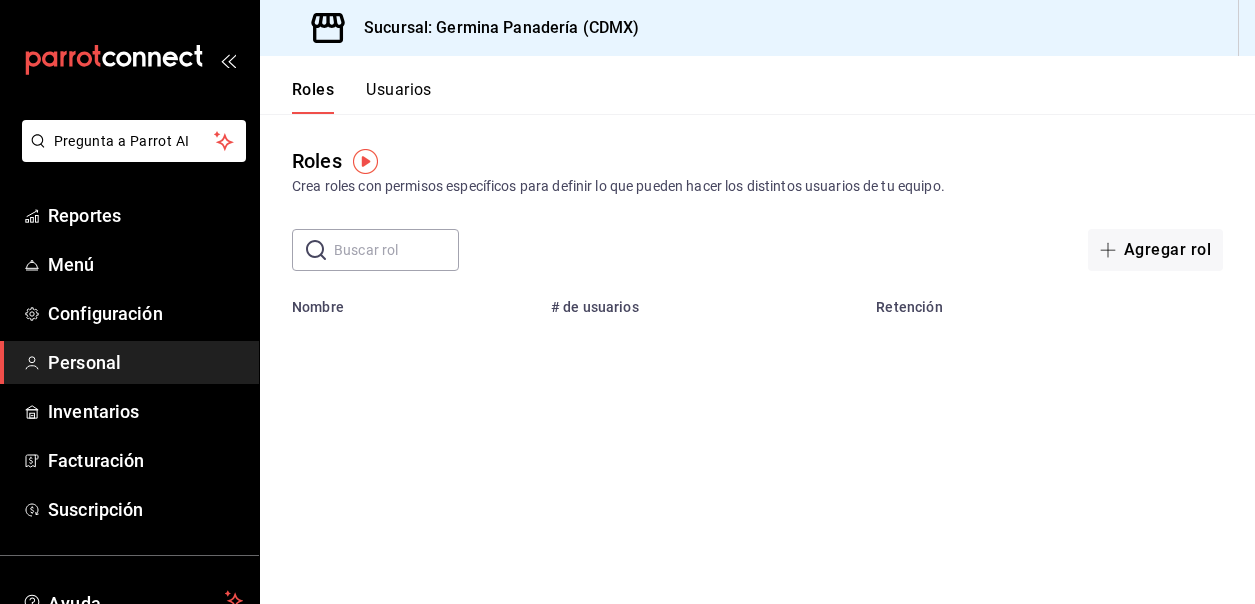 click on "Usuarios" at bounding box center [399, 97] 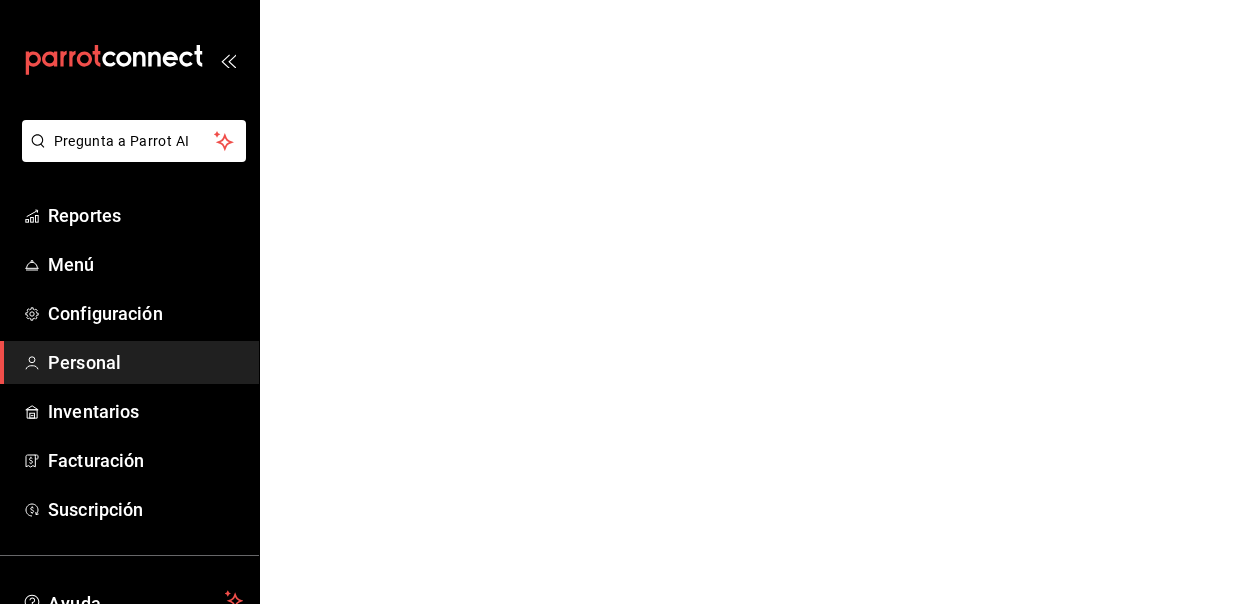click on "Personal" at bounding box center (145, 362) 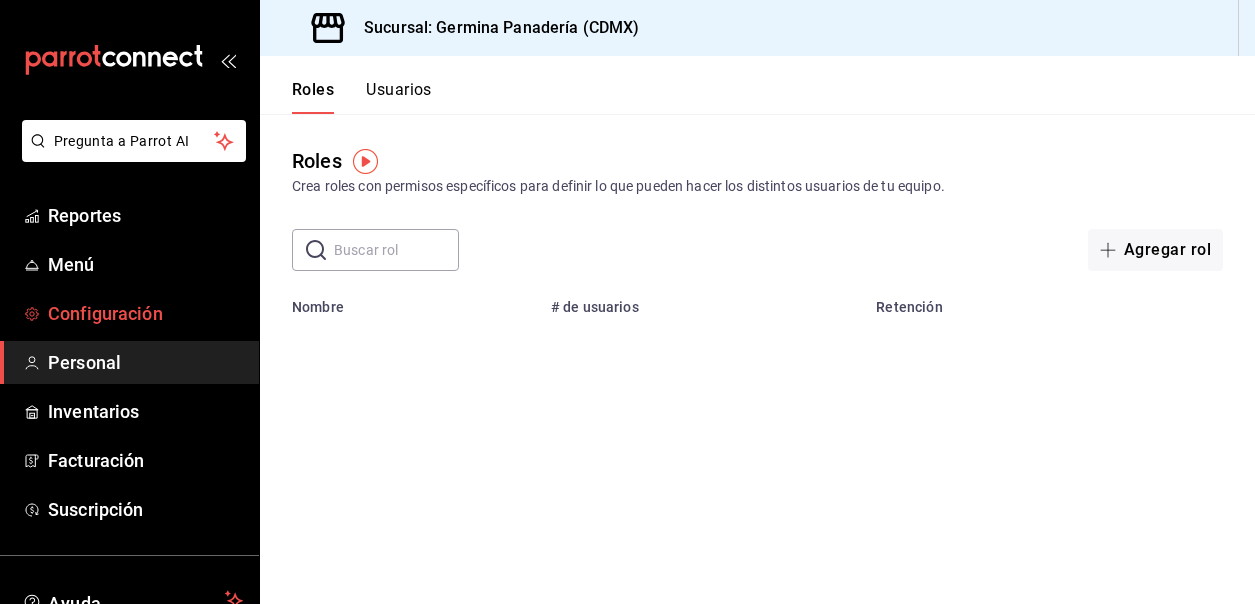 click on "Configuración" at bounding box center [145, 313] 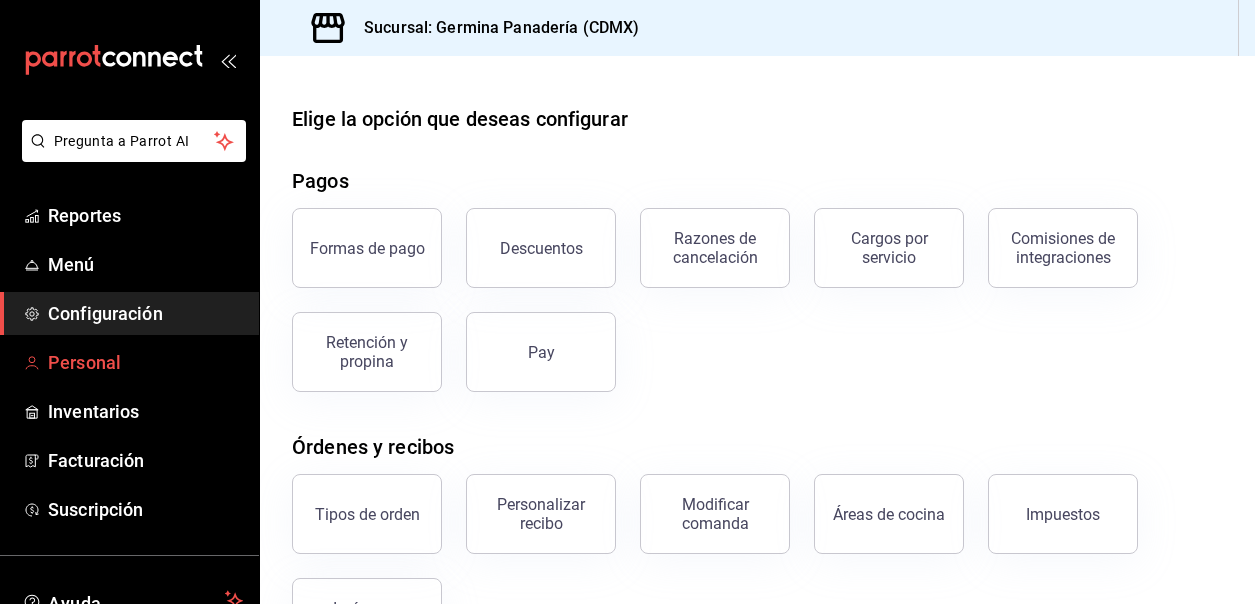 click on "Personal" at bounding box center [145, 362] 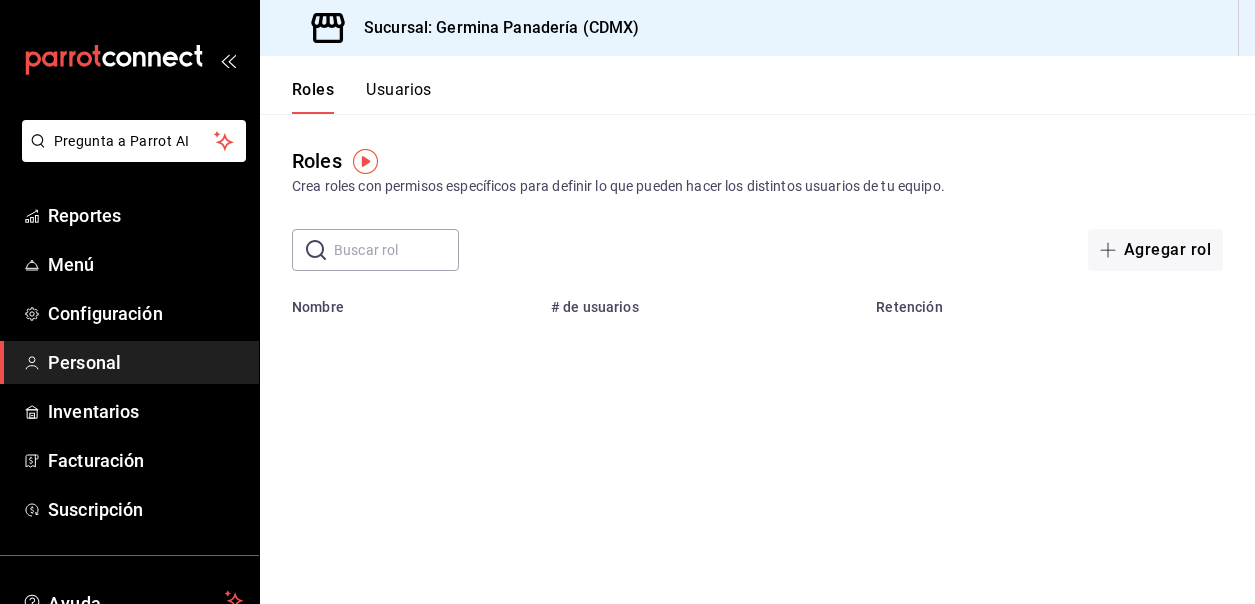 click on "Usuarios" at bounding box center [399, 97] 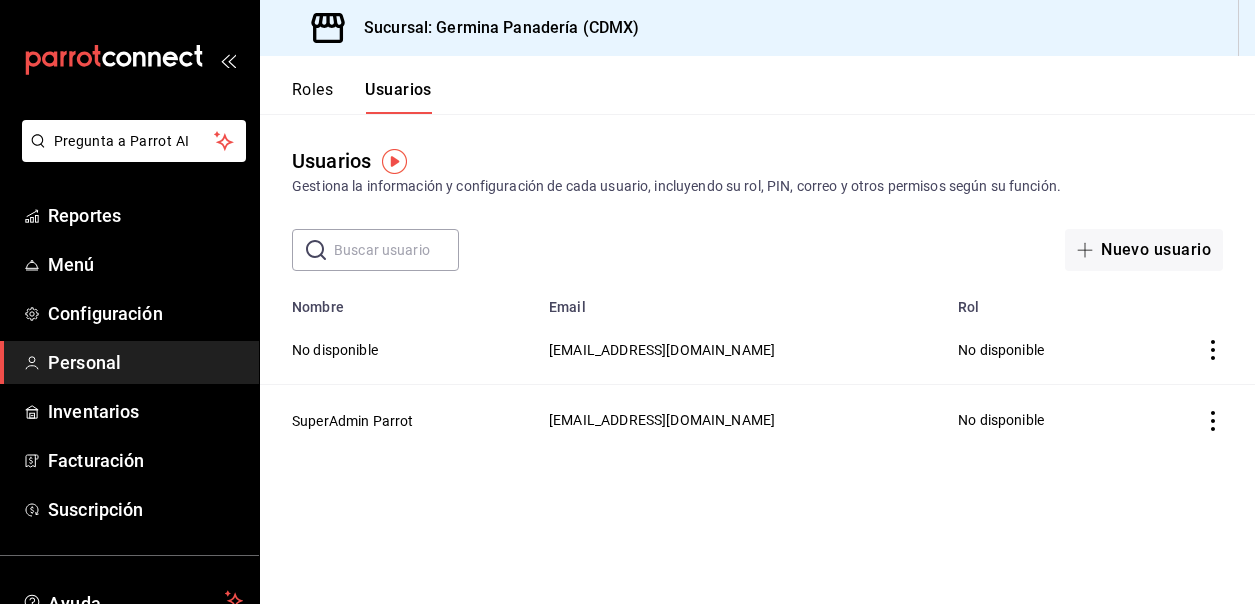 click at bounding box center [396, 250] 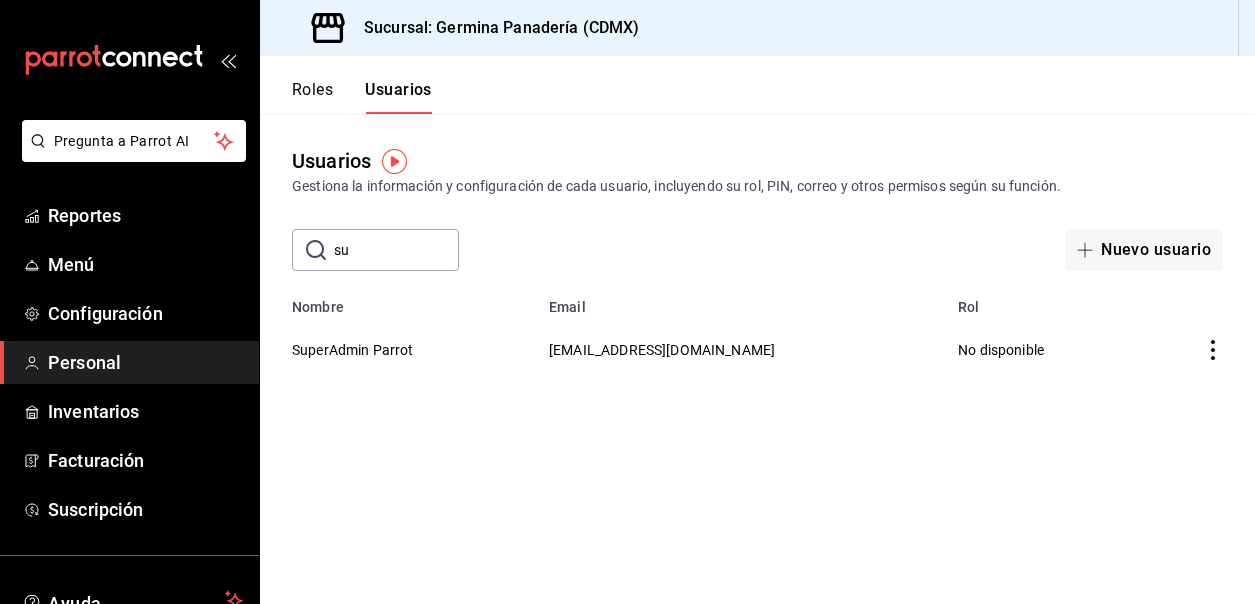 type on "s" 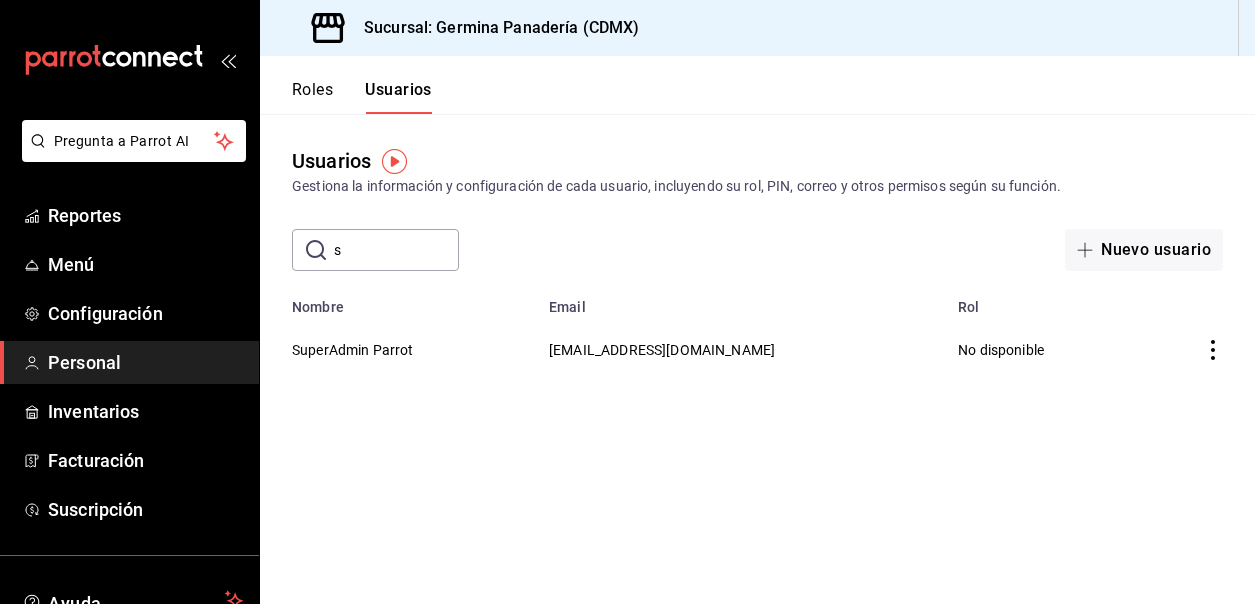 type 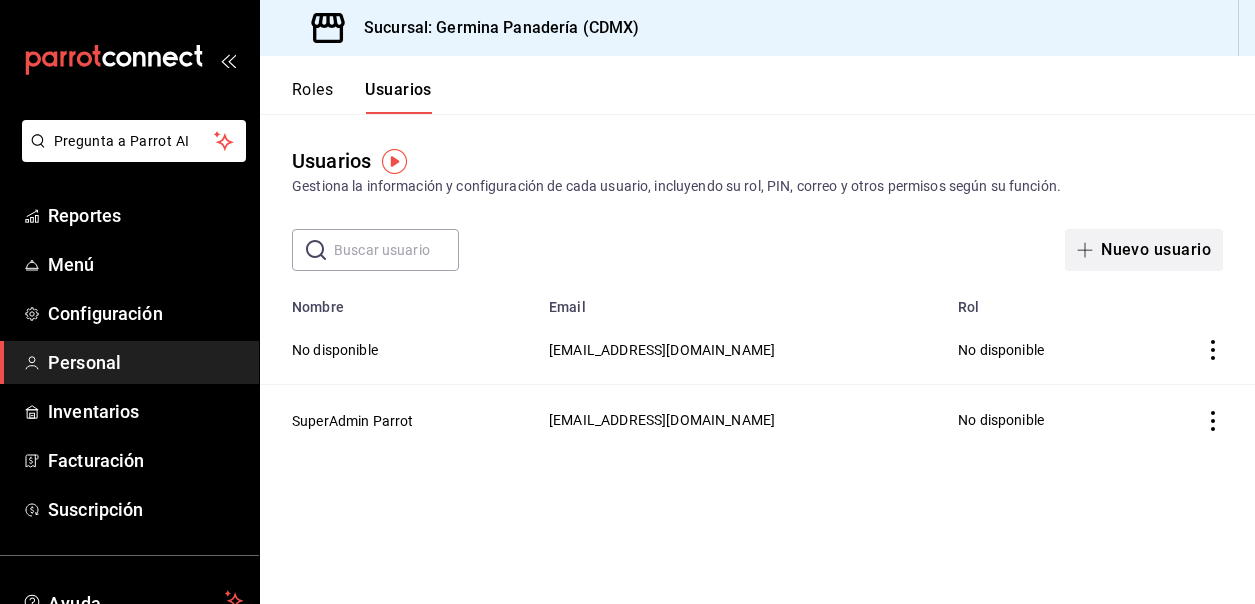 click 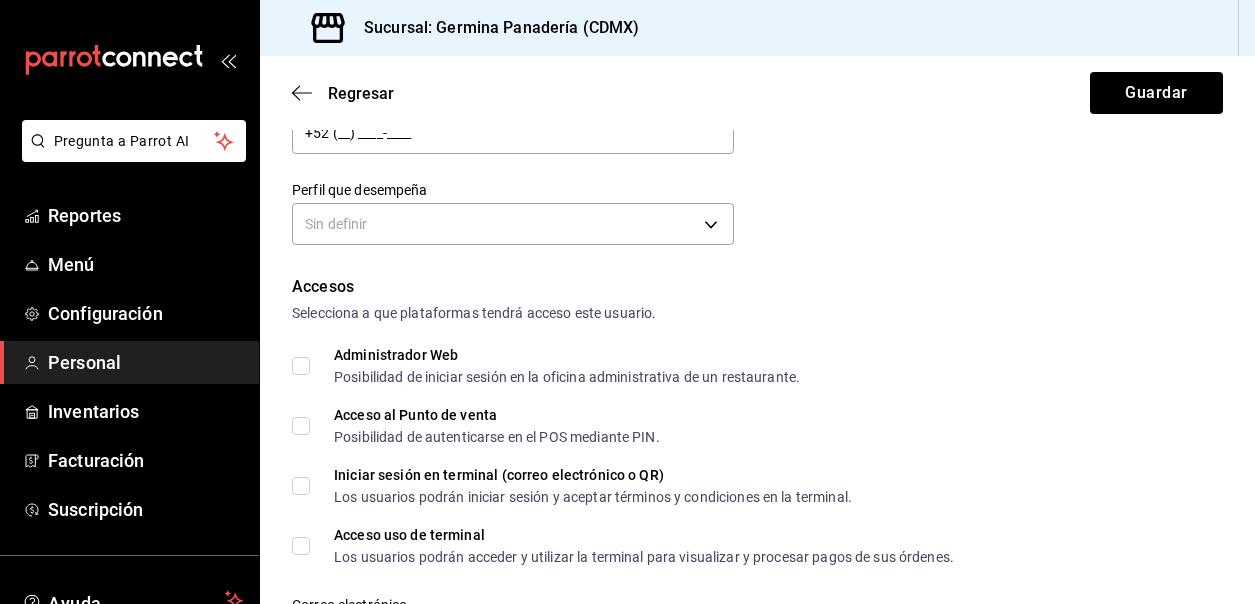 scroll, scrollTop: 314, scrollLeft: 0, axis: vertical 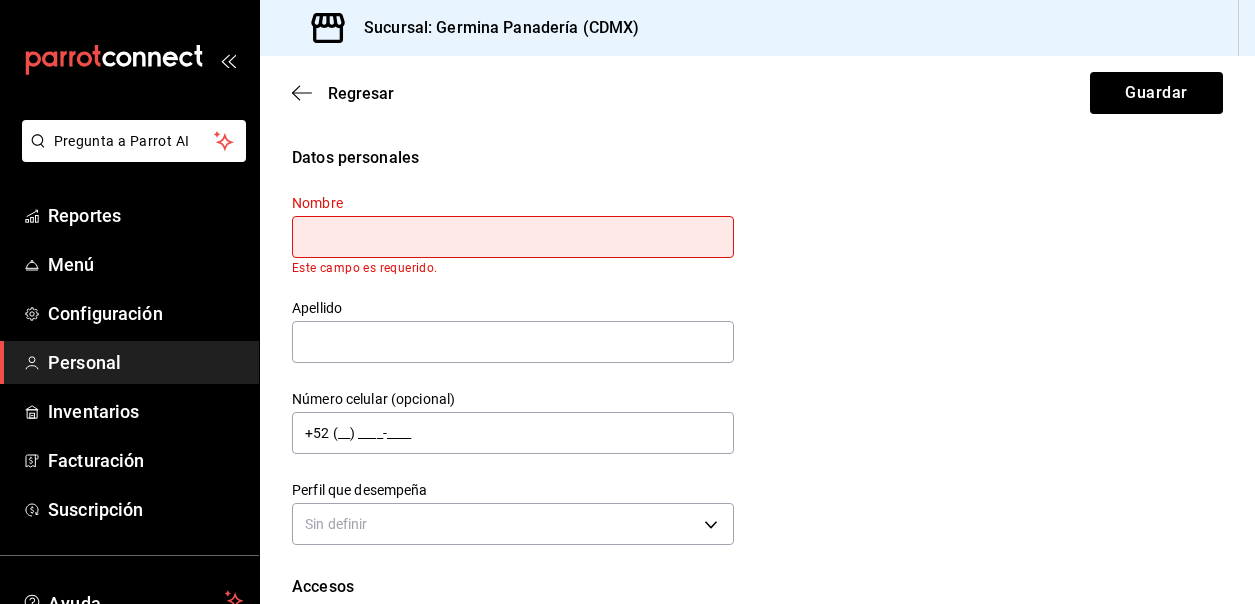 click on "Regresar Guardar" at bounding box center [757, 93] 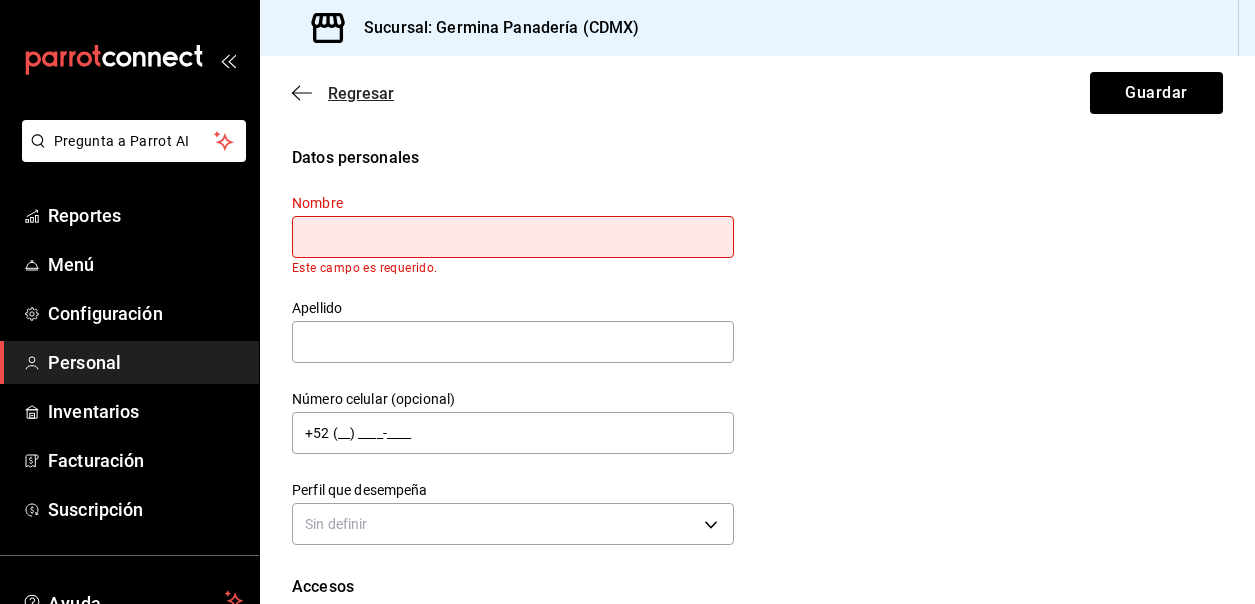 click on "Regresar" at bounding box center [361, 93] 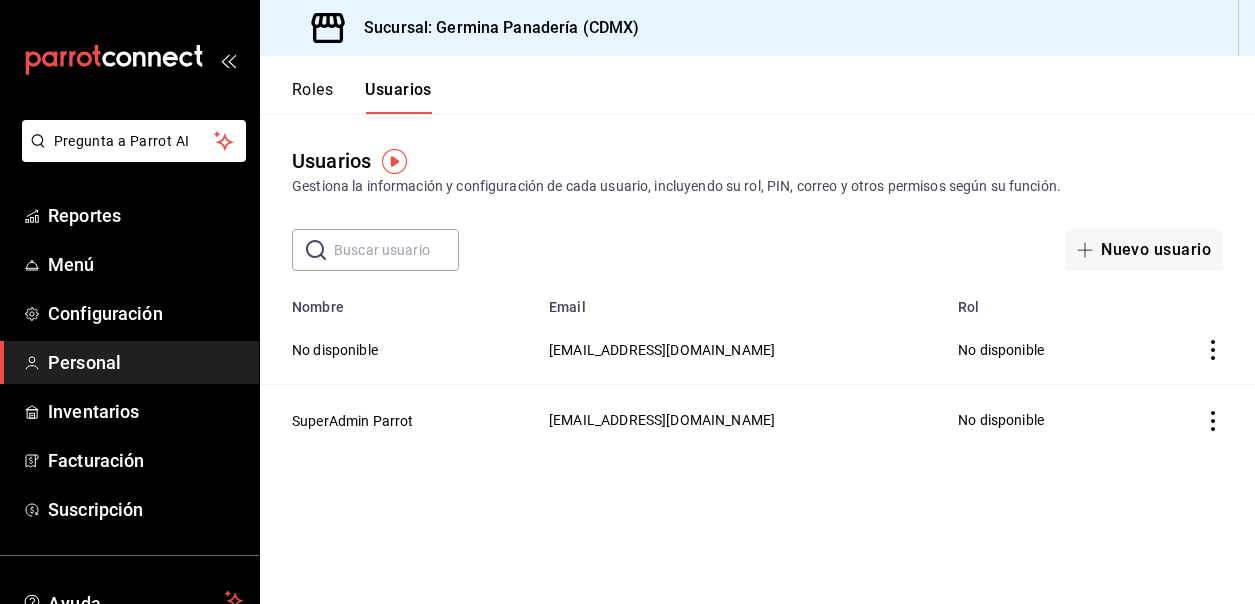 click on "Personal" at bounding box center (145, 362) 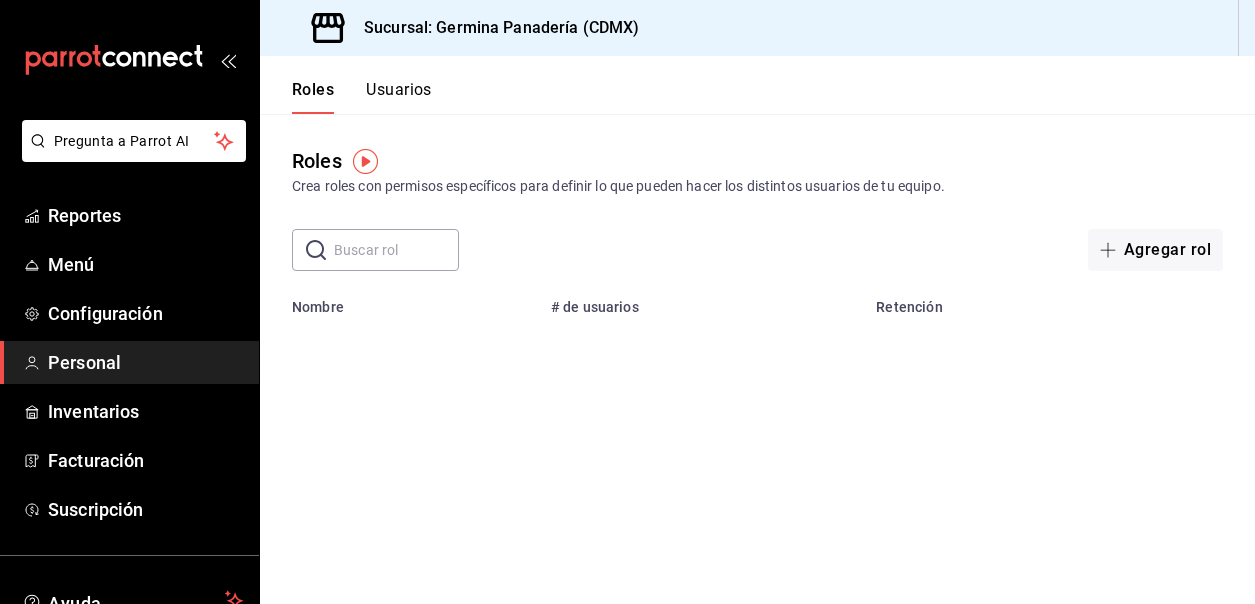 click on "Personal" at bounding box center (145, 362) 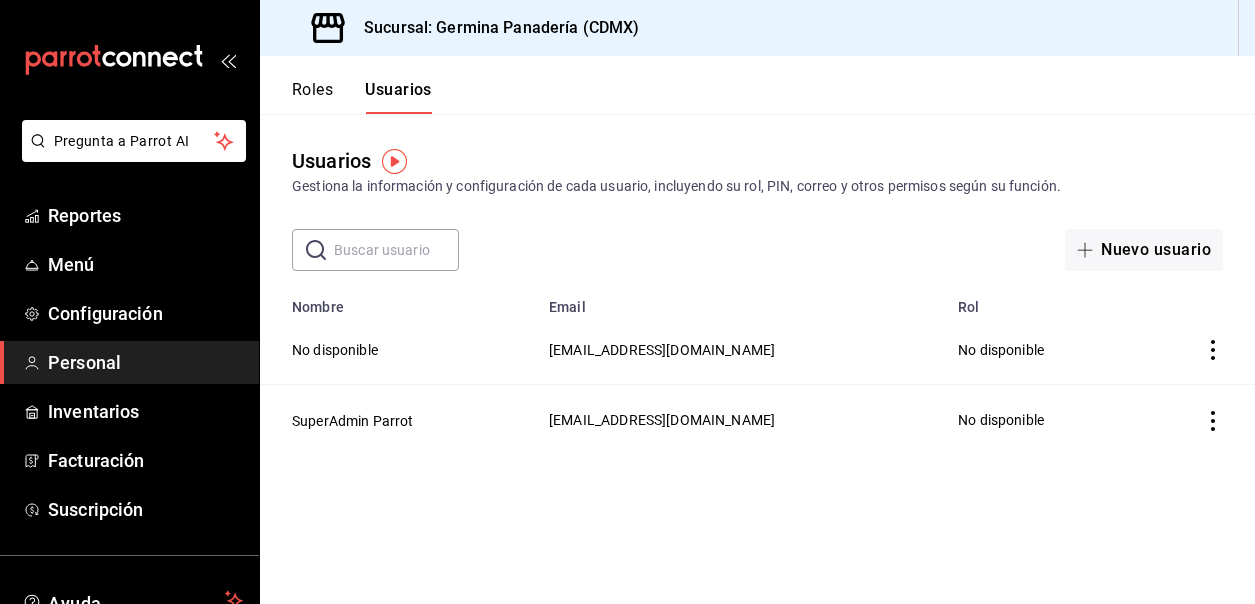click 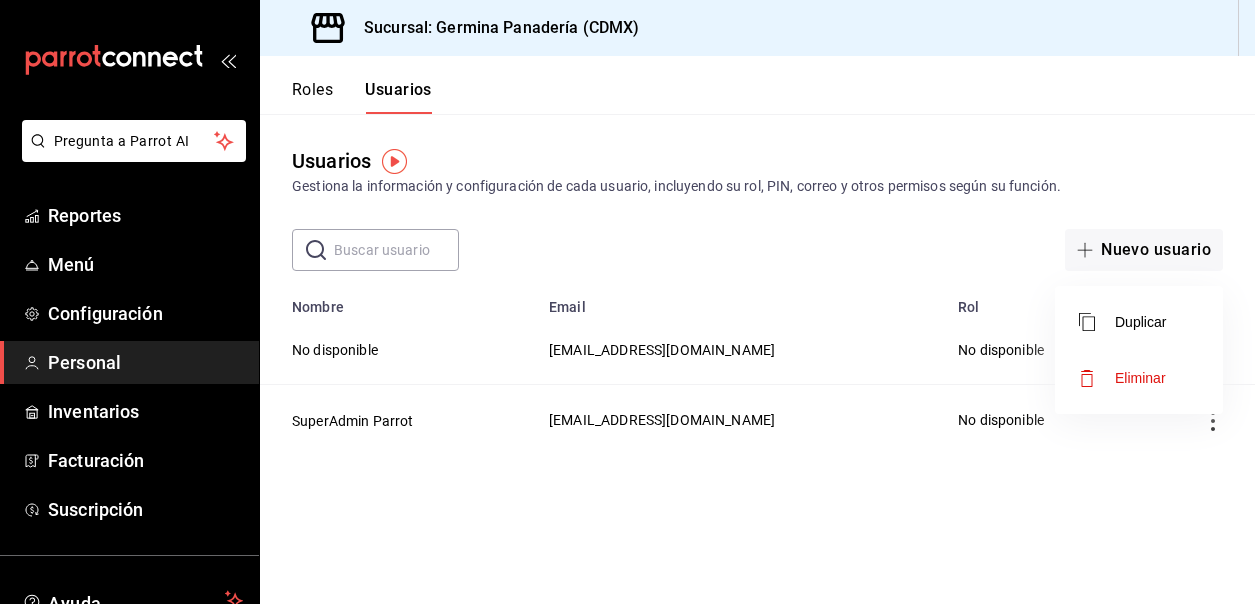 click at bounding box center [627, 302] 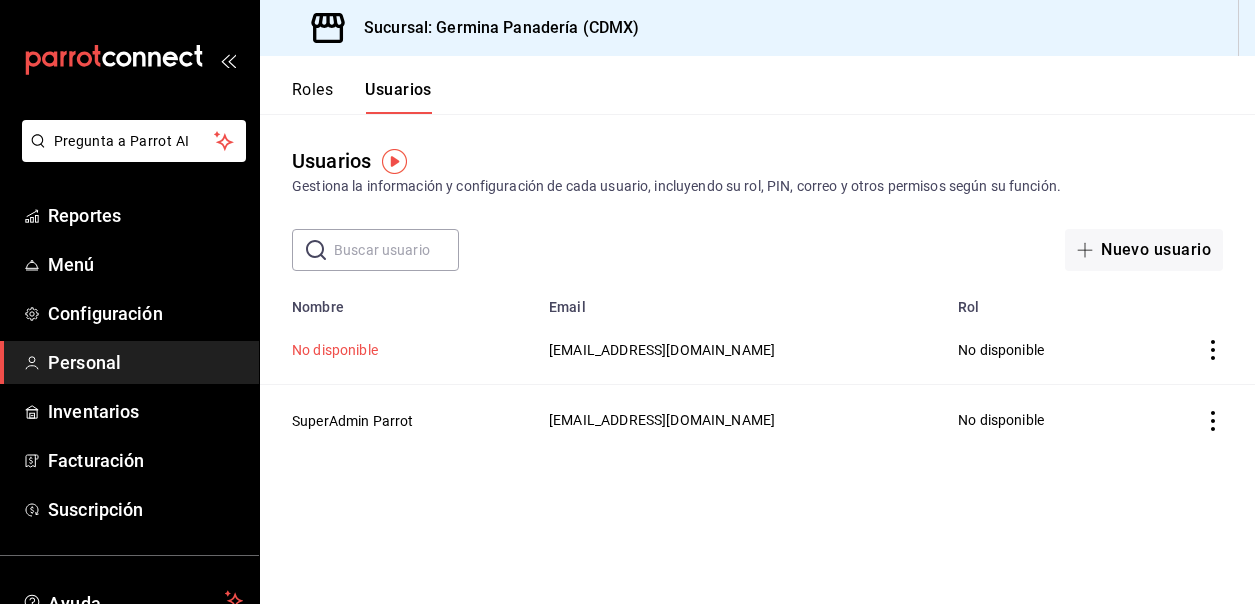 click on "No disponible" at bounding box center (335, 350) 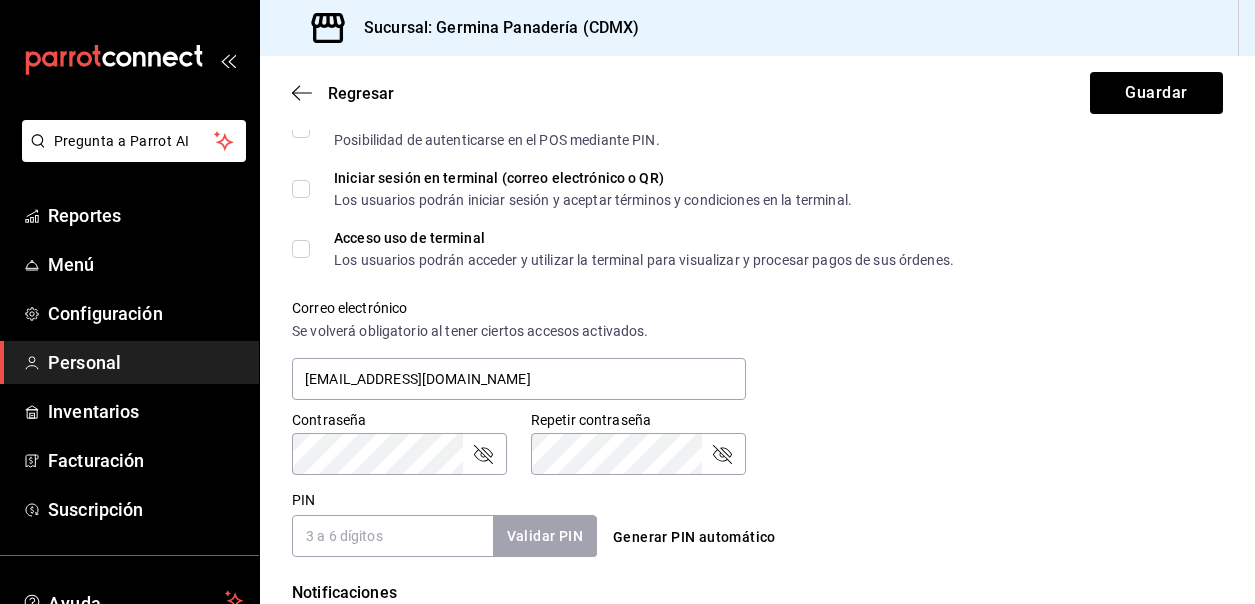 scroll, scrollTop: 587, scrollLeft: 0, axis: vertical 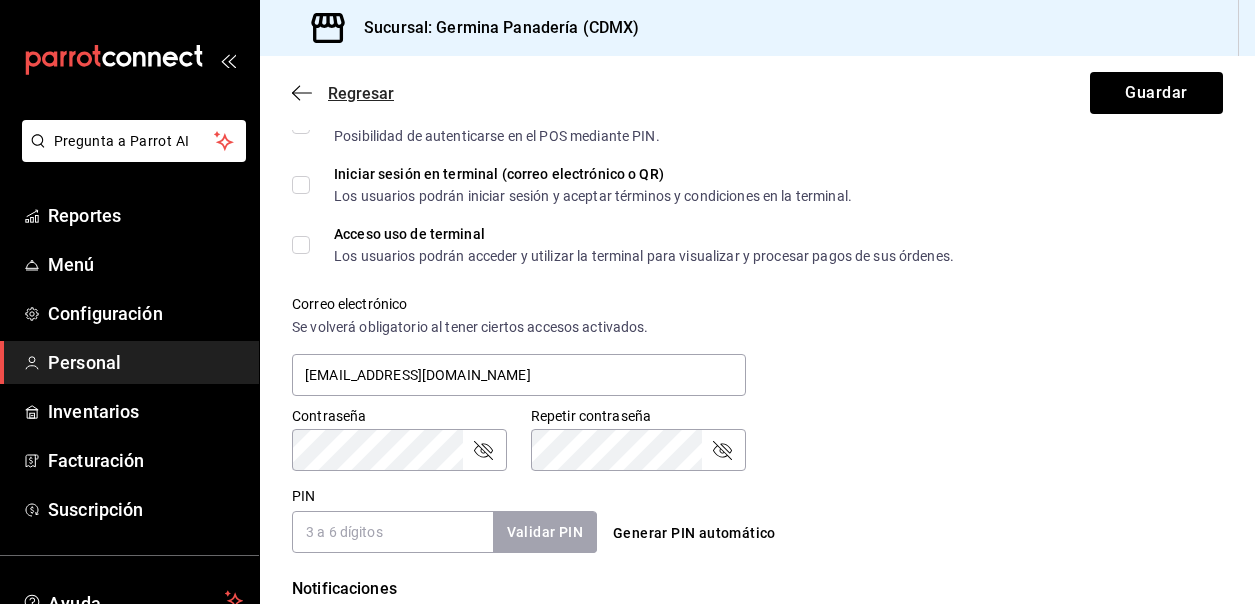 click 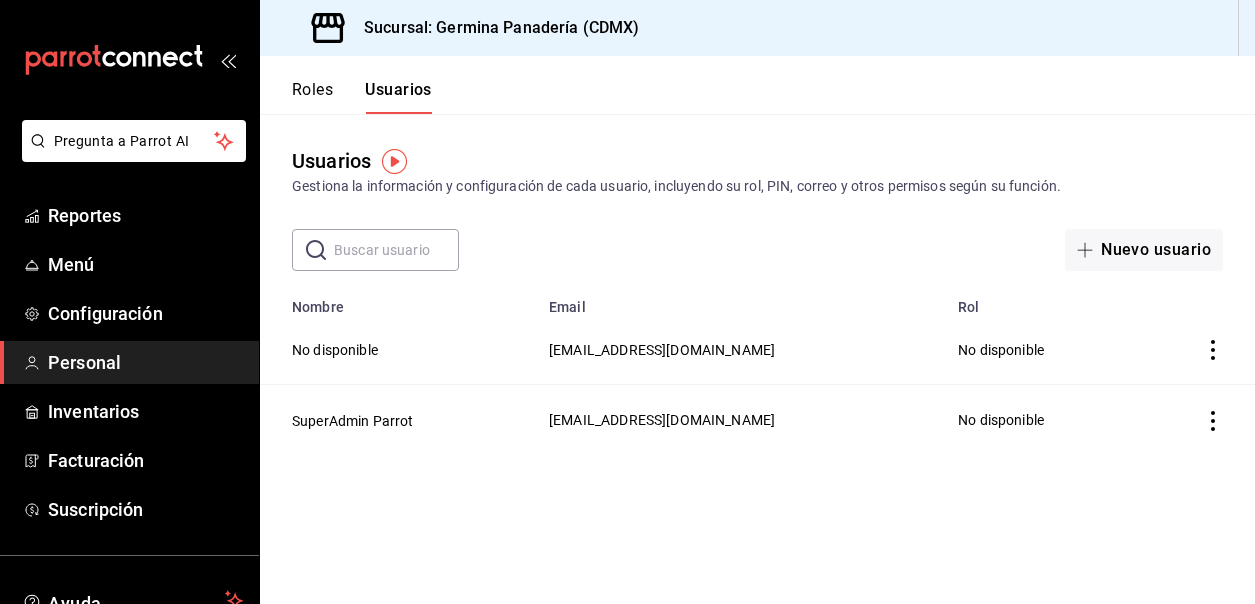 click at bounding box center [394, 161] 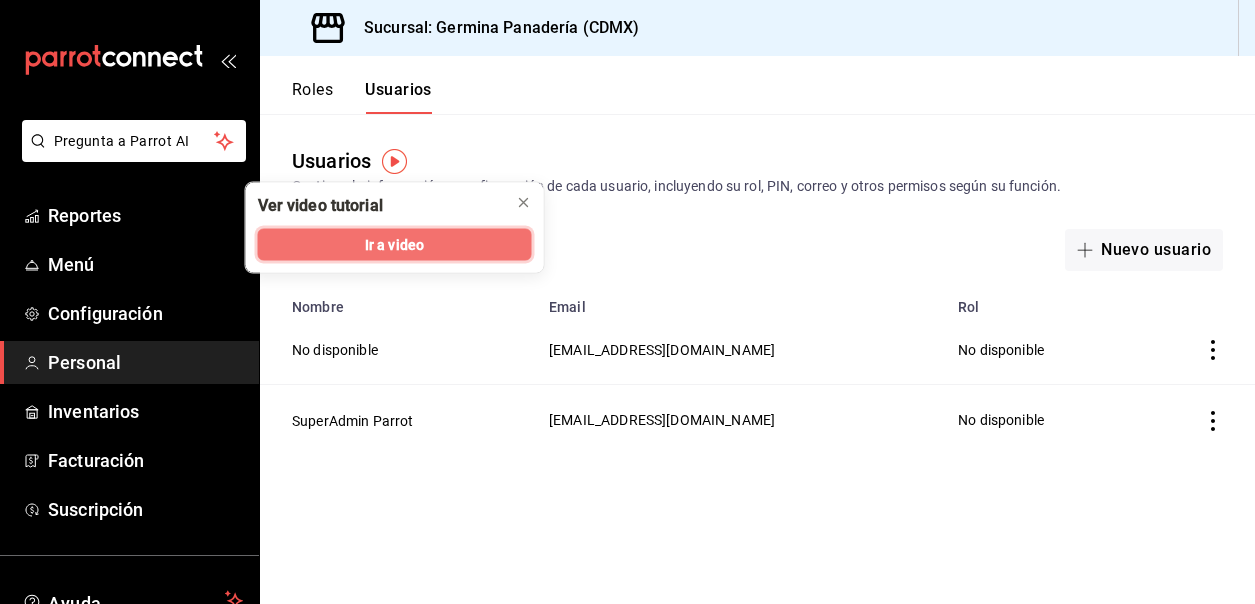 click on "Ir a video" at bounding box center (394, 244) 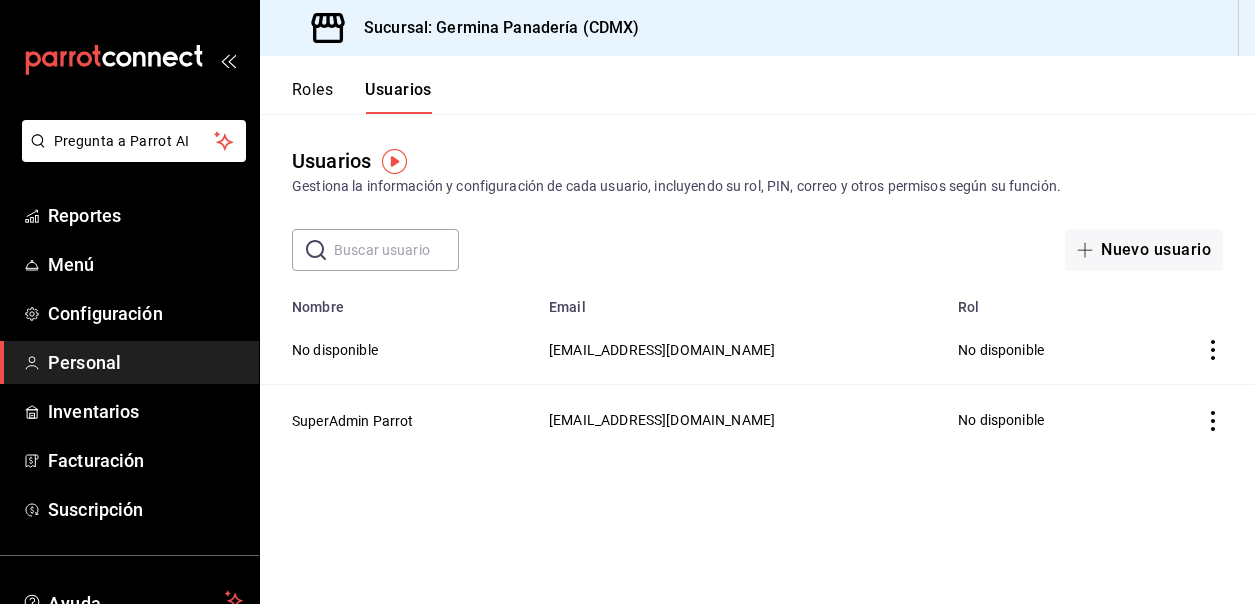 click on "Roles" at bounding box center [312, 97] 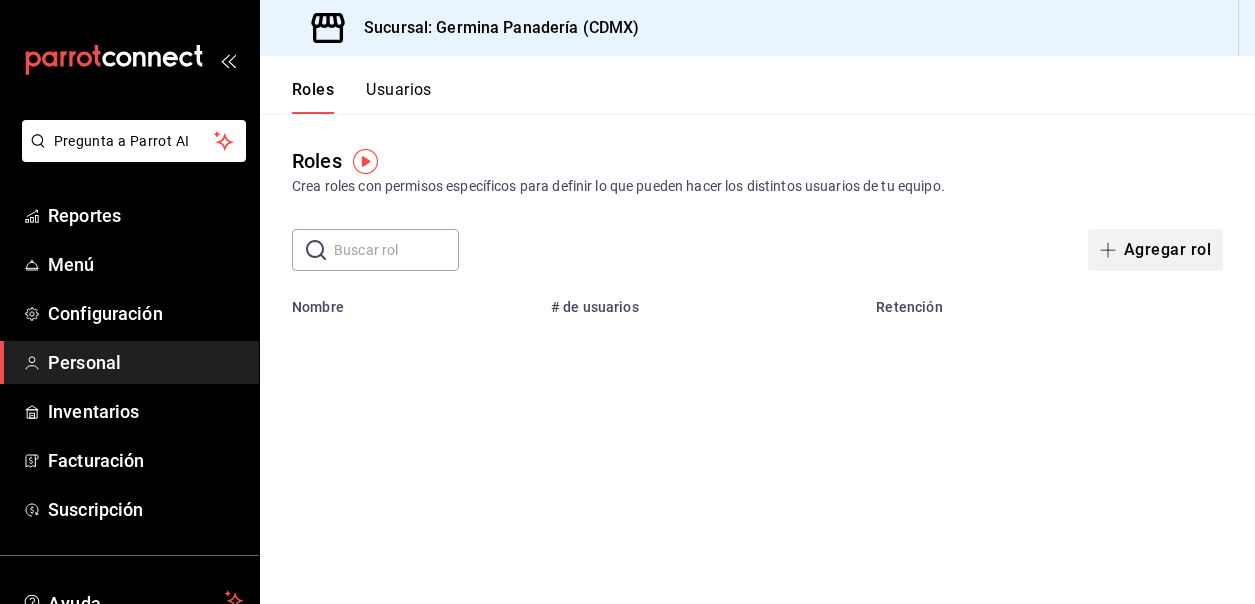click on "Agregar rol" at bounding box center (1155, 250) 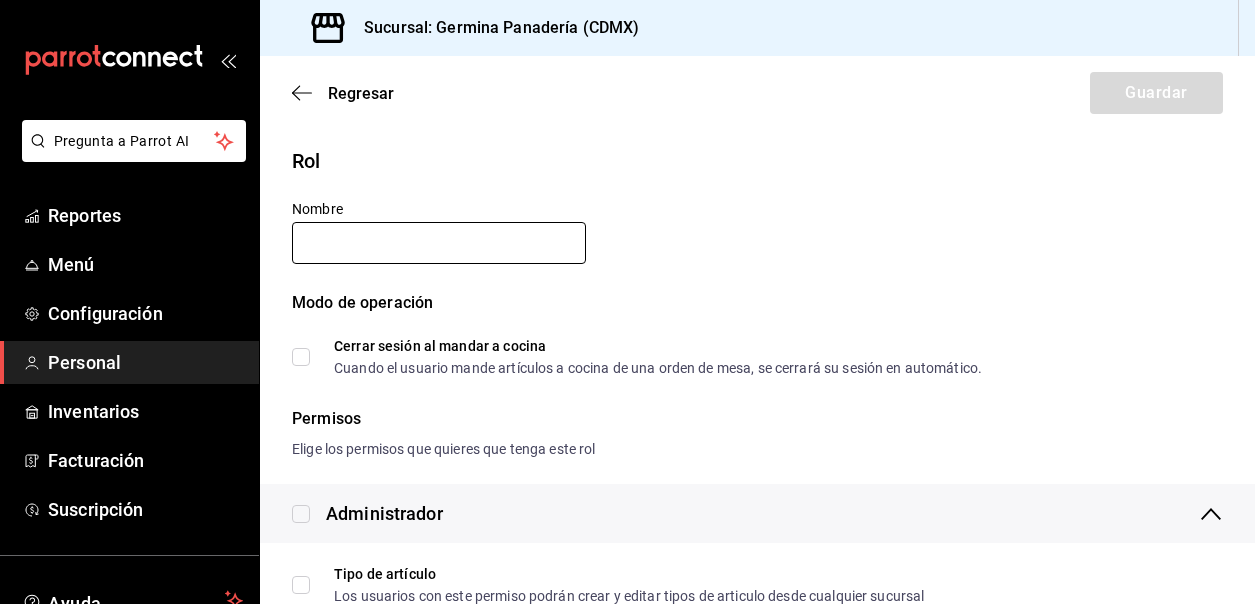 click at bounding box center [439, 243] 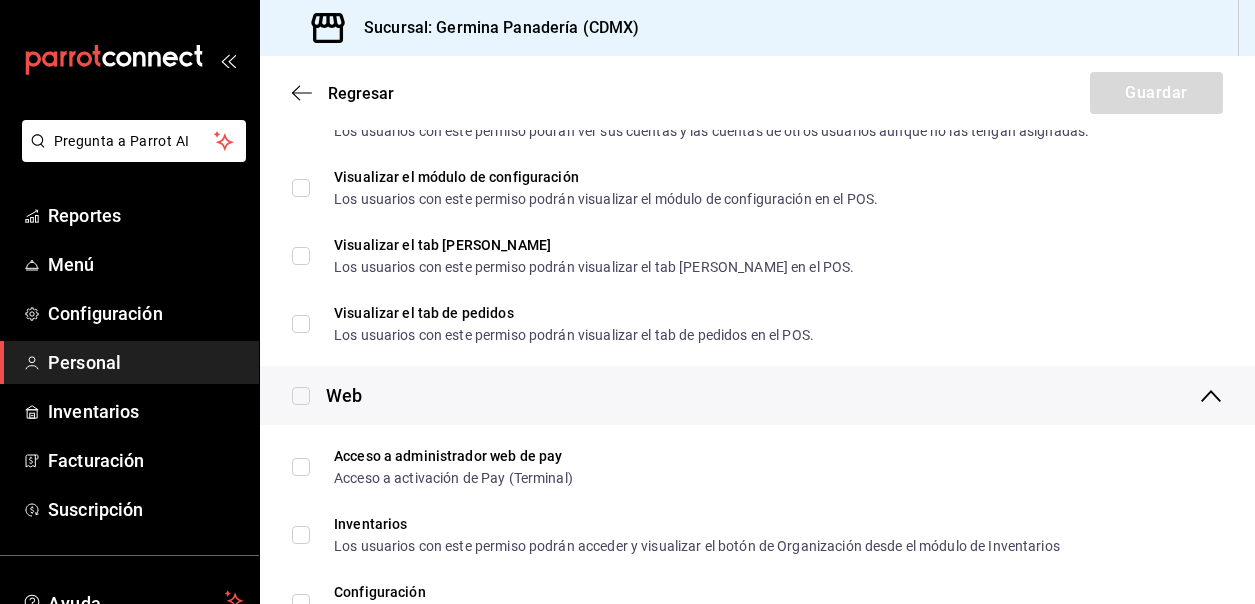 scroll, scrollTop: 0, scrollLeft: 0, axis: both 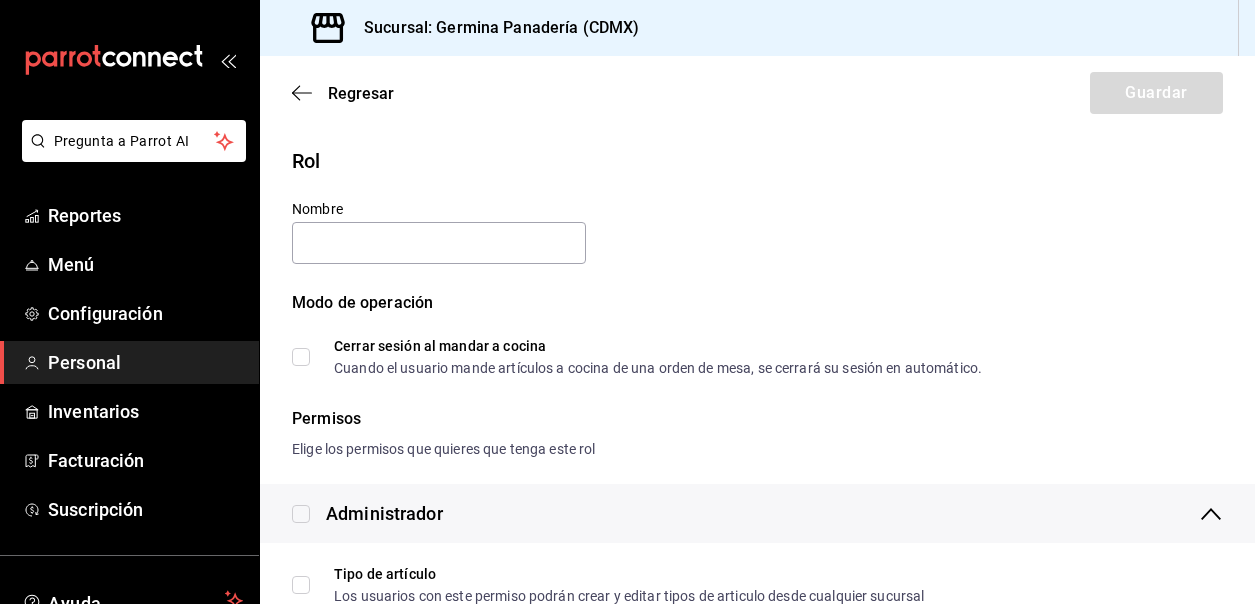 click on "Personal" at bounding box center (145, 362) 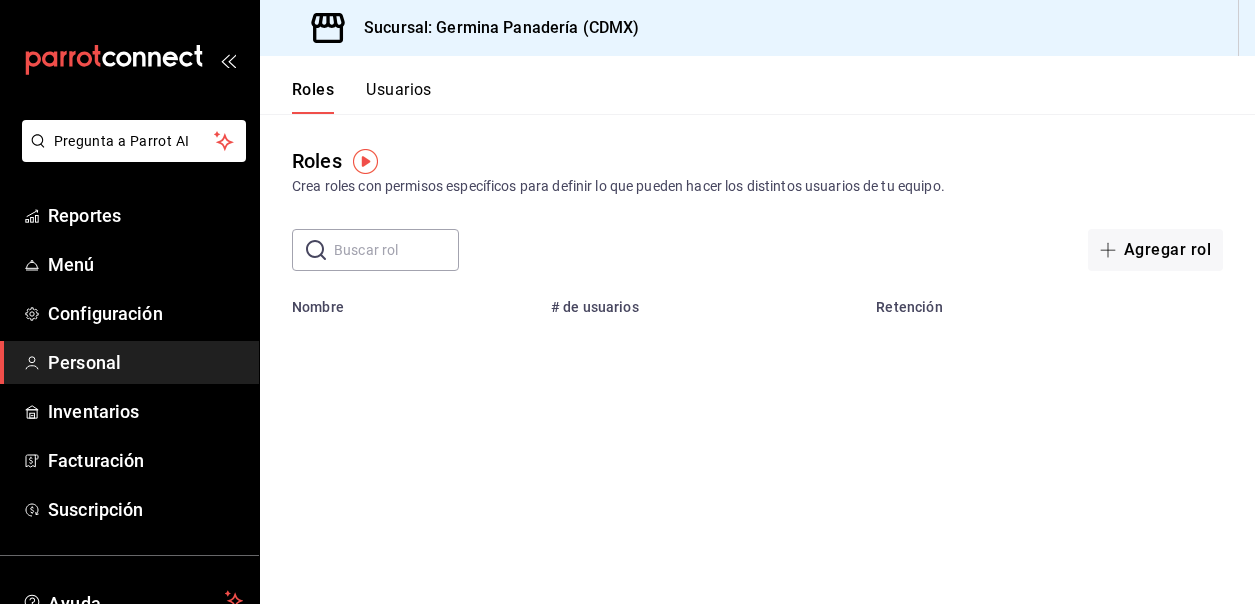 click on "Usuarios" at bounding box center [399, 97] 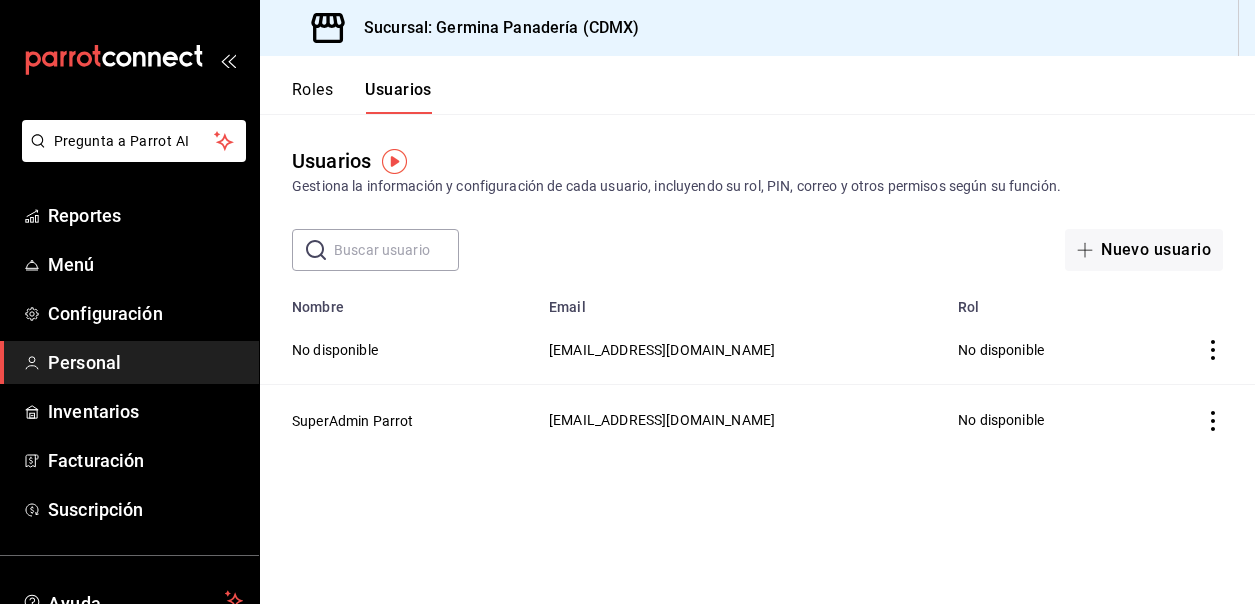 click on "Roles" at bounding box center [312, 97] 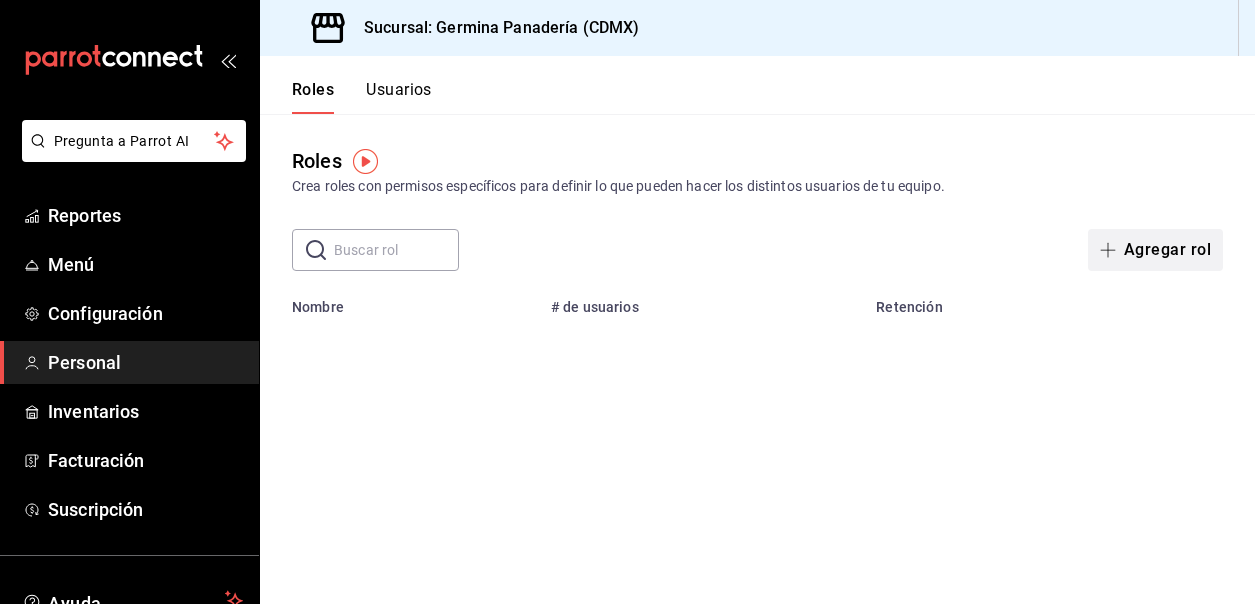 click on "Agregar rol" at bounding box center [1155, 250] 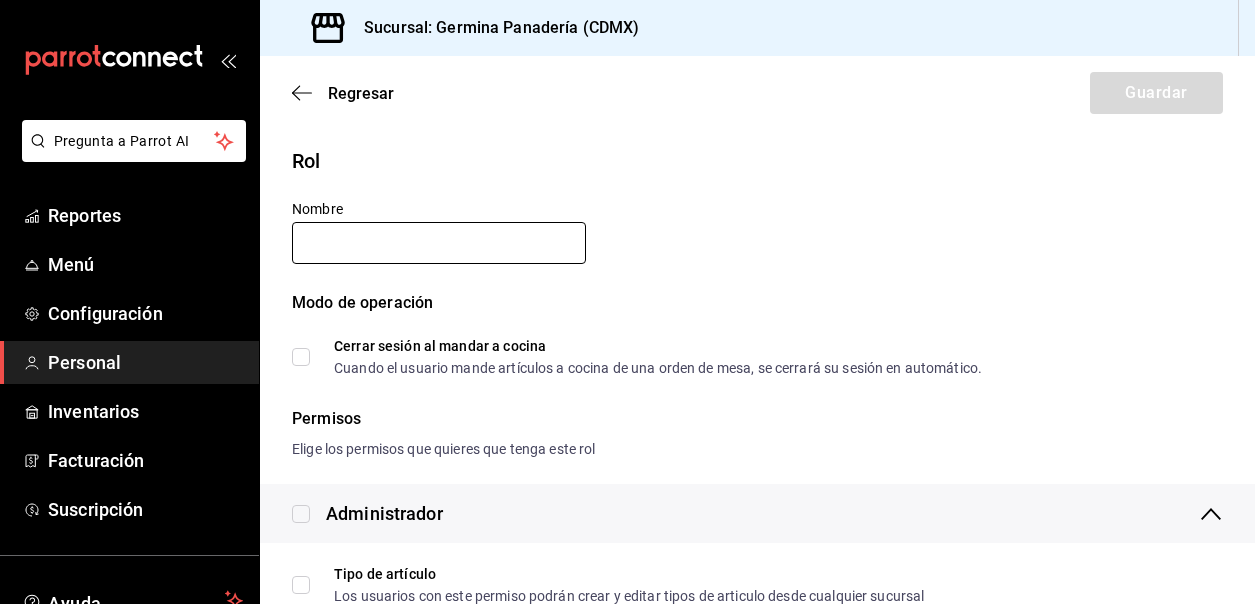 click at bounding box center (439, 243) 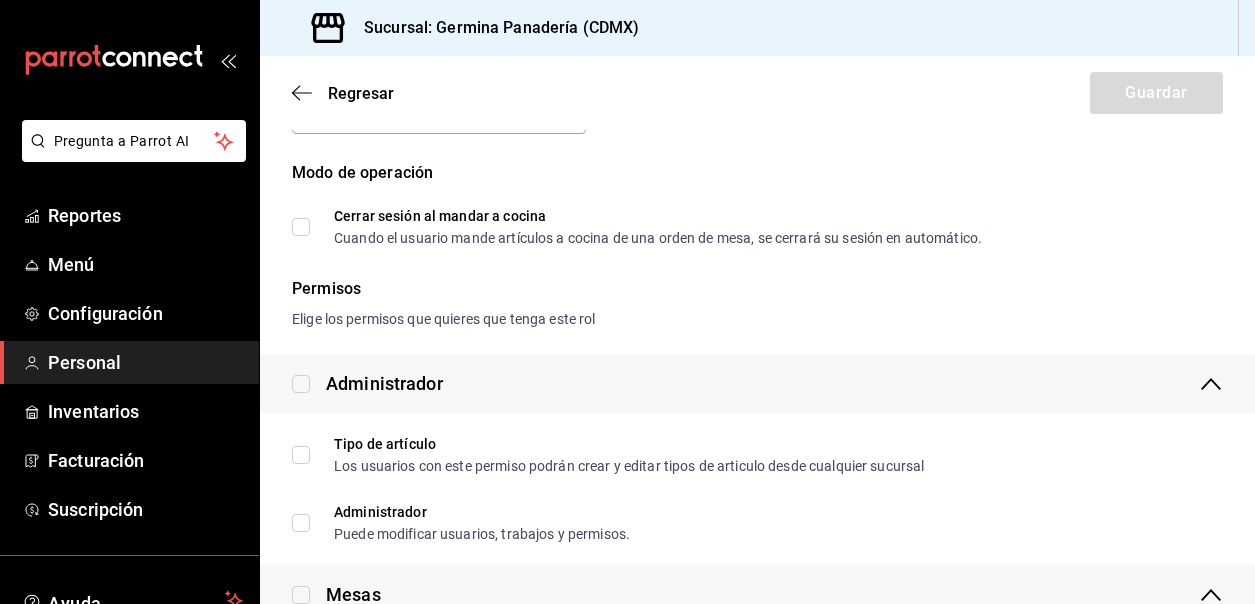 scroll, scrollTop: 135, scrollLeft: 0, axis: vertical 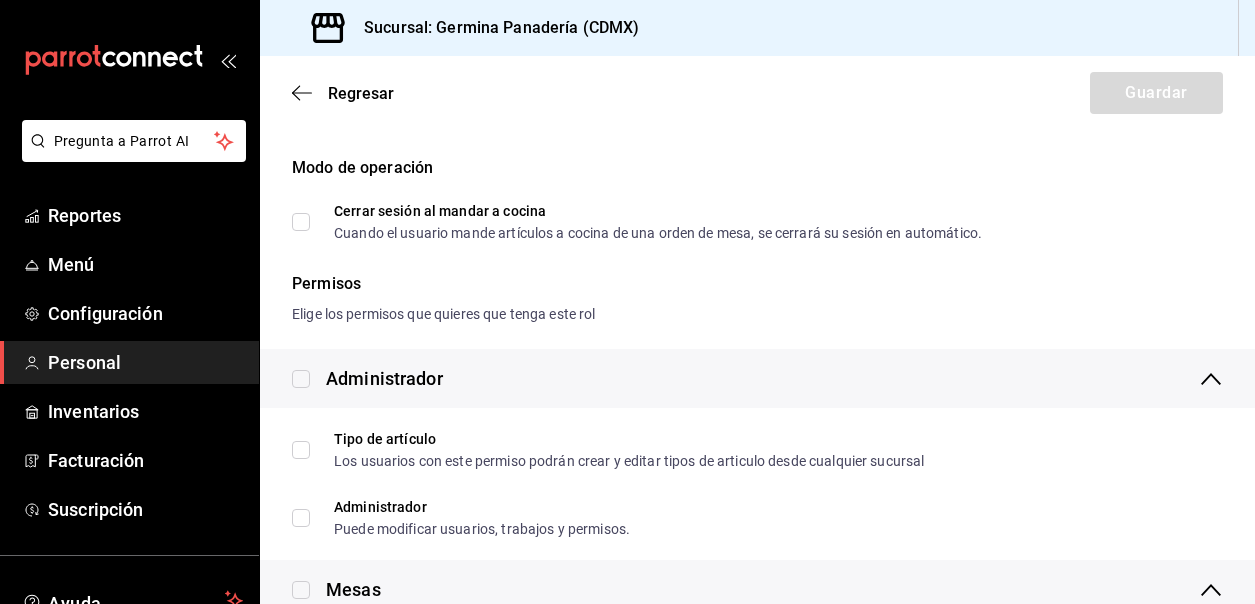 click on "Cerrar sesión al mandar a cocina Cuando el usuario mande artículos a cocina de una orden [PERSON_NAME], se cerrará su sesión en automático." at bounding box center [301, 222] 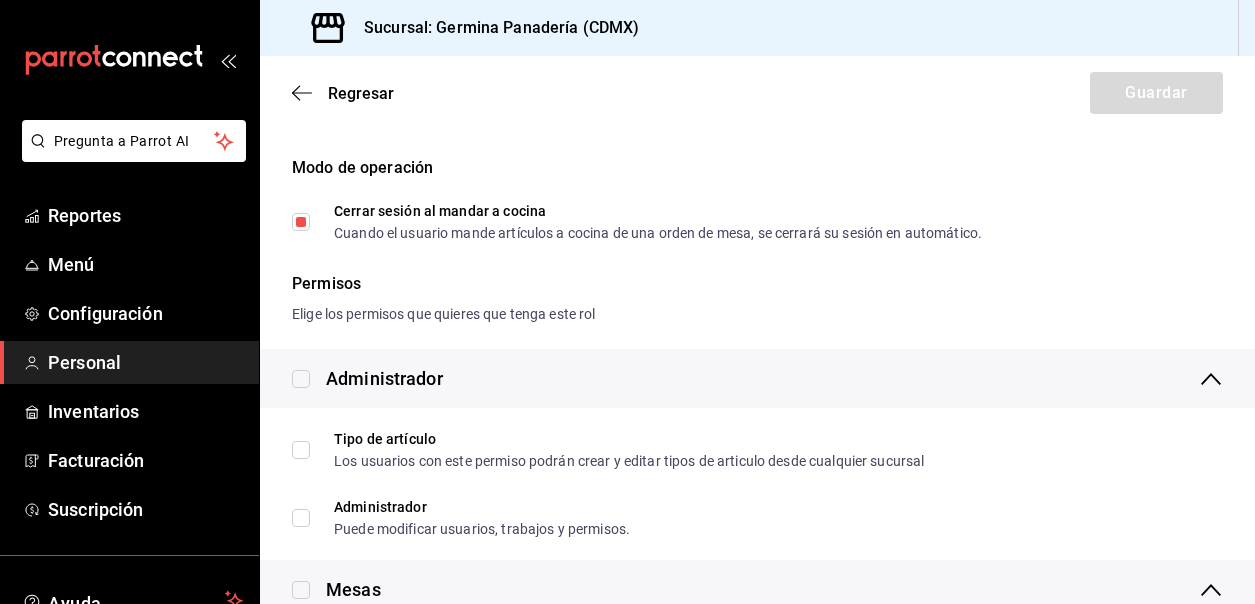 scroll, scrollTop: 0, scrollLeft: 0, axis: both 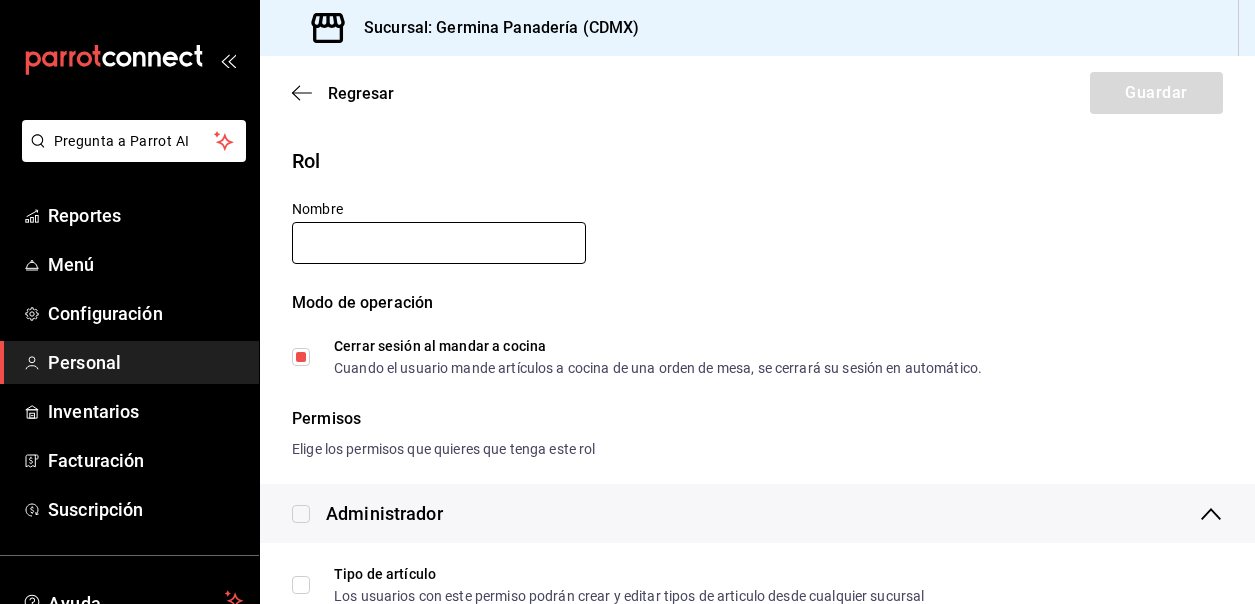 click at bounding box center [439, 243] 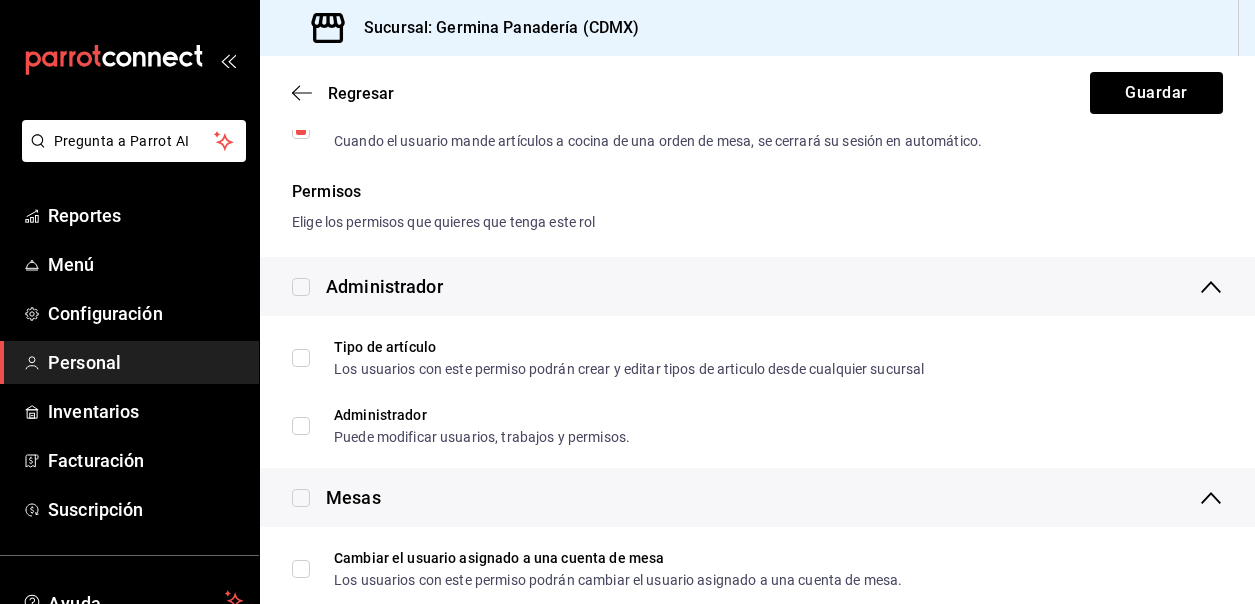 scroll, scrollTop: 229, scrollLeft: 0, axis: vertical 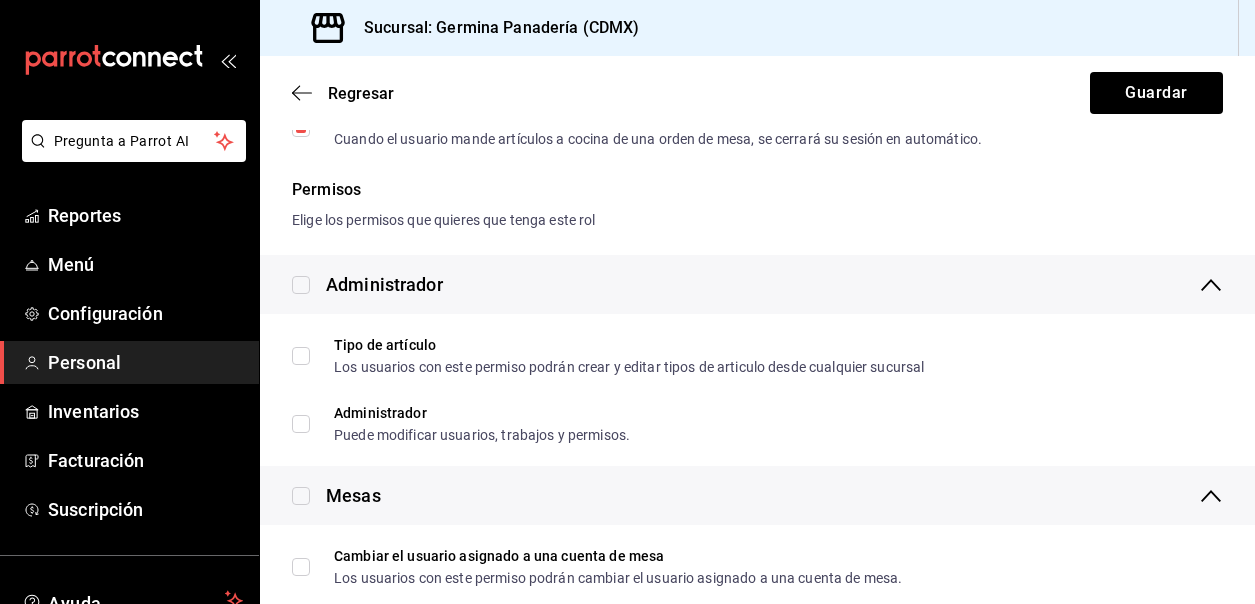 type on "Jefes" 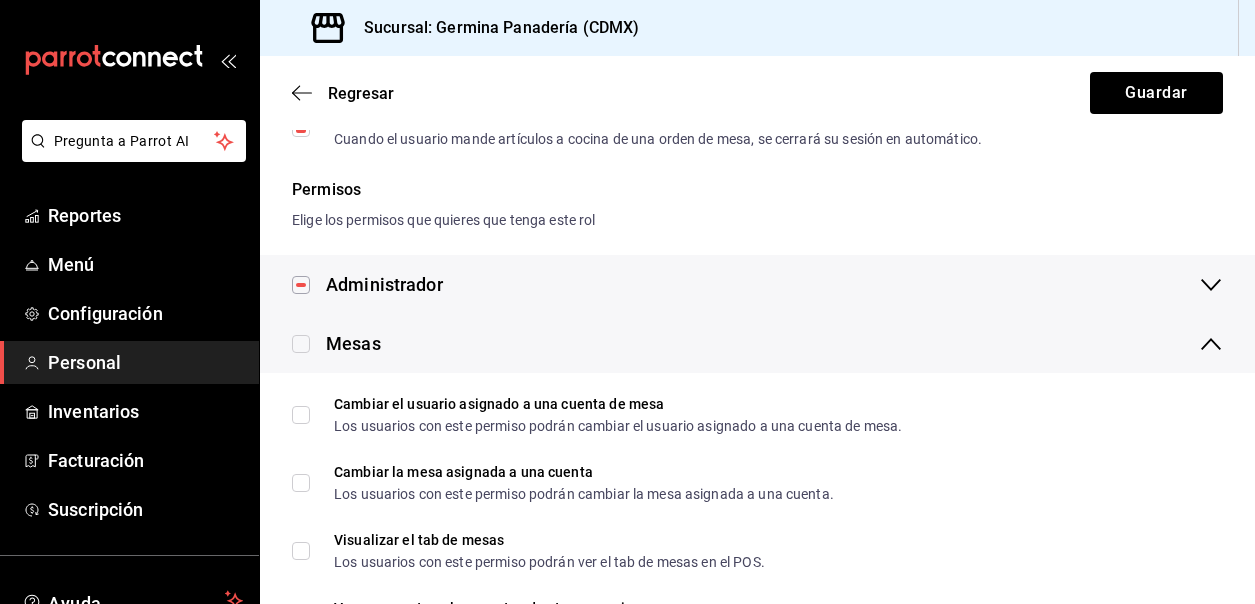click at bounding box center [301, 285] 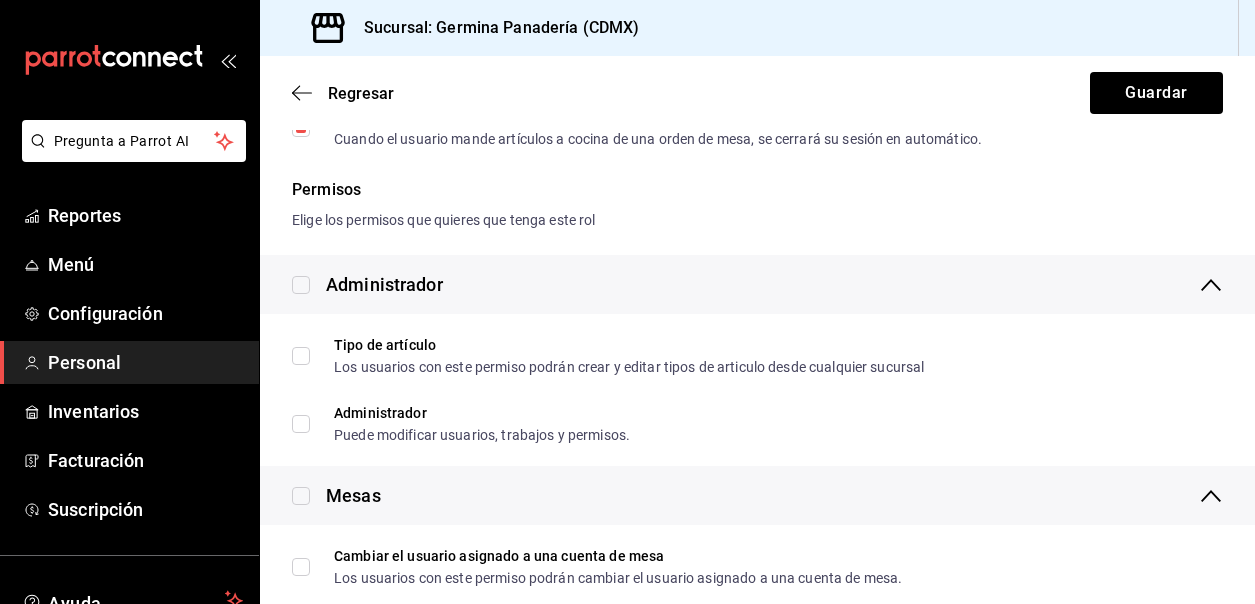 click at bounding box center (301, 285) 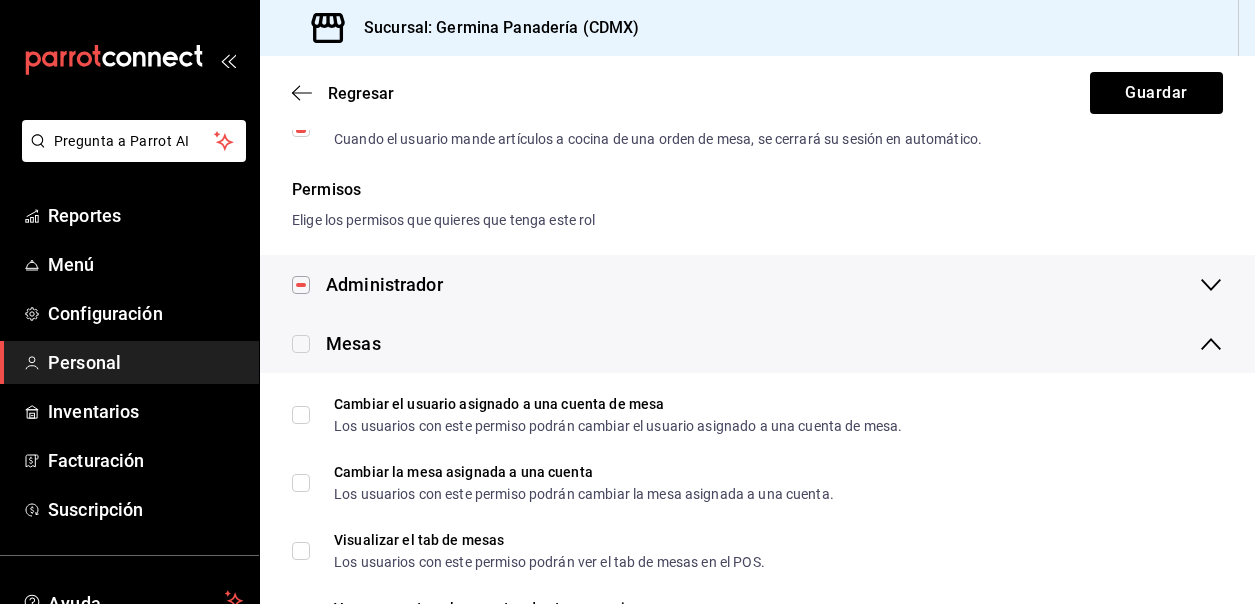click at bounding box center [301, 285] 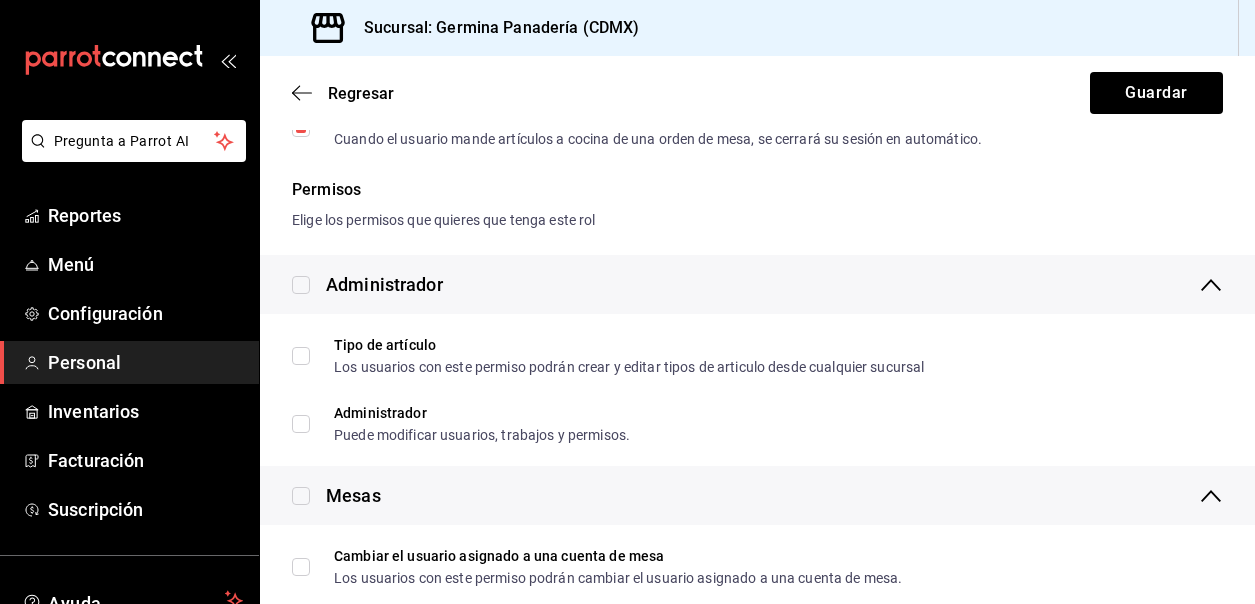 click at bounding box center (301, 285) 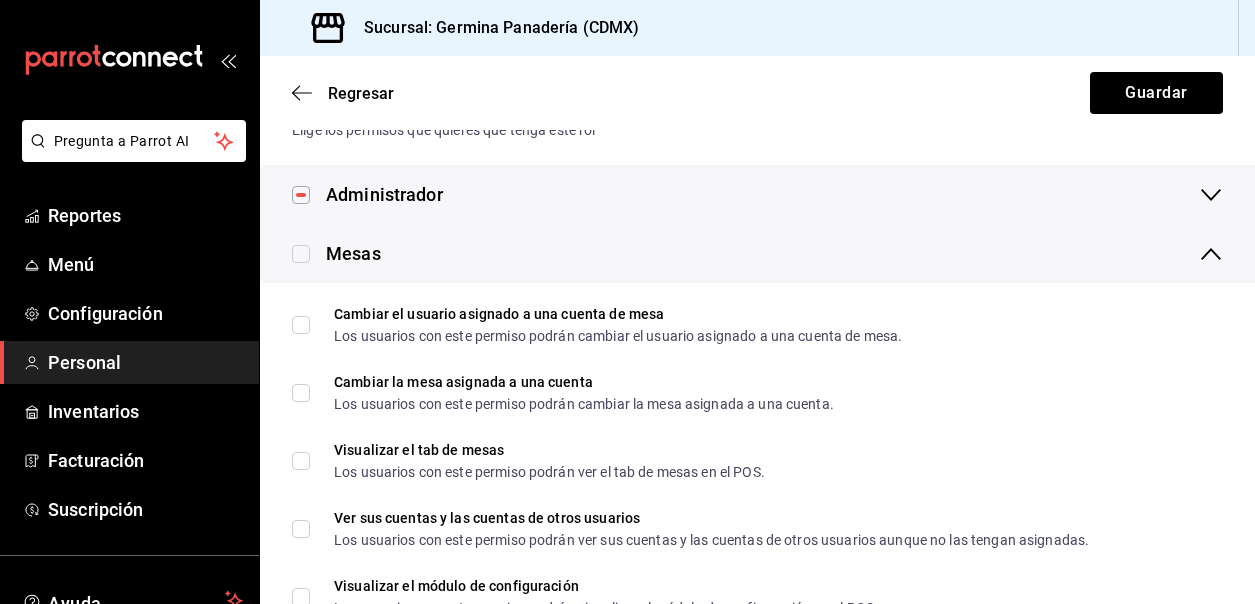 scroll, scrollTop: 322, scrollLeft: 0, axis: vertical 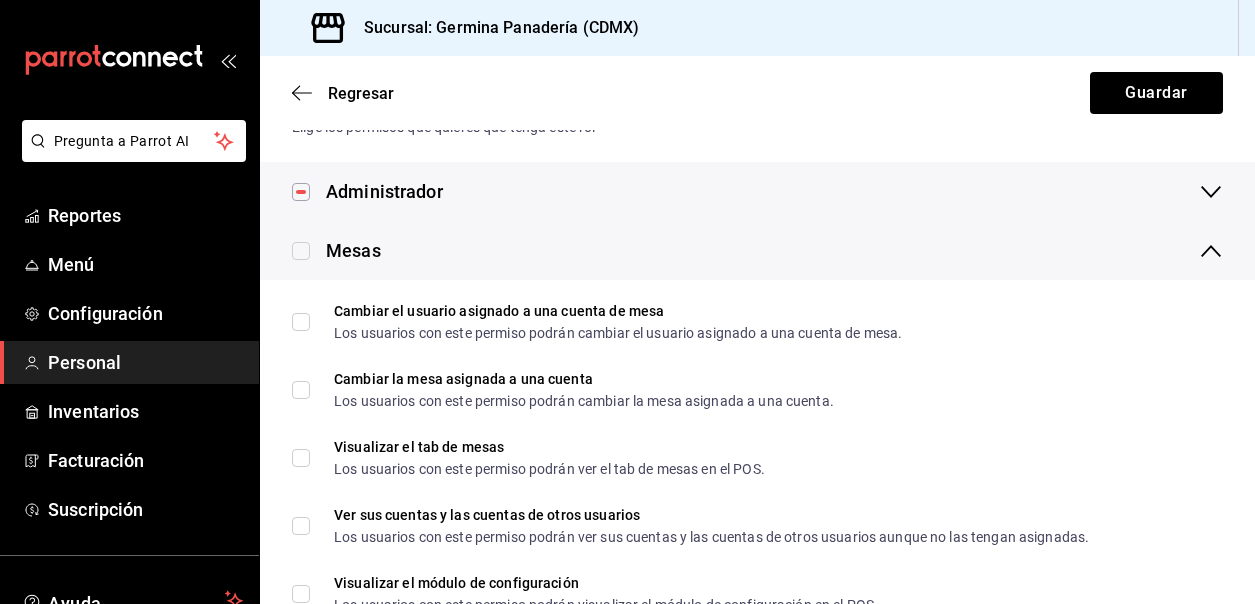 click at bounding box center (301, 251) 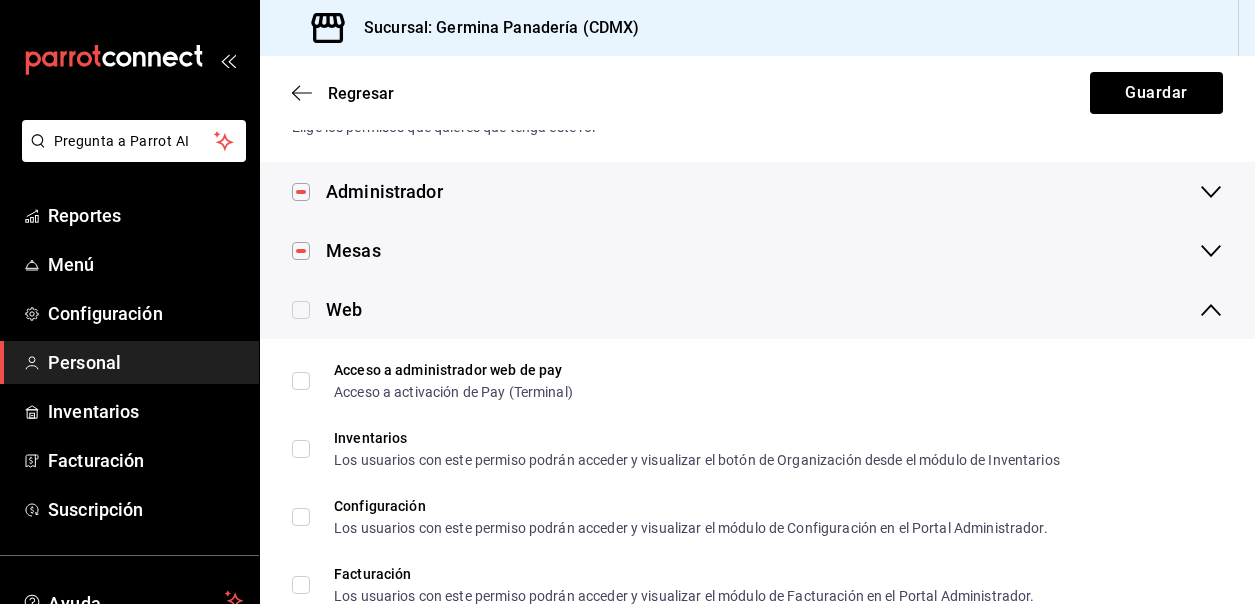click at bounding box center (301, 251) 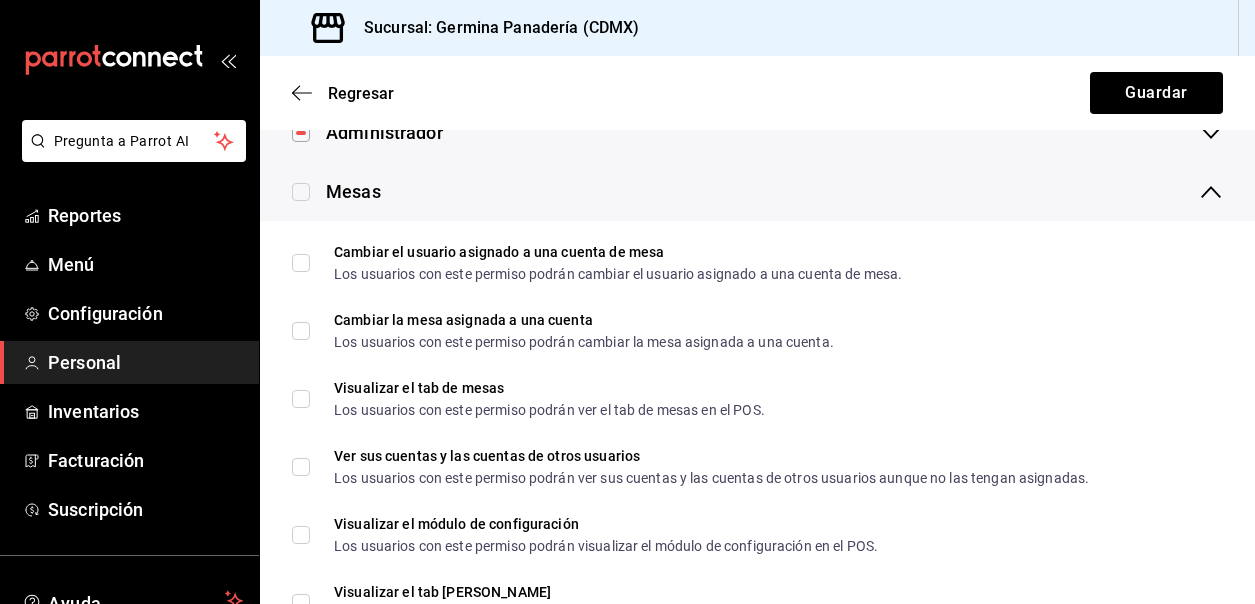 scroll, scrollTop: 375, scrollLeft: 0, axis: vertical 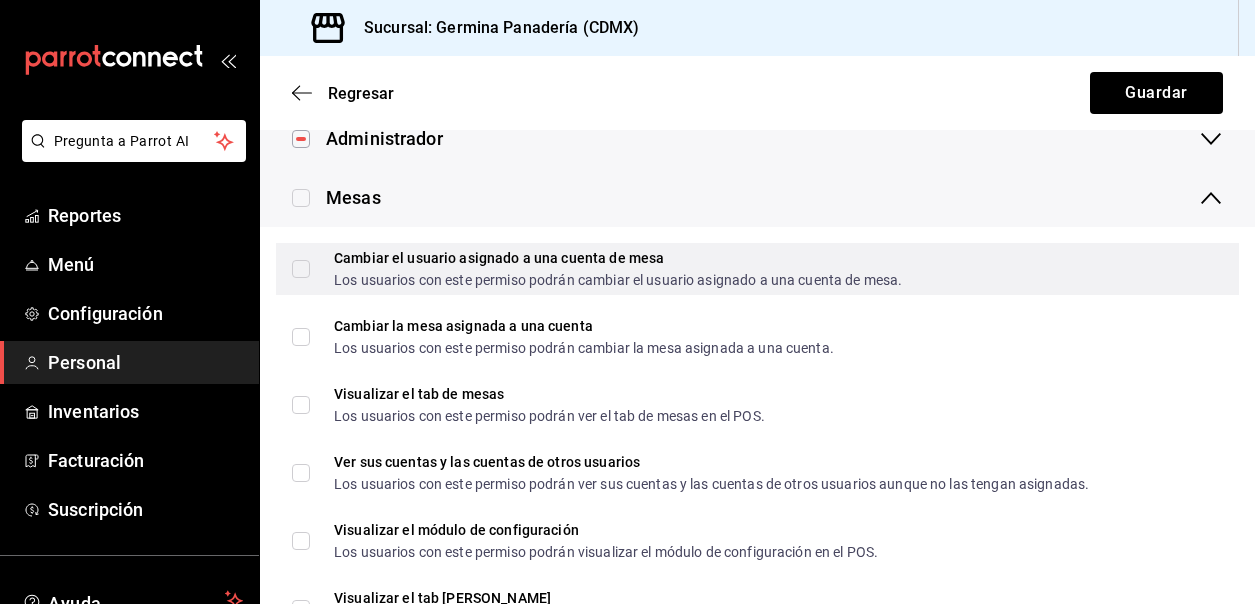 click on "Cambiar el usuario asignado a una cuenta [PERSON_NAME] Los usuarios con este permiso podrán cambiar el usuario asignado a una cuenta [PERSON_NAME]." at bounding box center [301, 269] 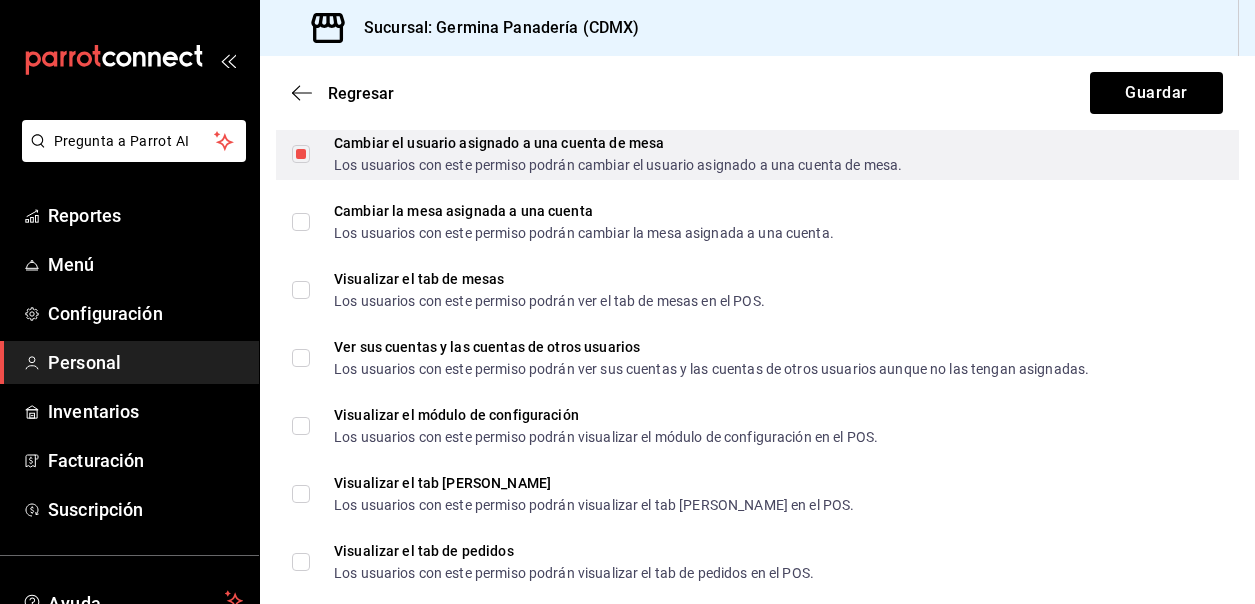 scroll, scrollTop: 496, scrollLeft: 0, axis: vertical 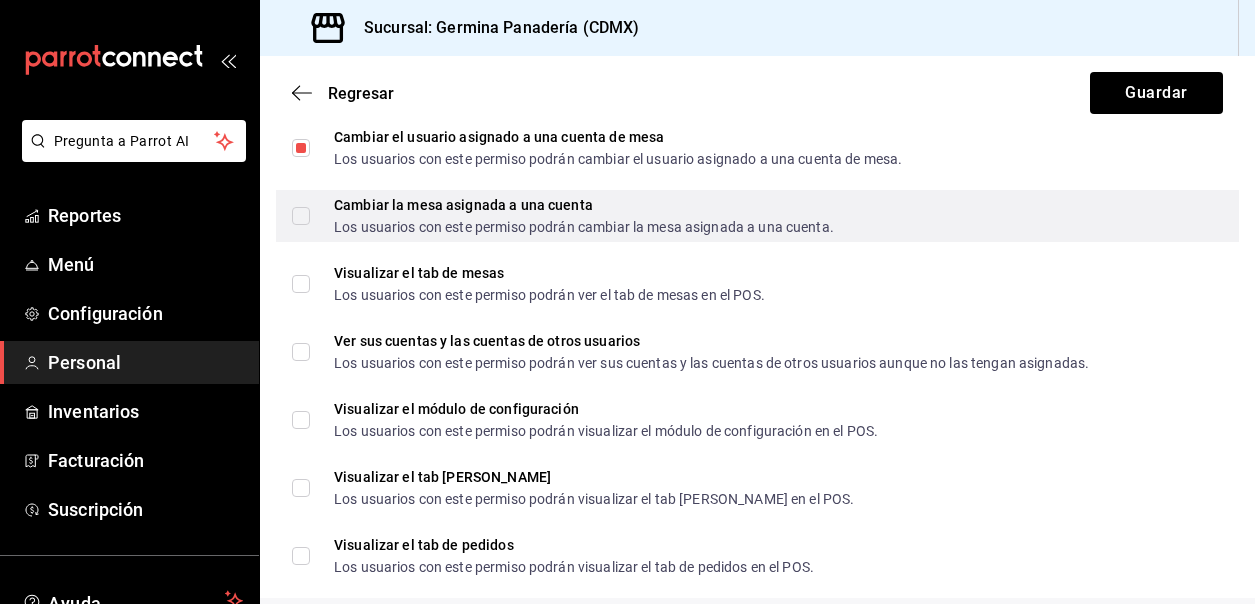 click on "Cambiar la mesa asignada a una cuenta Los usuarios con este permiso podrán cambiar la mesa asignada a una cuenta." at bounding box center (563, 216) 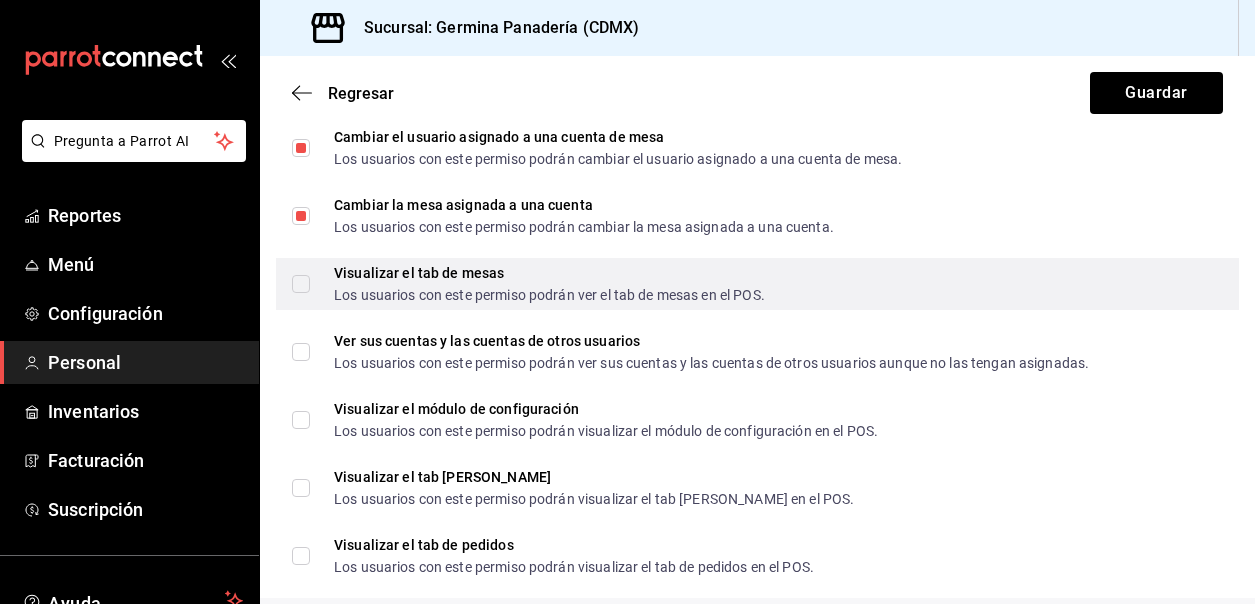 click on "Visualizar el tab de mesas Los usuarios con este permiso podrán ver el tab de mesas en el POS." at bounding box center [528, 284] 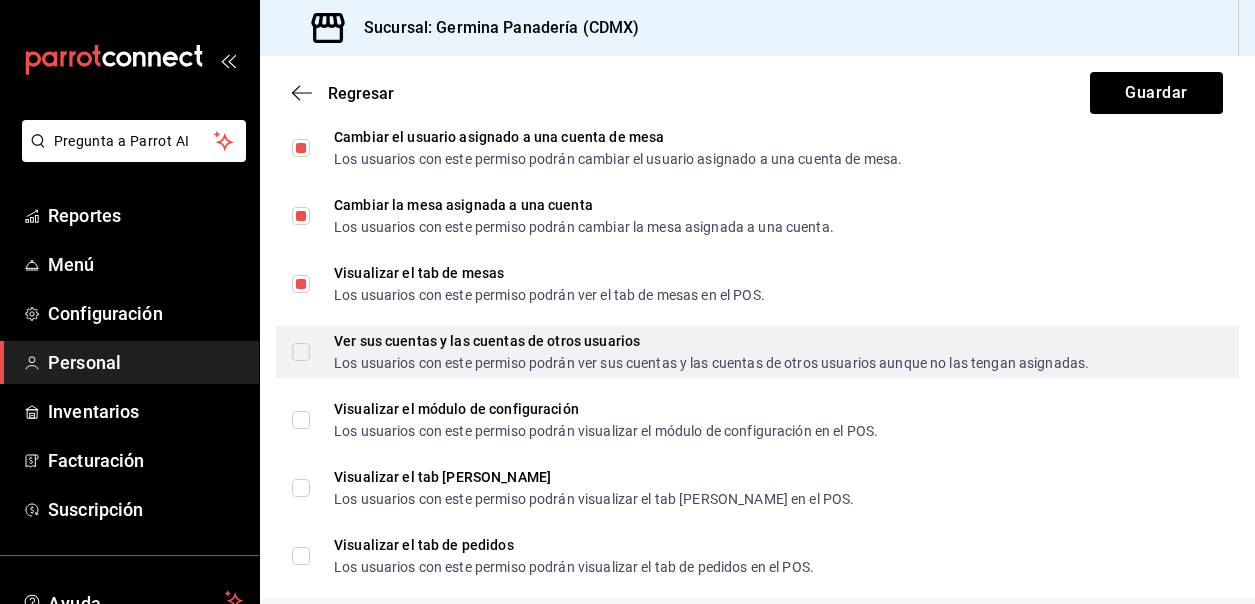 click on "Ver sus cuentas y las cuentas de otros usuarios Los usuarios con este permiso podrán ver sus cuentas y las cuentas de otros usuarios aunque no las tengan asignadas." at bounding box center (699, 352) 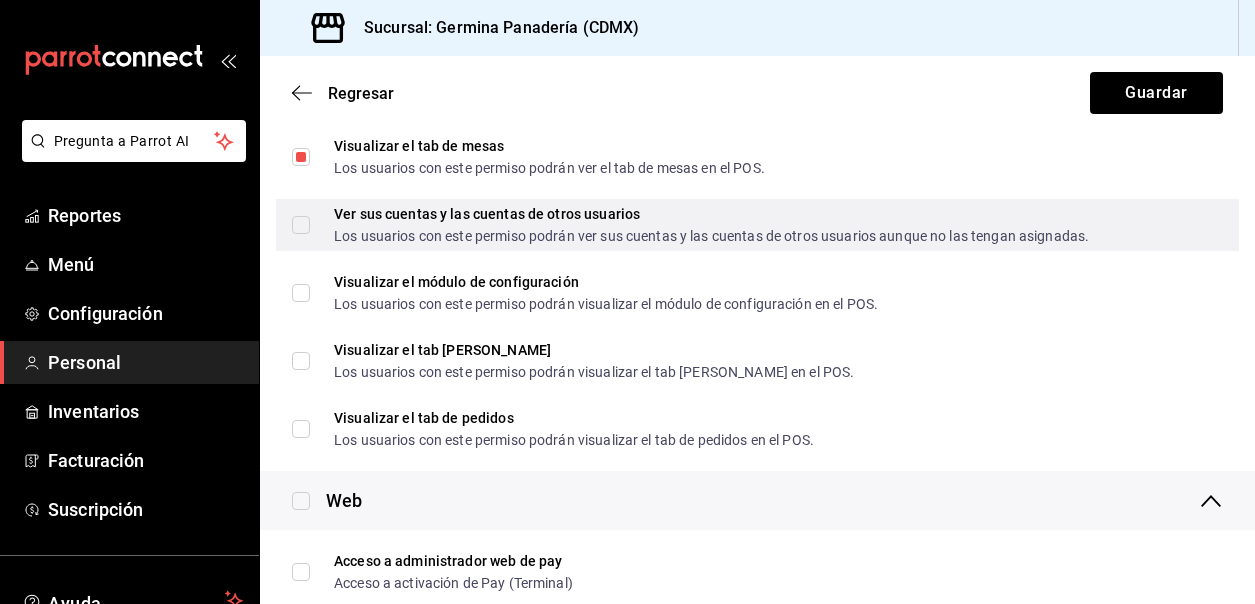 scroll, scrollTop: 627, scrollLeft: 0, axis: vertical 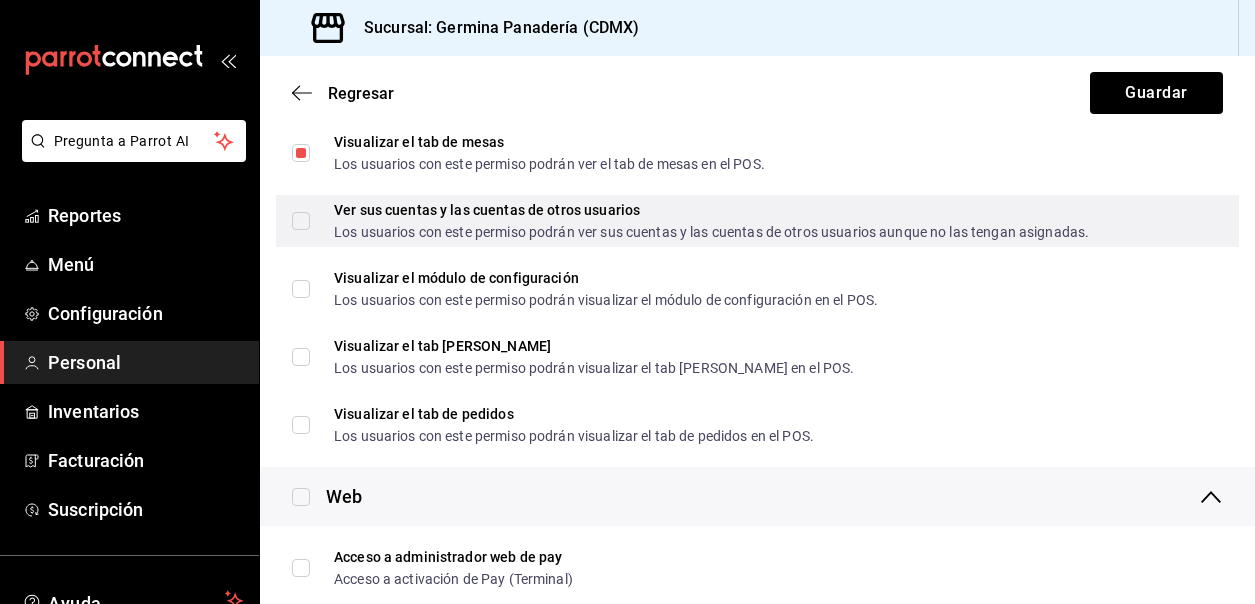 click on "Ver sus cuentas y las cuentas de otros usuarios Los usuarios con este permiso podrán ver sus cuentas y las cuentas de otros usuarios aunque no las tengan asignadas." at bounding box center (690, 221) 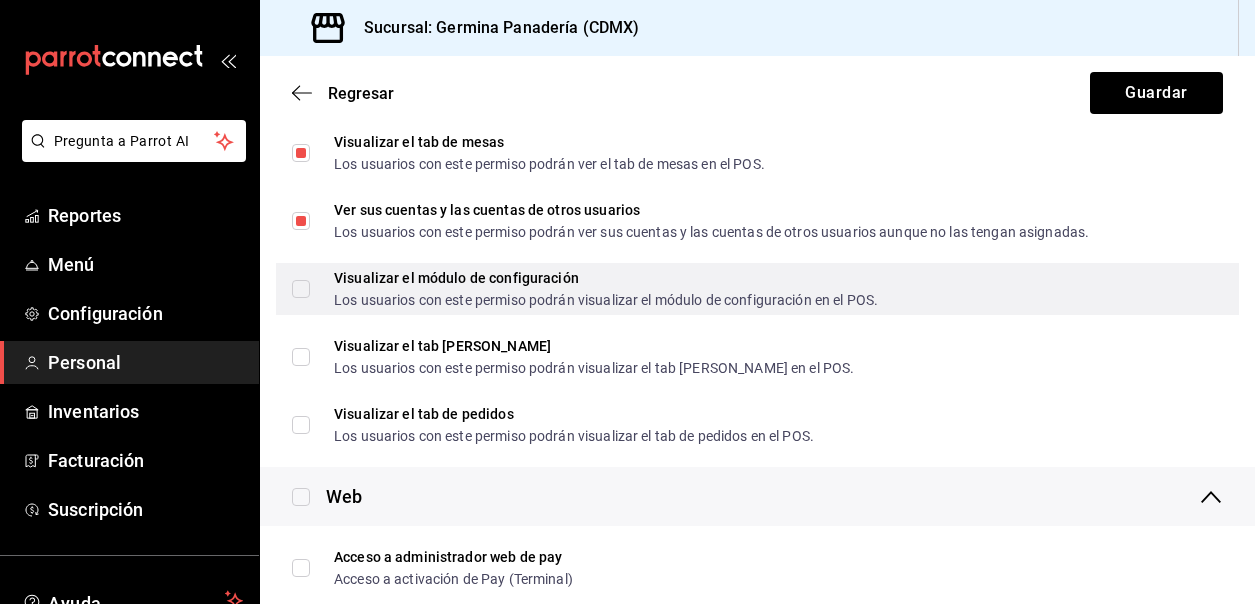 click on "Visualizar el módulo de configuración Los usuarios con este permiso podrán visualizar el módulo de configuración en el POS." at bounding box center (301, 289) 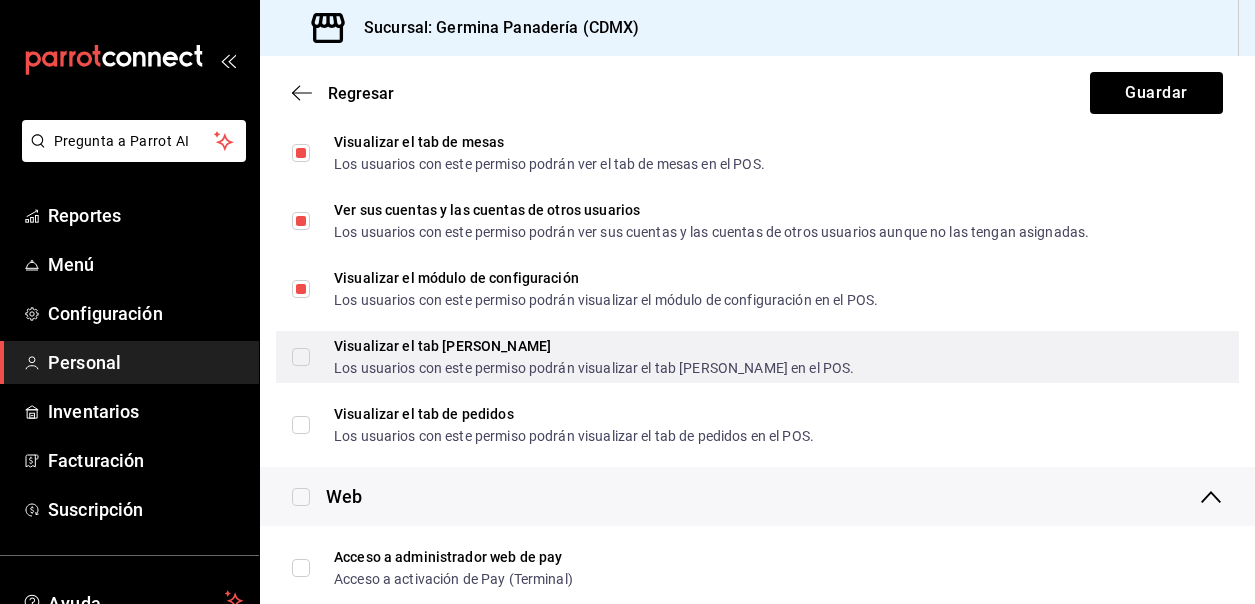 click on "Visualizar el tab [PERSON_NAME] Los usuarios con este permiso podrán visualizar el tab [PERSON_NAME] en el POS." at bounding box center [301, 357] 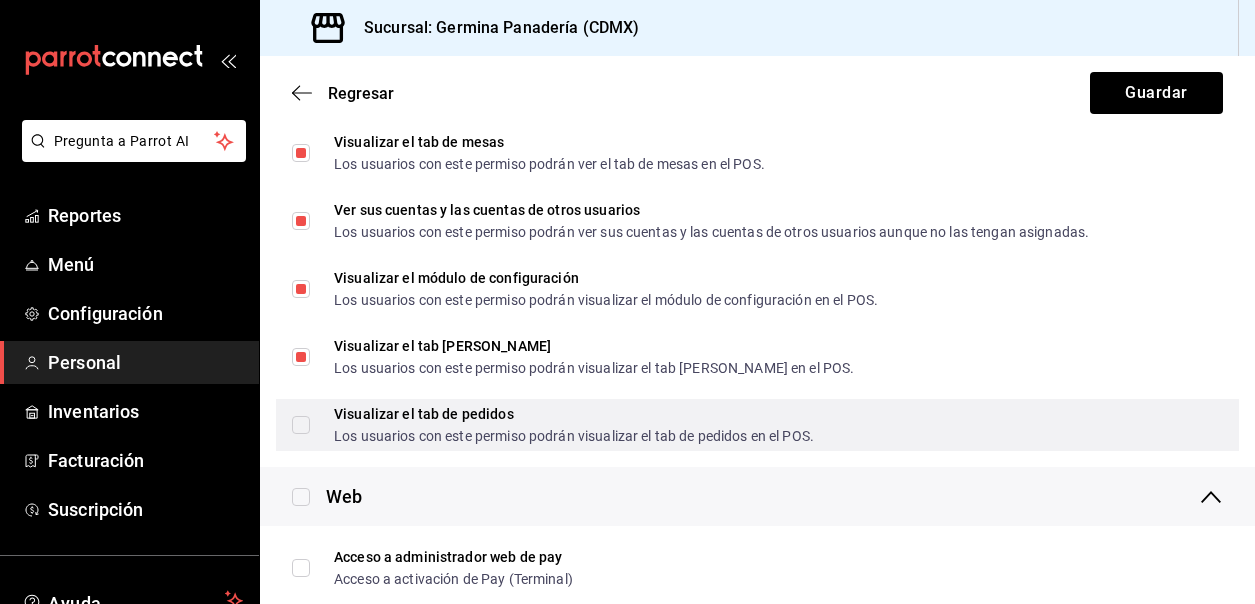 click on "Visualizar el tab de pedidos Los usuarios con este permiso podrán visualizar el tab de pedidos en el POS." at bounding box center (301, 425) 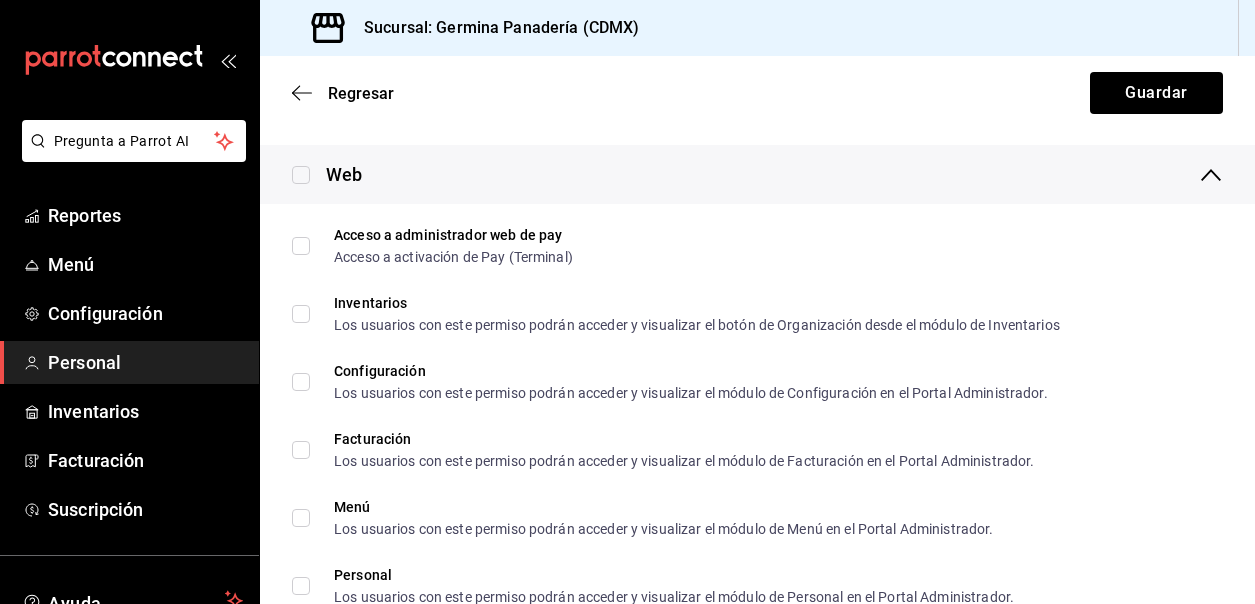 scroll, scrollTop: 951, scrollLeft: 0, axis: vertical 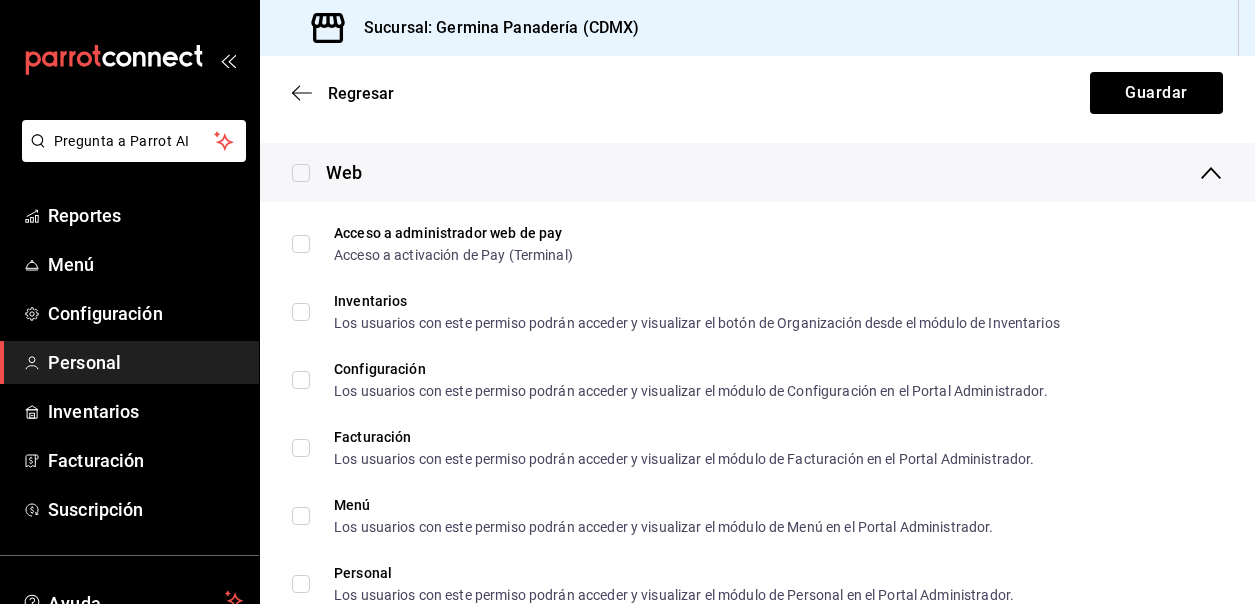 click at bounding box center [301, 173] 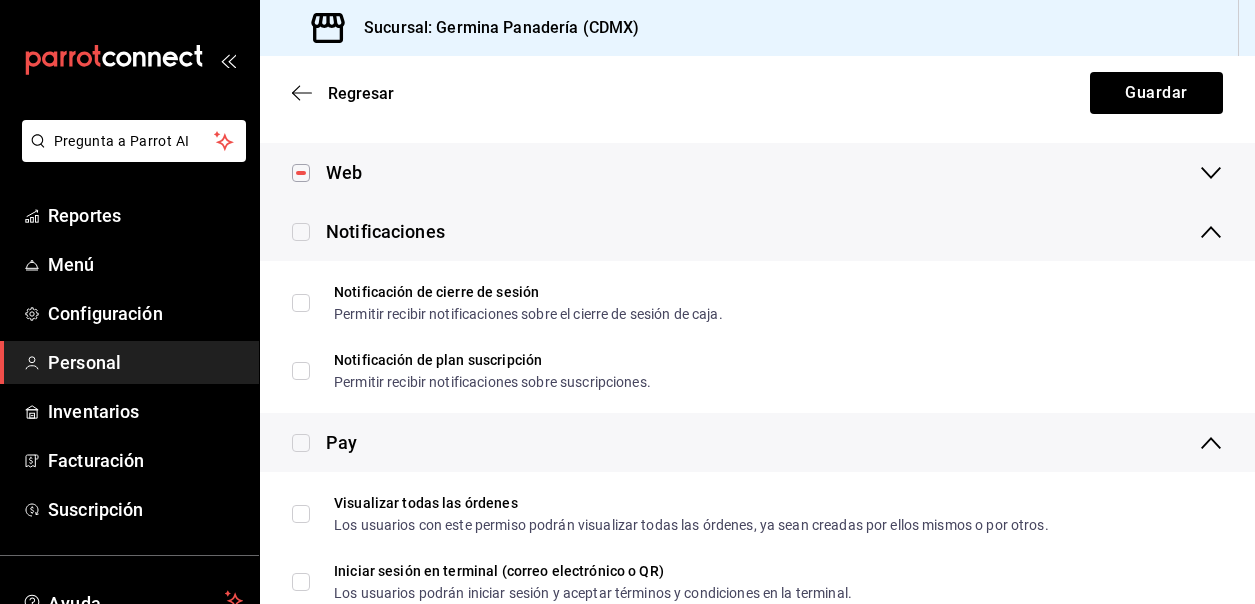 click on "Notificaciones" at bounding box center (385, 231) 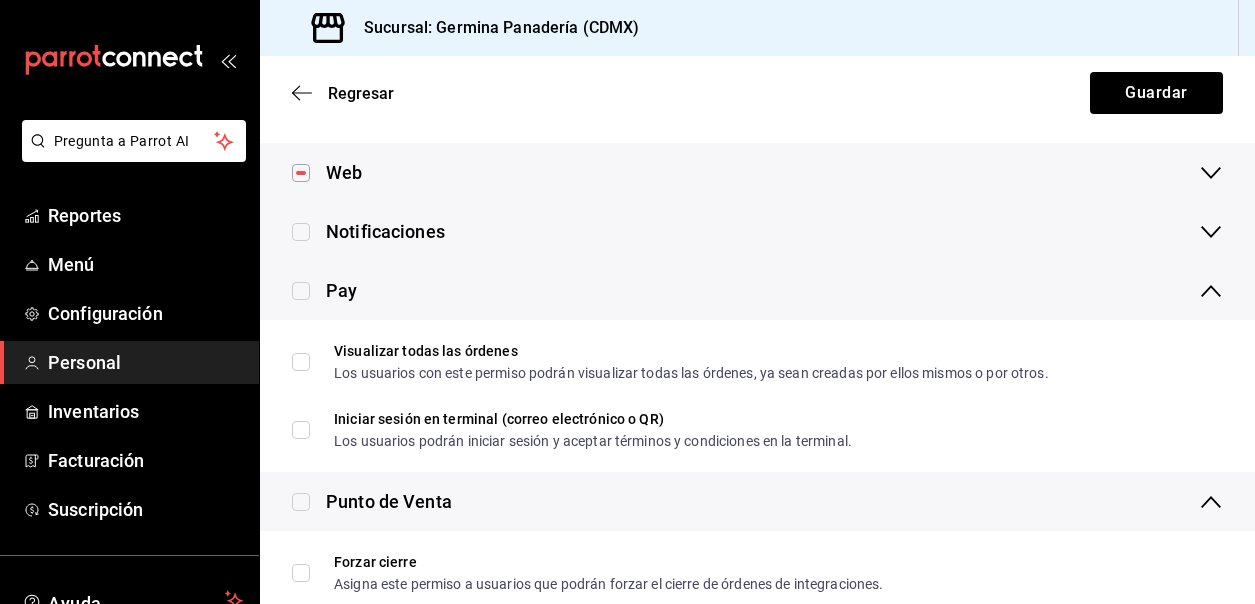 click on "Notificaciones" at bounding box center [385, 231] 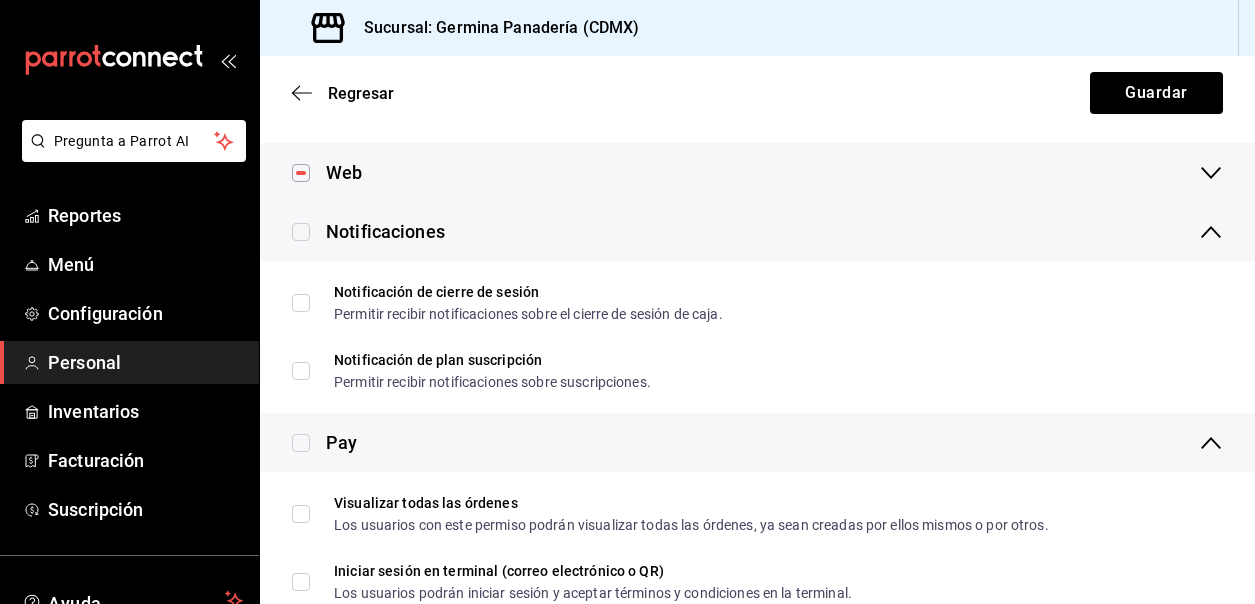 click at bounding box center (301, 232) 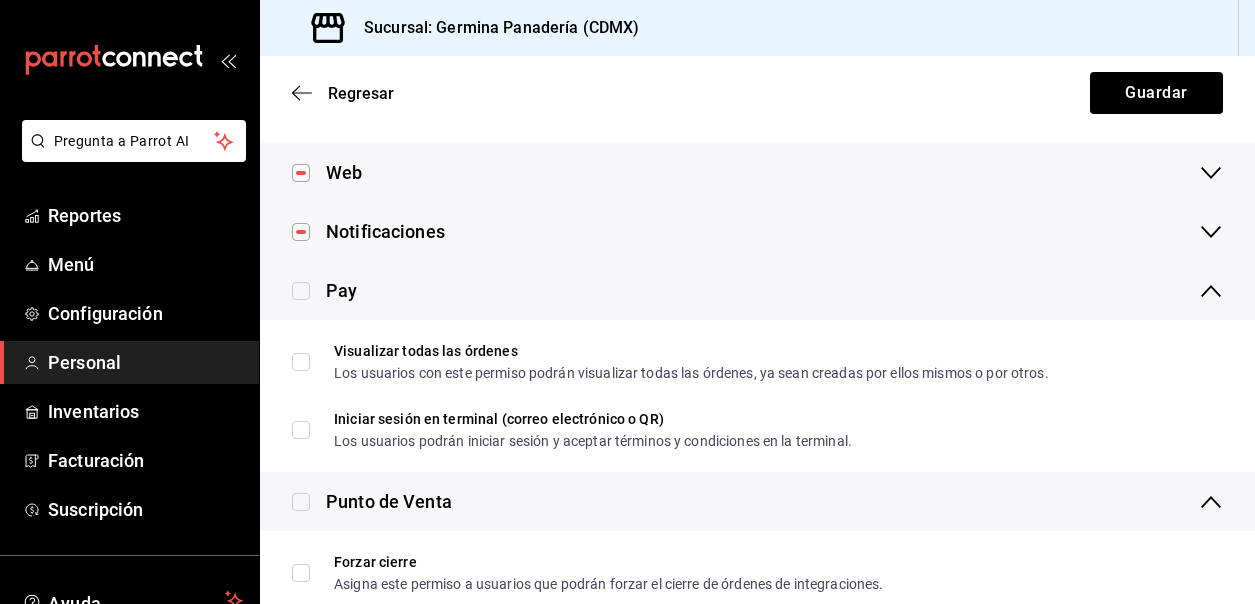 click on "Pay" at bounding box center (341, 290) 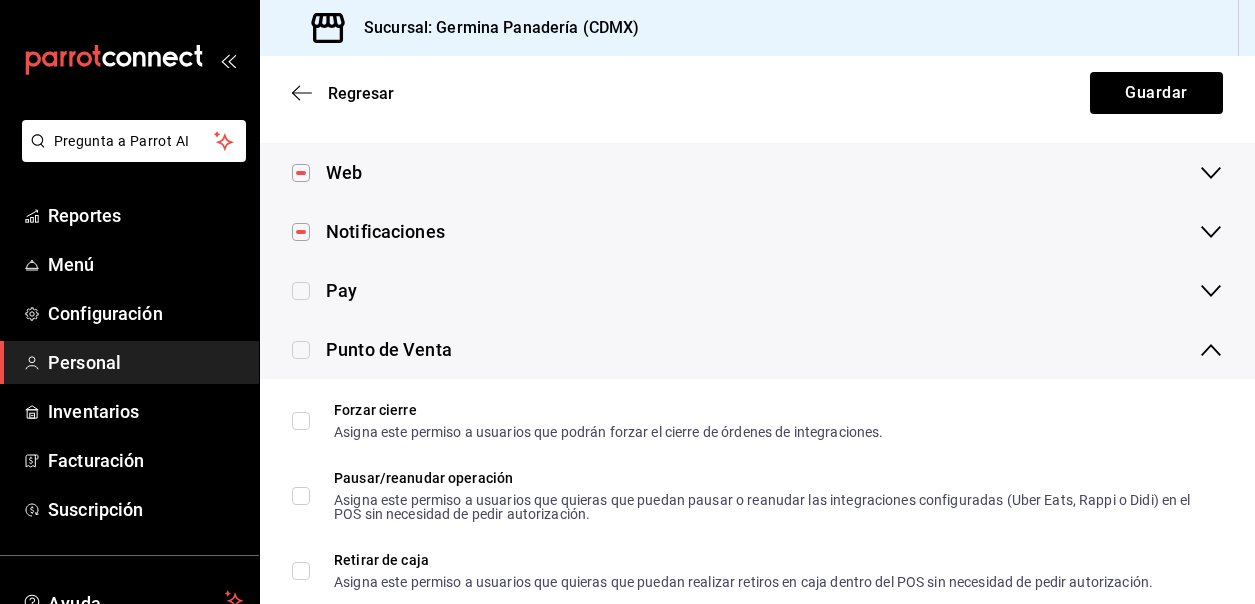 click on "Pay" at bounding box center (341, 290) 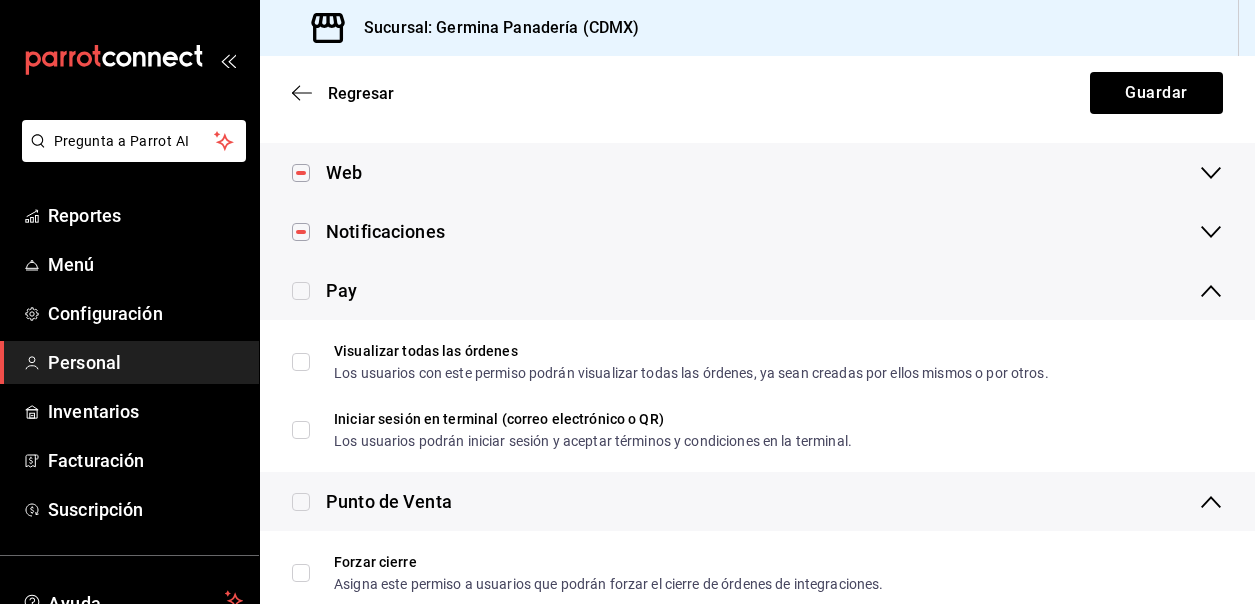 click at bounding box center [301, 291] 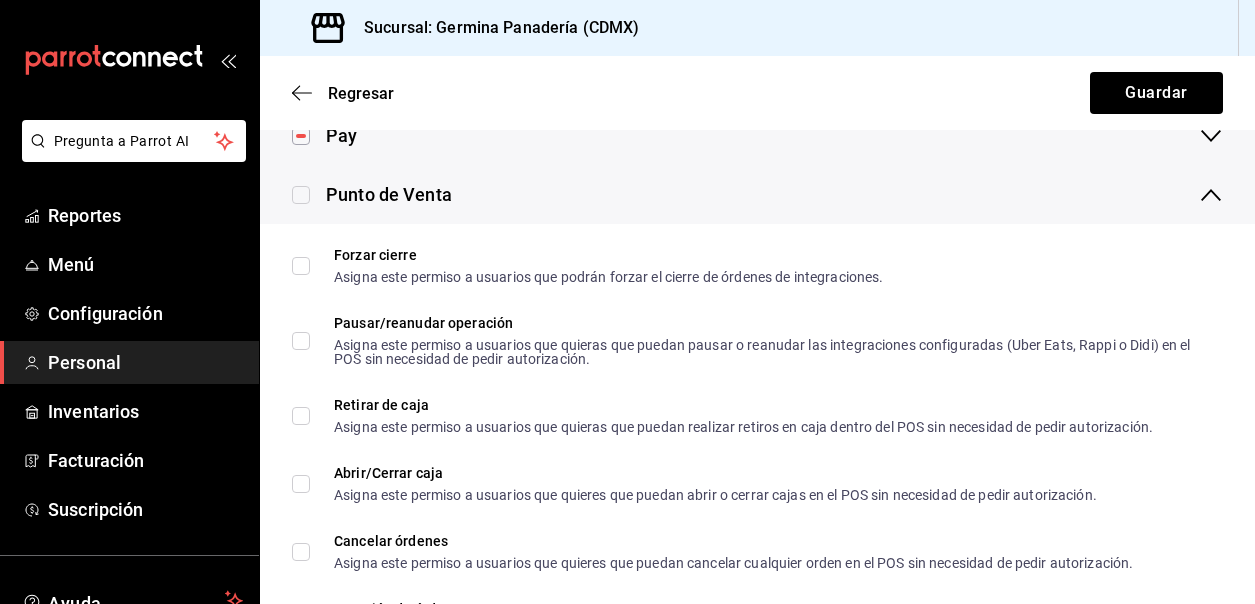 scroll, scrollTop: 1097, scrollLeft: 0, axis: vertical 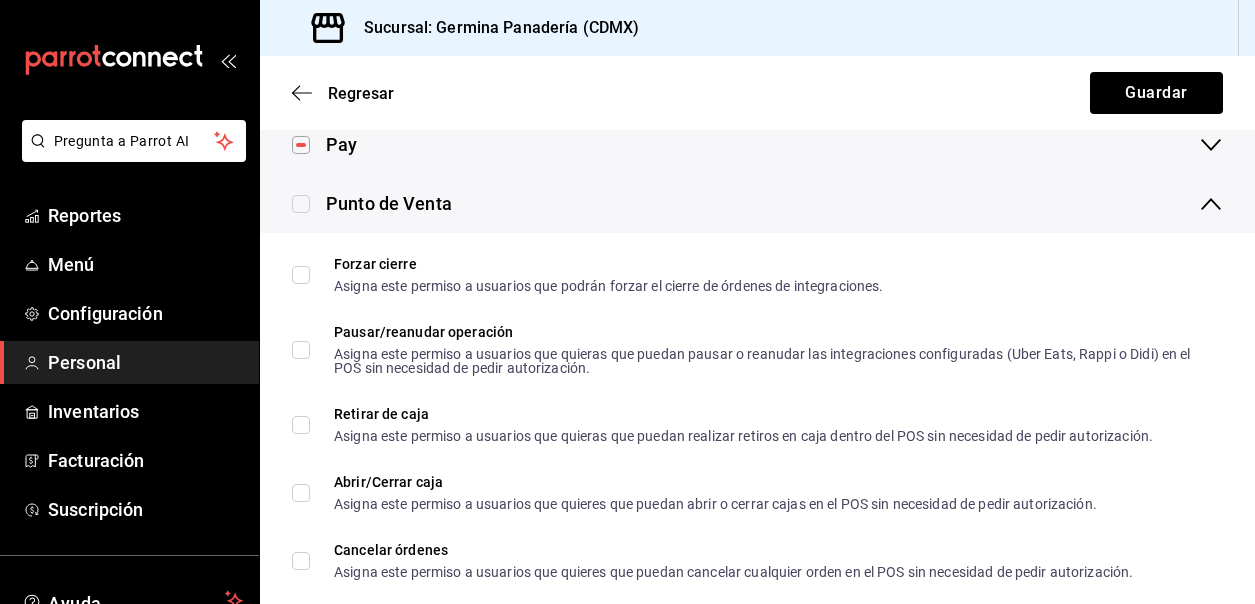 click at bounding box center (301, 203) 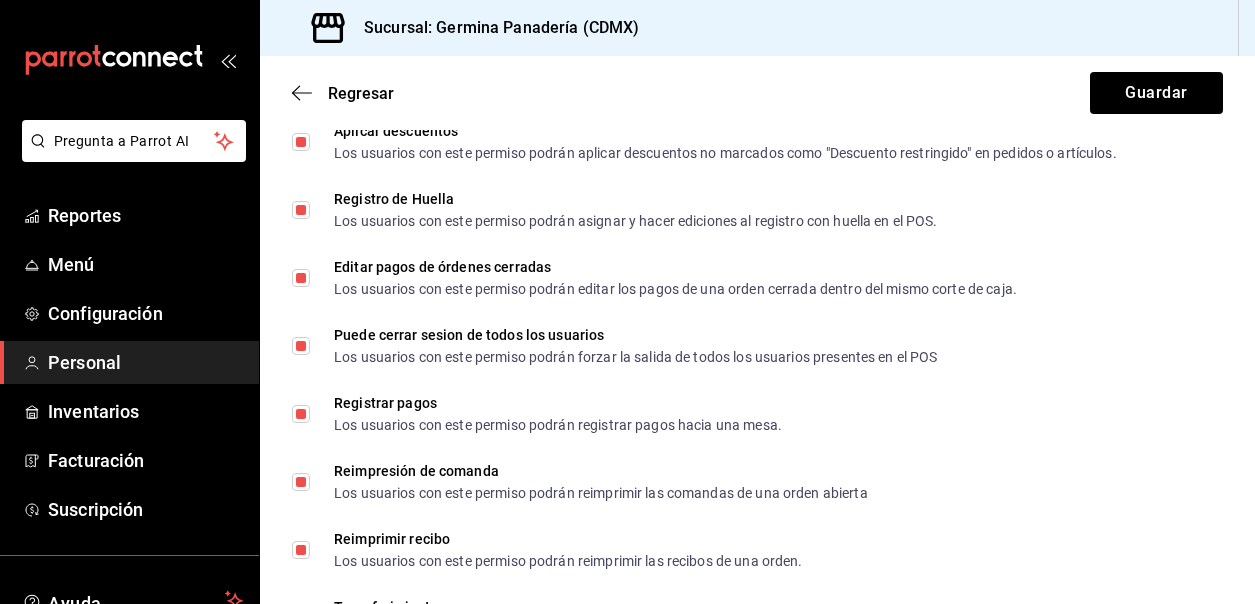 scroll, scrollTop: 2556, scrollLeft: 0, axis: vertical 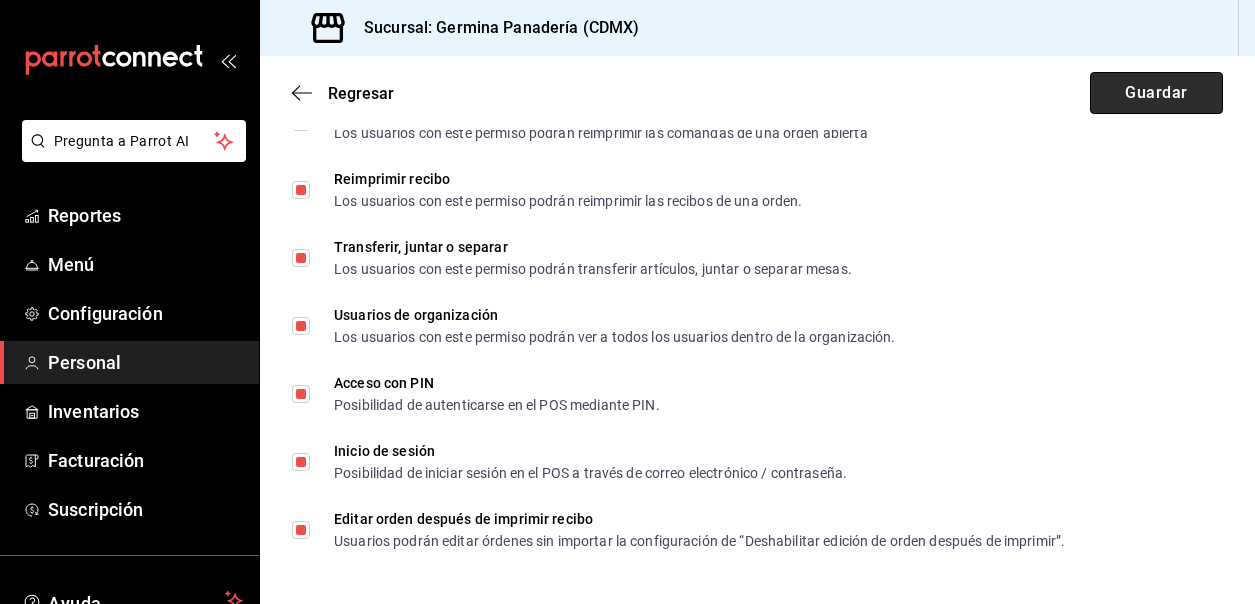 click on "Guardar" at bounding box center [1156, 93] 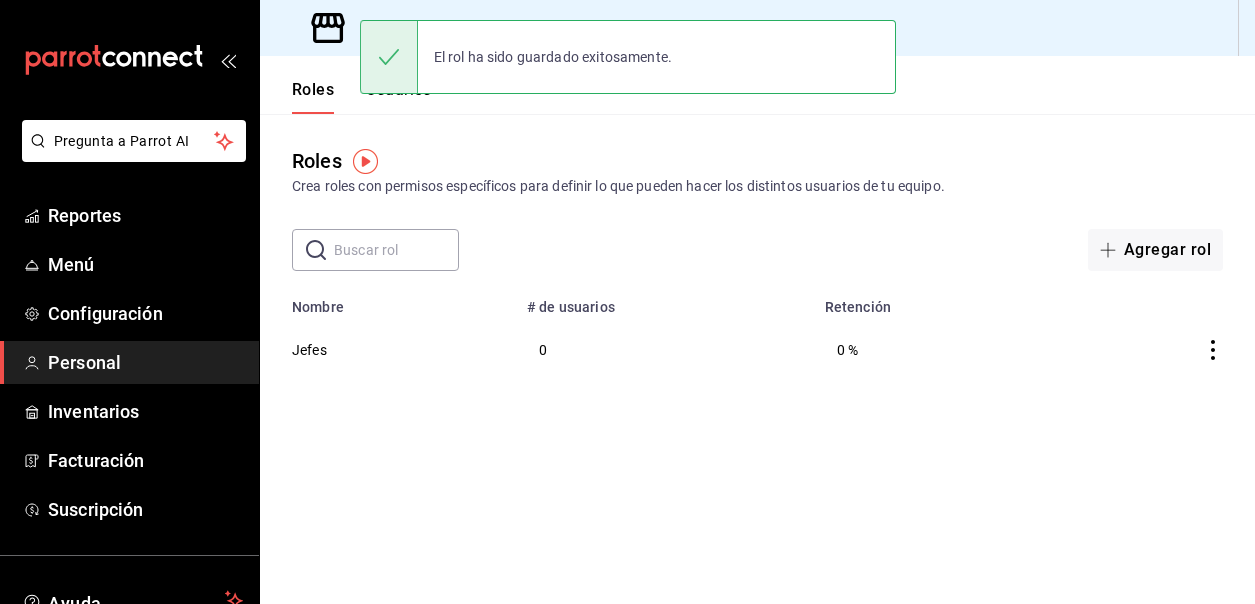 scroll, scrollTop: 0, scrollLeft: 0, axis: both 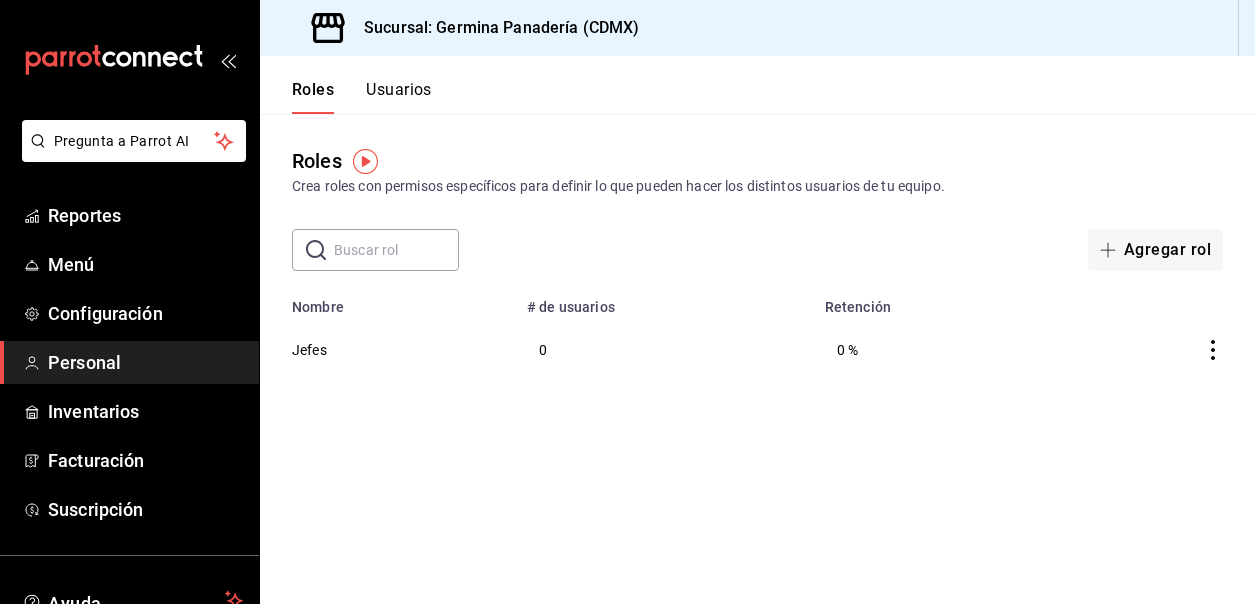 click 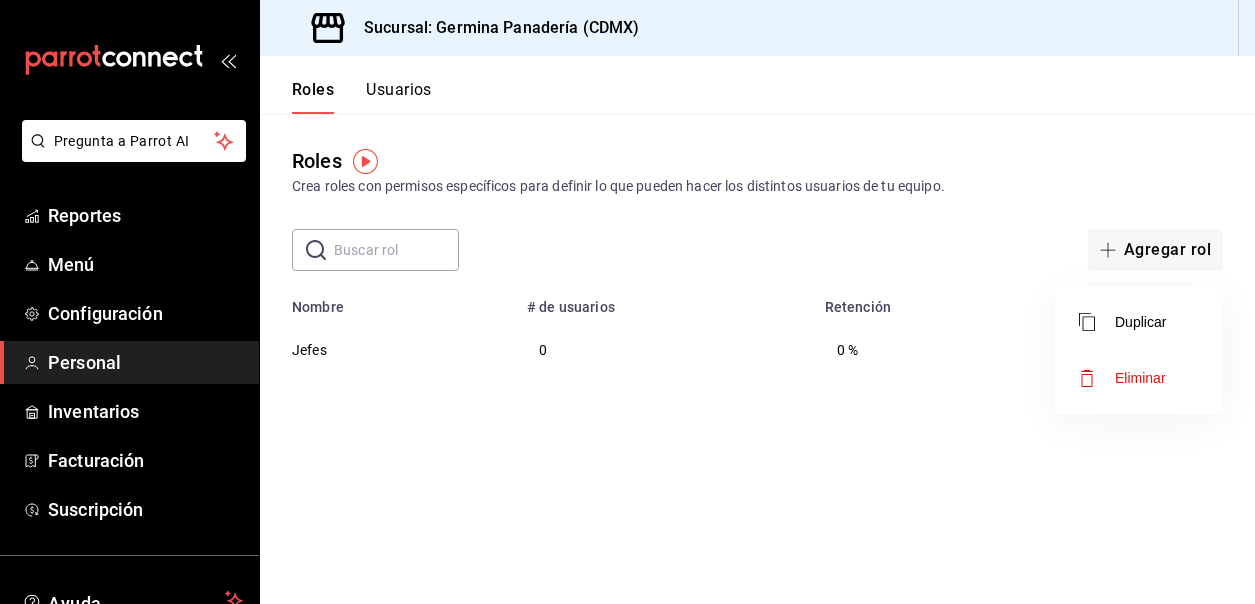 click at bounding box center (627, 302) 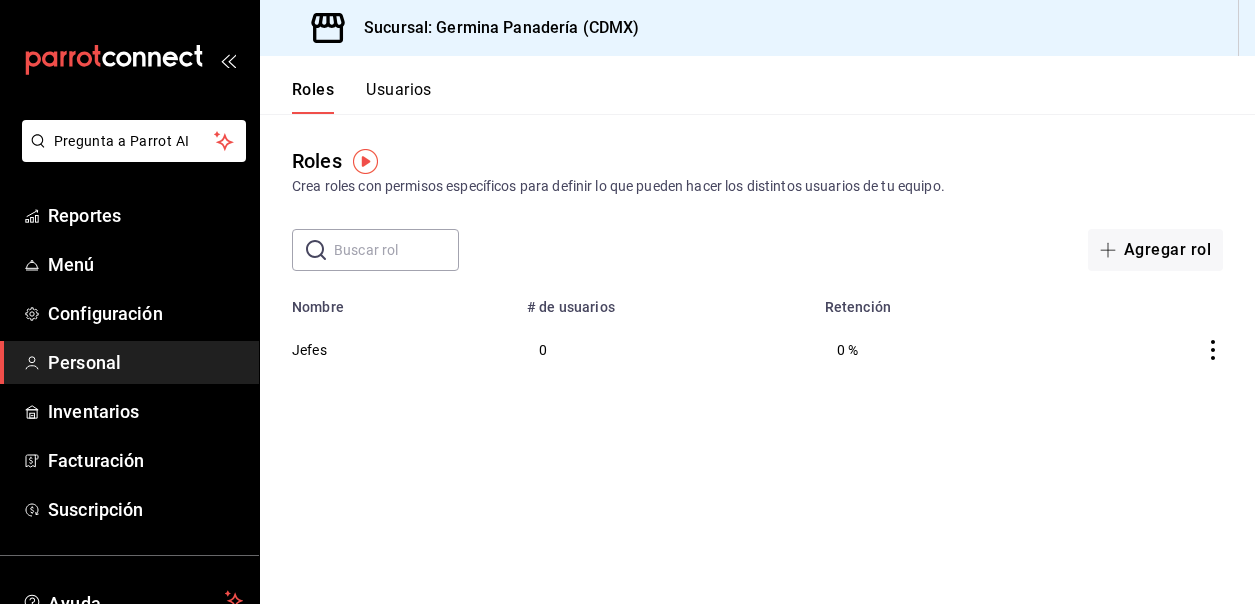 click on "0" at bounding box center (664, 349) 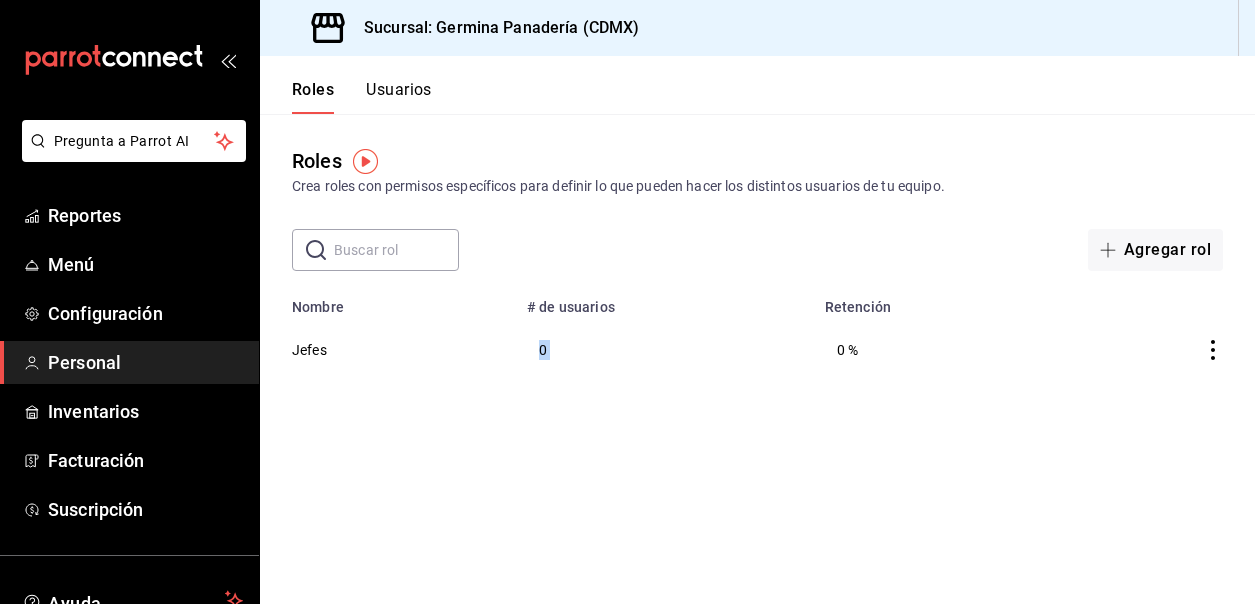 click on "0" at bounding box center [664, 349] 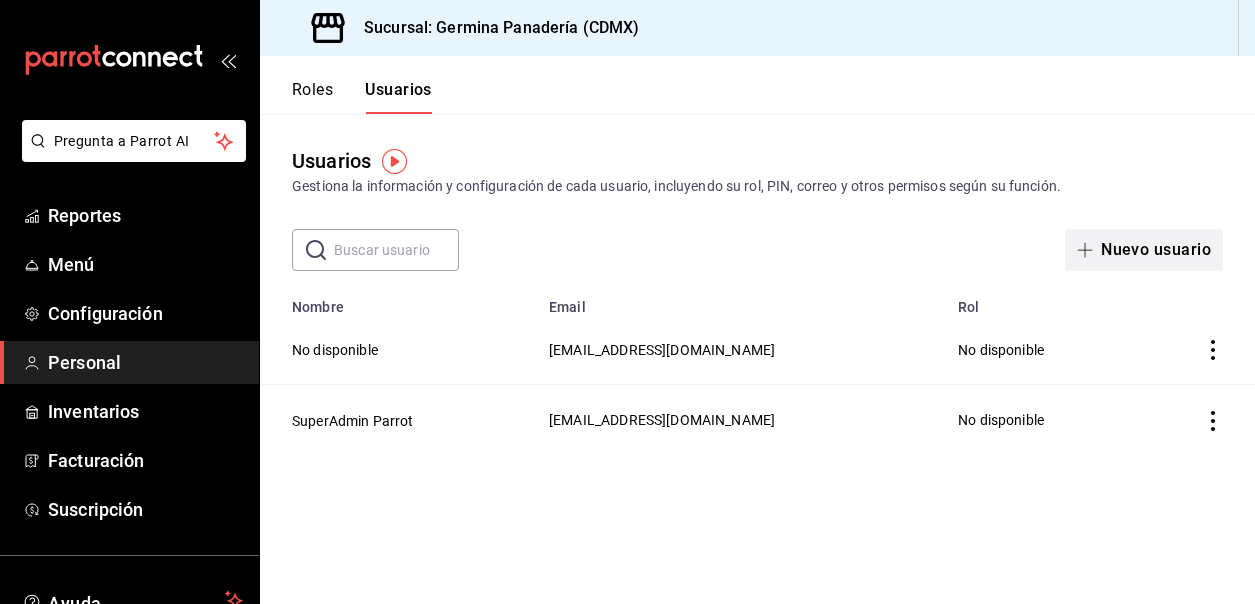 click on "Nuevo usuario" at bounding box center [1144, 250] 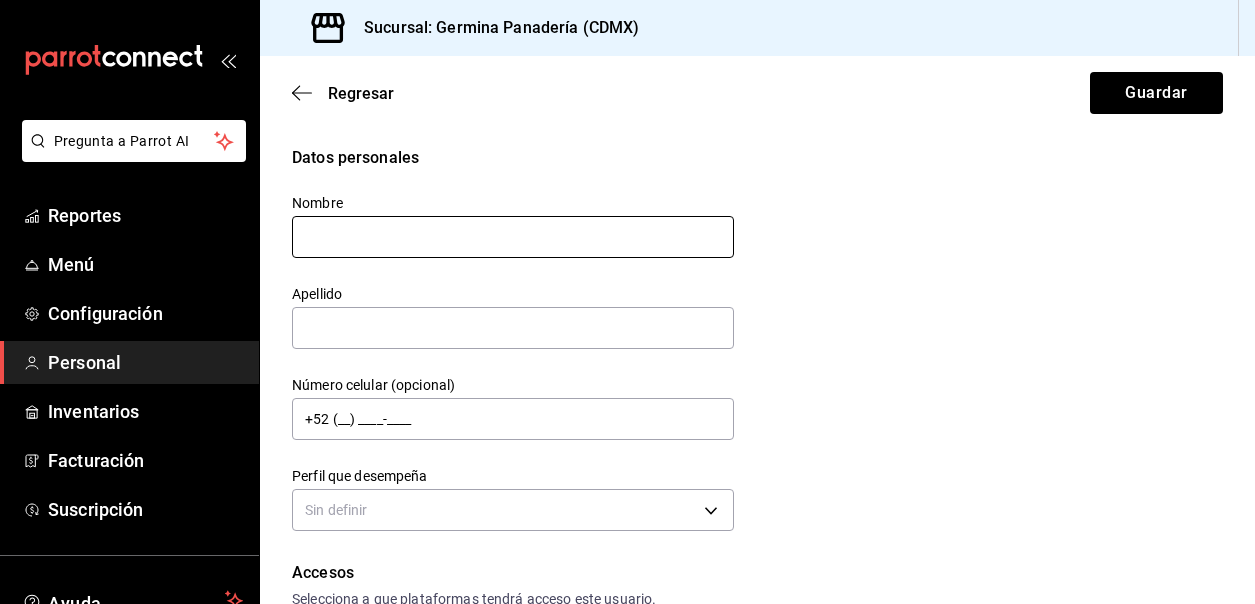 click at bounding box center (513, 237) 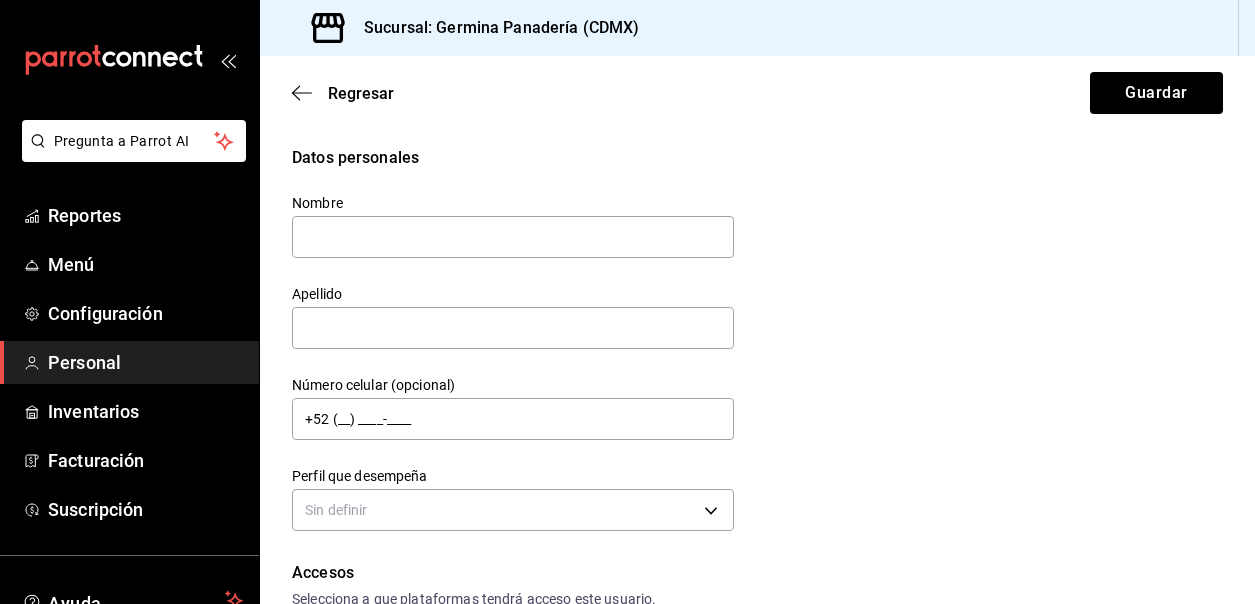 type on "[PERSON_NAME]" 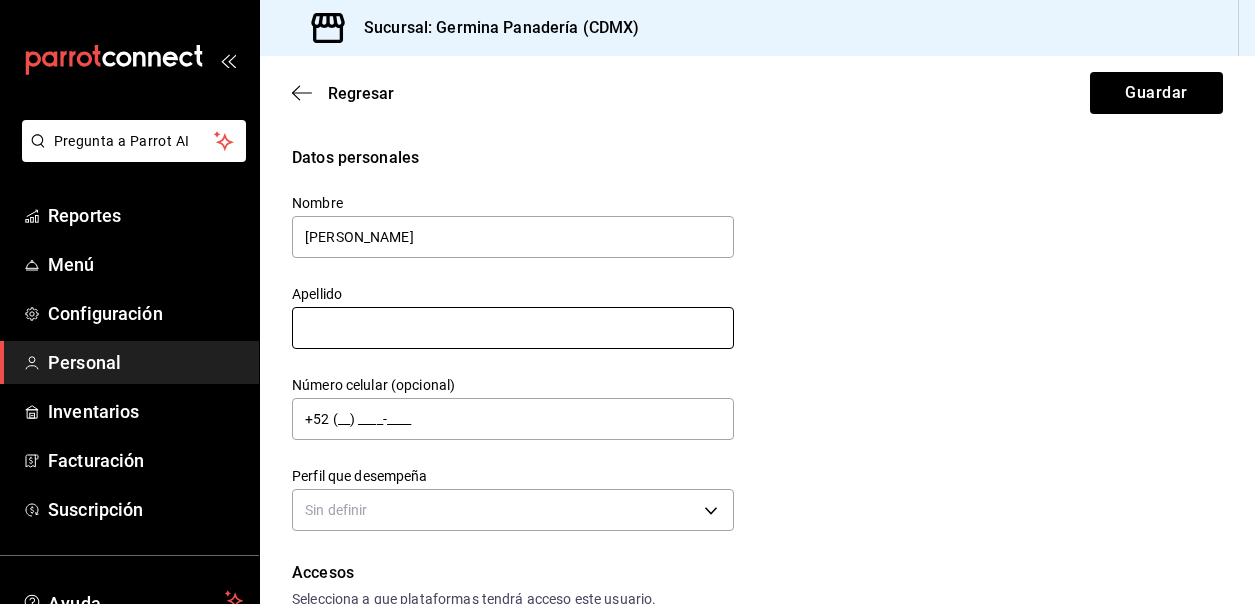 type on "[PERSON_NAME]" 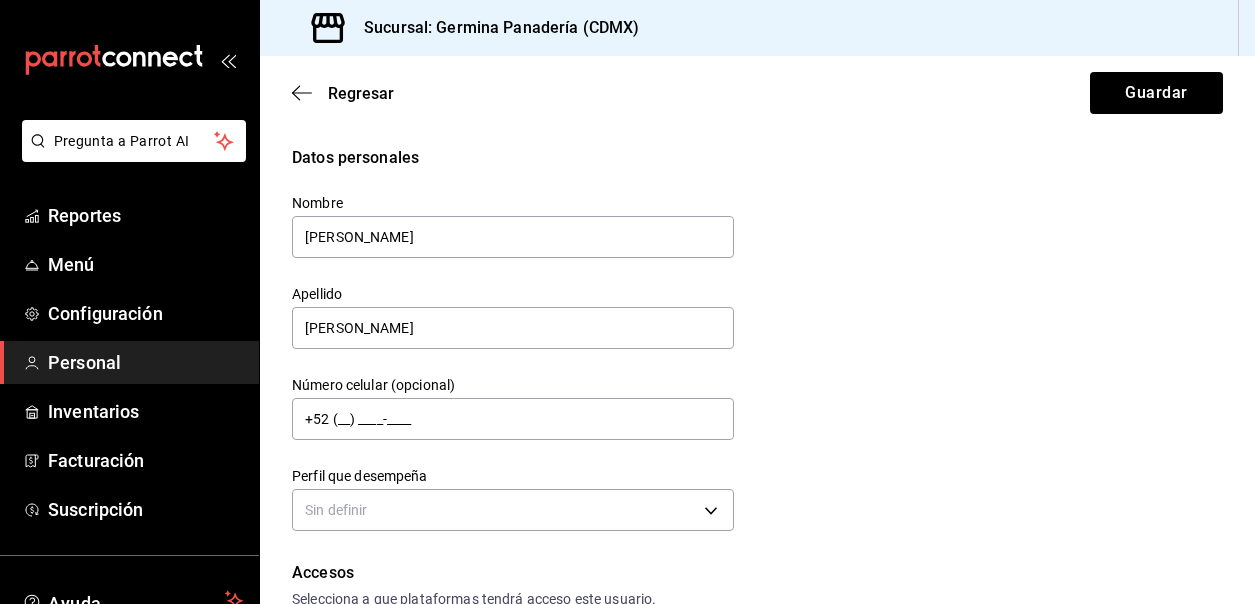 type on "[PERSON_NAME][EMAIL_ADDRESS][PERSON_NAME][DOMAIN_NAME]" 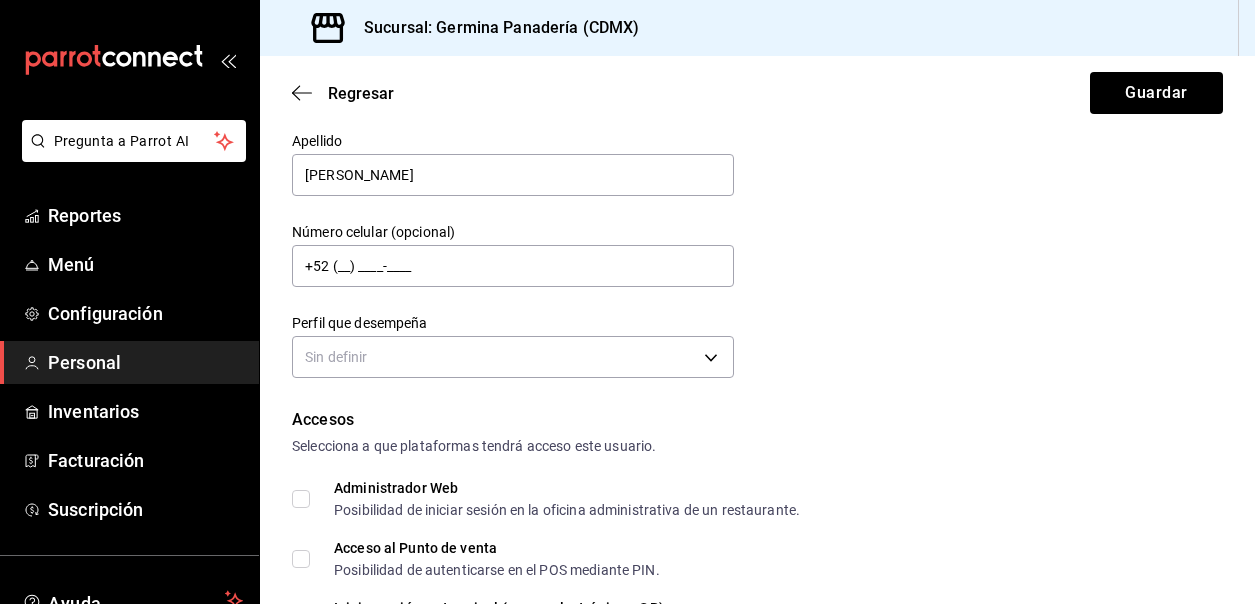 scroll, scrollTop: 155, scrollLeft: 0, axis: vertical 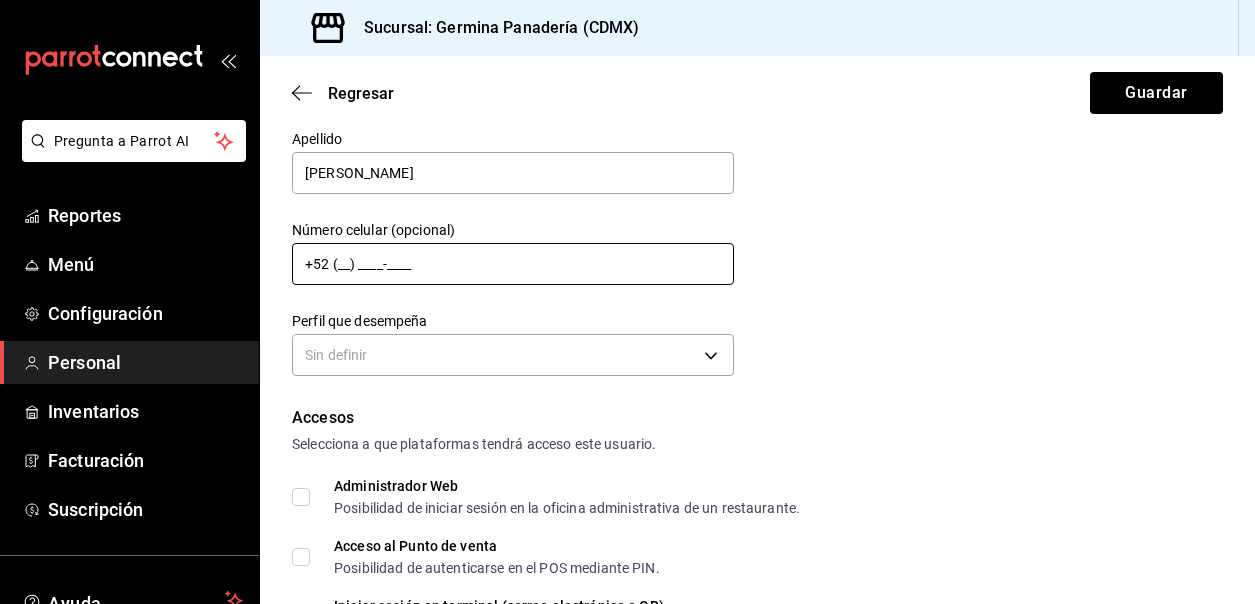 click on "+52 (__) ____-____" at bounding box center (513, 264) 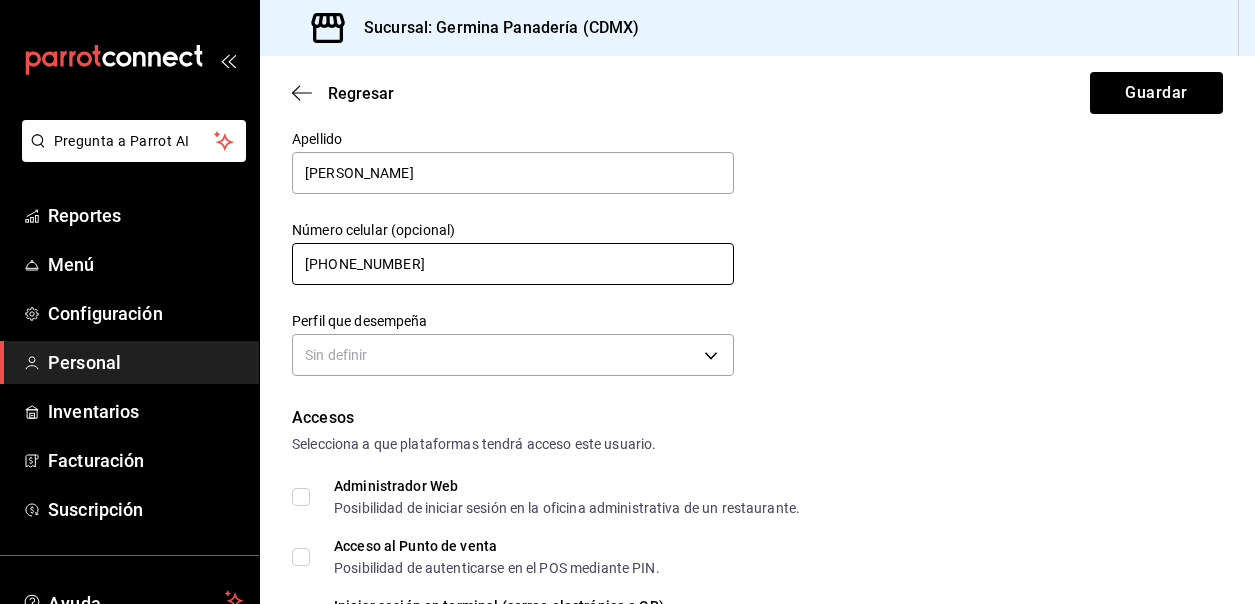 type on "[PHONE_NUMBER]" 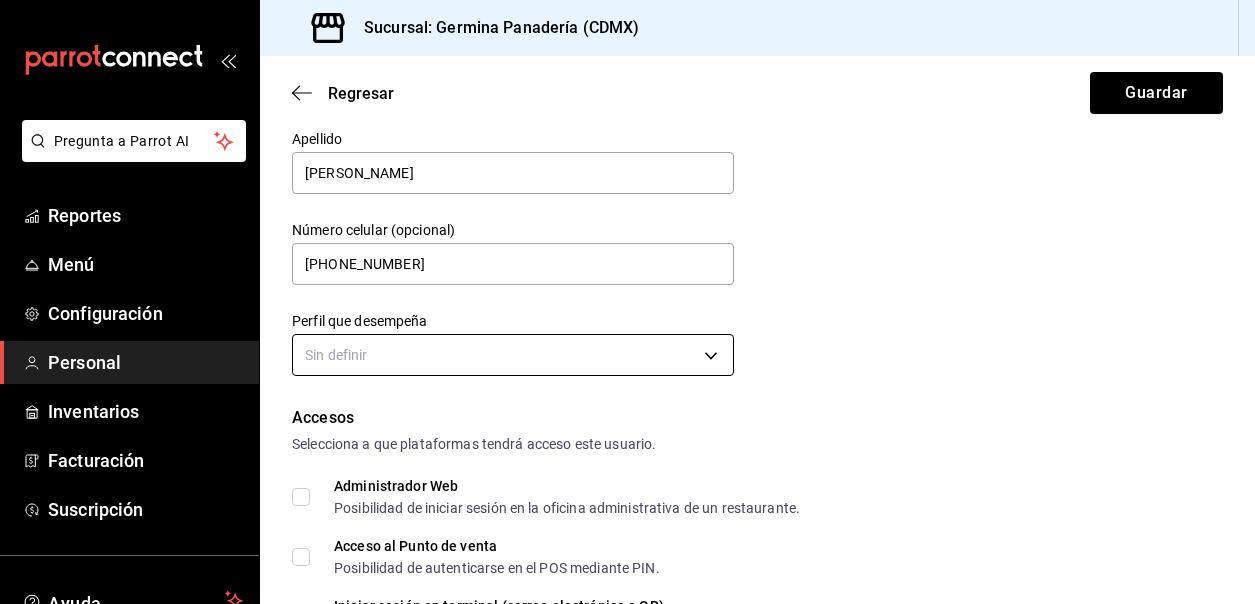 click on "Pregunta a Parrot AI Reportes   Menú   Configuración   Personal   Inventarios   Facturación   Suscripción   Ayuda Recomienda Parrot   Cerrar sesión   Sugerir nueva función   Sucursal: Germina Panadería (CDMX) Regresar Guardar Datos personales Nombre [PERSON_NAME] Apellido [PERSON_NAME] Número celular (opcional) [PHONE_NUMBER] Perfil que desempeña Sin definir Accesos Selecciona a que plataformas tendrá acceso este usuario. Administrador Web Posibilidad de iniciar sesión en la oficina administrativa de un restaurante.  Acceso al Punto de venta Posibilidad de autenticarse en el POS mediante PIN.  Iniciar sesión en terminal (correo electrónico o QR) Los usuarios podrán iniciar sesión y aceptar términos y condiciones en la terminal. Acceso uso de terminal Los usuarios podrán acceder y utilizar la terminal para visualizar y procesar pagos de sus órdenes. Correo electrónico Se volverá obligatorio al tener ciertos accesos activados. [PERSON_NAME][EMAIL_ADDRESS][PERSON_NAME][DOMAIN_NAME] Contraseña Contraseña PIN" at bounding box center (627, 302) 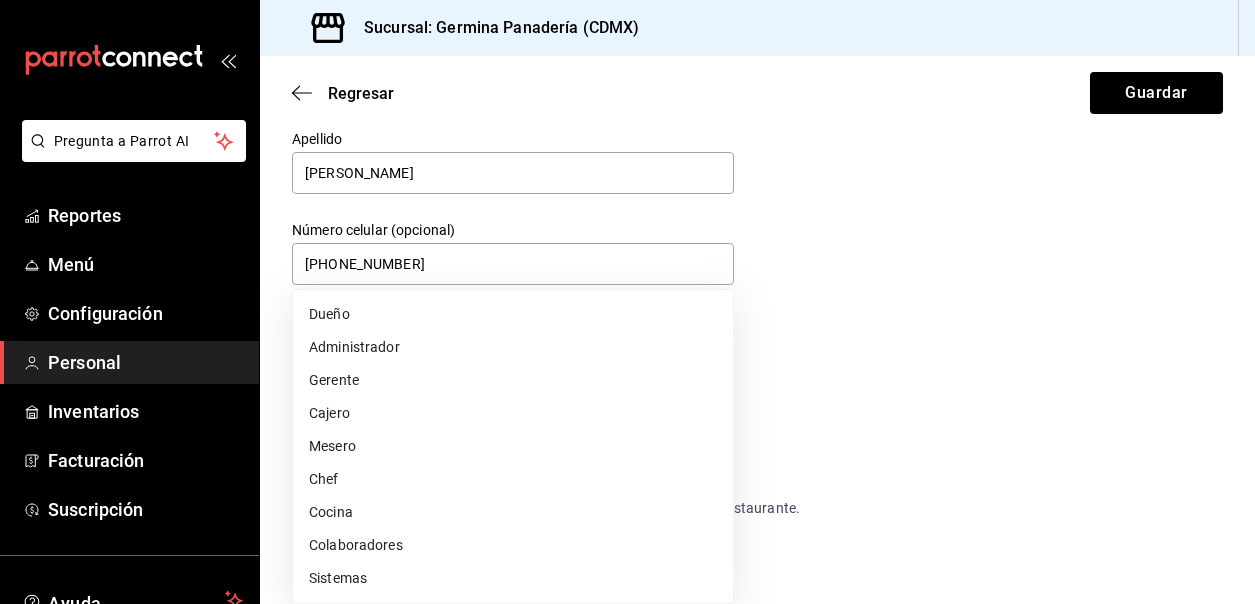 click at bounding box center [627, 302] 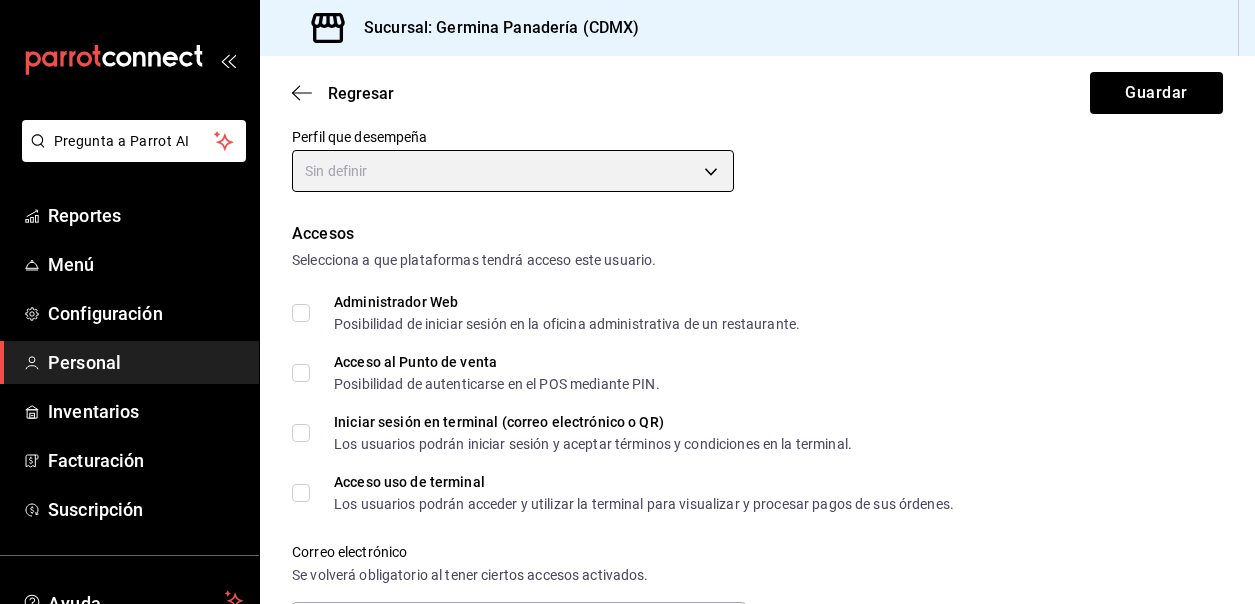 scroll, scrollTop: 361, scrollLeft: 0, axis: vertical 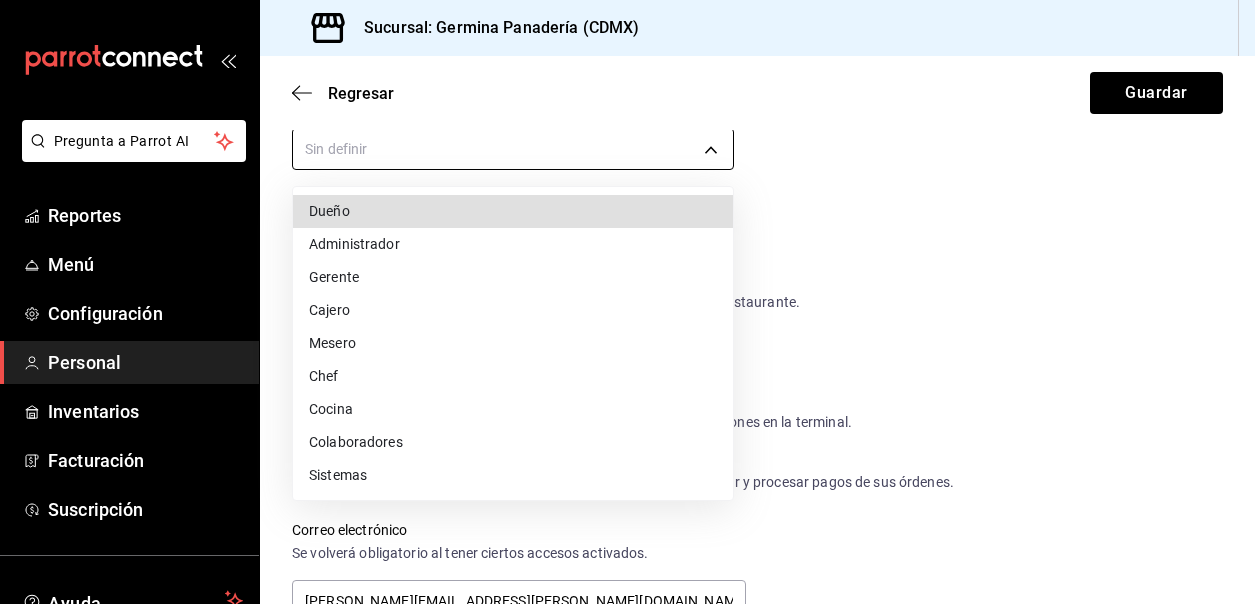 click on "Pregunta a Parrot AI Reportes   Menú   Configuración   Personal   Inventarios   Facturación   Suscripción   Ayuda Recomienda Parrot   Cerrar sesión   Sugerir nueva función   Sucursal: Germina Panadería (CDMX) Regresar Guardar Datos personales Nombre [PERSON_NAME] Apellido [PERSON_NAME] Número celular (opcional) [PHONE_NUMBER] Perfil que desempeña Sin definir Accesos Selecciona a que plataformas tendrá acceso este usuario. Administrador Web Posibilidad de iniciar sesión en la oficina administrativa de un restaurante.  Acceso al Punto de venta Posibilidad de autenticarse en el POS mediante PIN.  Iniciar sesión en terminal (correo electrónico o QR) Los usuarios podrán iniciar sesión y aceptar términos y condiciones en la terminal. Acceso uso de terminal Los usuarios podrán acceder y utilizar la terminal para visualizar y procesar pagos de sus órdenes. Correo electrónico Se volverá obligatorio al tener ciertos accesos activados. [PERSON_NAME][EMAIL_ADDRESS][PERSON_NAME][DOMAIN_NAME] Contraseña Contraseña PIN" at bounding box center (627, 302) 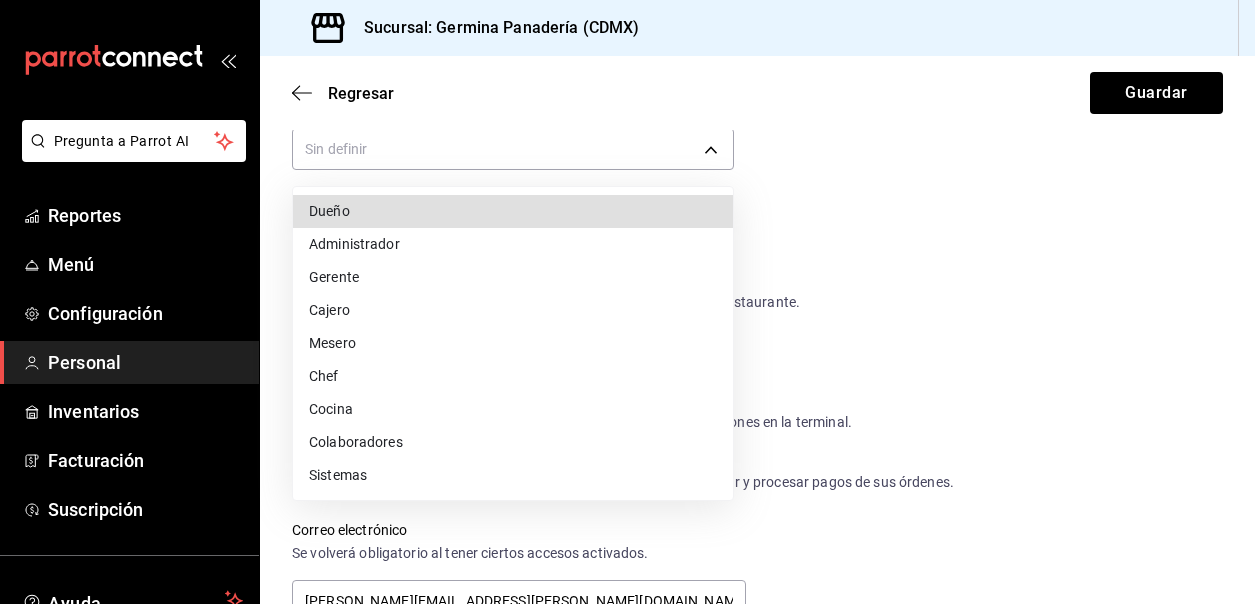 click on "Dueño" at bounding box center (513, 211) 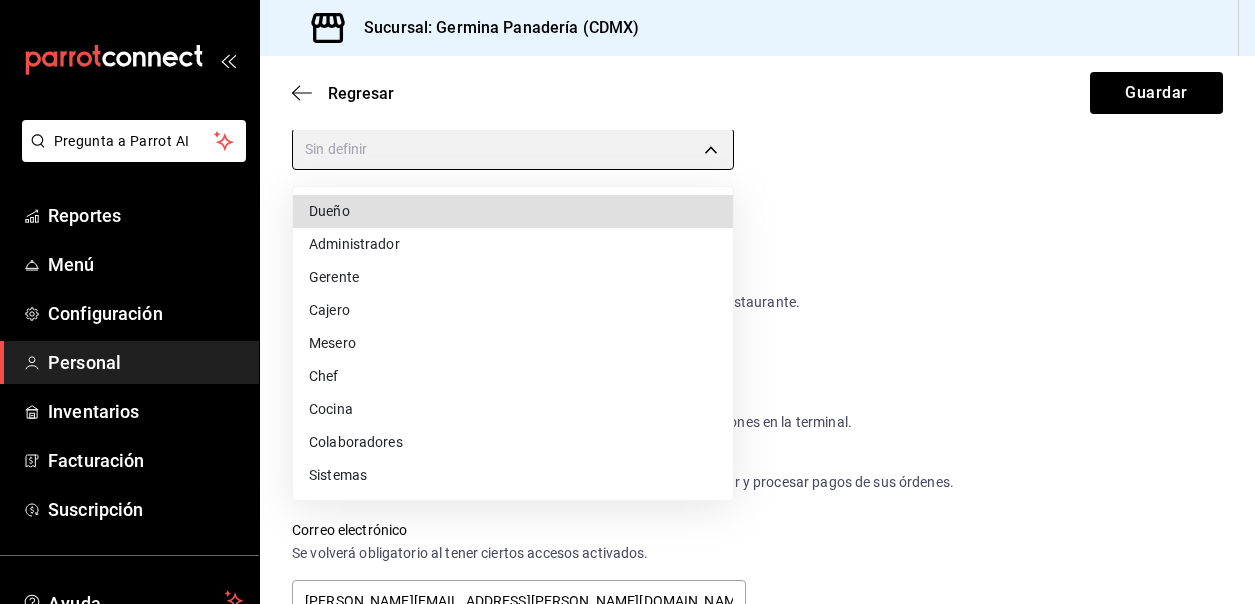 type on "OWNER" 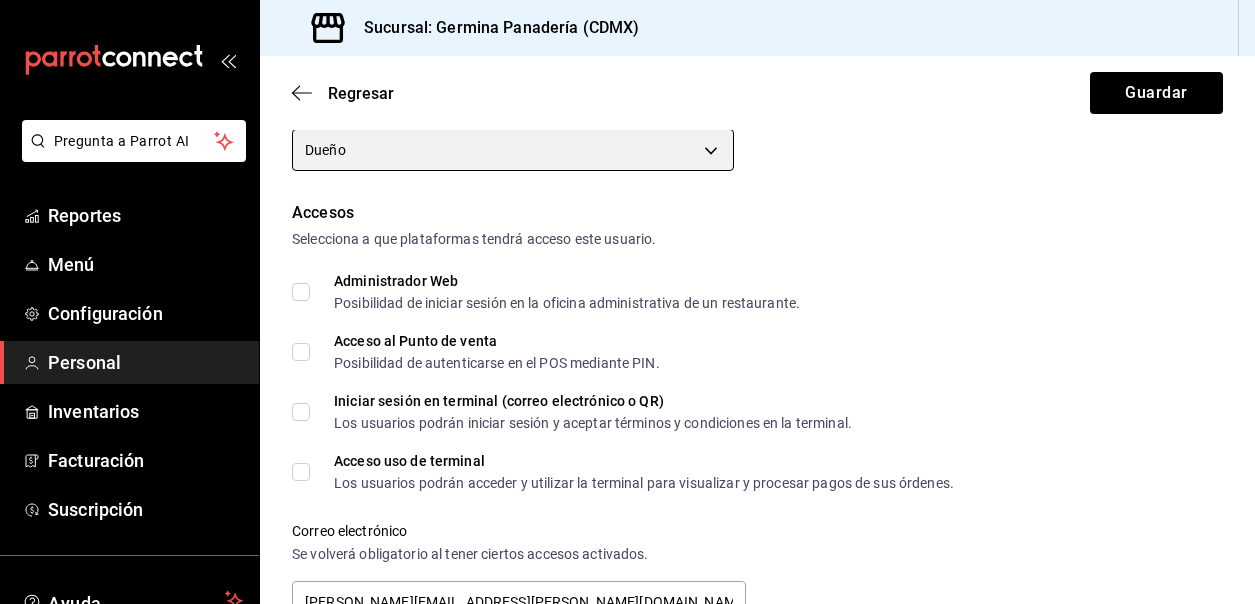scroll, scrollTop: 362, scrollLeft: 0, axis: vertical 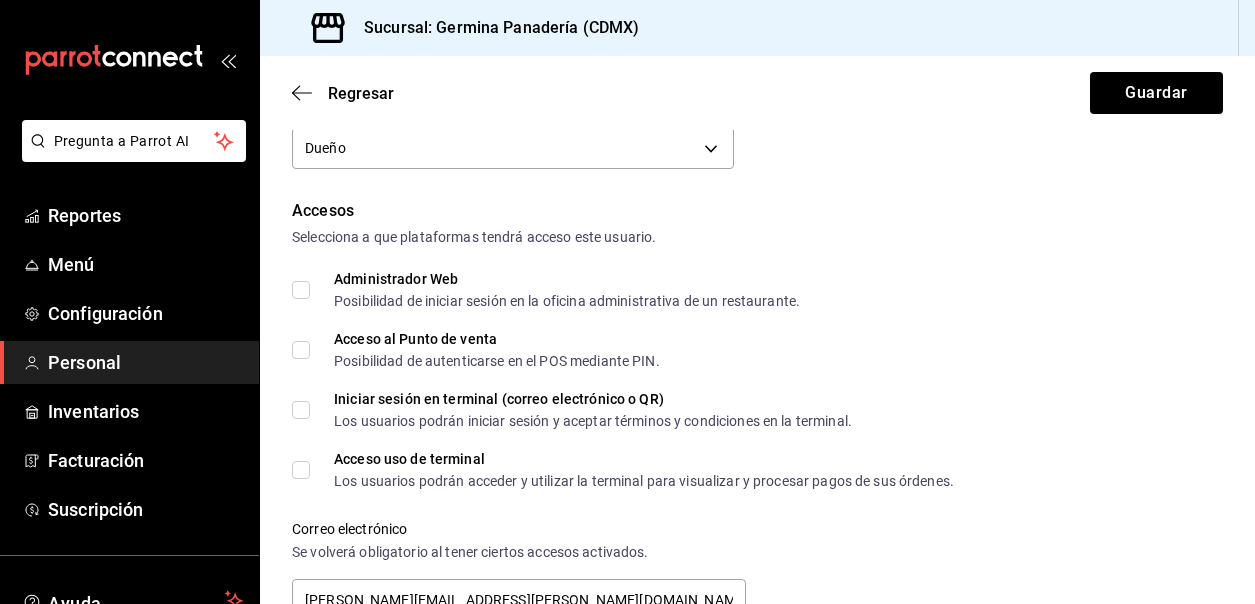 click on "Administrador Web Posibilidad de iniciar sesión en la oficina administrativa de un restaurante." at bounding box center [301, 290] 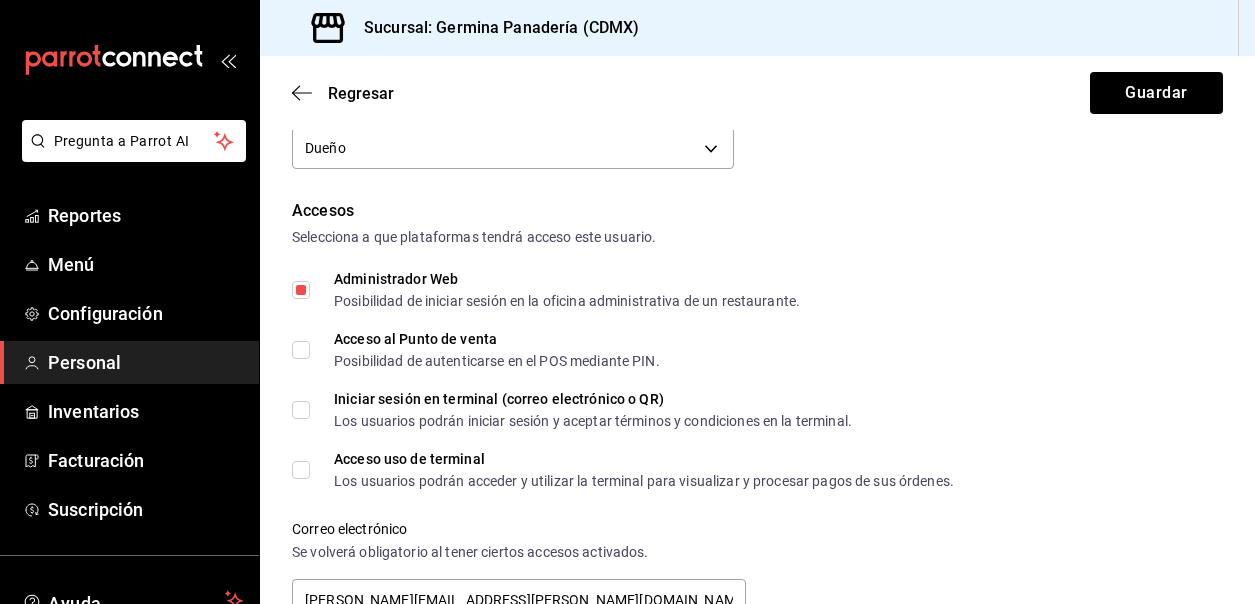 click on "Acceso al Punto de venta Posibilidad de autenticarse en el POS mediante PIN." at bounding box center [301, 350] 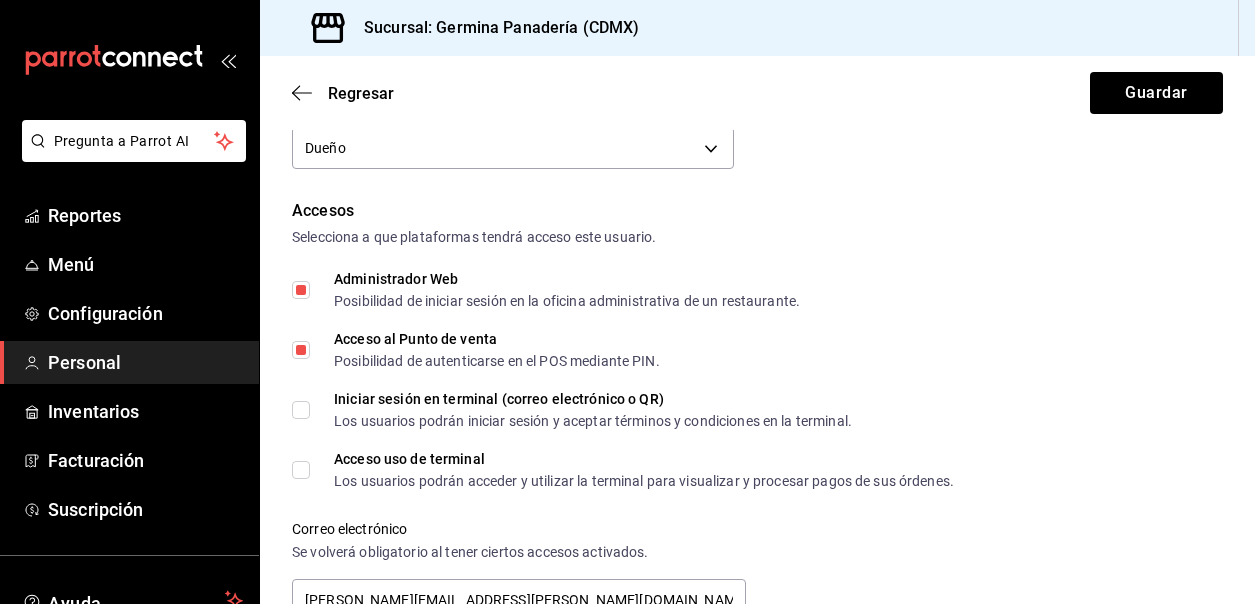click on "Iniciar sesión en terminal (correo electrónico o QR) Los usuarios podrán iniciar sesión y aceptar términos y condiciones en la terminal." at bounding box center (301, 410) 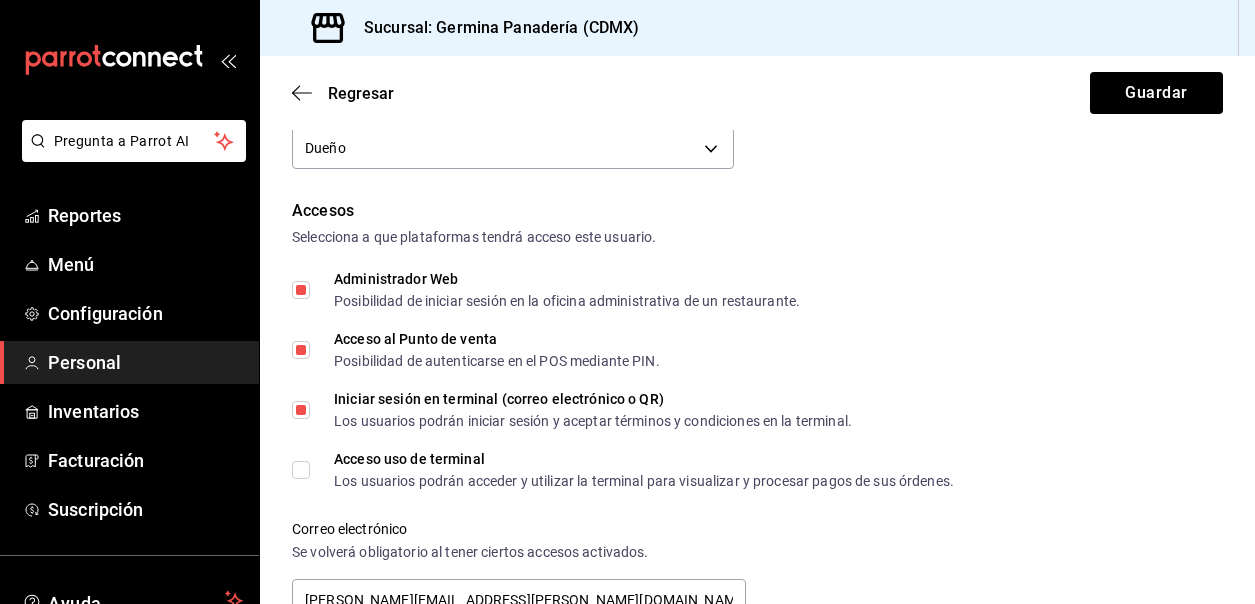 click on "Acceso uso de terminal Los usuarios podrán acceder y utilizar la terminal para visualizar y procesar pagos de sus órdenes." at bounding box center [301, 470] 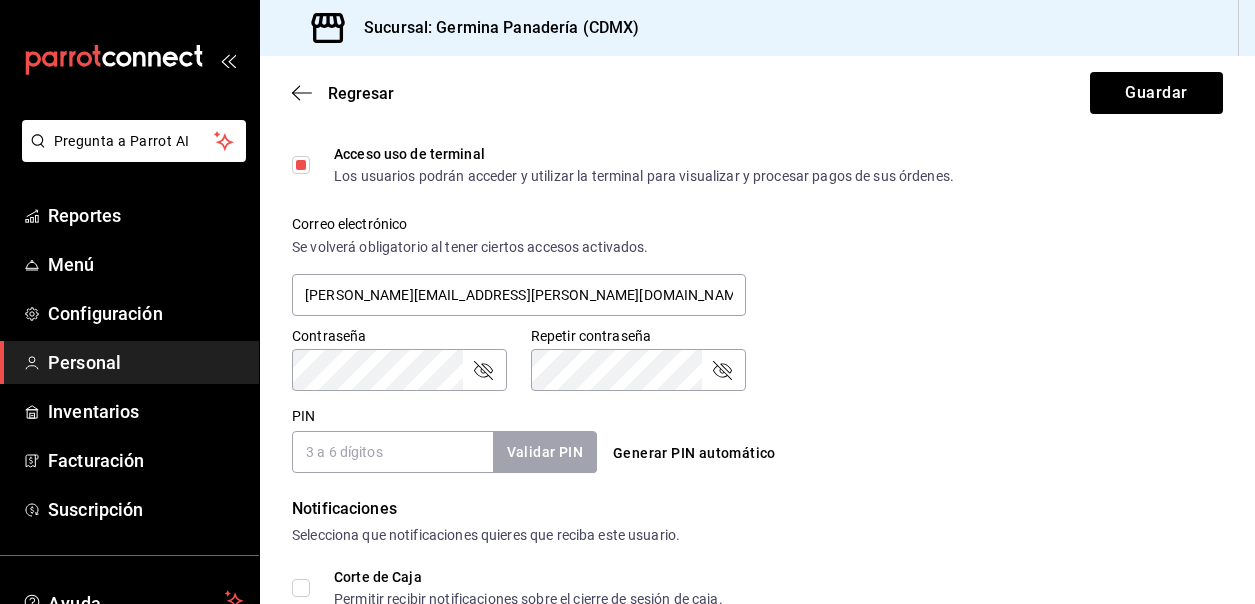 scroll, scrollTop: 680, scrollLeft: 0, axis: vertical 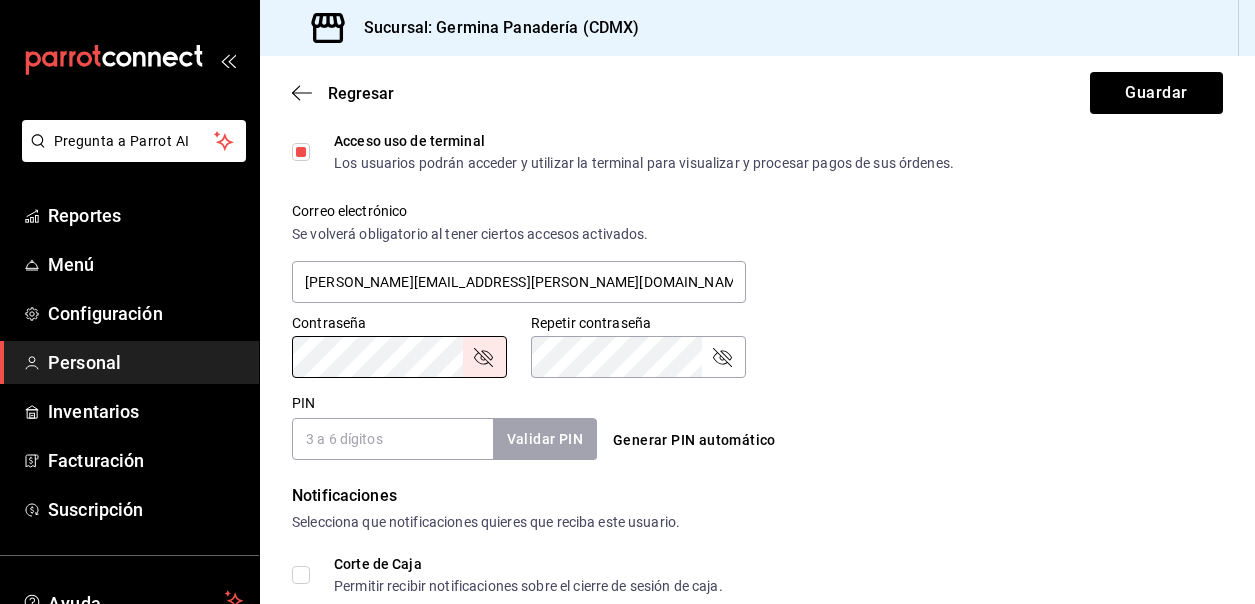 click on "PIN Validar PIN ​" at bounding box center (444, 427) 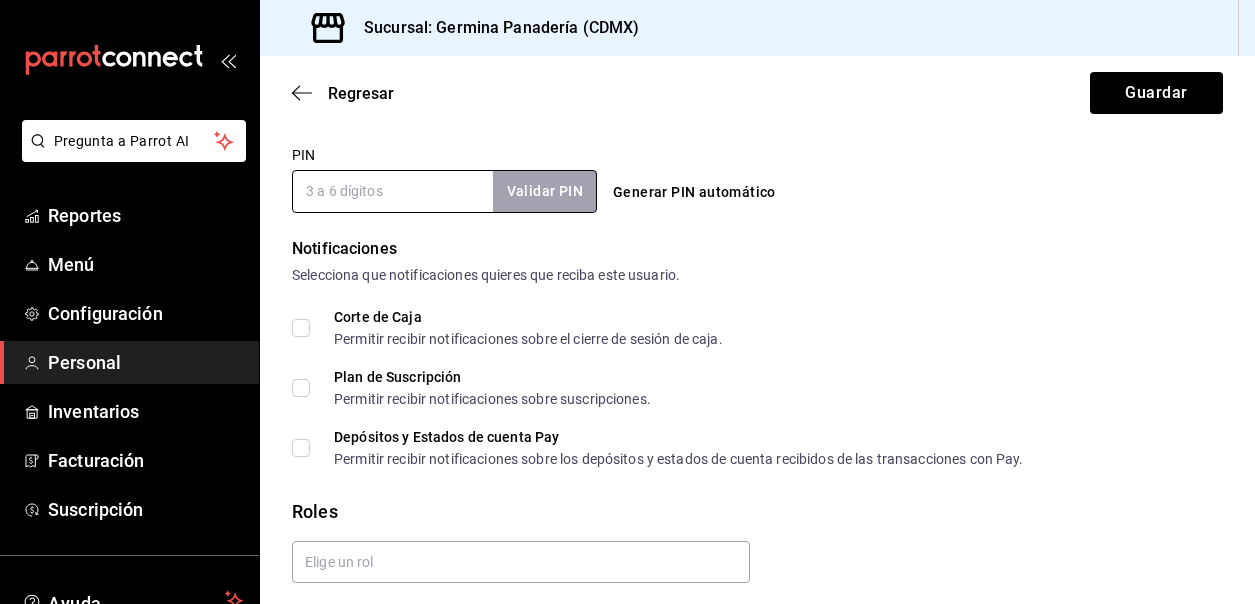 scroll, scrollTop: 946, scrollLeft: 0, axis: vertical 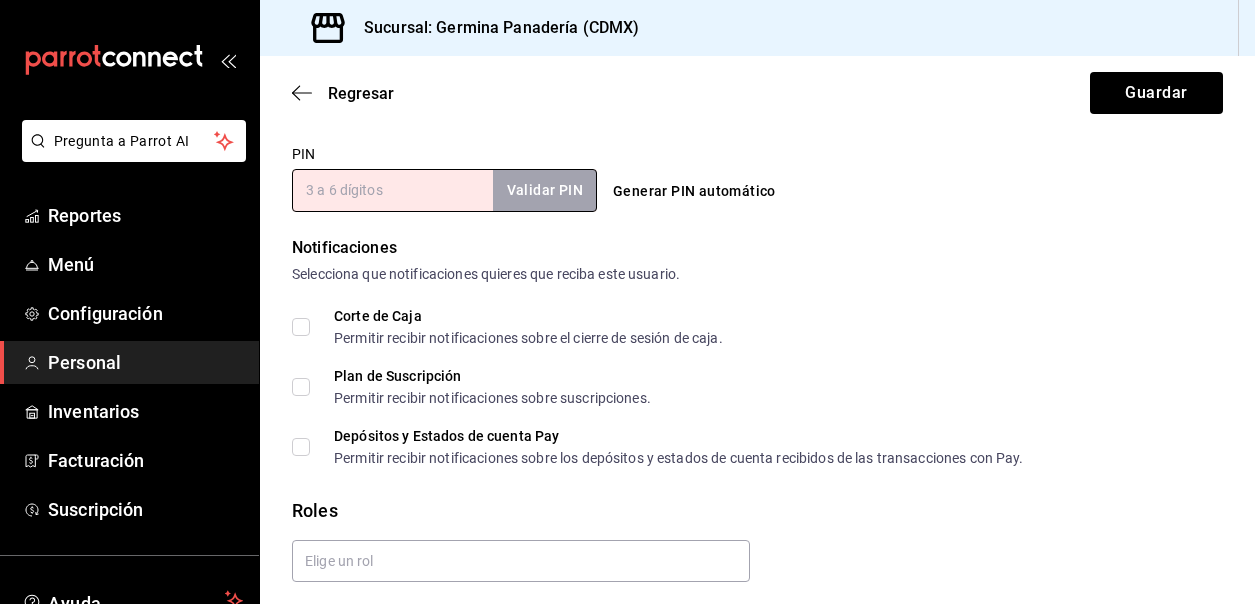 click on "Notificaciones Selecciona que notificaciones quieres que reciba este usuario. Corte de Caja Permitir recibir notificaciones sobre el cierre de sesión de caja. Plan de Suscripción Permitir recibir notificaciones sobre suscripciones. Depósitos y Estados de cuenta Pay Permitir recibir notificaciones sobre los depósitos y estados de cuenta recibidos de las transacciones con Pay." at bounding box center (757, 350) 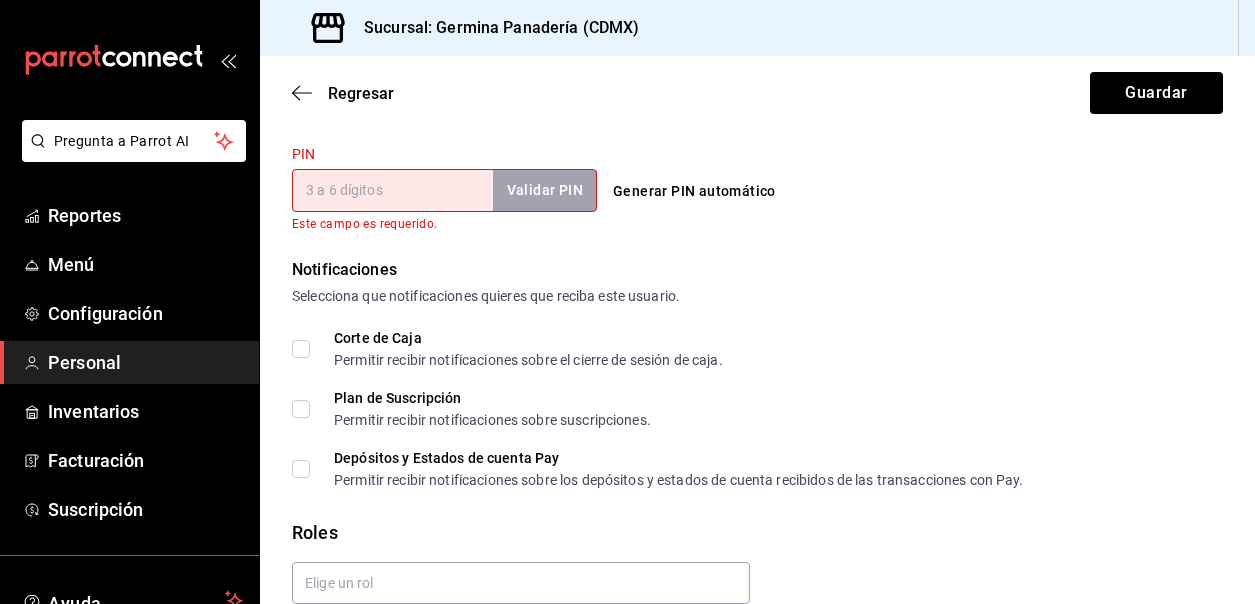 click on "Corte de Caja Permitir recibir notificaciones sobre el cierre de sesión de caja." at bounding box center [301, 349] 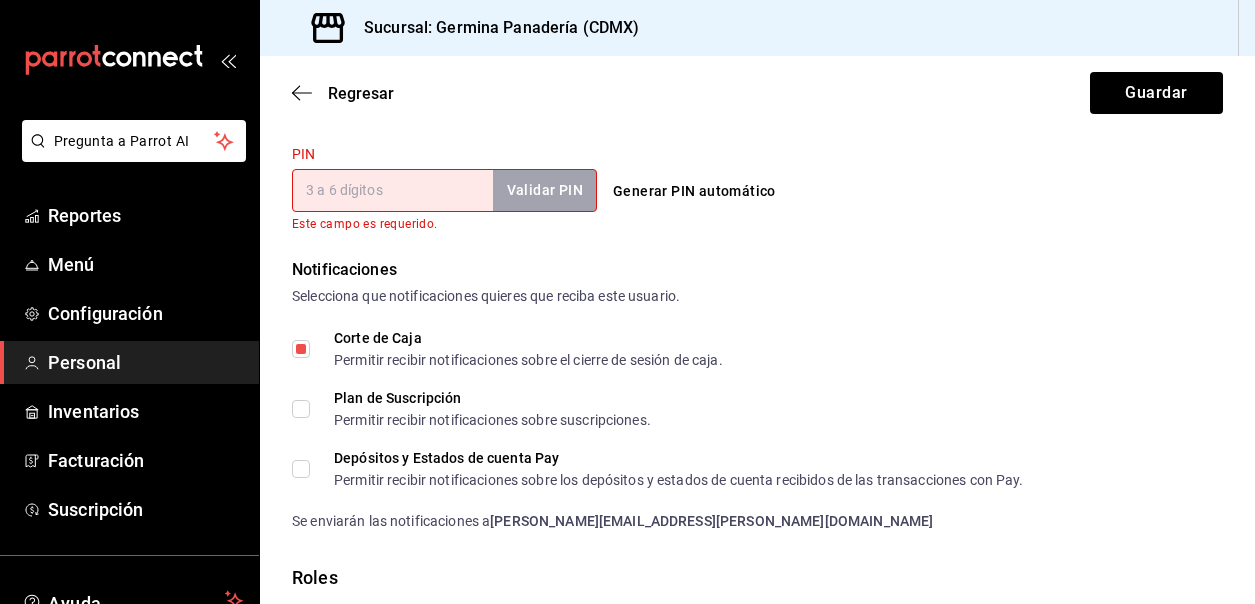 click on "Plan de Suscripción Permitir recibir notificaciones sobre suscripciones." at bounding box center (301, 409) 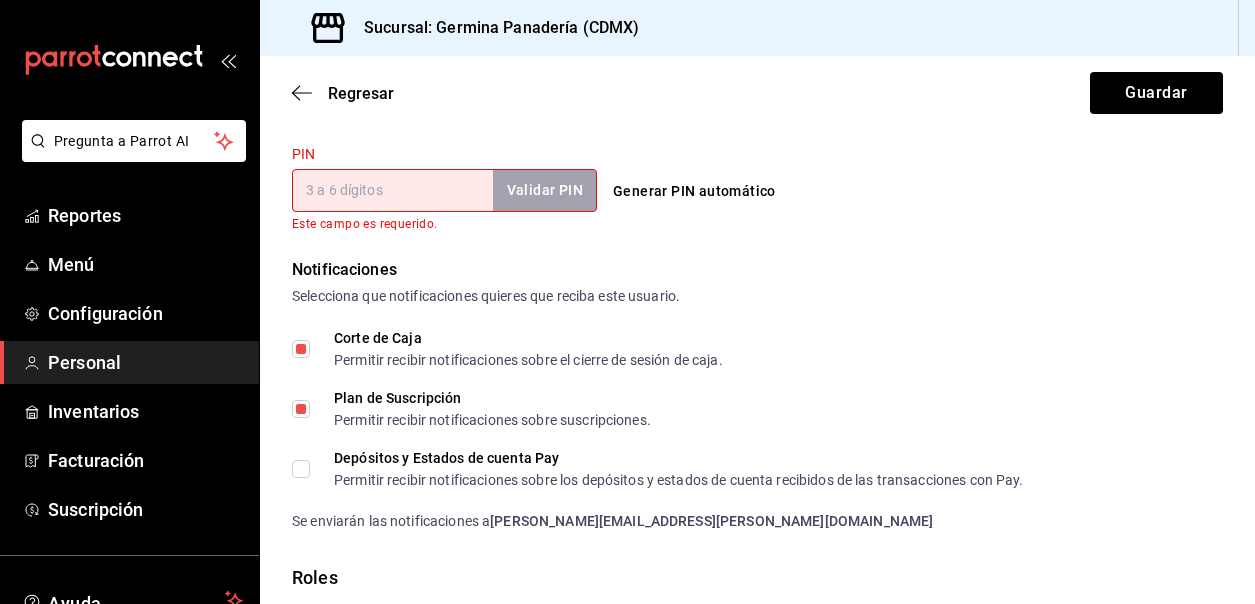 click on "Depósitos y Estados de cuenta Pay Permitir recibir notificaciones sobre los depósitos y estados de cuenta recibidos de las transacciones con Pay." at bounding box center [301, 469] 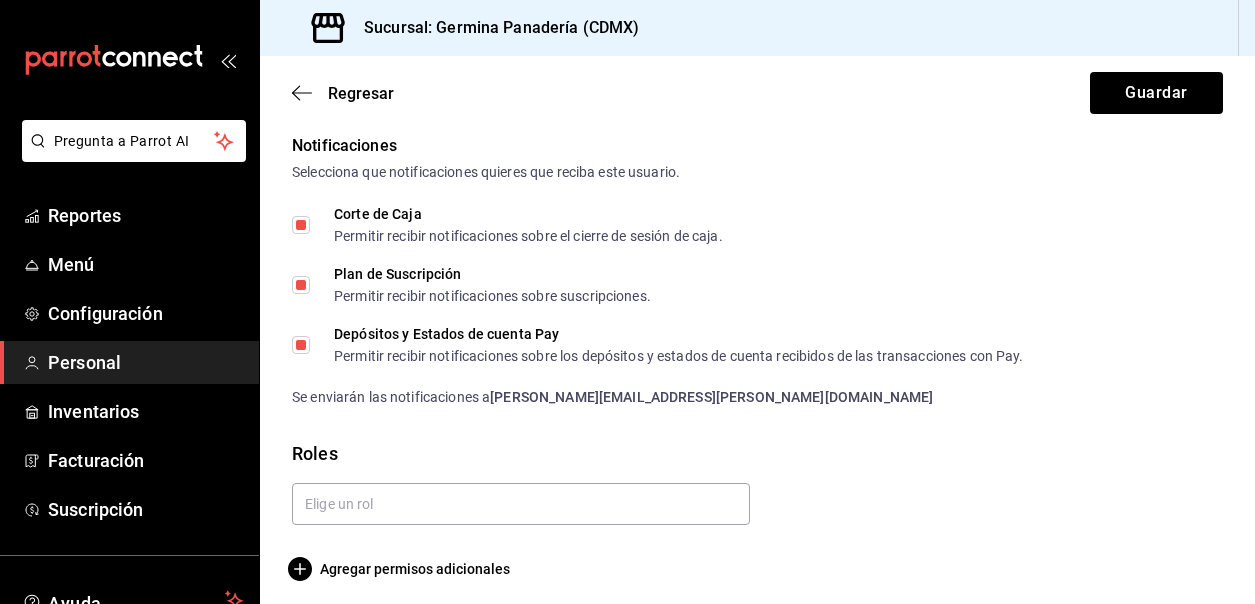 scroll, scrollTop: 1079, scrollLeft: 0, axis: vertical 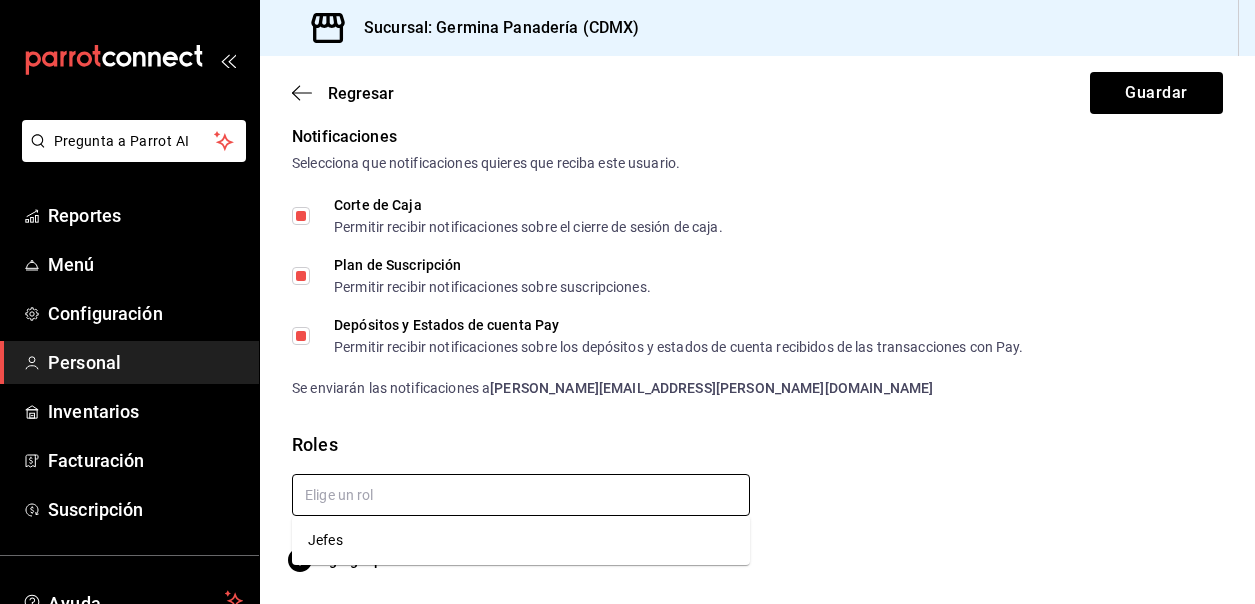 click at bounding box center [521, 495] 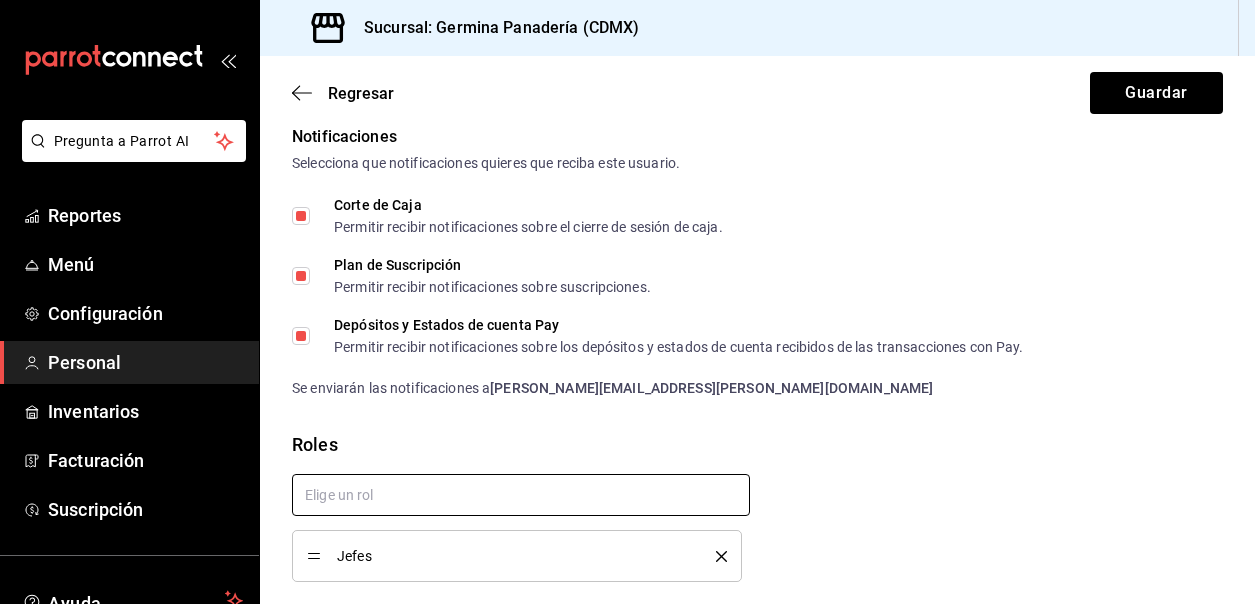scroll, scrollTop: 1145, scrollLeft: 0, axis: vertical 